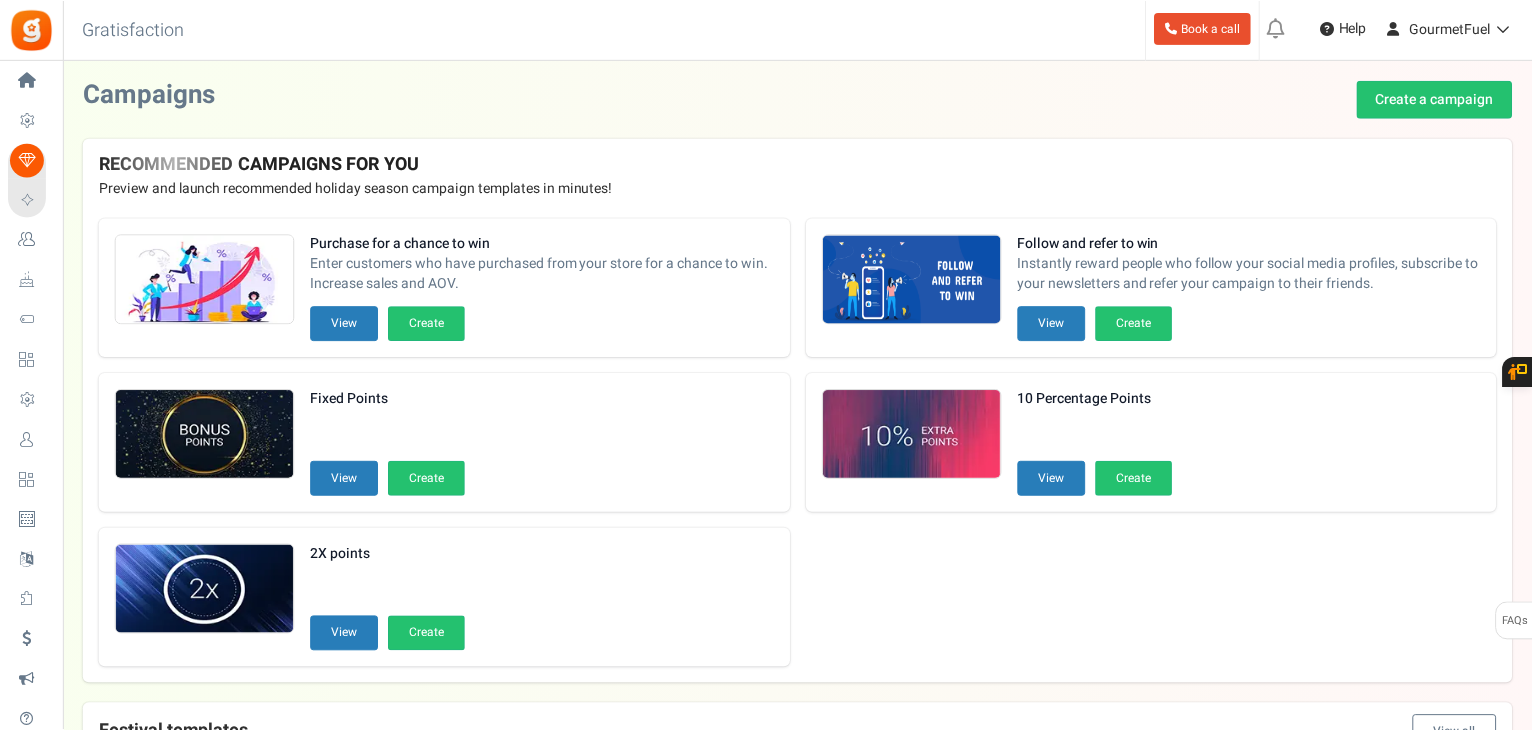 scroll, scrollTop: 0, scrollLeft: 0, axis: both 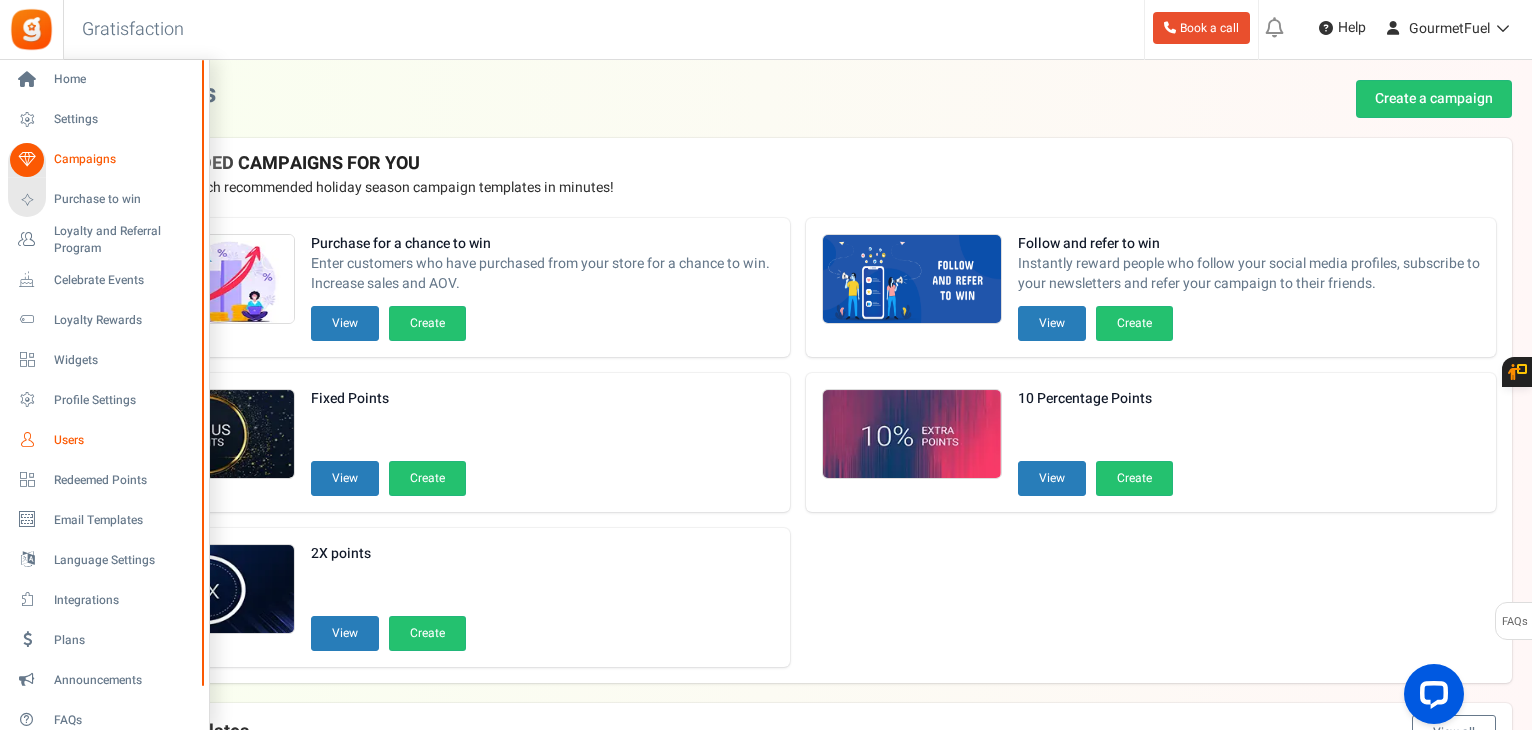 click on "Users" at bounding box center (124, 440) 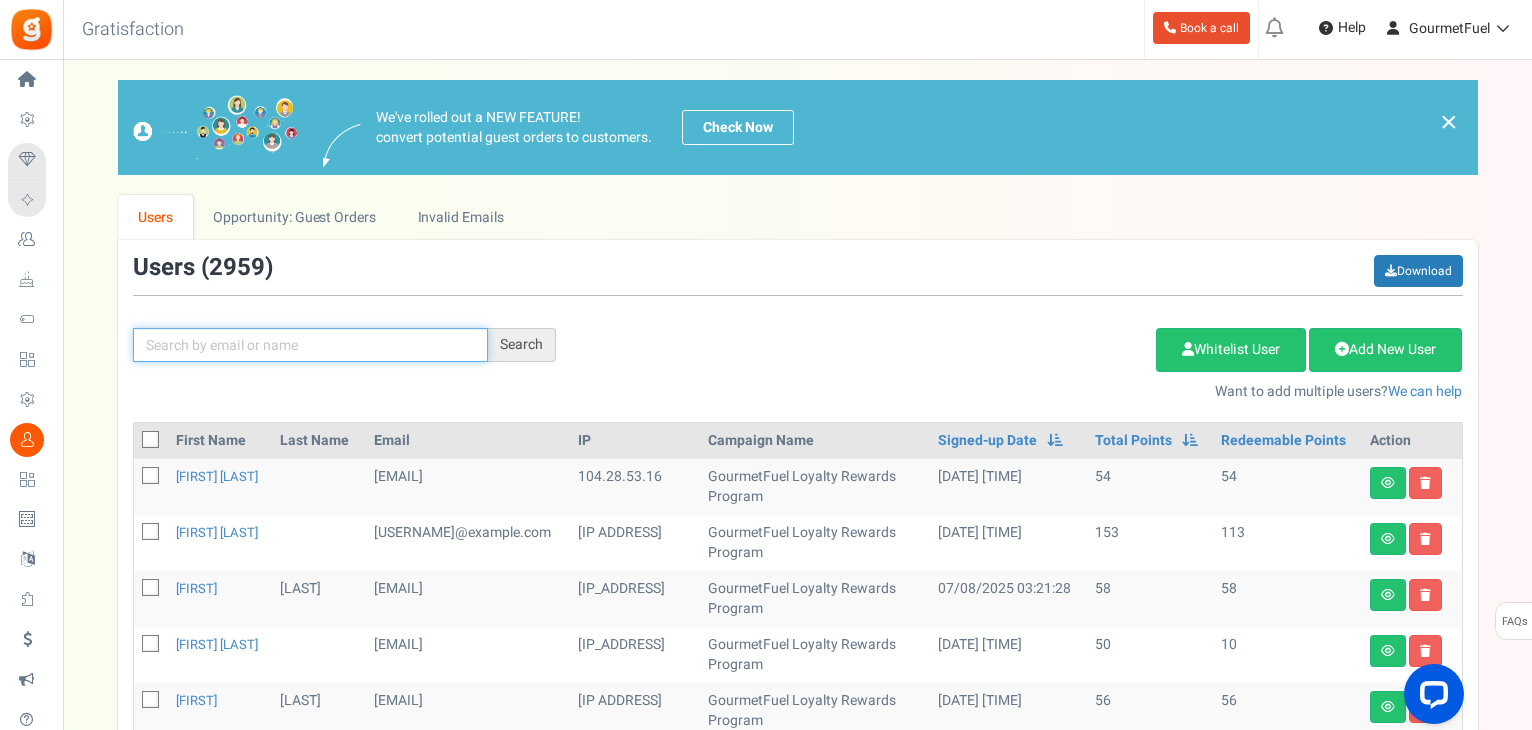 click at bounding box center (310, 345) 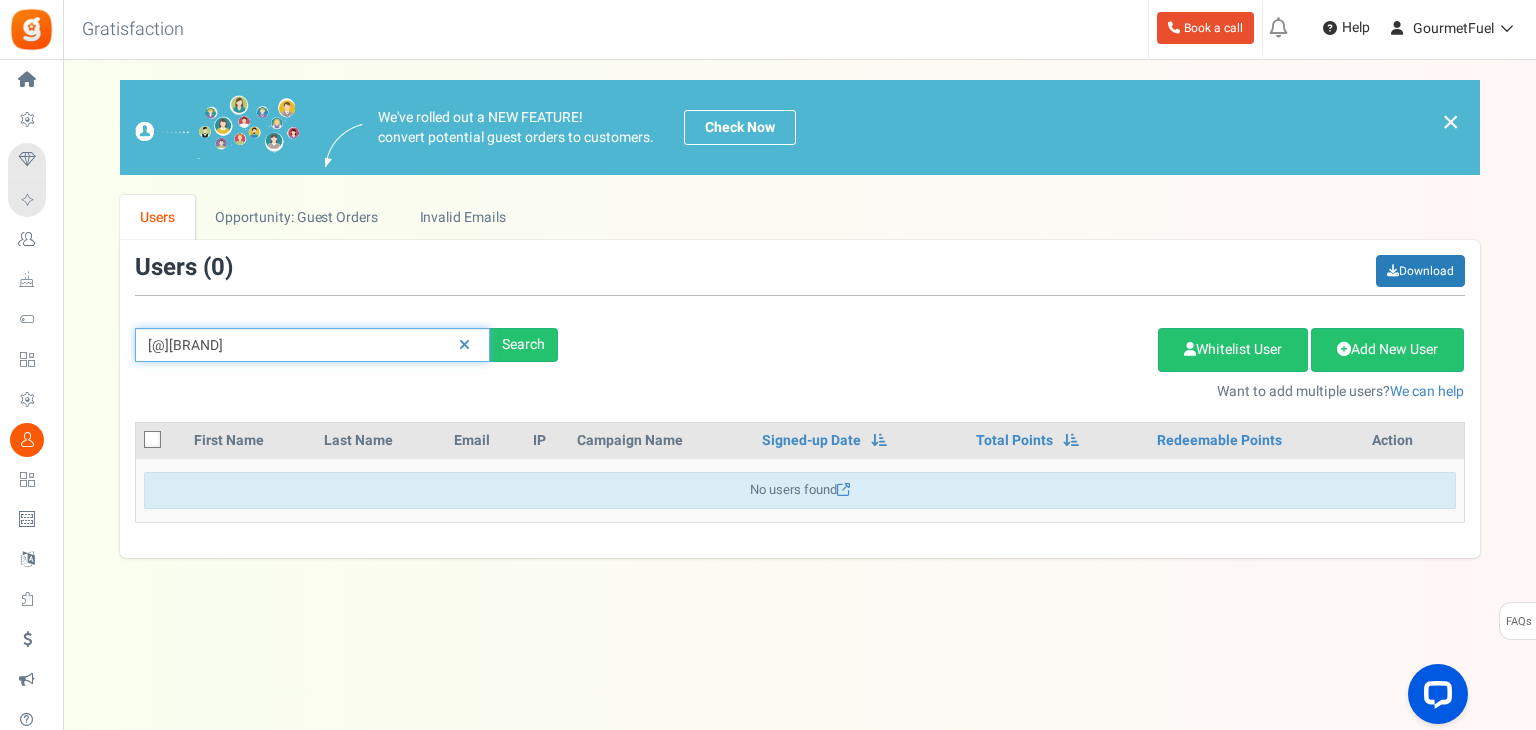 type on "[@][BRAND]" 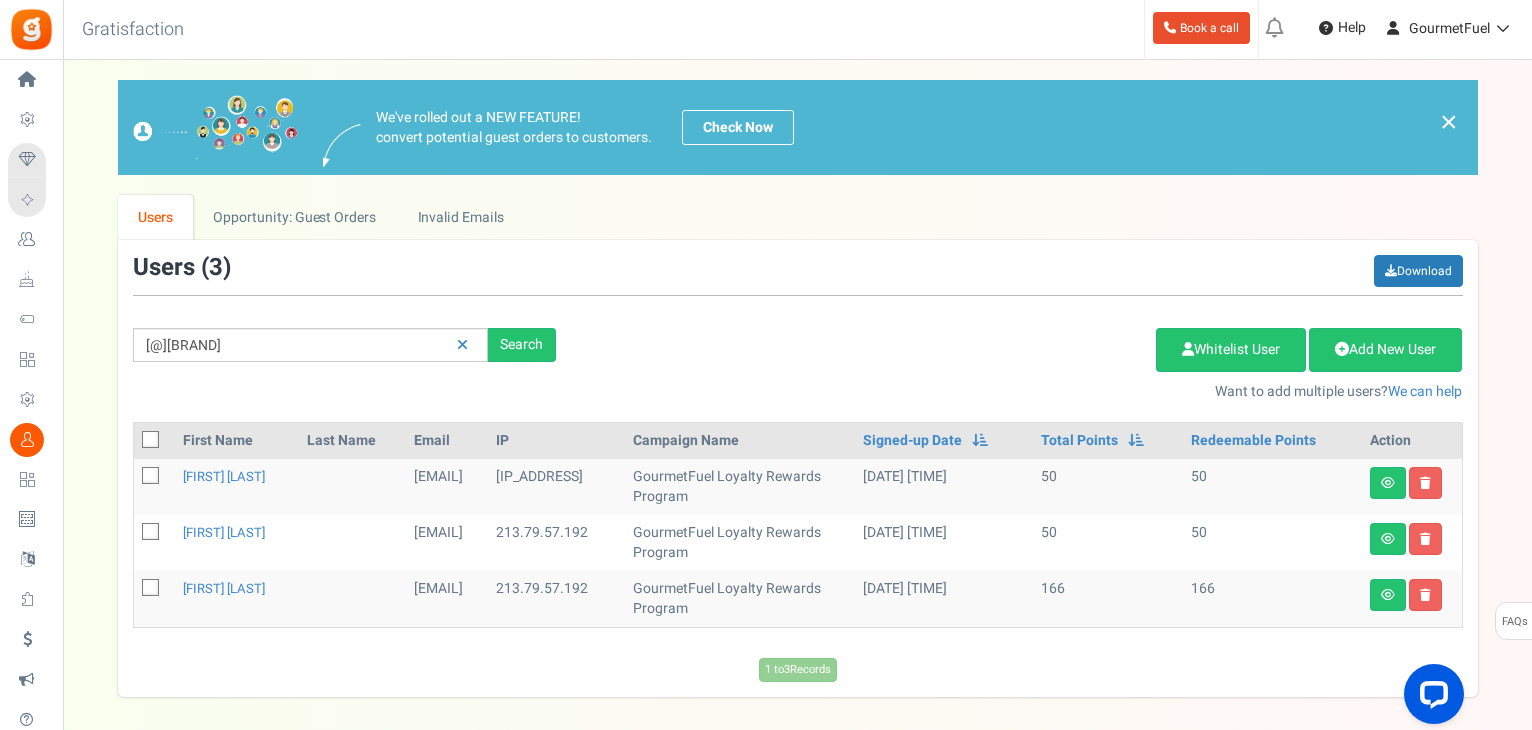 click at bounding box center [150, 439] 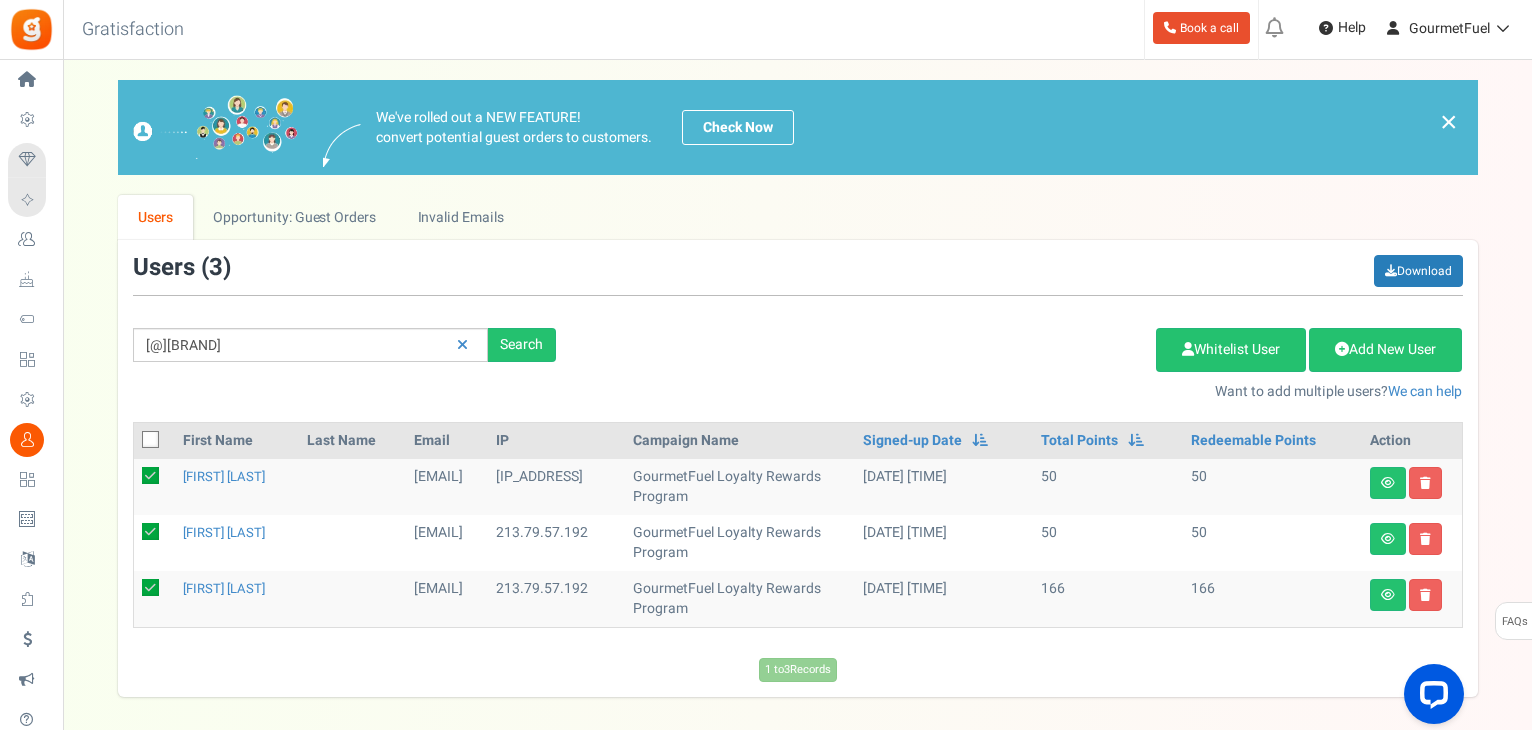 checkbox on "true" 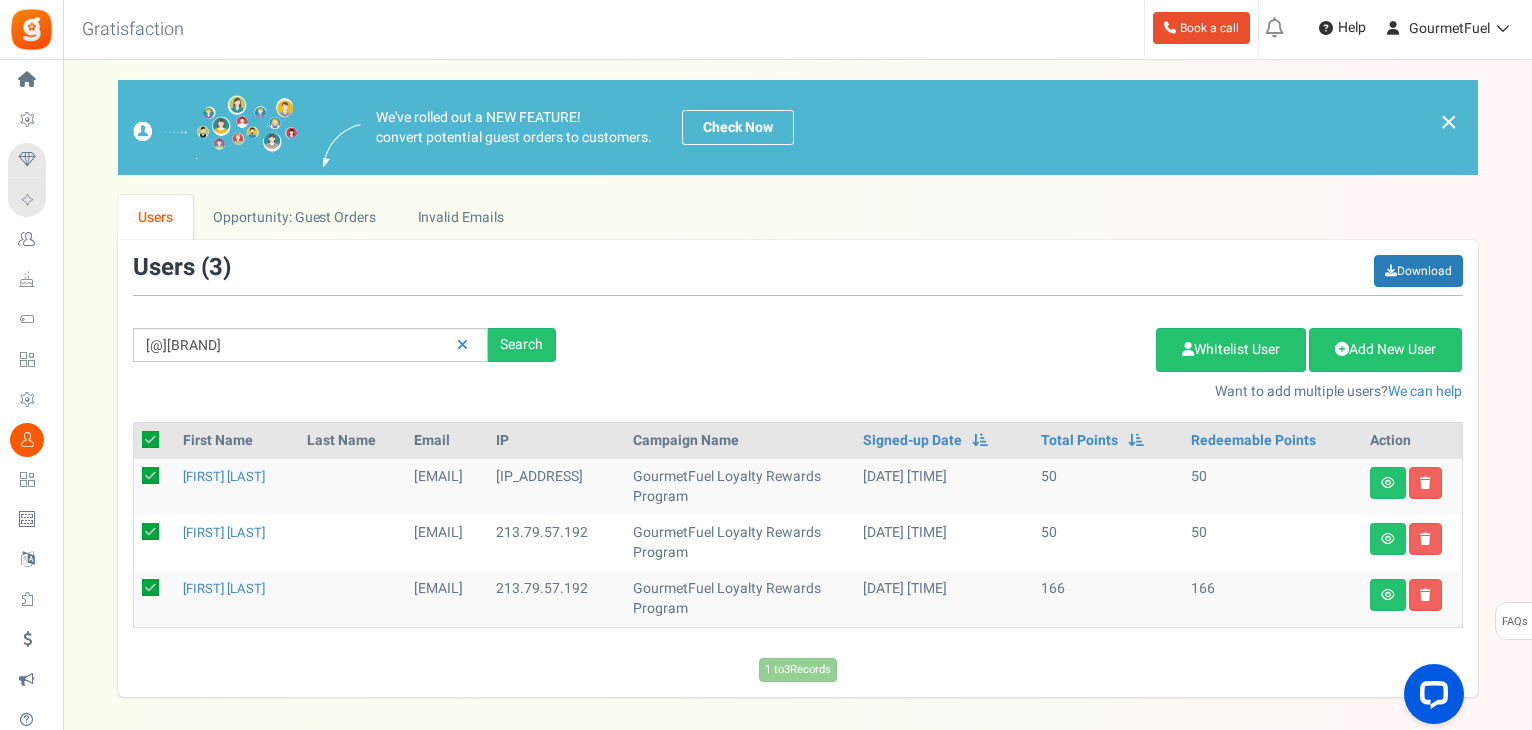 checkbox on "true" 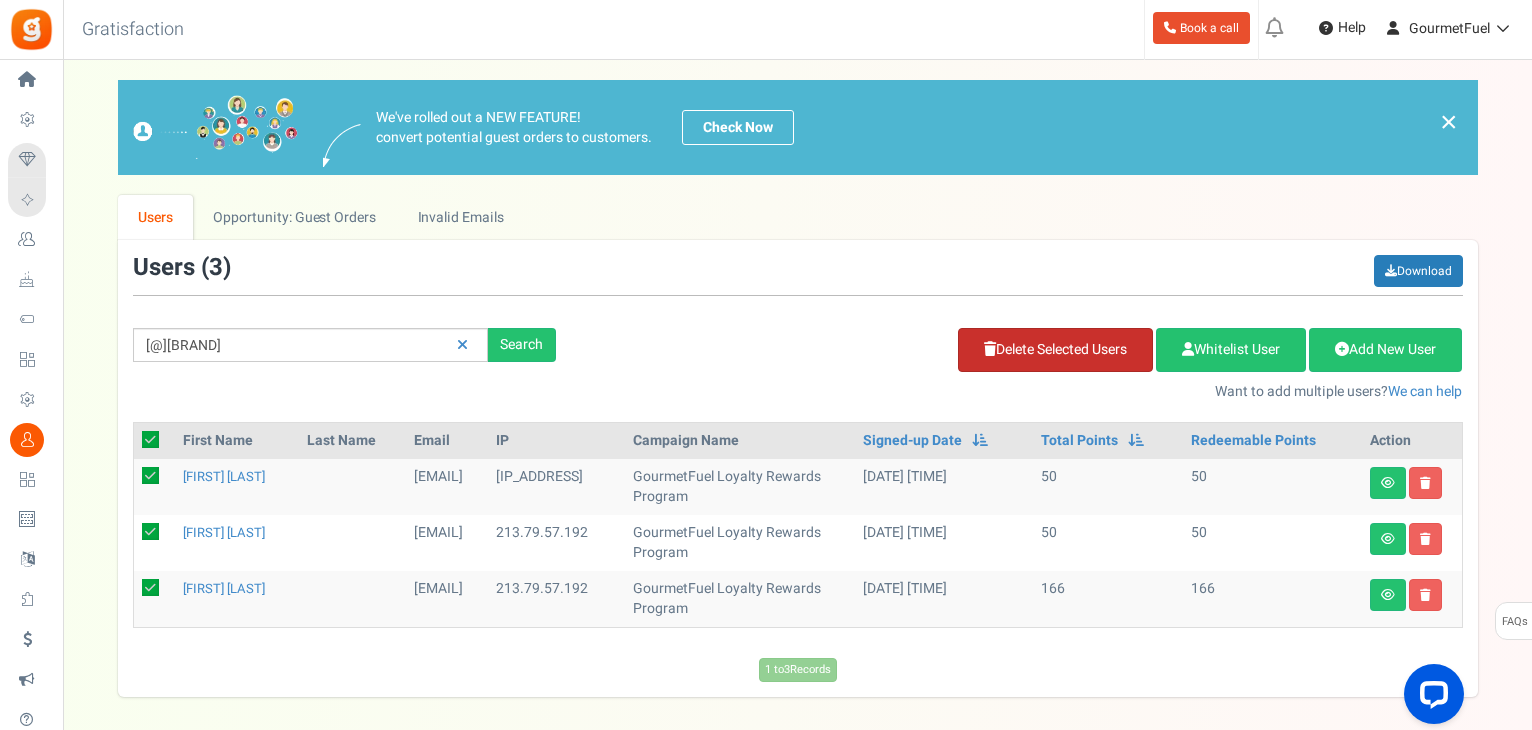 click on "Delete Selected Users" at bounding box center (1055, 350) 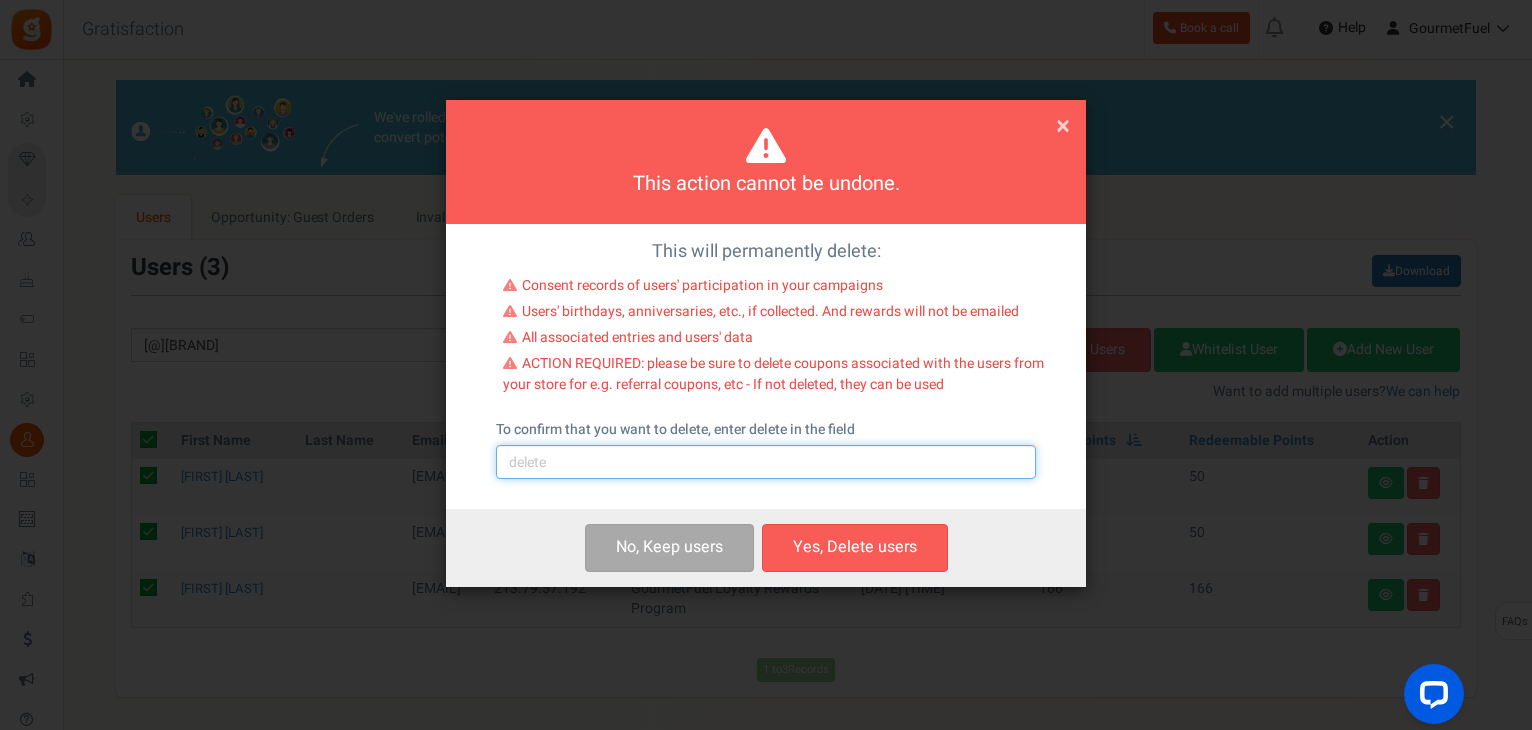 click at bounding box center (766, 462) 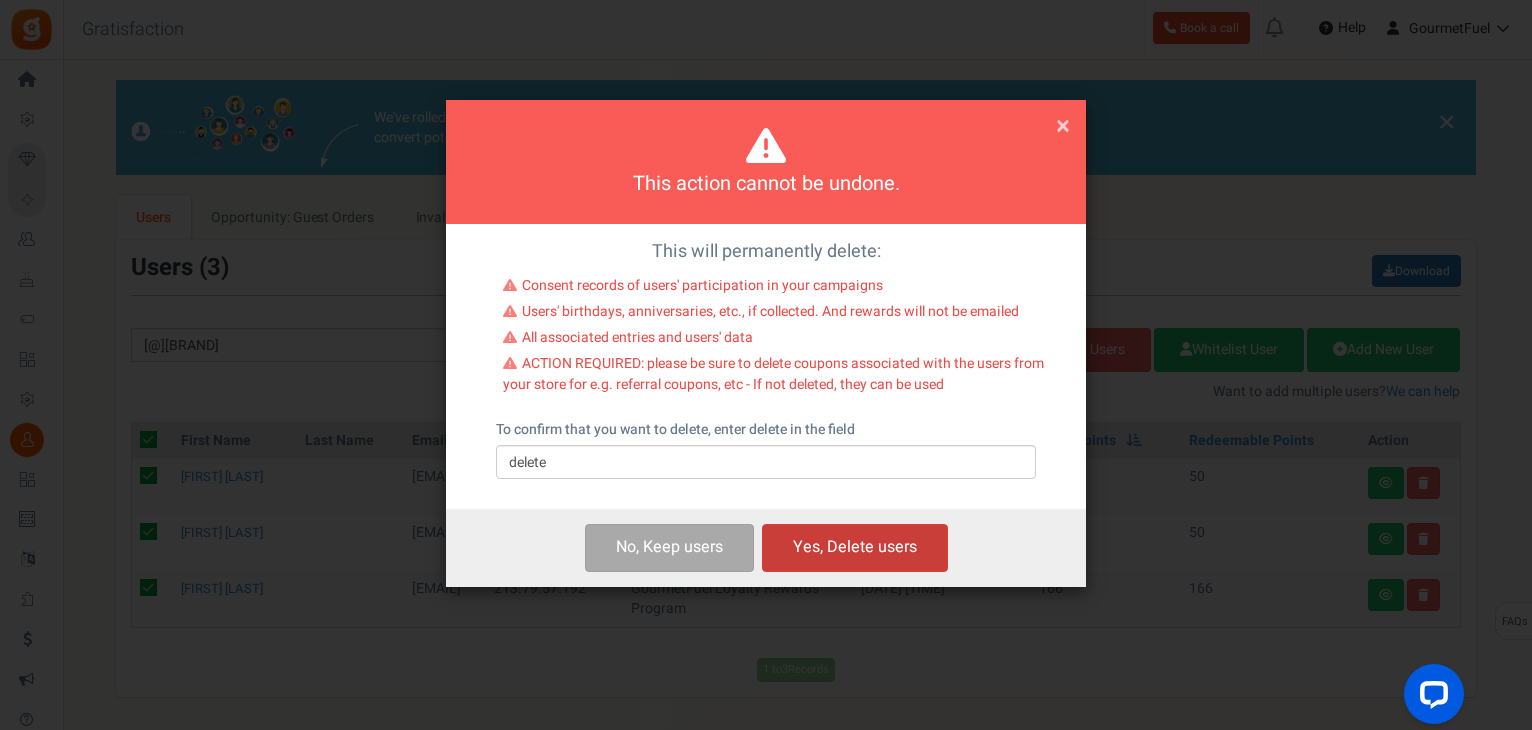 click on "Yes, Delete users" at bounding box center (855, 547) 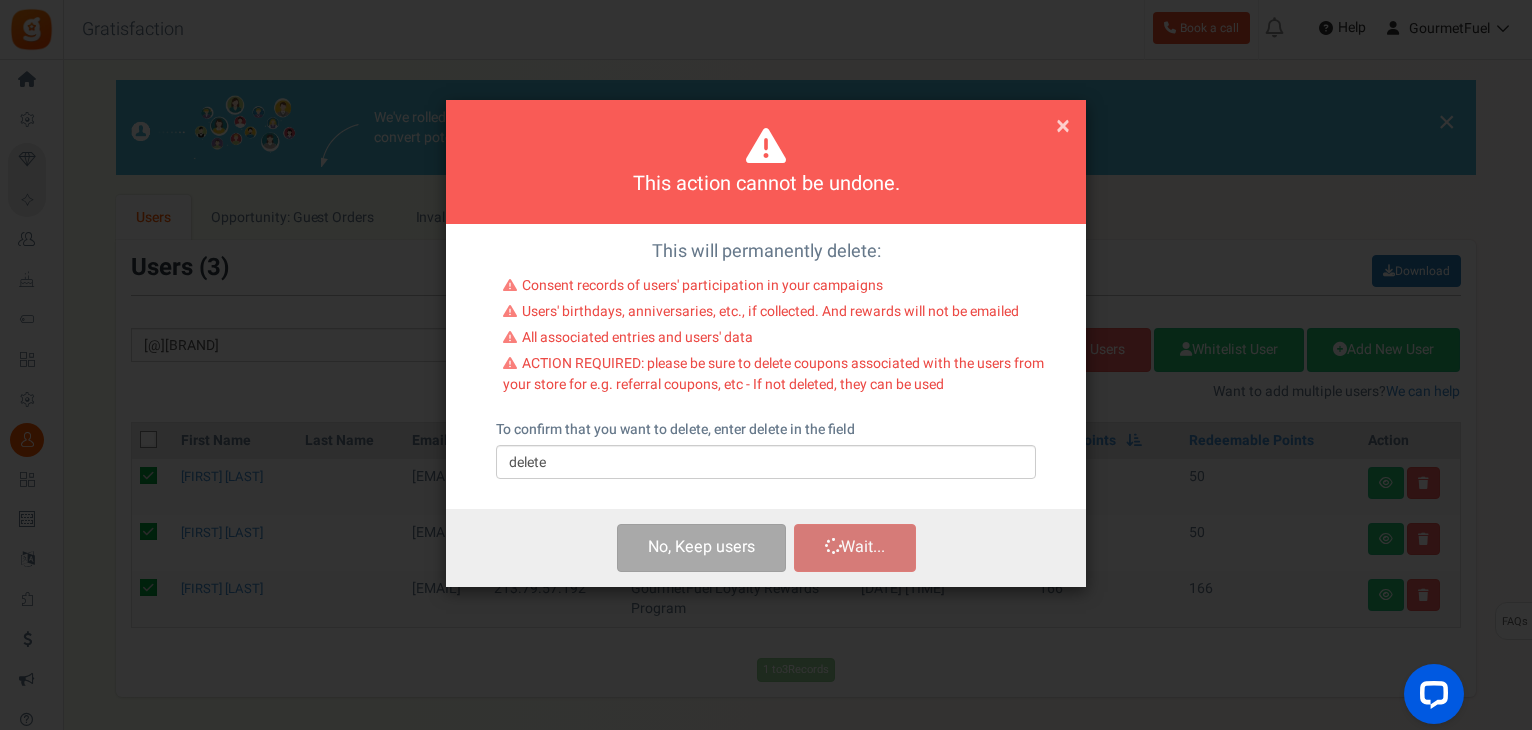 checkbox on "false" 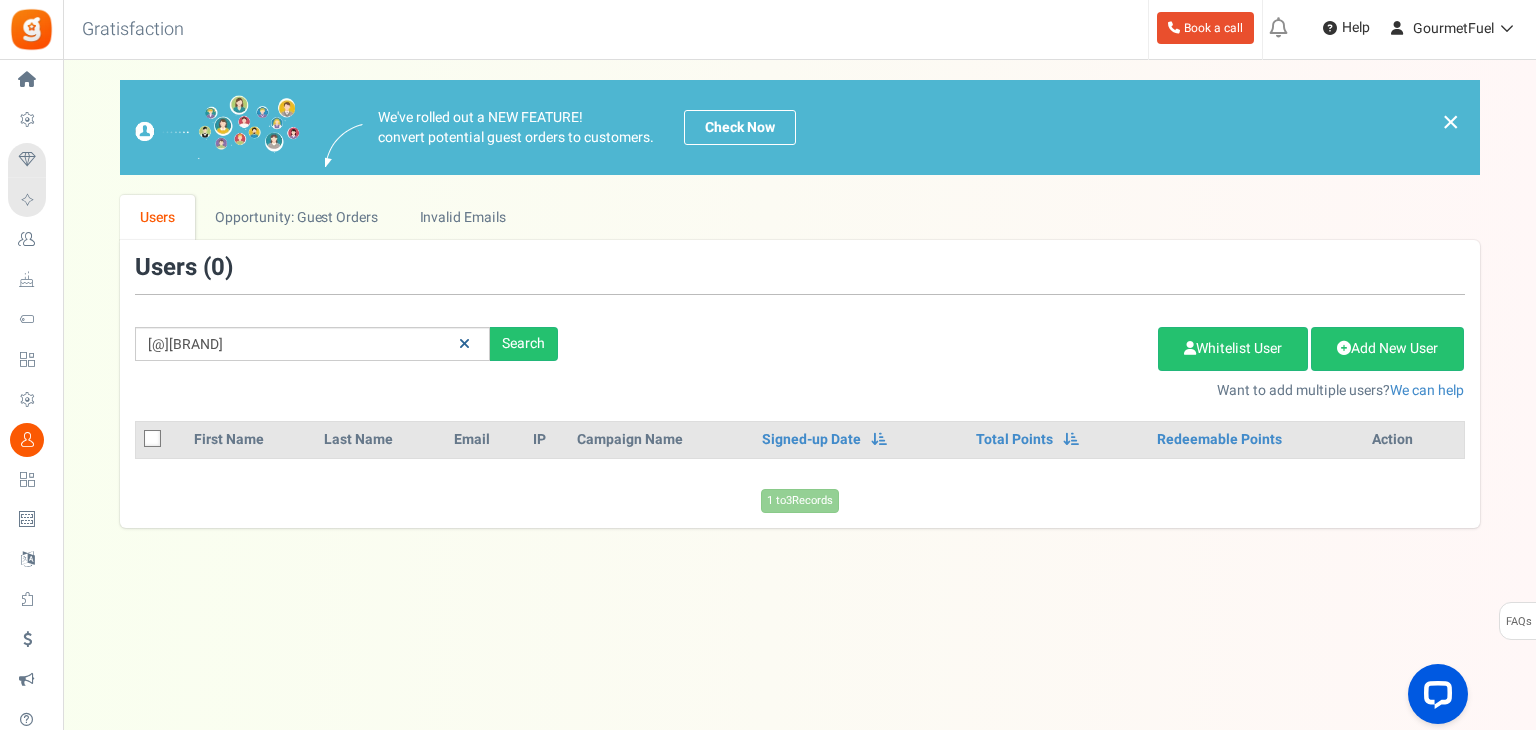 click at bounding box center [464, 344] 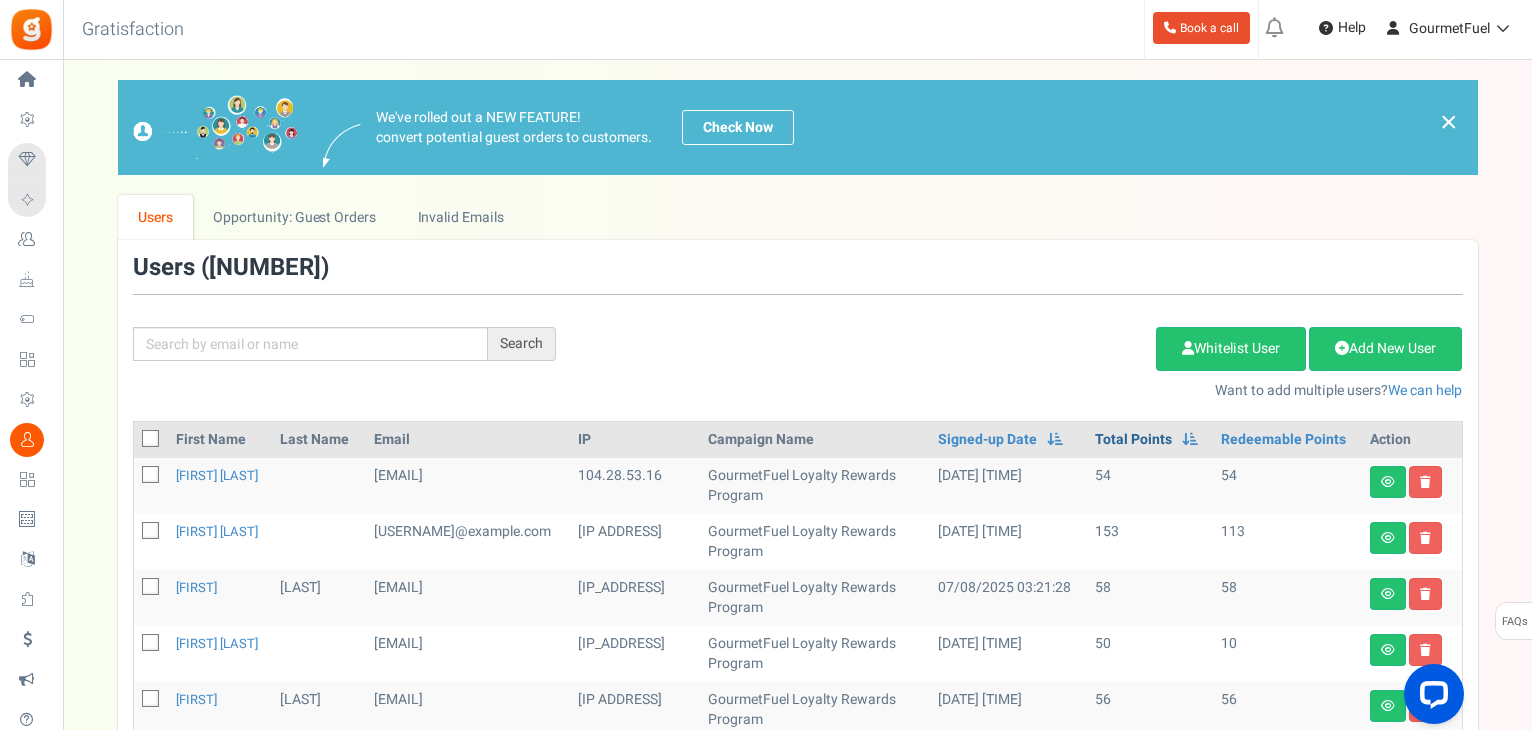click on "Total Points" at bounding box center (1133, 440) 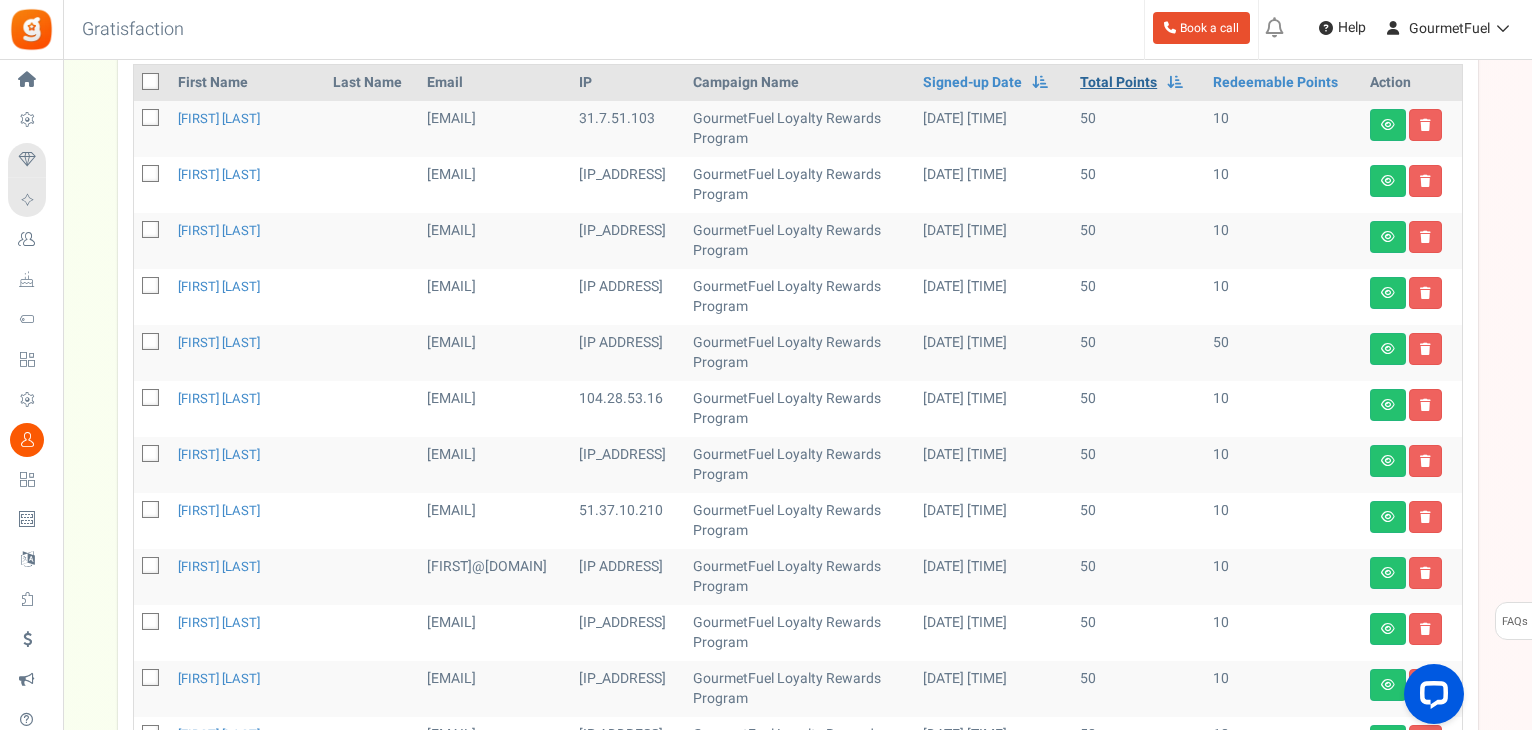 scroll, scrollTop: 0, scrollLeft: 0, axis: both 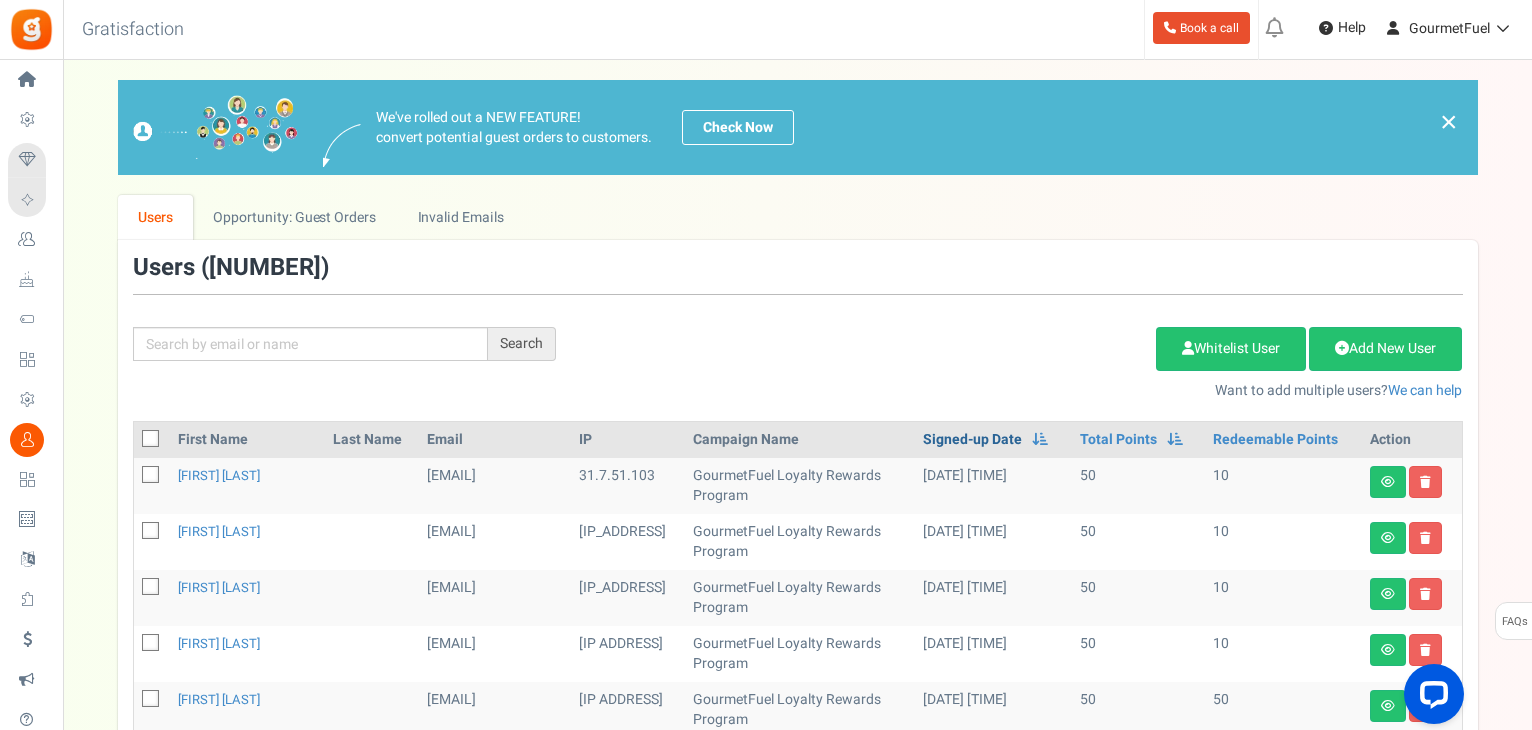 click on "Signed-up Date" at bounding box center [972, 440] 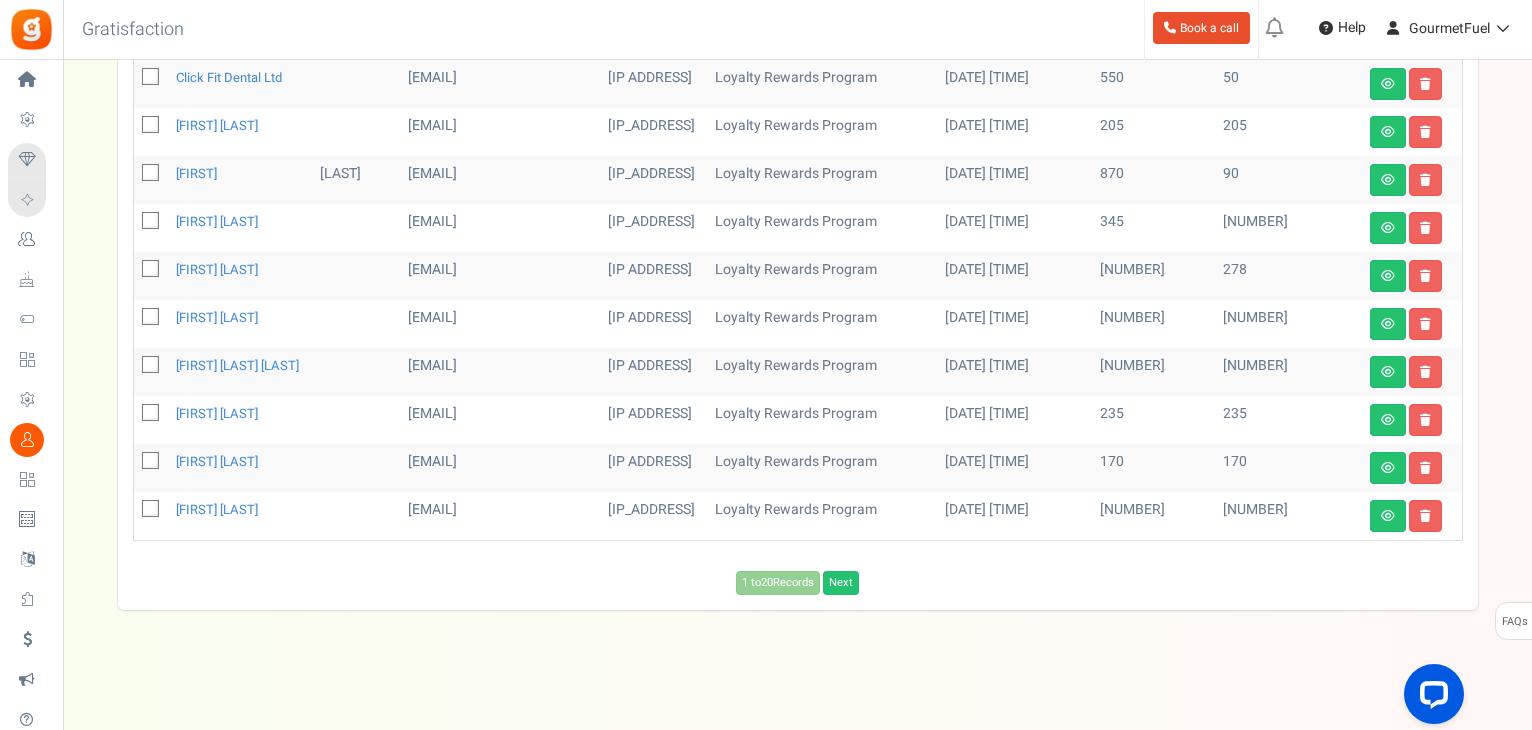 scroll, scrollTop: 1000, scrollLeft: 0, axis: vertical 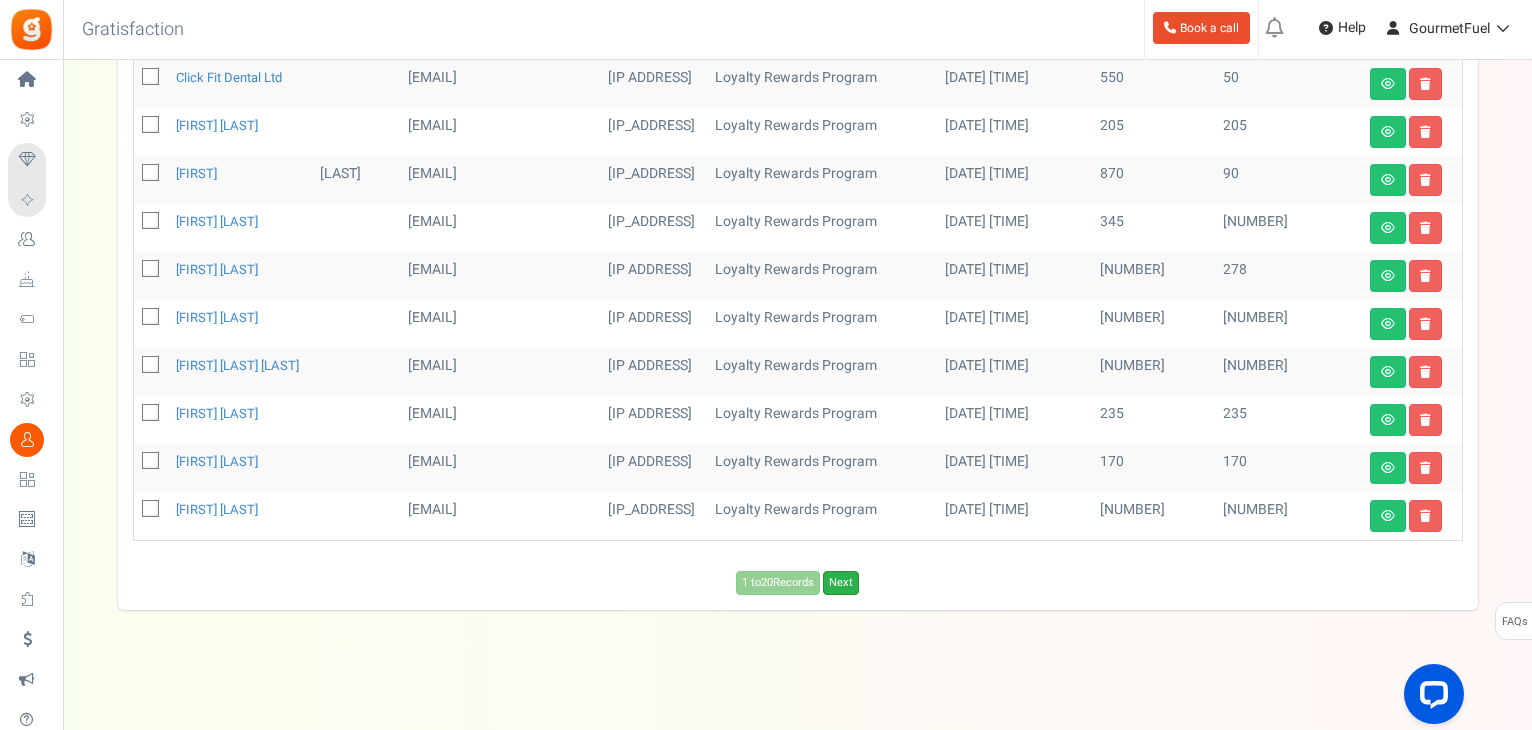 click on "Next" at bounding box center [841, 583] 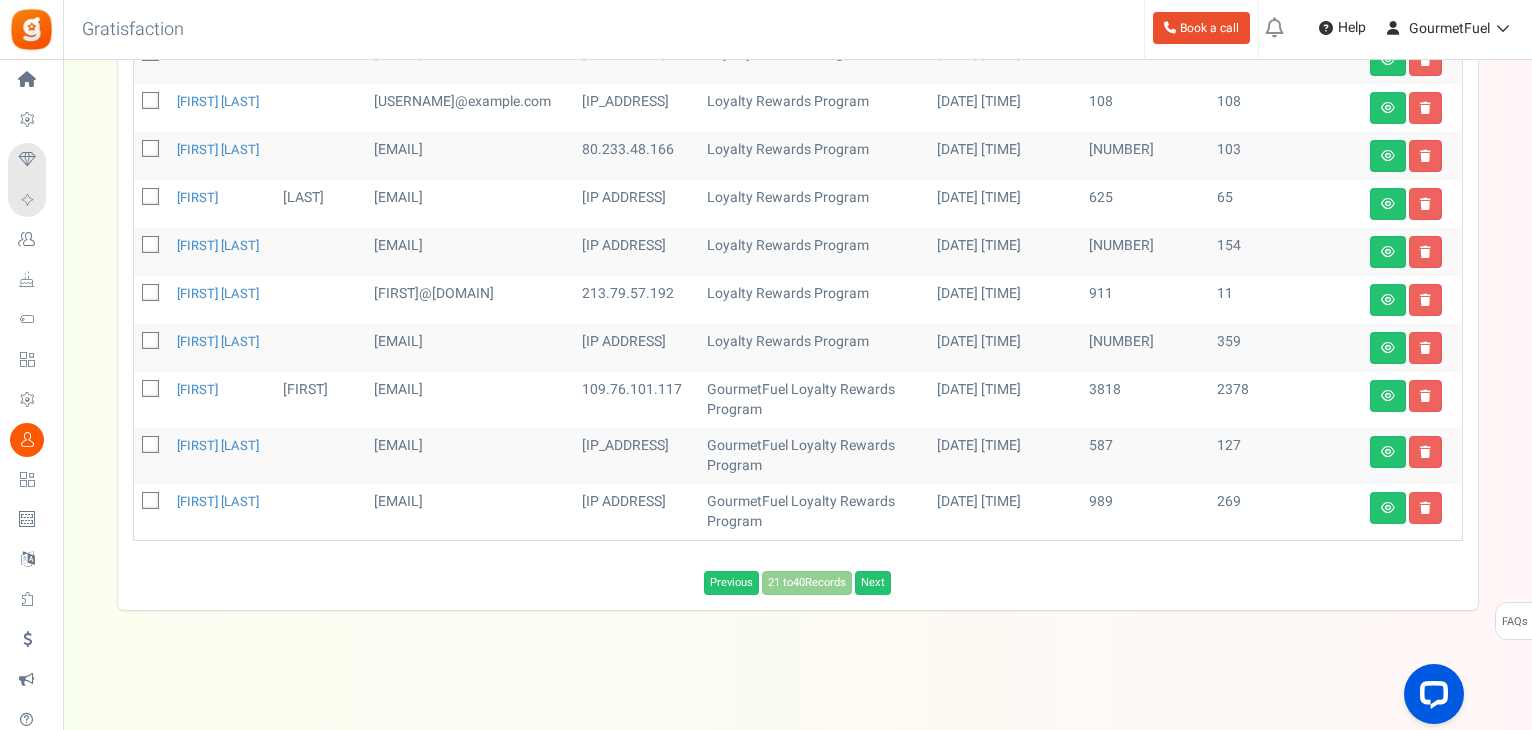 scroll, scrollTop: 1000, scrollLeft: 0, axis: vertical 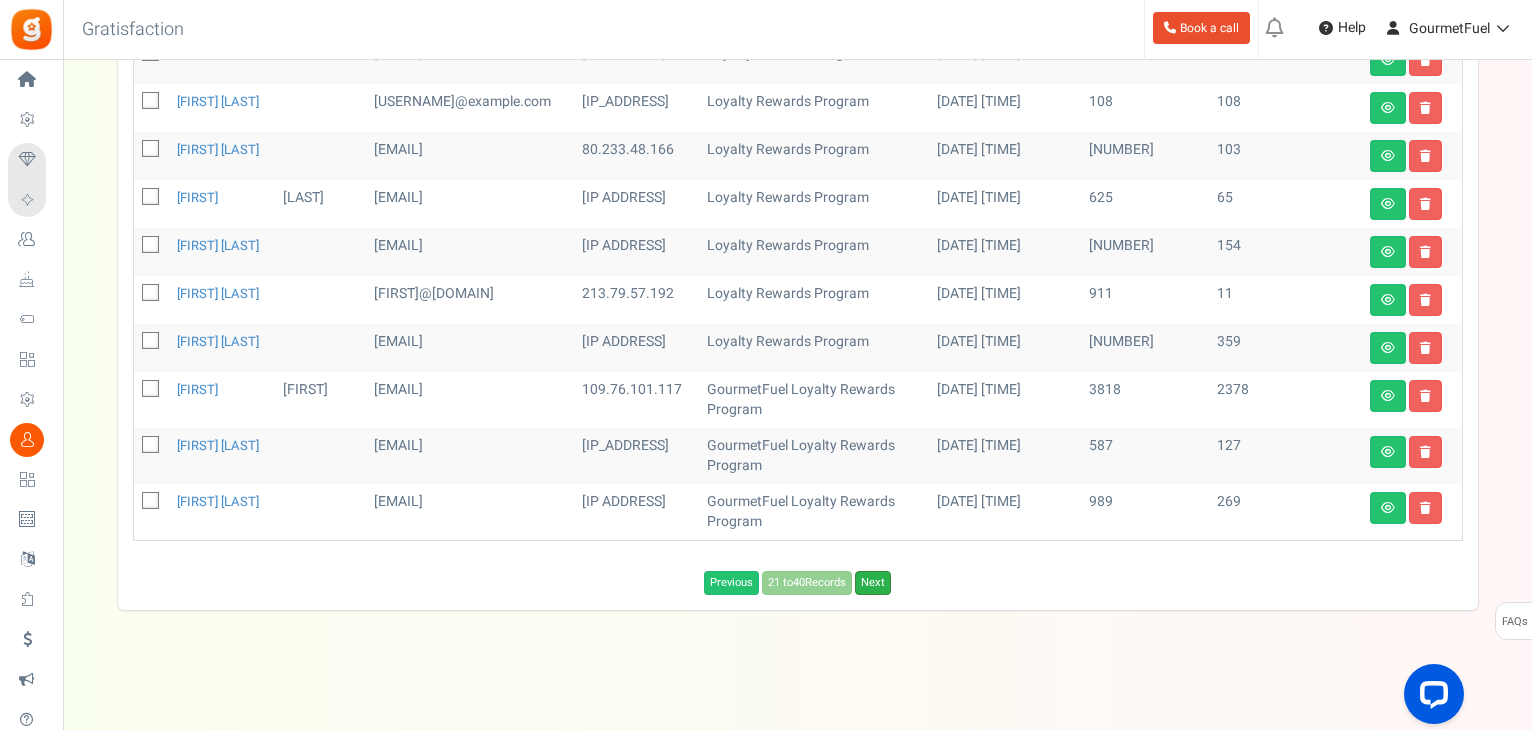 click on "Next" at bounding box center [873, 583] 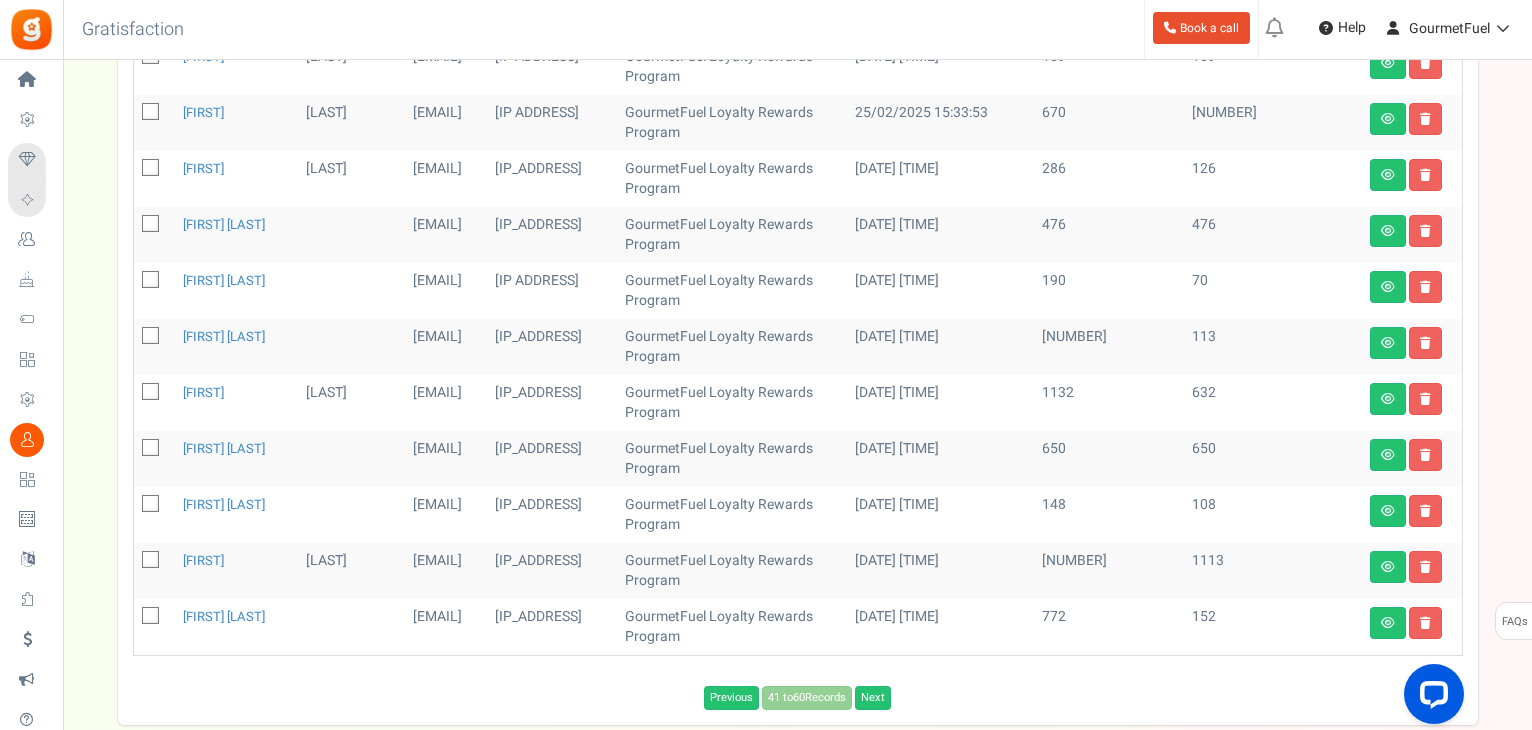 scroll, scrollTop: 1057, scrollLeft: 0, axis: vertical 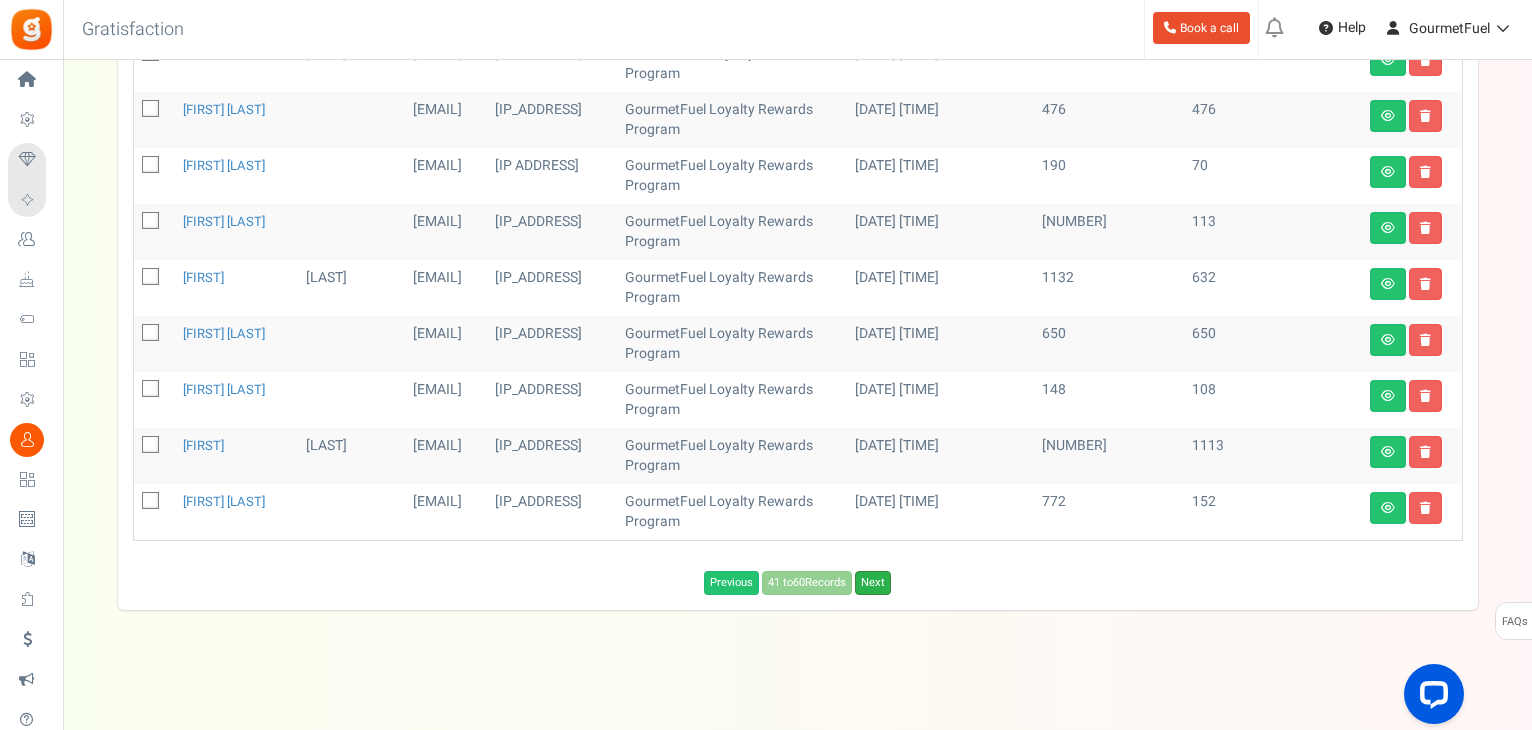 click on "Next" at bounding box center (873, 583) 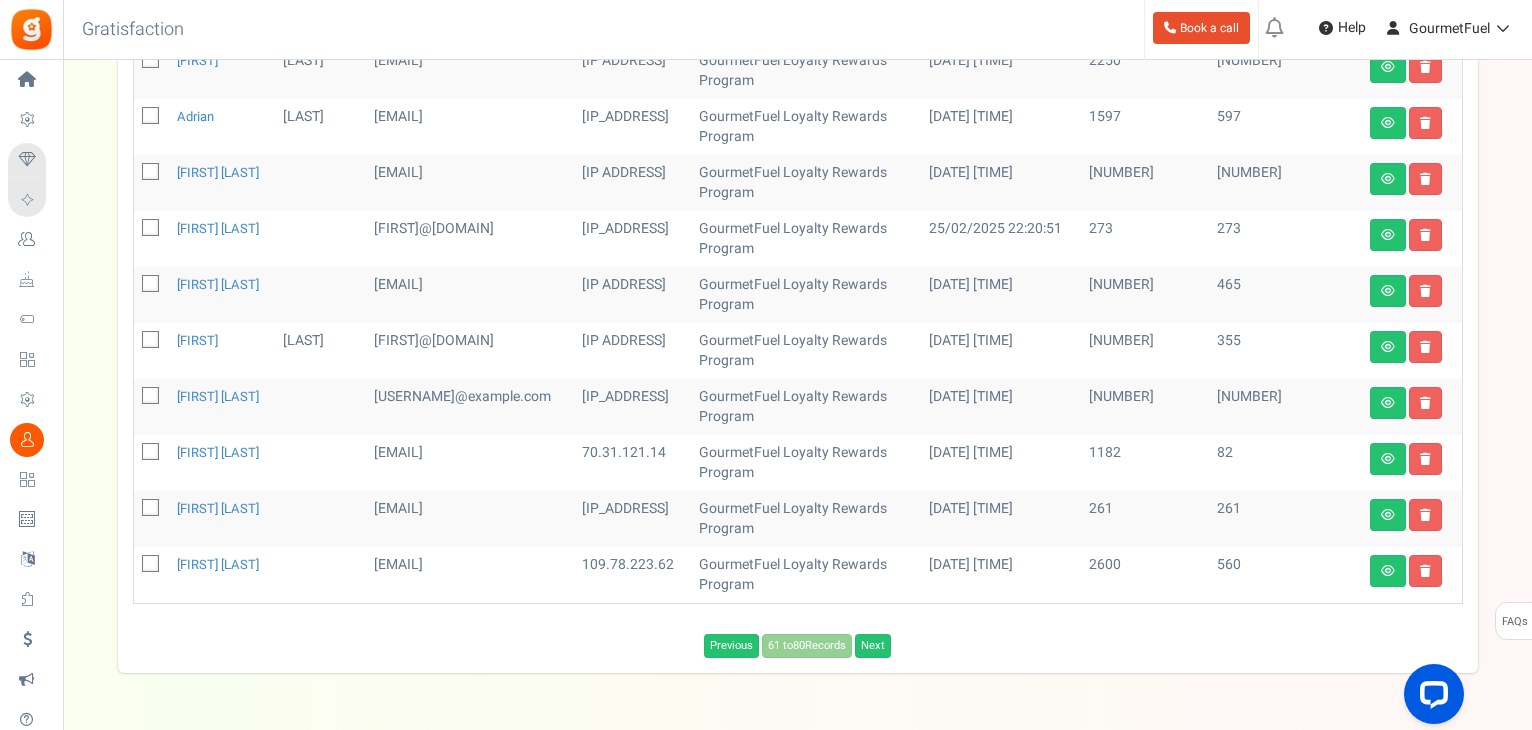 scroll, scrollTop: 1037, scrollLeft: 0, axis: vertical 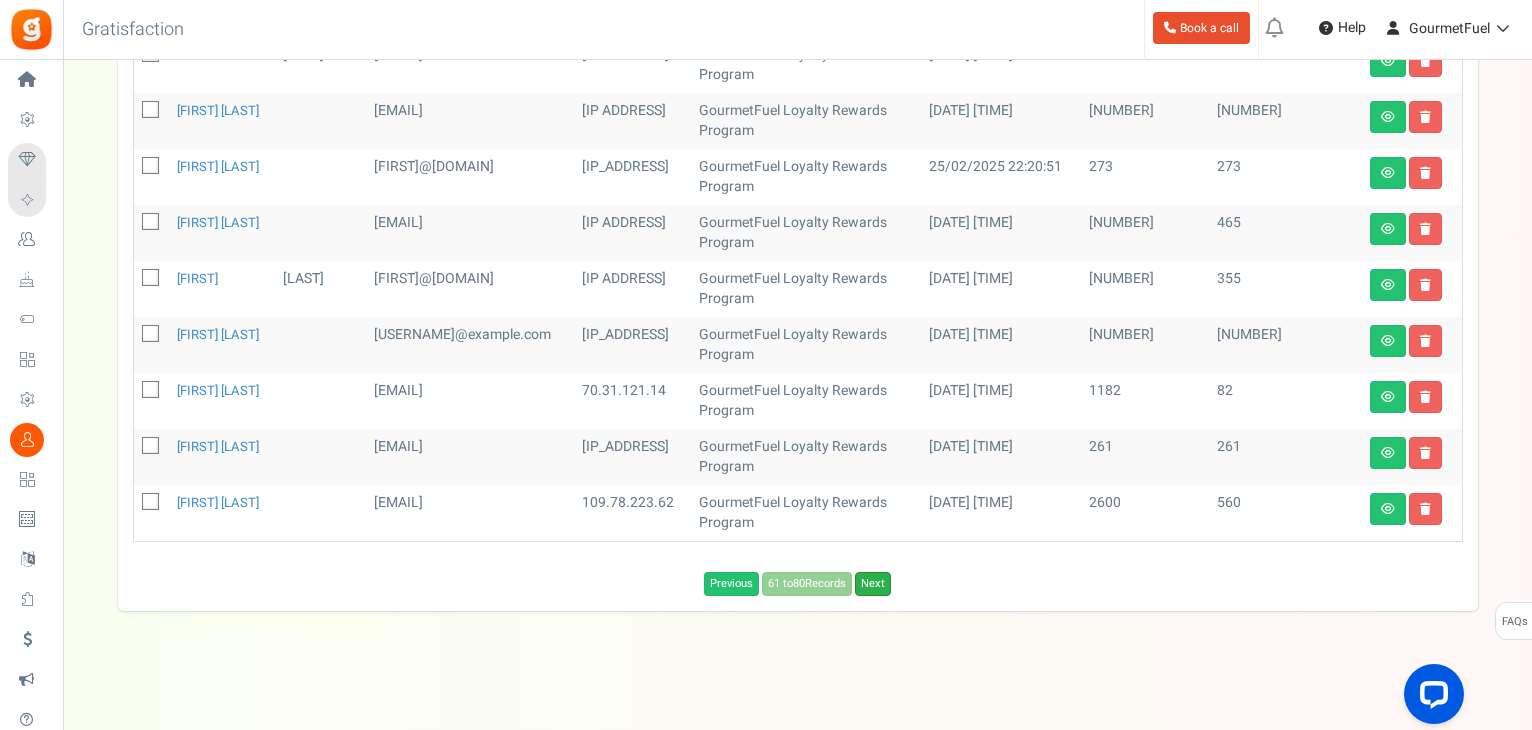 click on "Next" at bounding box center [873, 584] 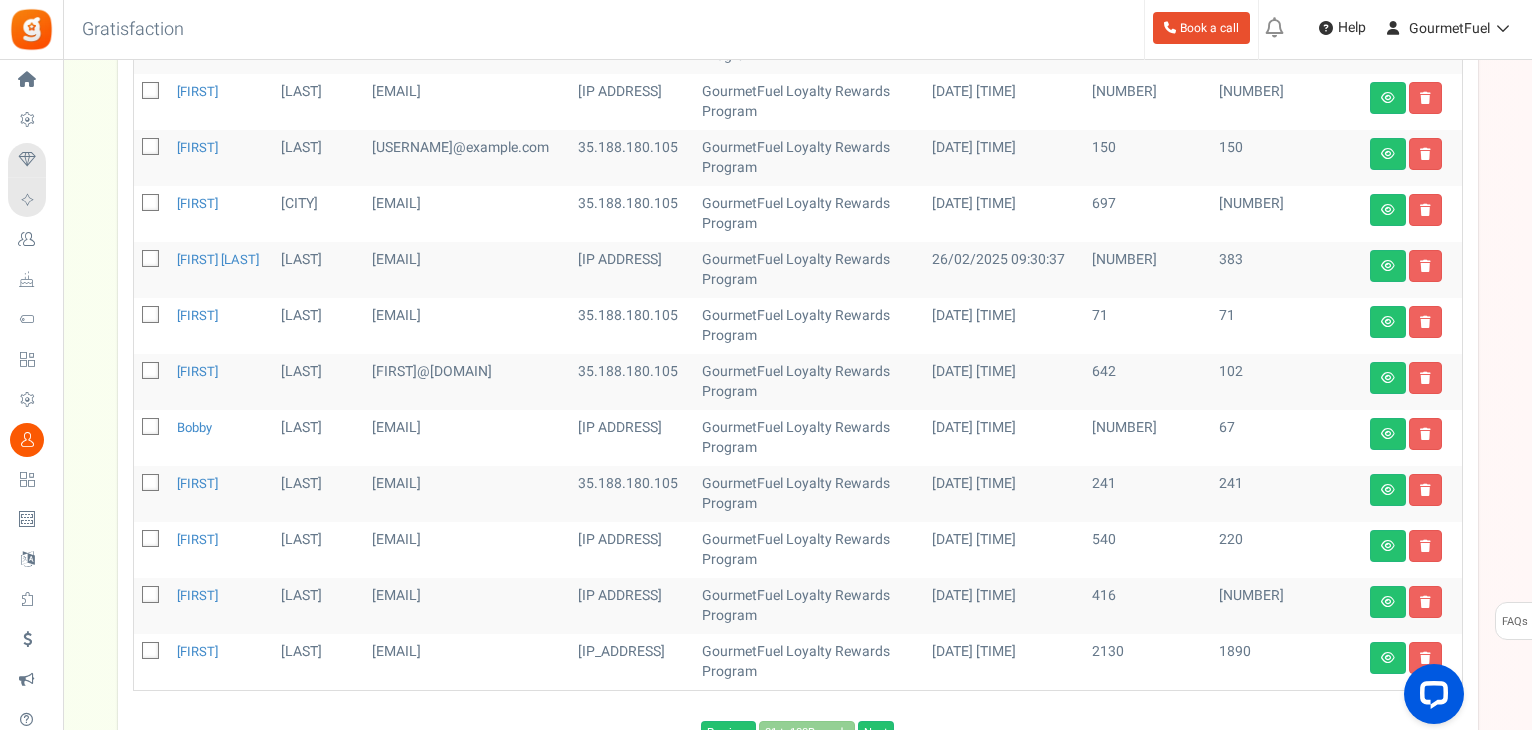 scroll, scrollTop: 1057, scrollLeft: 0, axis: vertical 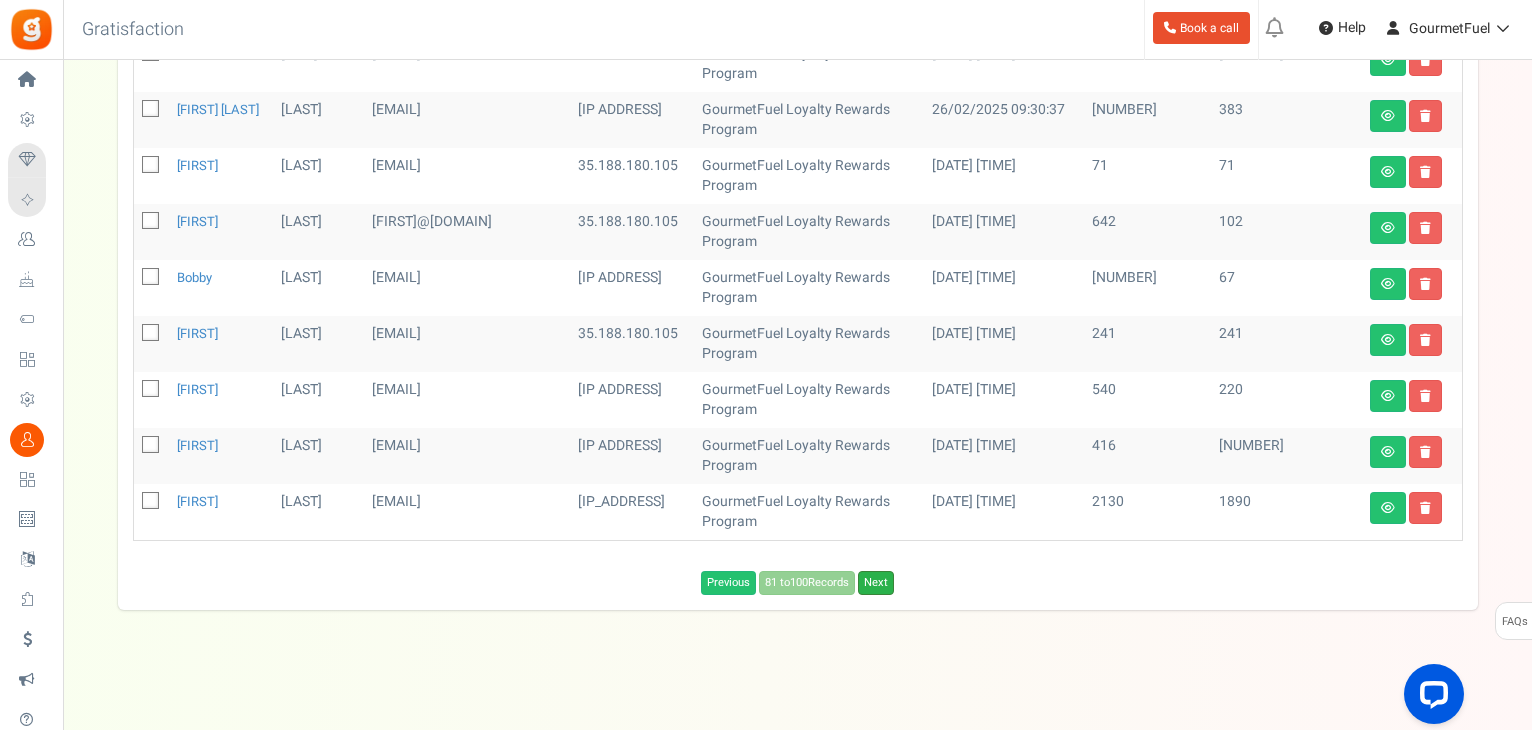 click on "Next" at bounding box center (876, 583) 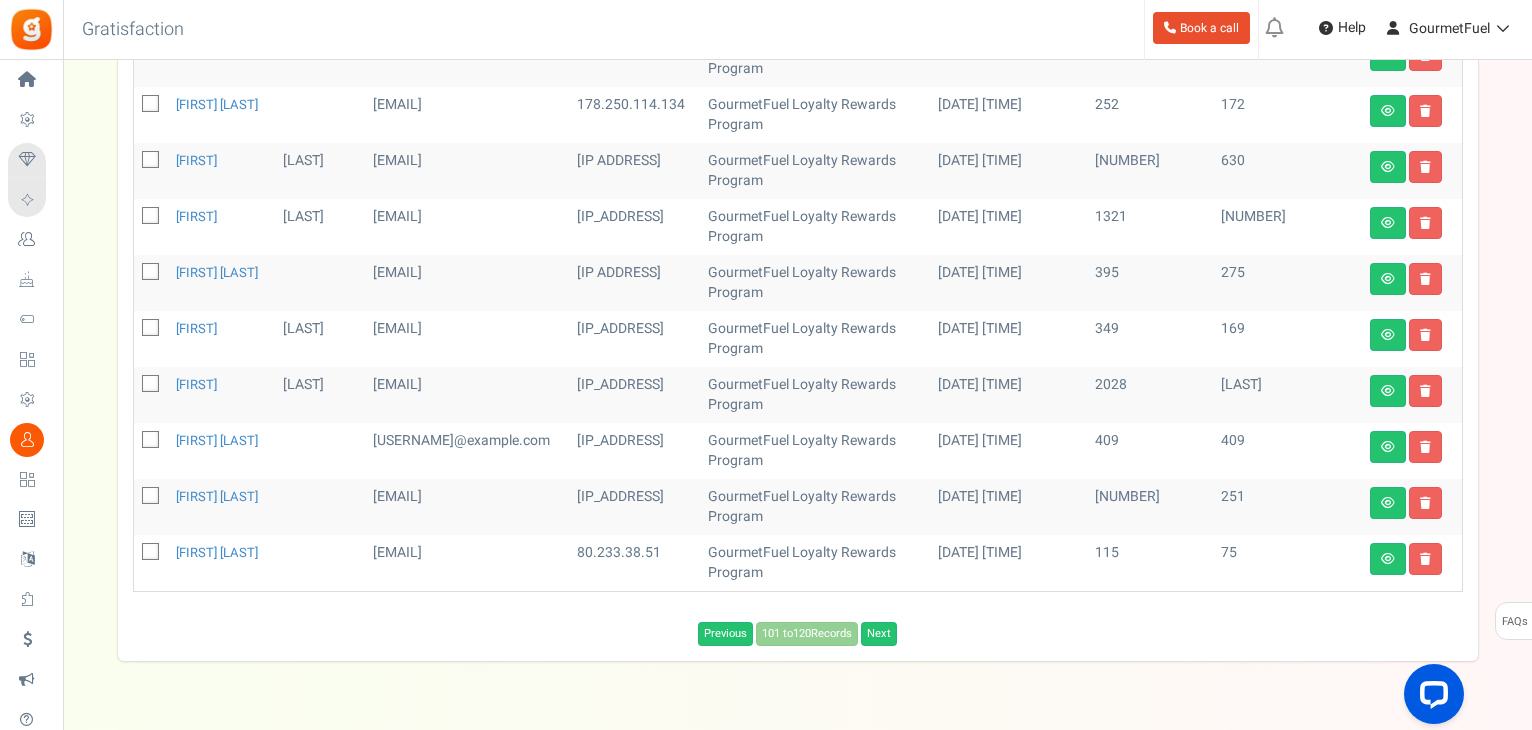 scroll, scrollTop: 1037, scrollLeft: 0, axis: vertical 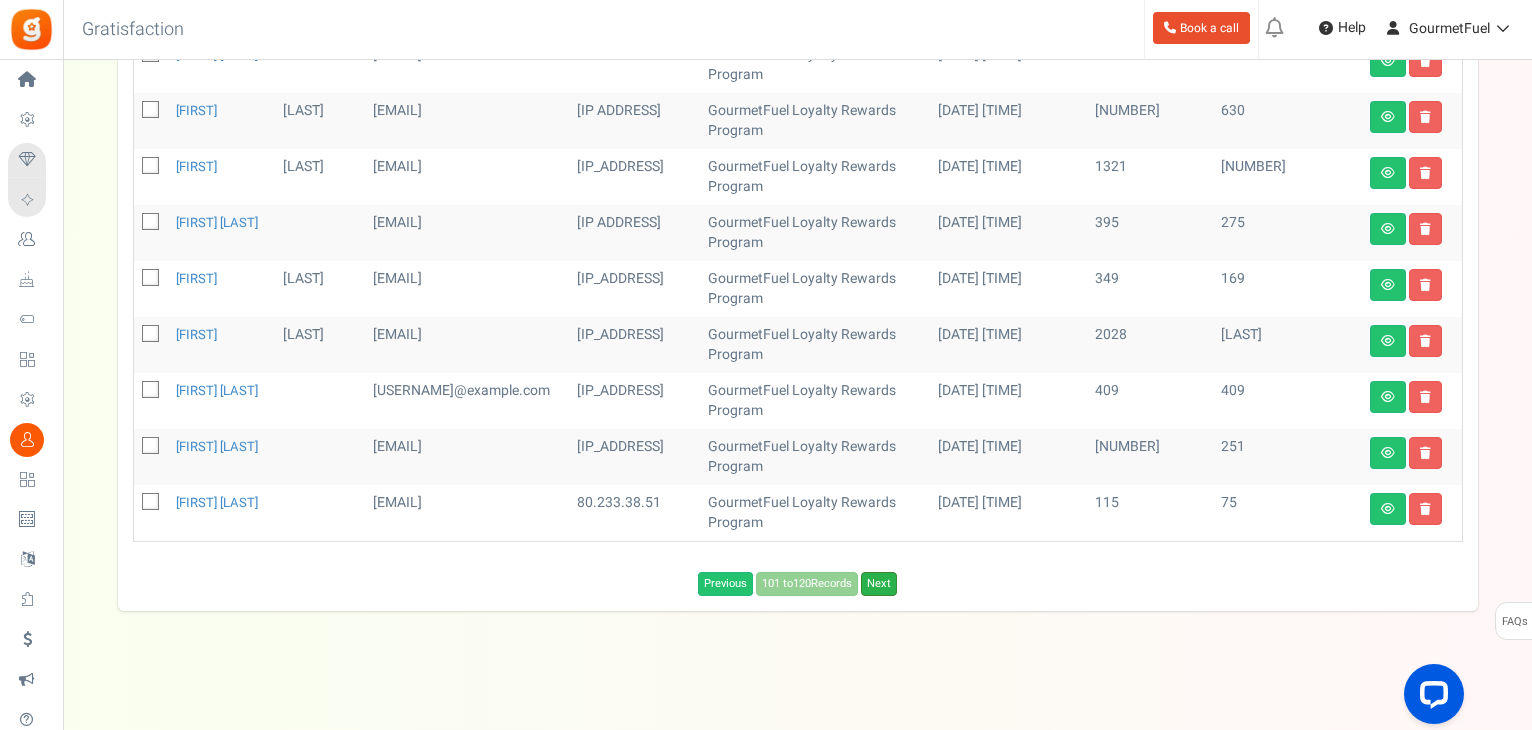 click on "Next" at bounding box center [879, 584] 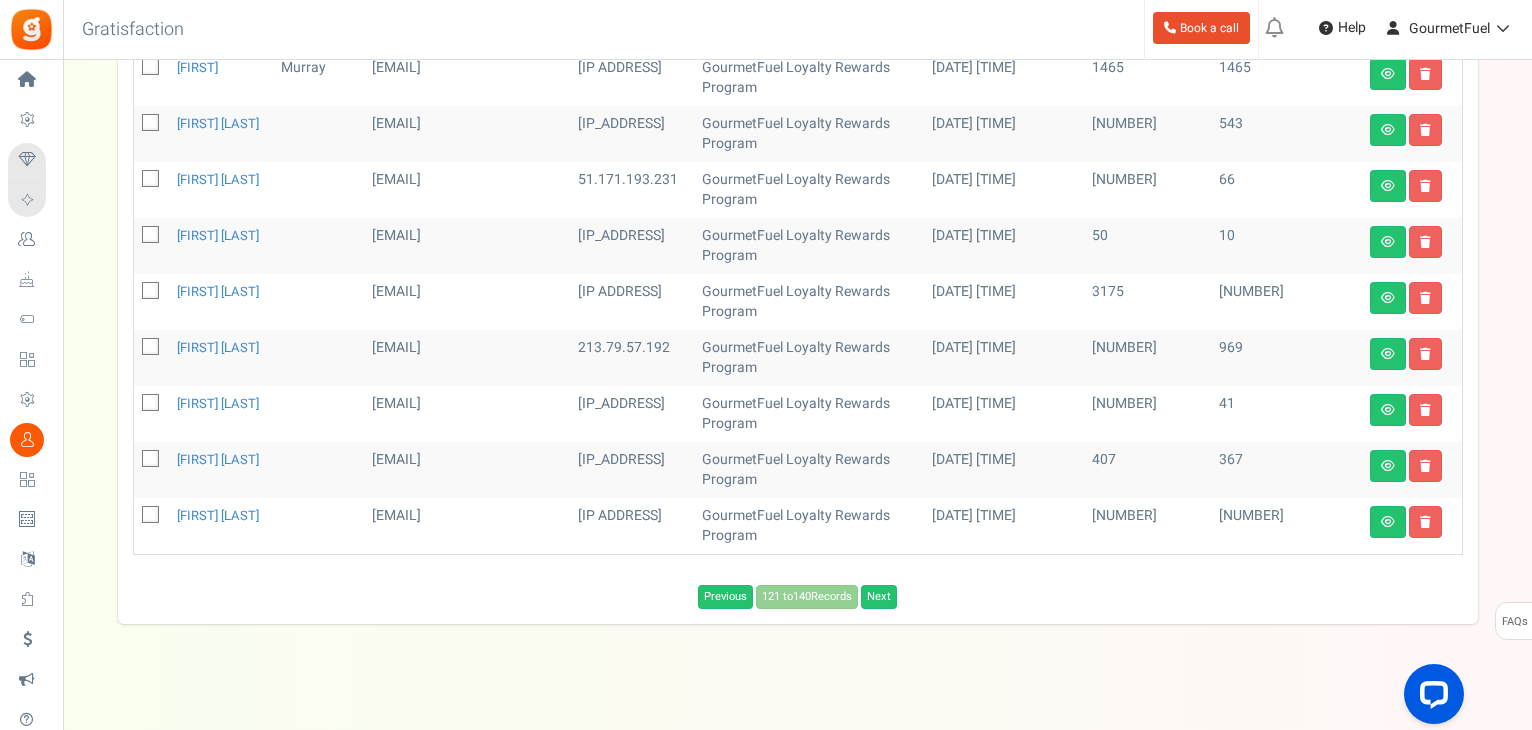 scroll, scrollTop: 1057, scrollLeft: 0, axis: vertical 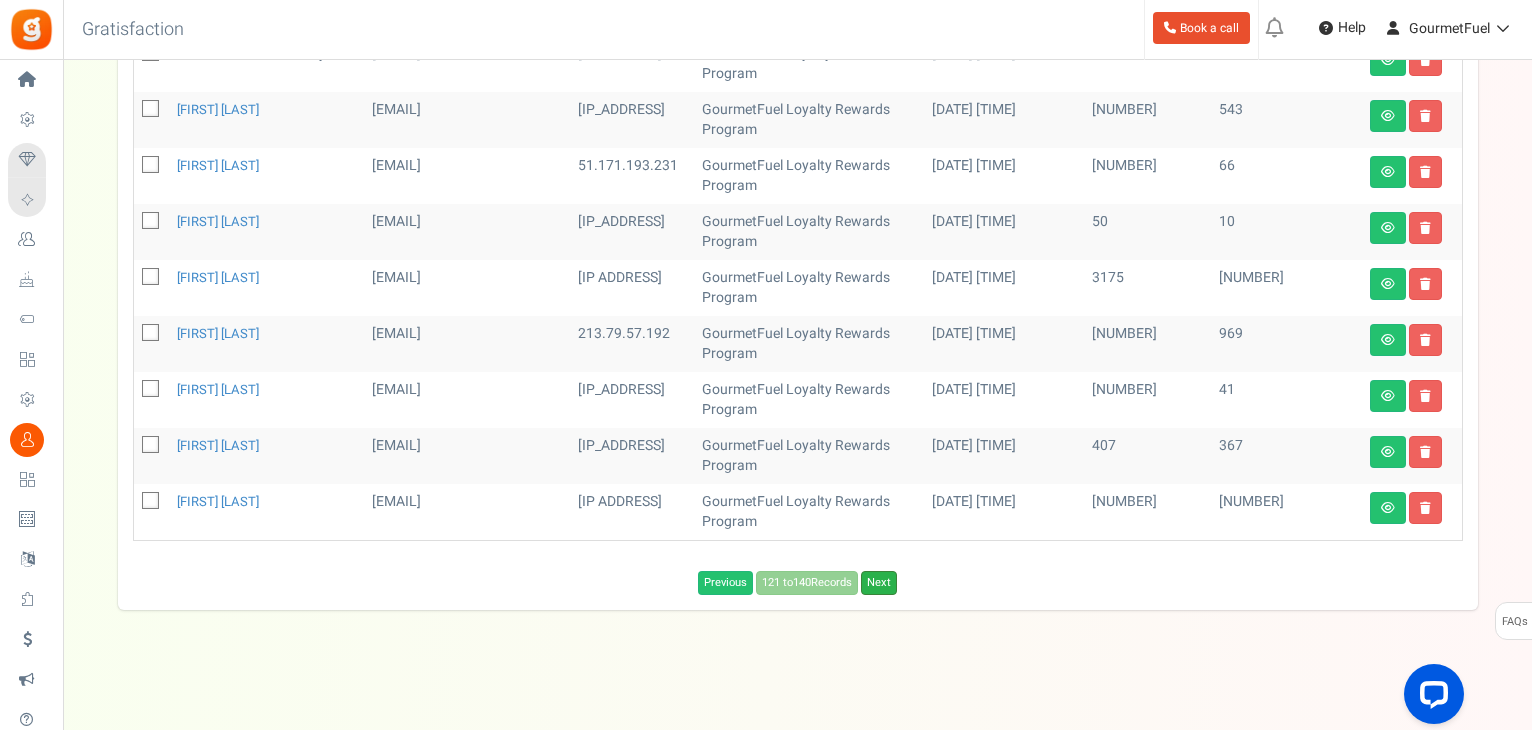 click on "Next" at bounding box center [879, 583] 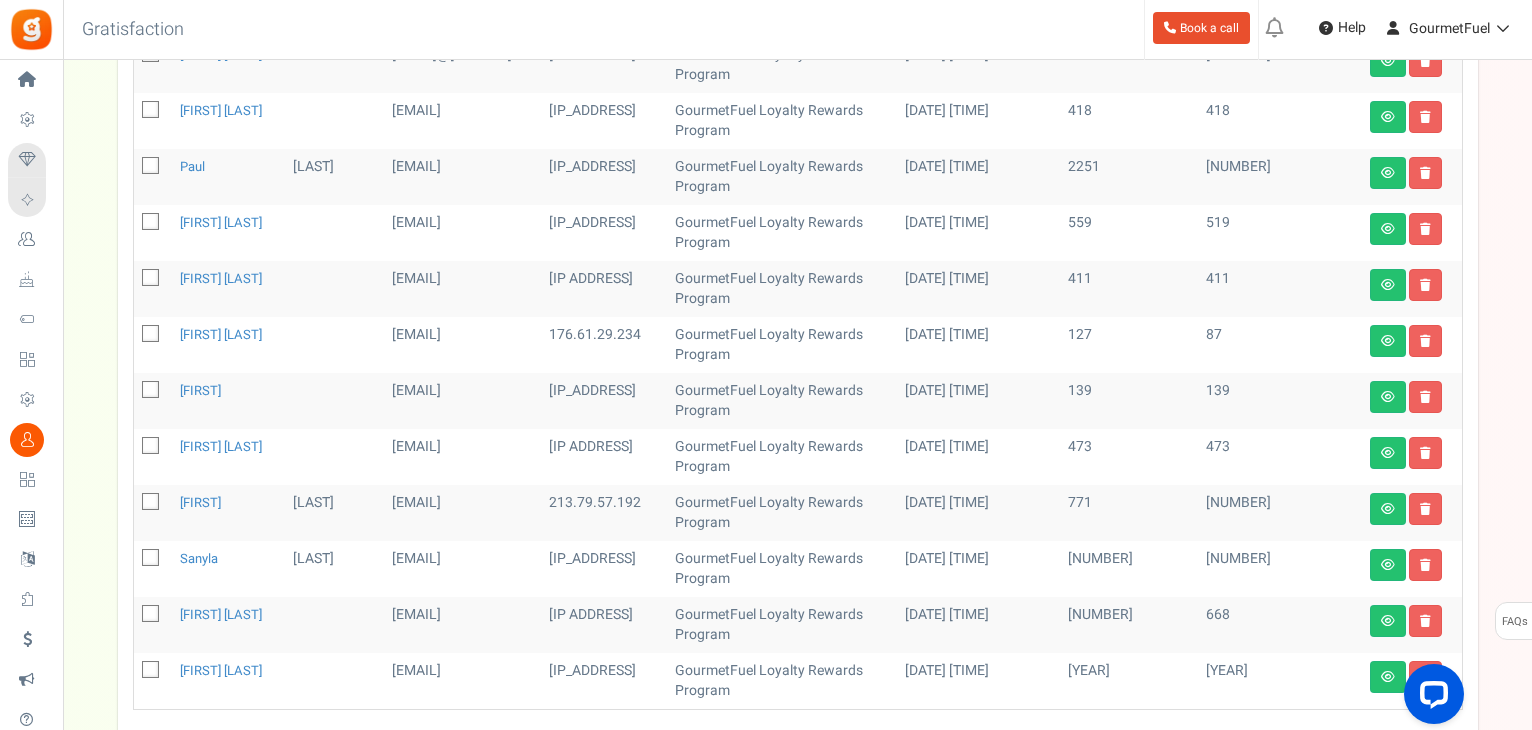 scroll, scrollTop: 537, scrollLeft: 0, axis: vertical 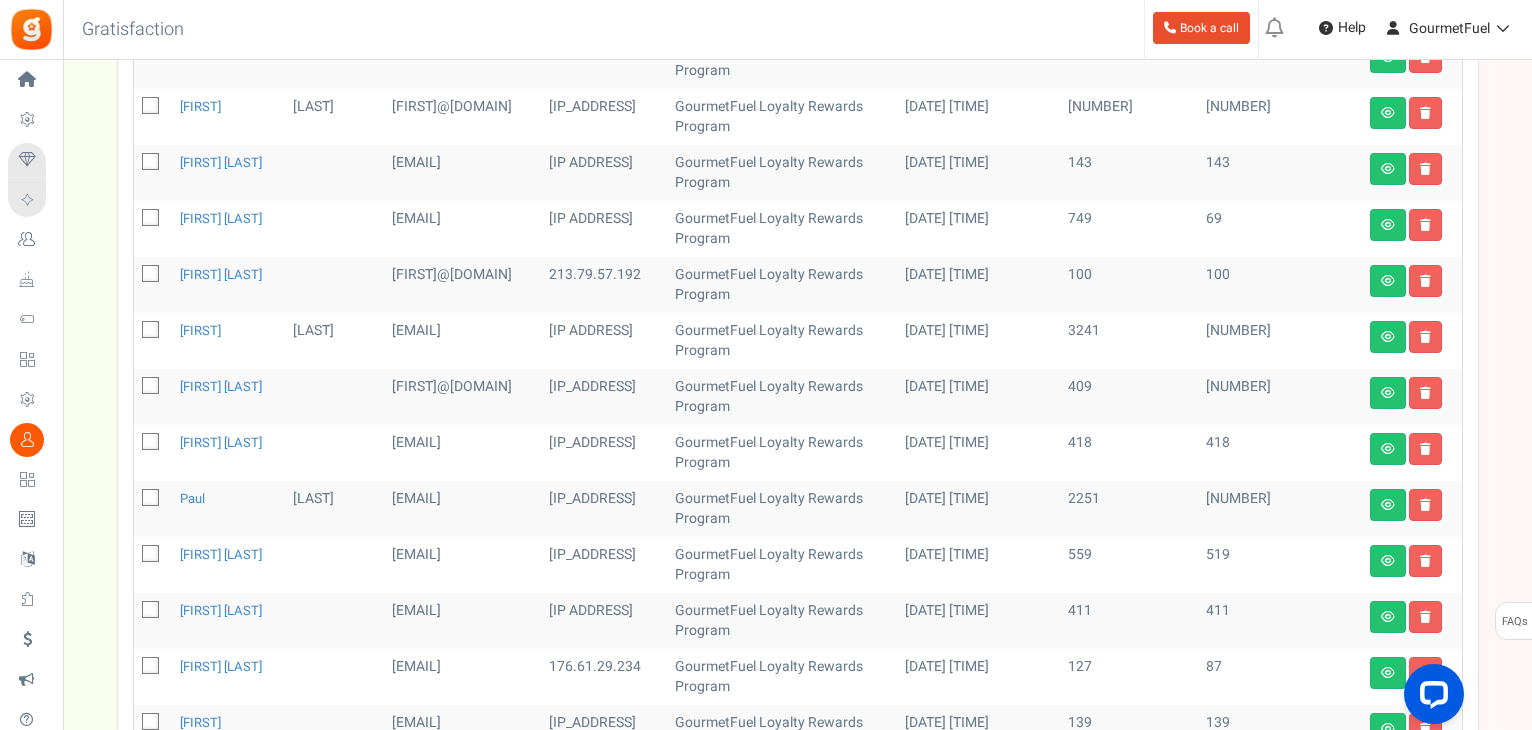click at bounding box center (151, 275) 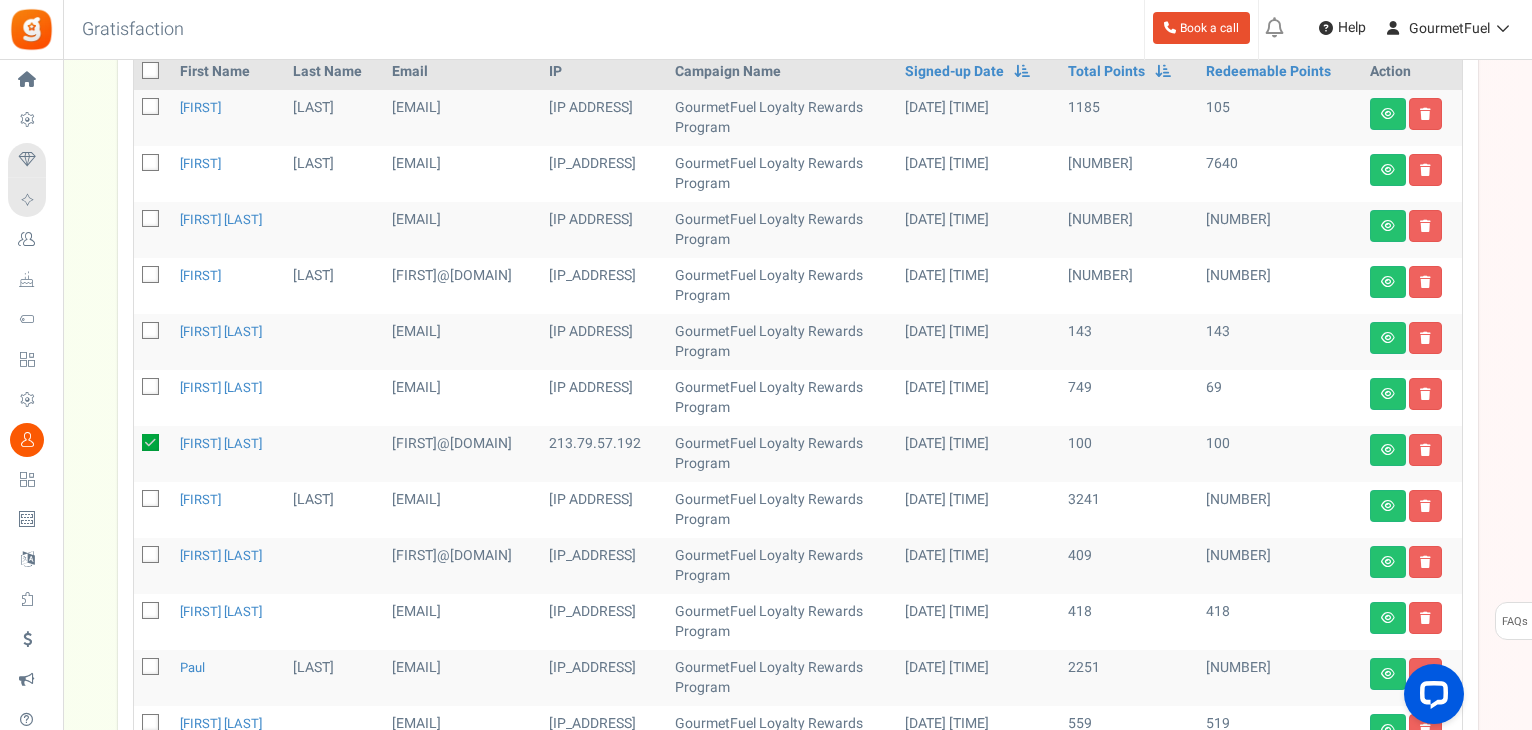 scroll, scrollTop: 37, scrollLeft: 0, axis: vertical 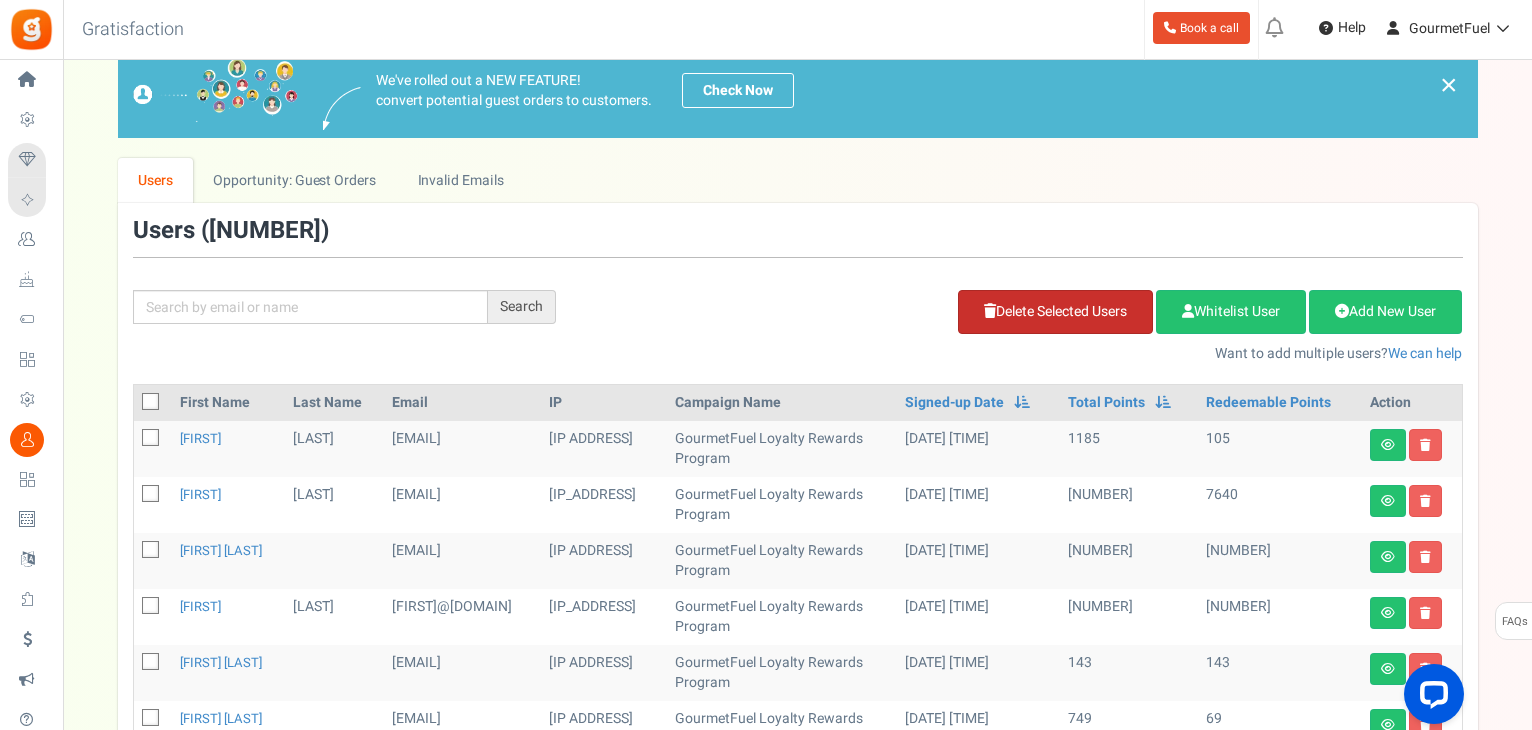 click on "Delete Selected Users" at bounding box center (1055, 312) 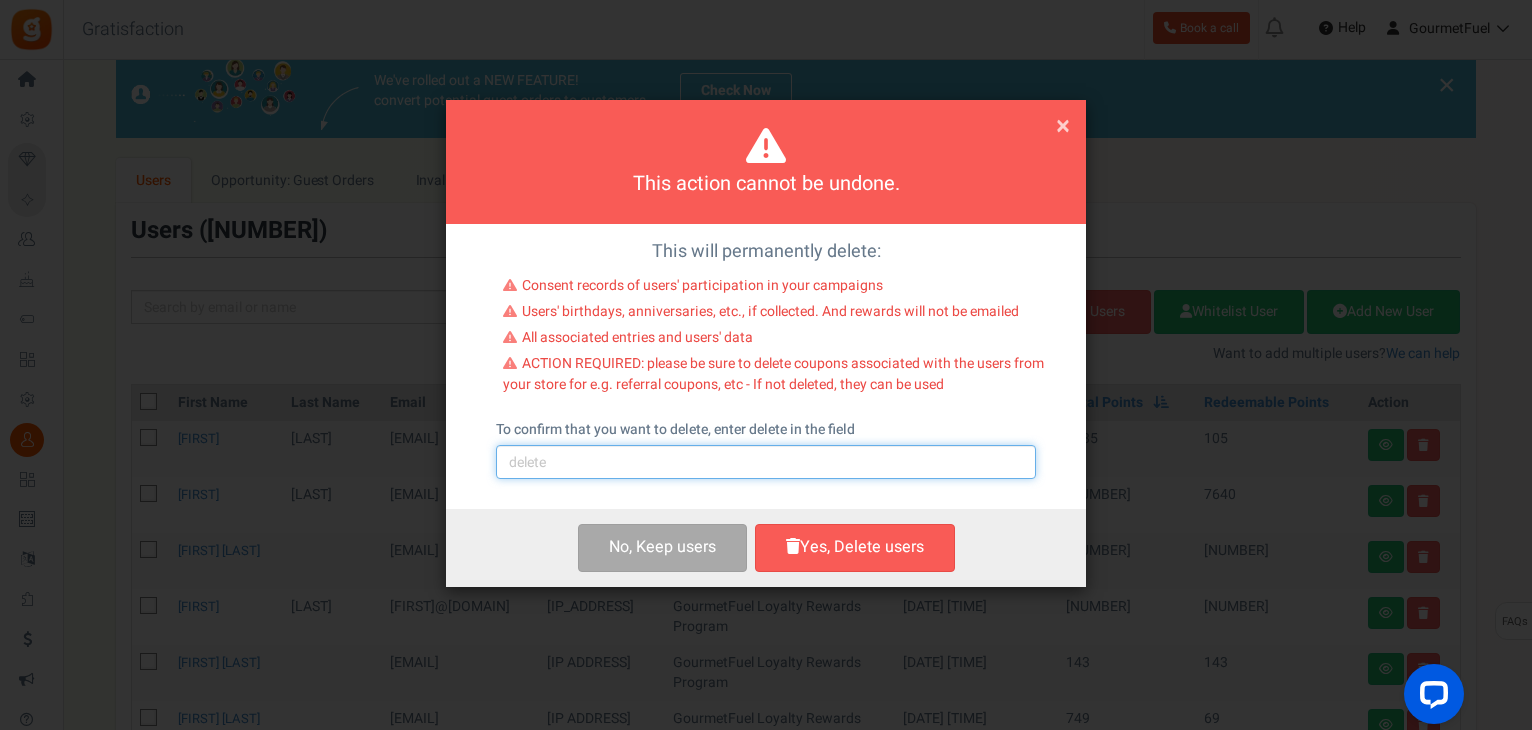 click at bounding box center [766, 462] 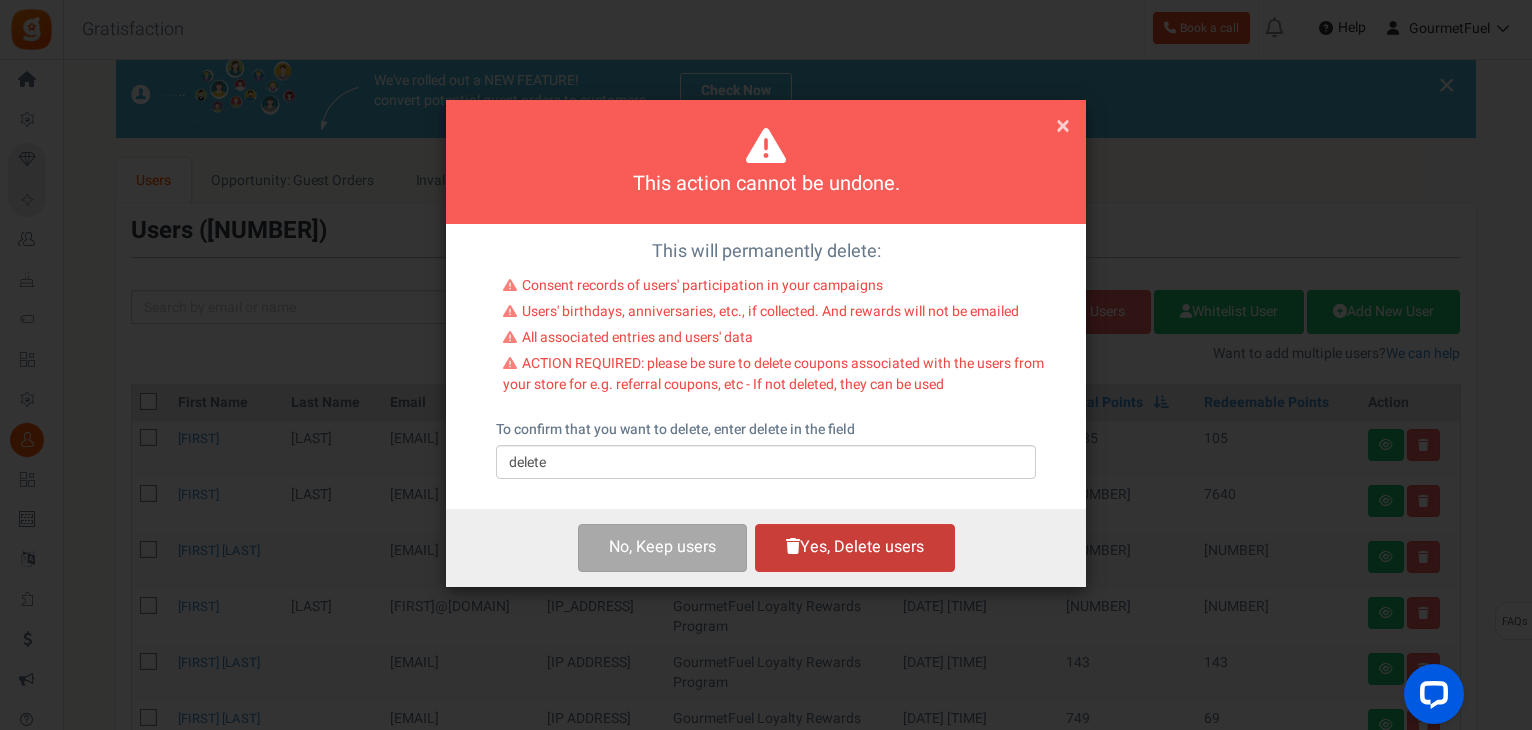 click on "Yes, Delete users" at bounding box center [855, 547] 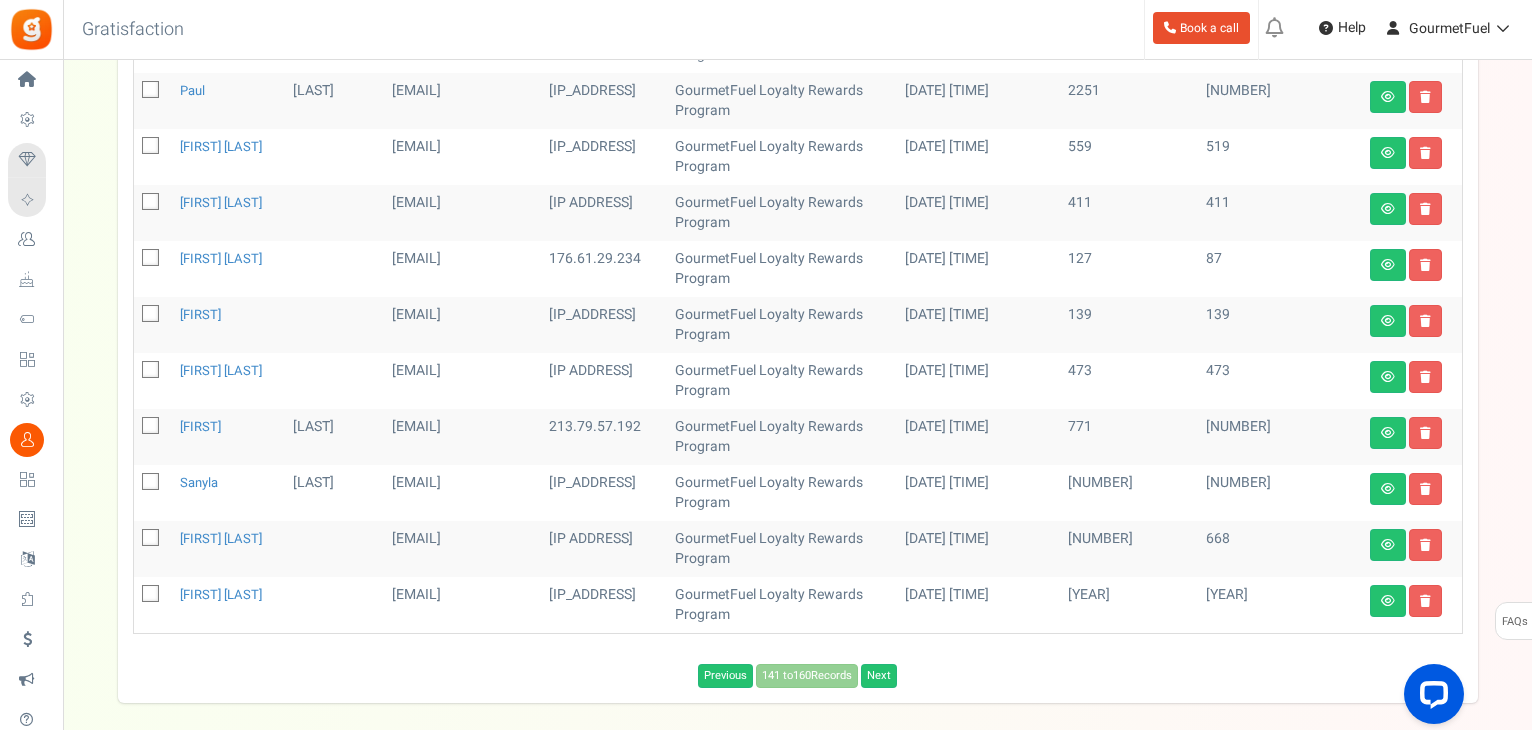 scroll, scrollTop: 981, scrollLeft: 0, axis: vertical 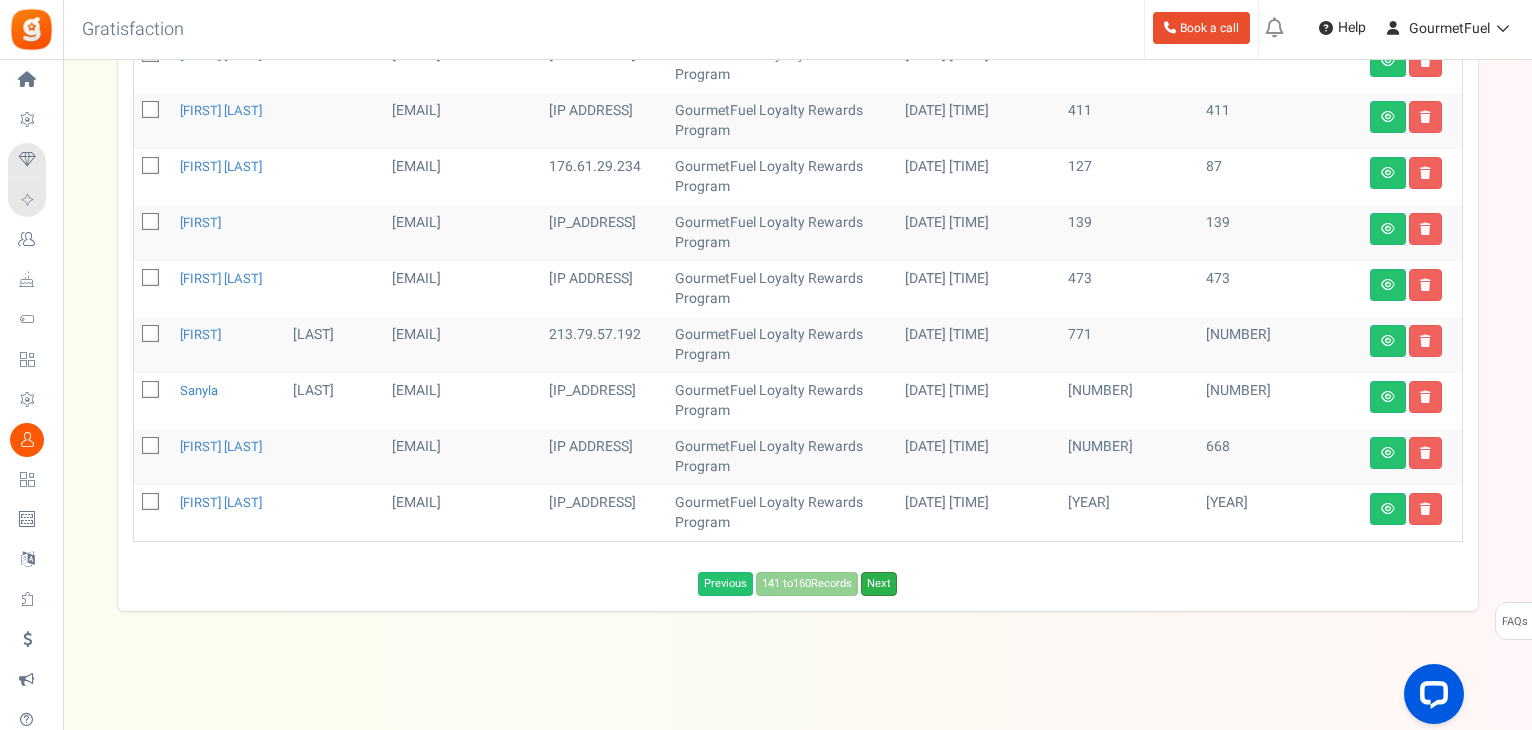 click on "Next" at bounding box center [879, 584] 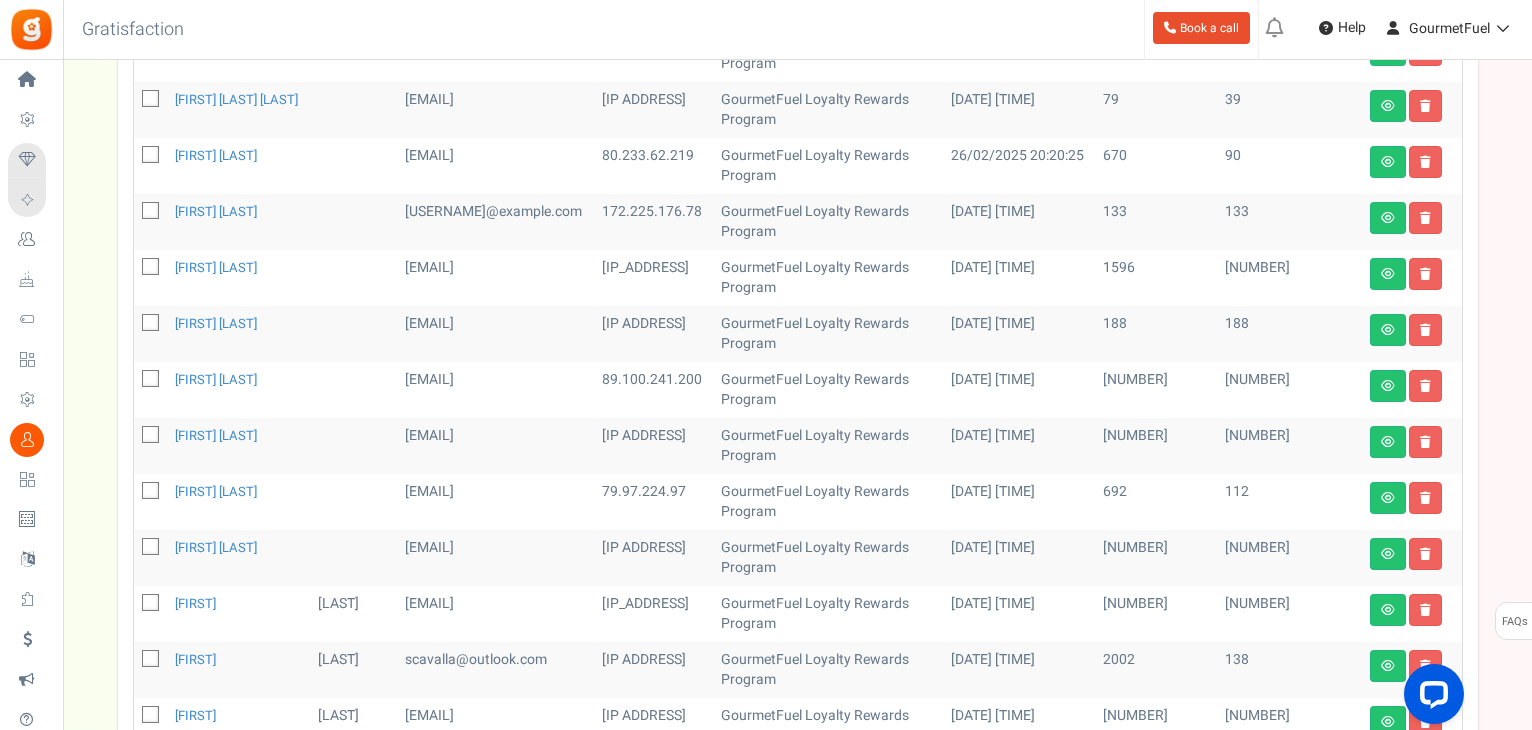 scroll, scrollTop: 1057, scrollLeft: 0, axis: vertical 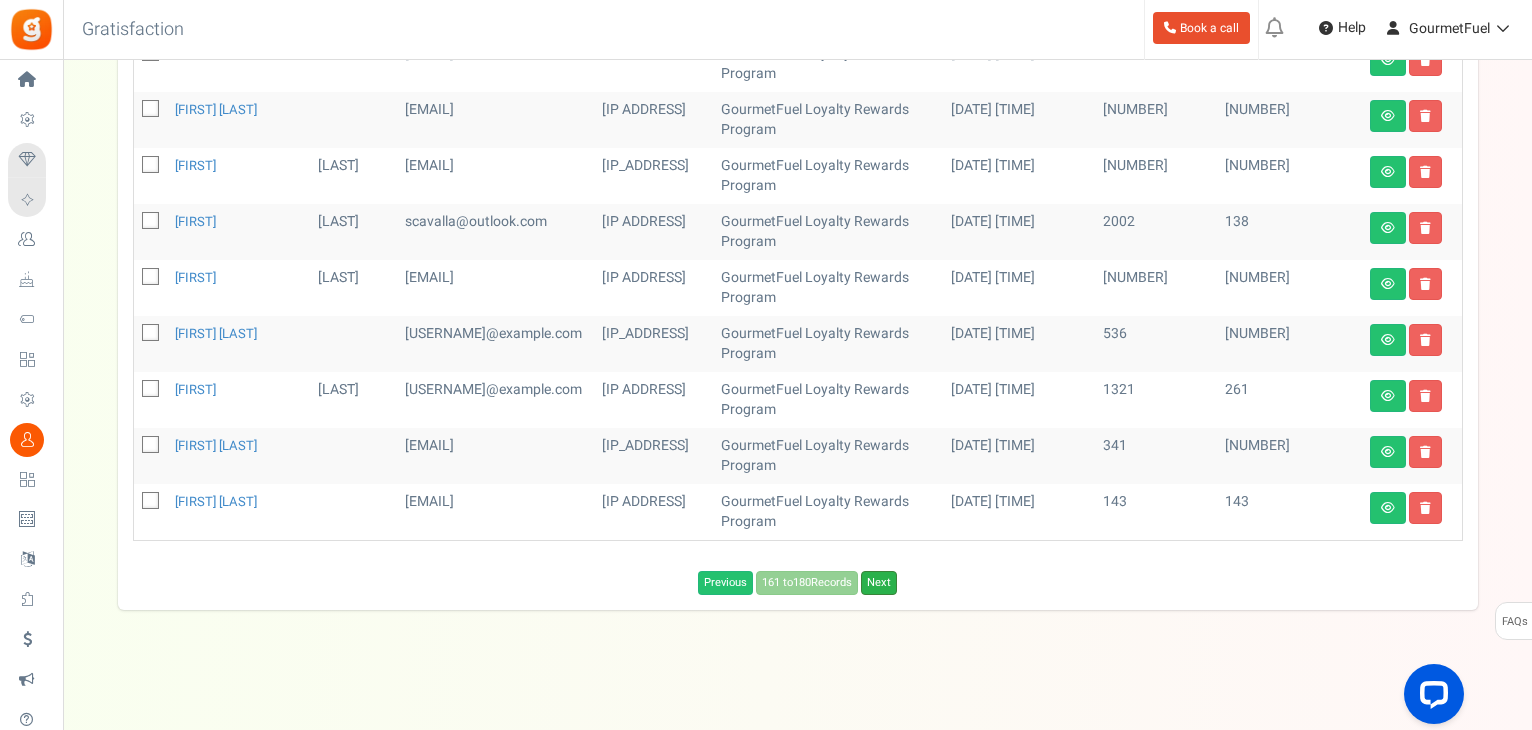 click on "Next" at bounding box center [879, 583] 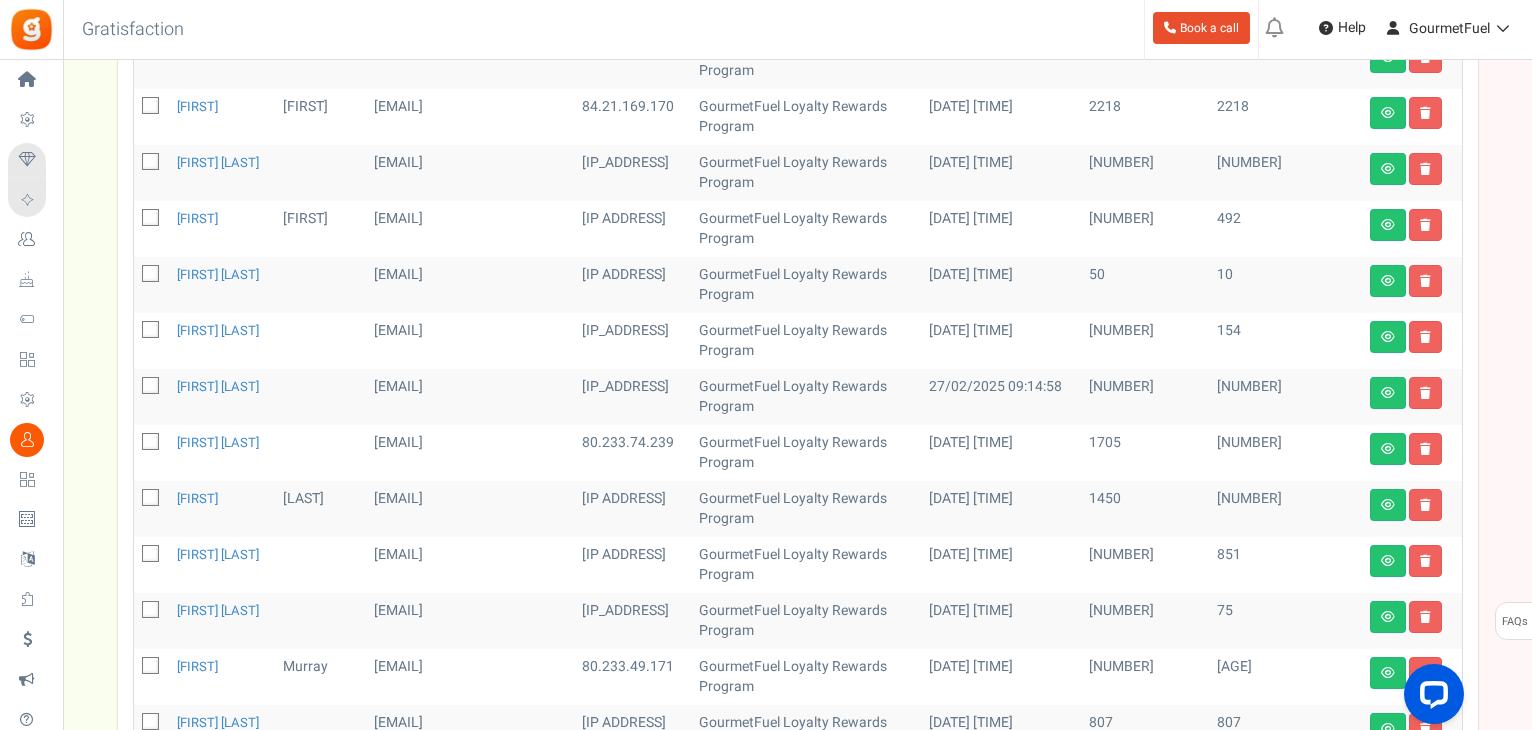 scroll, scrollTop: 337, scrollLeft: 0, axis: vertical 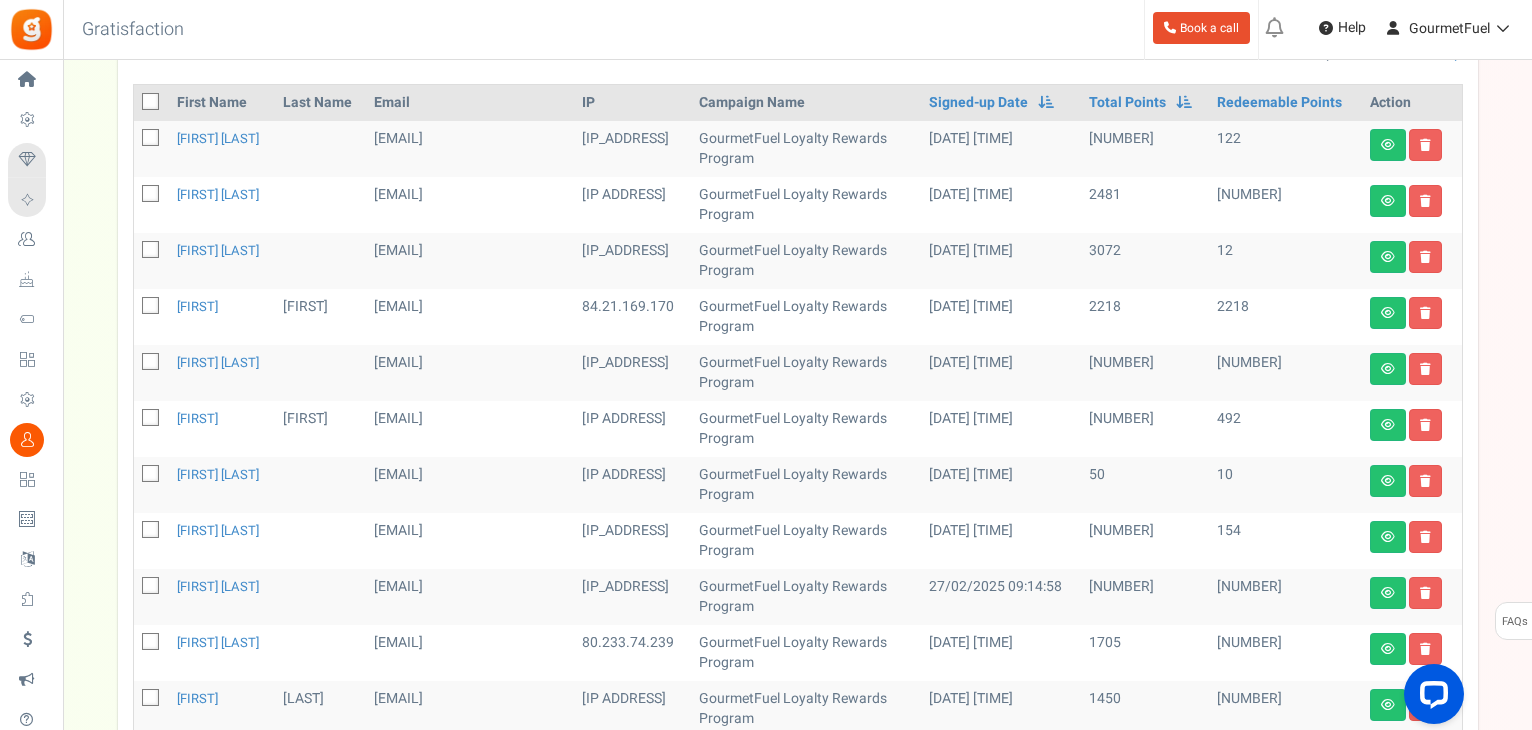 click at bounding box center [151, 475] 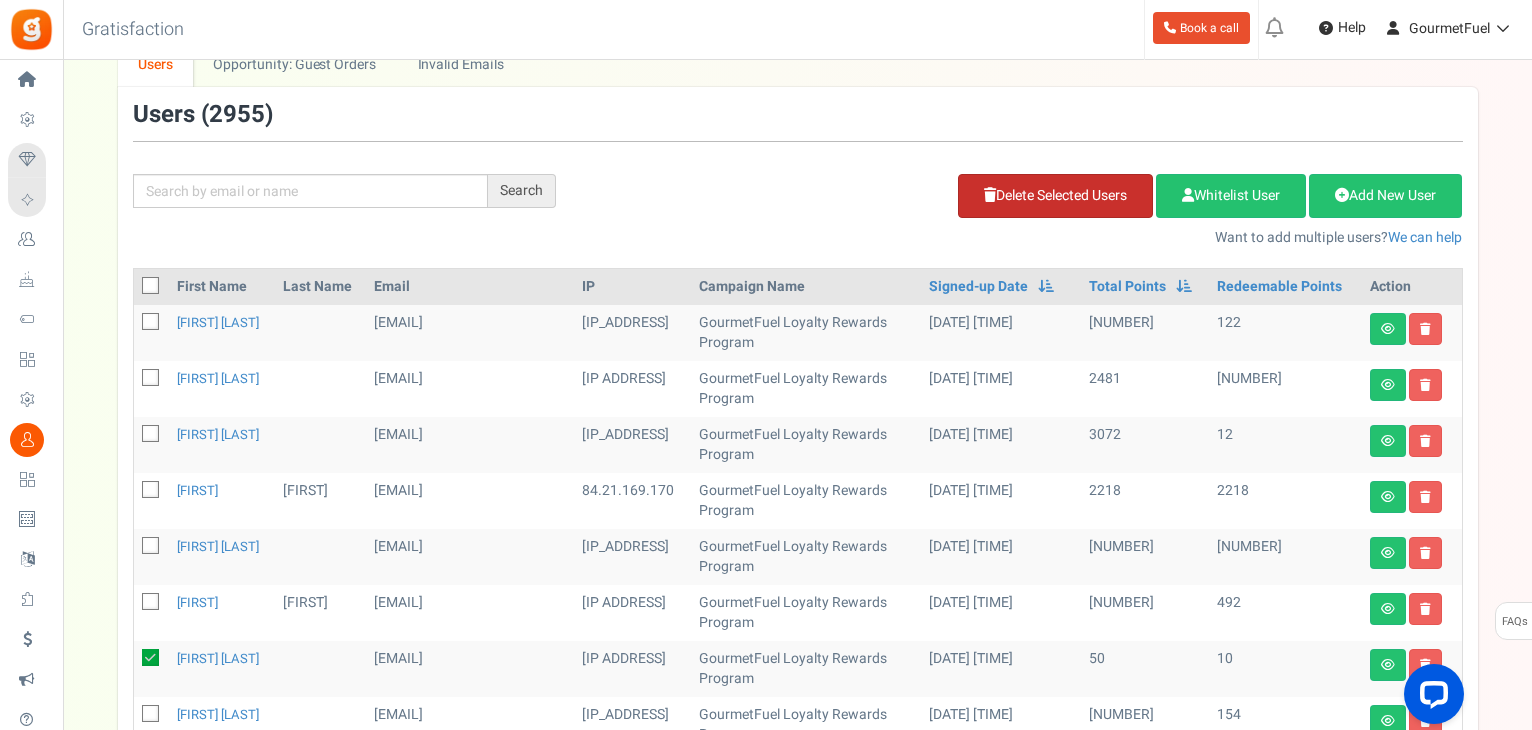 scroll, scrollTop: 37, scrollLeft: 0, axis: vertical 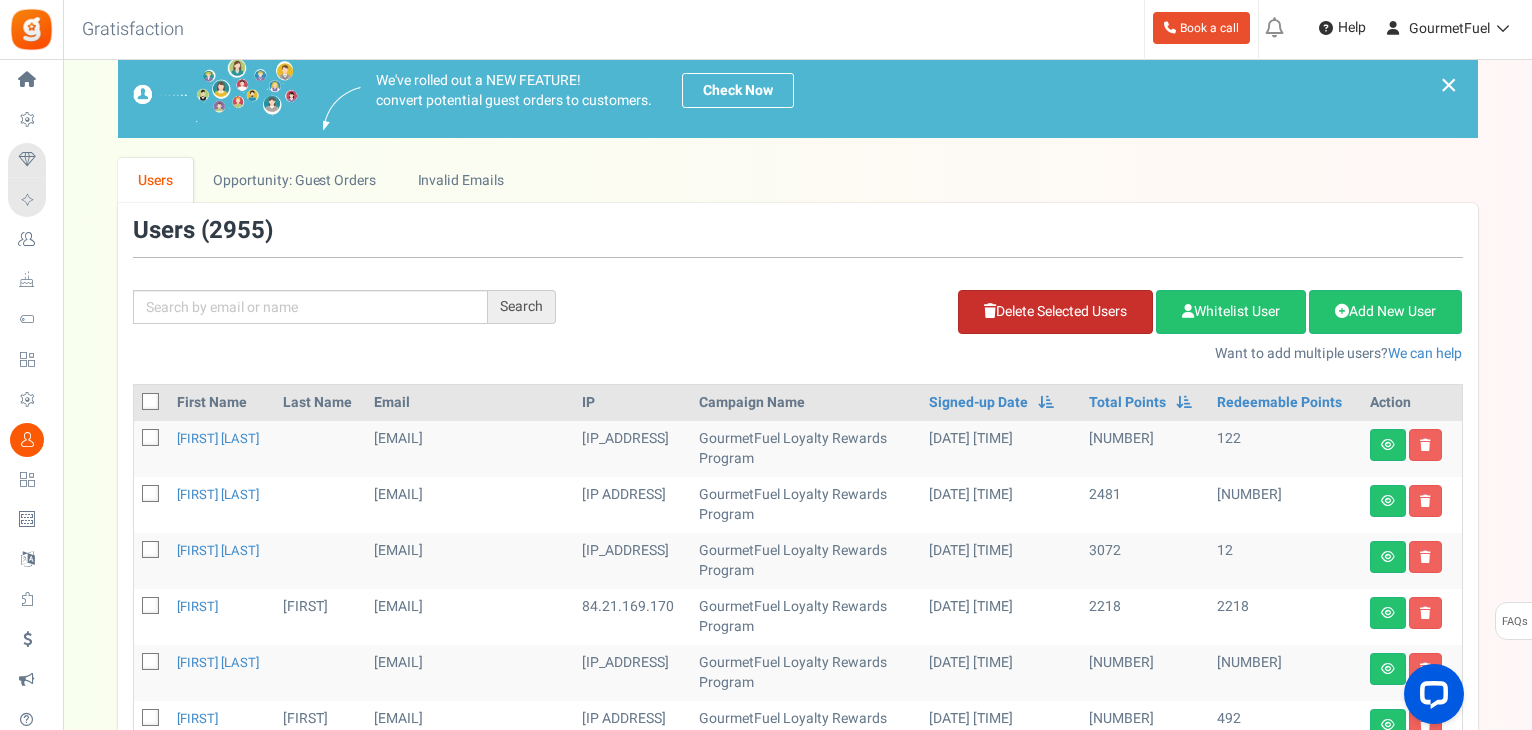 click on "Delete Selected Users" at bounding box center [1055, 312] 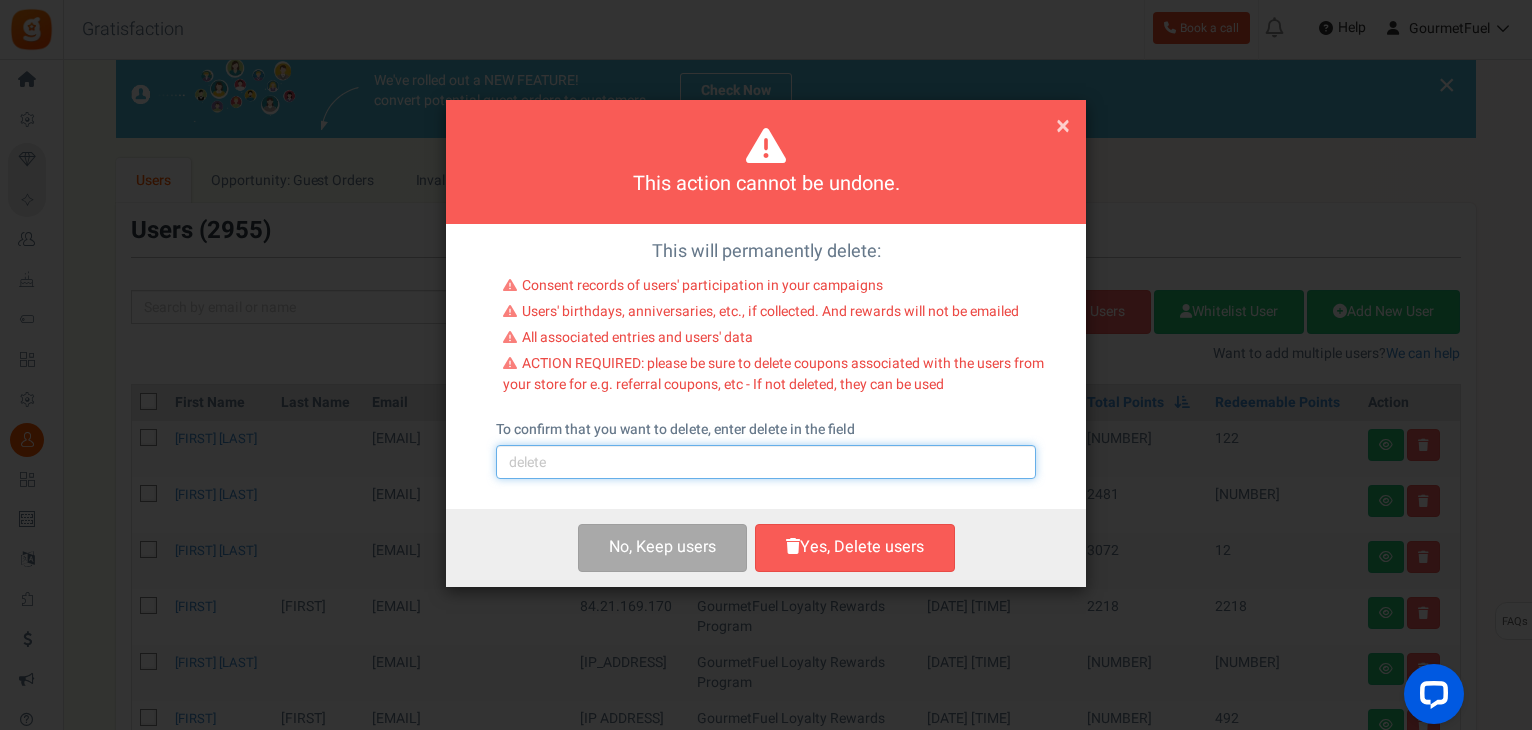 click at bounding box center (766, 462) 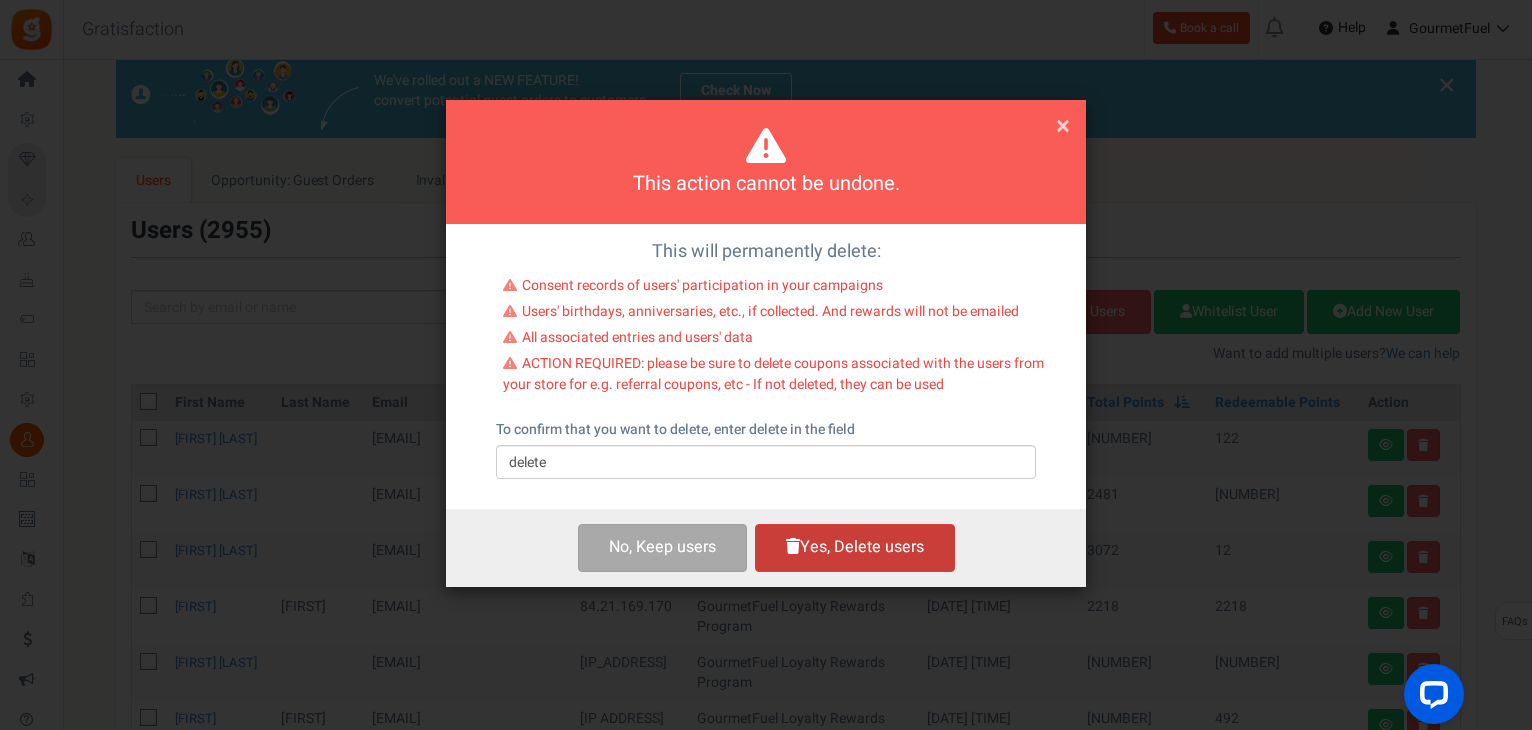 click on "Yes, Delete users" at bounding box center (855, 547) 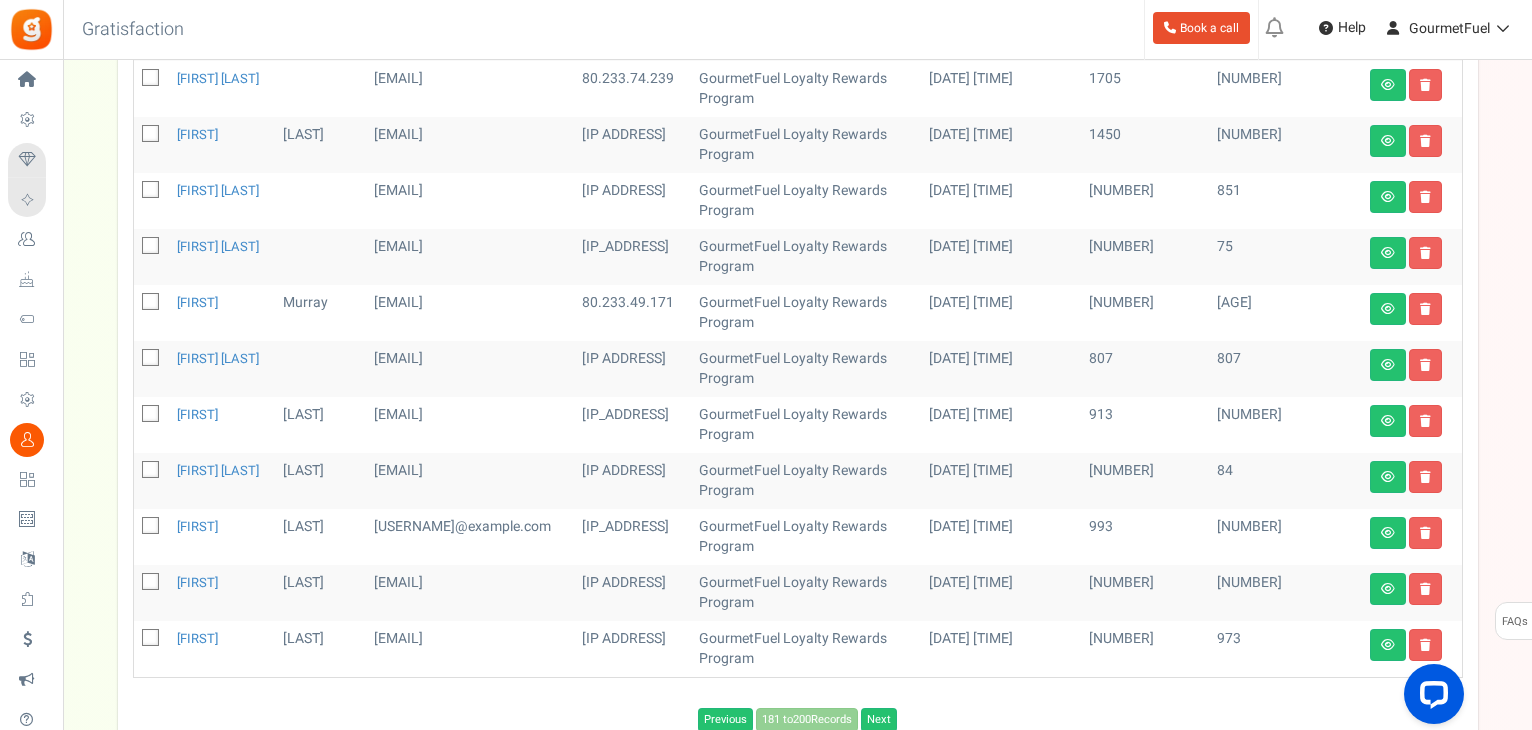 scroll, scrollTop: 981, scrollLeft: 0, axis: vertical 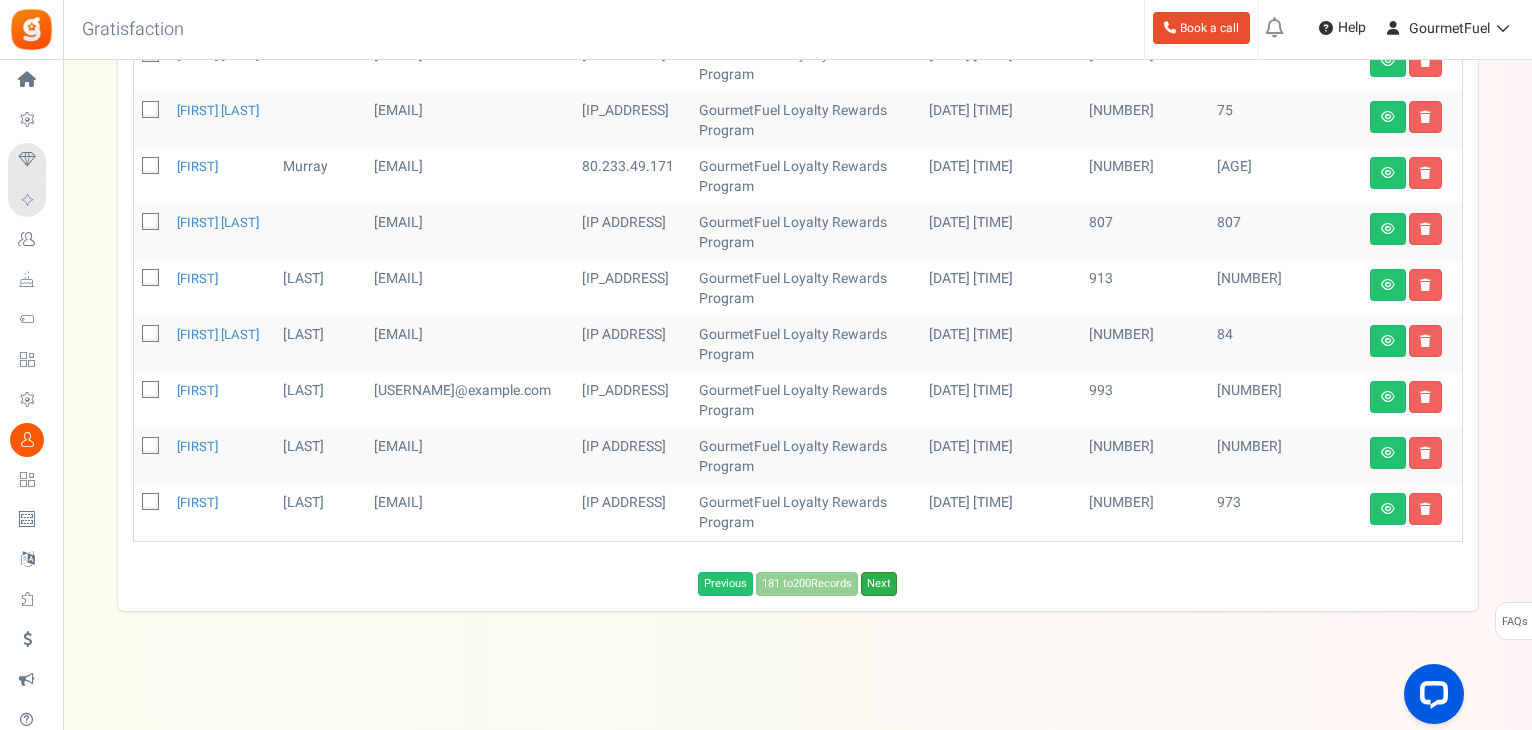 click on "Next" at bounding box center [879, 584] 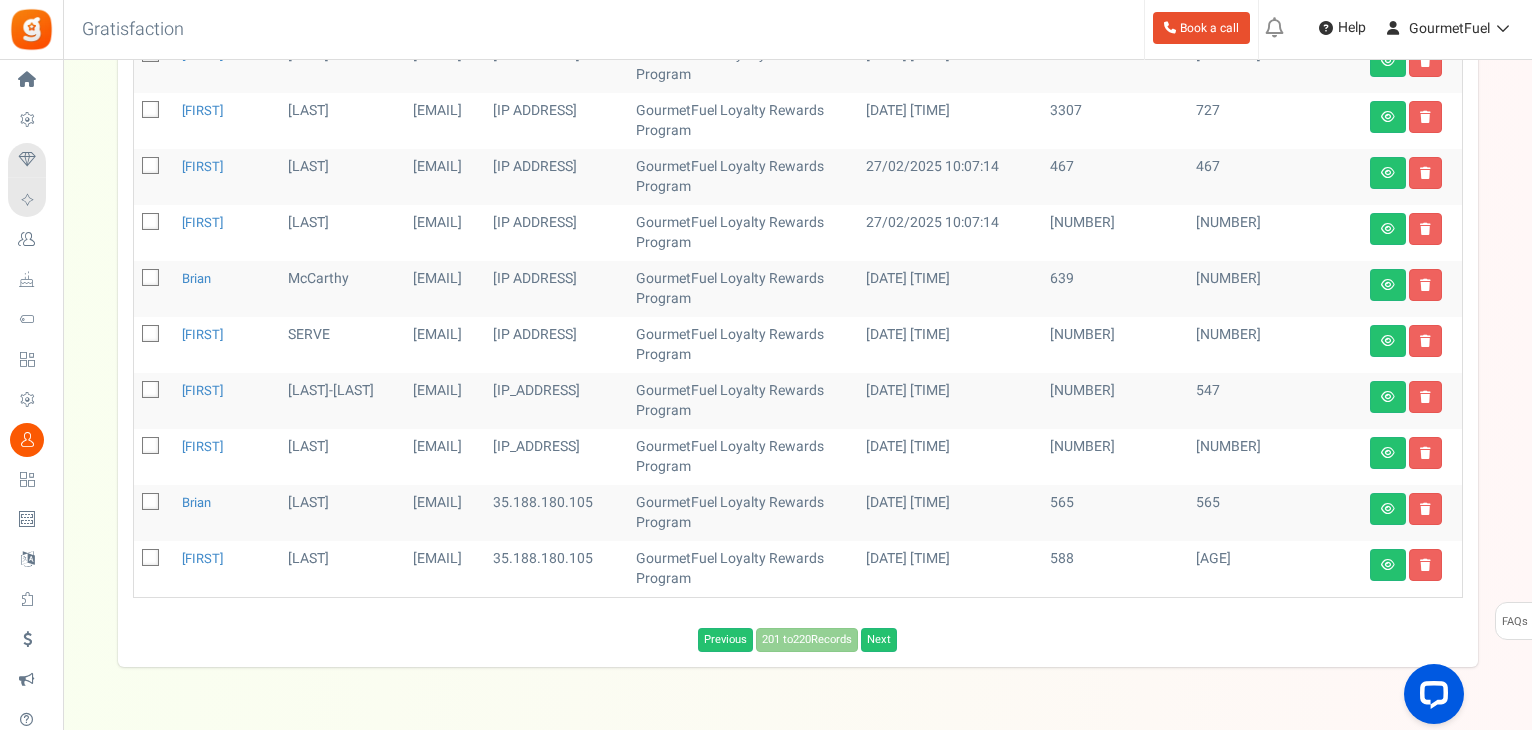 click at bounding box center [151, 167] 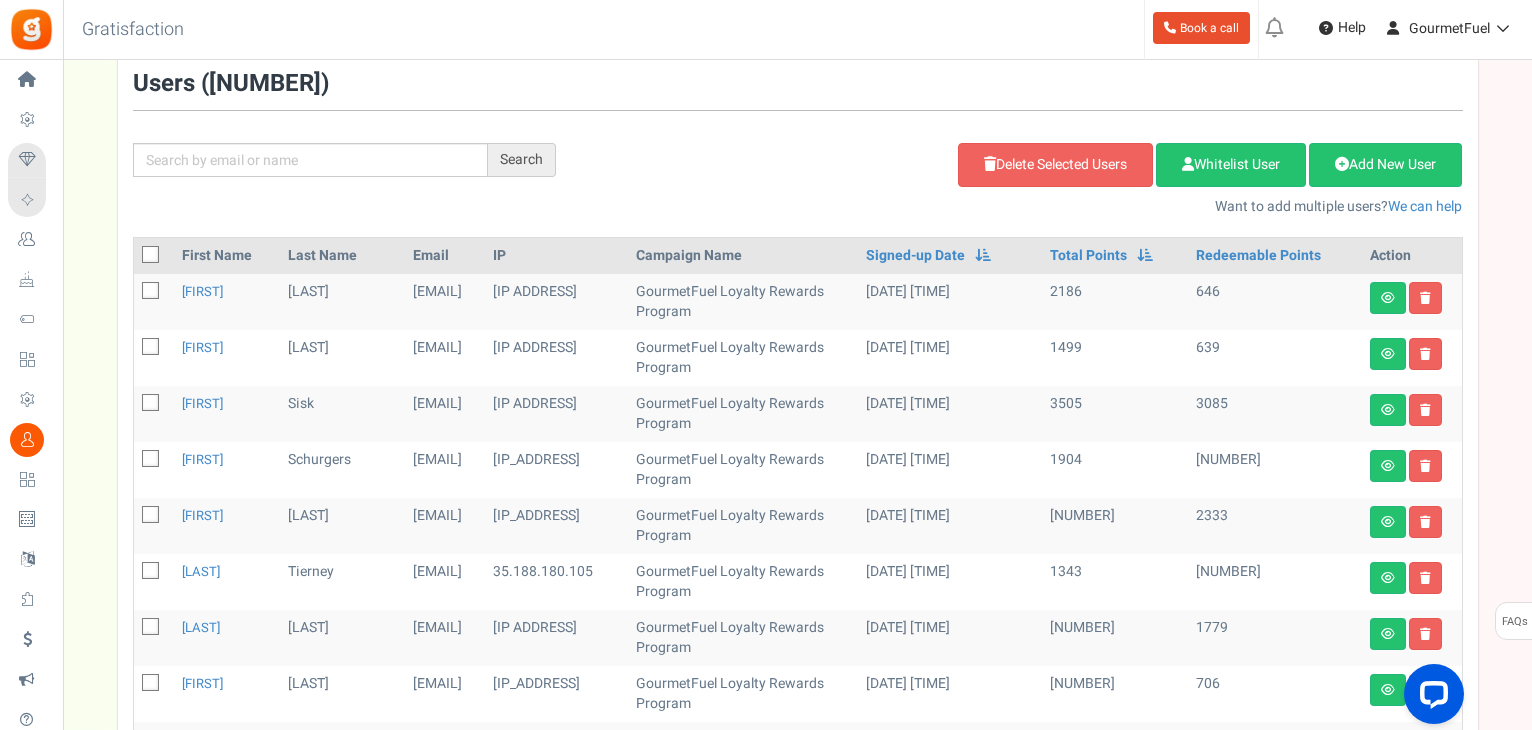 scroll, scrollTop: 181, scrollLeft: 0, axis: vertical 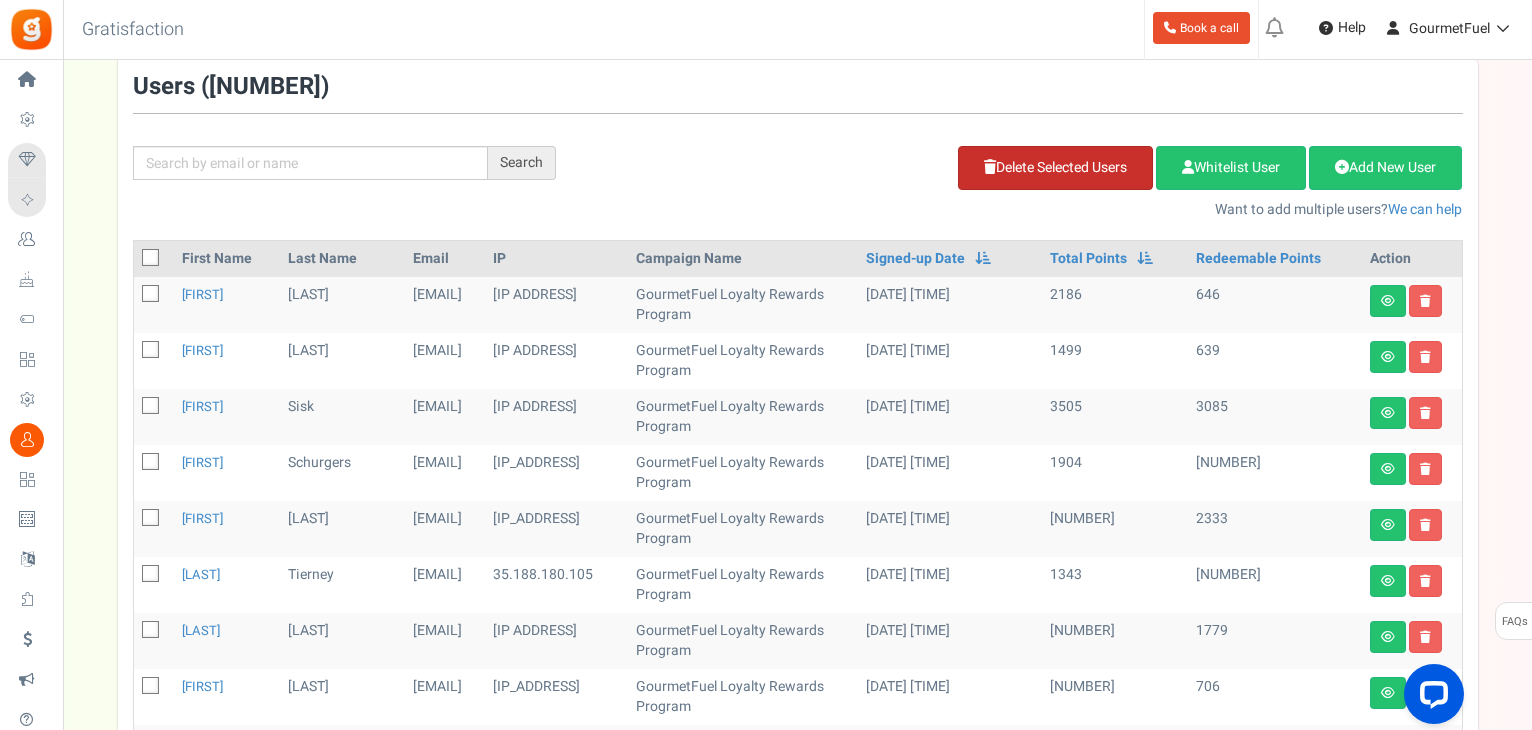 click on "Delete Selected Users" at bounding box center (1055, 168) 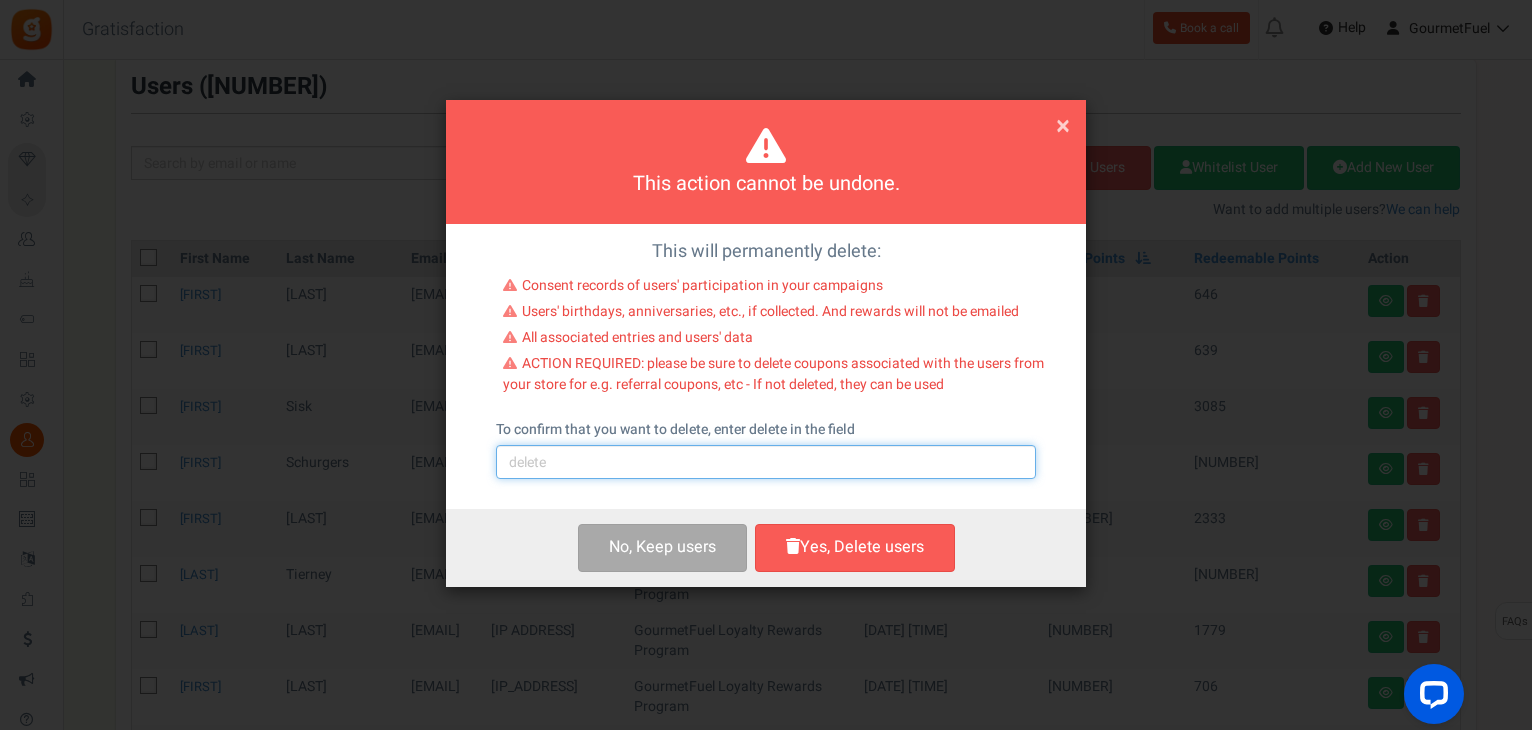 click at bounding box center [766, 462] 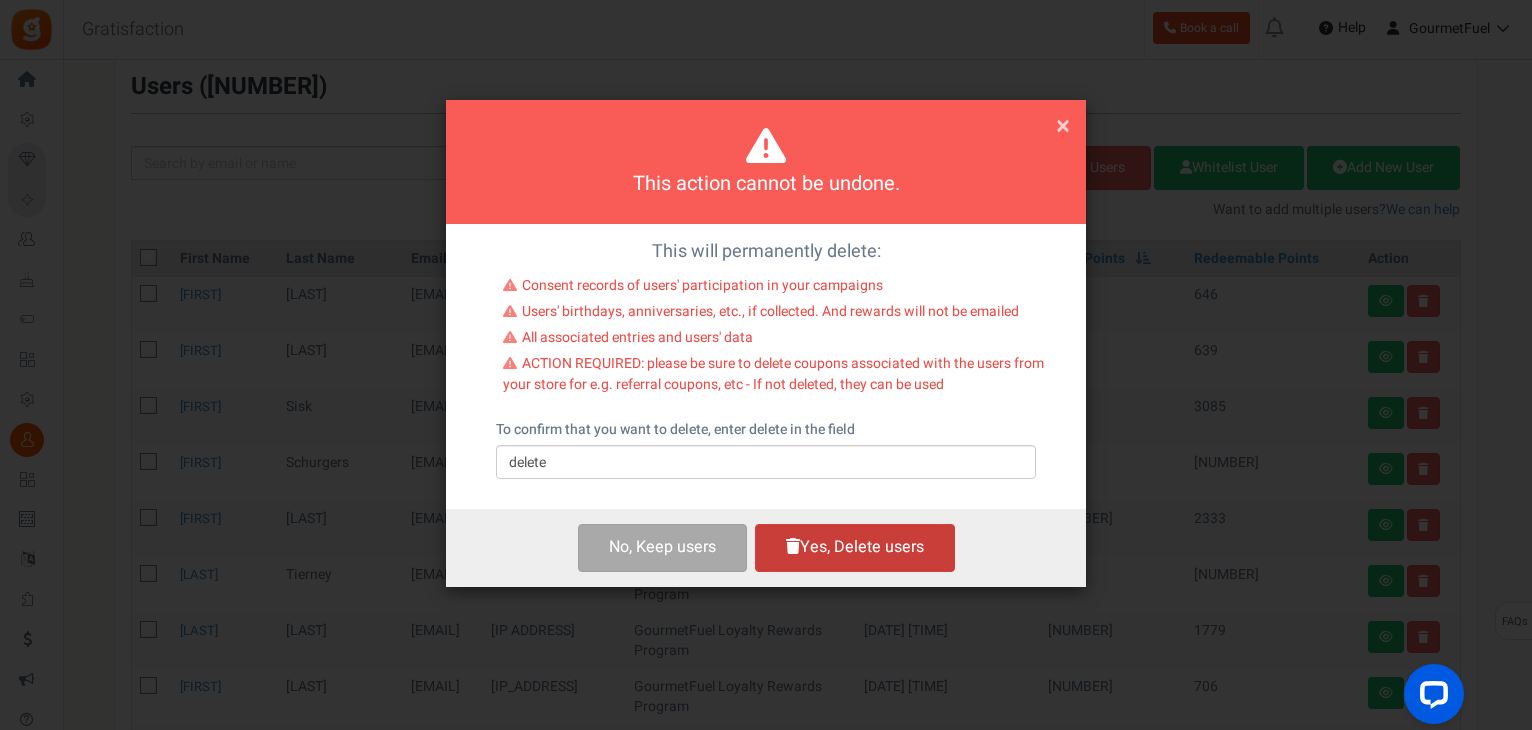 click on "Yes, Delete users" at bounding box center (855, 547) 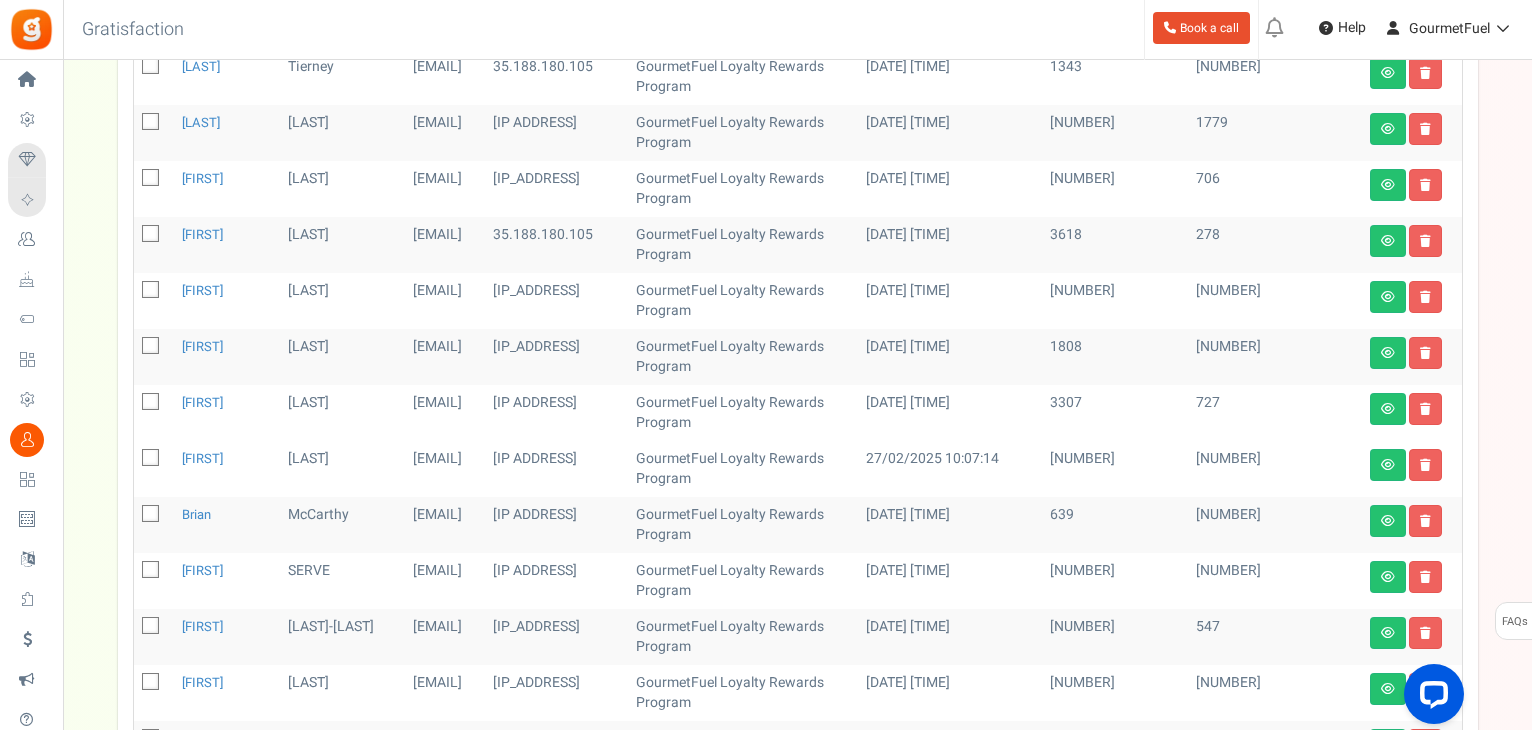 scroll, scrollTop: 981, scrollLeft: 0, axis: vertical 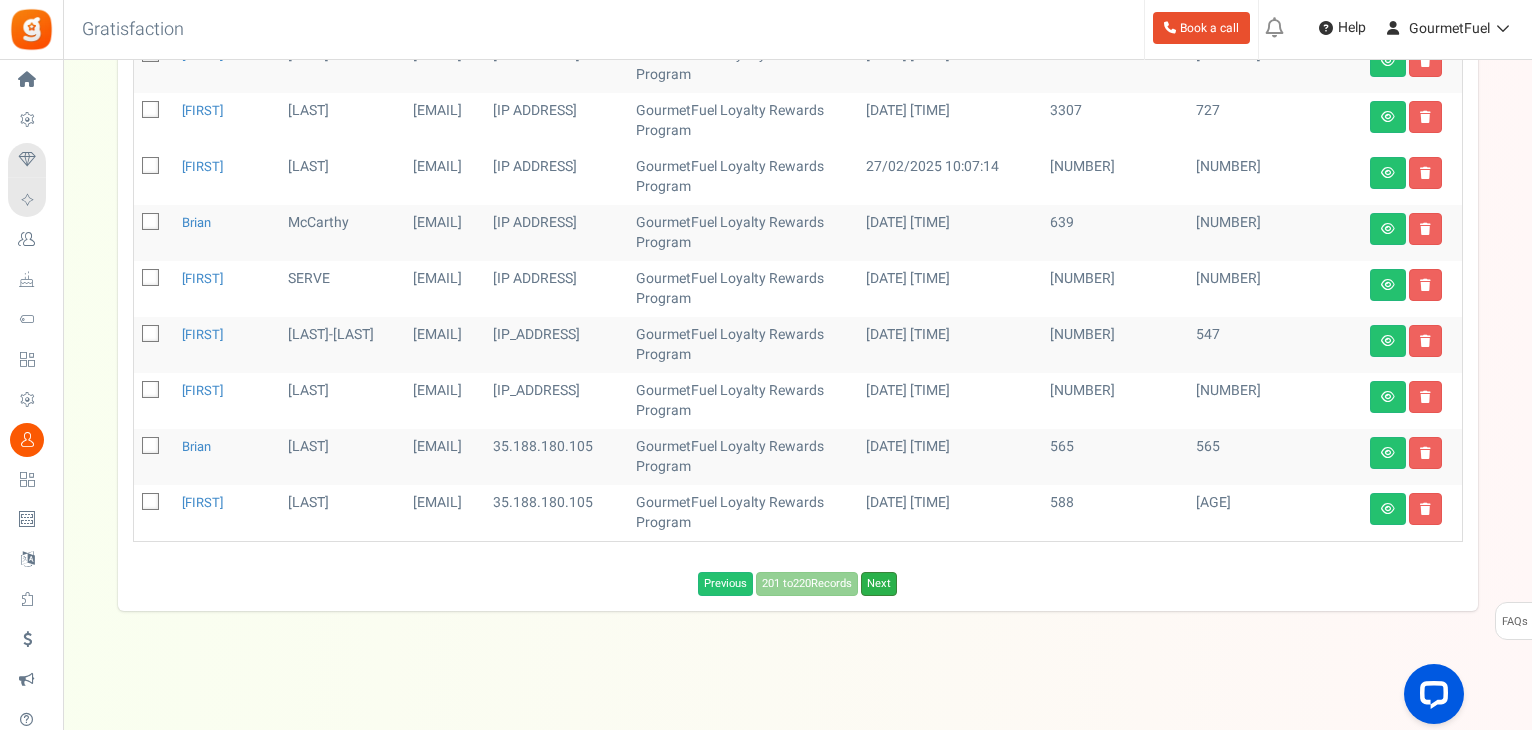 click on "Next" at bounding box center [879, 584] 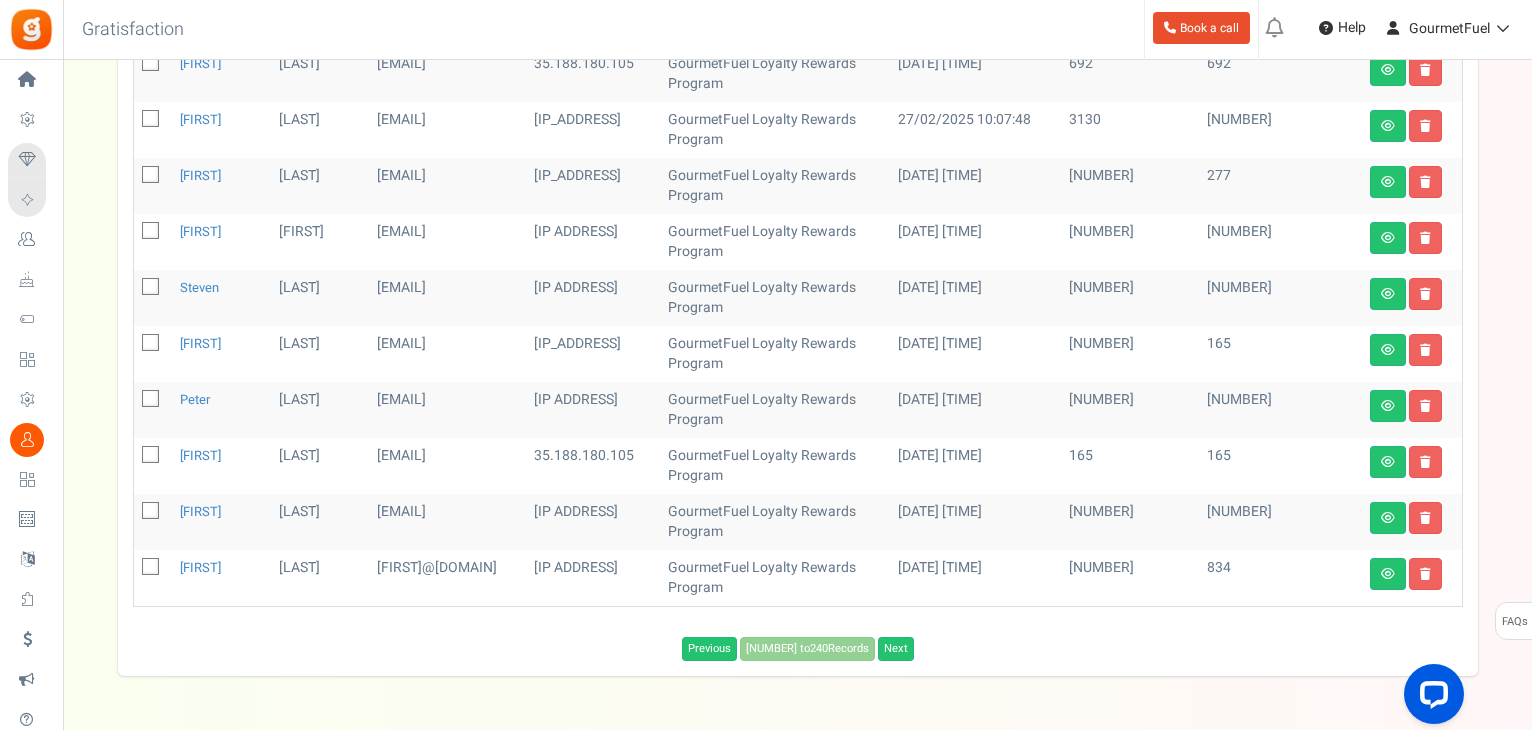 scroll, scrollTop: 981, scrollLeft: 0, axis: vertical 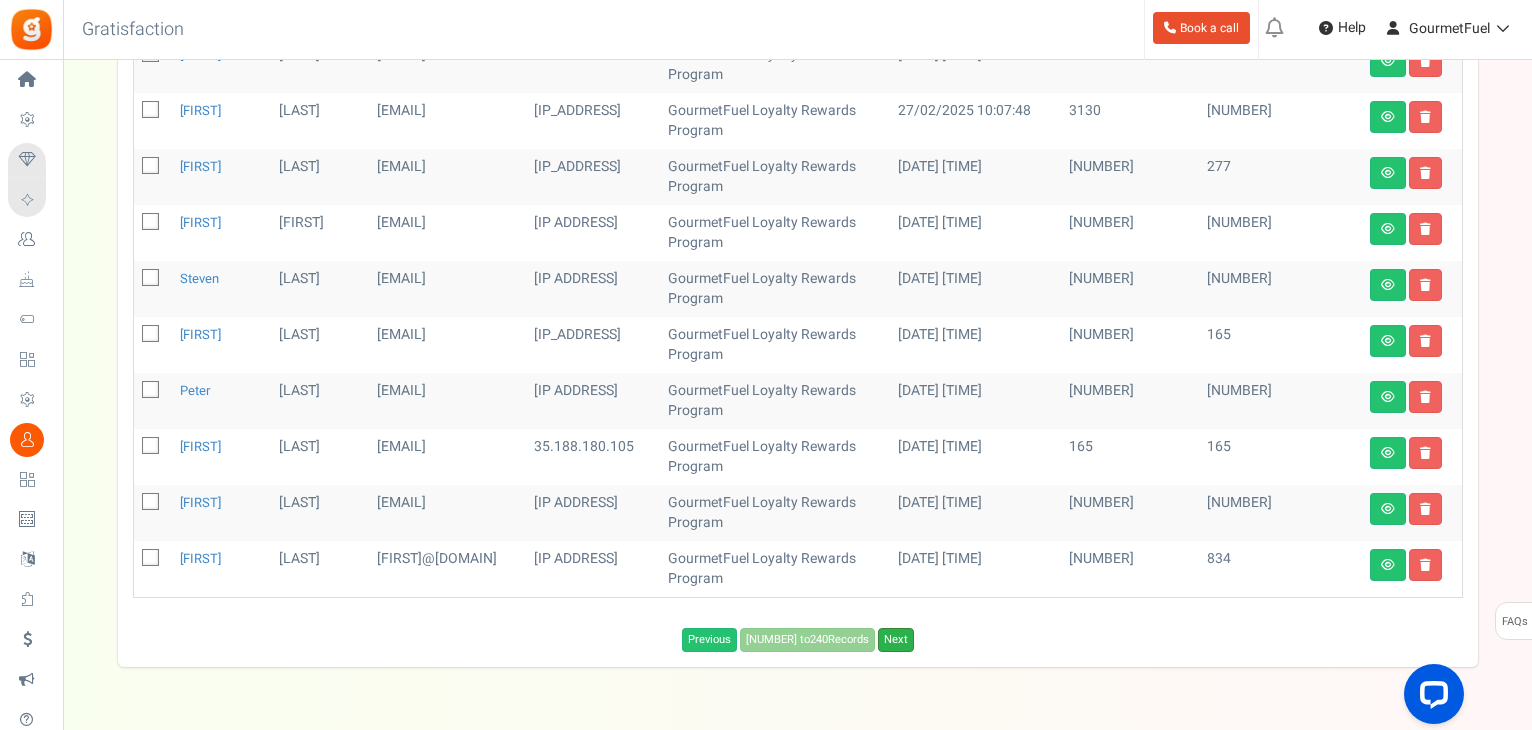 click on "Next" at bounding box center [896, 640] 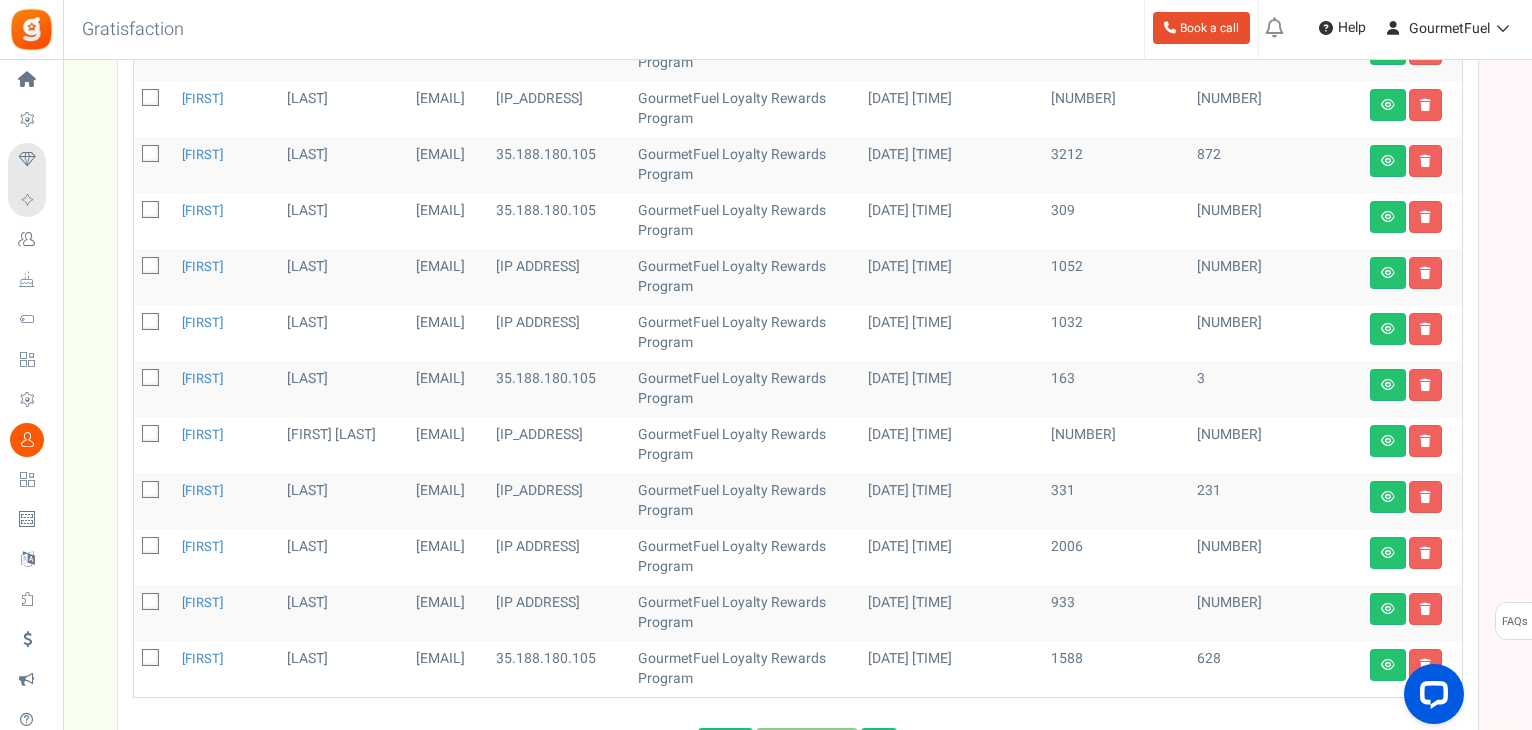 scroll, scrollTop: 981, scrollLeft: 0, axis: vertical 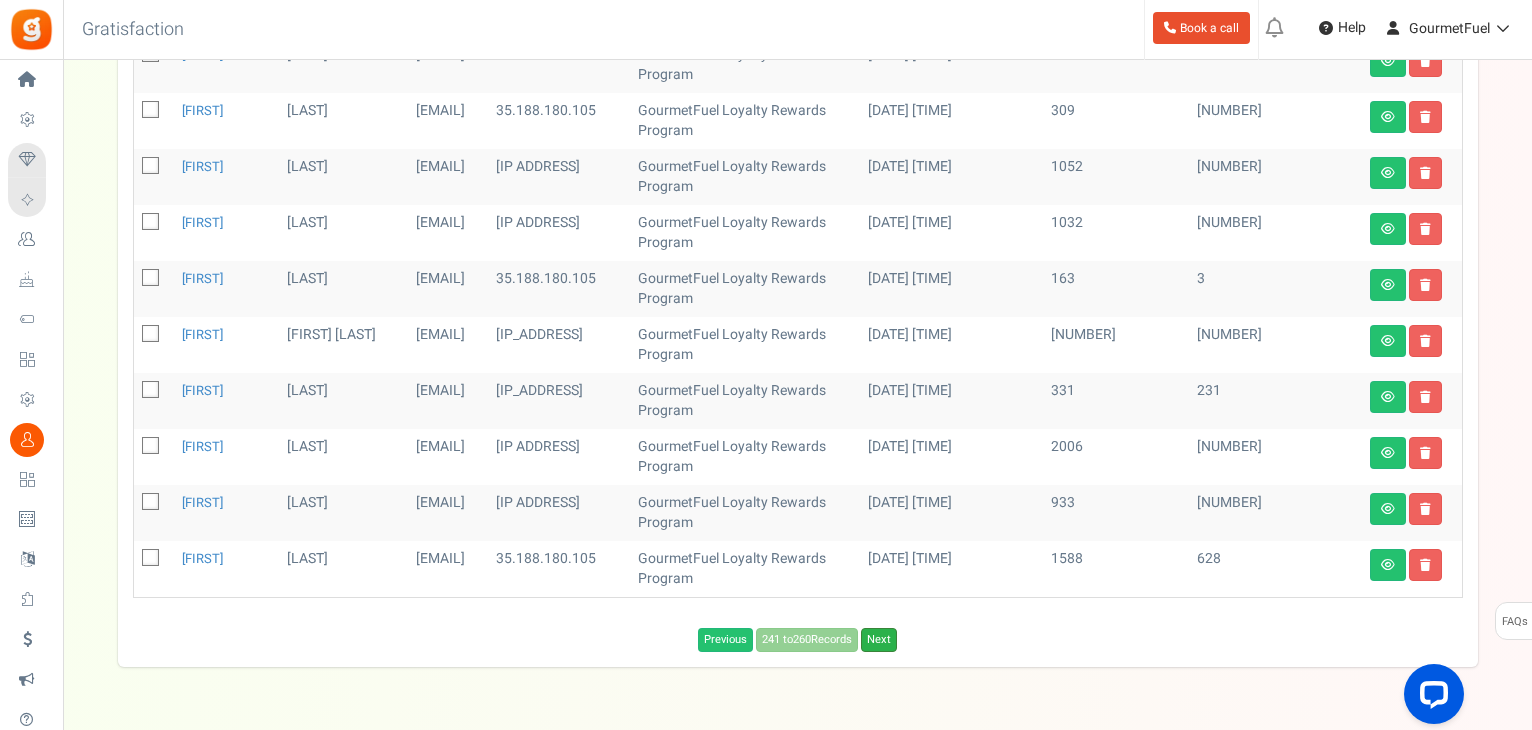 click on "Next" at bounding box center [879, 640] 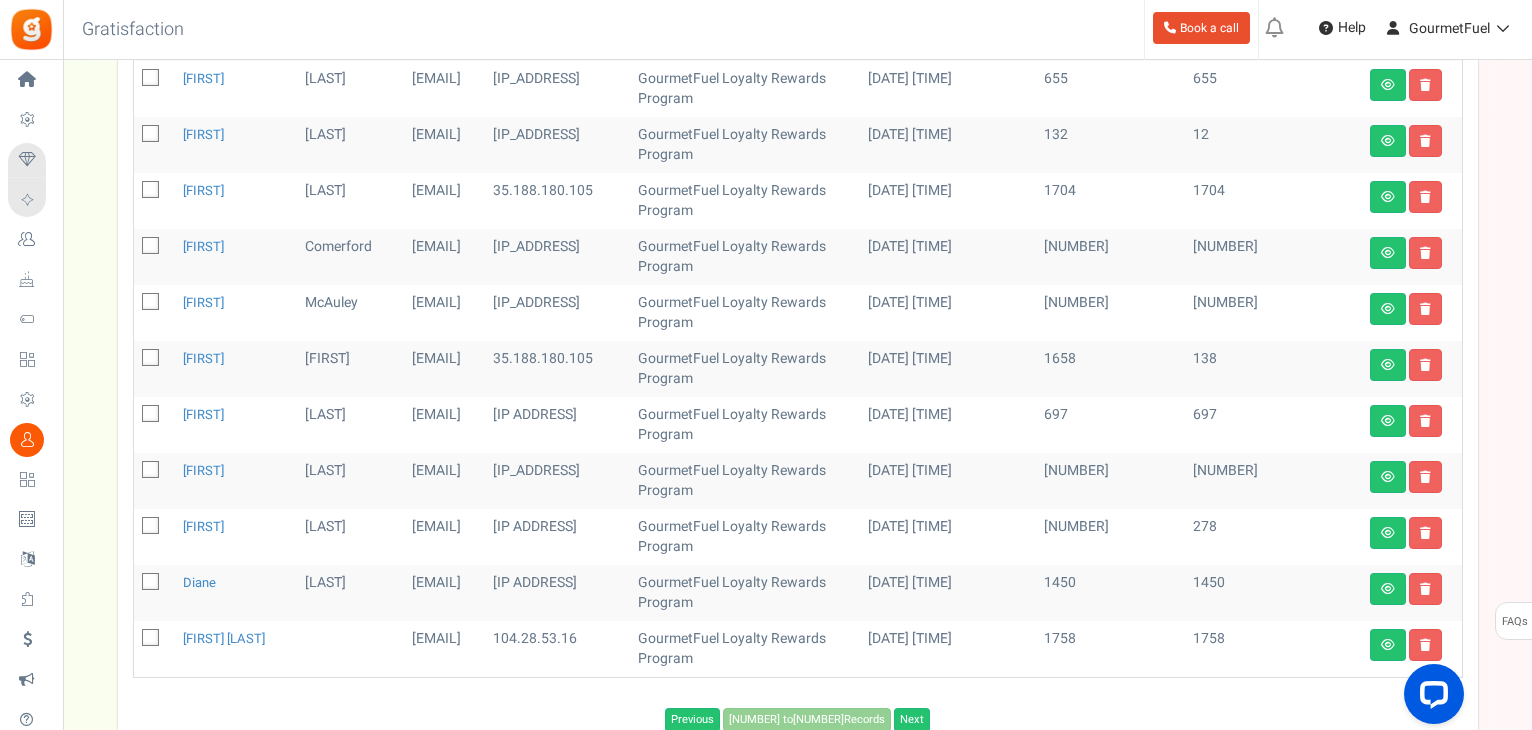 scroll, scrollTop: 1057, scrollLeft: 0, axis: vertical 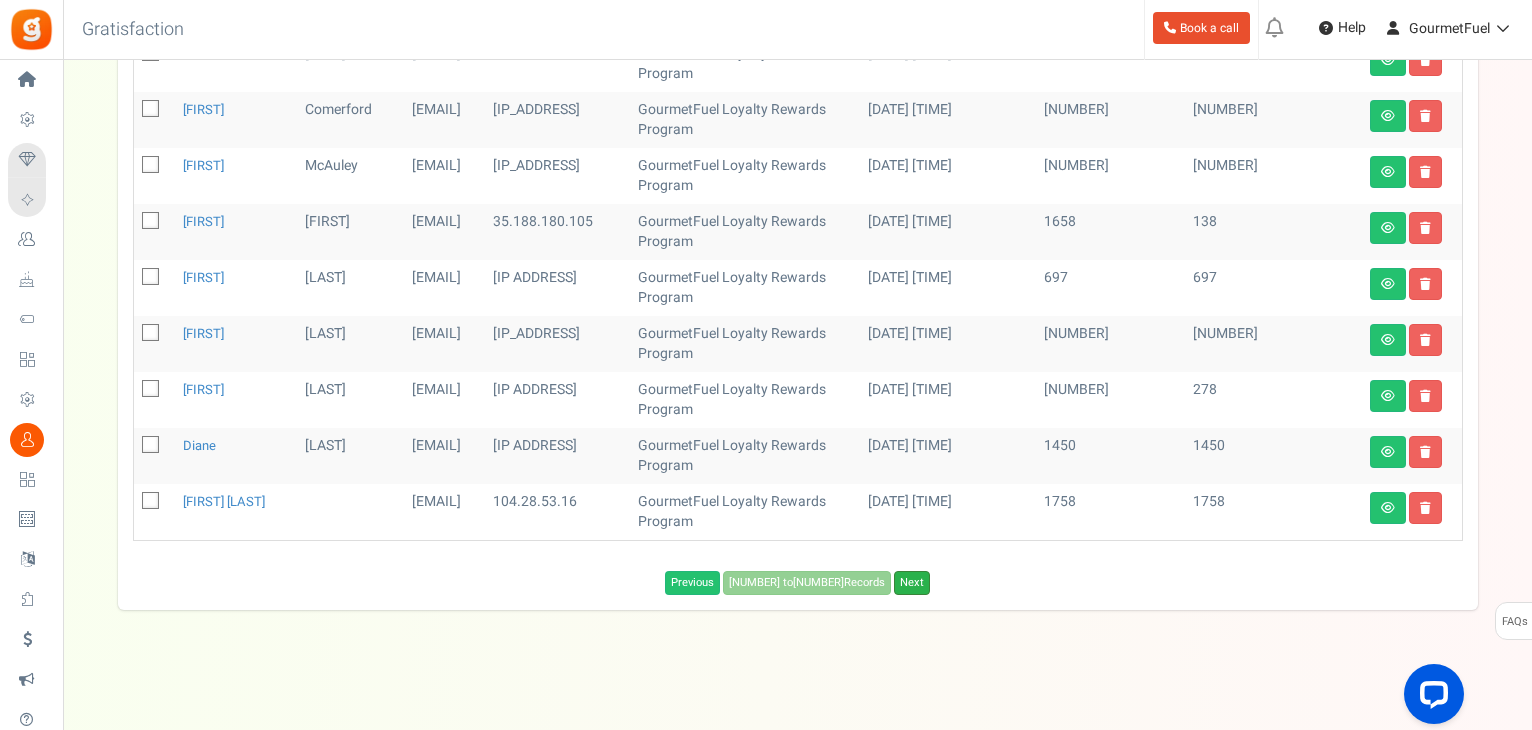 click on "Next" at bounding box center [912, 583] 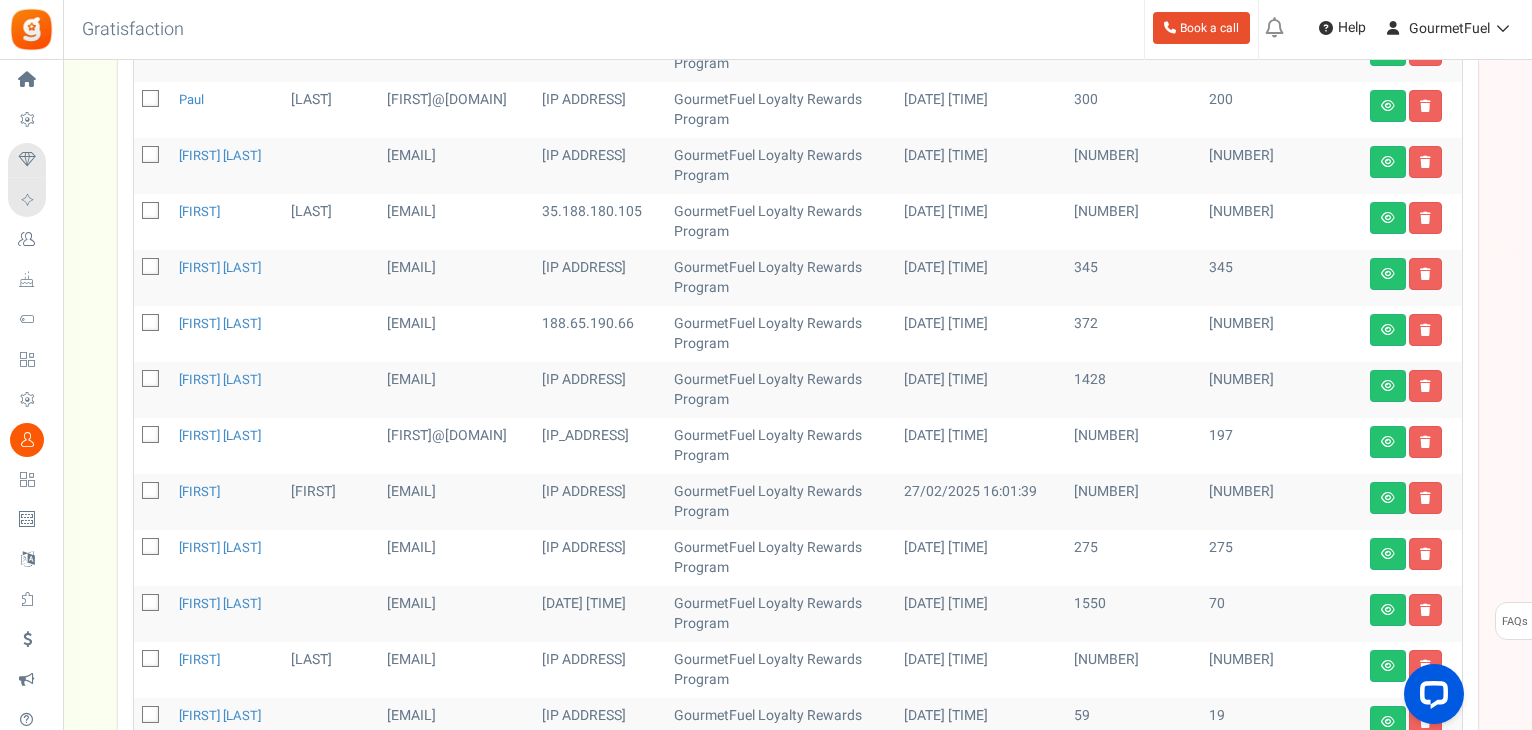 scroll, scrollTop: 1037, scrollLeft: 0, axis: vertical 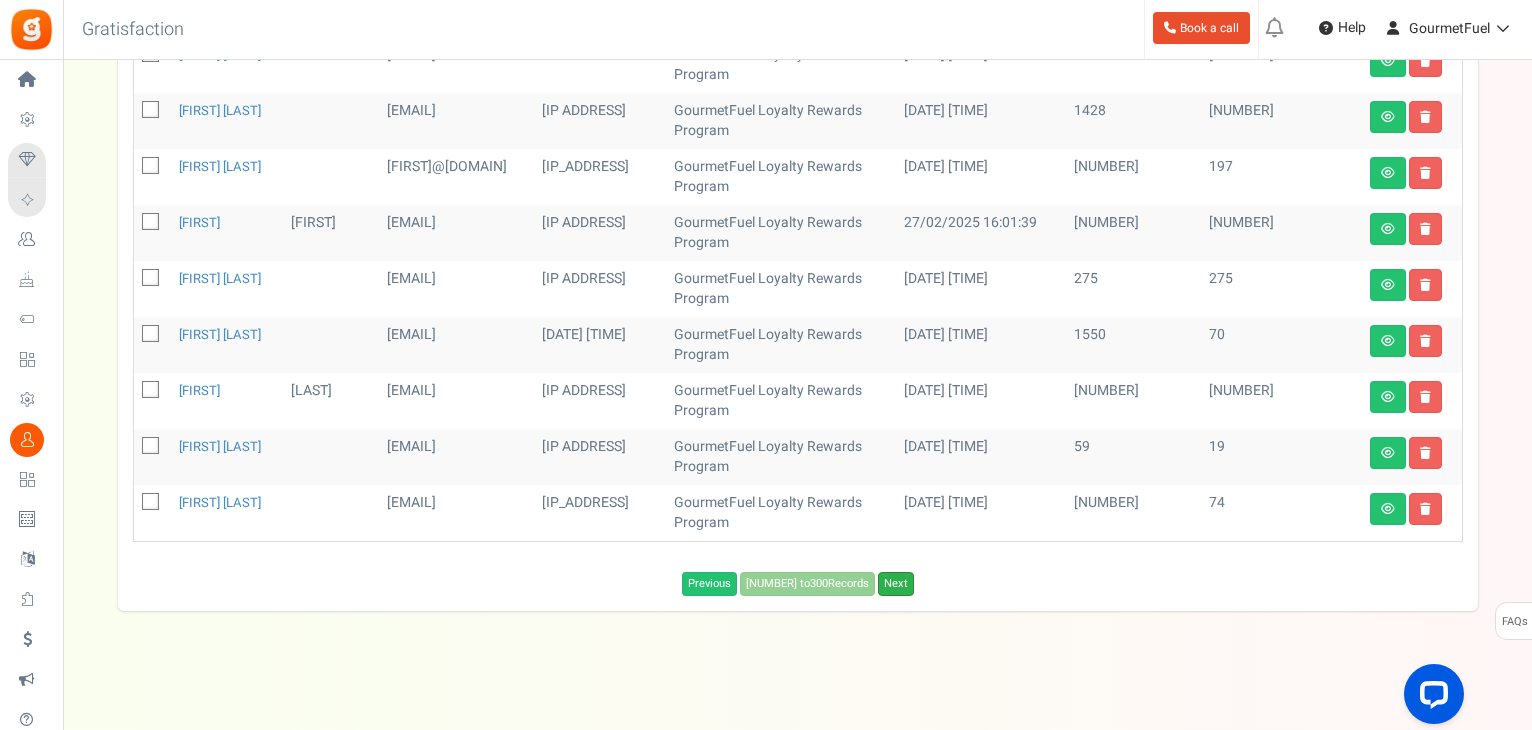 click on "Next" at bounding box center [896, 584] 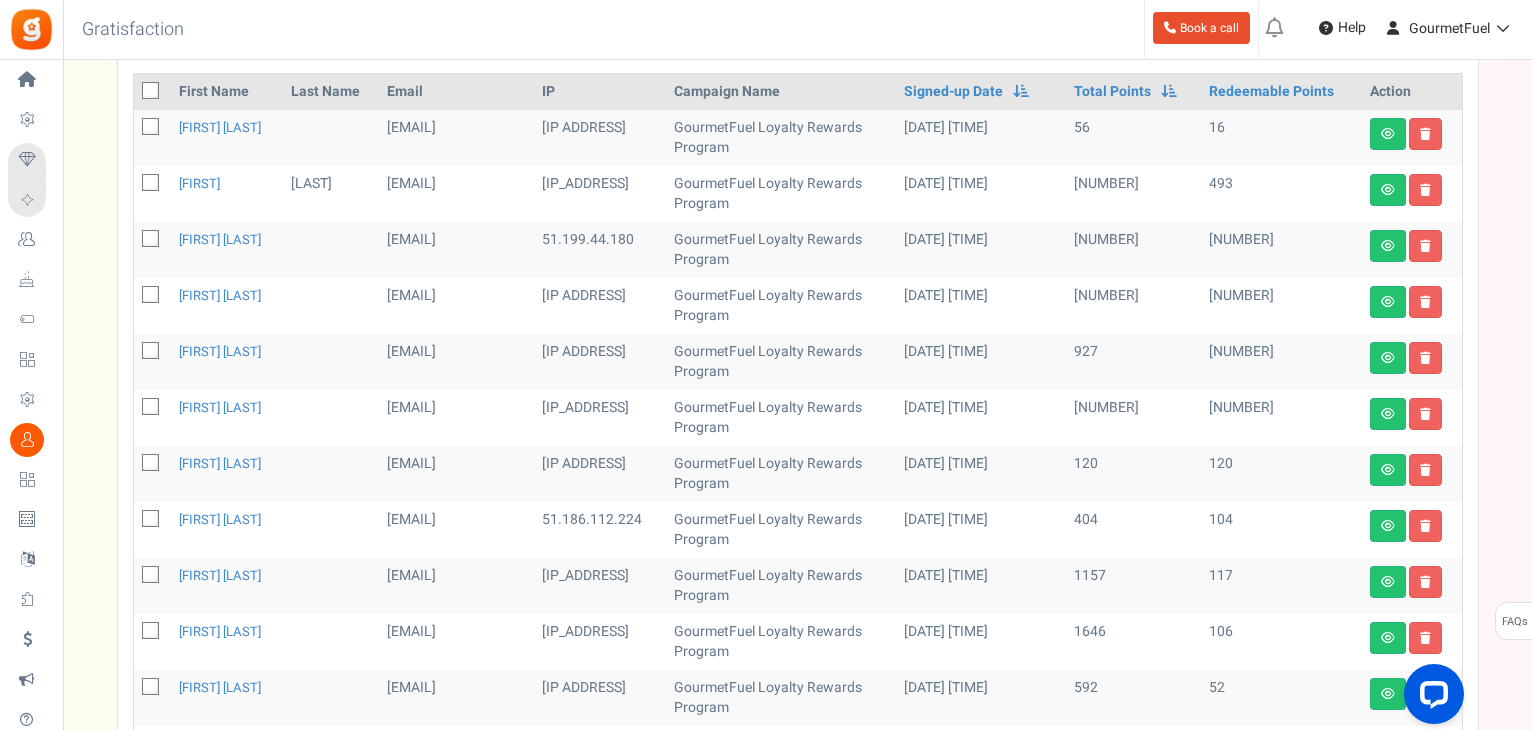 scroll, scrollTop: 257, scrollLeft: 0, axis: vertical 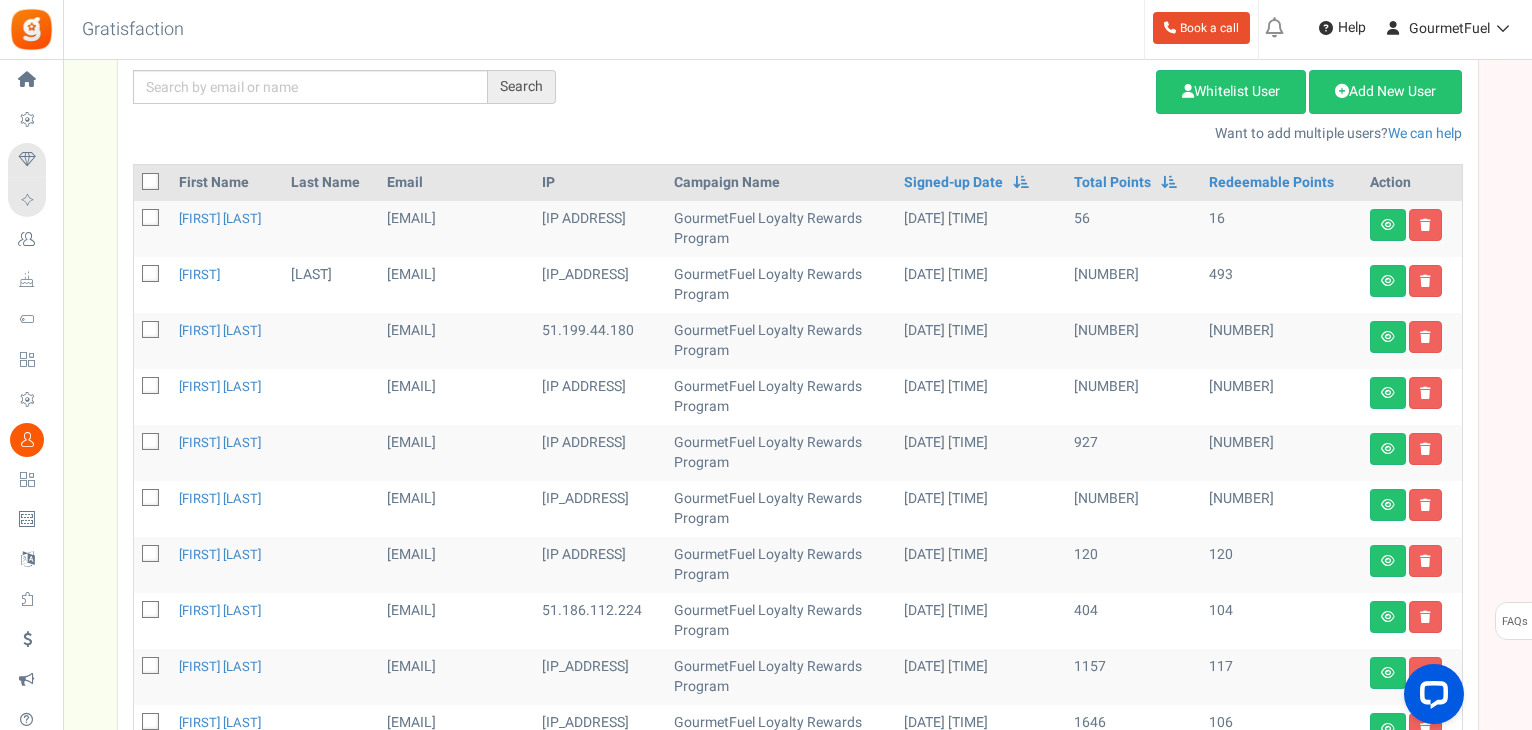 click at bounding box center (151, 219) 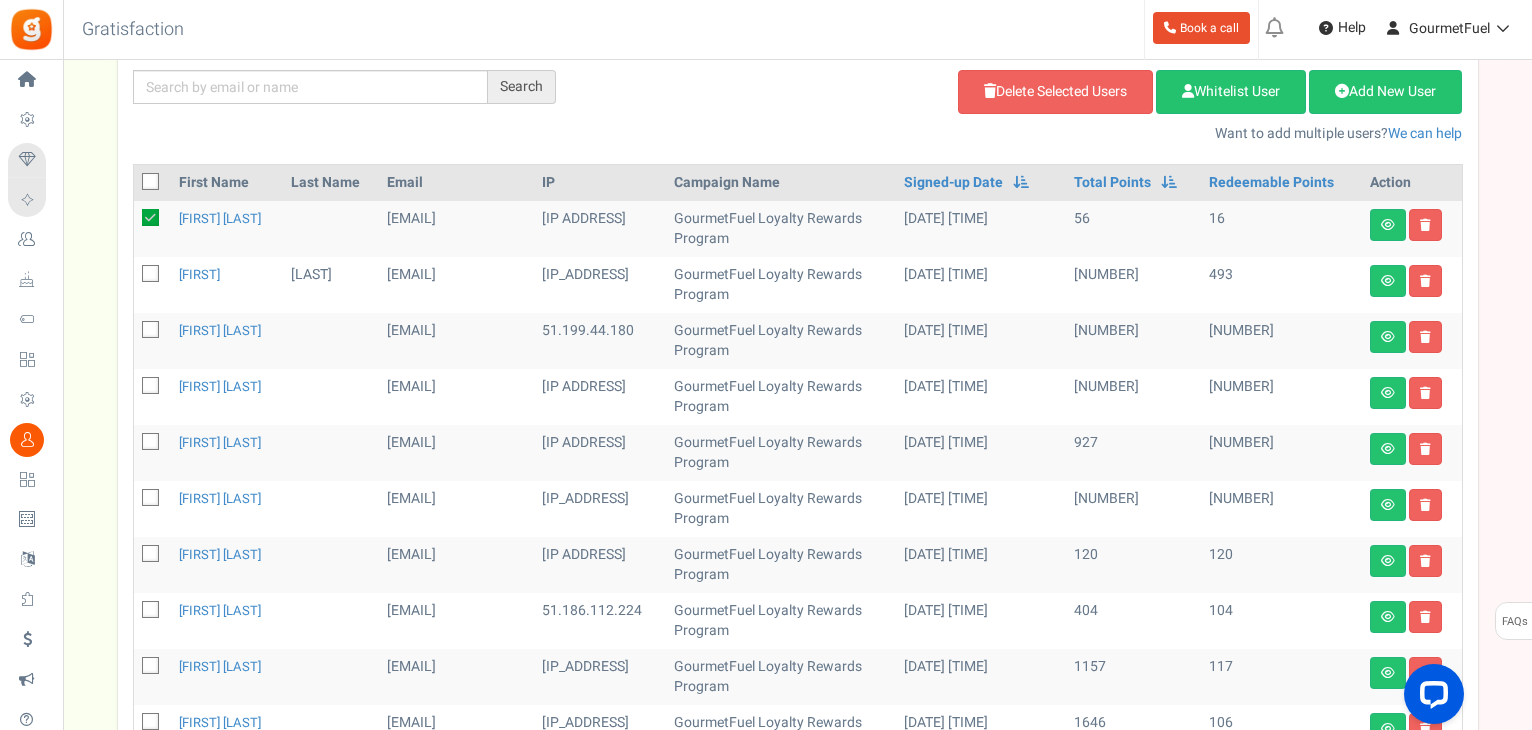click at bounding box center [151, 331] 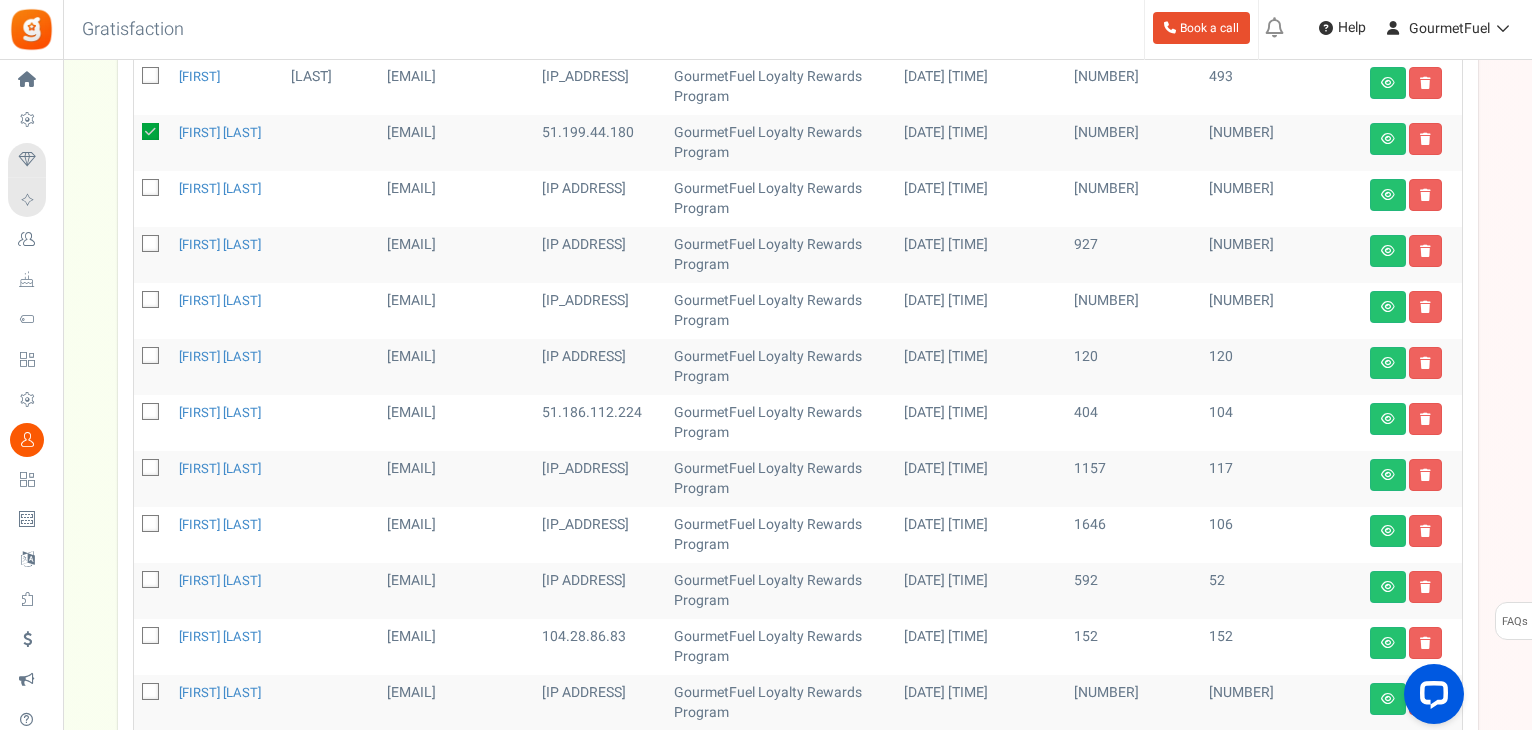 scroll, scrollTop: 457, scrollLeft: 0, axis: vertical 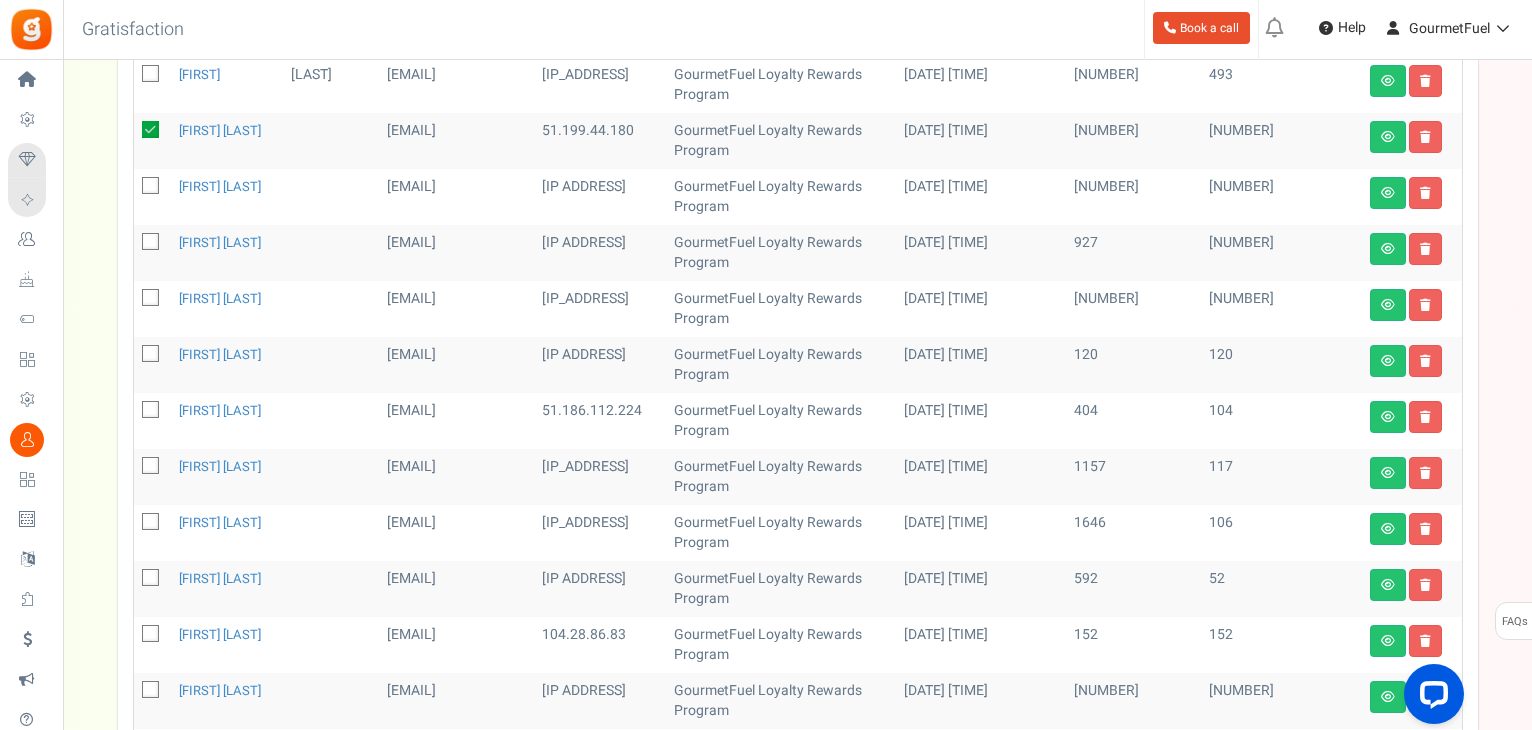 click at bounding box center [151, 355] 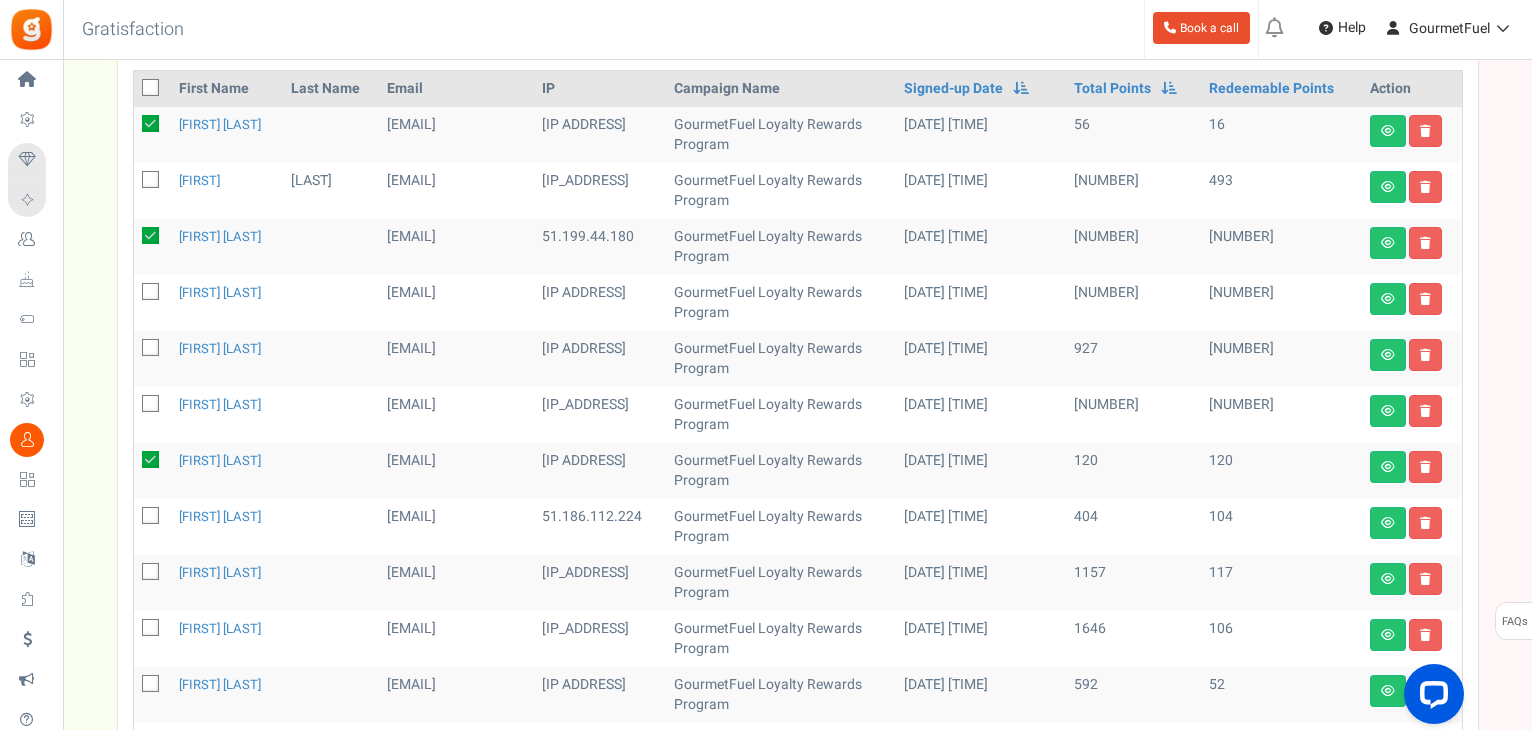 scroll, scrollTop: 0, scrollLeft: 0, axis: both 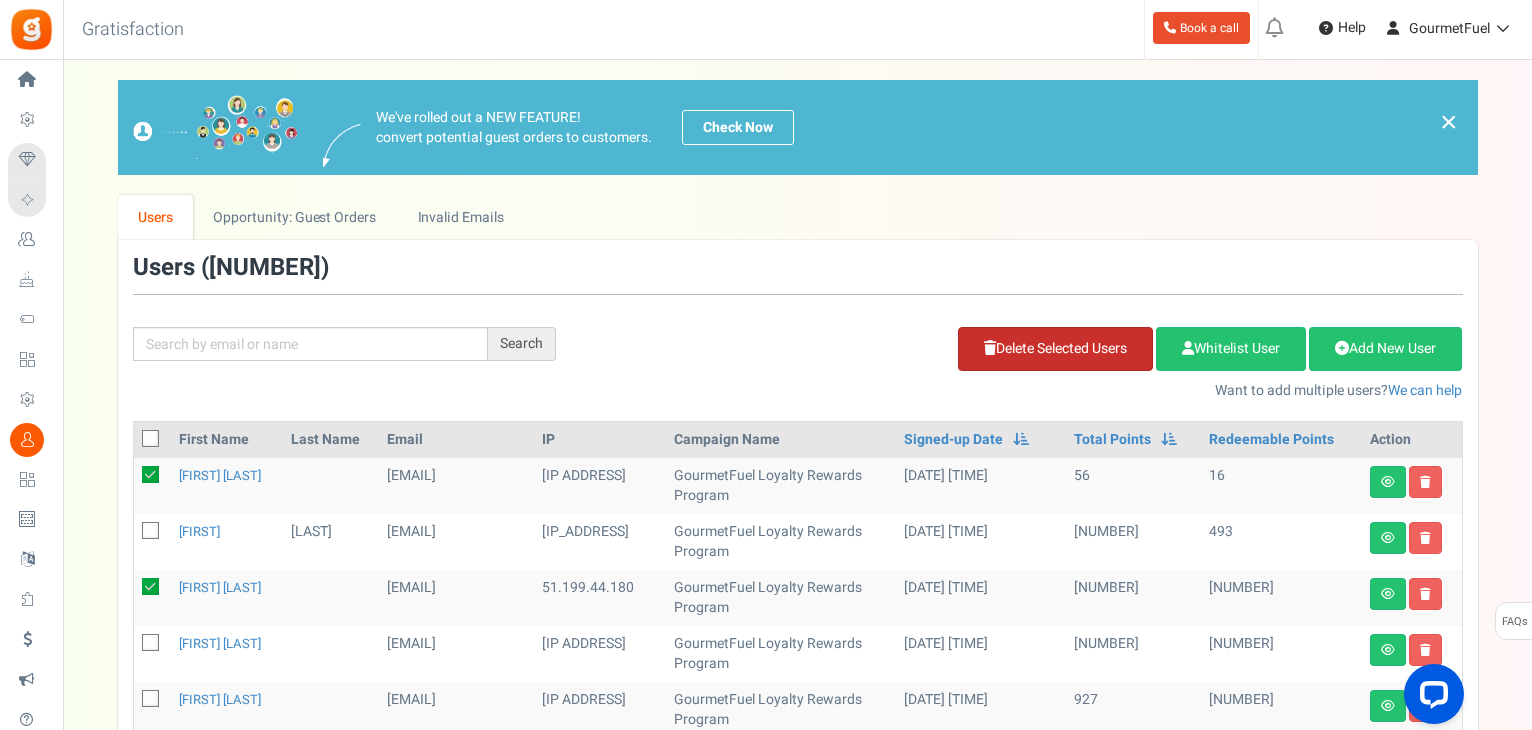 click on "Delete Selected Users" at bounding box center [1055, 349] 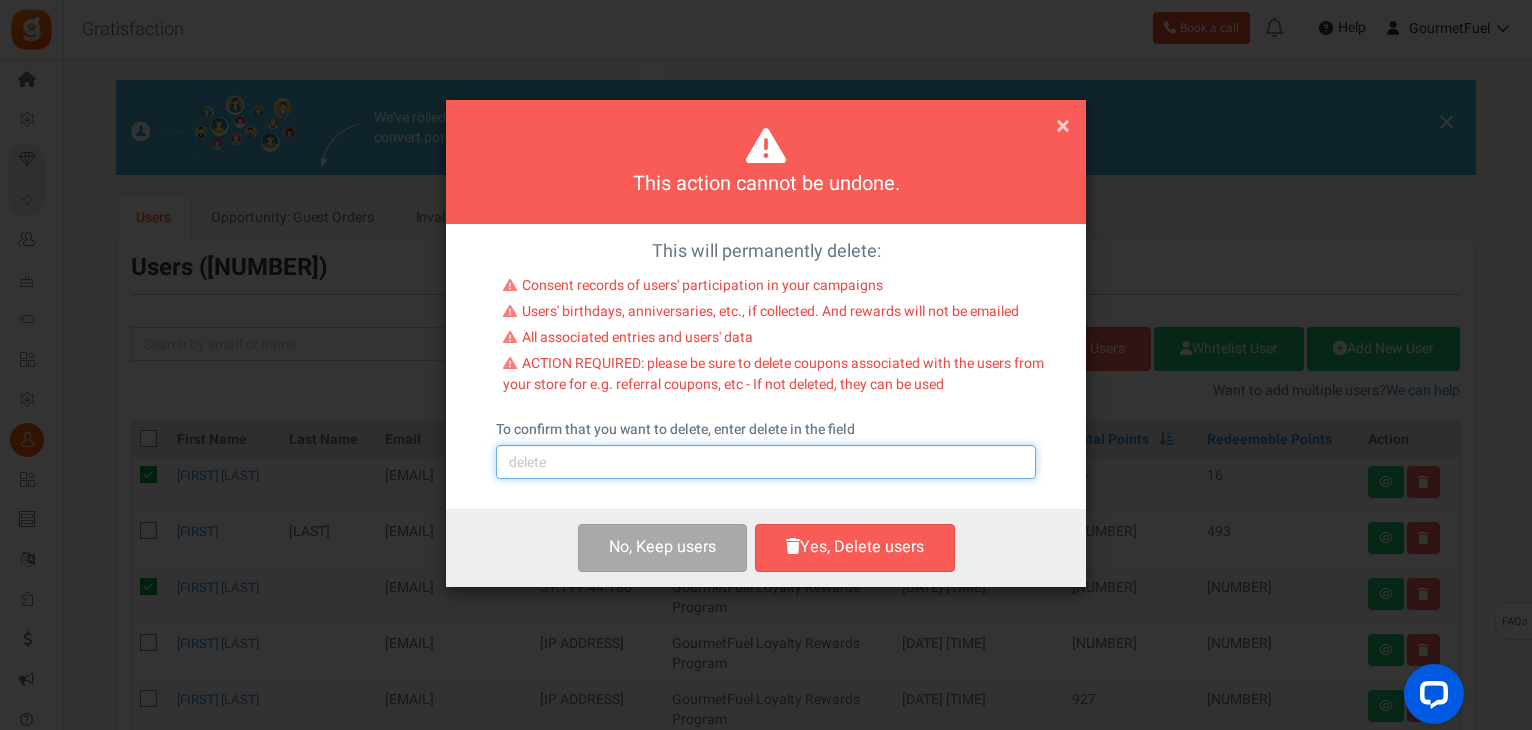 click at bounding box center (766, 462) 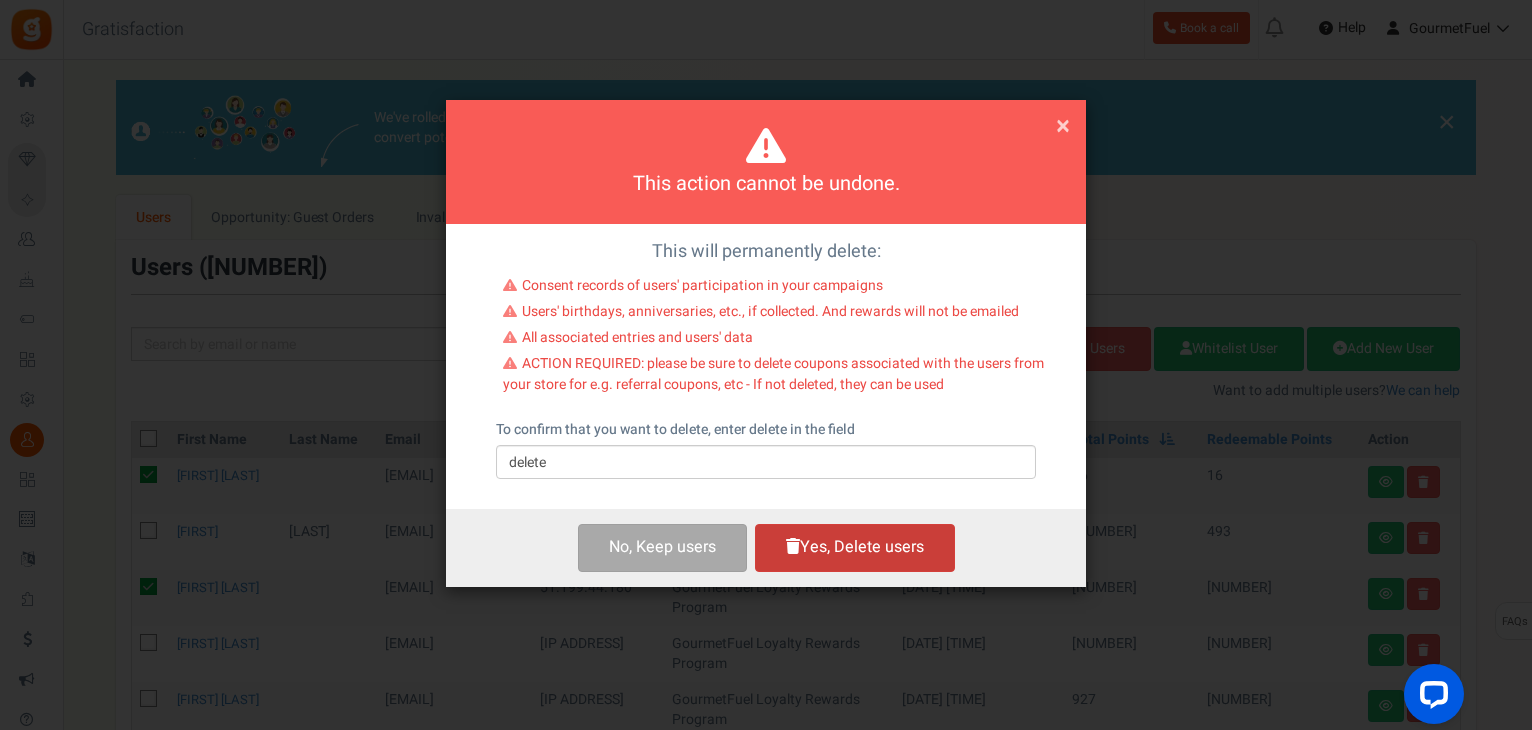 click on "Yes, Delete users" at bounding box center (855, 547) 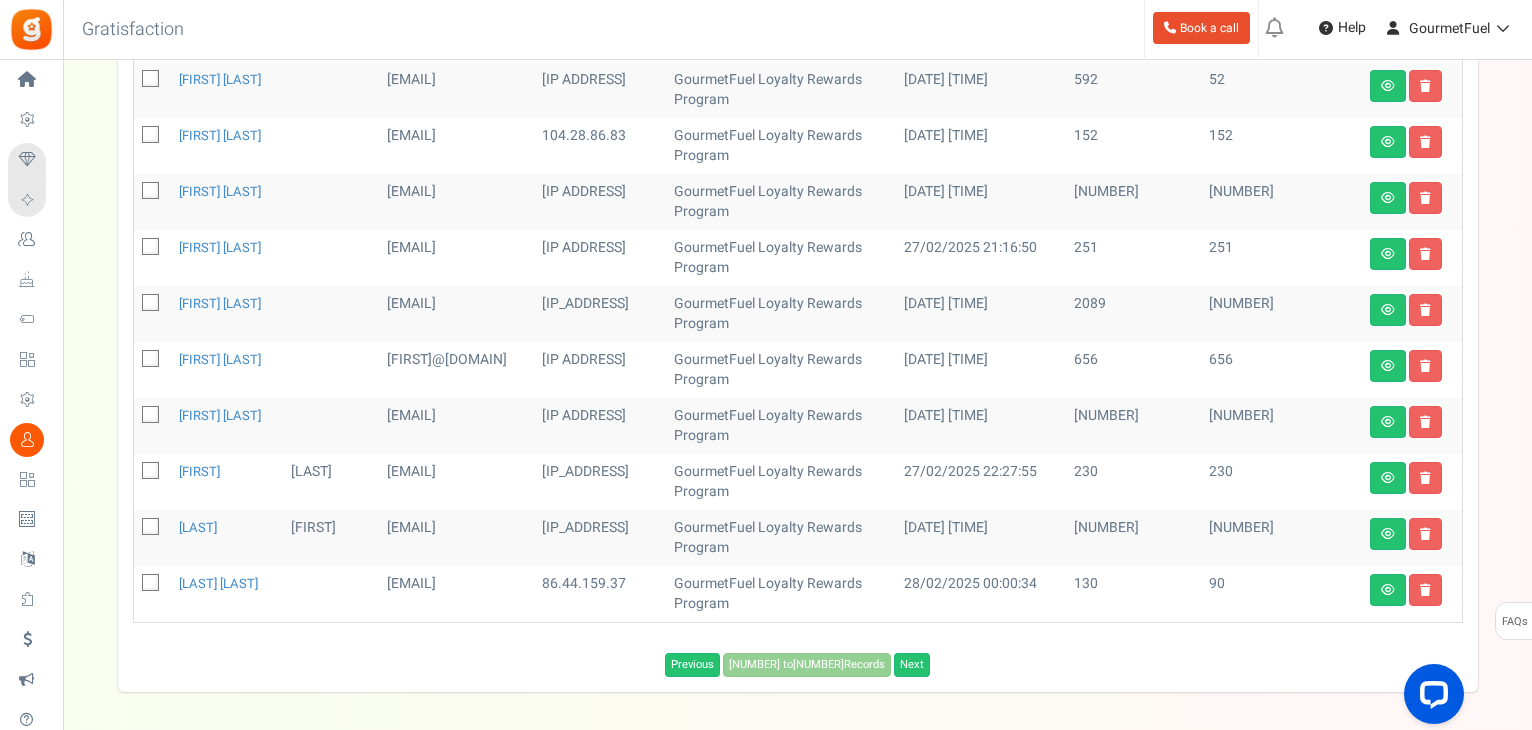 scroll, scrollTop: 869, scrollLeft: 0, axis: vertical 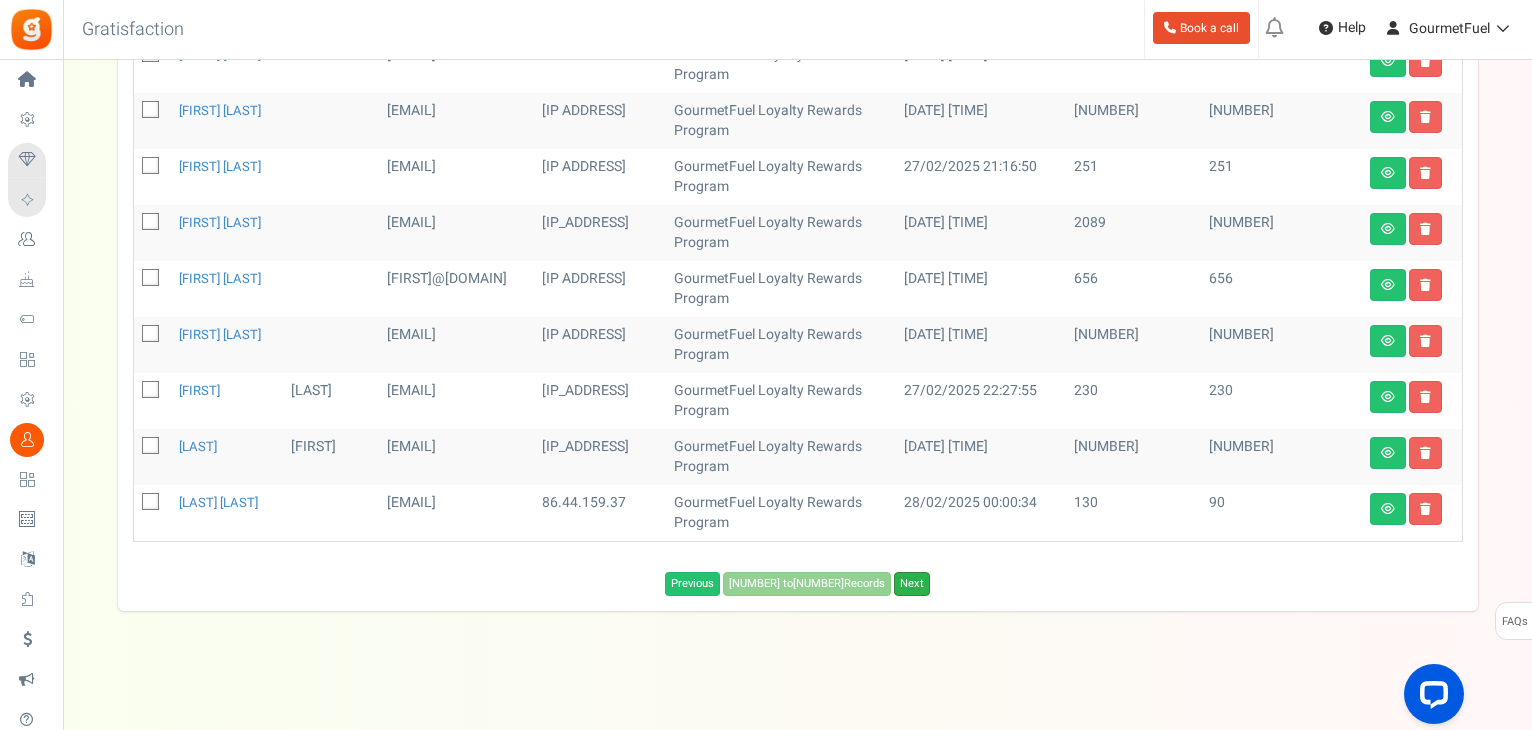 click on "Next" at bounding box center [912, 584] 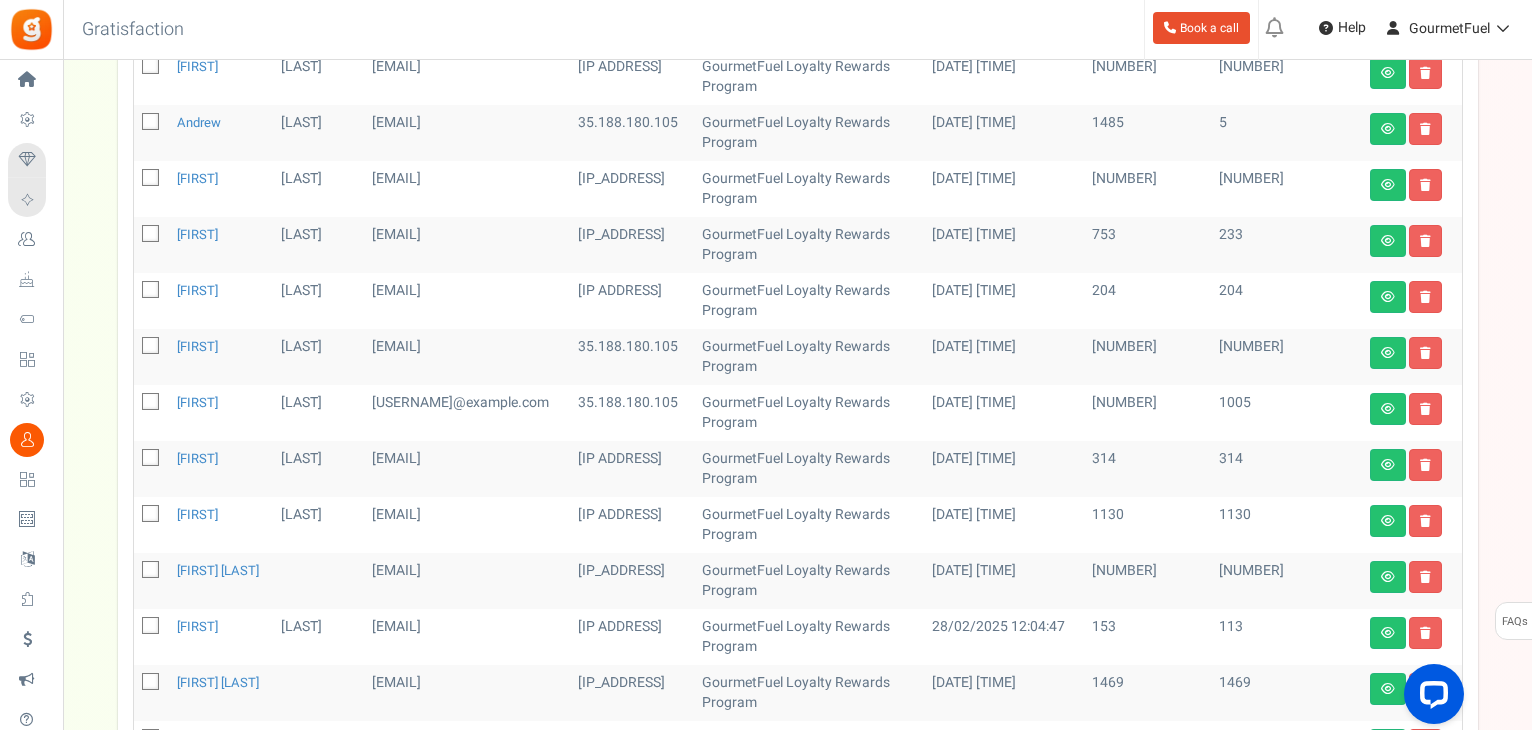 scroll, scrollTop: 289, scrollLeft: 0, axis: vertical 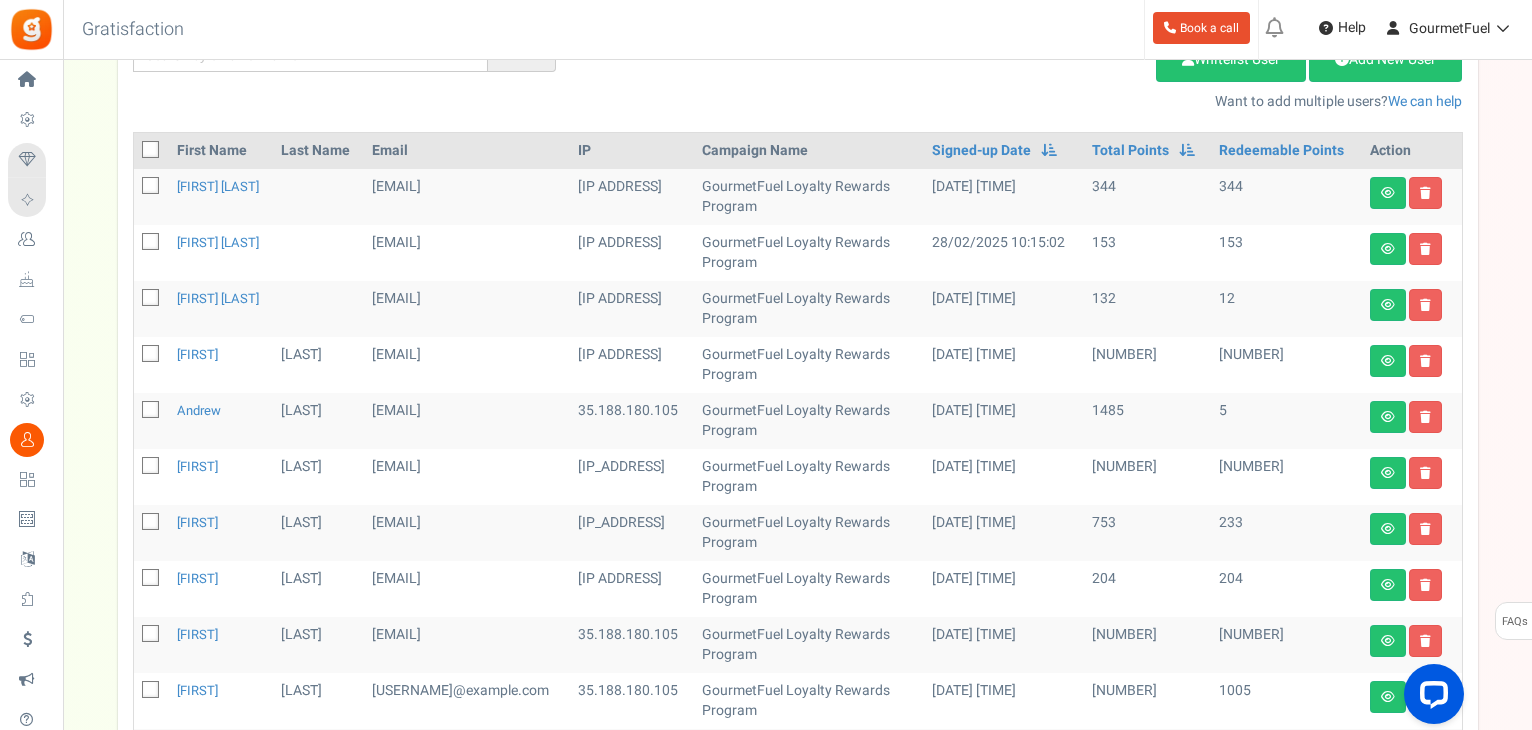 click at bounding box center [151, 187] 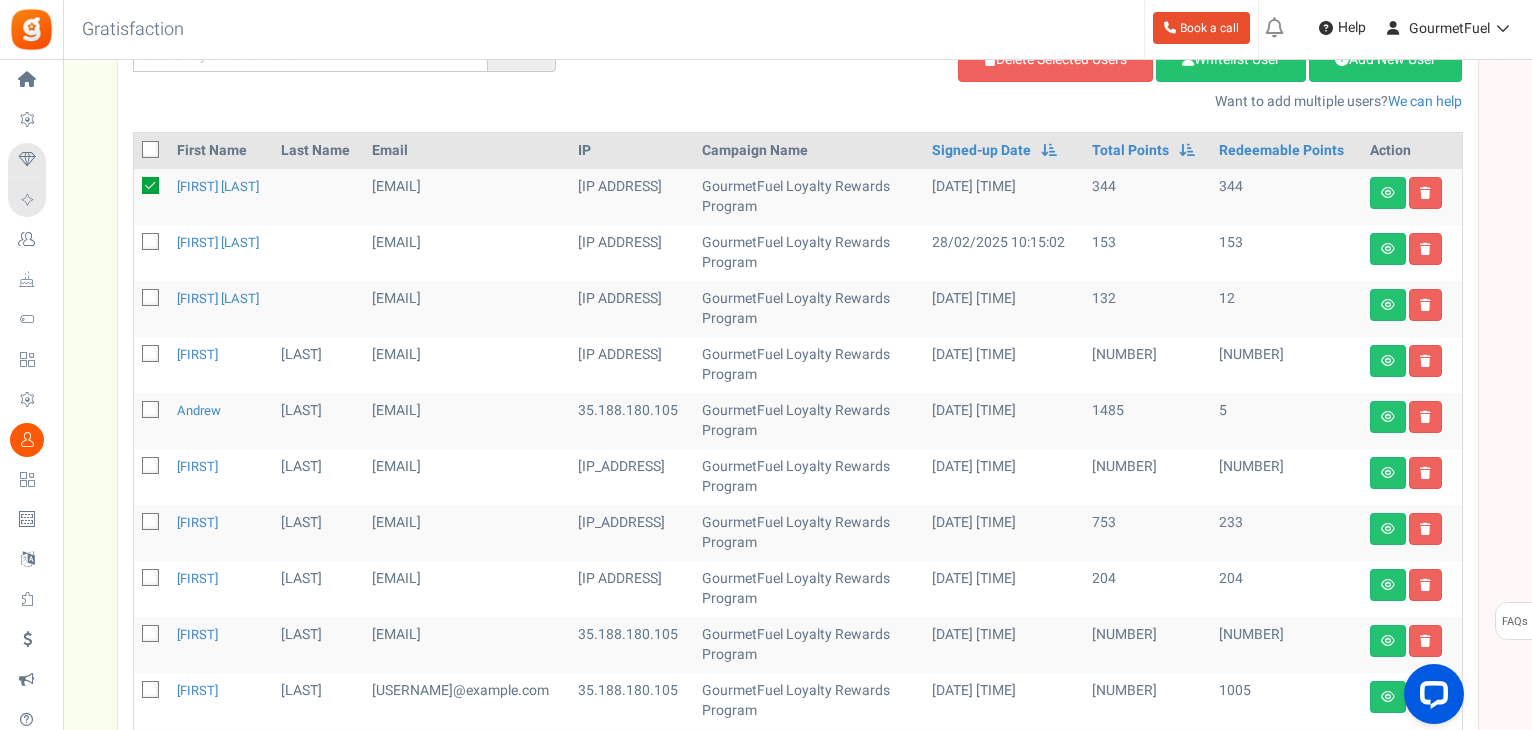 click at bounding box center (151, 355) 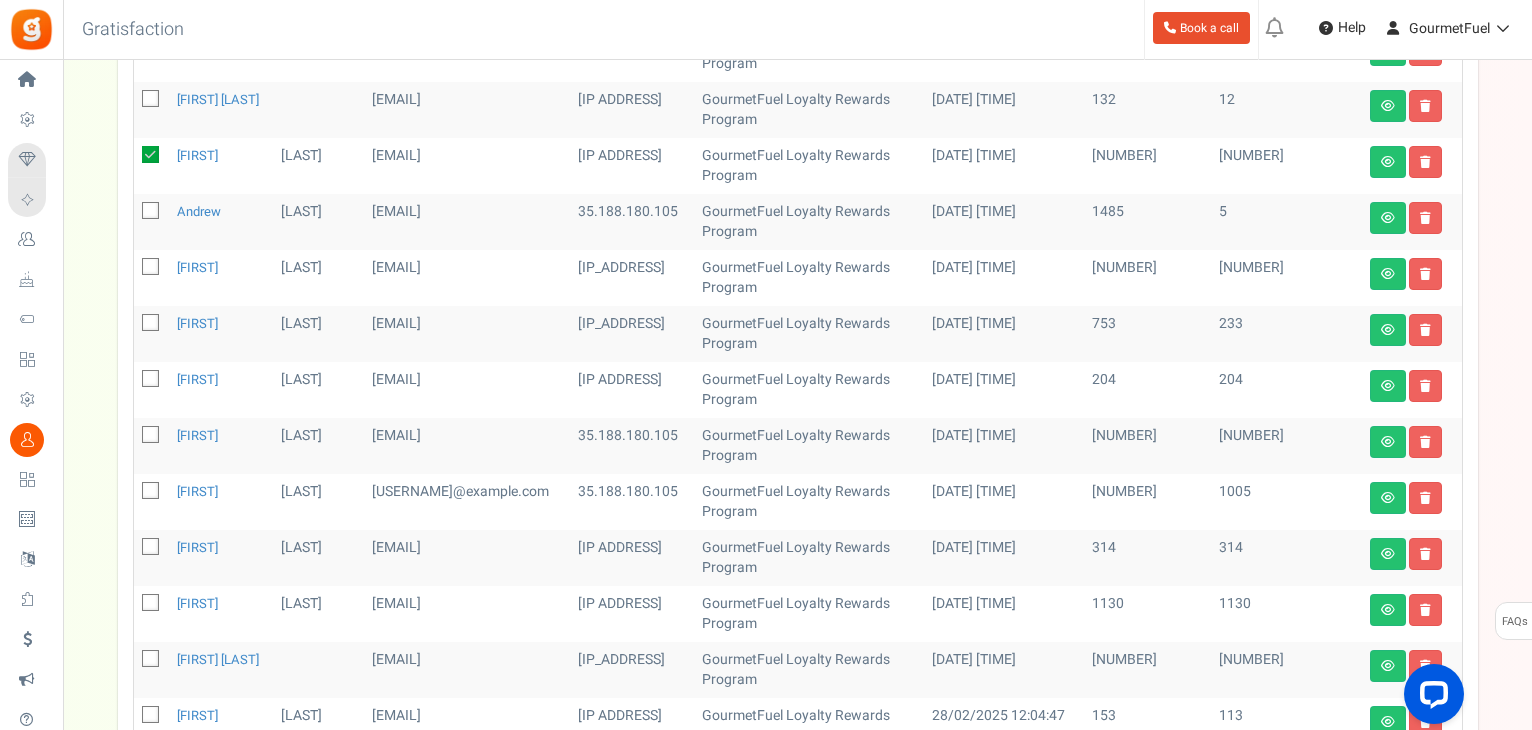 scroll, scrollTop: 489, scrollLeft: 0, axis: vertical 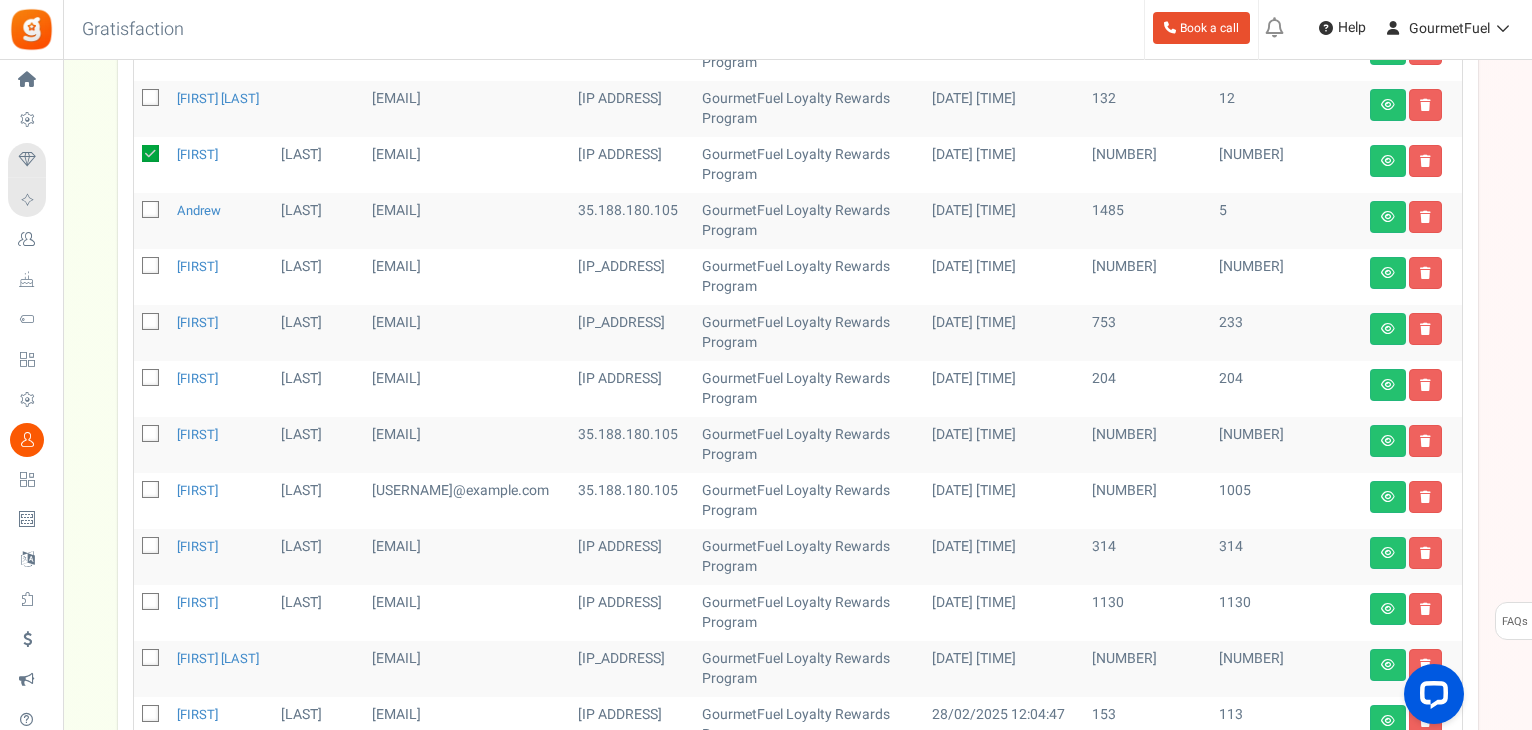click at bounding box center (151, 379) 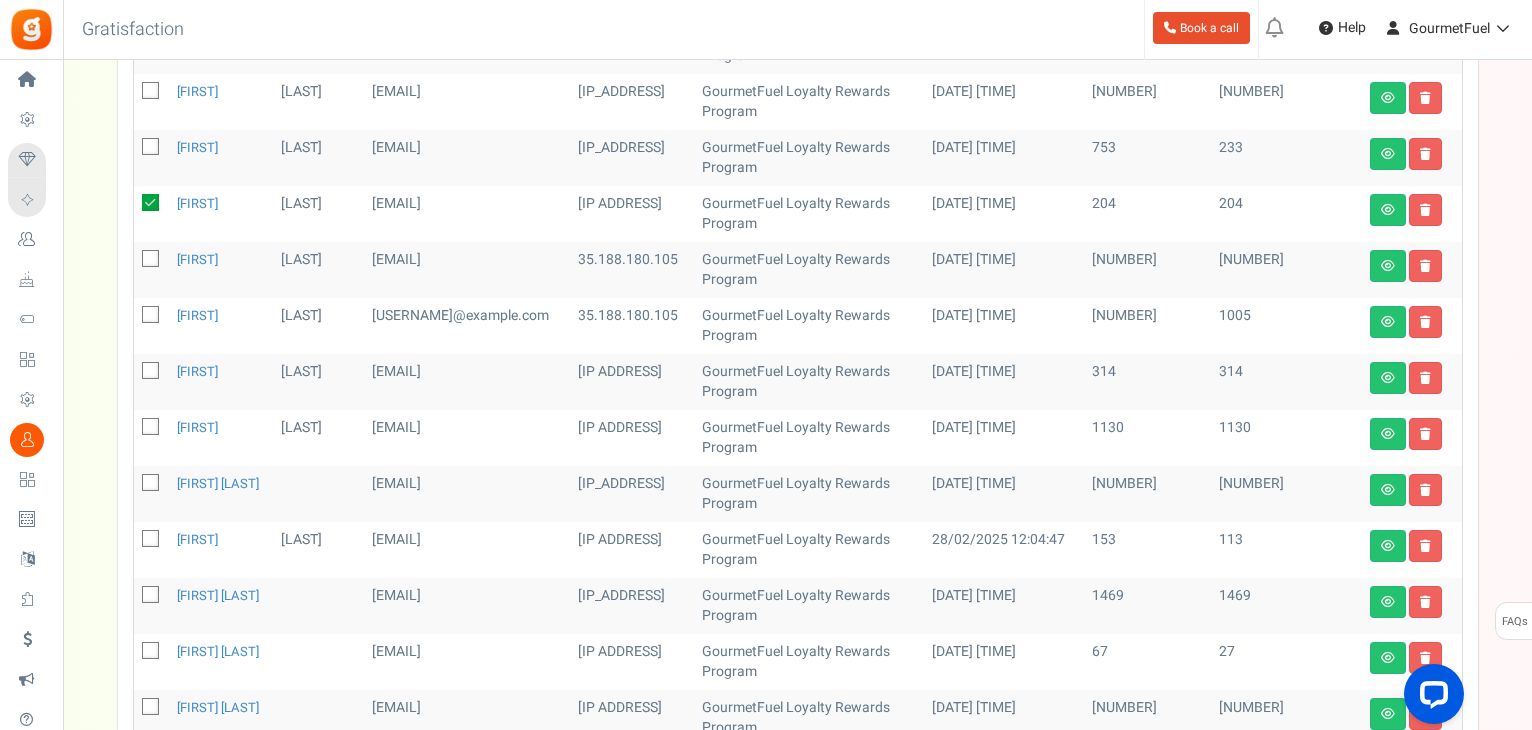scroll, scrollTop: 789, scrollLeft: 0, axis: vertical 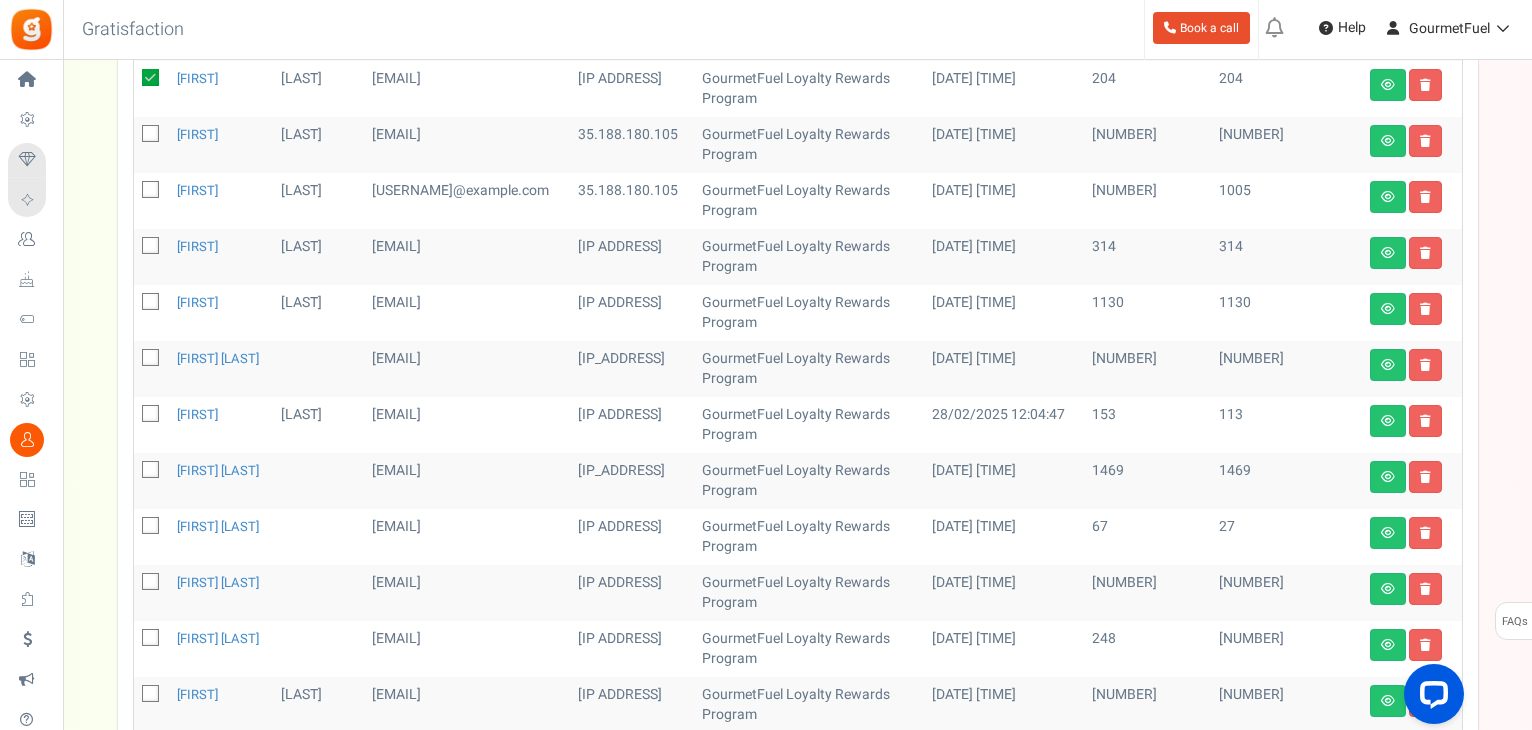 click at bounding box center [151, 247] 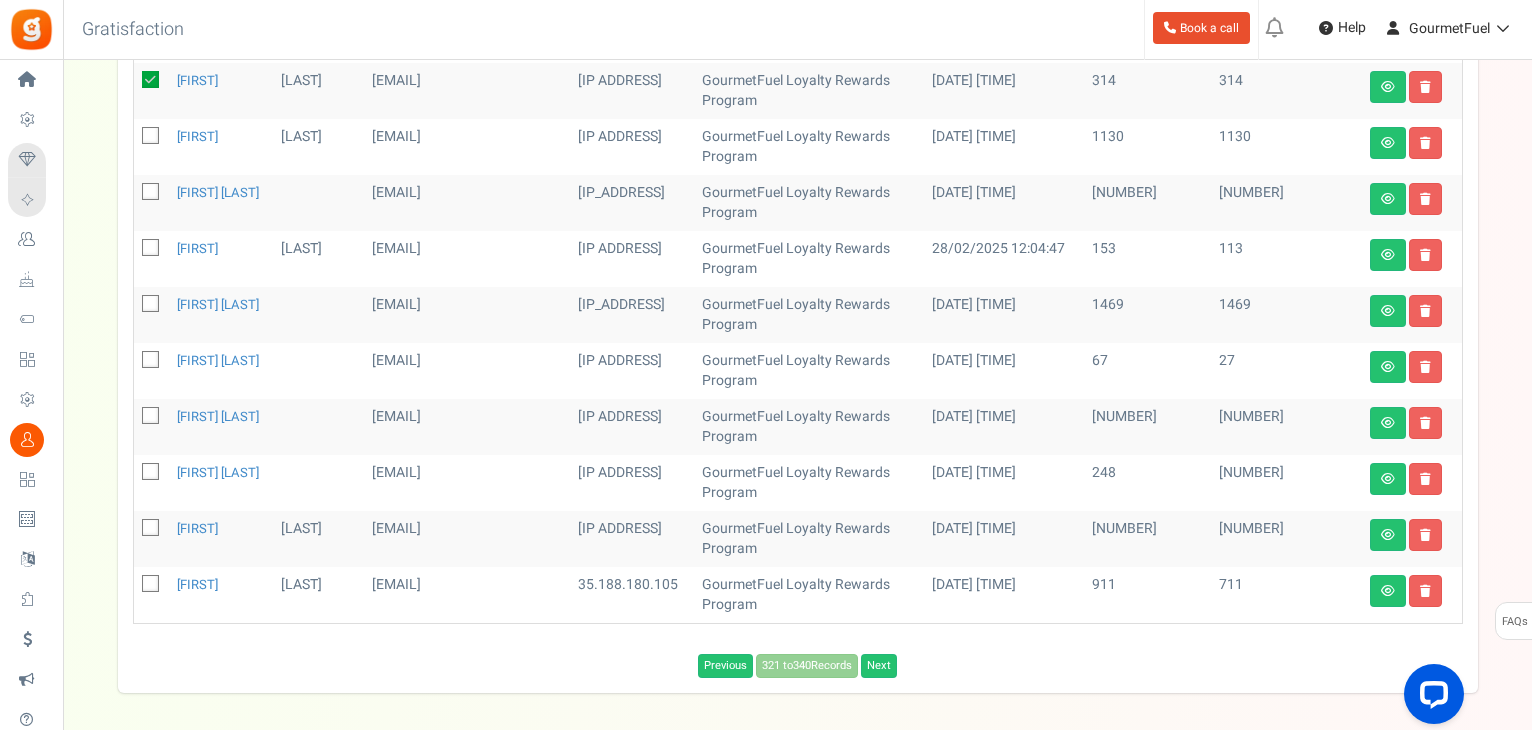 scroll, scrollTop: 989, scrollLeft: 0, axis: vertical 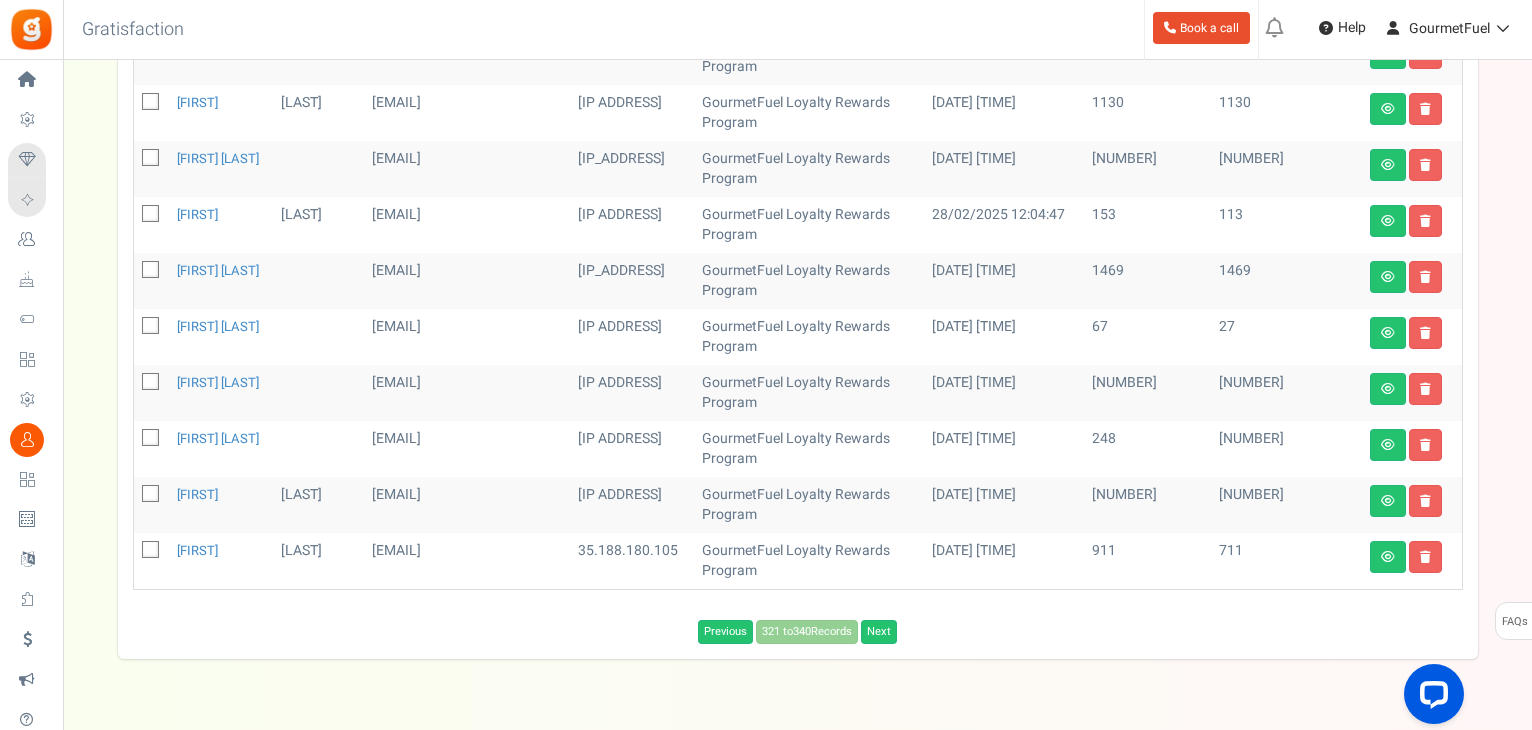 click at bounding box center (151, 495) 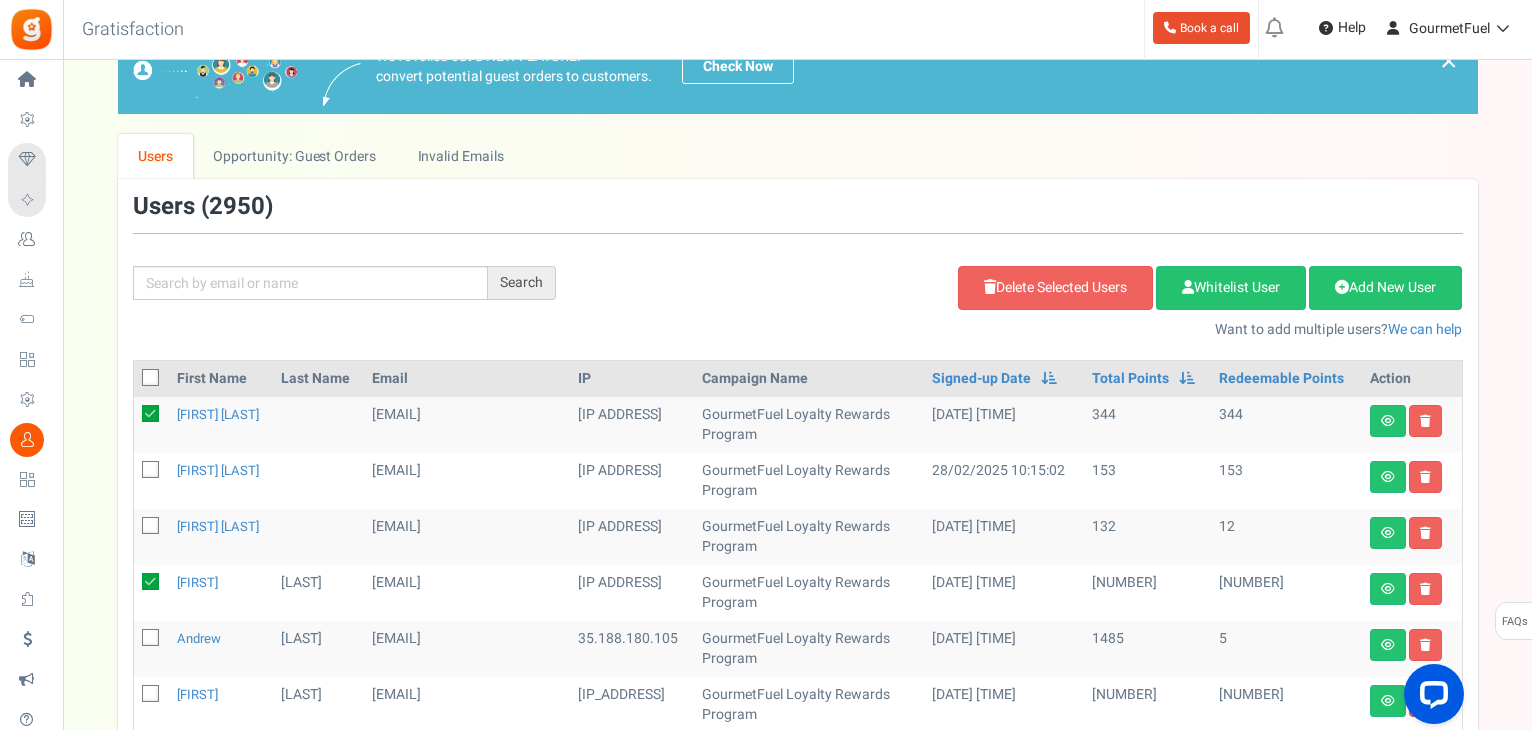 scroll, scrollTop: 0, scrollLeft: 0, axis: both 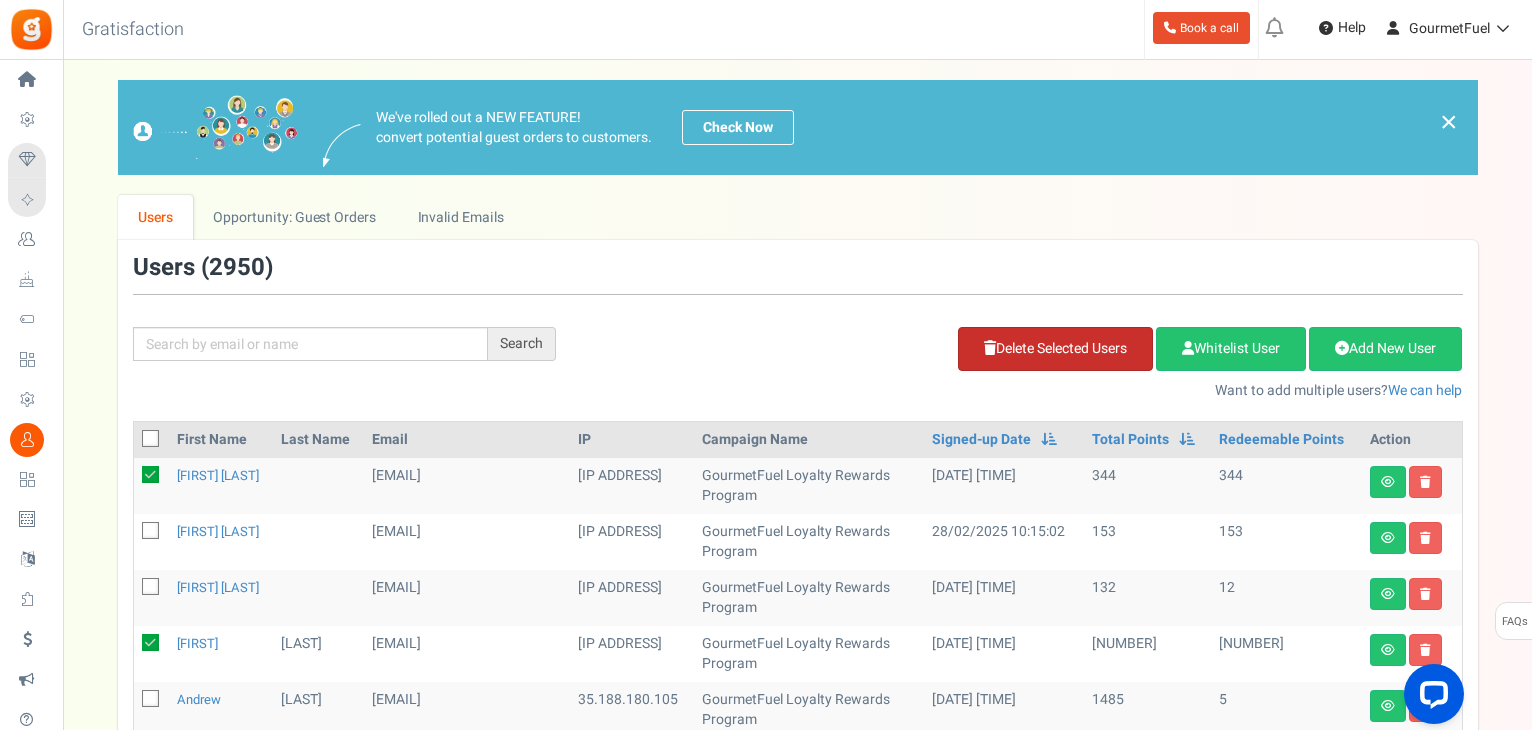 click on "Delete Selected Users" at bounding box center [1055, 349] 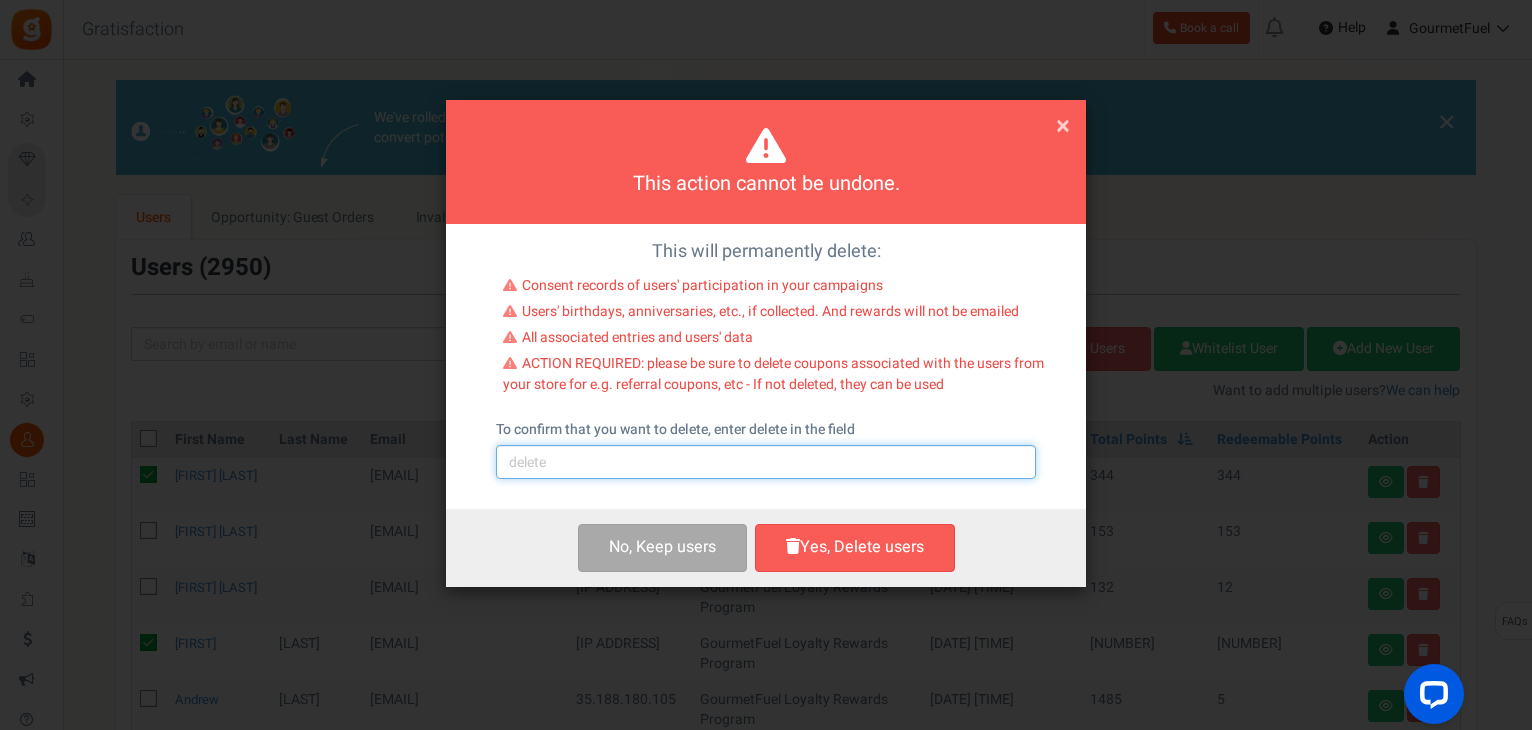 click at bounding box center [766, 462] 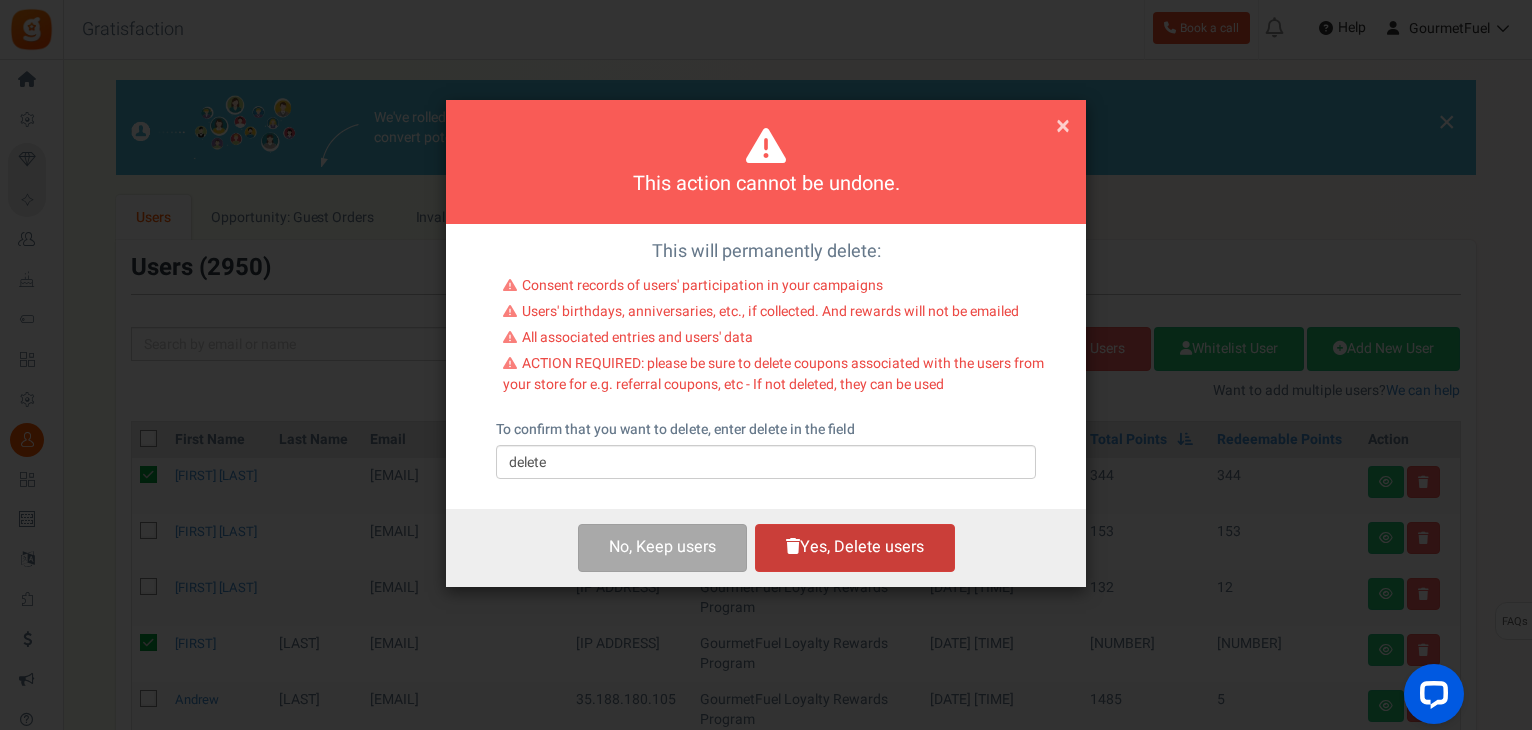 click on "Yes, Delete users" at bounding box center (855, 547) 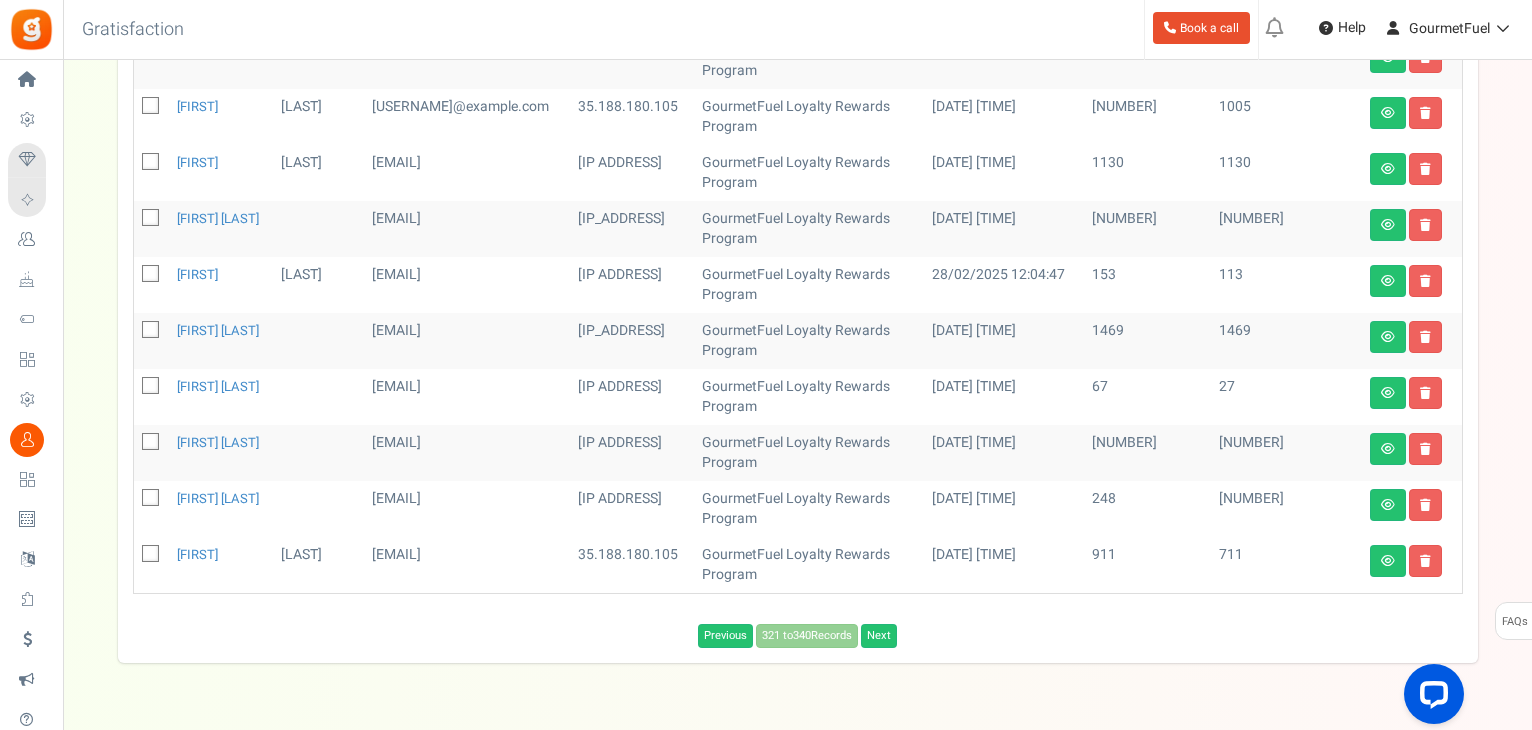 scroll, scrollTop: 777, scrollLeft: 0, axis: vertical 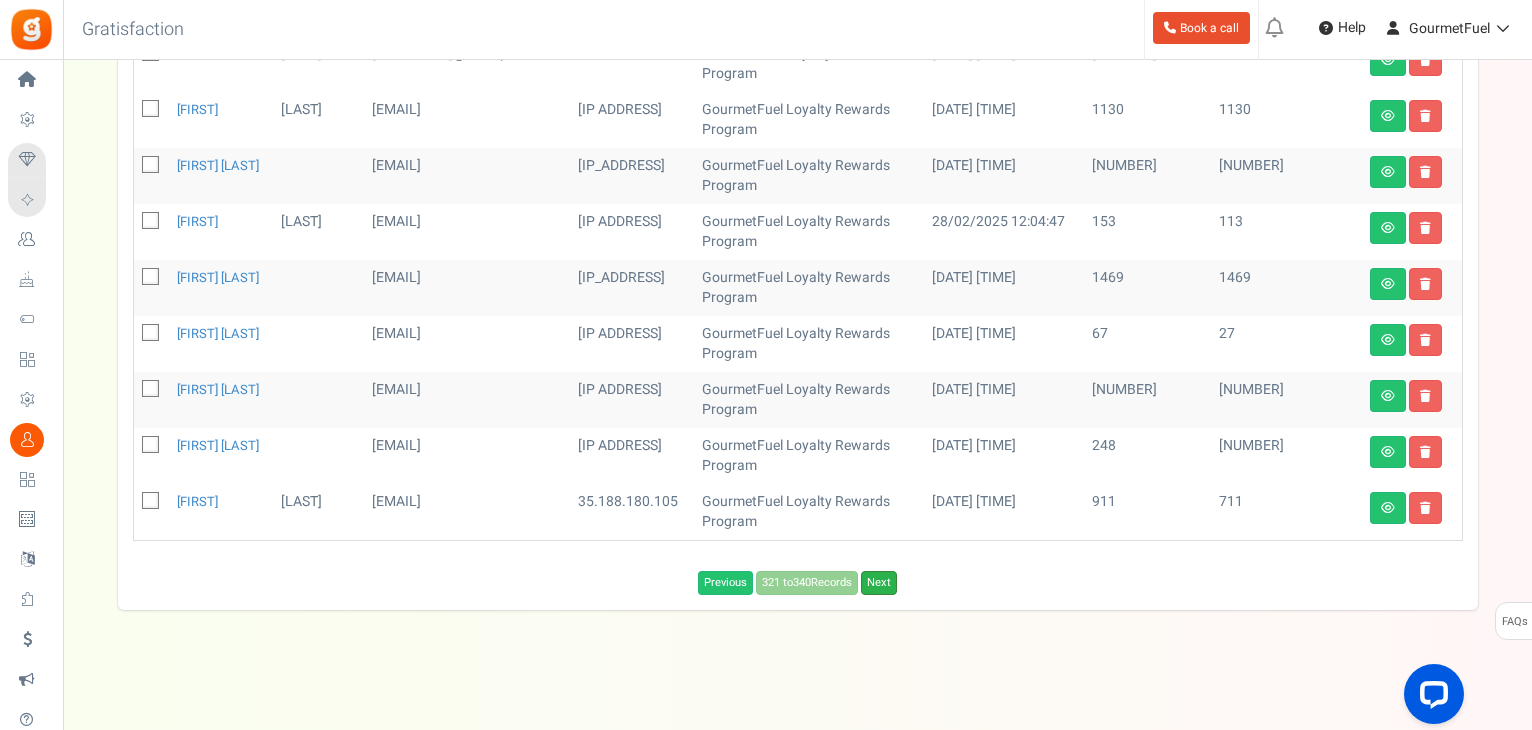 click on "Next" at bounding box center [879, 583] 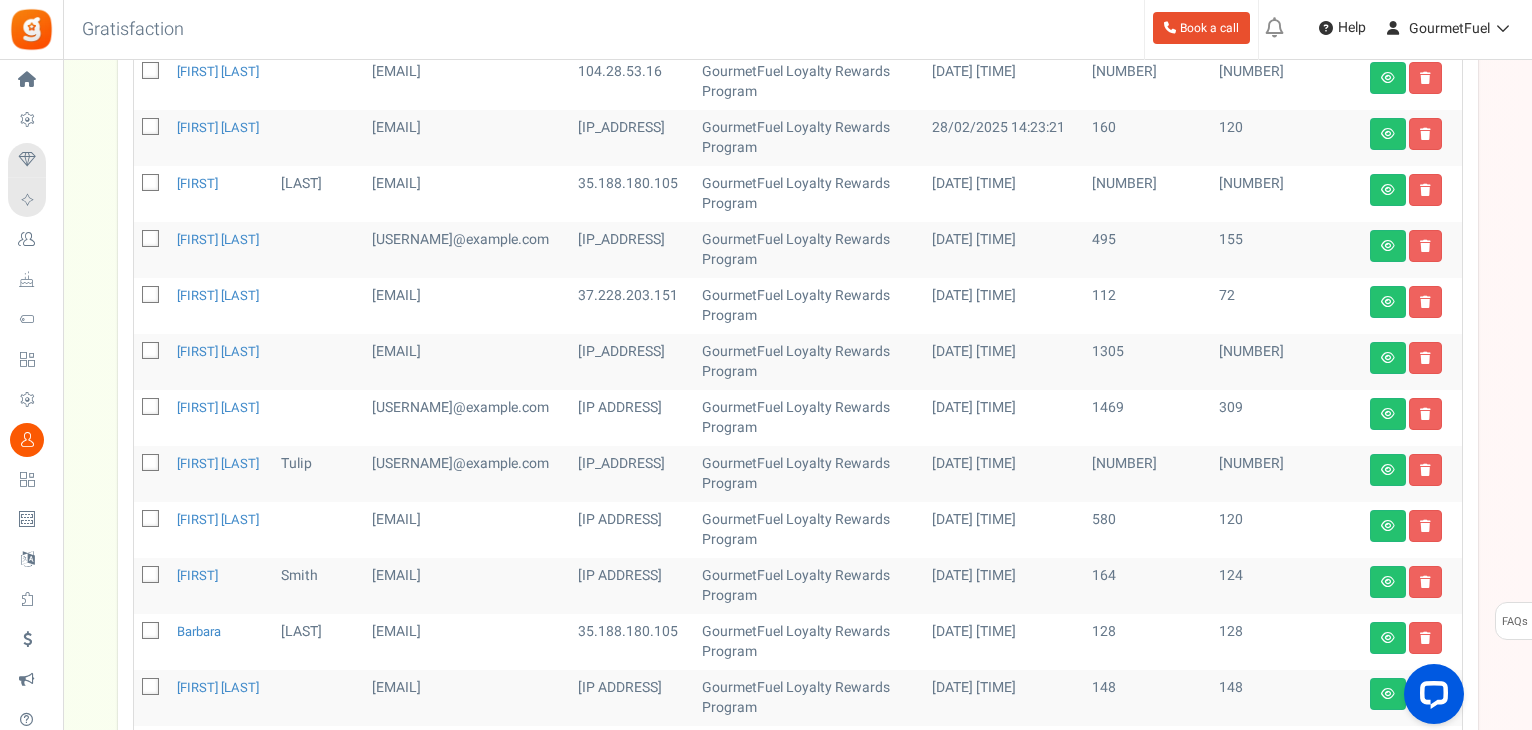 scroll, scrollTop: 577, scrollLeft: 0, axis: vertical 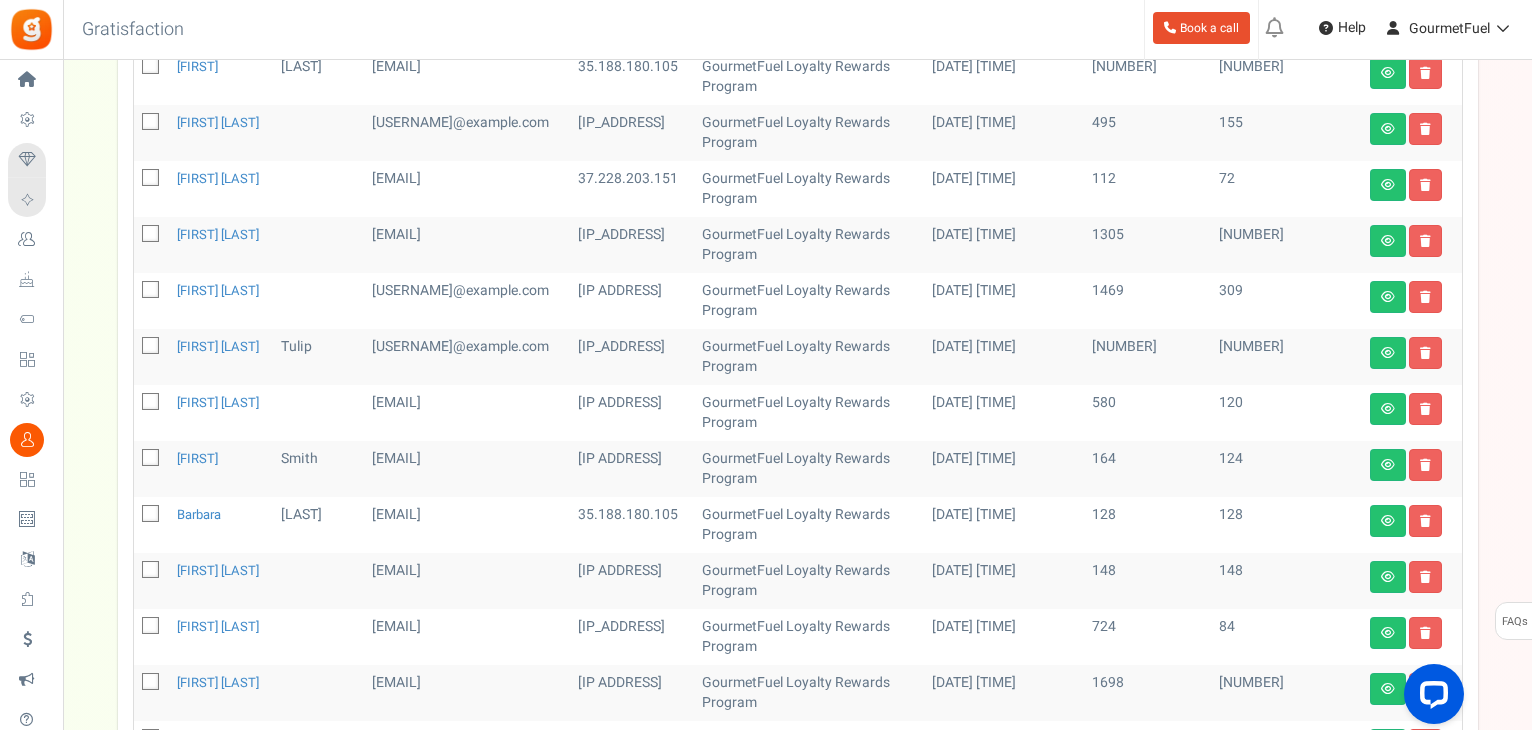 click at bounding box center [151, 347] 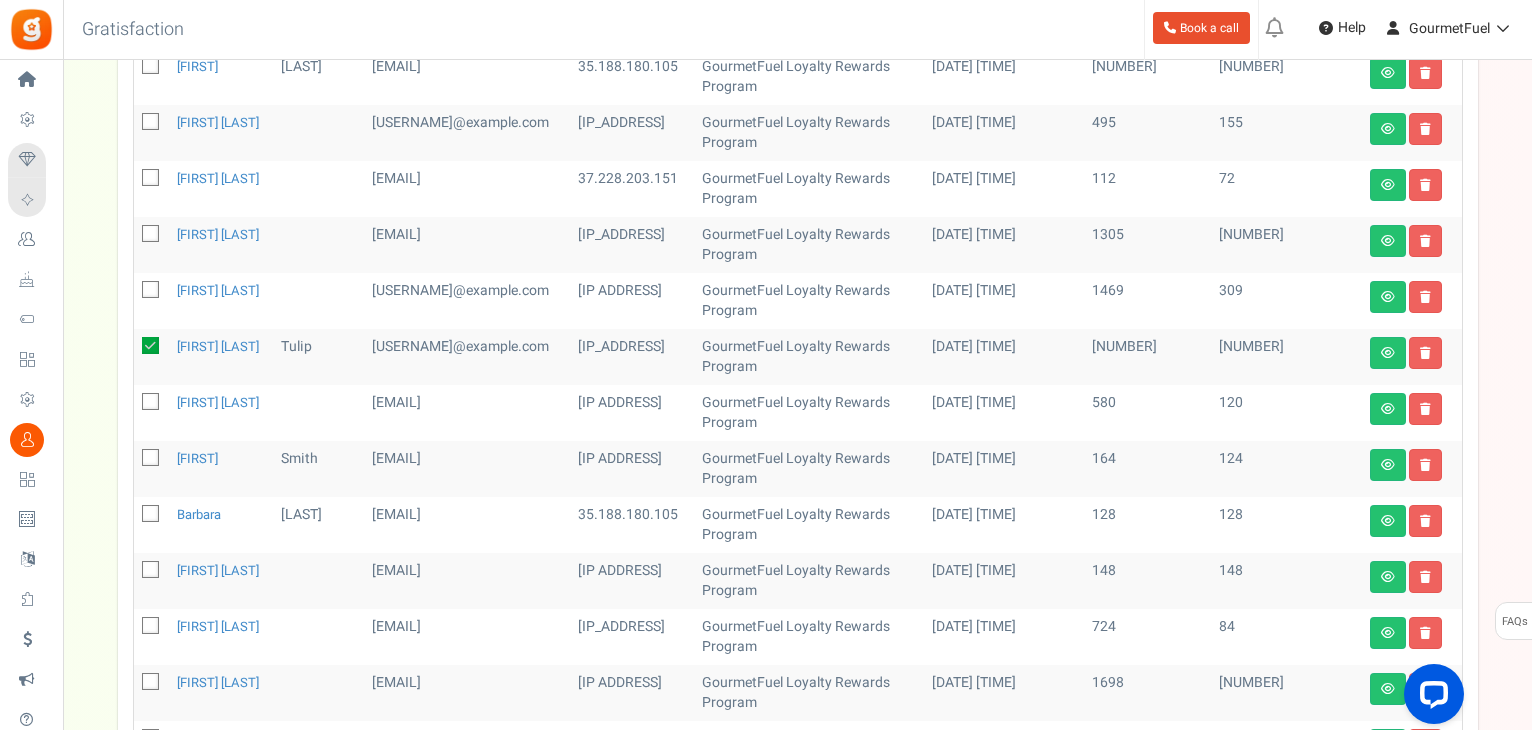 click at bounding box center (151, 515) 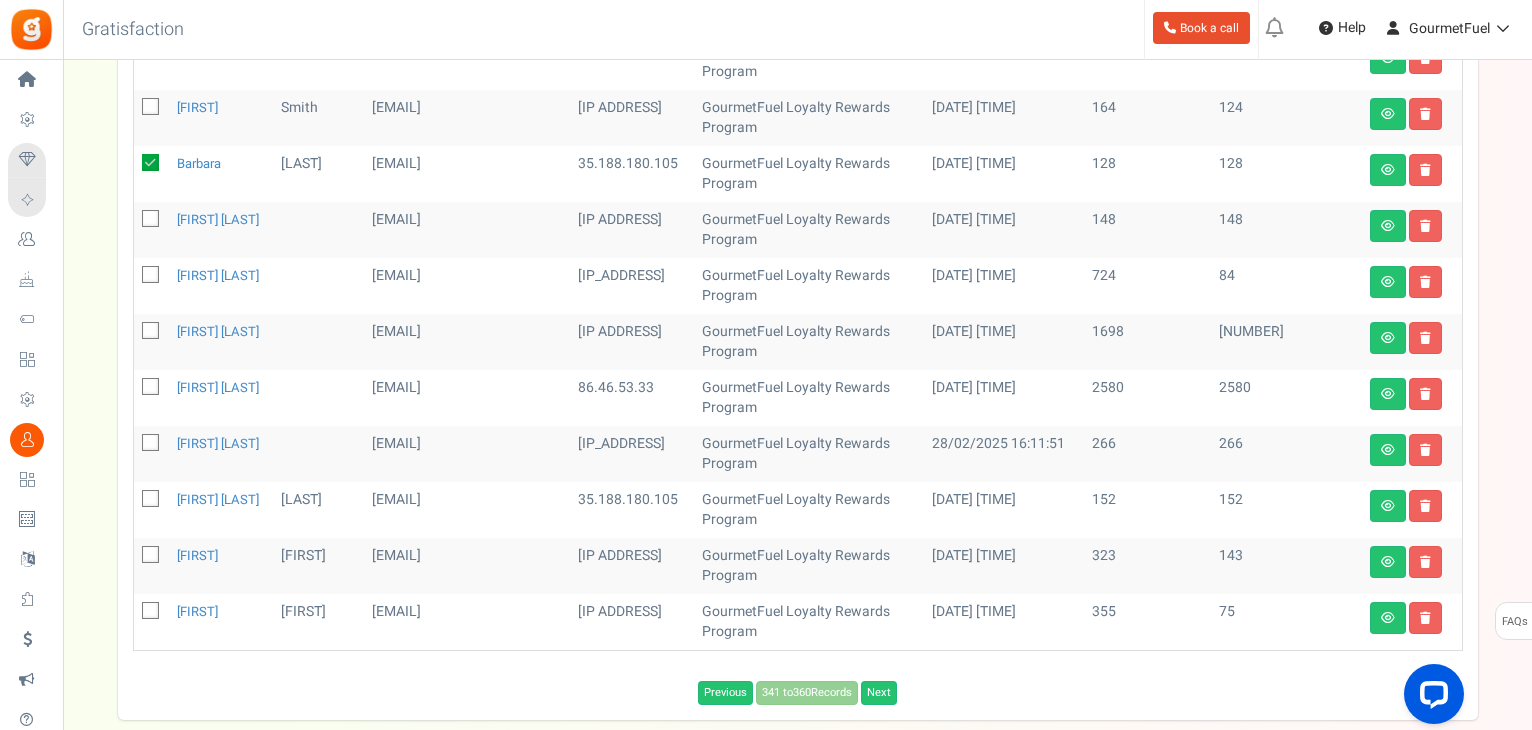scroll, scrollTop: 977, scrollLeft: 0, axis: vertical 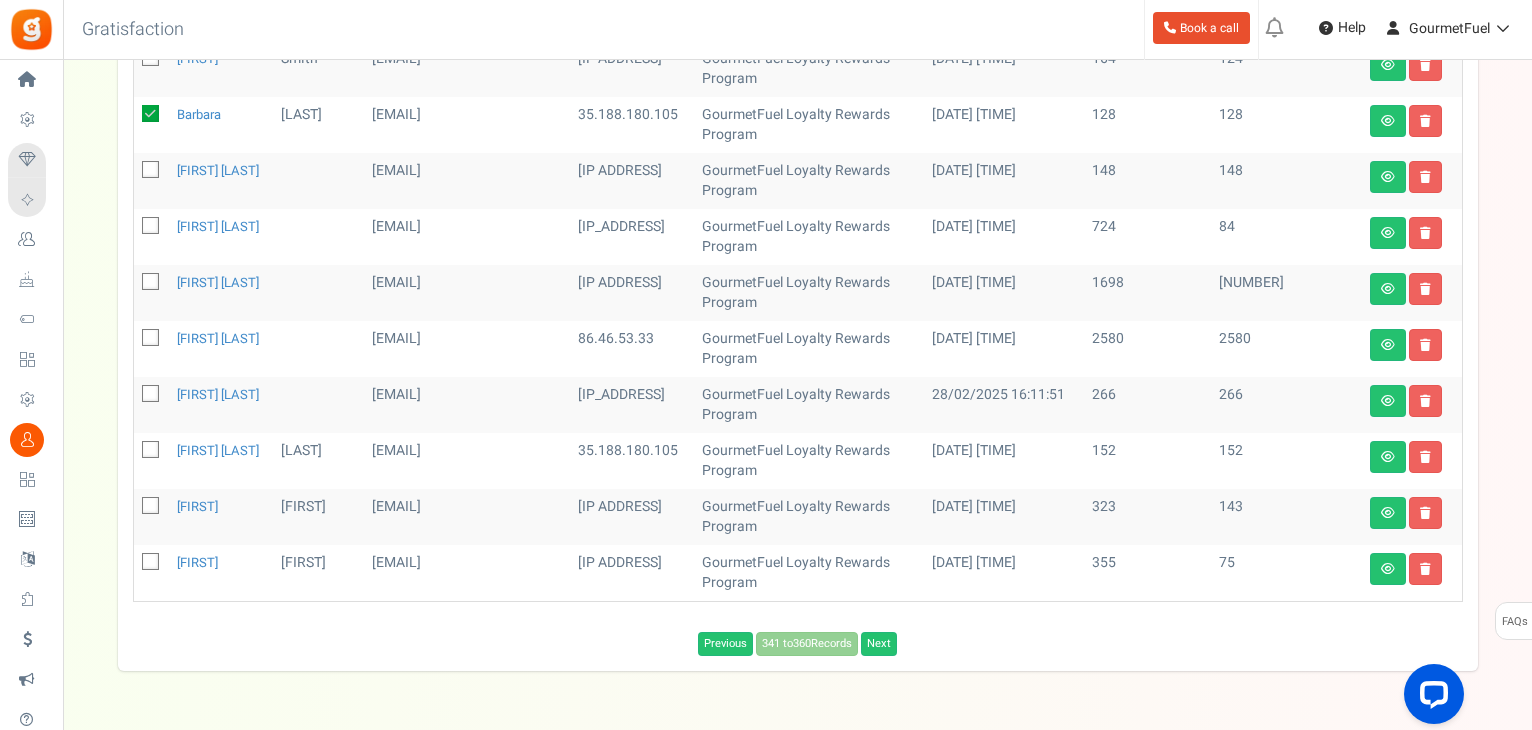 click at bounding box center (151, 395) 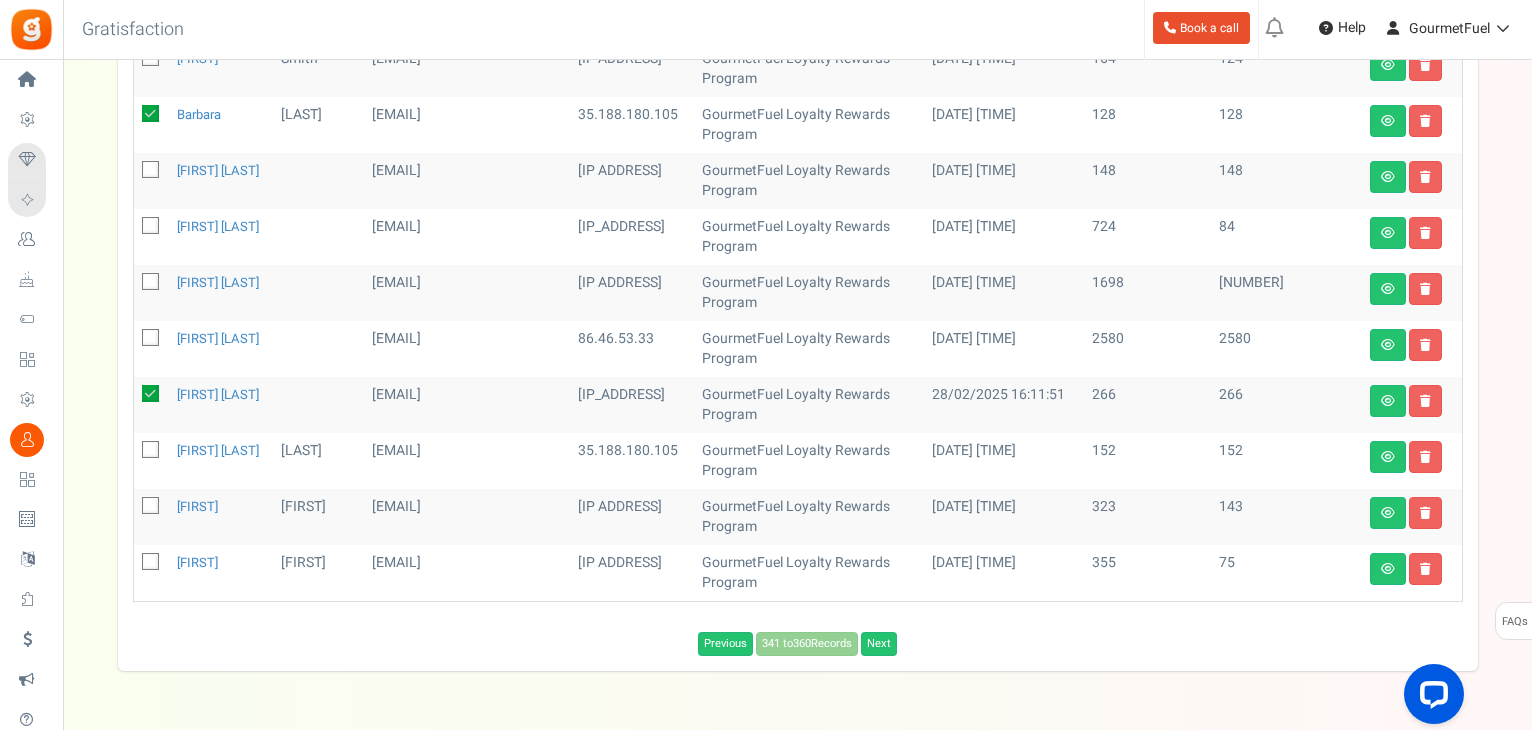 click at bounding box center [150, 449] 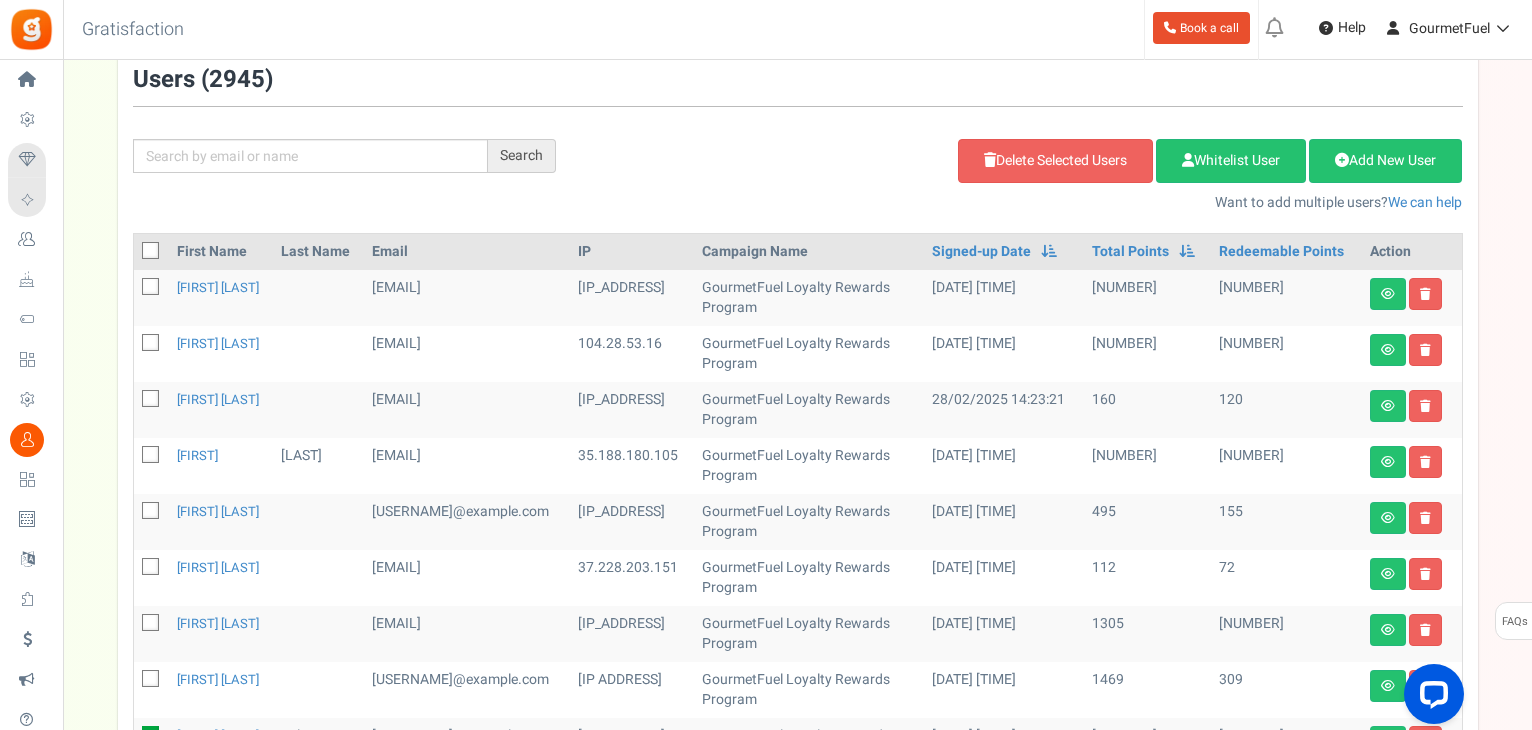 scroll, scrollTop: 0, scrollLeft: 0, axis: both 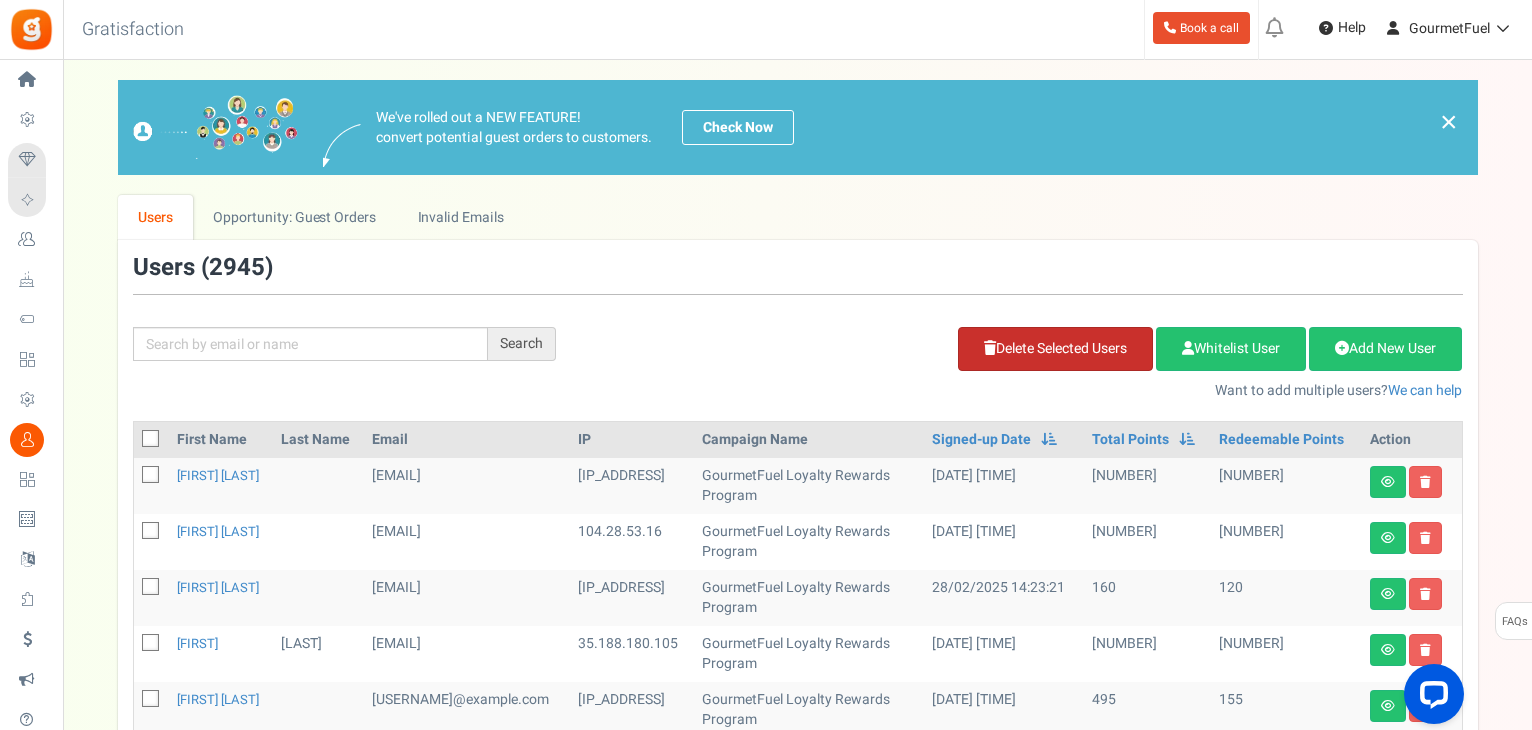click on "Delete Selected Users" at bounding box center [1055, 349] 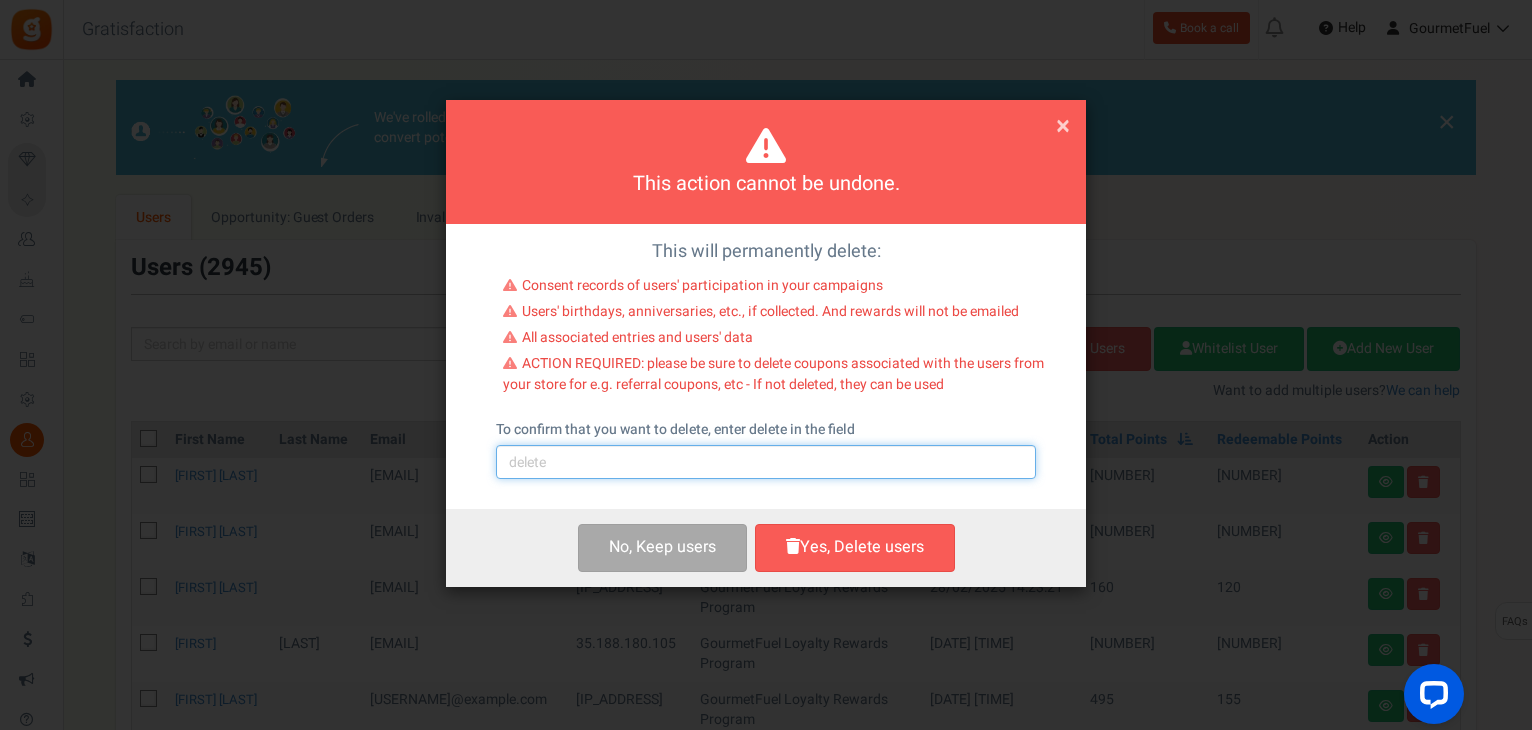 click at bounding box center [766, 462] 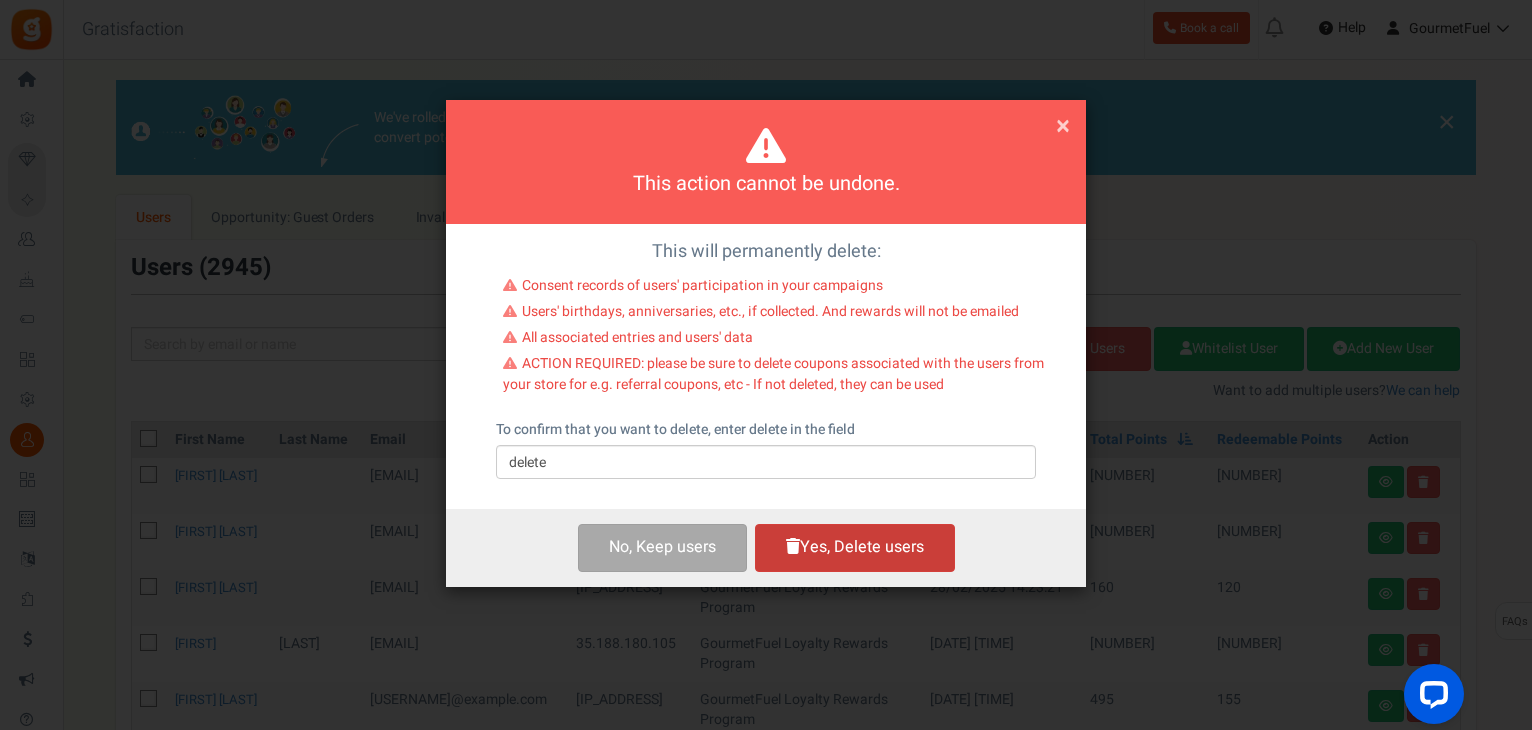click on "Yes, Delete users" at bounding box center (855, 547) 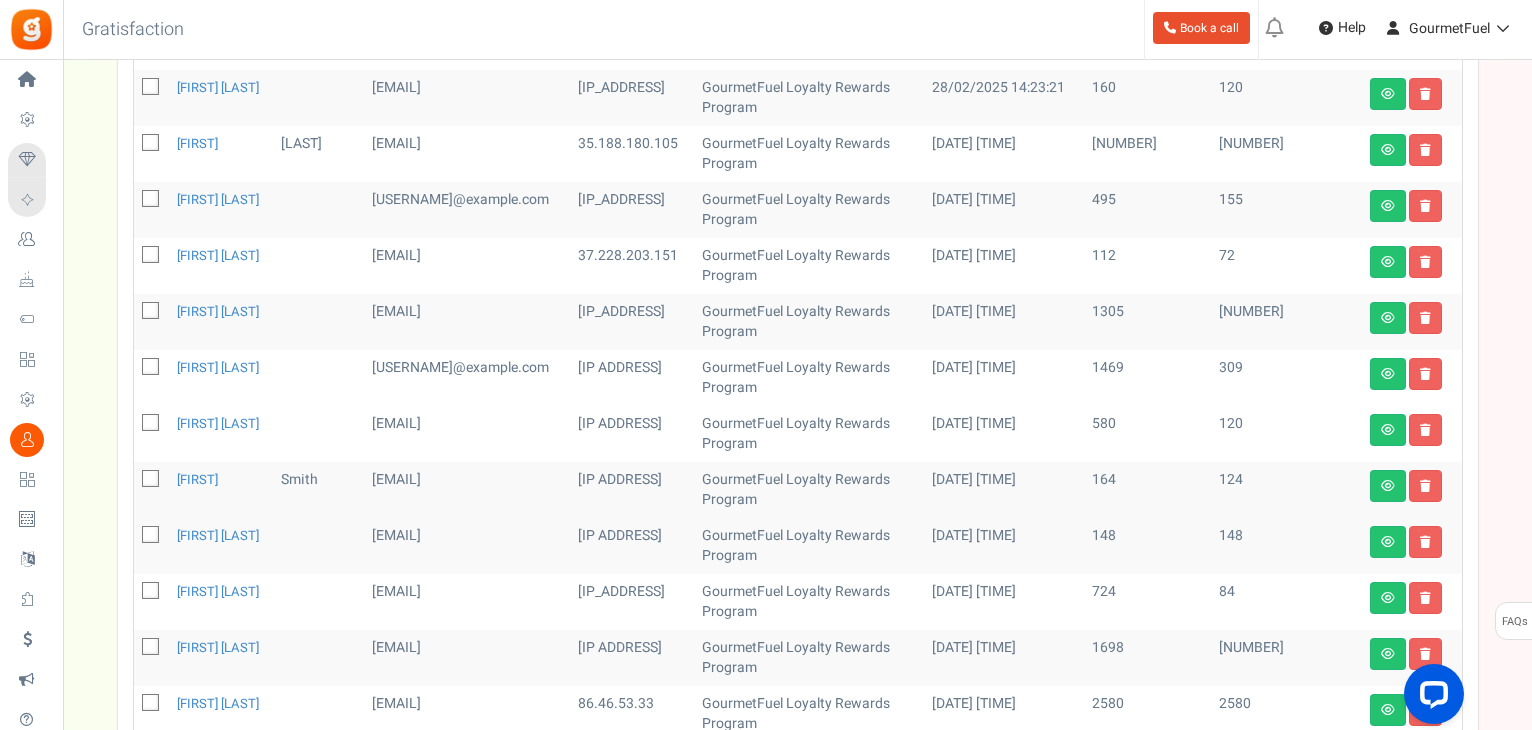 scroll, scrollTop: 700, scrollLeft: 0, axis: vertical 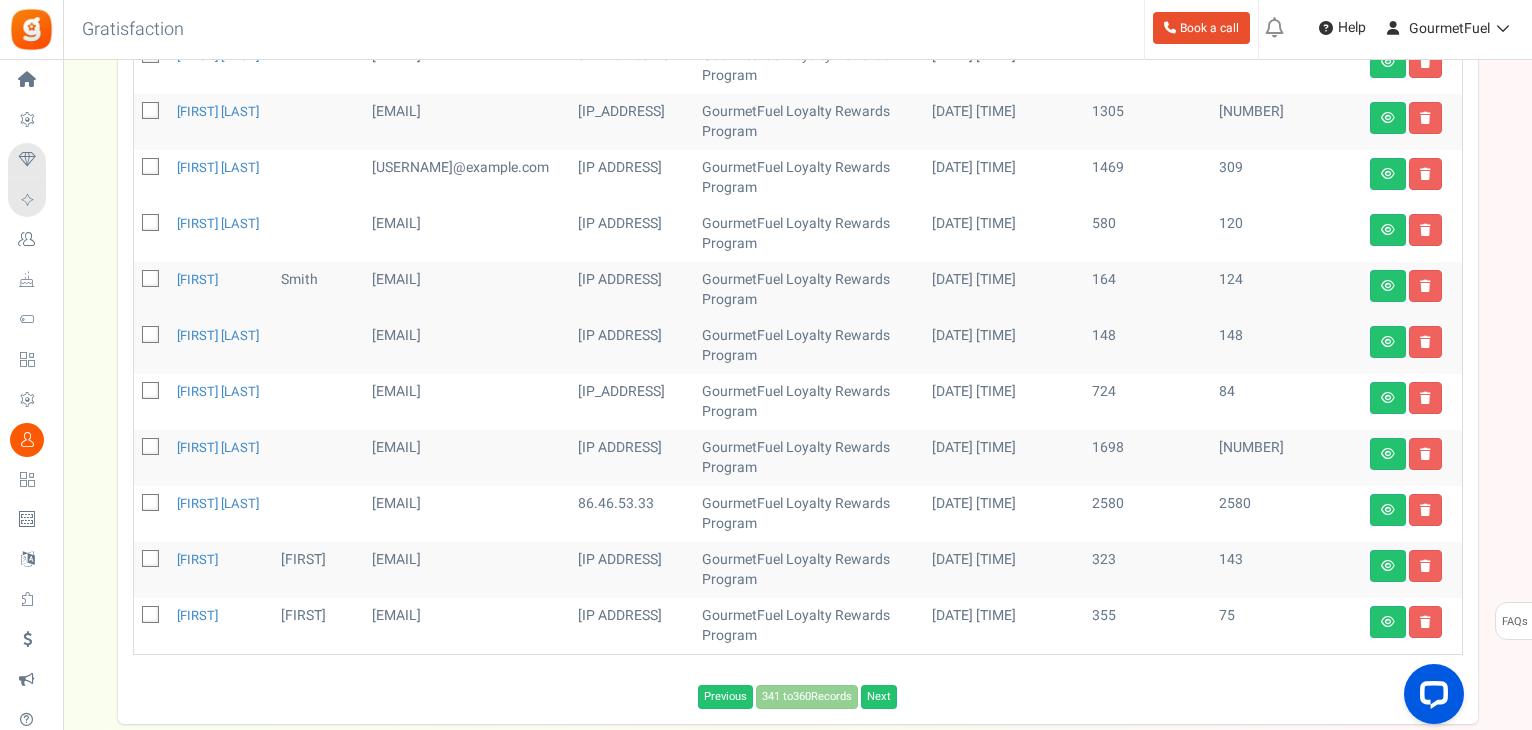 click at bounding box center (151, 336) 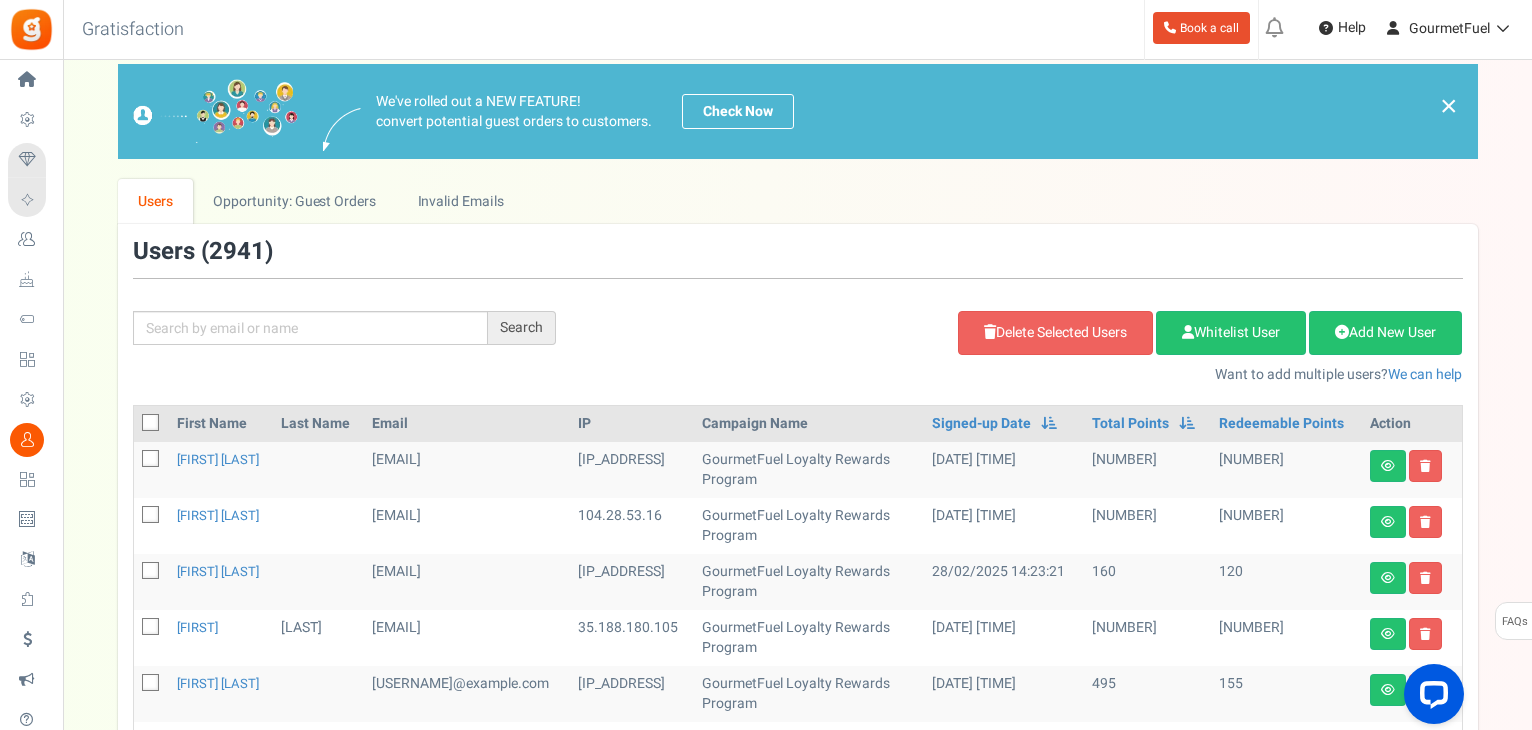 scroll, scrollTop: 0, scrollLeft: 0, axis: both 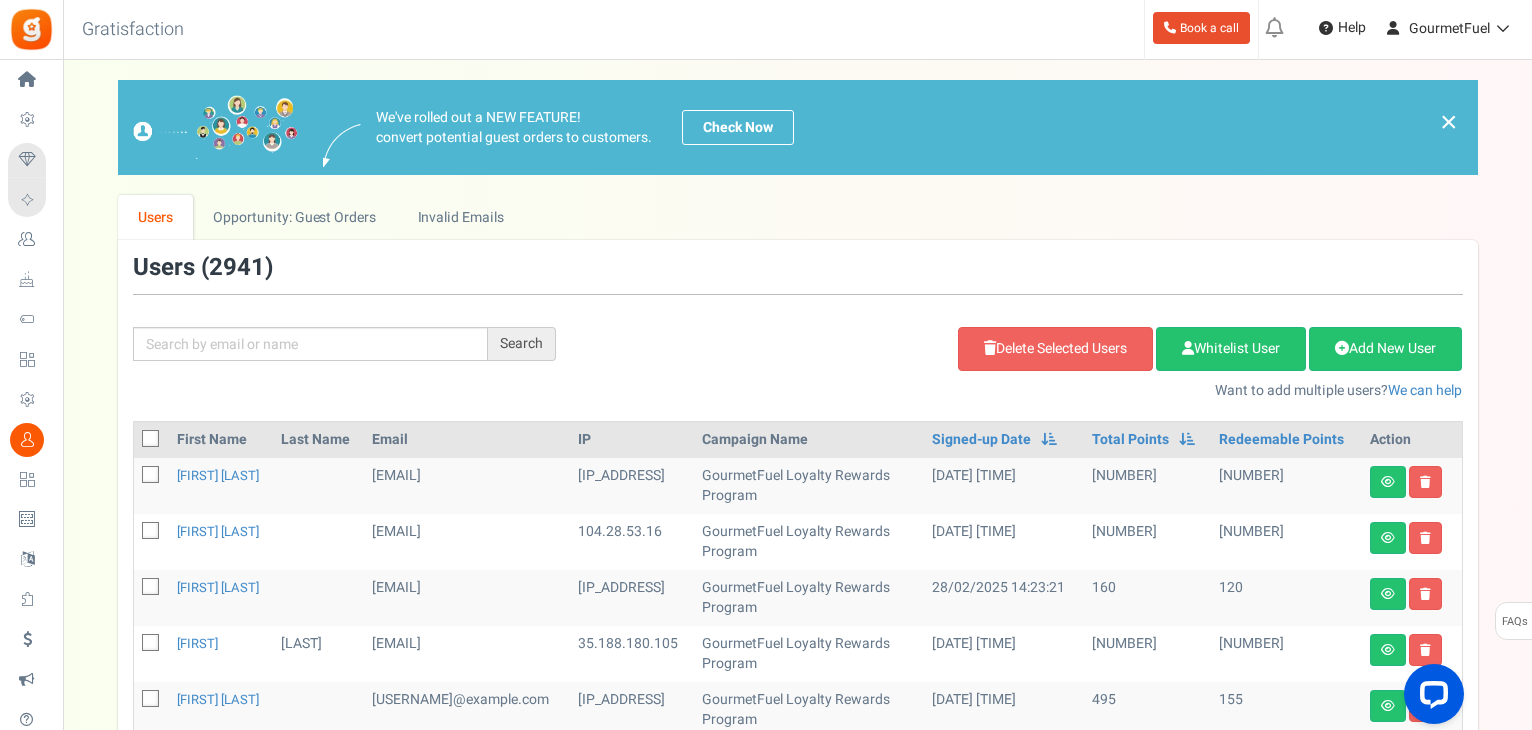 click at bounding box center (151, 476) 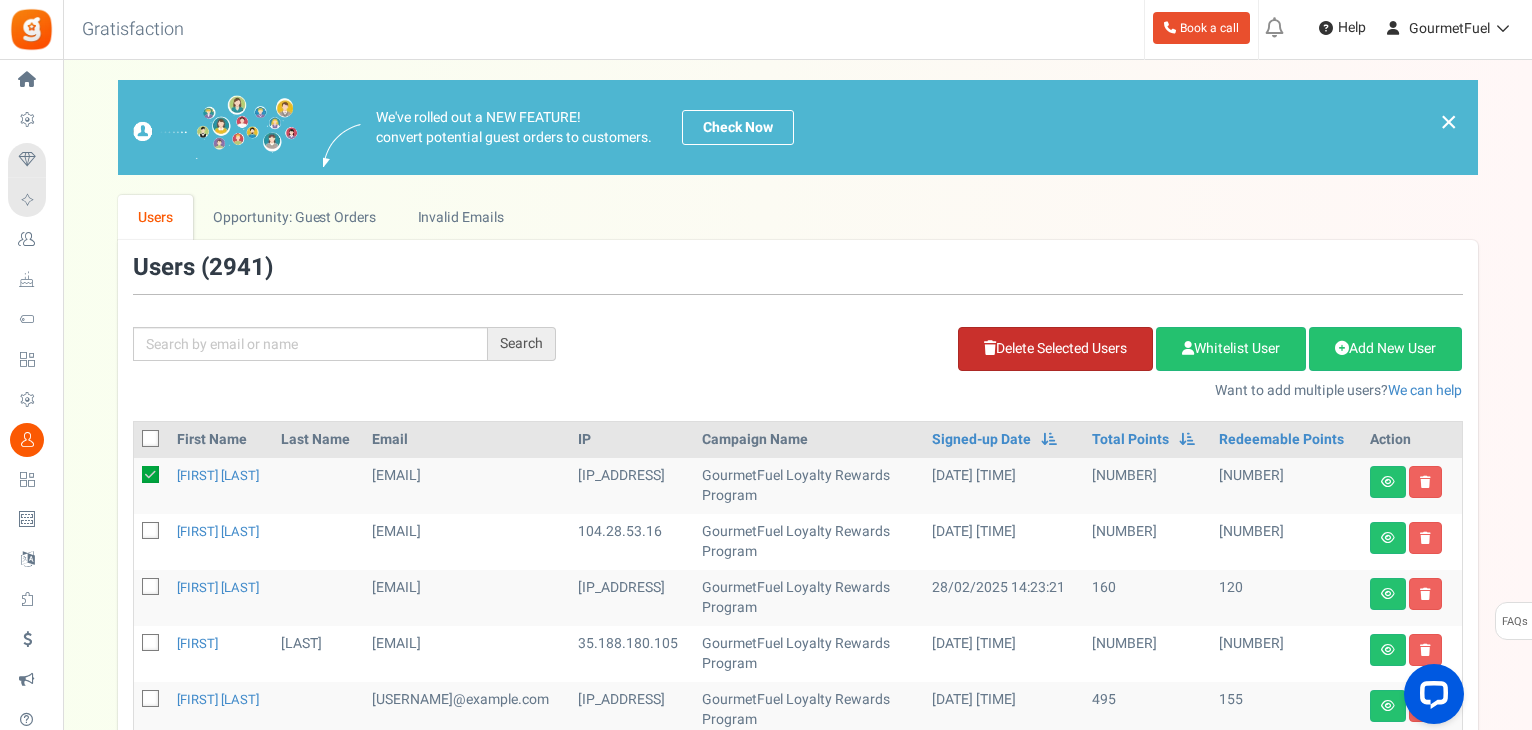 click on "Delete Selected Users" at bounding box center (1055, 349) 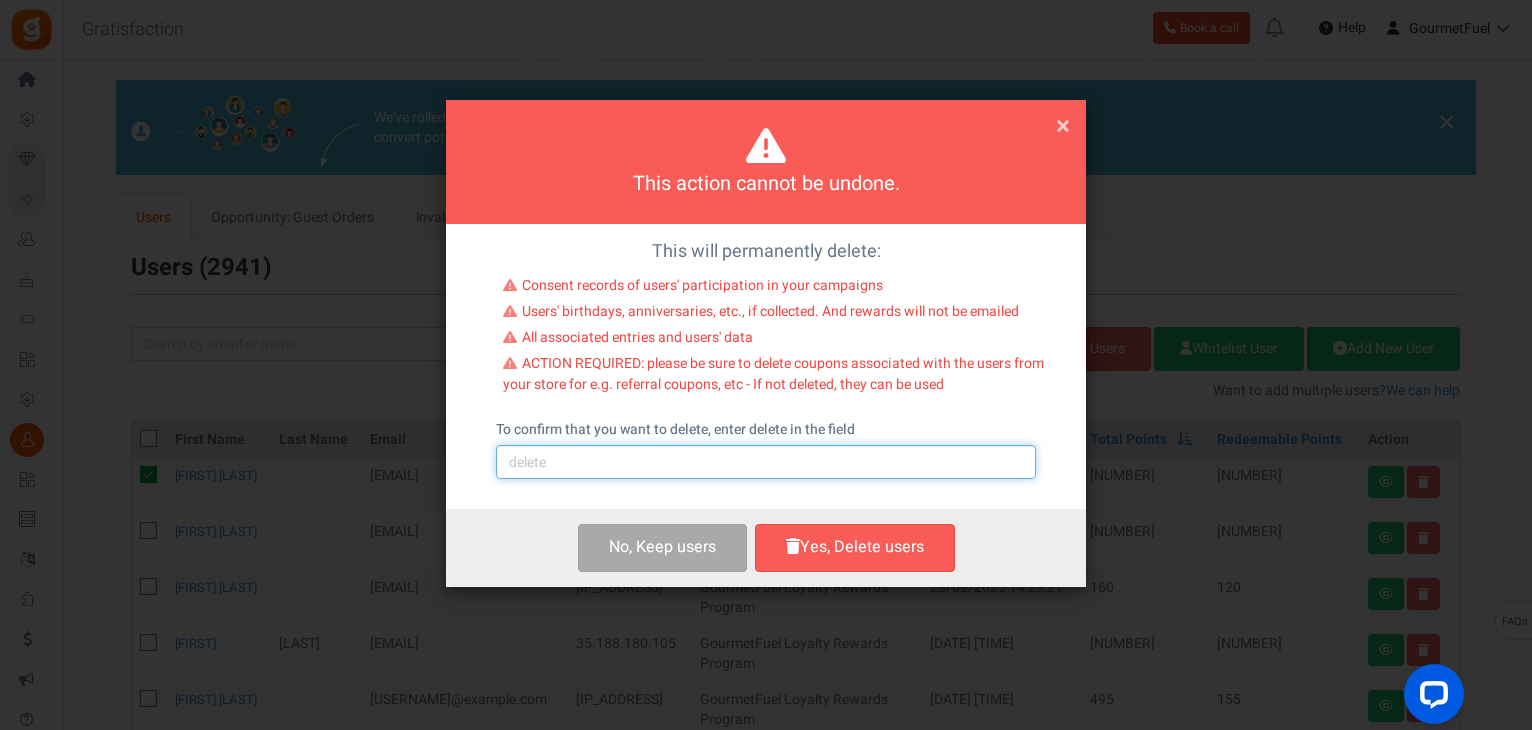 drag, startPoint x: 772, startPoint y: 456, endPoint x: 761, endPoint y: 463, distance: 13.038404 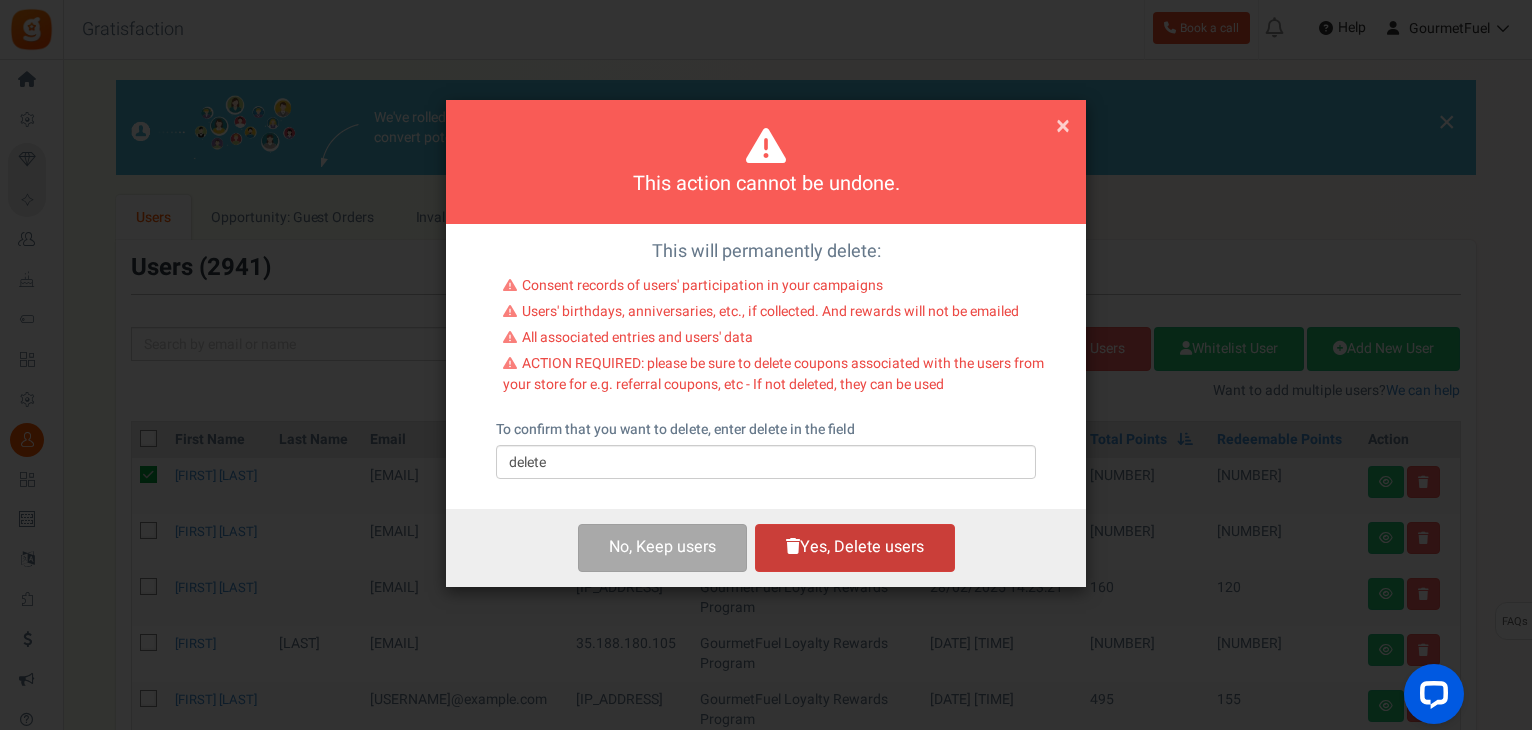 click on "Yes, Delete users" at bounding box center [855, 547] 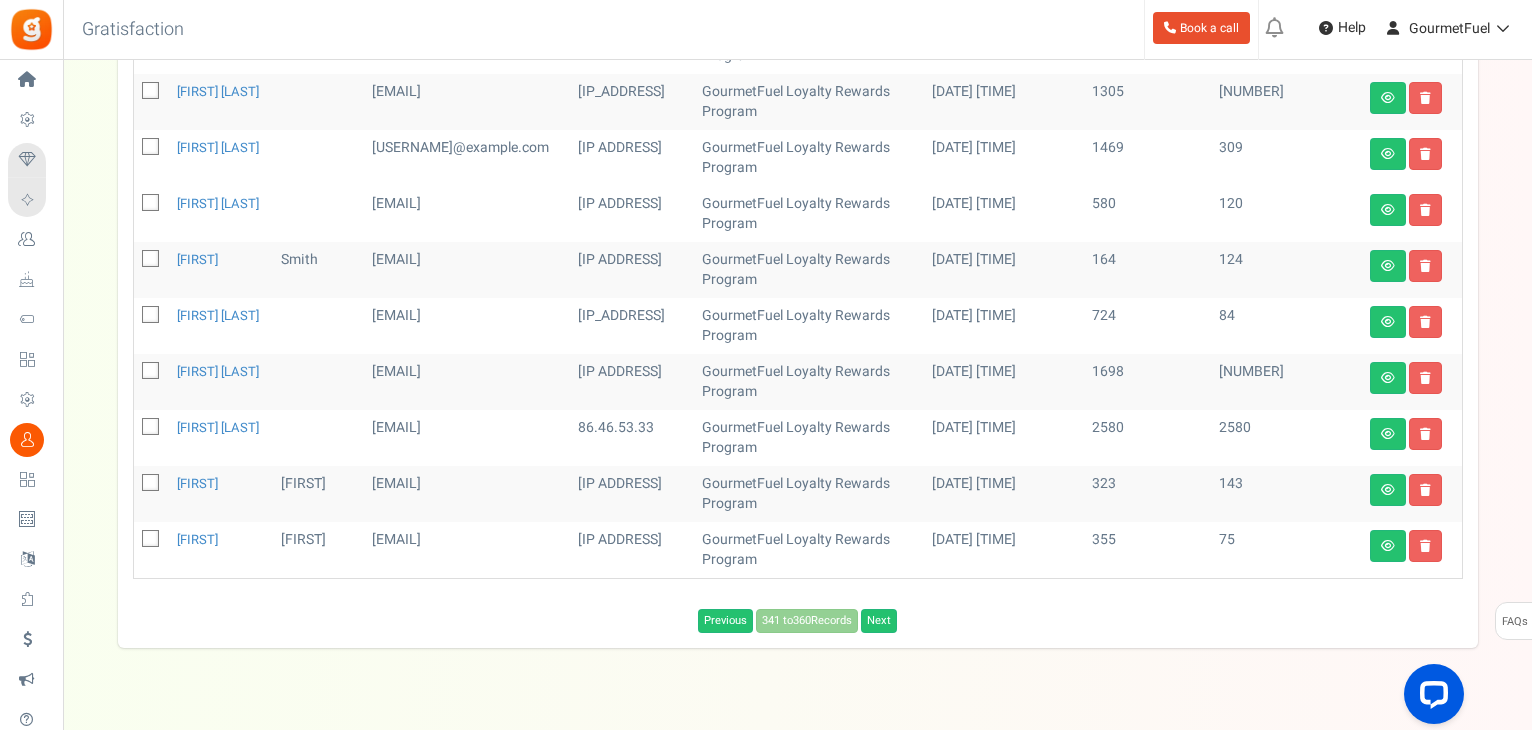 scroll, scrollTop: 721, scrollLeft: 0, axis: vertical 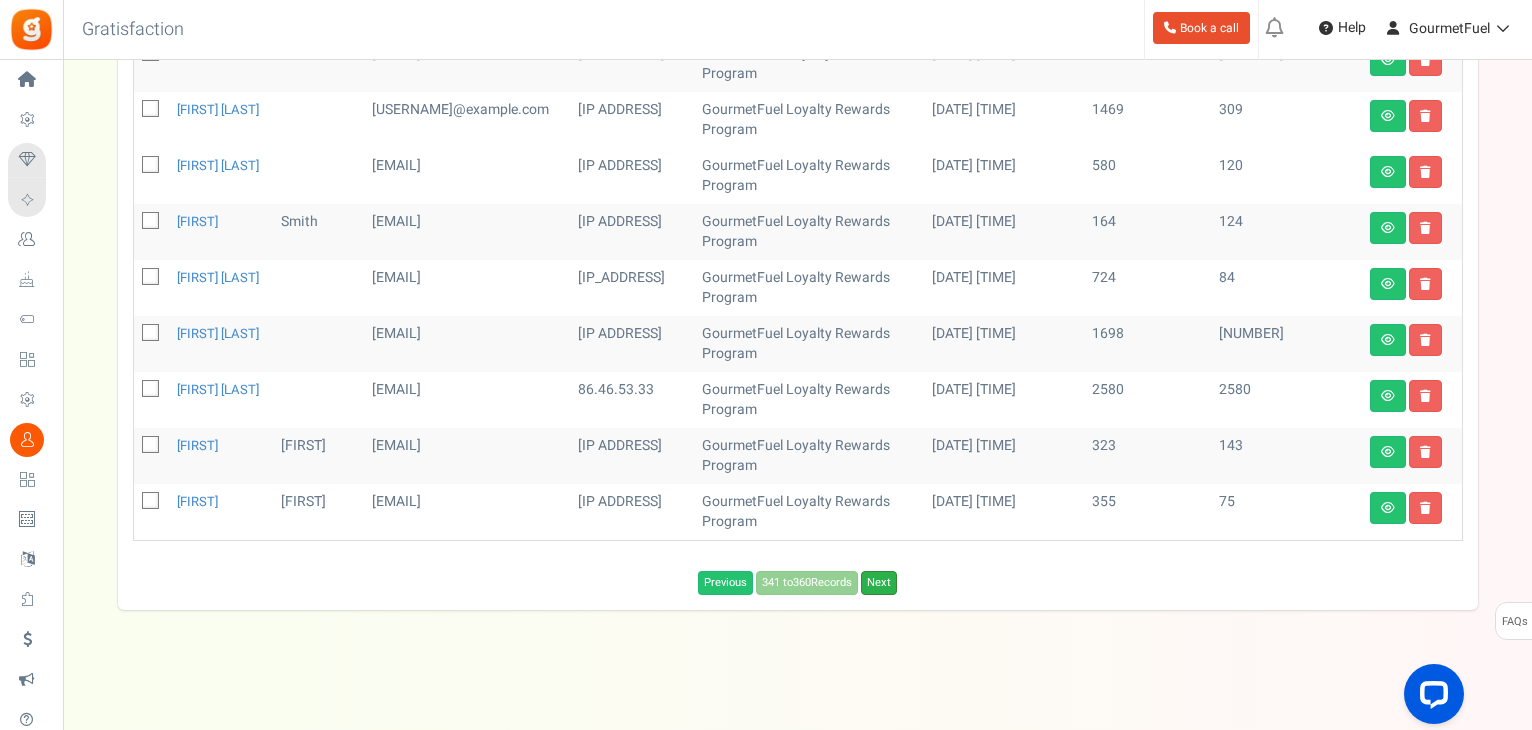 click on "Next" at bounding box center (879, 583) 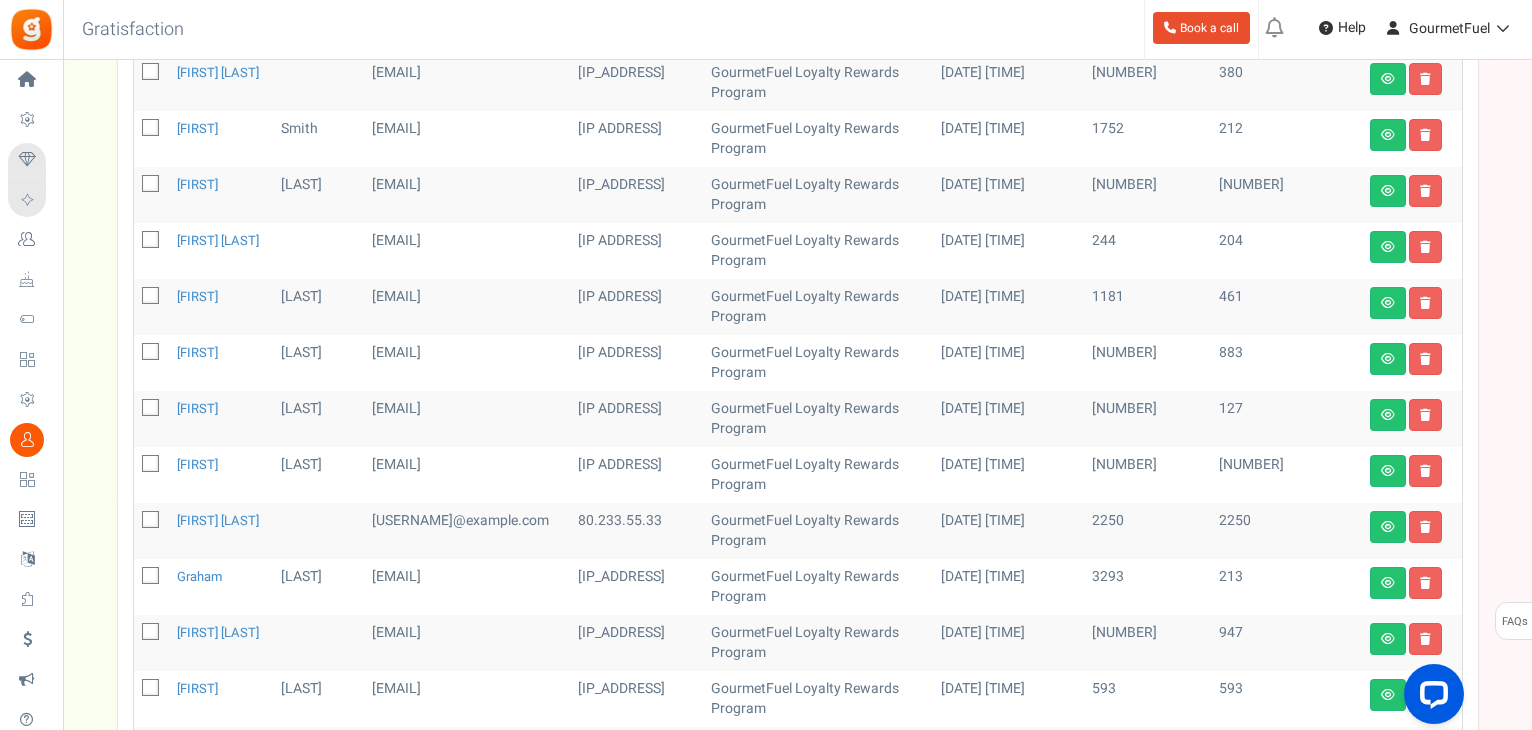 scroll, scrollTop: 221, scrollLeft: 0, axis: vertical 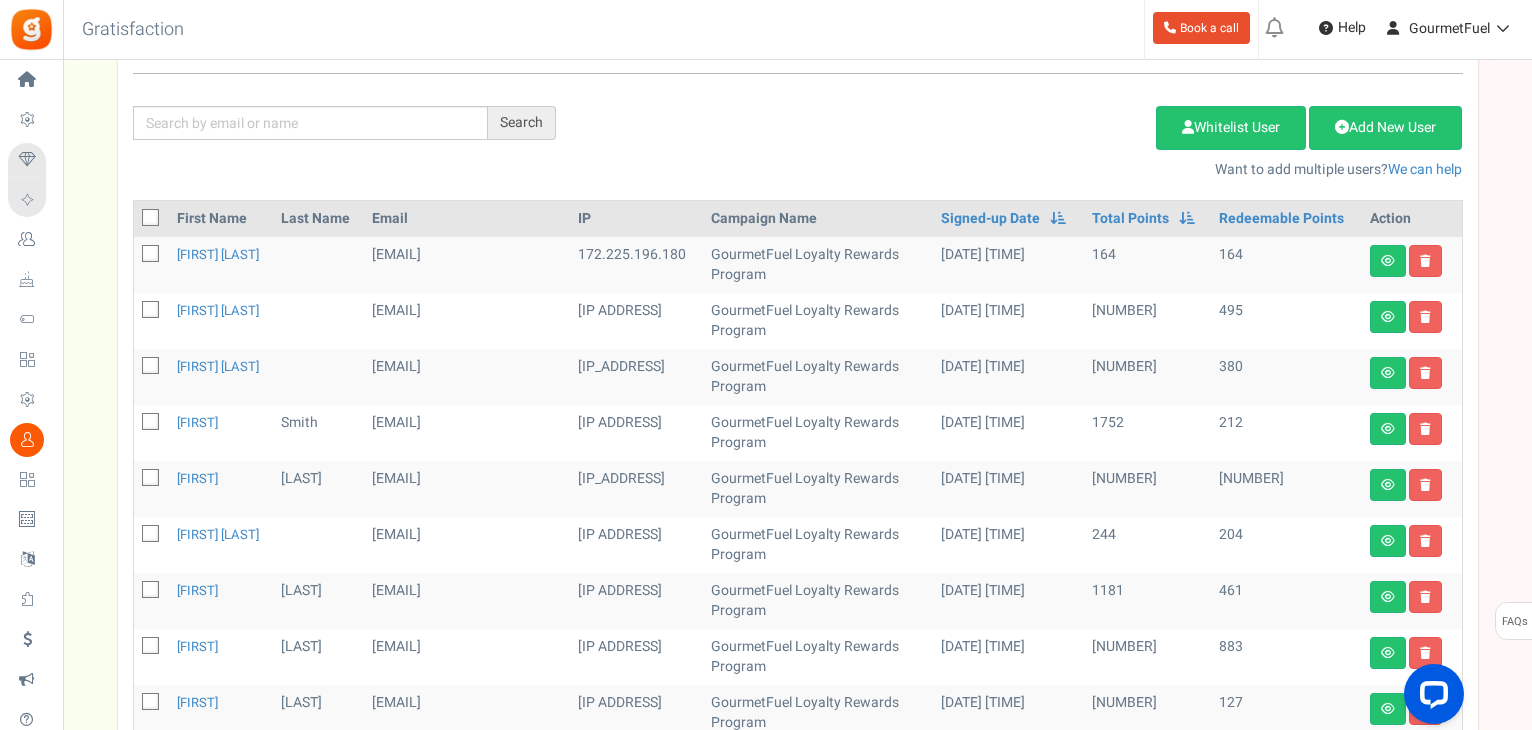 click at bounding box center (151, 255) 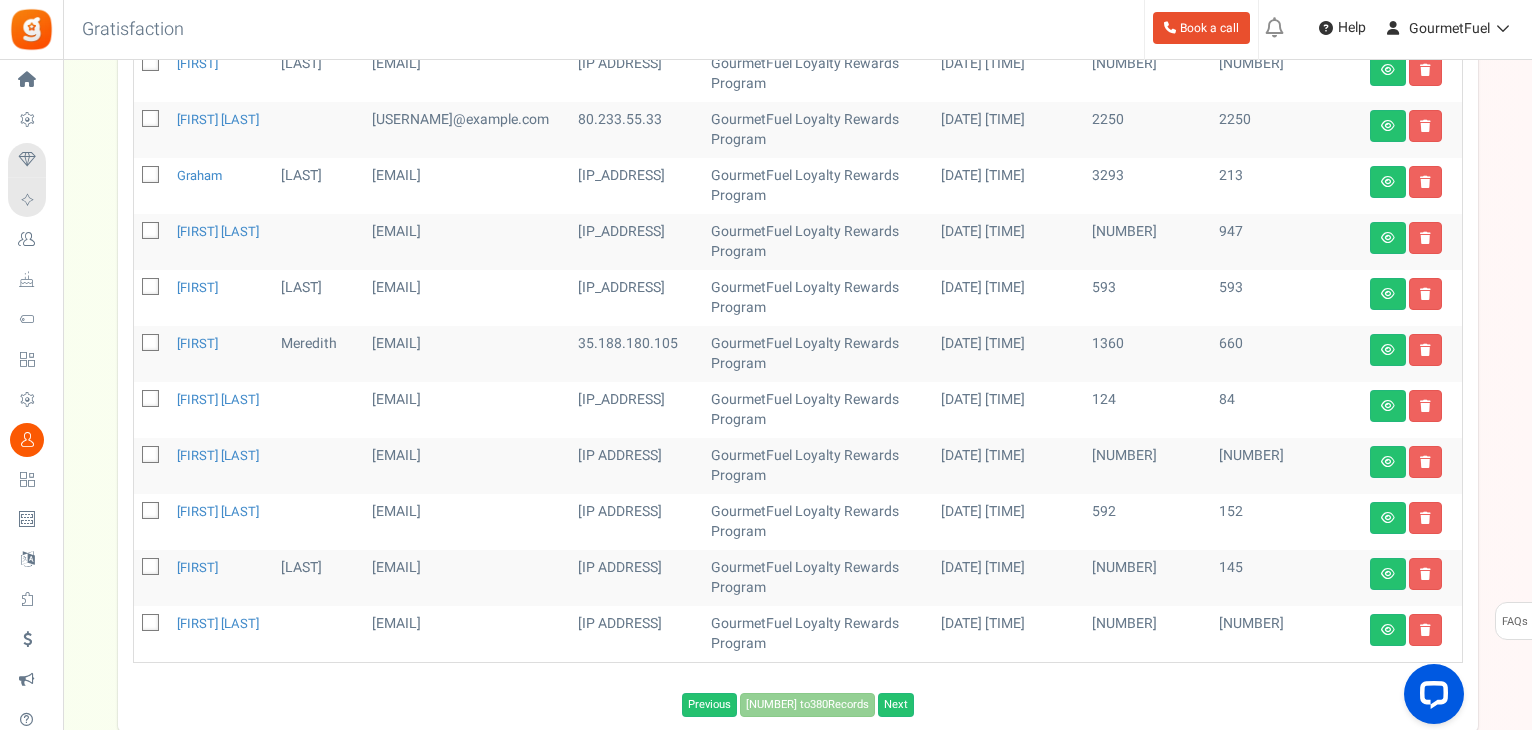 scroll, scrollTop: 921, scrollLeft: 0, axis: vertical 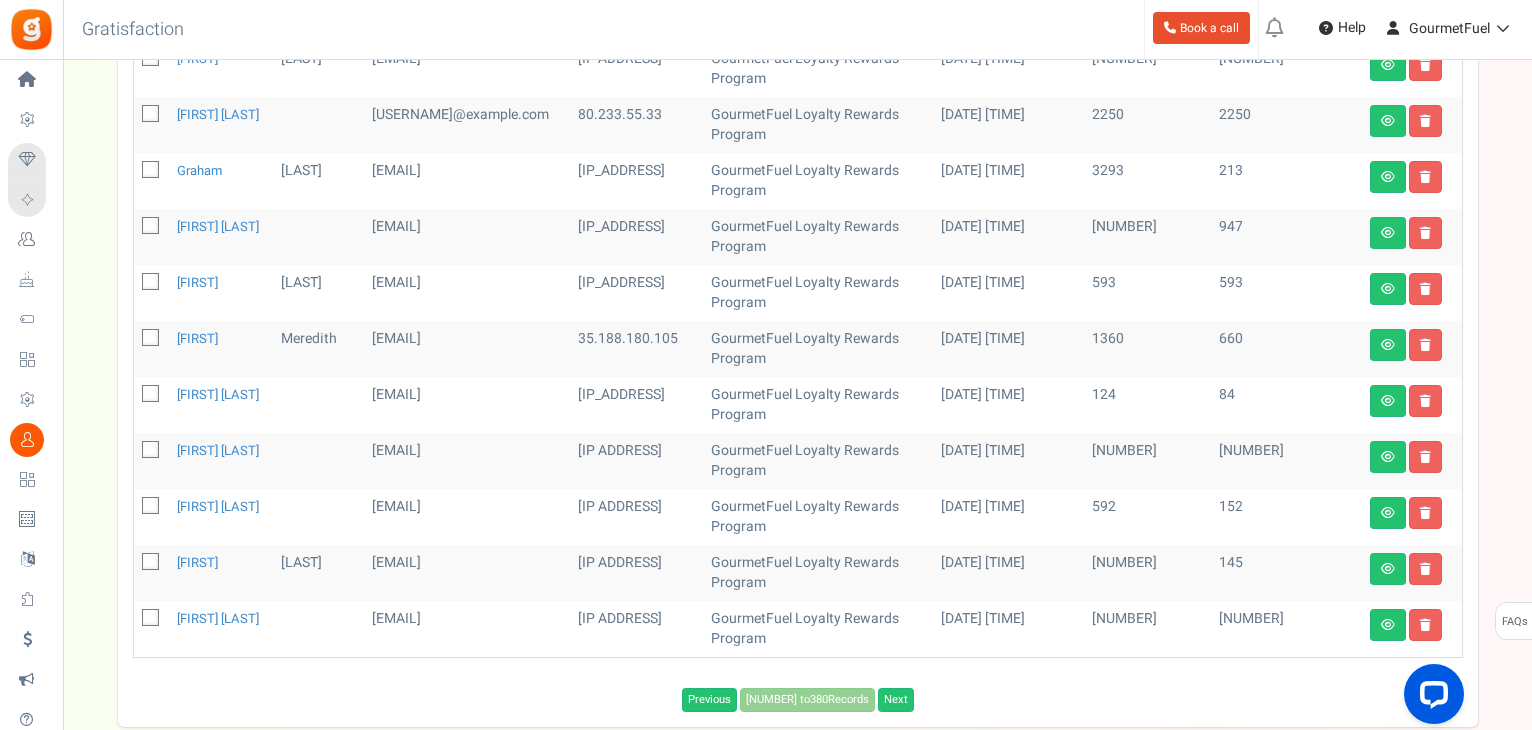 click at bounding box center (151, 283) 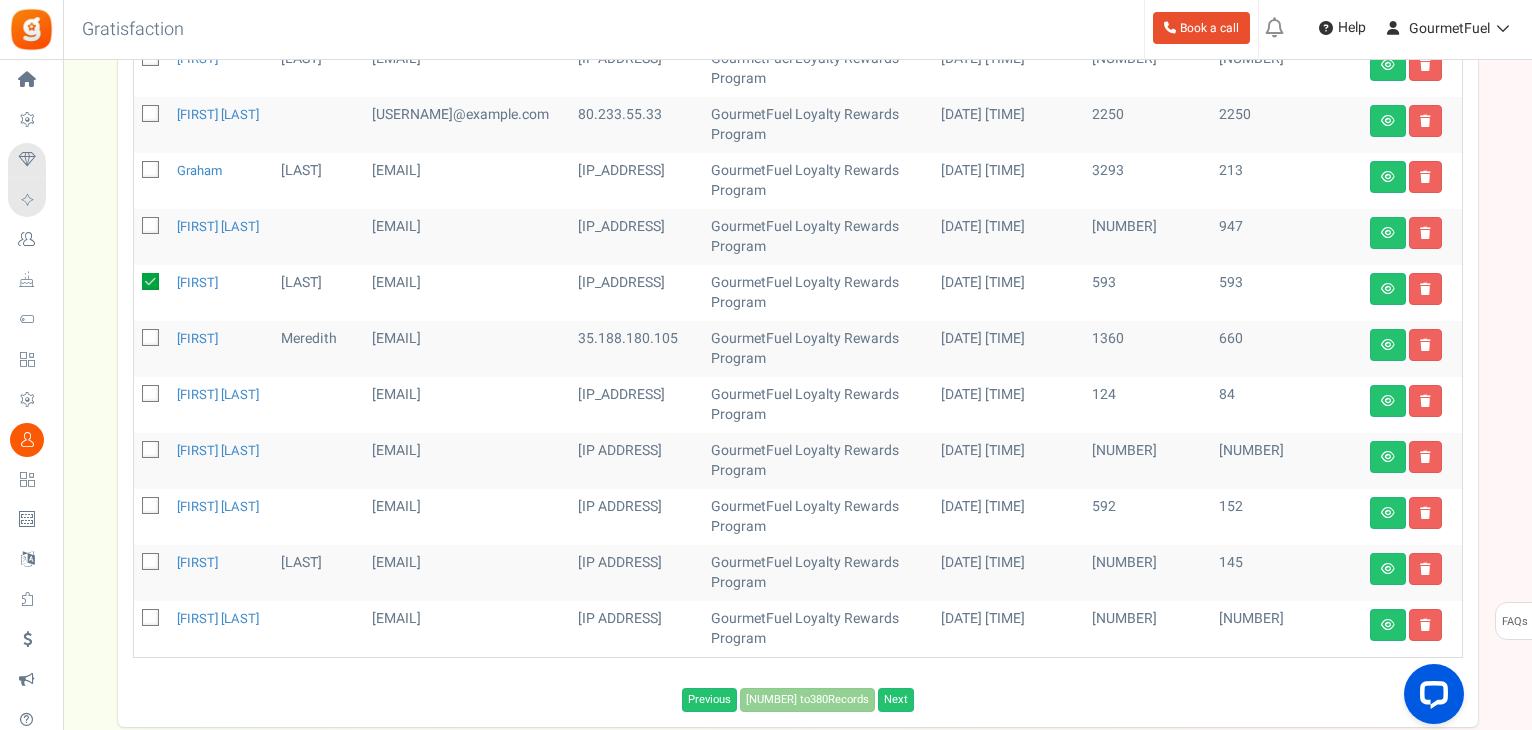 click at bounding box center [151, 619] 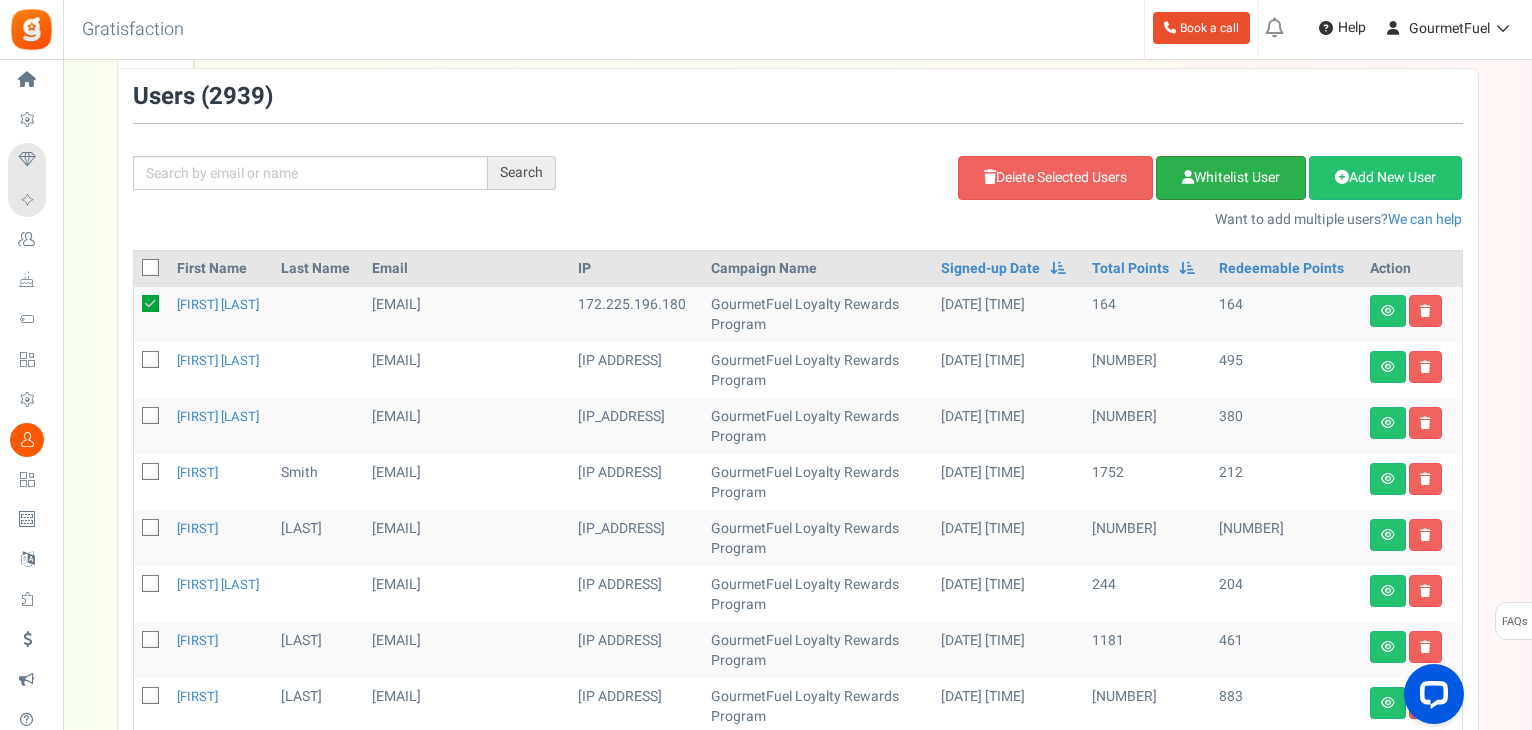 scroll, scrollTop: 0, scrollLeft: 0, axis: both 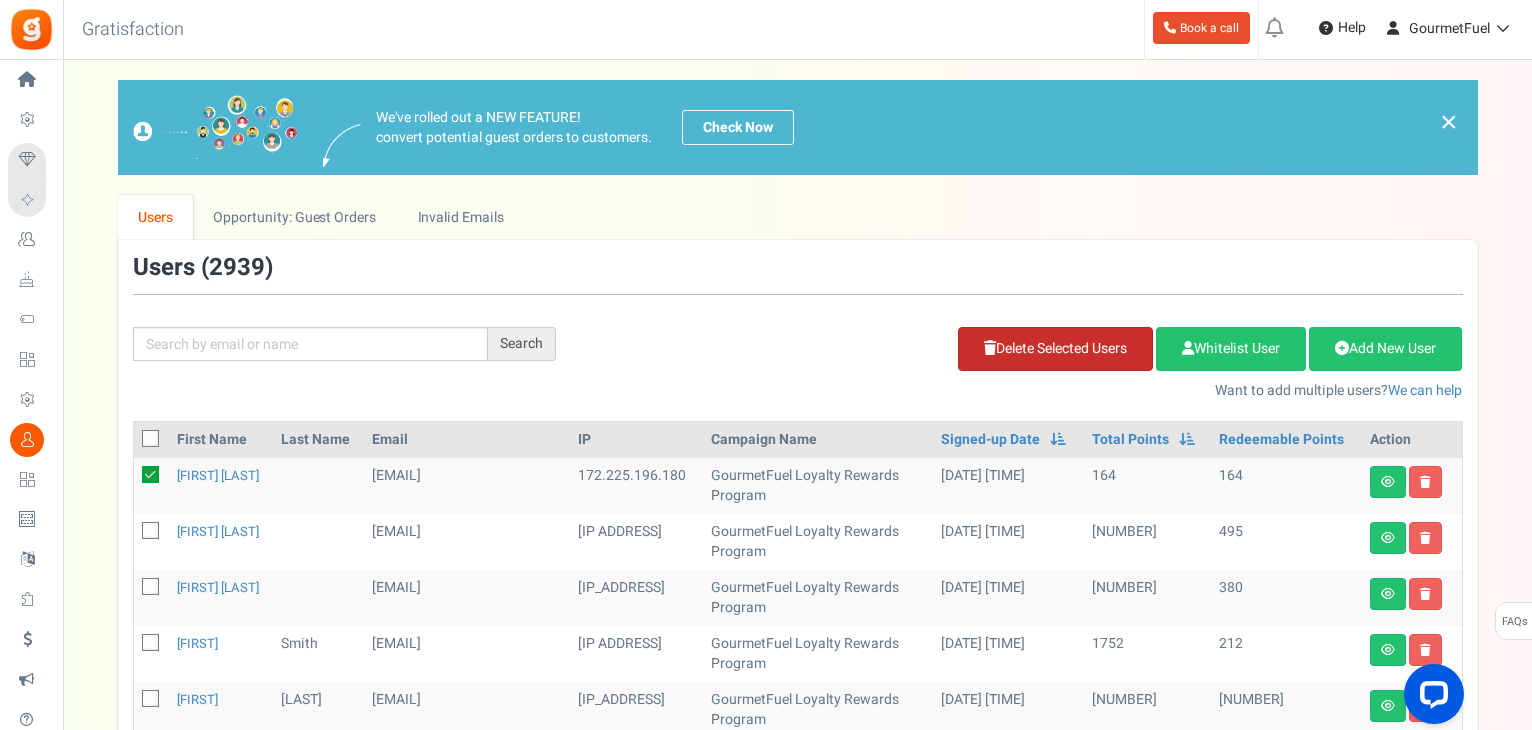 click on "Delete Selected Users" at bounding box center (1055, 349) 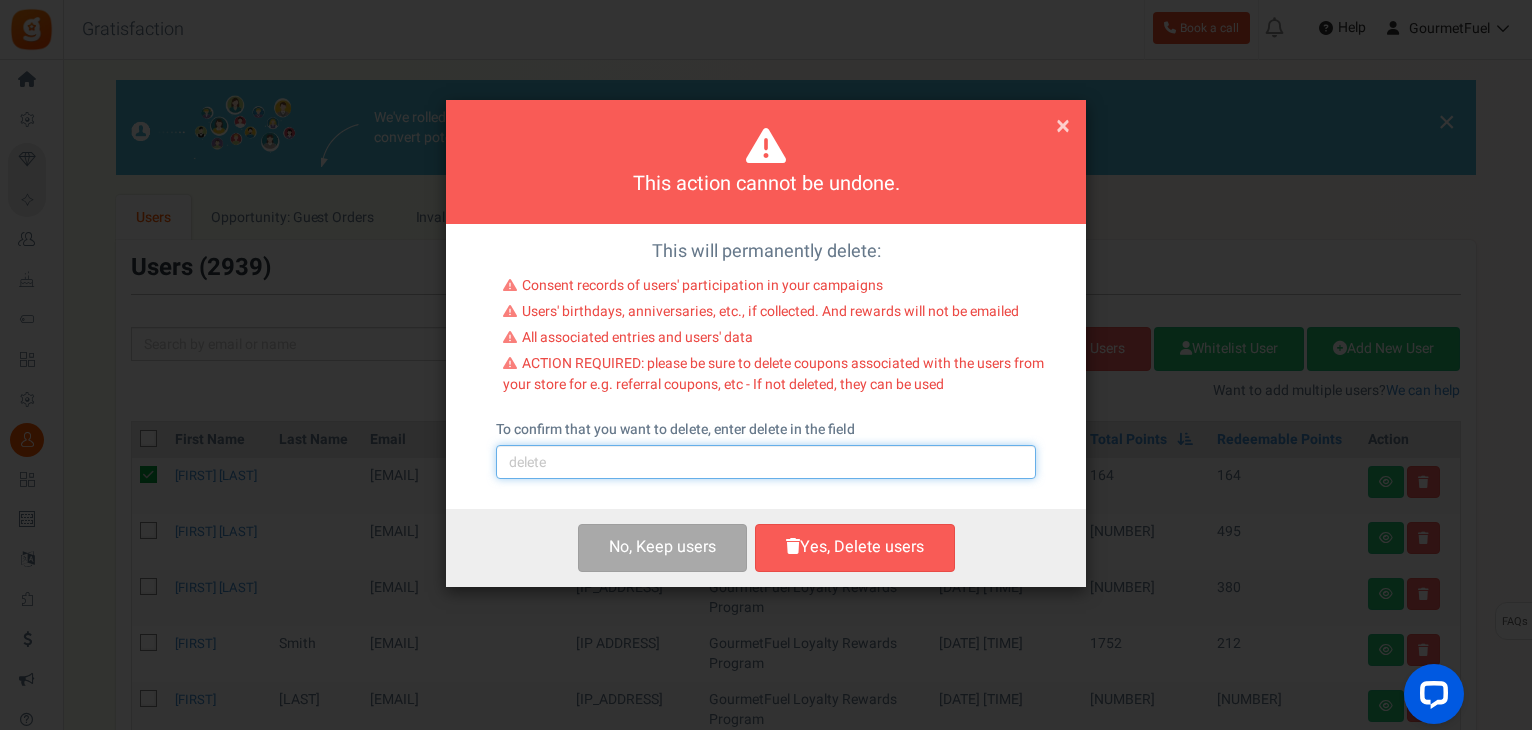 click at bounding box center [766, 462] 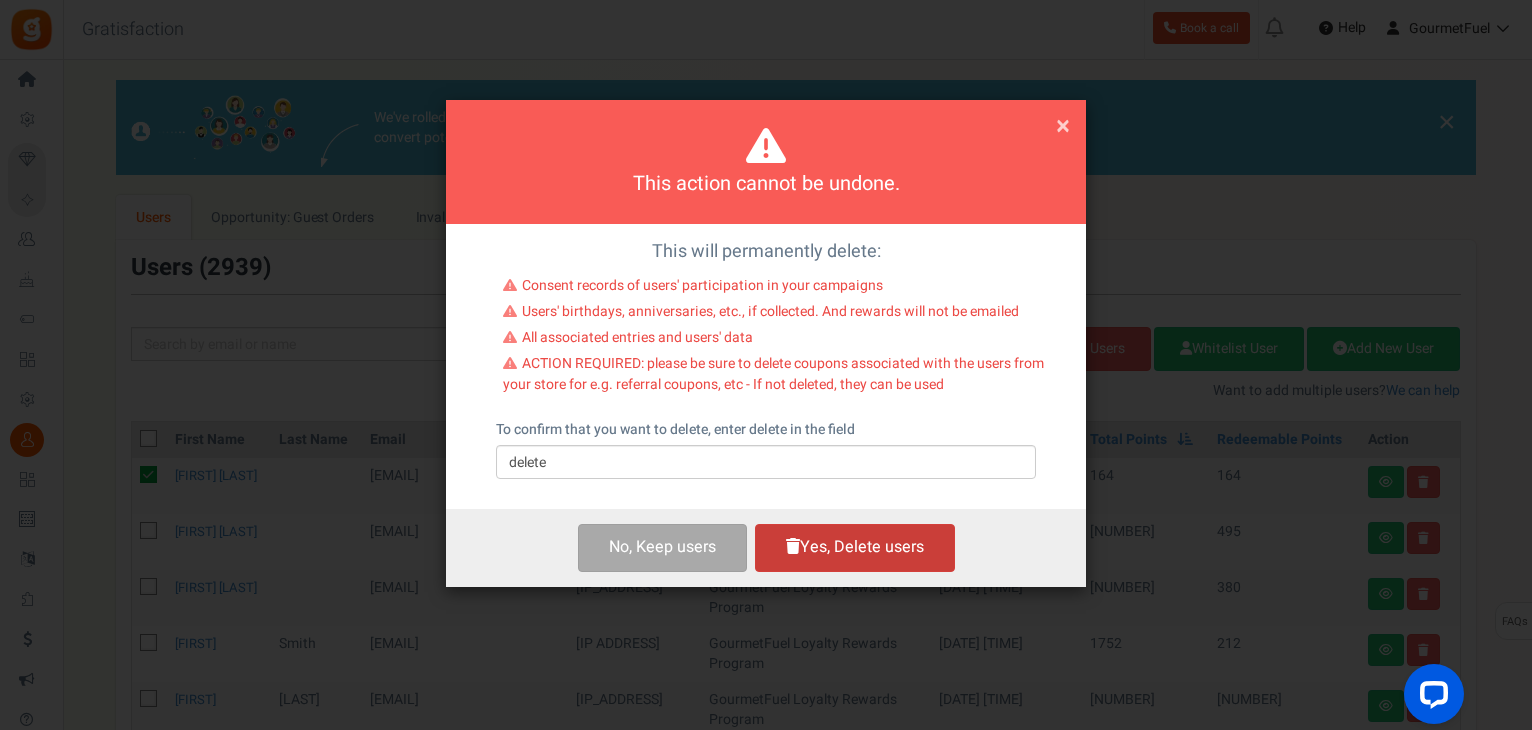 click on "Yes, Delete users" at bounding box center (855, 547) 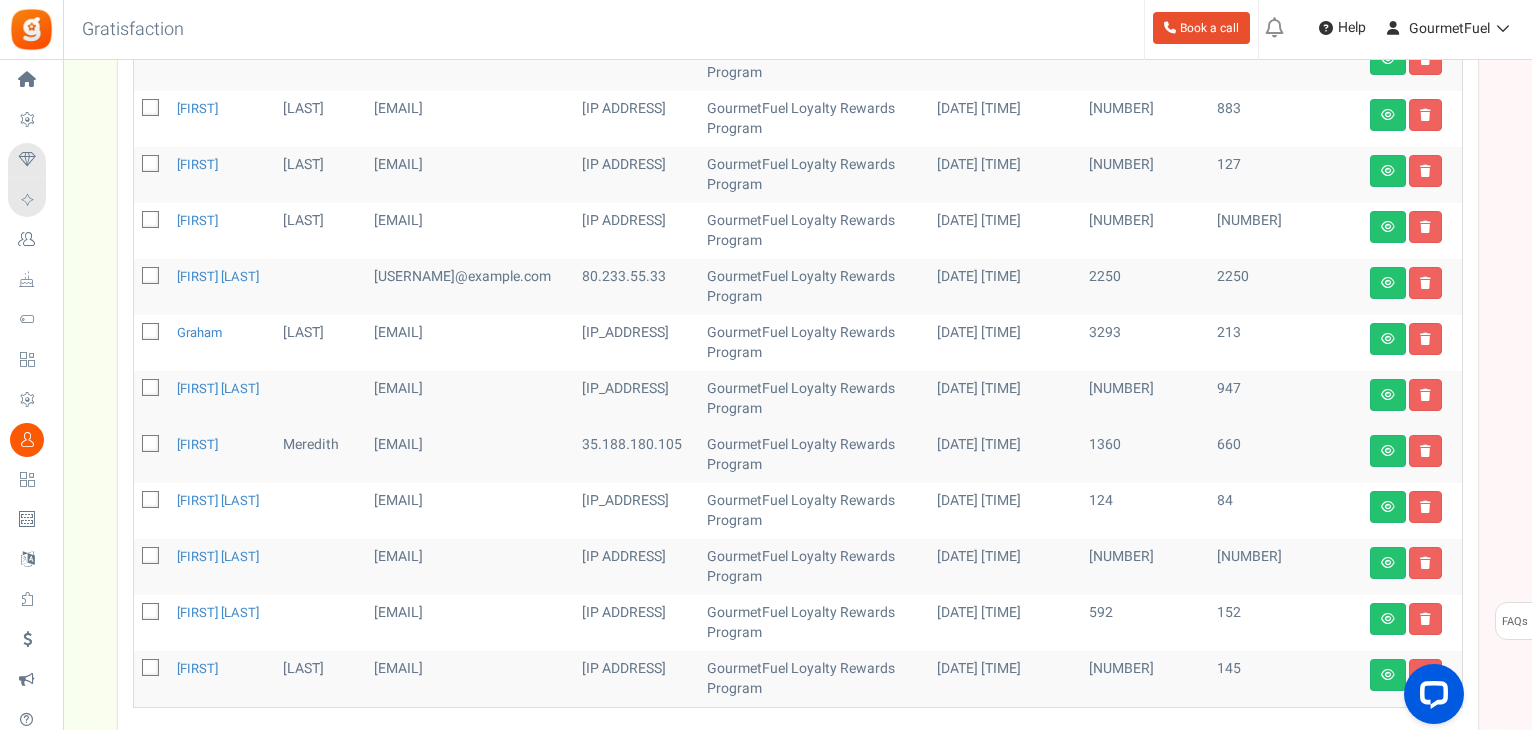 scroll, scrollTop: 889, scrollLeft: 0, axis: vertical 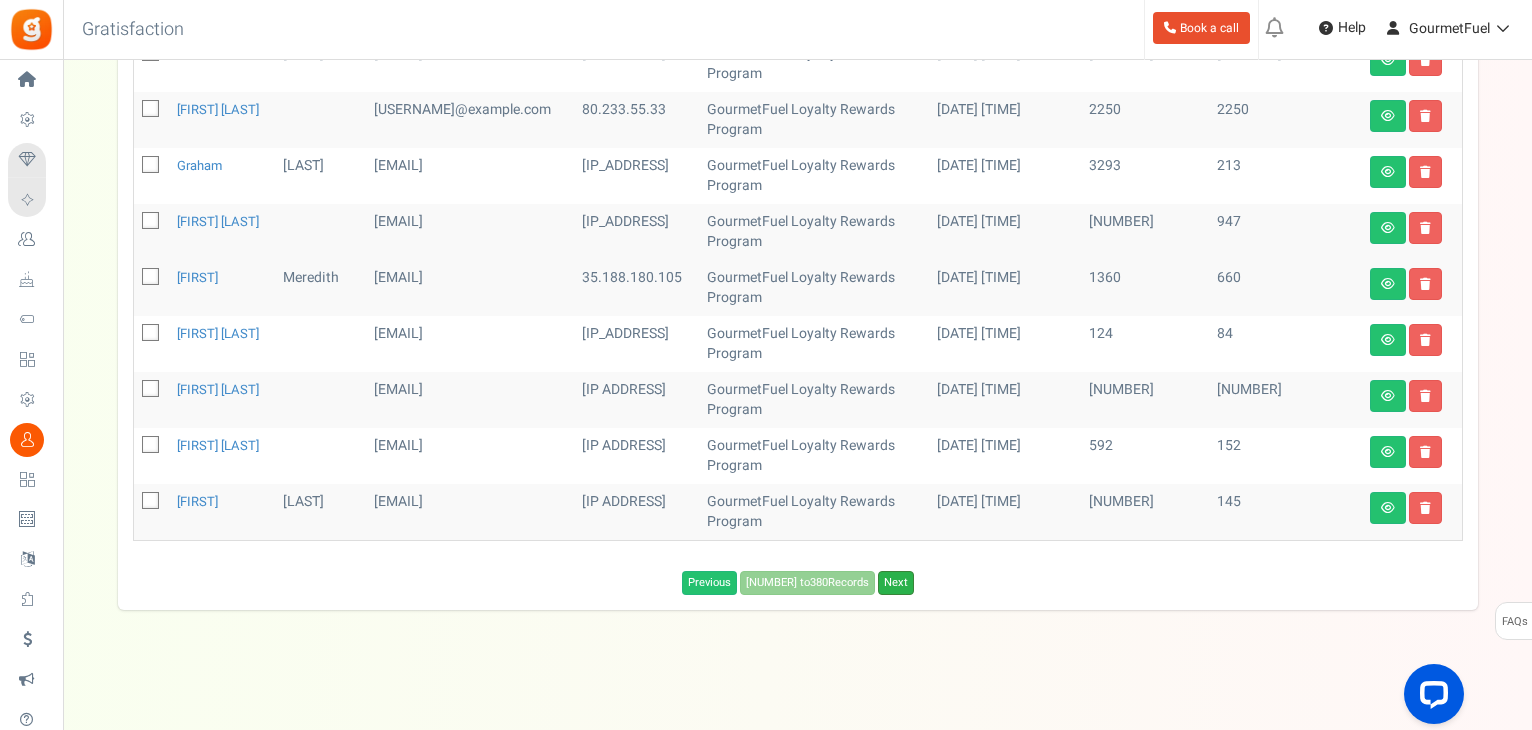 click on "Next" at bounding box center (896, 583) 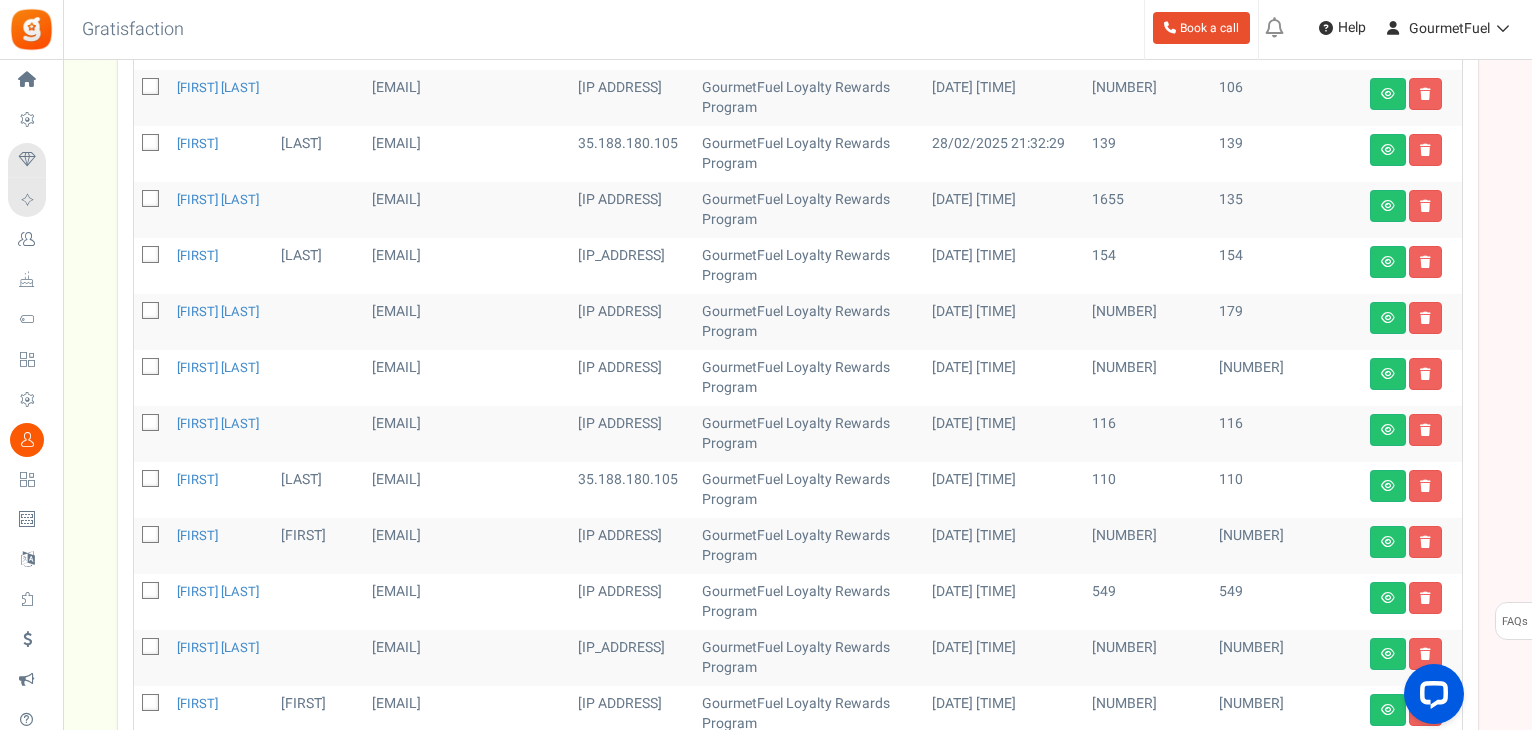 scroll, scrollTop: 1037, scrollLeft: 0, axis: vertical 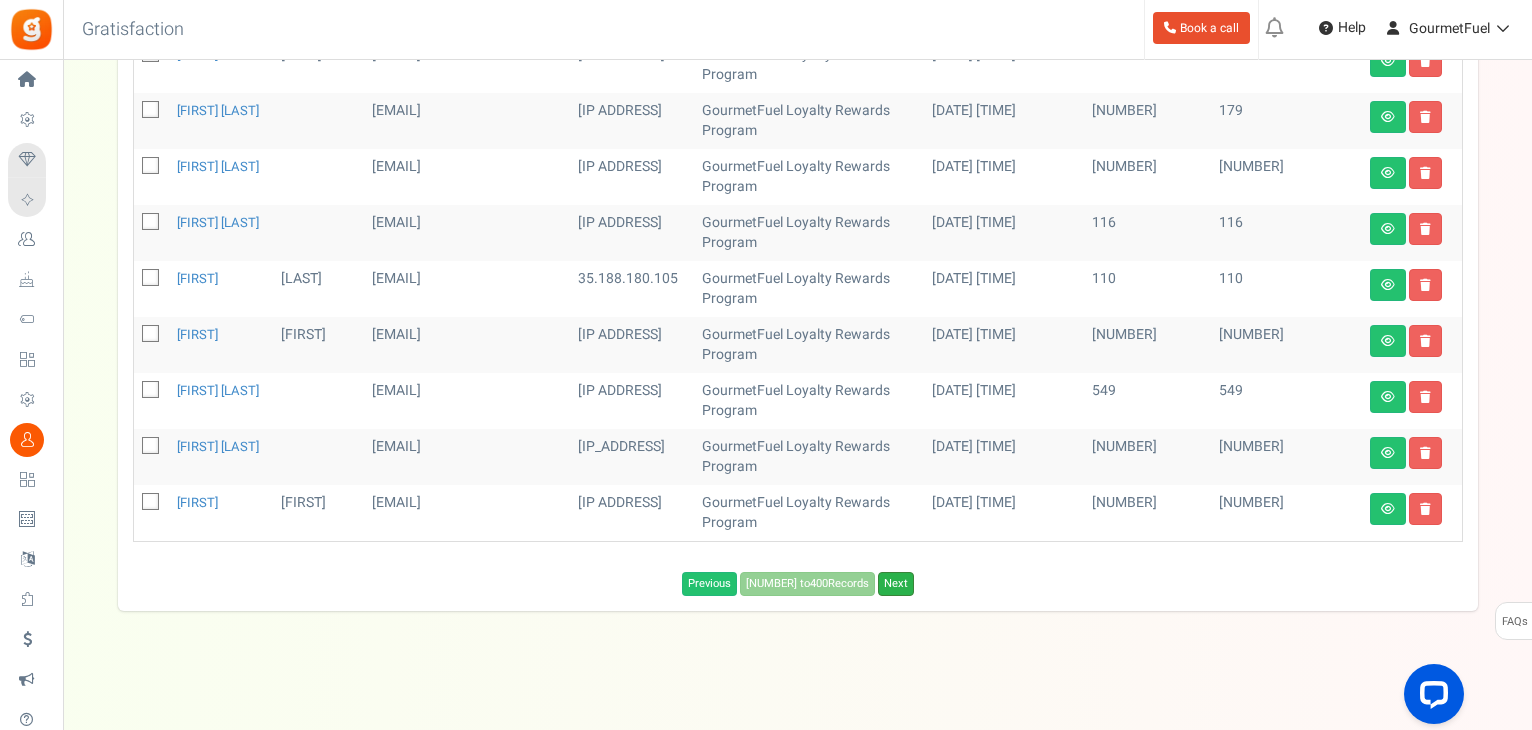 click on "Next" at bounding box center (896, 584) 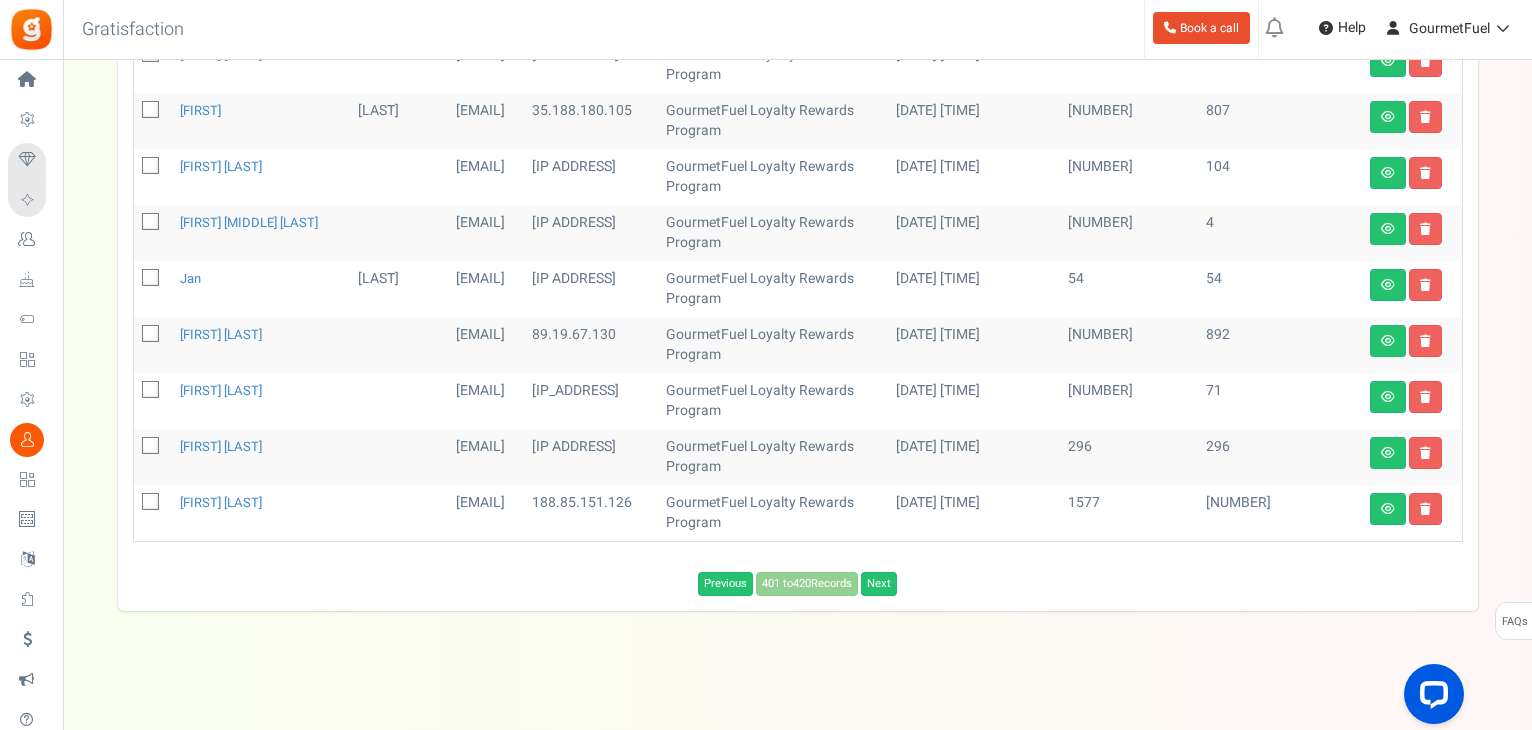 scroll, scrollTop: 1057, scrollLeft: 0, axis: vertical 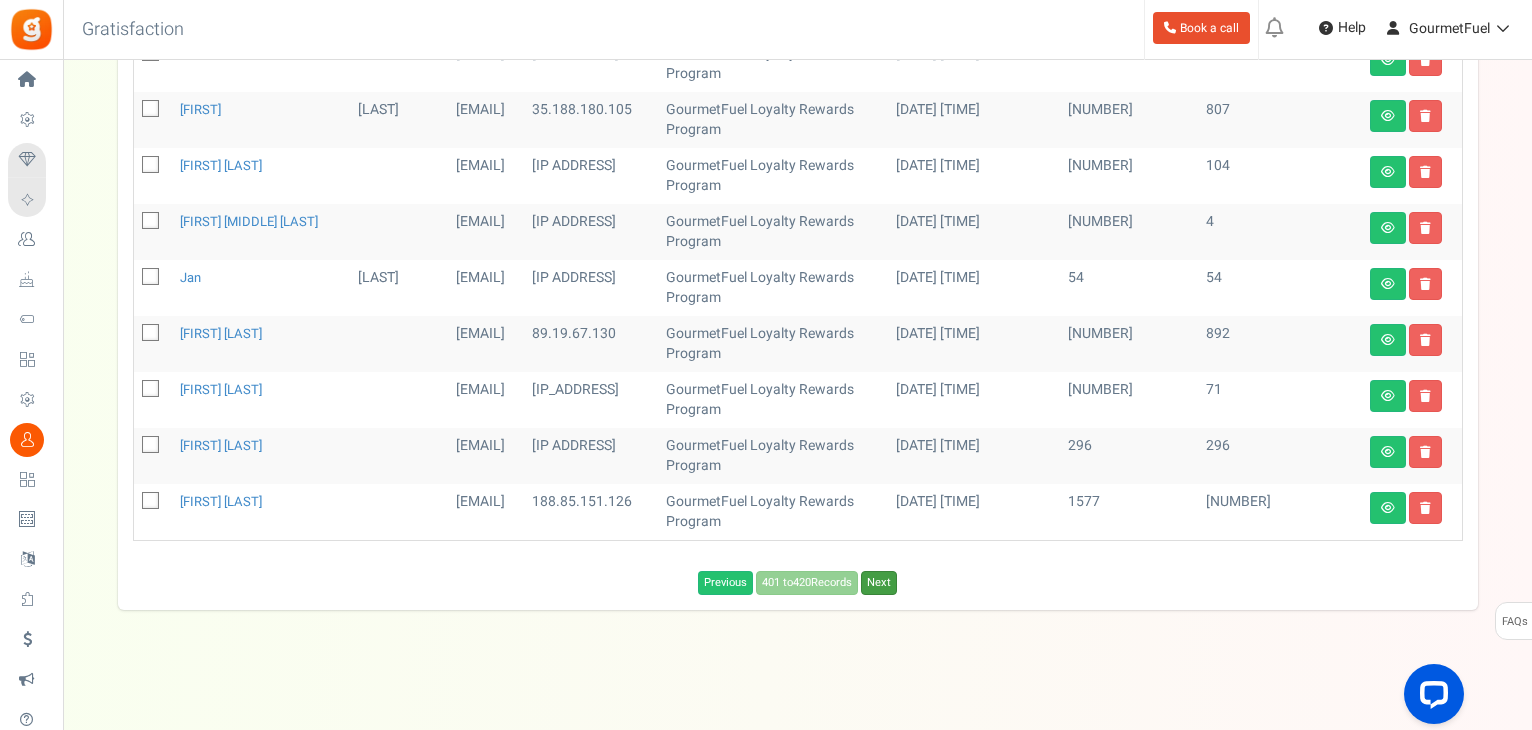 click on "Next" at bounding box center (879, 583) 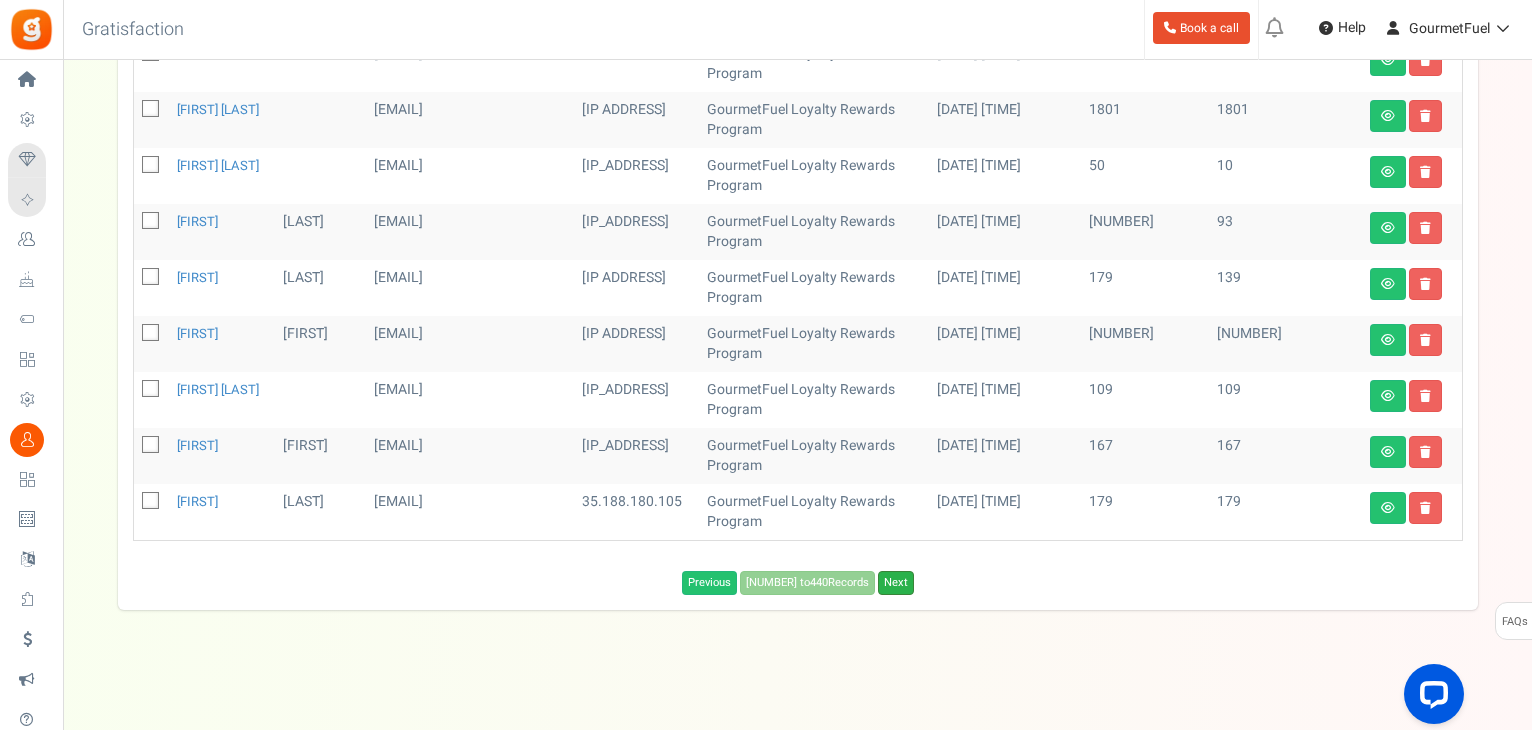 click on "Next" at bounding box center (896, 583) 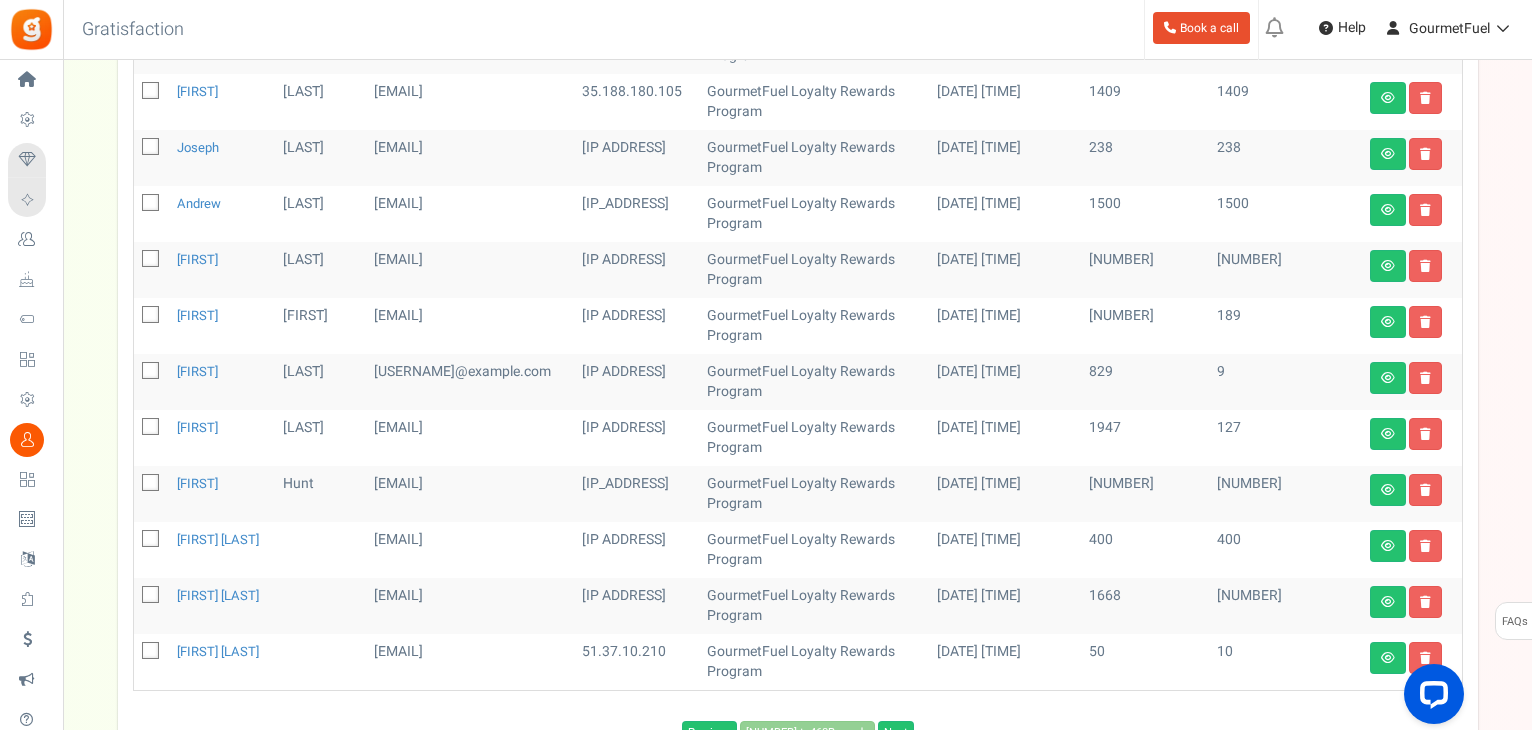 scroll, scrollTop: 1037, scrollLeft: 0, axis: vertical 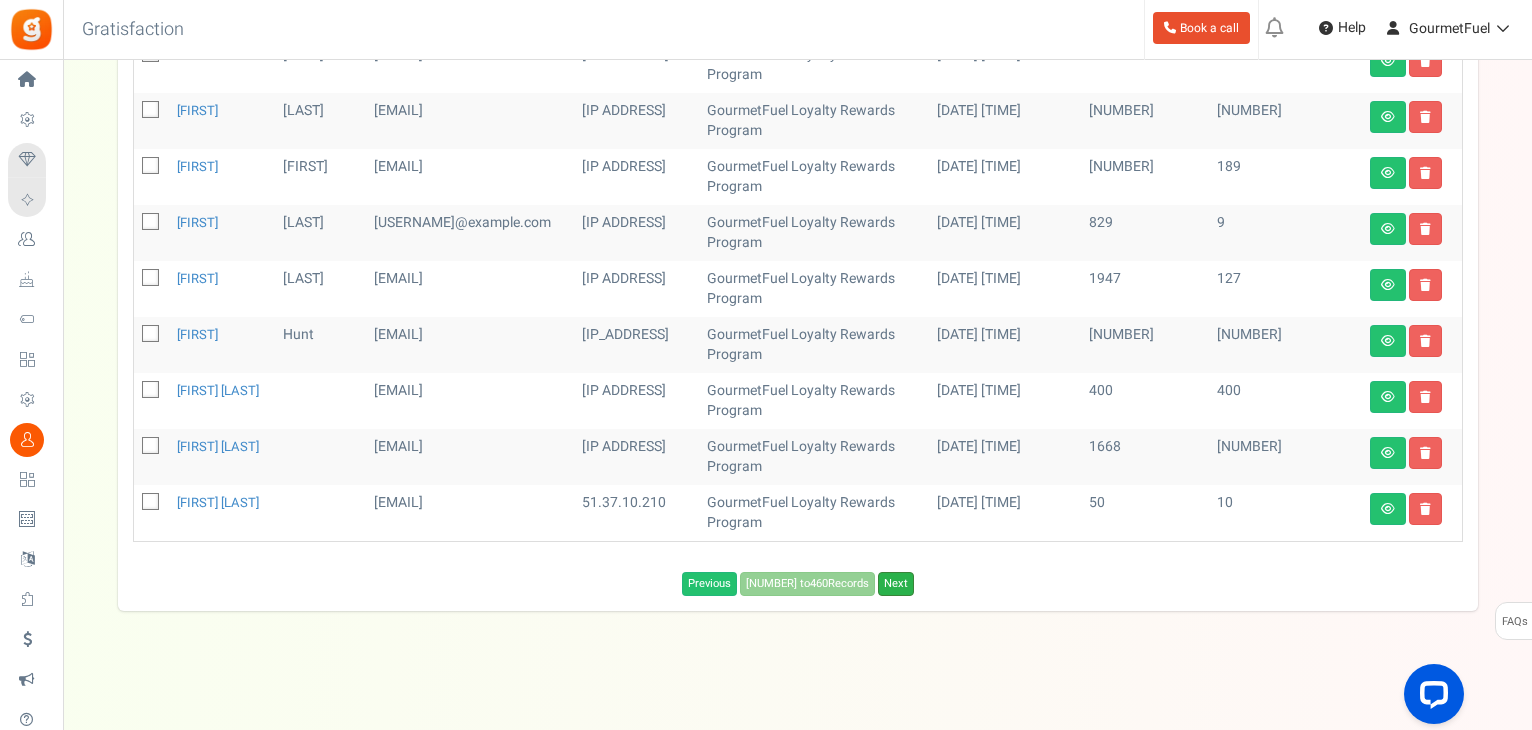 click on "Next" at bounding box center (896, 584) 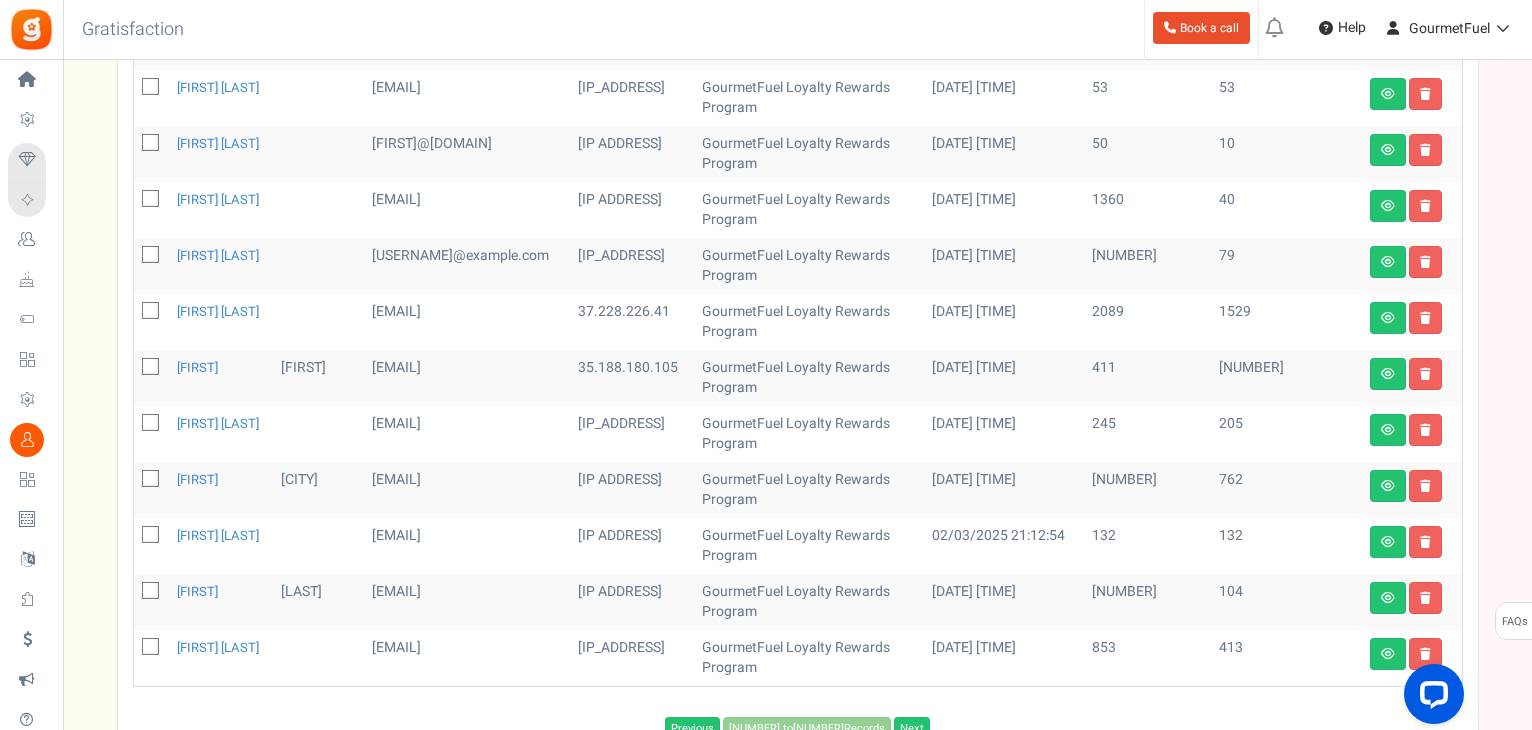 scroll, scrollTop: 1037, scrollLeft: 0, axis: vertical 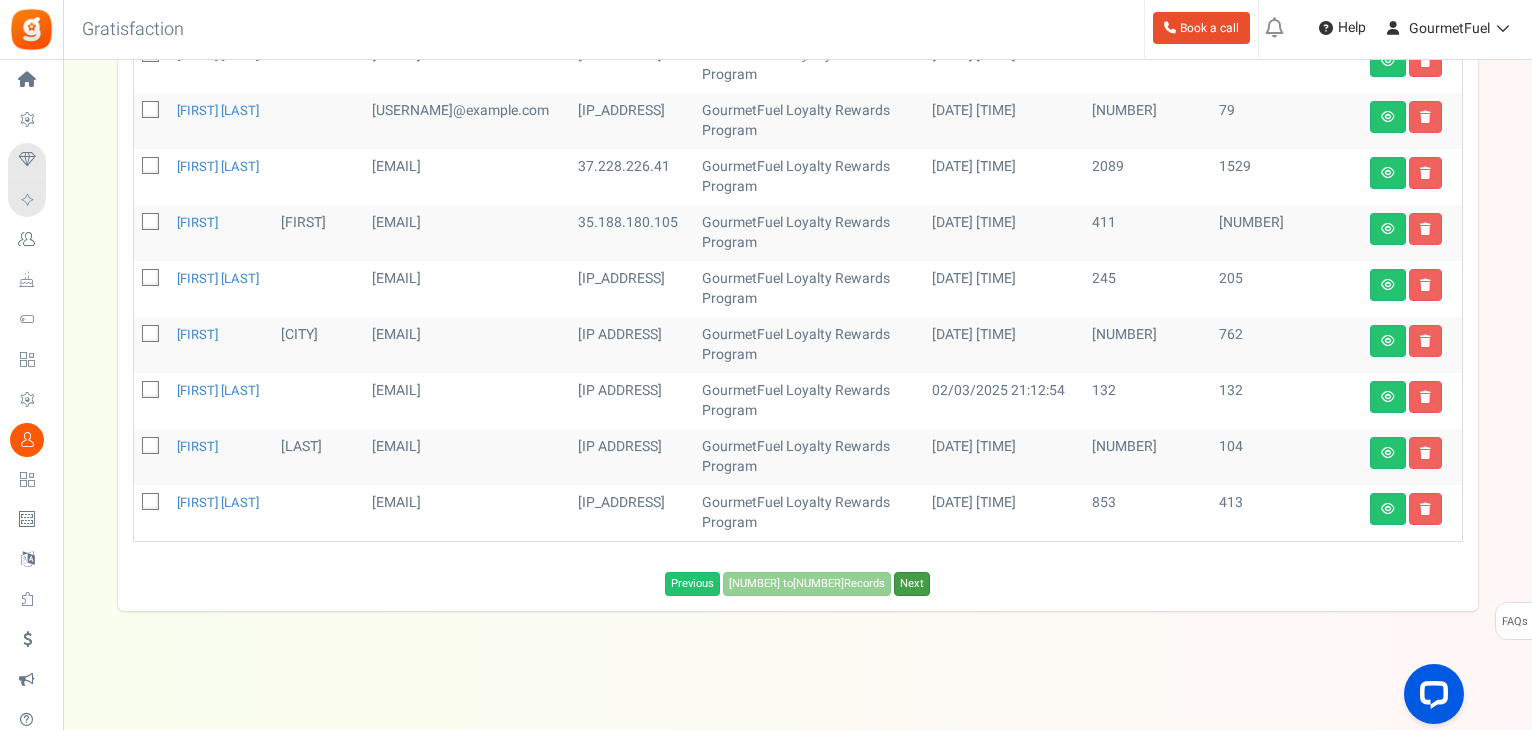 click on "Next" at bounding box center [912, 584] 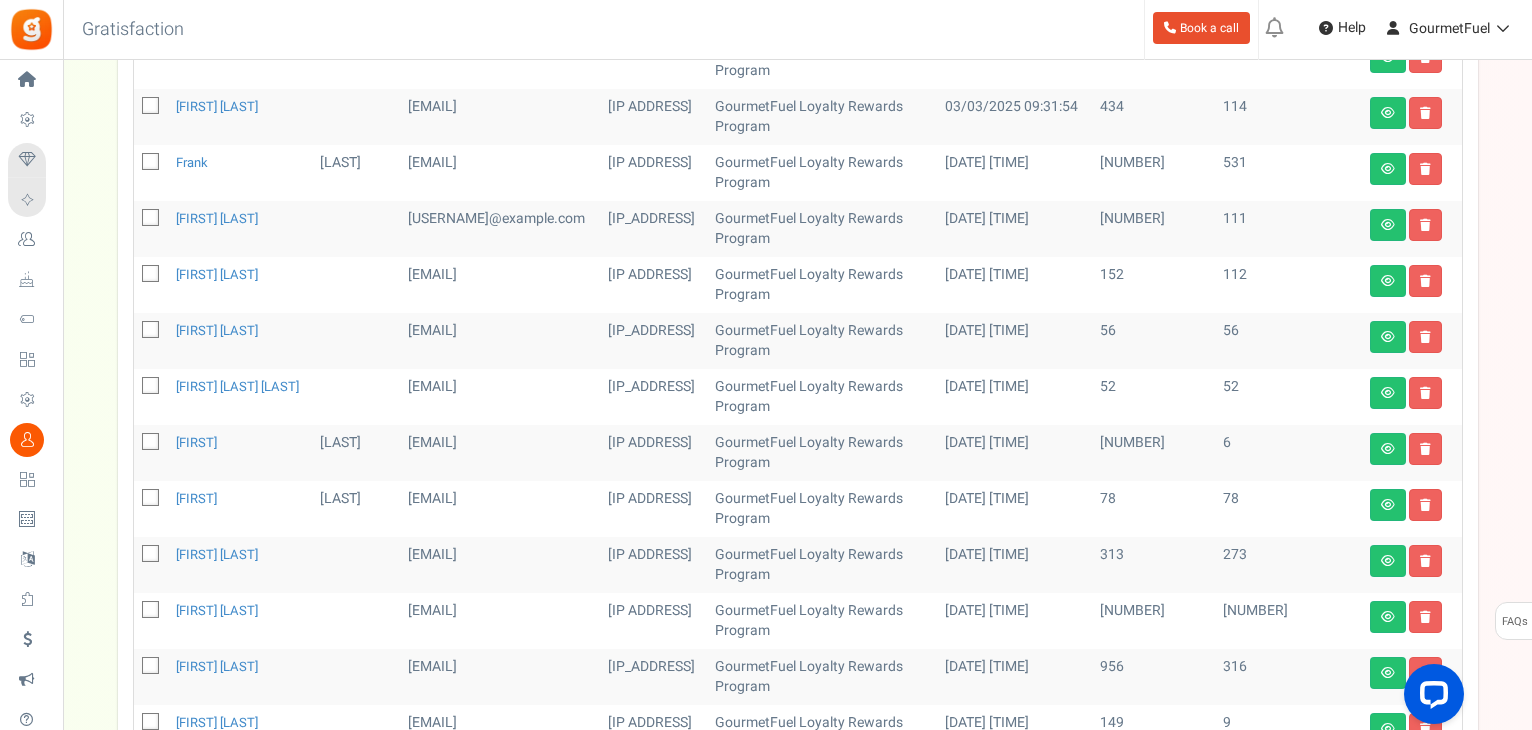 scroll, scrollTop: 657, scrollLeft: 0, axis: vertical 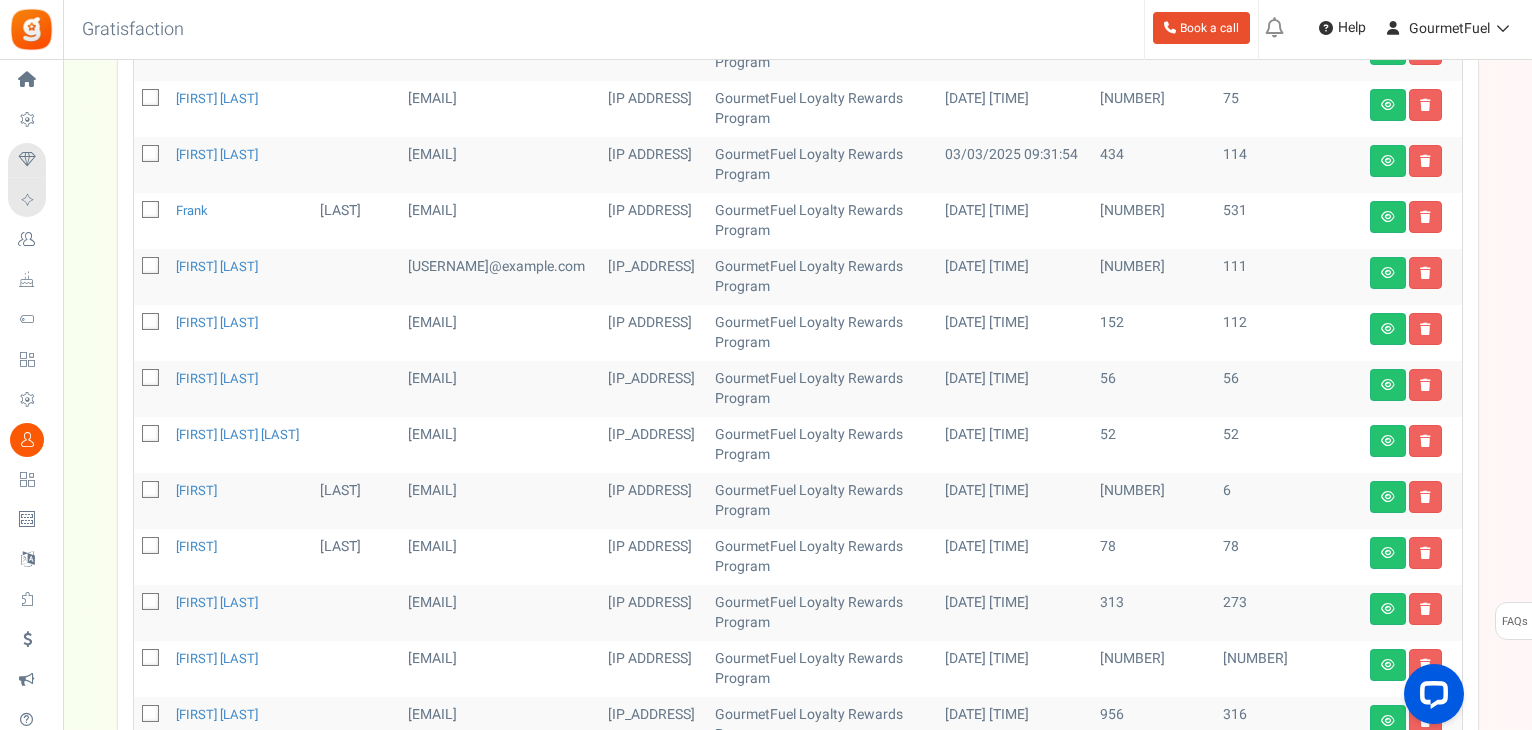 click at bounding box center [151, 435] 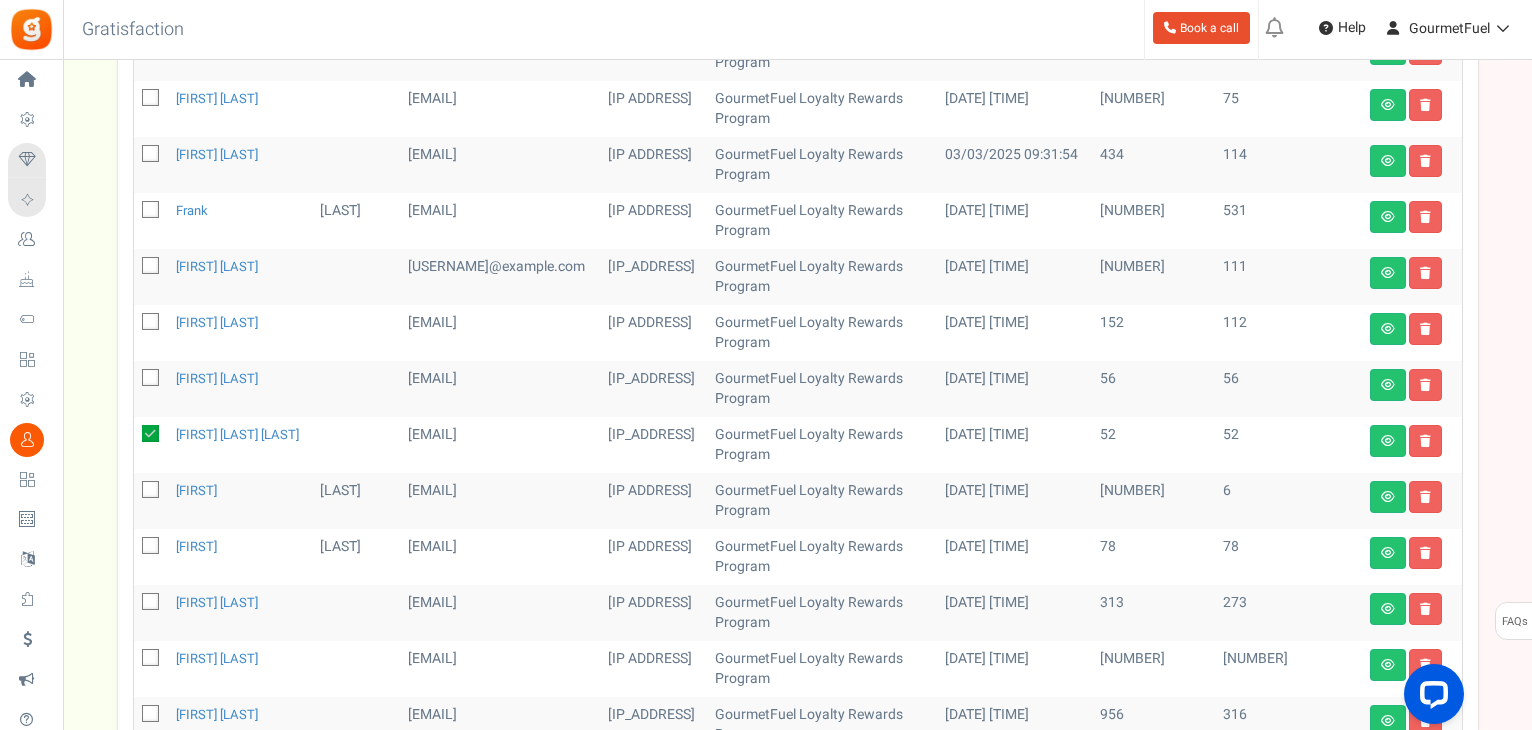 click at bounding box center (151, 379) 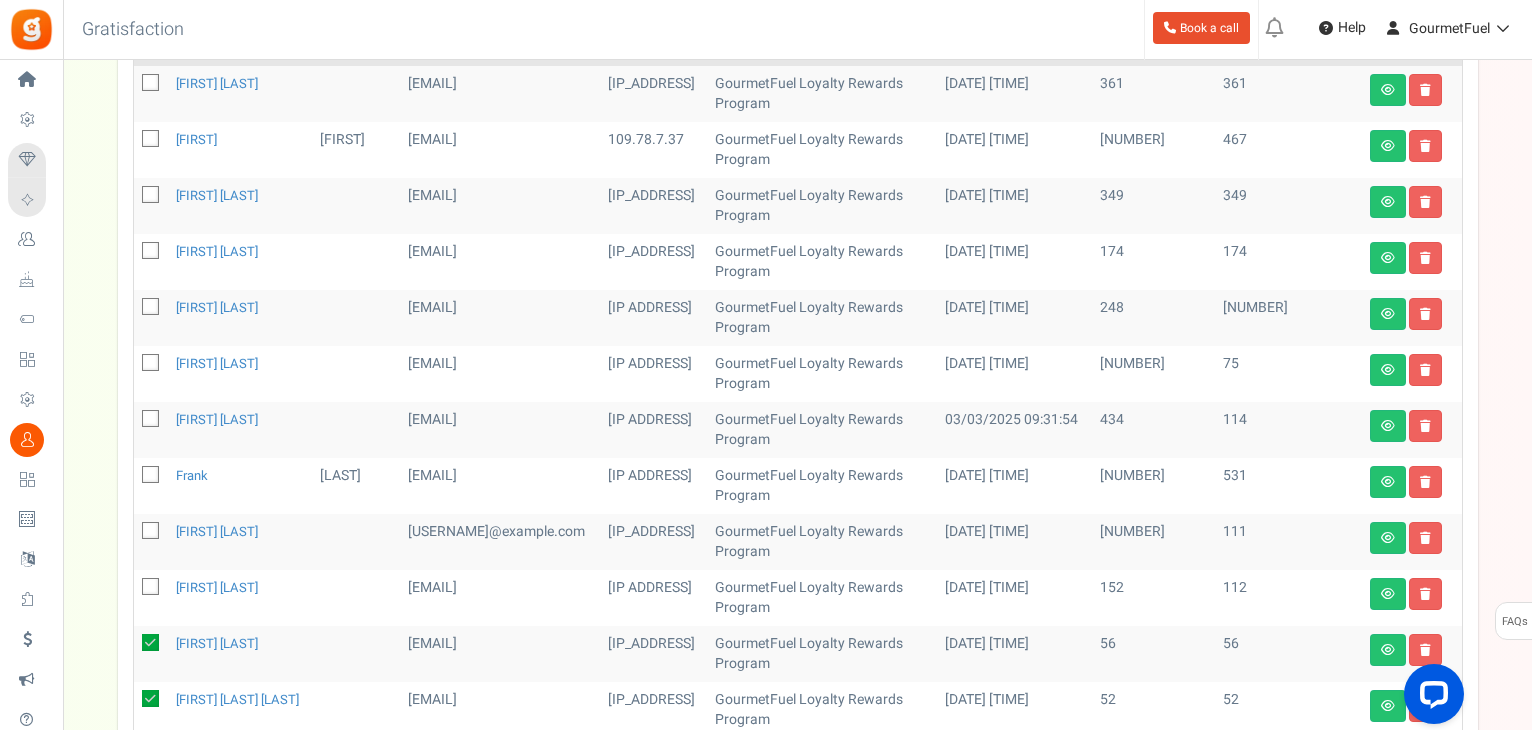 scroll, scrollTop: 357, scrollLeft: 0, axis: vertical 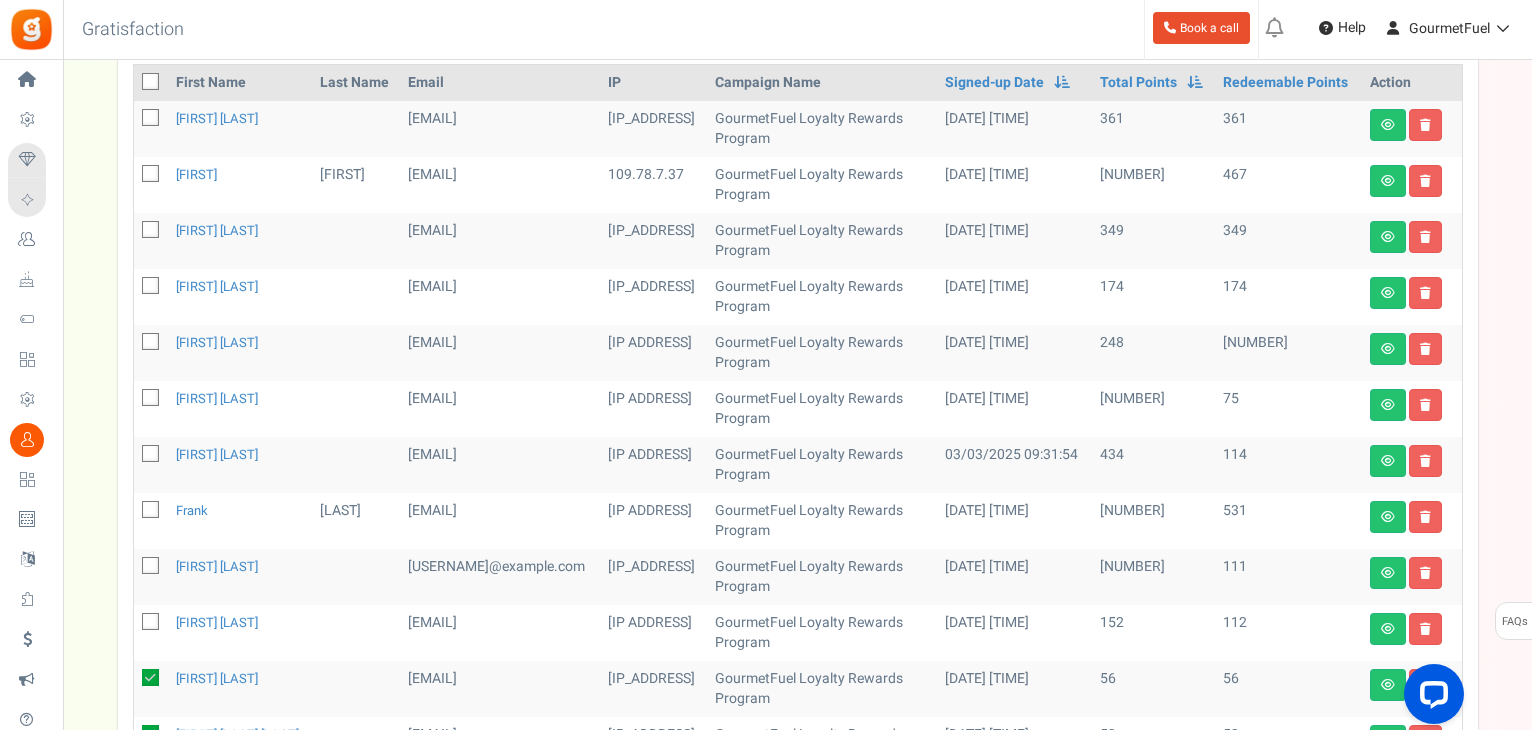 click at bounding box center (151, 231) 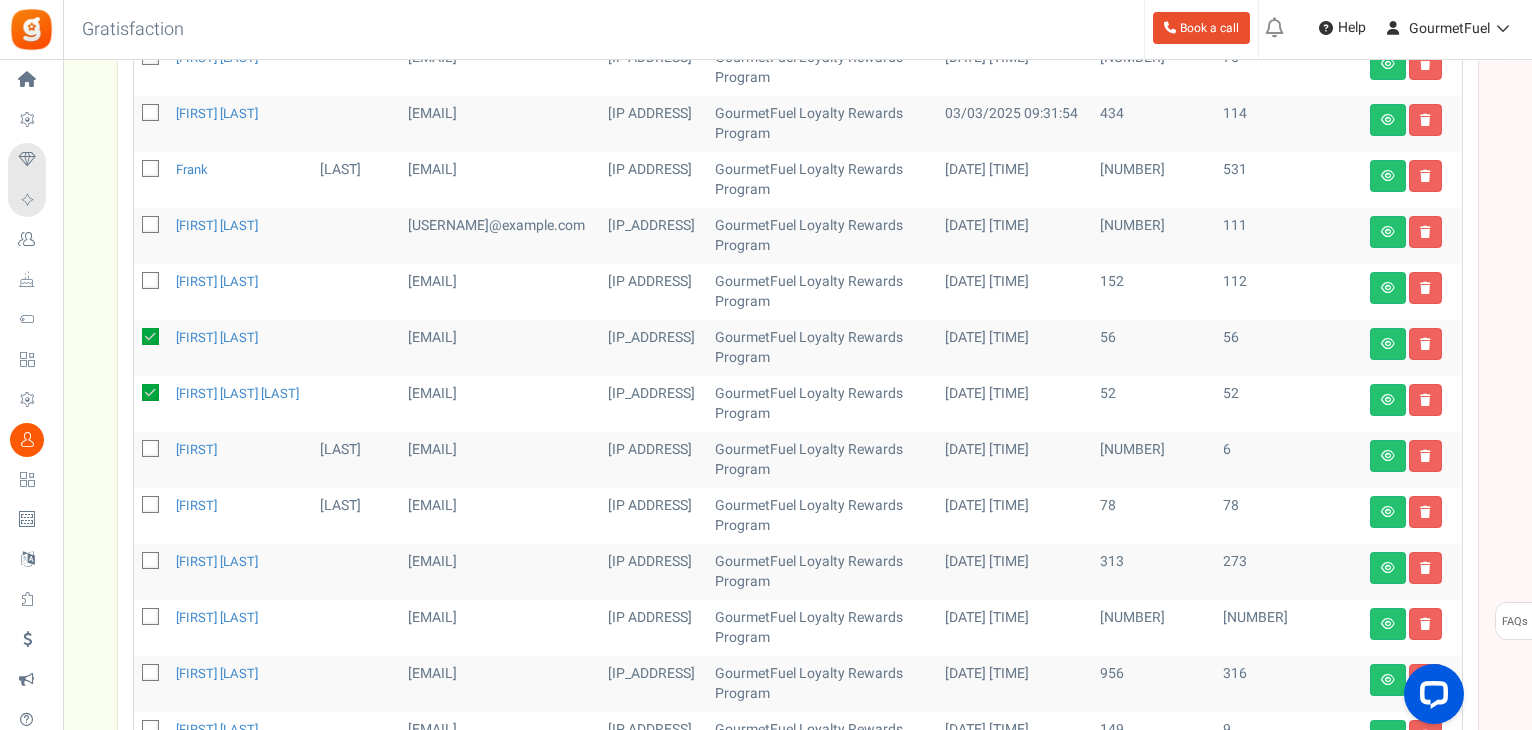 scroll, scrollTop: 757, scrollLeft: 0, axis: vertical 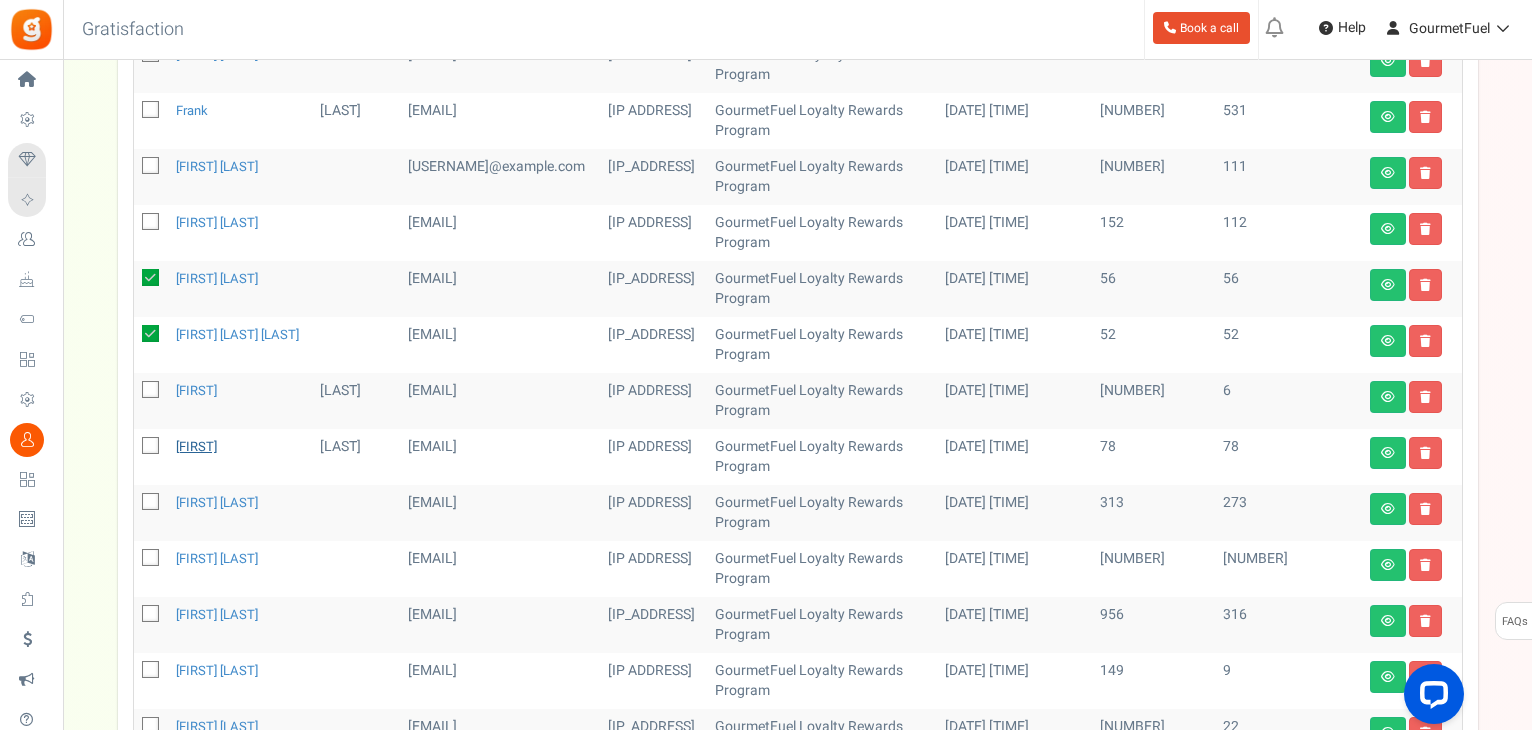 drag, startPoint x: 150, startPoint y: 459, endPoint x: 177, endPoint y: 460, distance: 27.018513 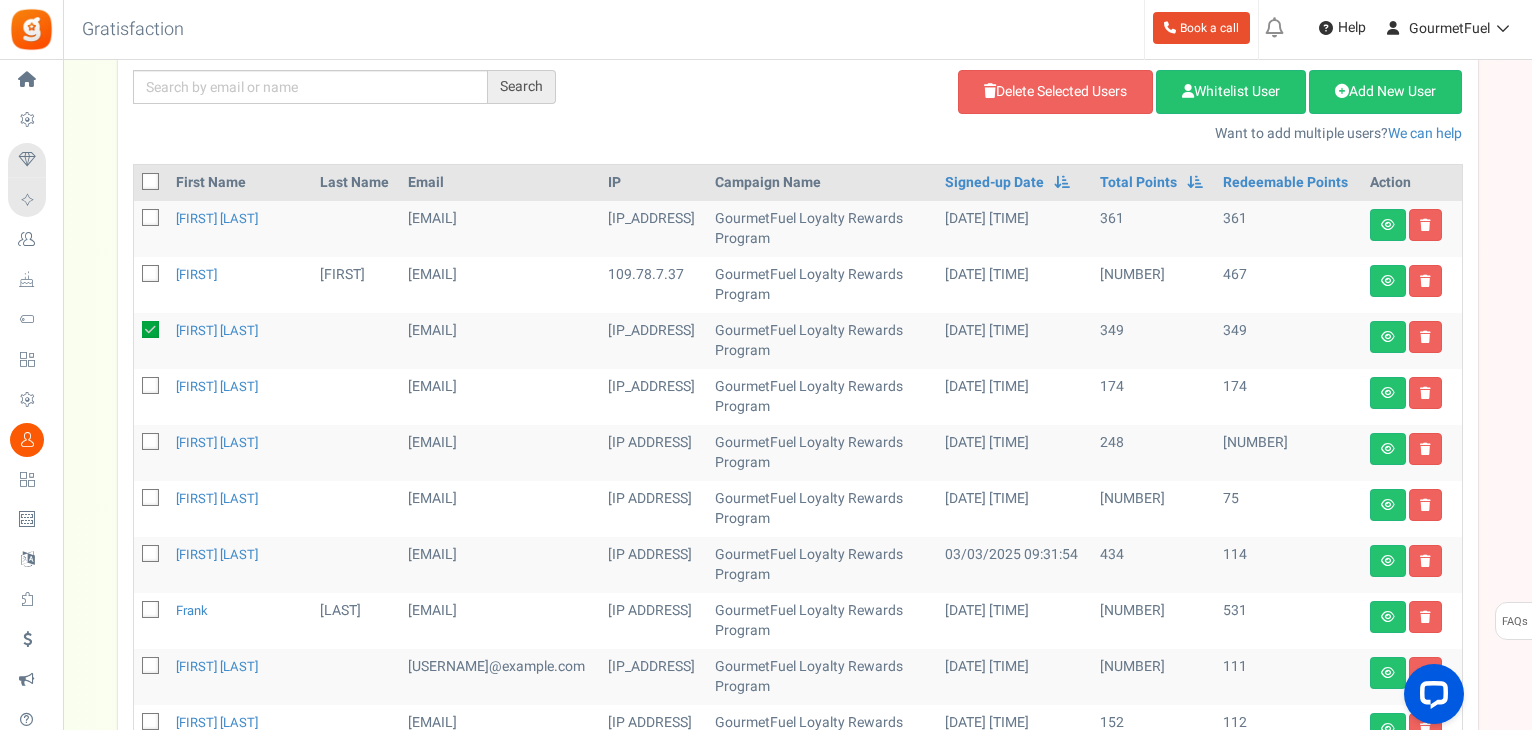 scroll, scrollTop: 0, scrollLeft: 0, axis: both 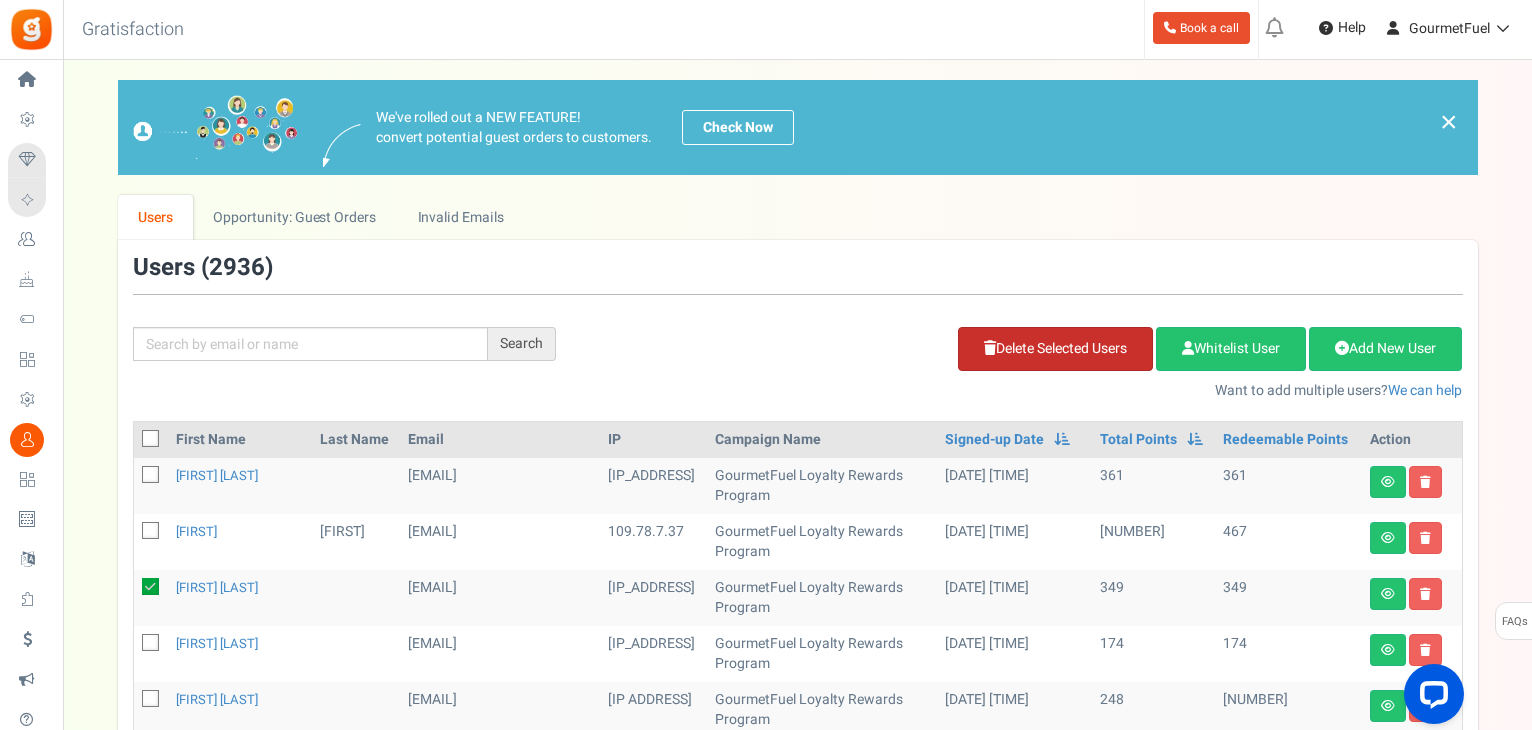 click on "Delete Selected Users" at bounding box center (1055, 349) 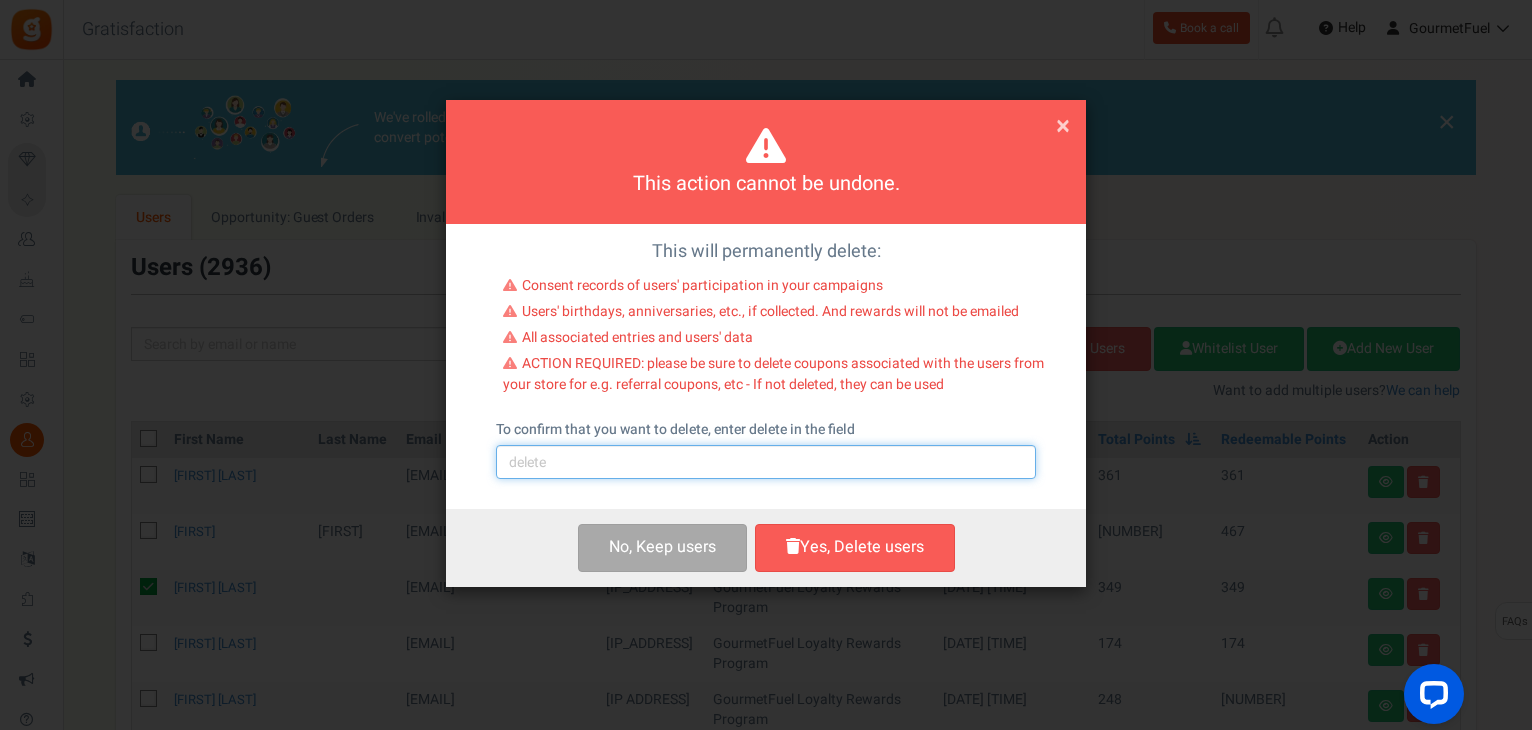 drag, startPoint x: 764, startPoint y: 464, endPoint x: 691, endPoint y: 477, distance: 74.1485 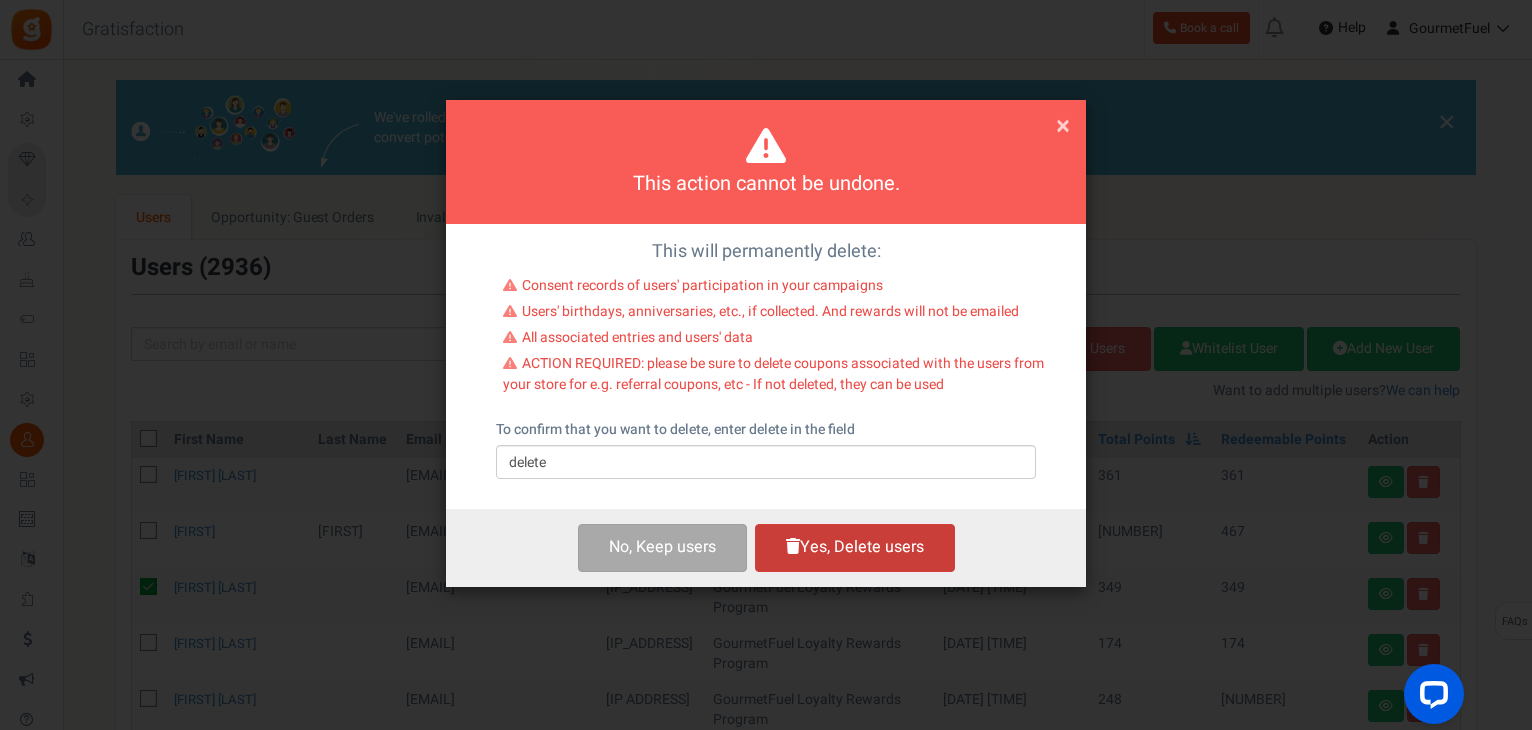 click on "Yes, Delete users" at bounding box center [855, 547] 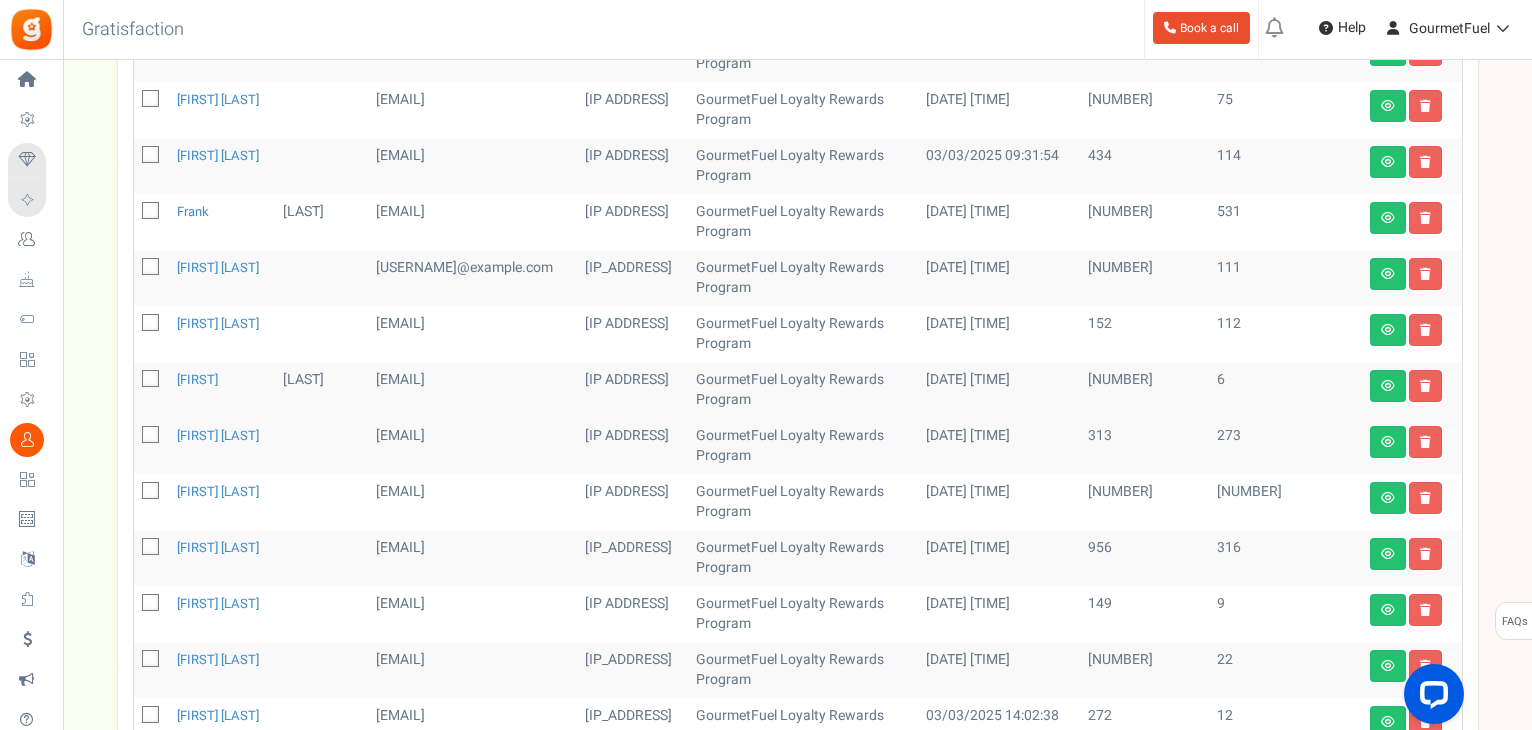 scroll, scrollTop: 813, scrollLeft: 0, axis: vertical 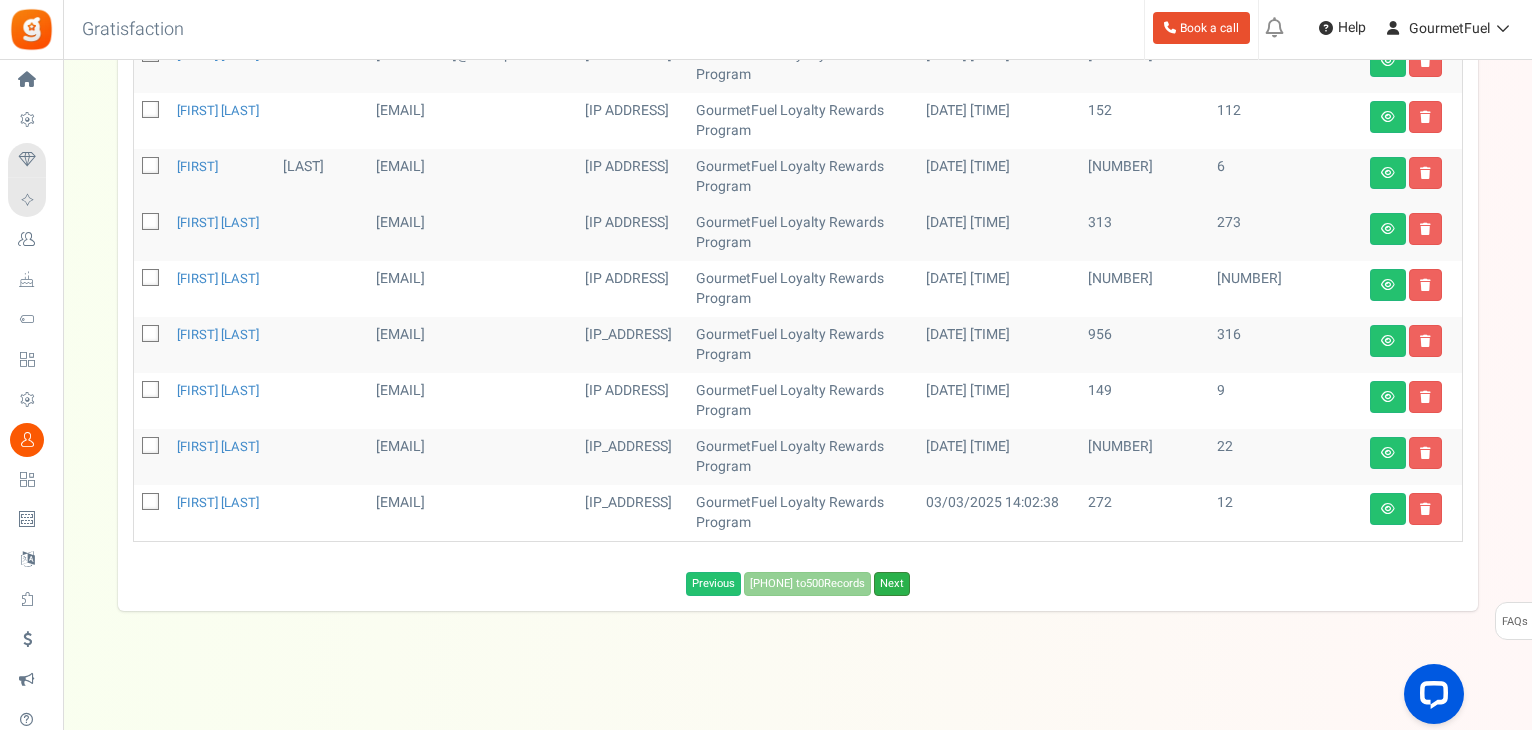 click on "Next" at bounding box center [892, 584] 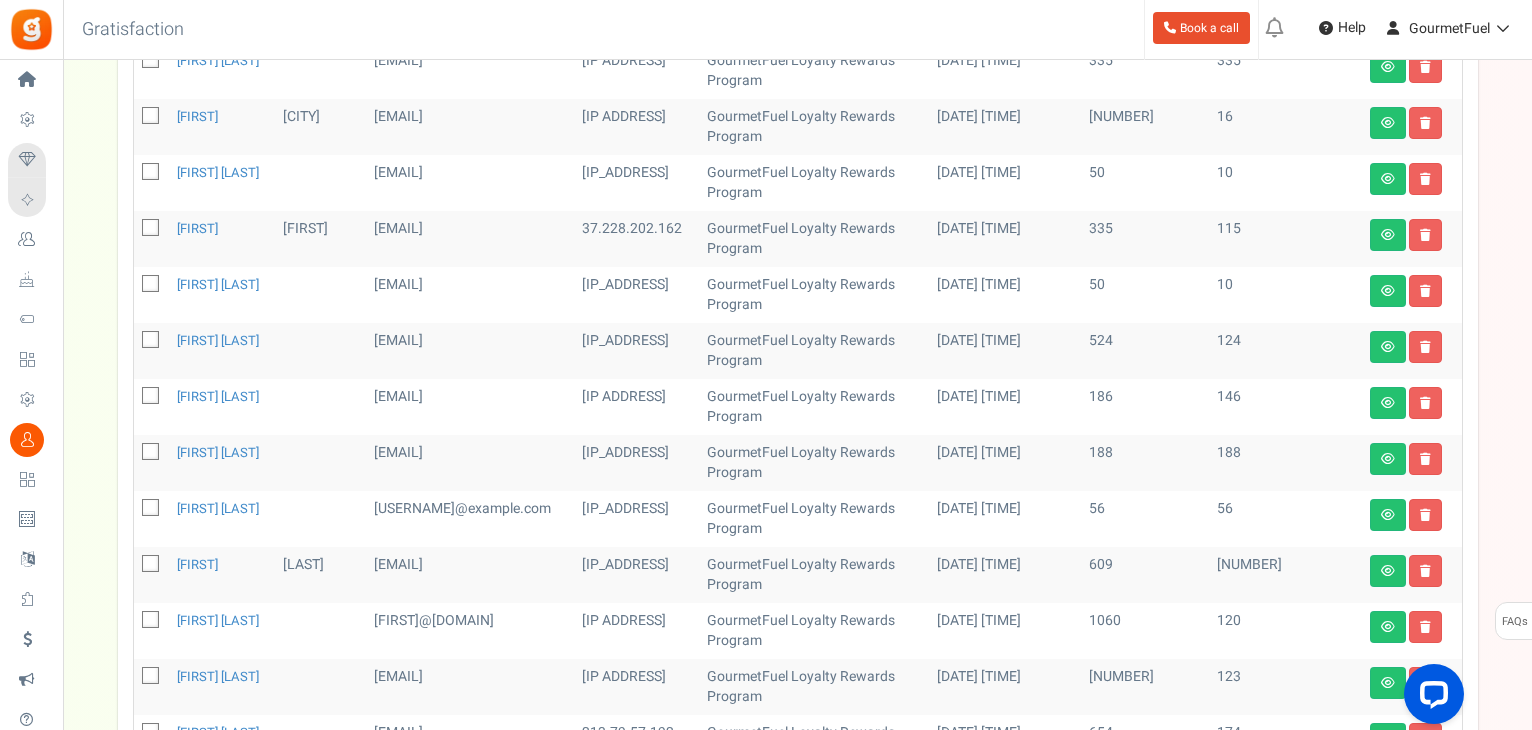 scroll, scrollTop: 913, scrollLeft: 0, axis: vertical 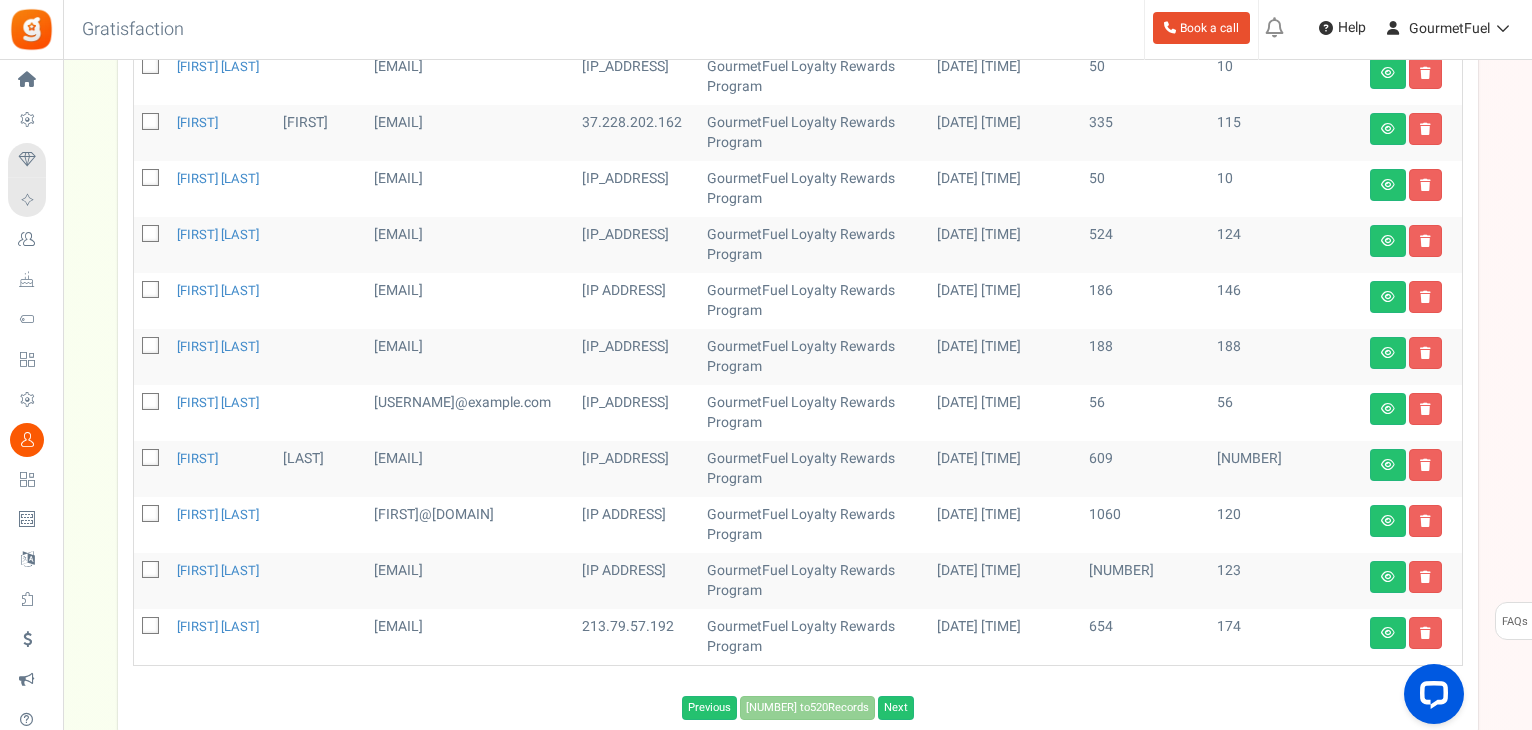 click at bounding box center (151, 347) 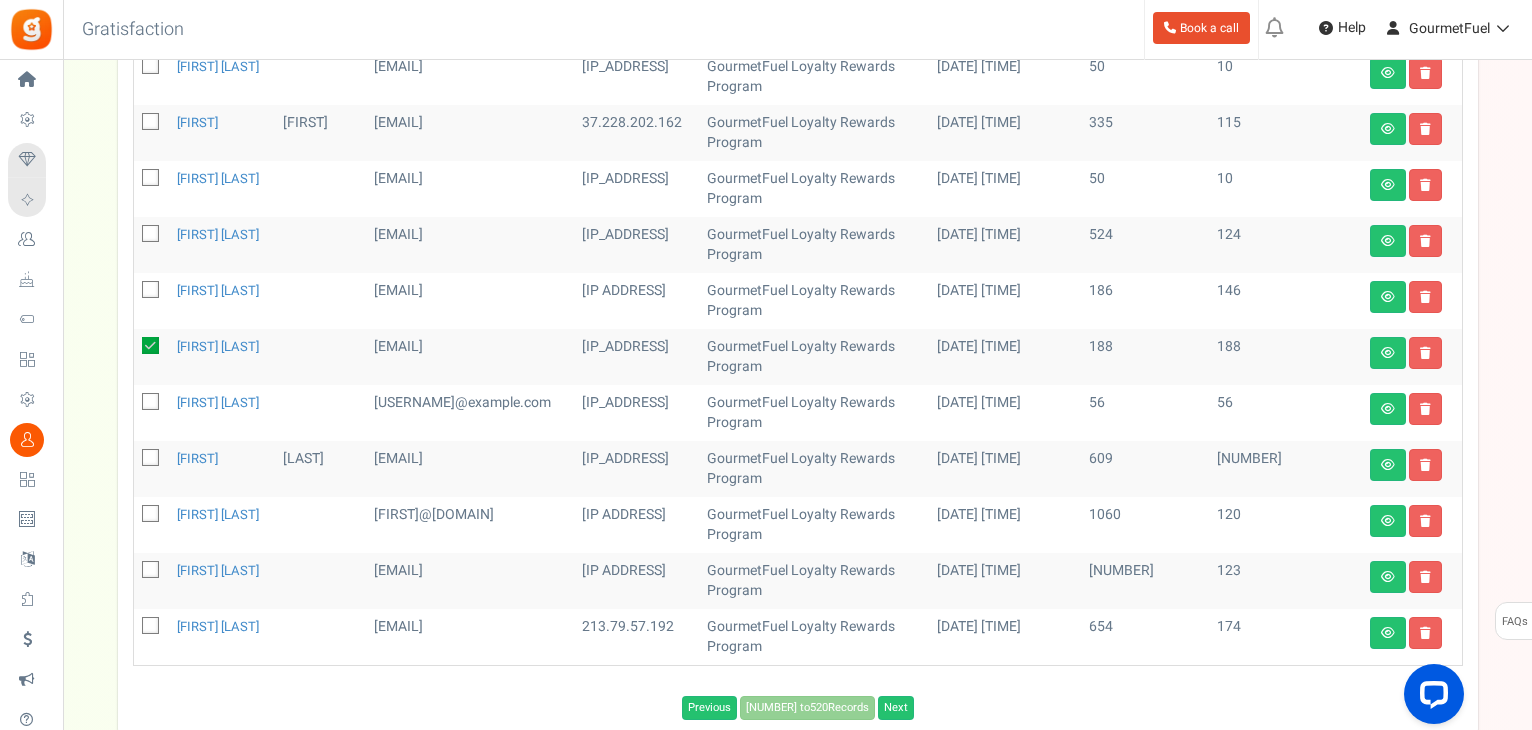 click at bounding box center (151, 403) 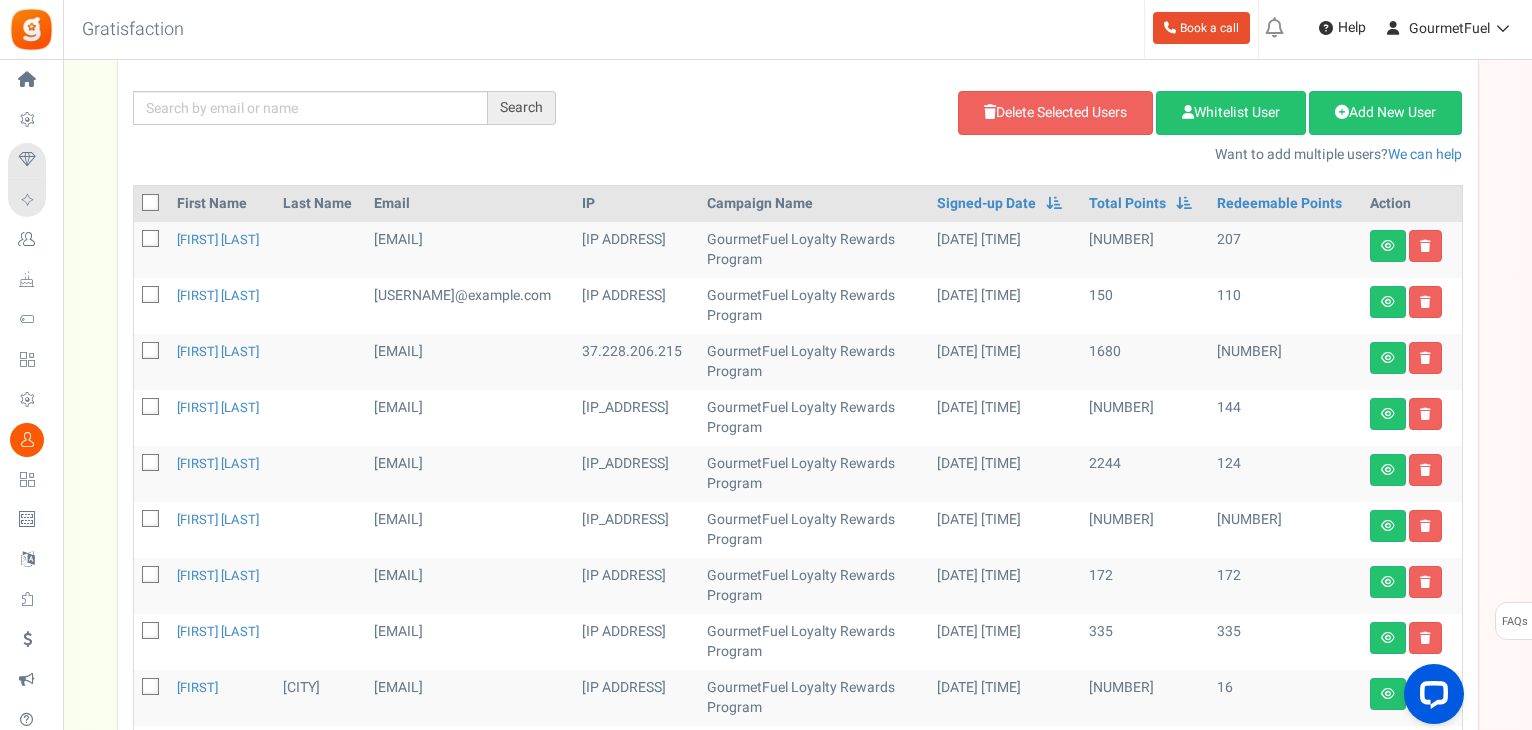 scroll, scrollTop: 113, scrollLeft: 0, axis: vertical 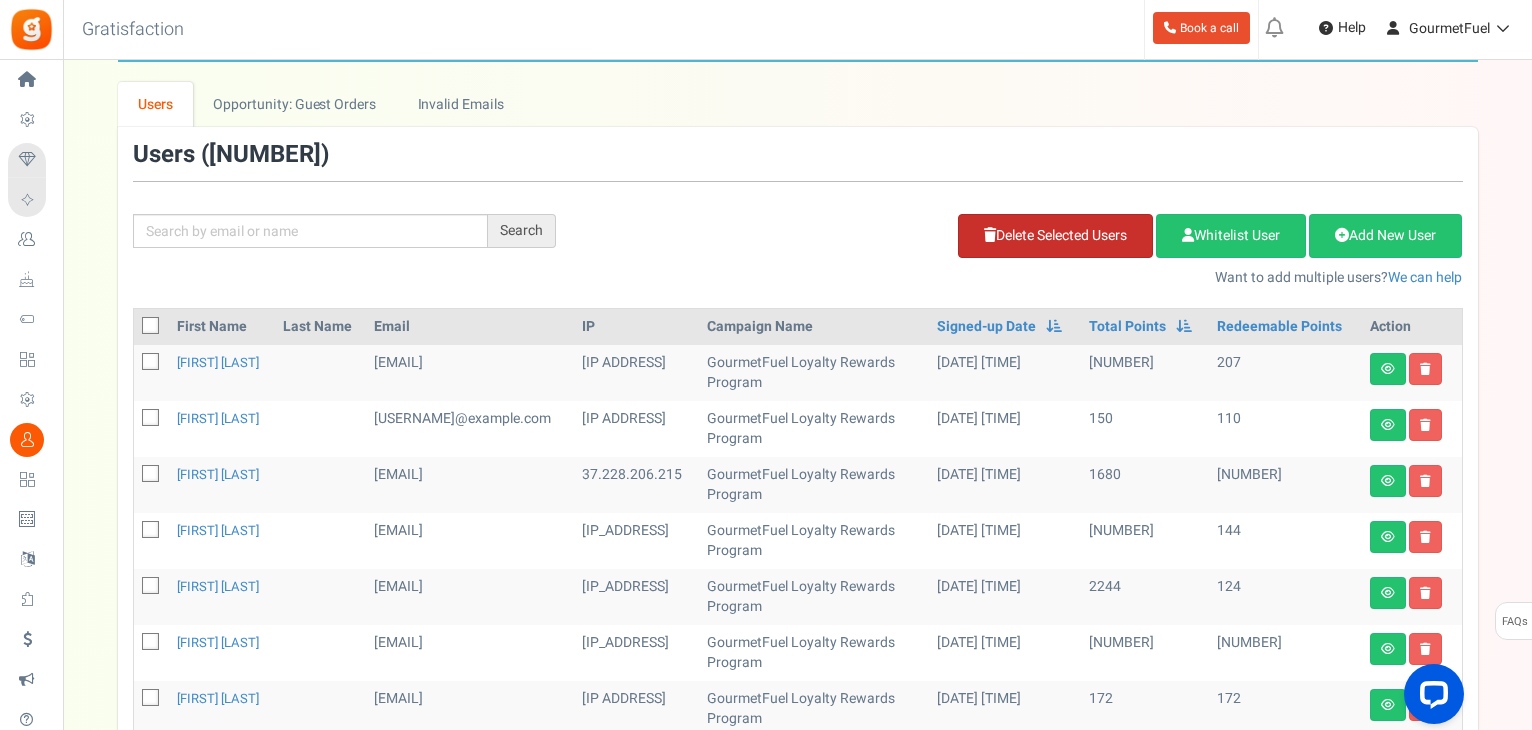 click on "Delete Selected Users" at bounding box center (1055, 236) 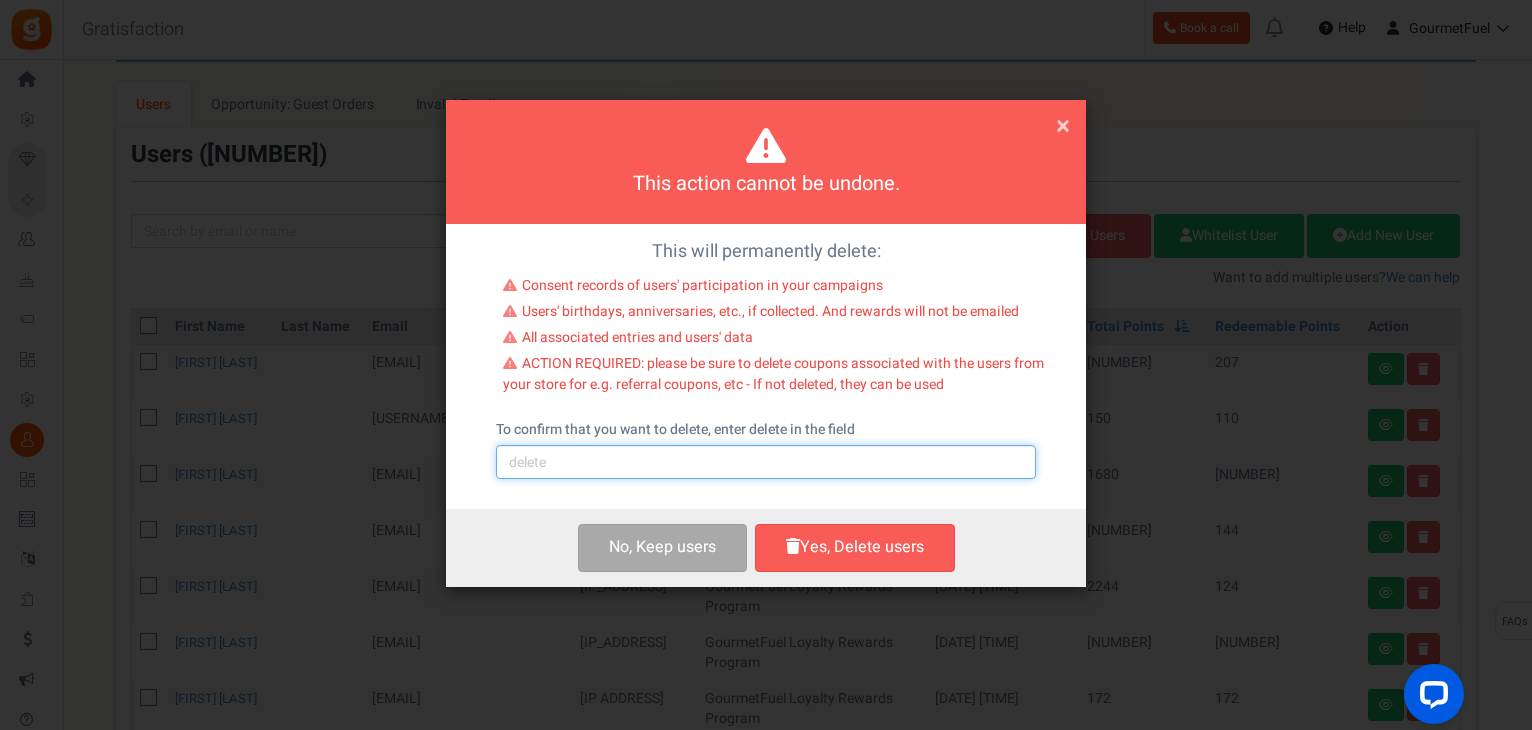 click at bounding box center [766, 462] 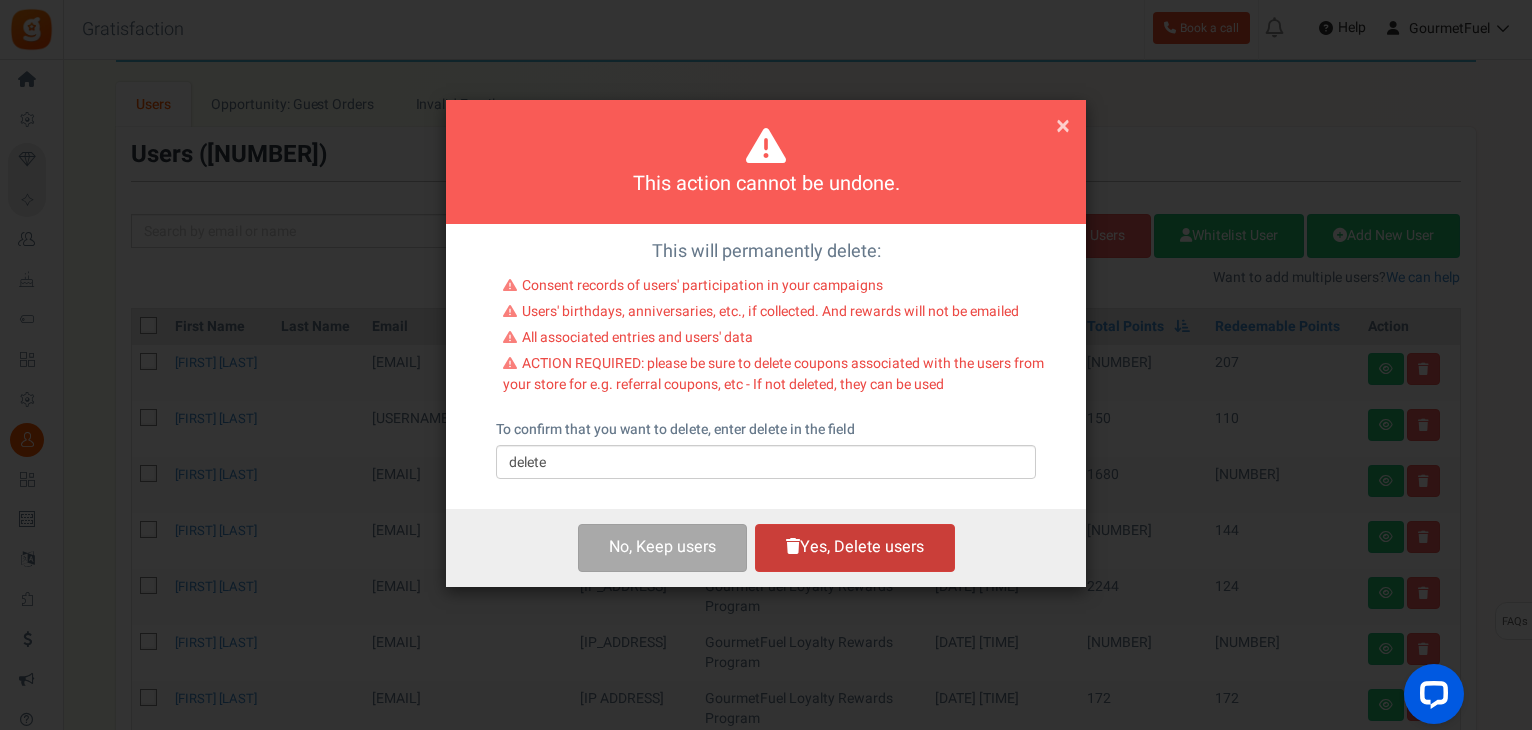 click on "Yes, Delete users" at bounding box center (855, 547) 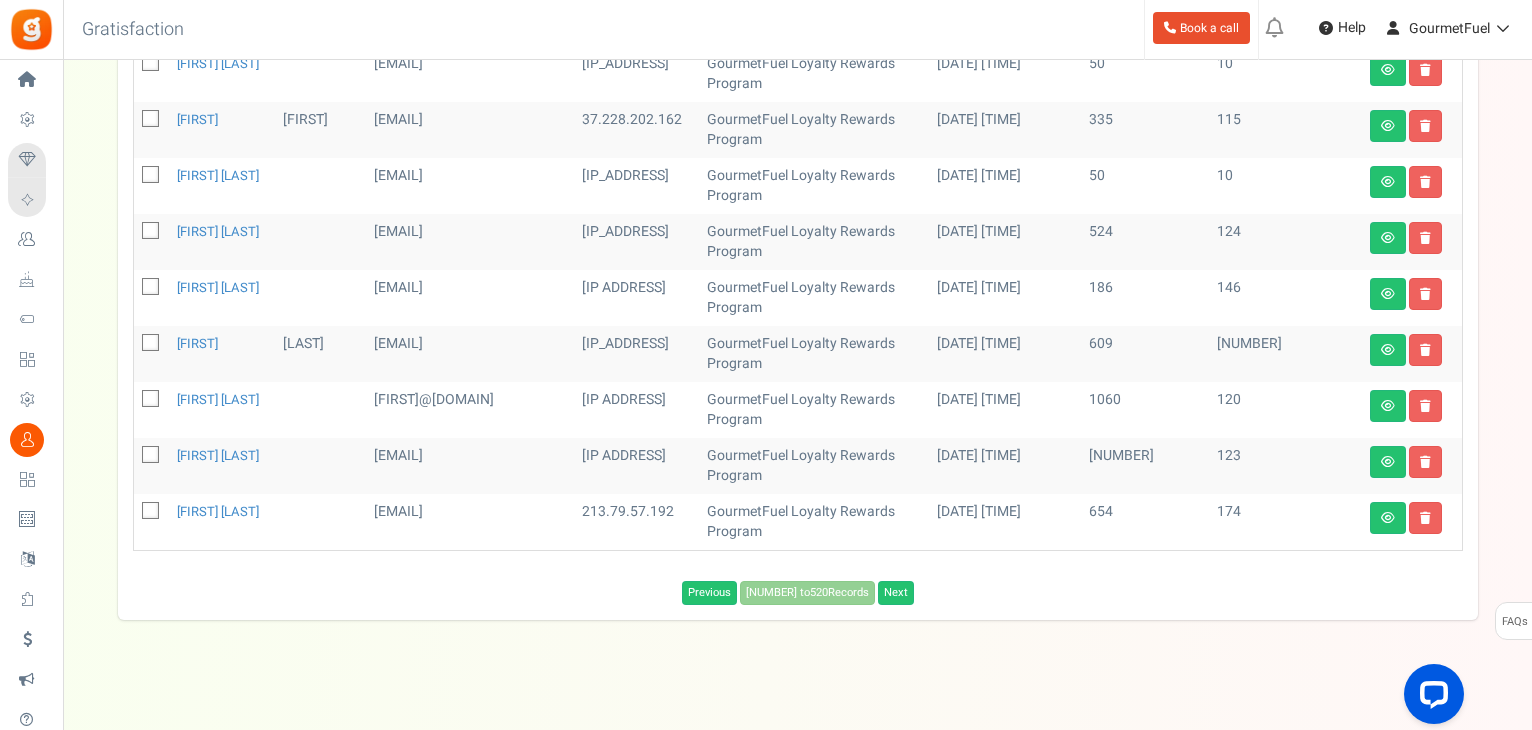 scroll, scrollTop: 925, scrollLeft: 0, axis: vertical 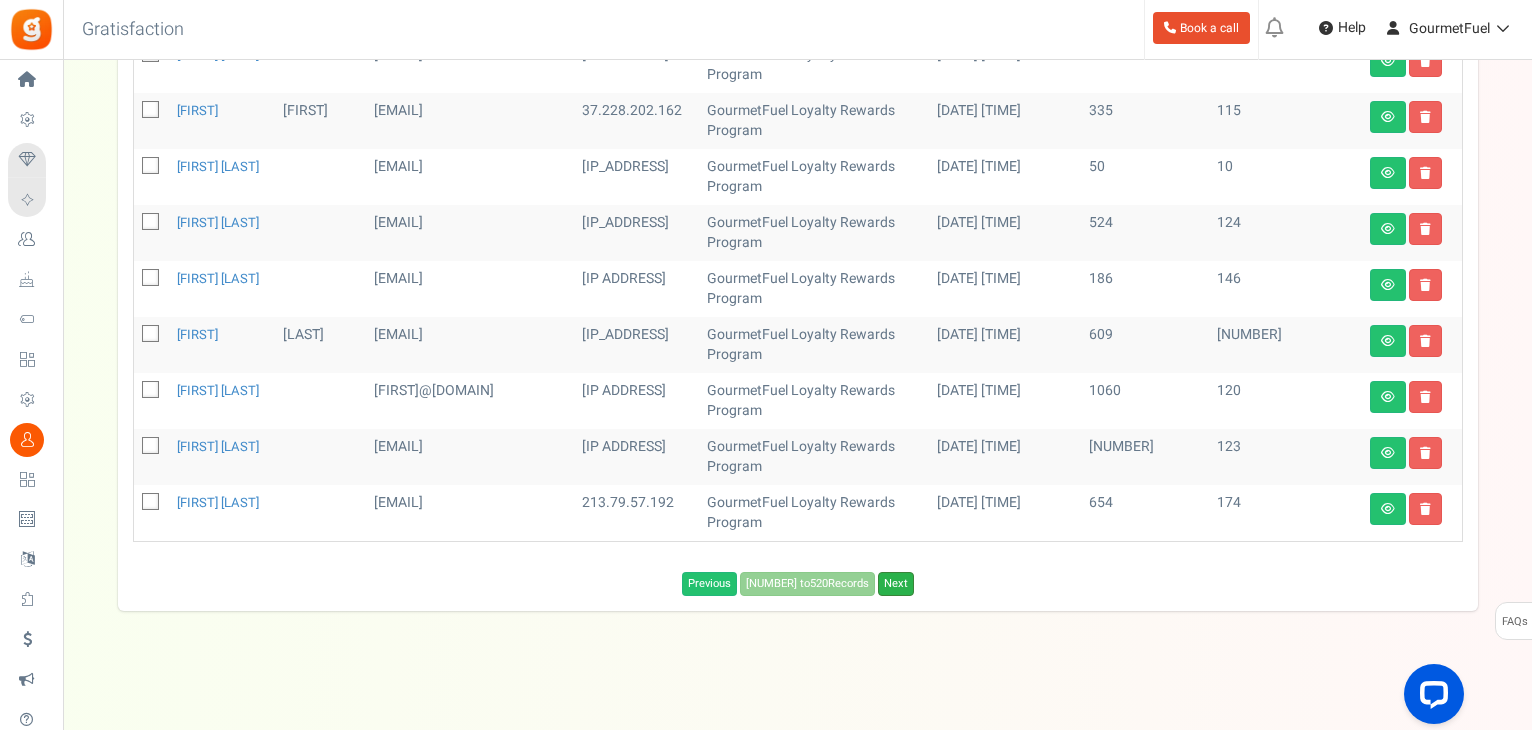 click on "Next" at bounding box center (896, 584) 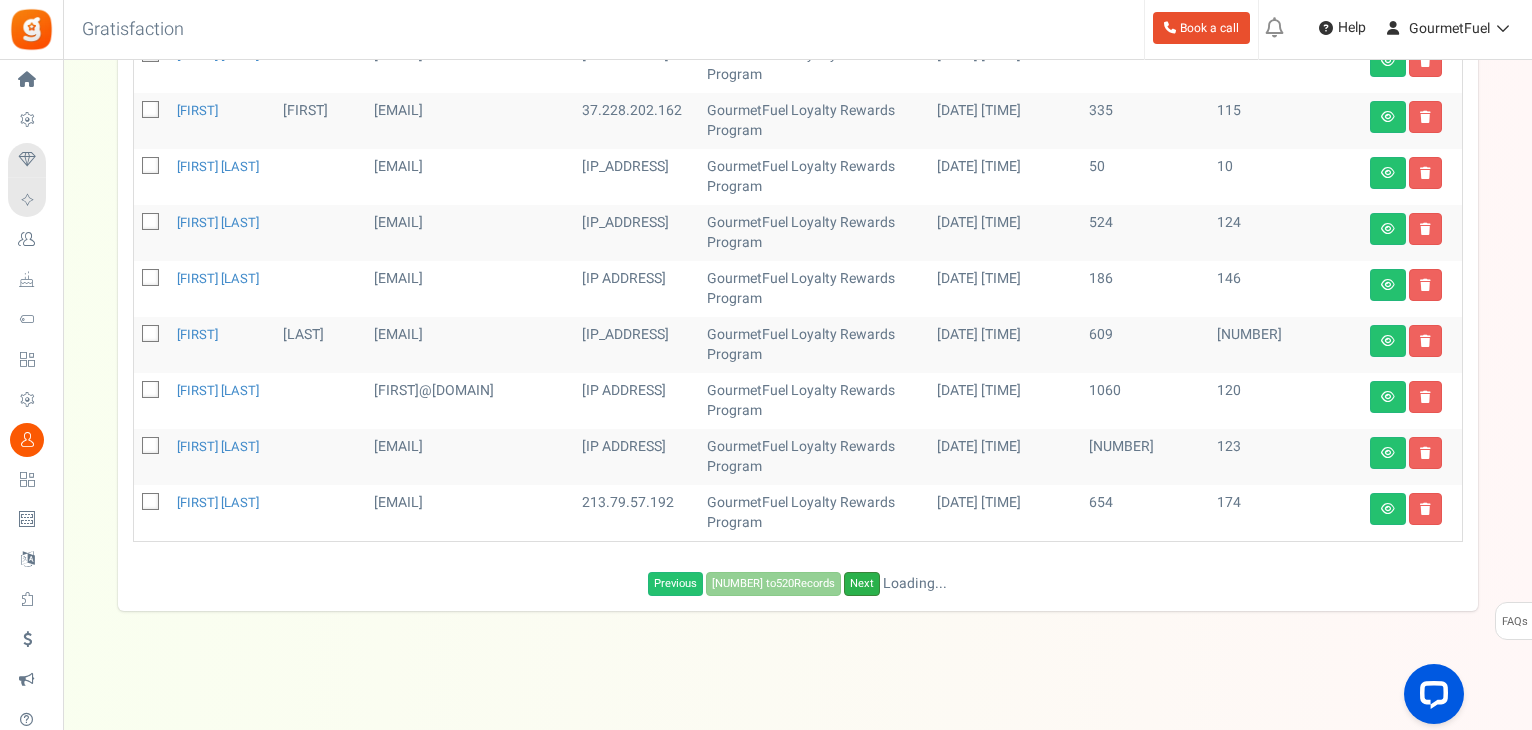 scroll, scrollTop: 945, scrollLeft: 0, axis: vertical 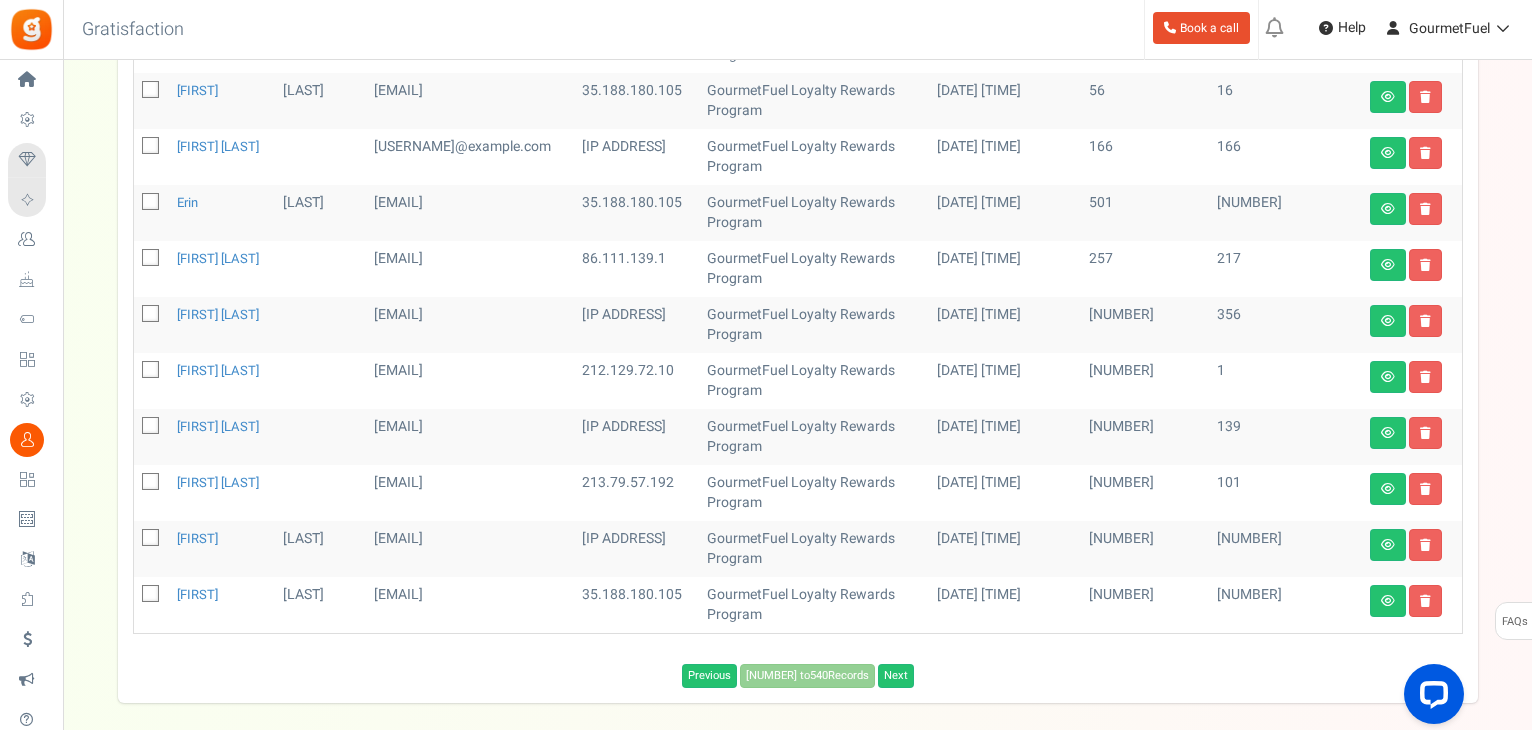 click at bounding box center [151, 595] 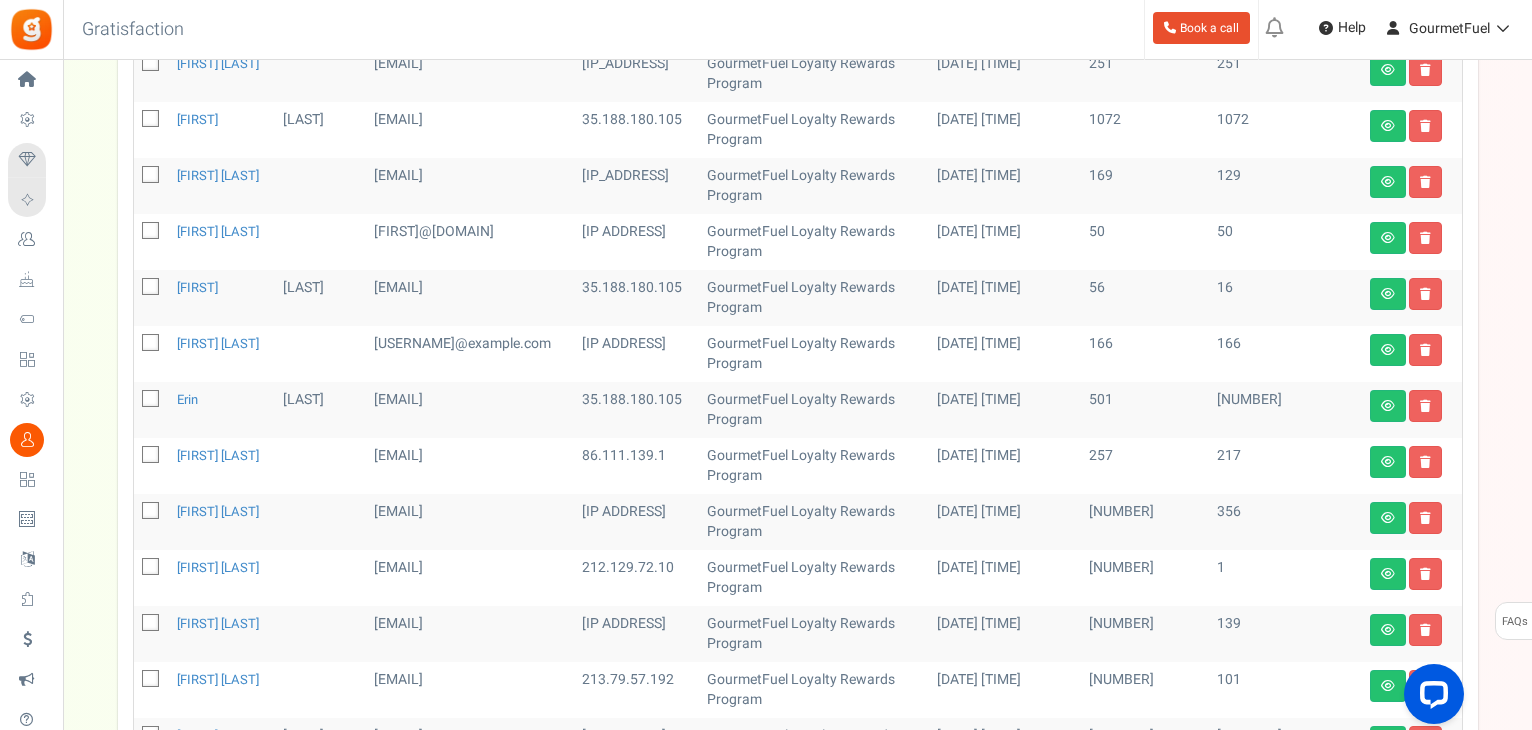 scroll, scrollTop: 745, scrollLeft: 0, axis: vertical 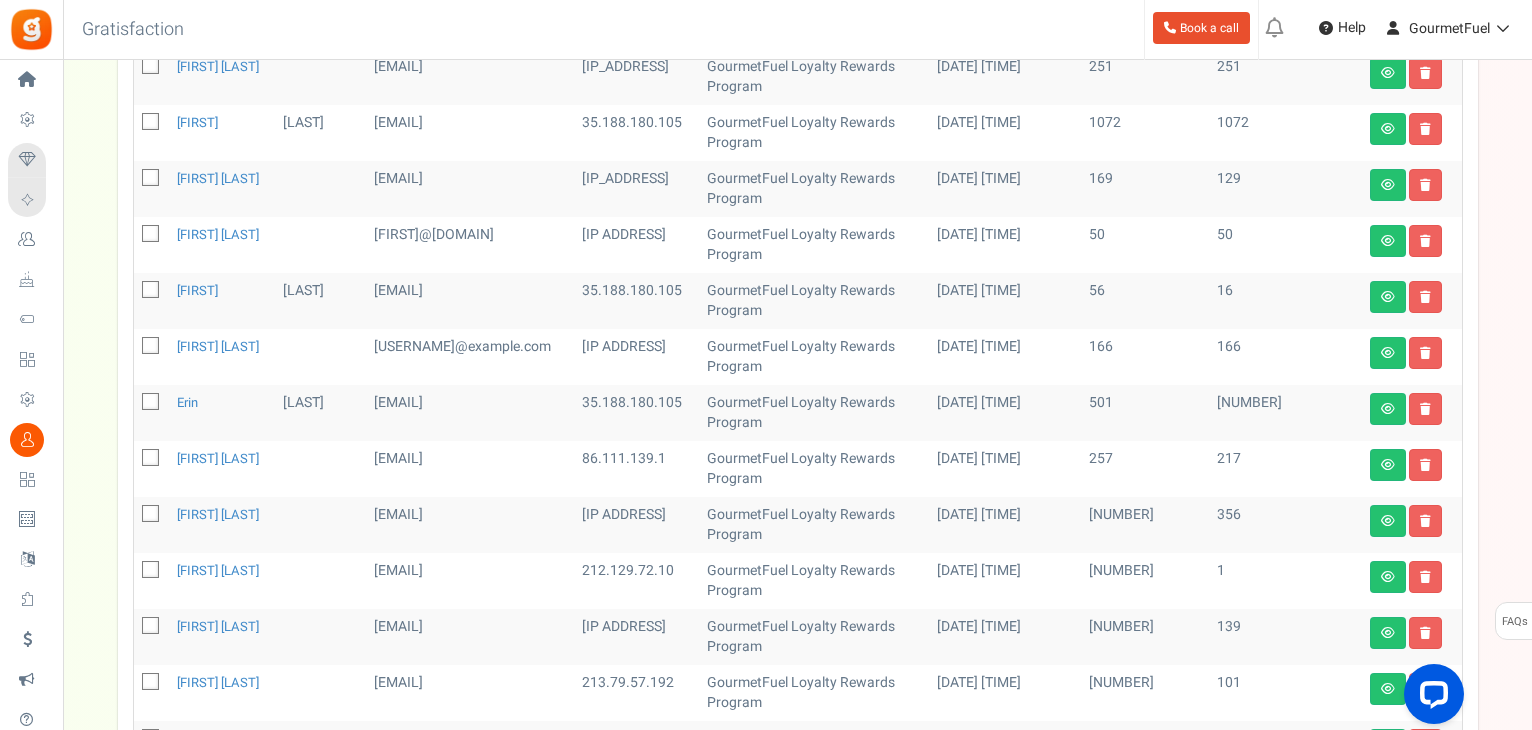 click at bounding box center (150, 233) 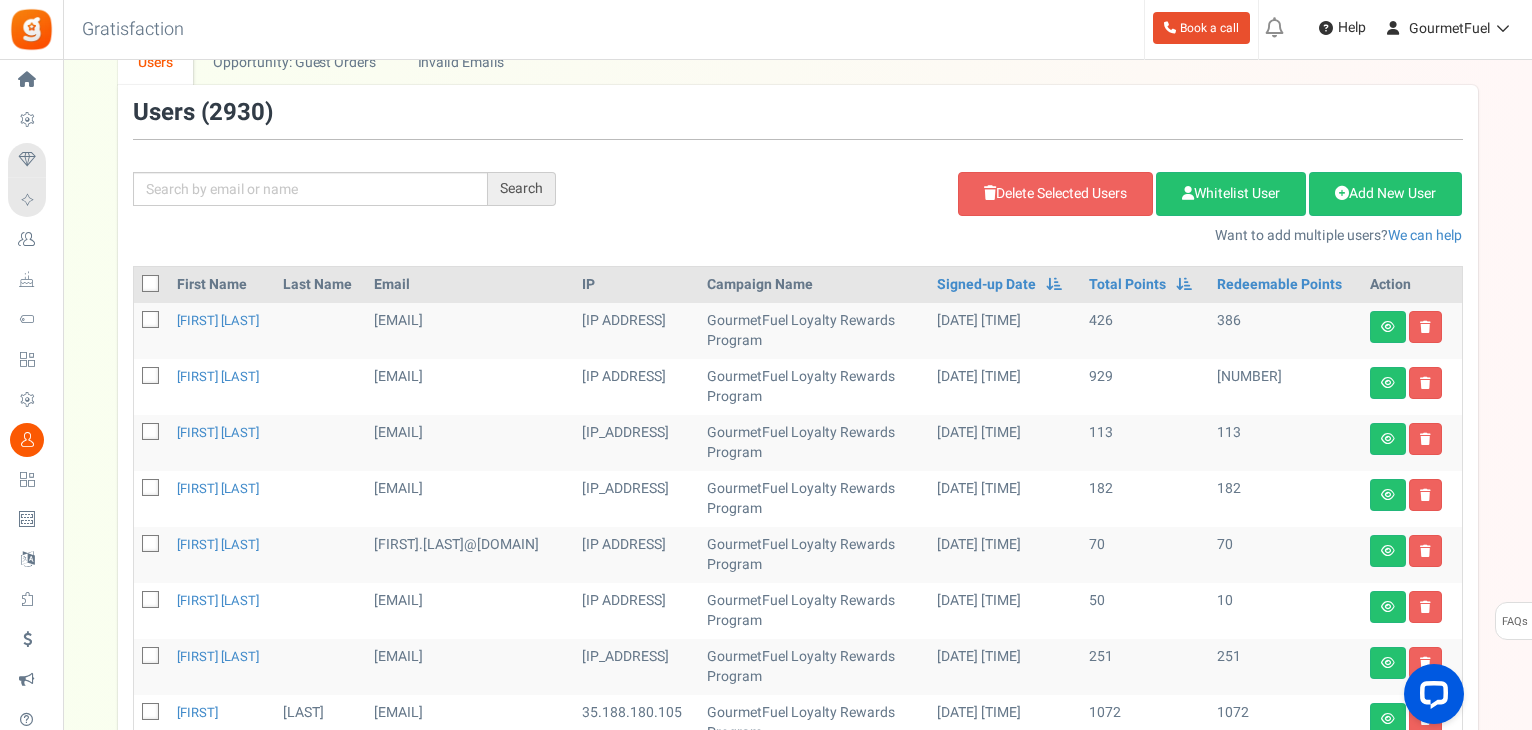 scroll, scrollTop: 145, scrollLeft: 0, axis: vertical 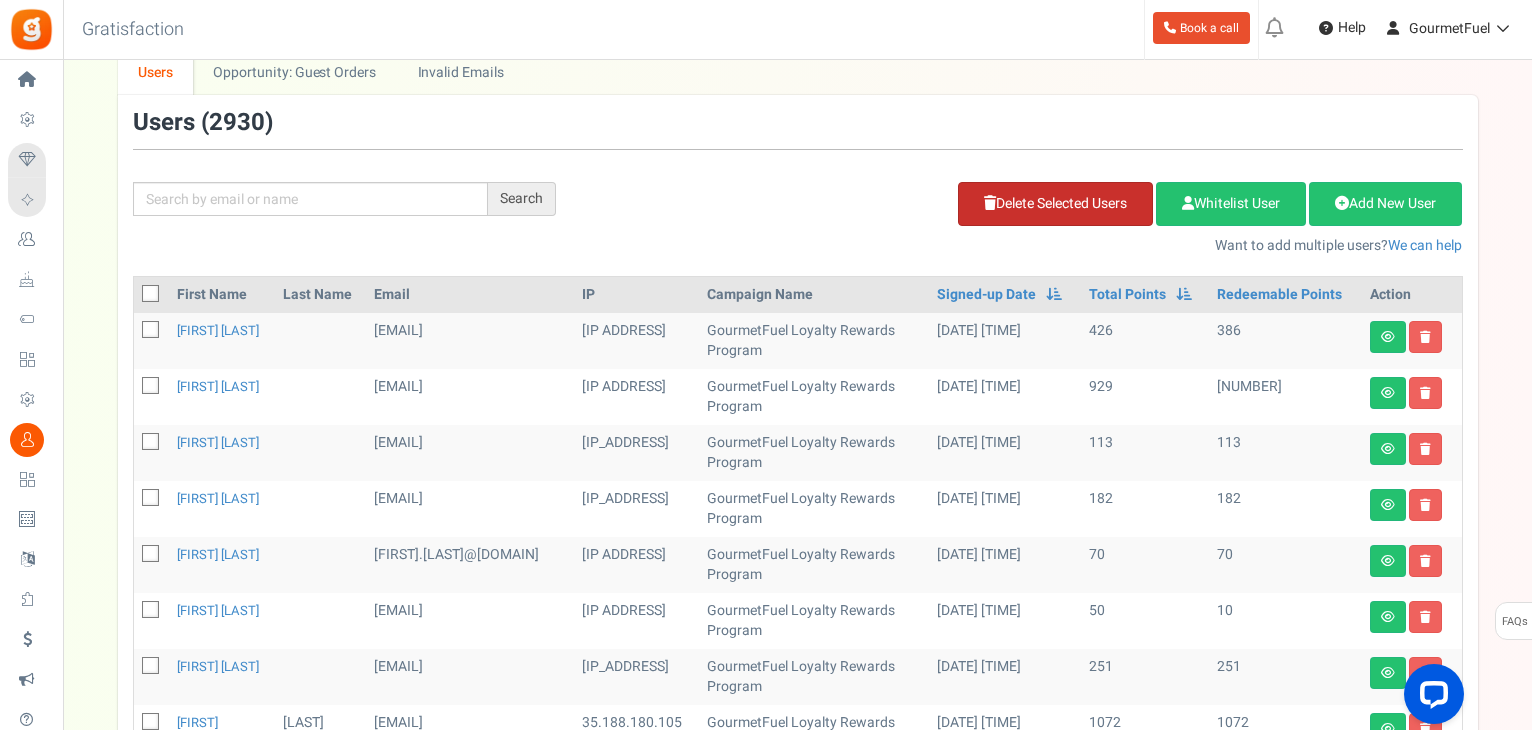 click on "Delete Selected Users" at bounding box center (1055, 204) 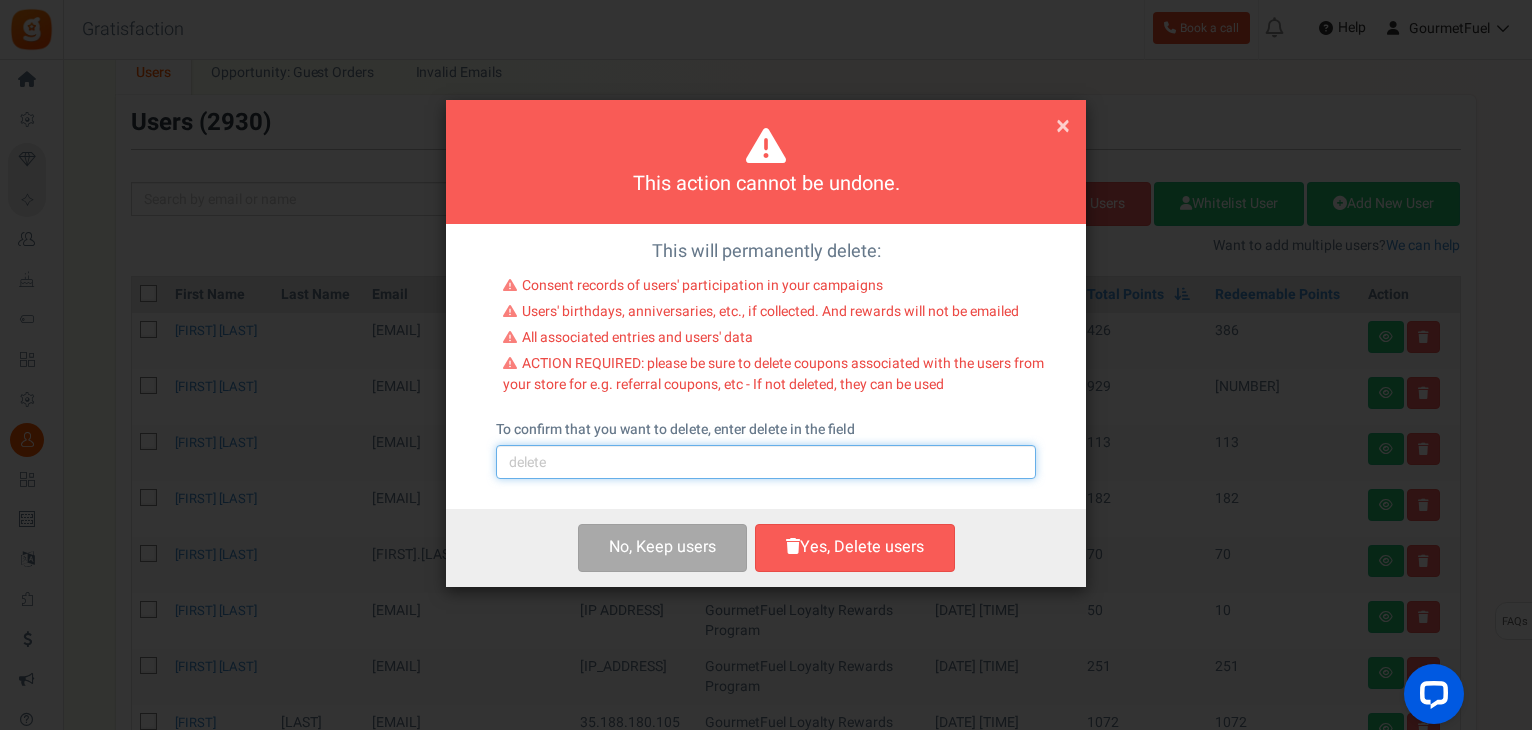 click at bounding box center [766, 462] 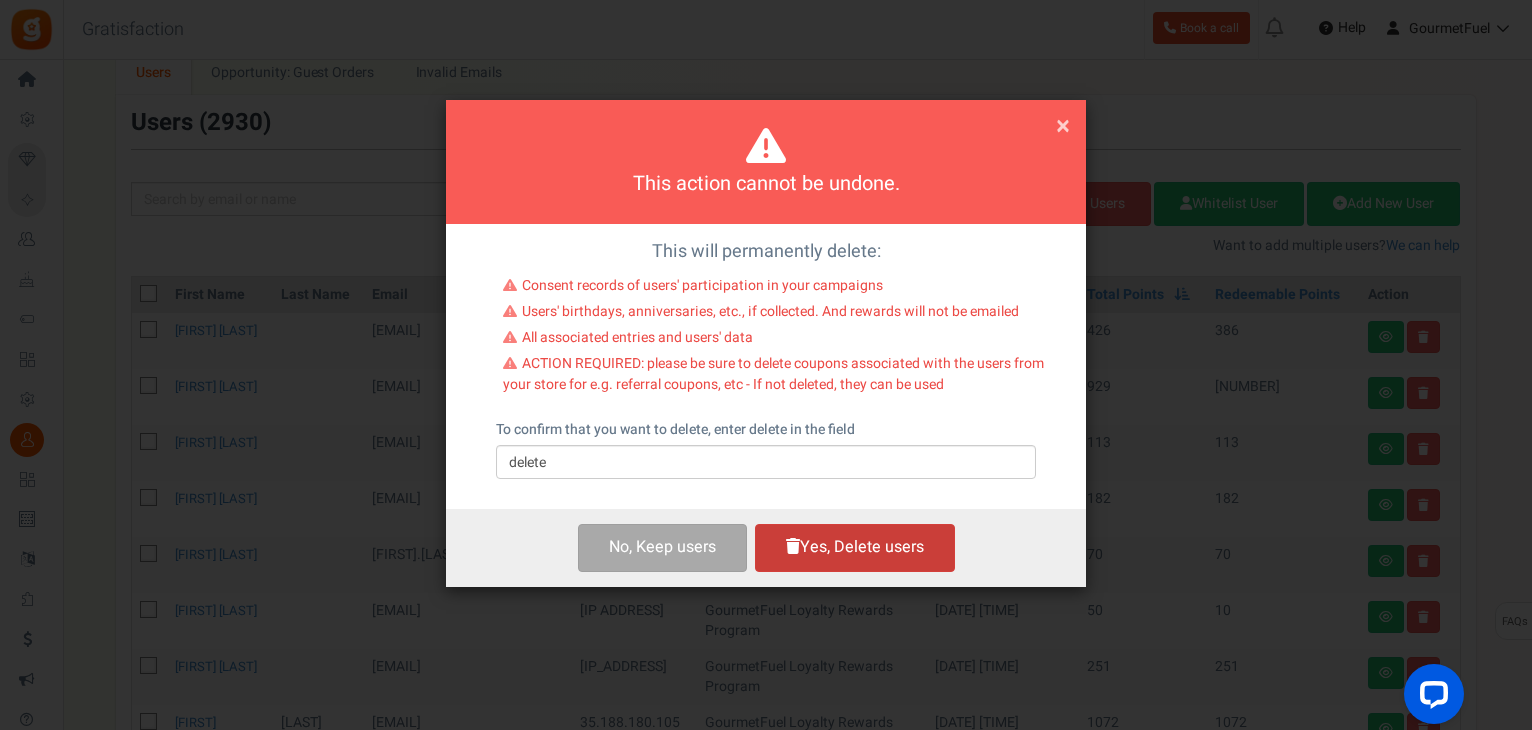 click on "Yes, Delete users" at bounding box center (855, 547) 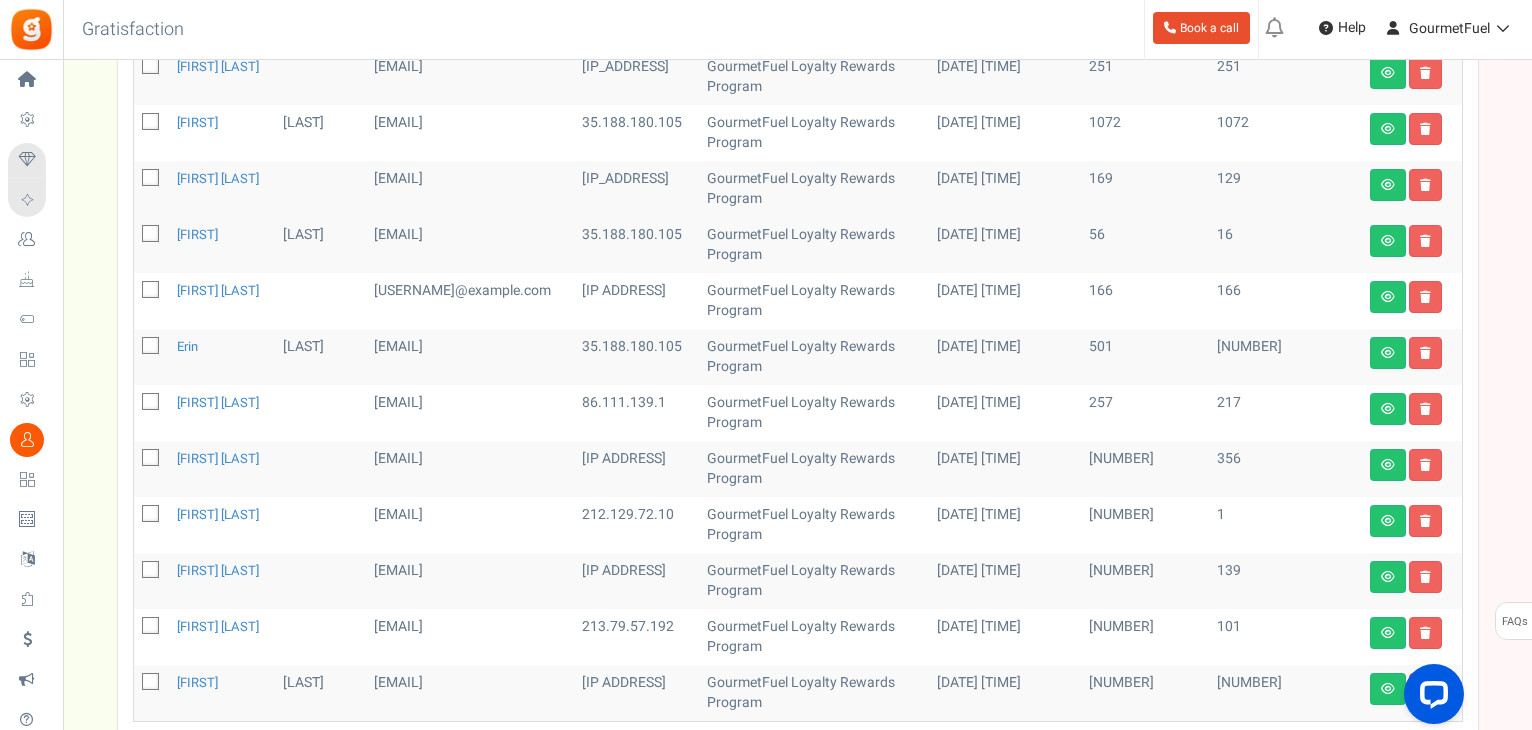 scroll, scrollTop: 945, scrollLeft: 0, axis: vertical 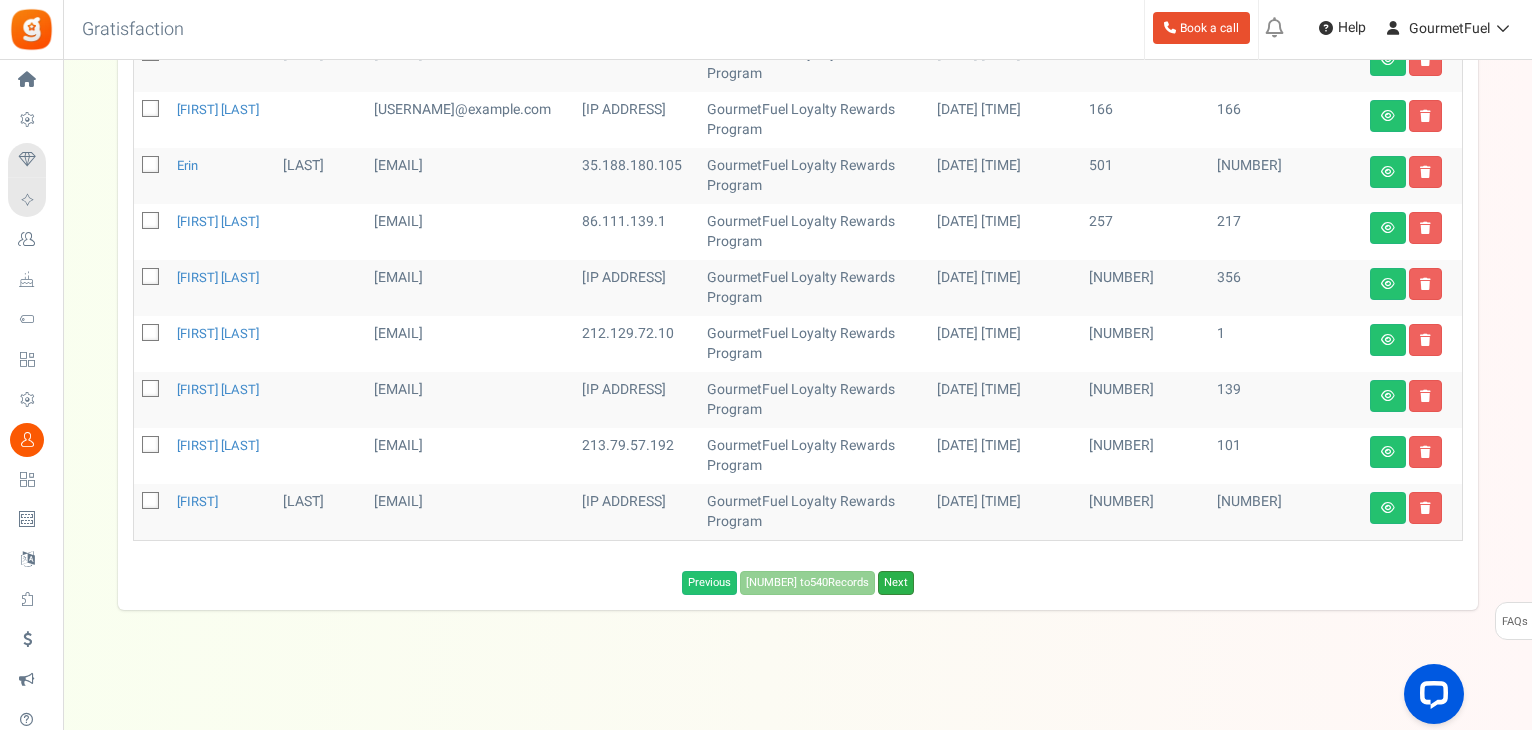 click on "Next" at bounding box center [896, 583] 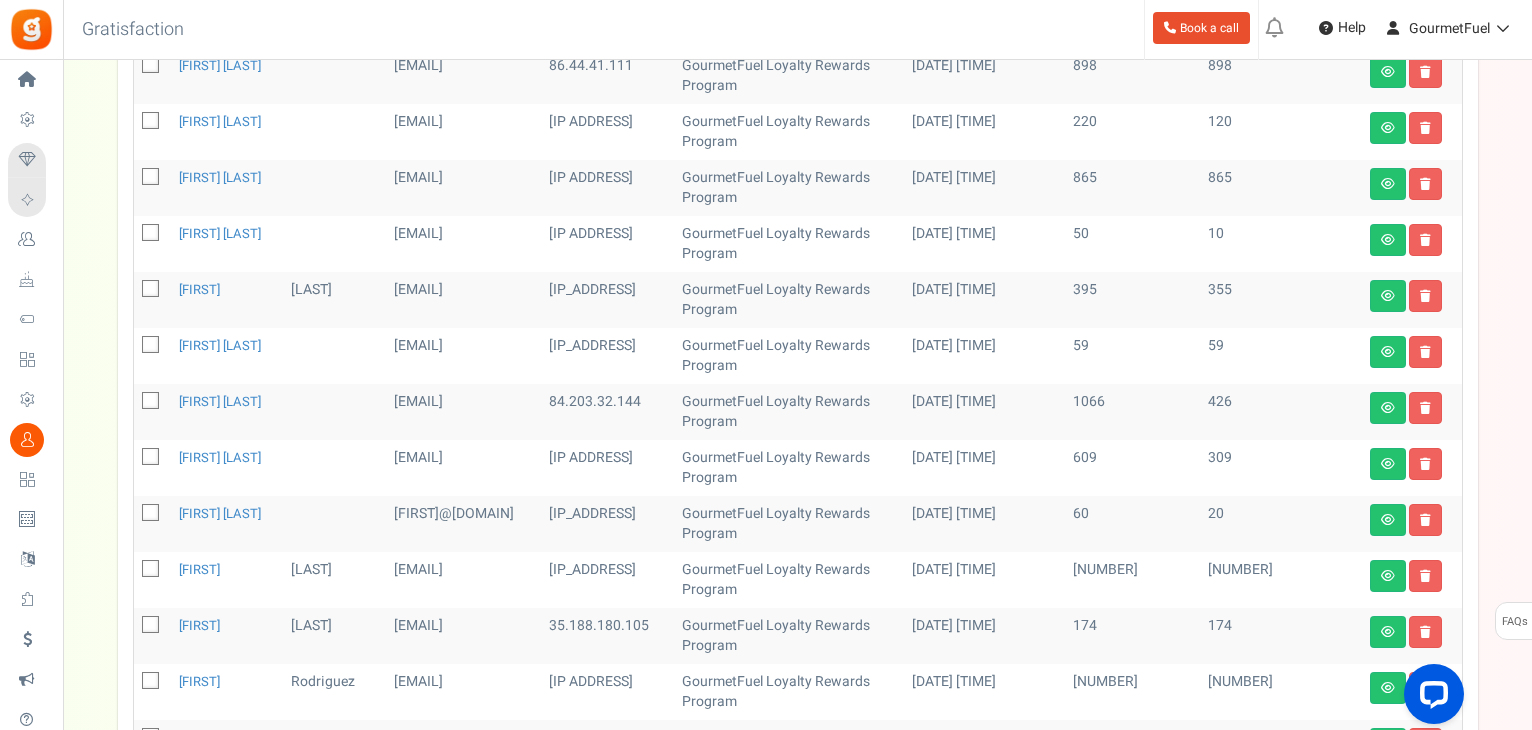 scroll, scrollTop: 745, scrollLeft: 0, axis: vertical 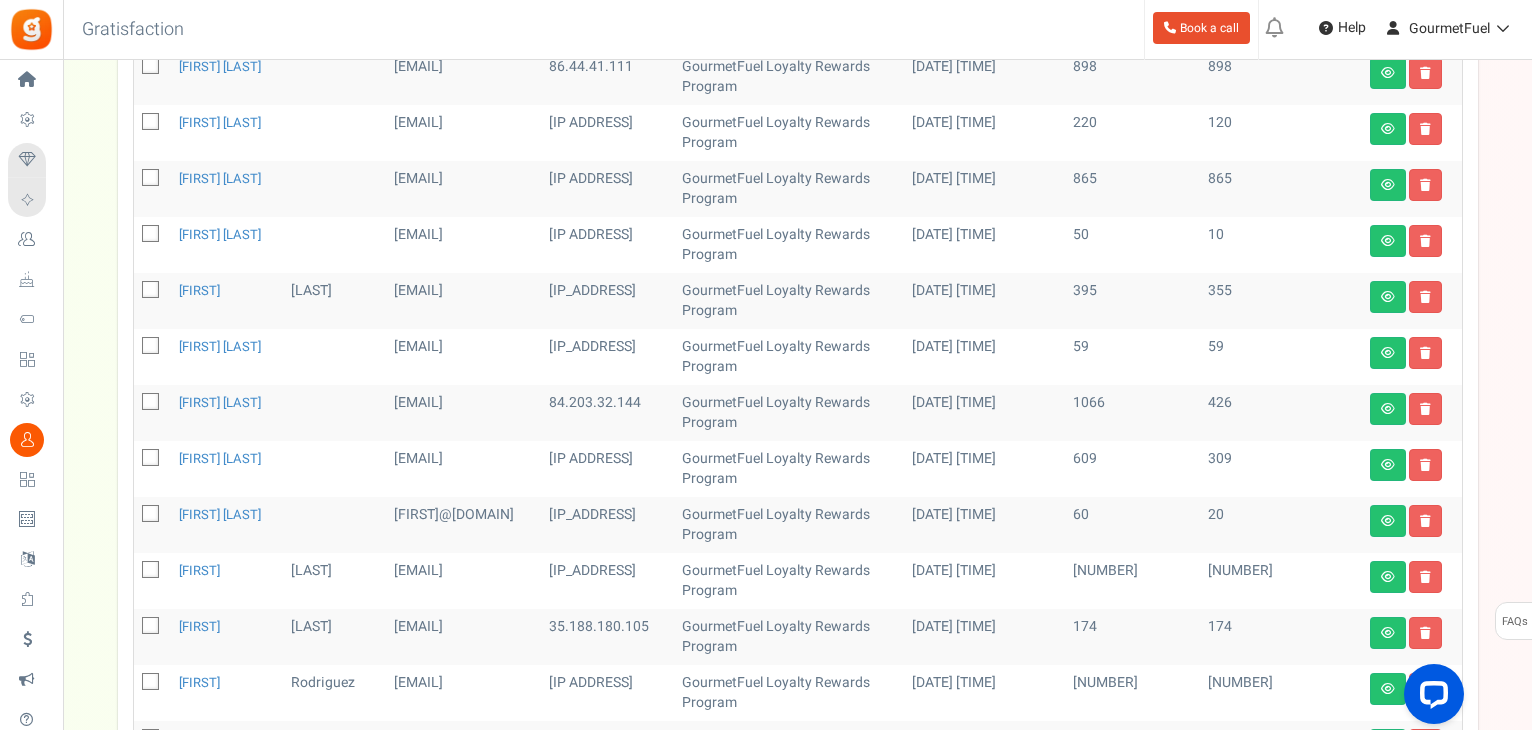 click at bounding box center (150, 345) 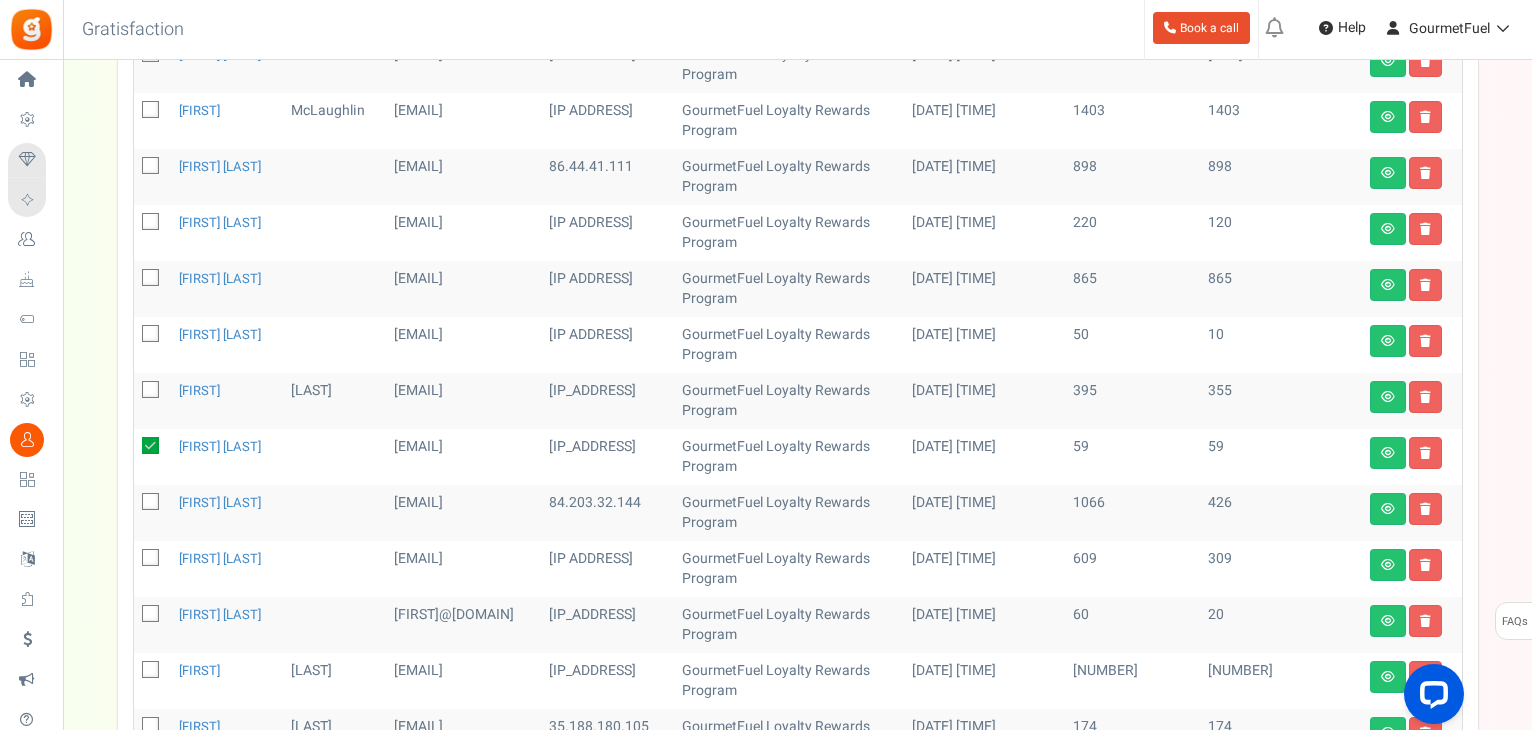 scroll, scrollTop: 545, scrollLeft: 0, axis: vertical 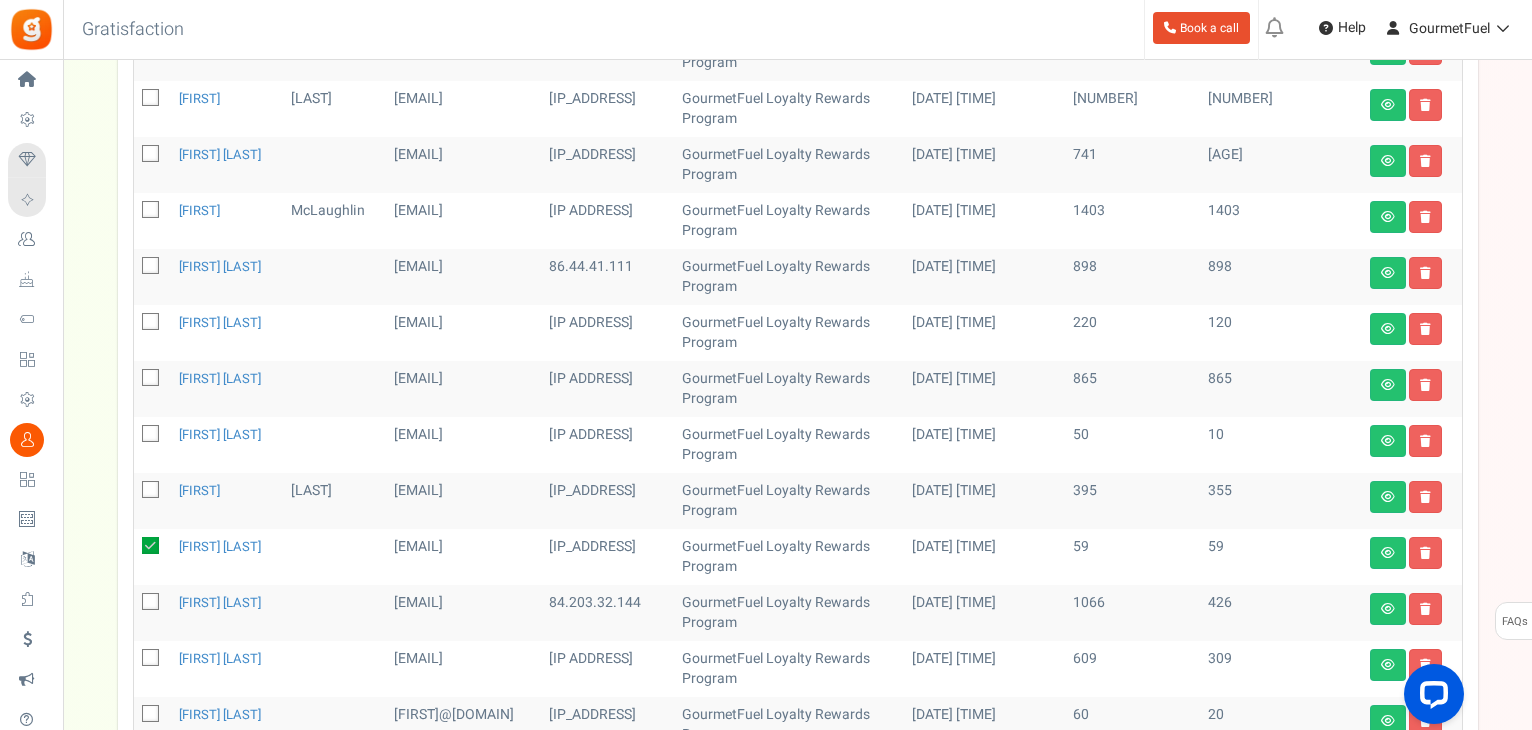 click at bounding box center [151, 267] 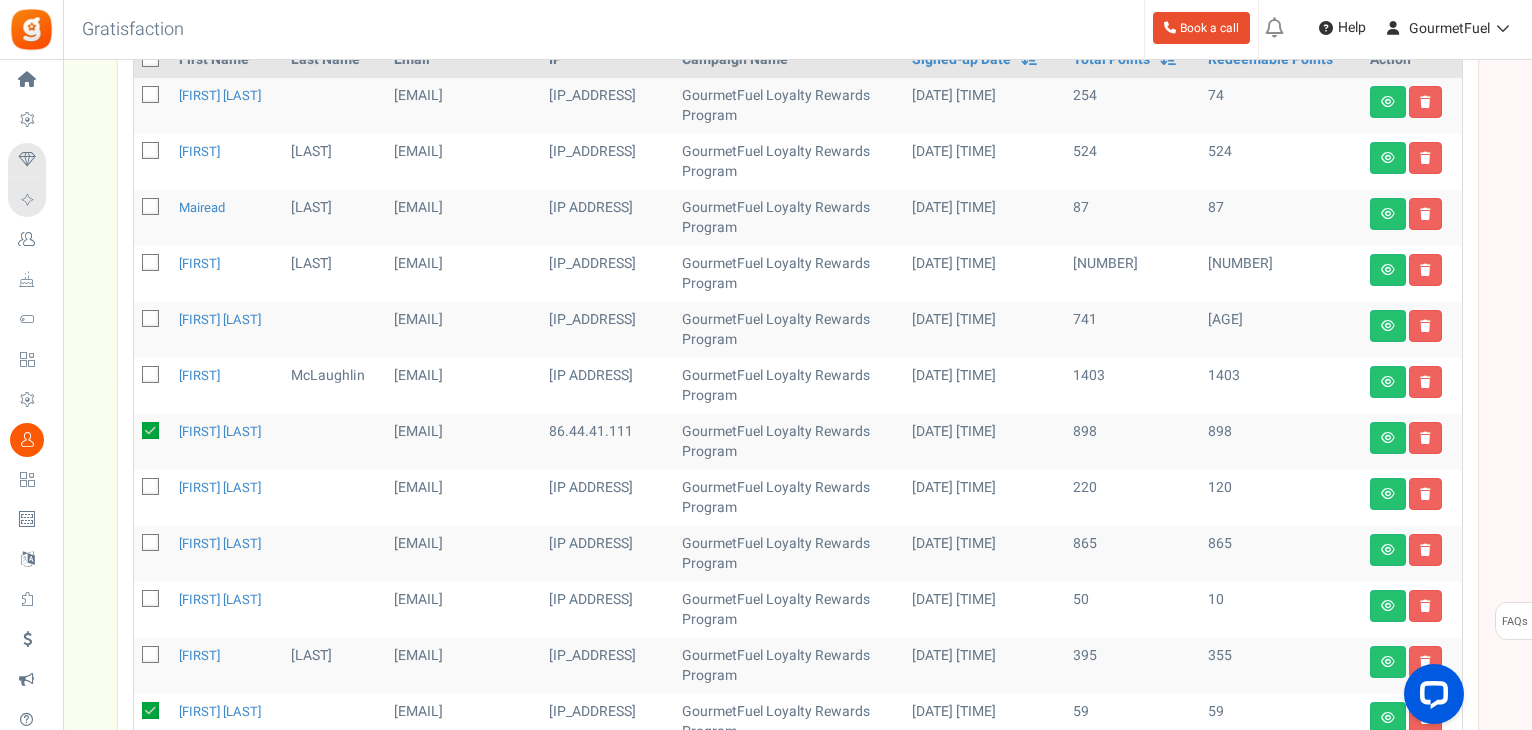 scroll, scrollTop: 345, scrollLeft: 0, axis: vertical 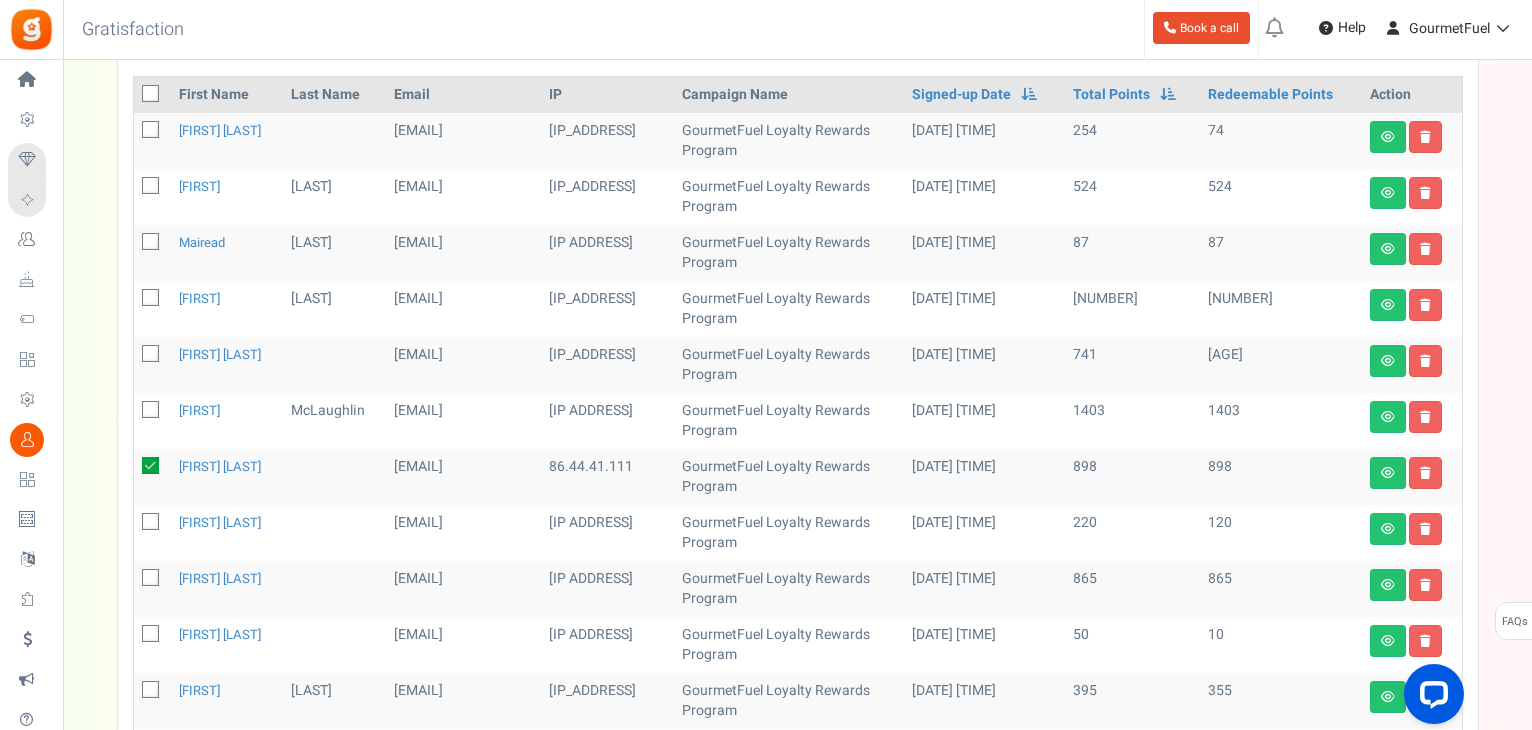 click at bounding box center (150, 297) 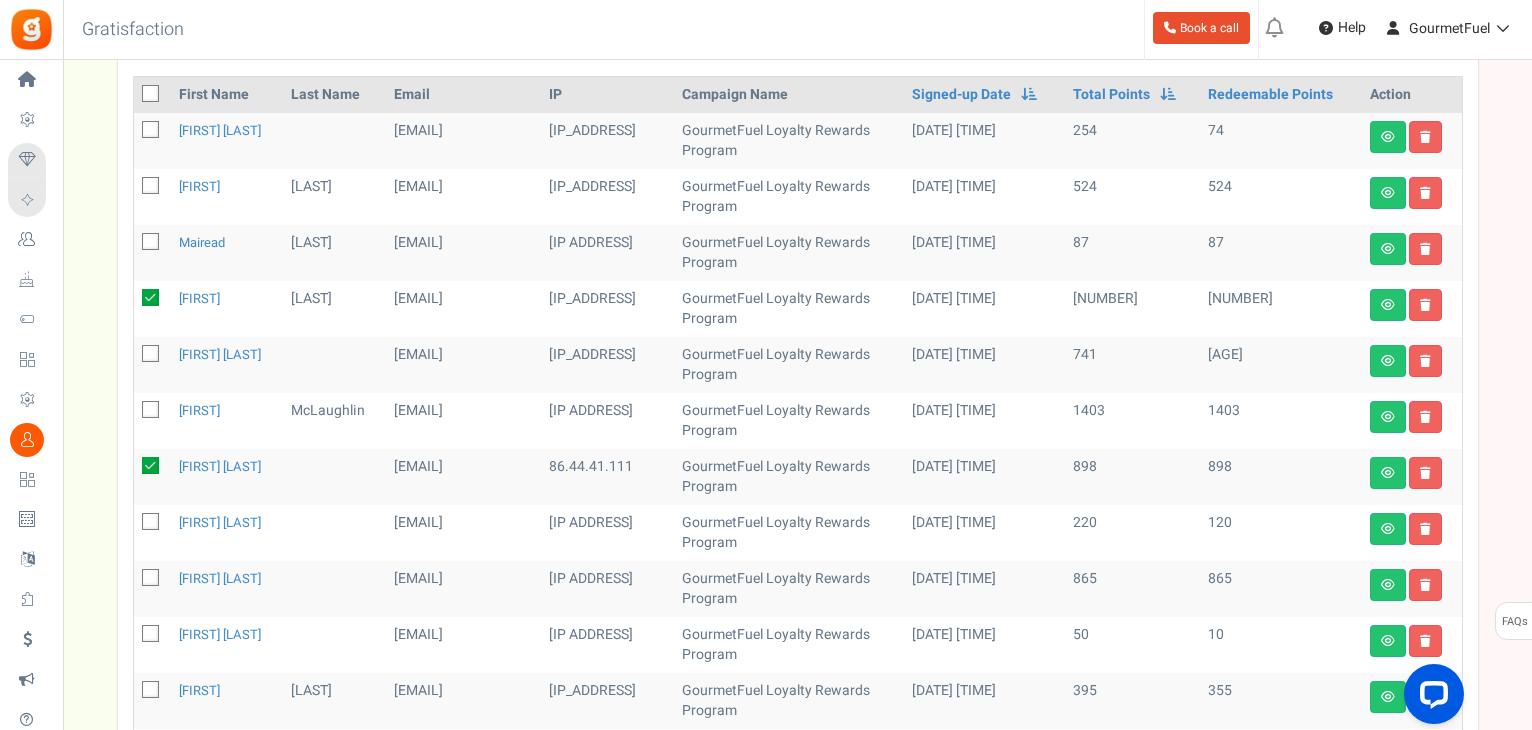 scroll, scrollTop: 245, scrollLeft: 0, axis: vertical 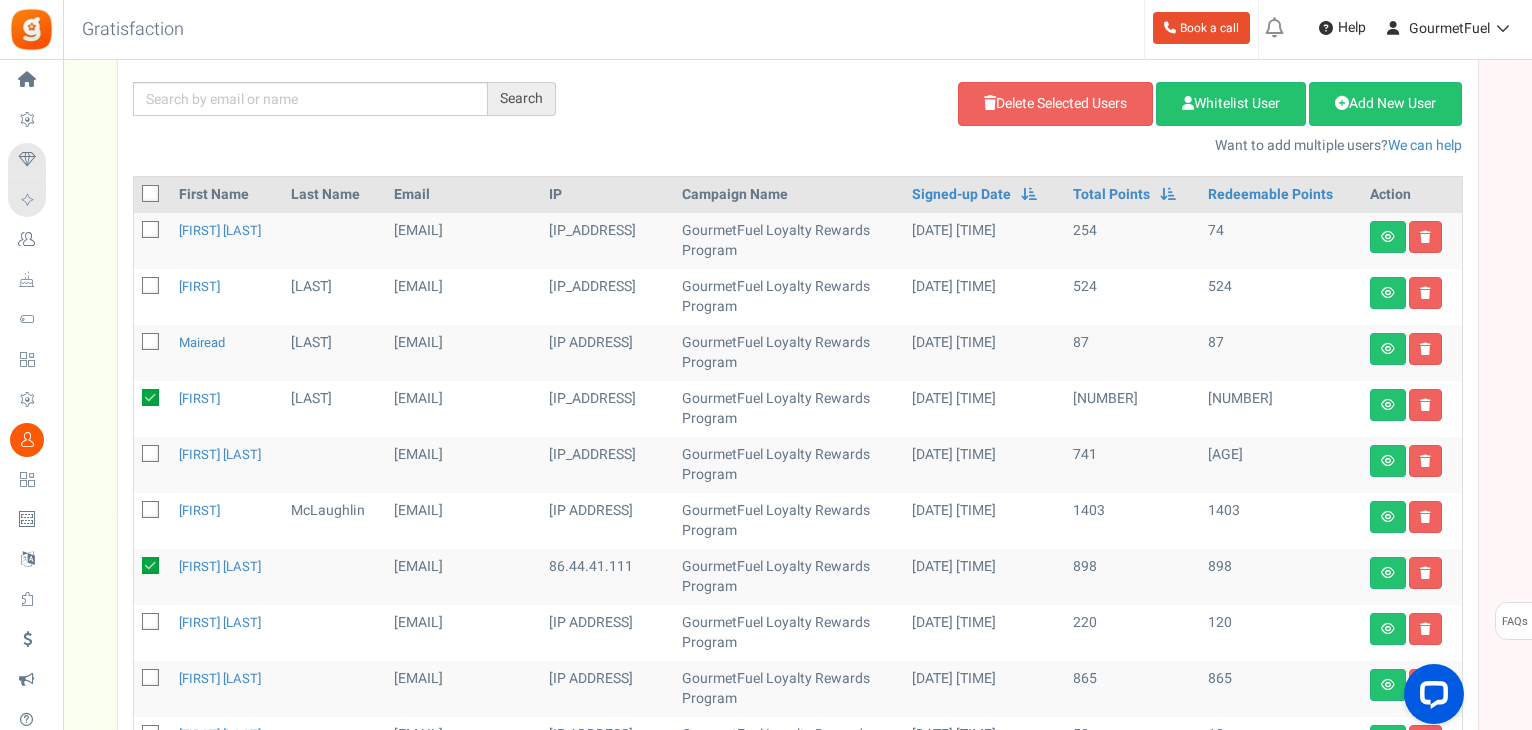 click at bounding box center [151, 287] 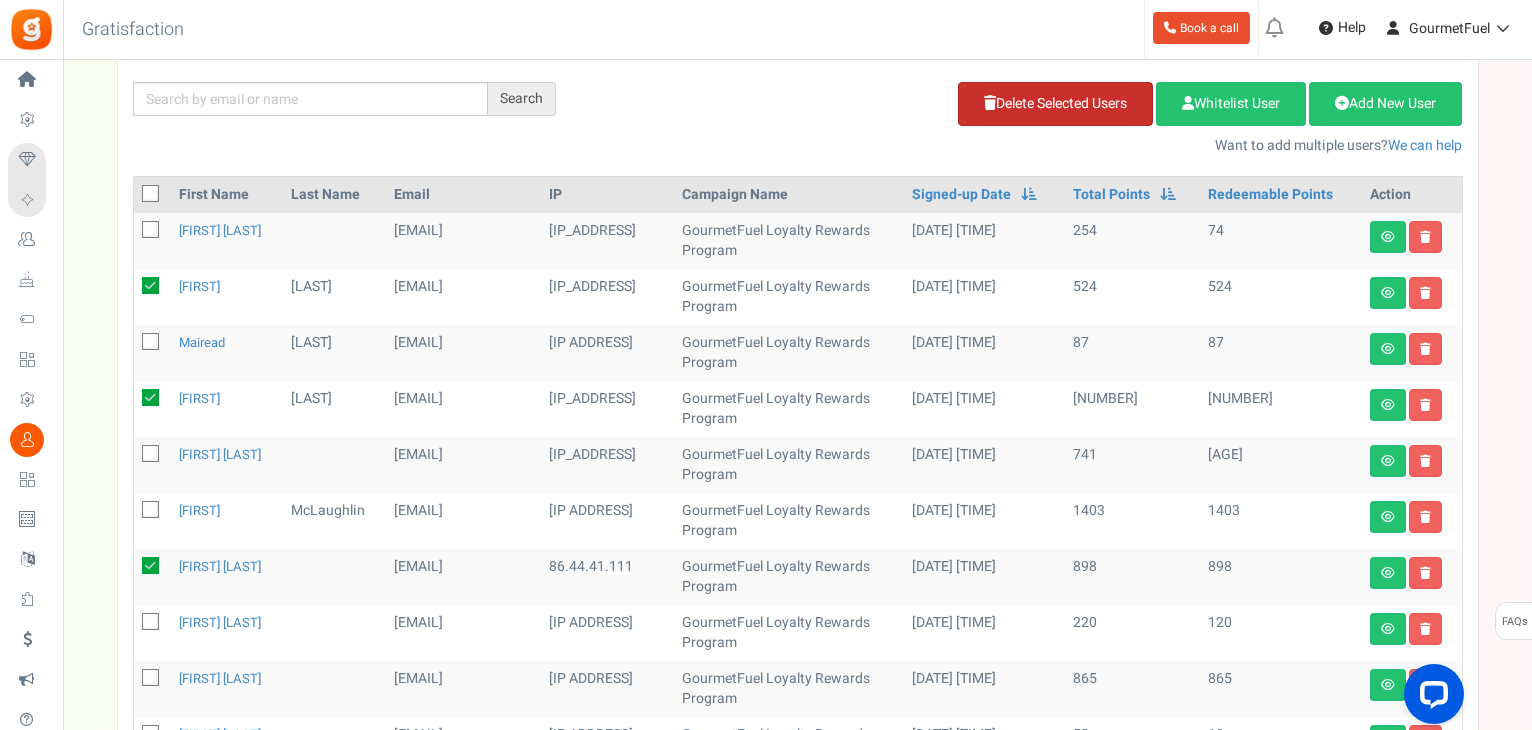 click on "Delete Selected Users" at bounding box center [1055, 104] 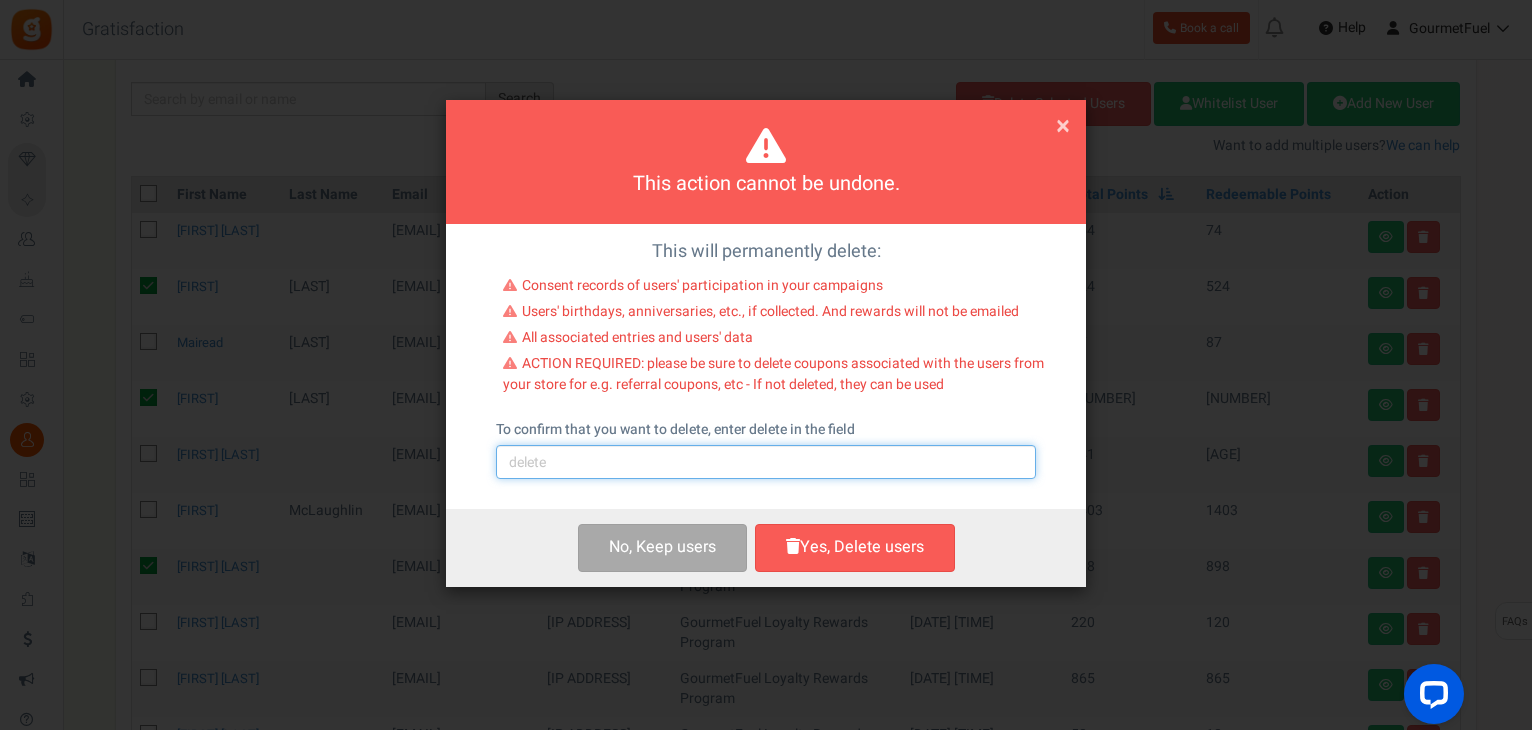 click at bounding box center [766, 462] 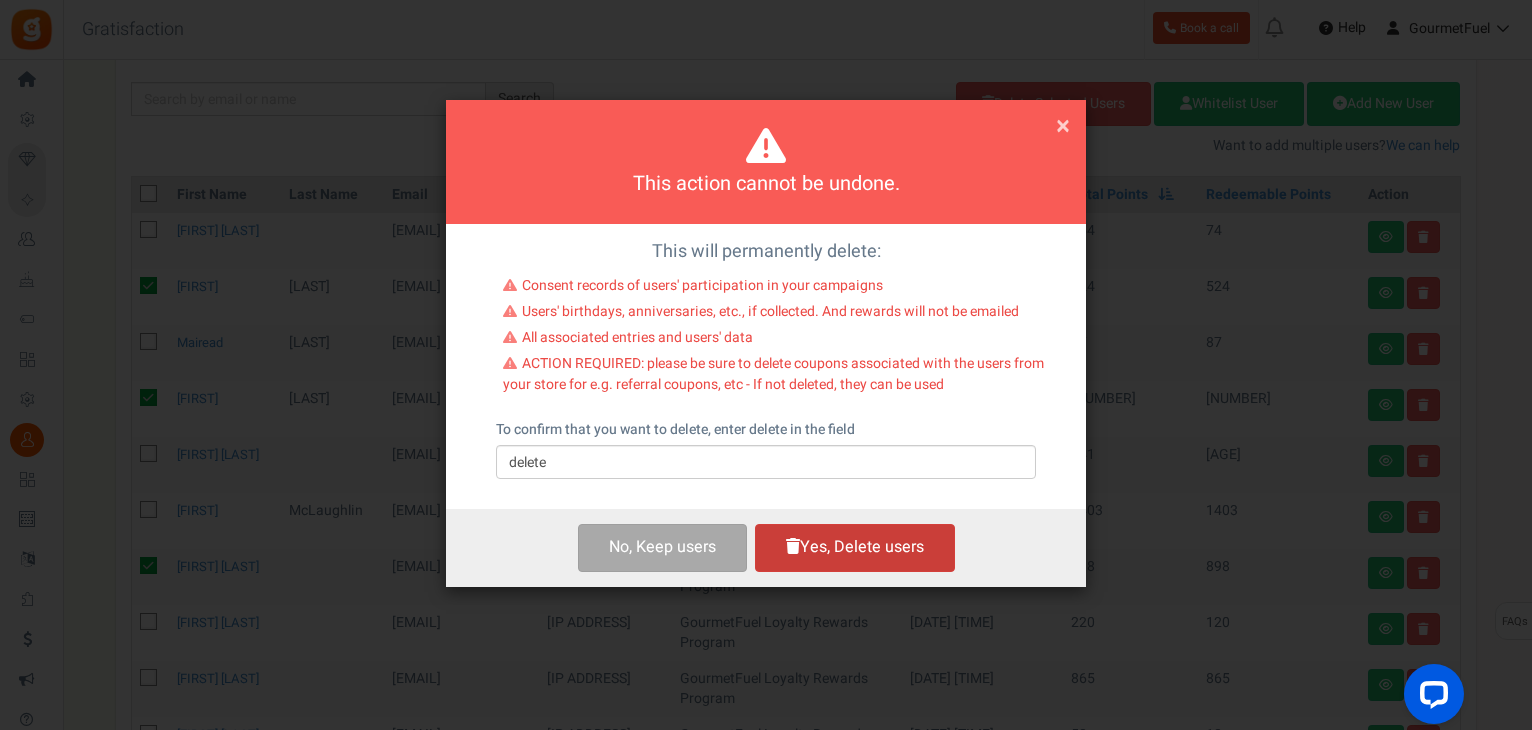 click on "Yes, Delete users" at bounding box center [855, 547] 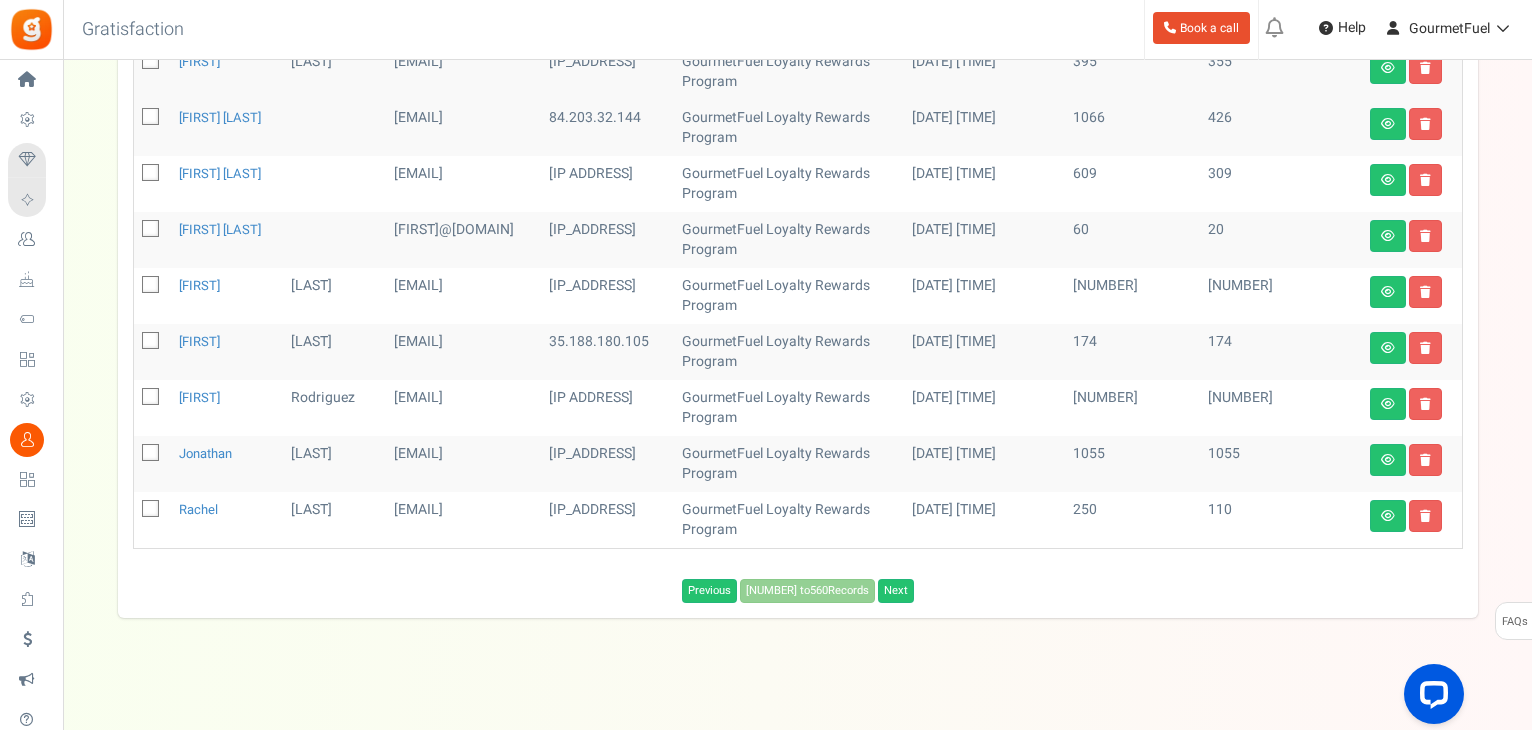 scroll, scrollTop: 833, scrollLeft: 0, axis: vertical 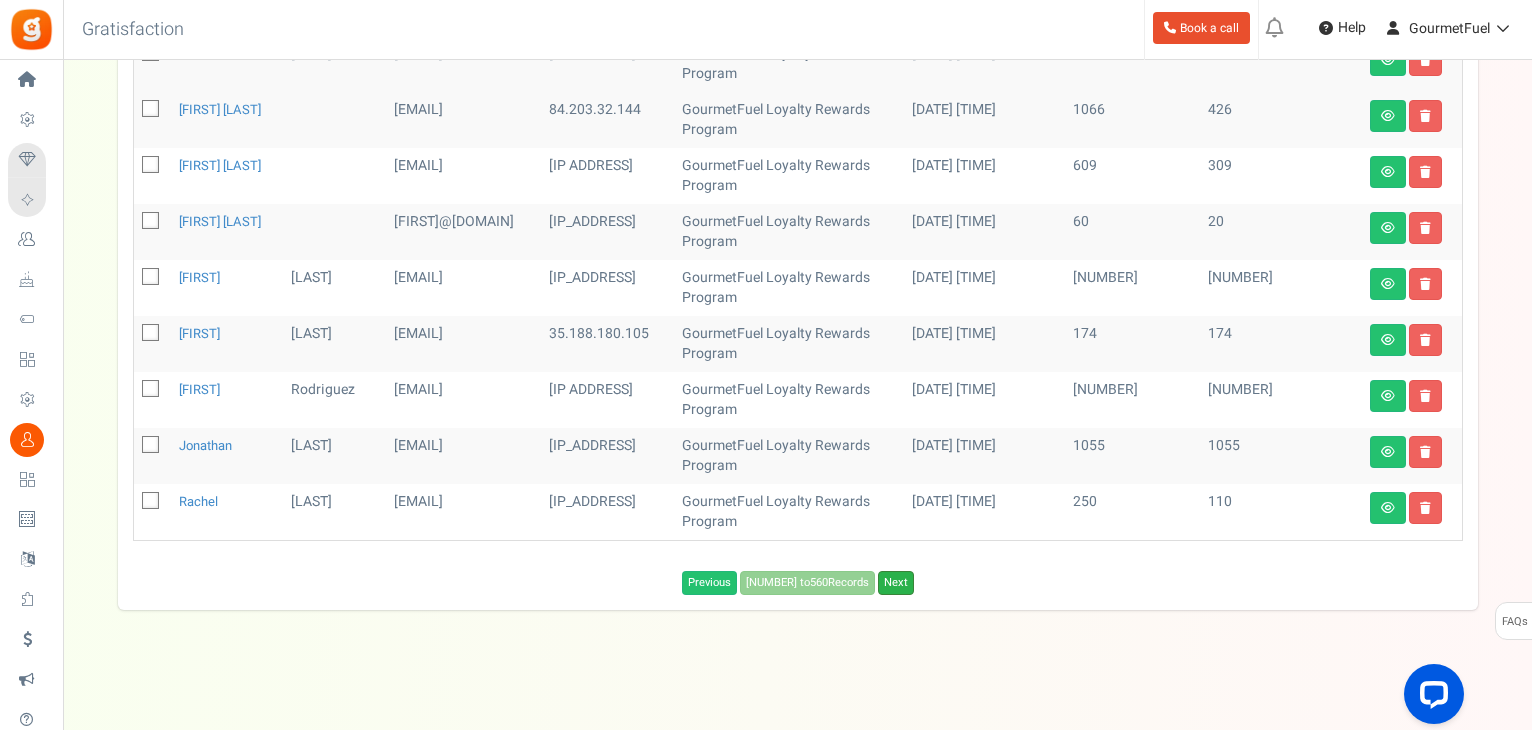 click on "Next" at bounding box center [896, 583] 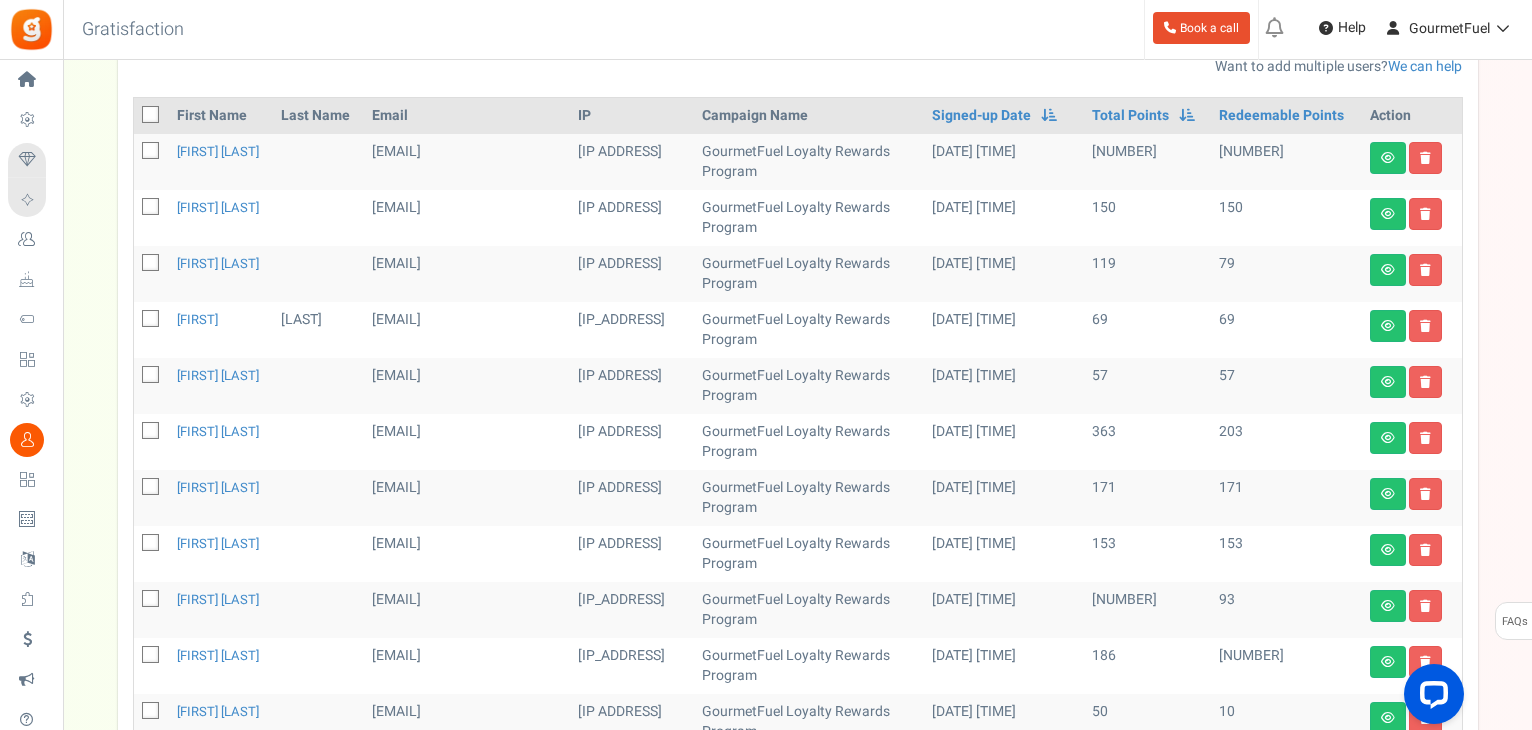 scroll, scrollTop: 213, scrollLeft: 0, axis: vertical 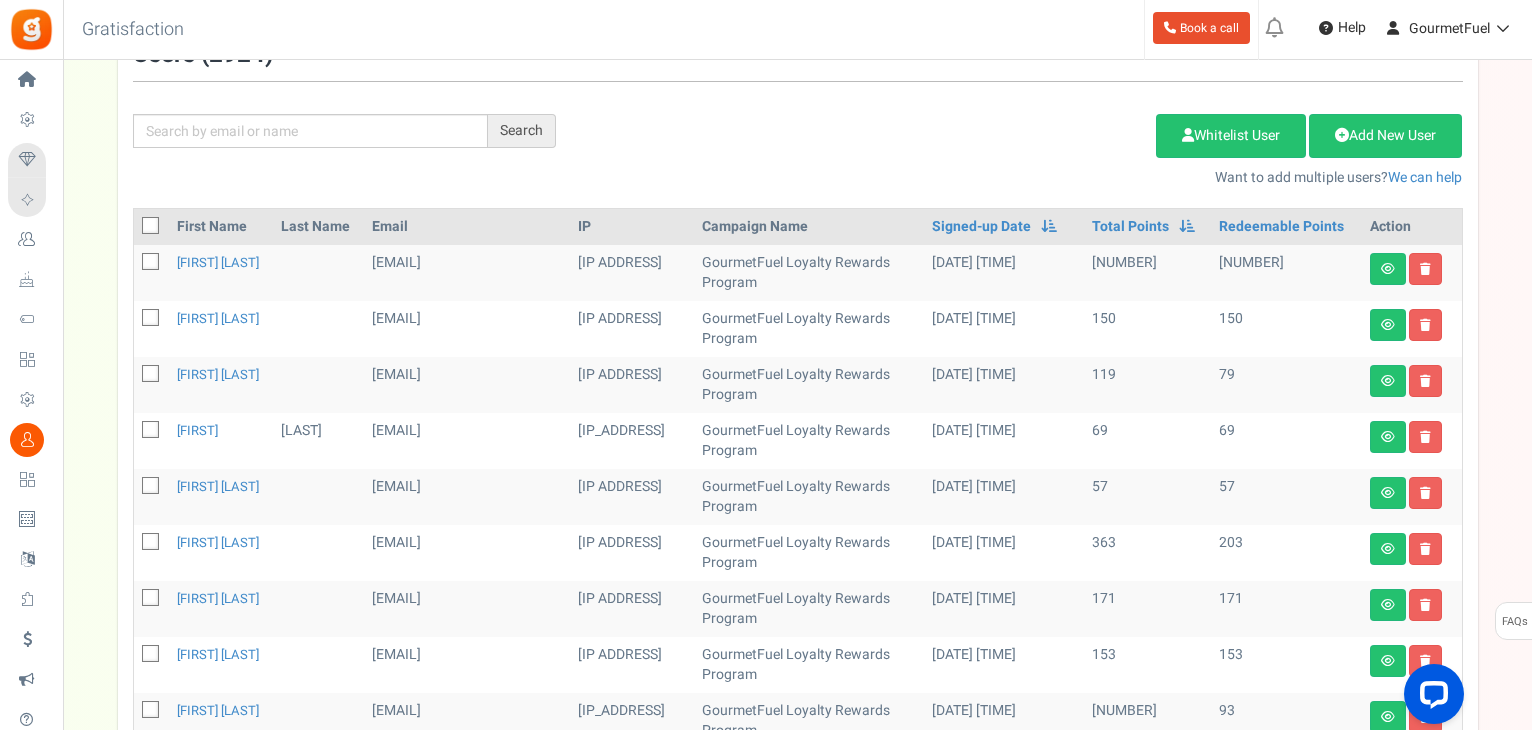 click at bounding box center (151, 431) 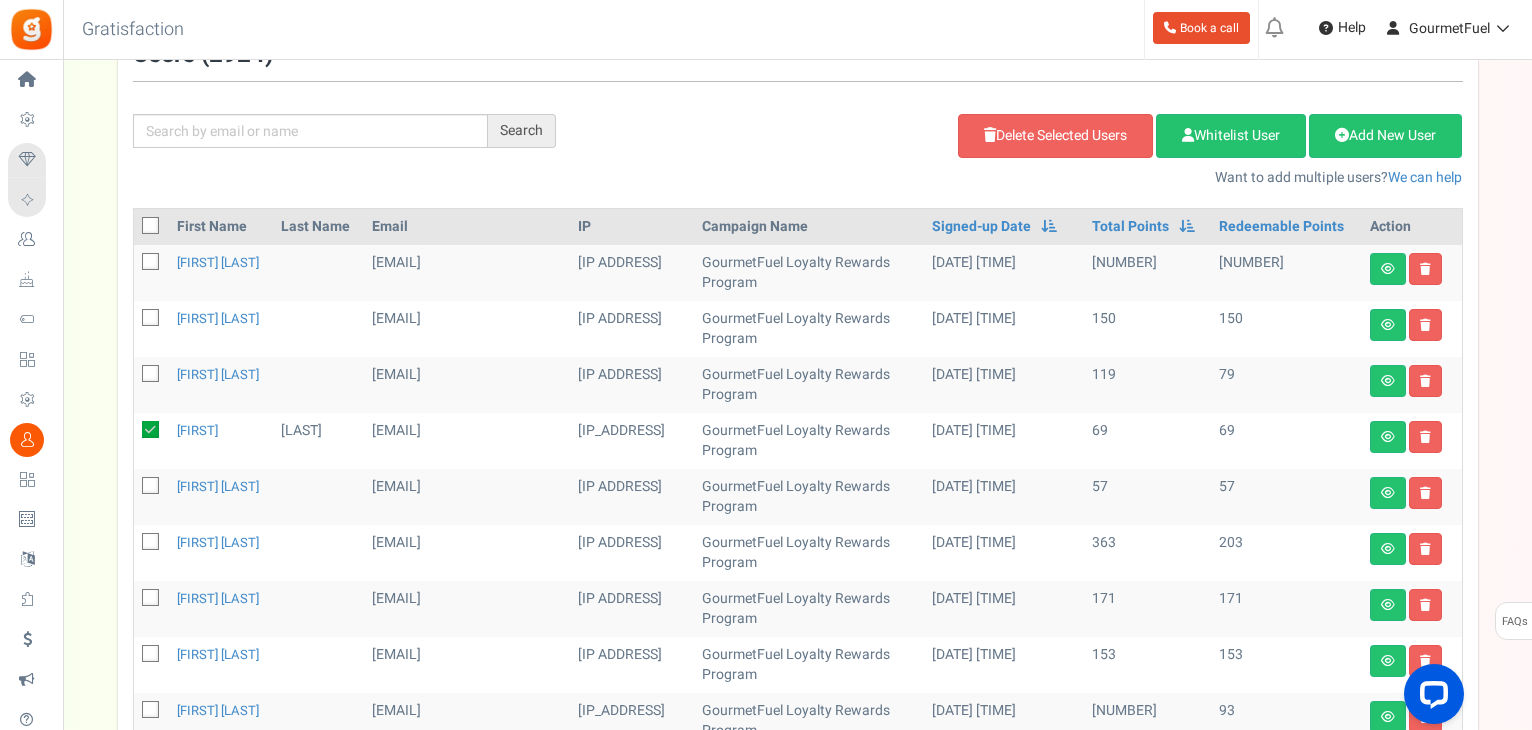click at bounding box center (151, 487) 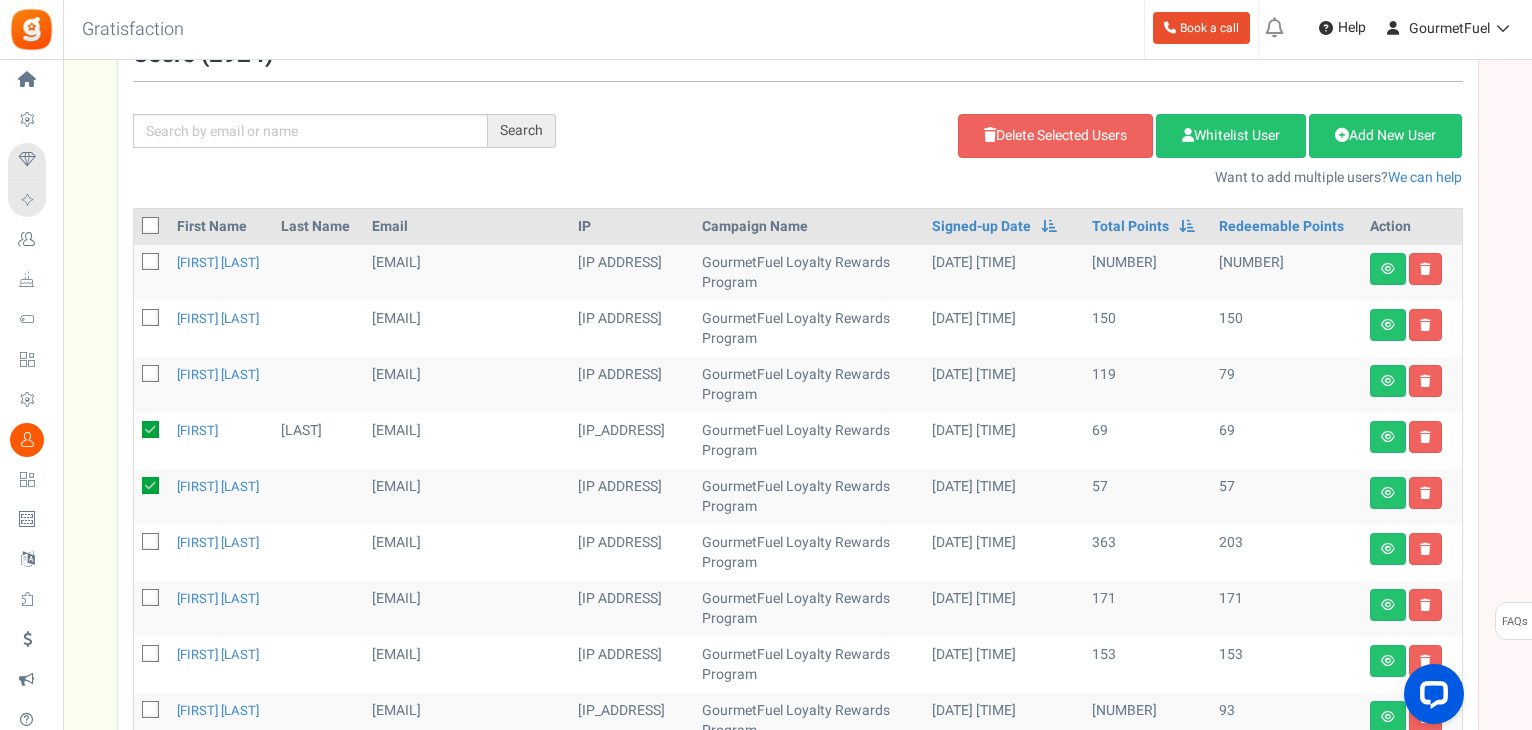 click at bounding box center [151, 319] 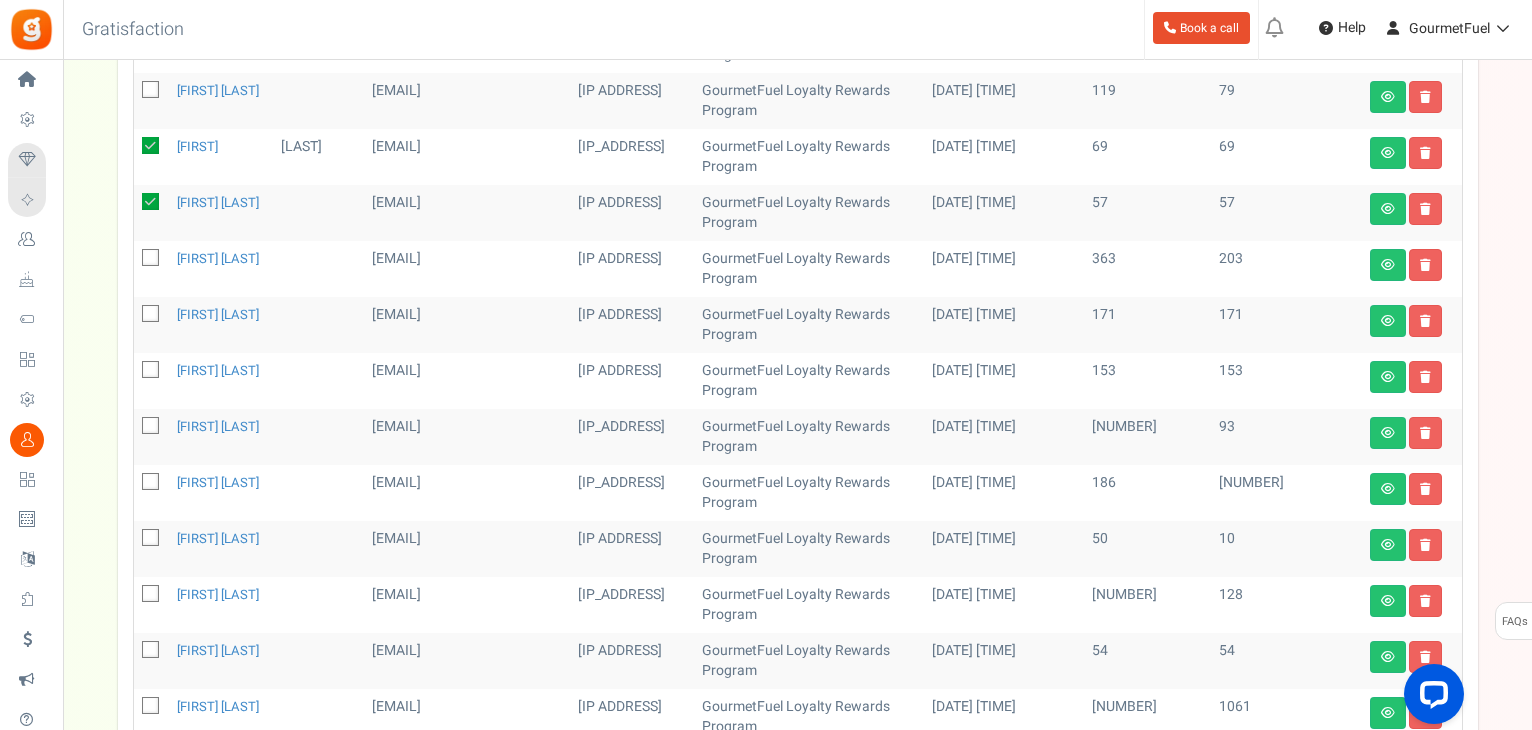 scroll, scrollTop: 513, scrollLeft: 0, axis: vertical 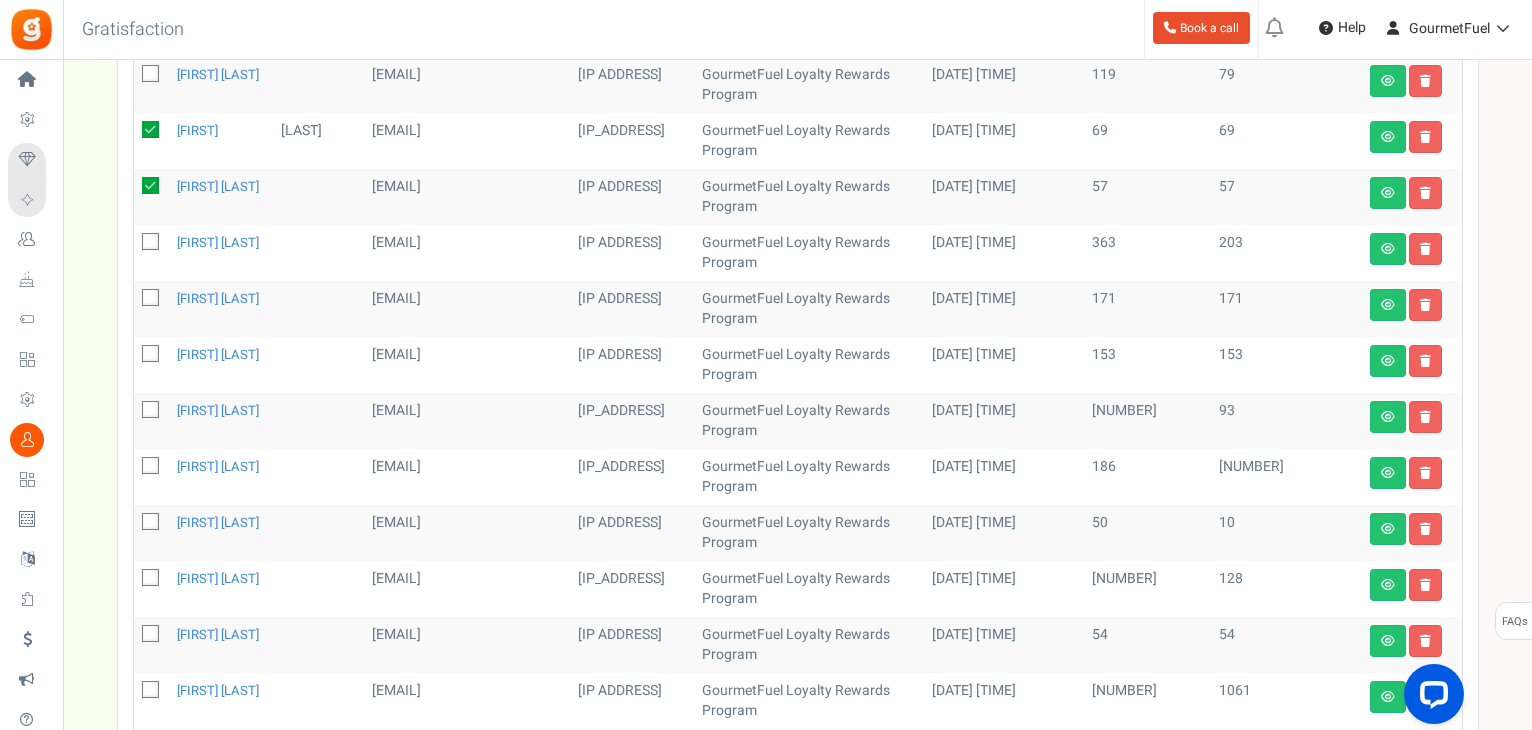 click at bounding box center (151, 299) 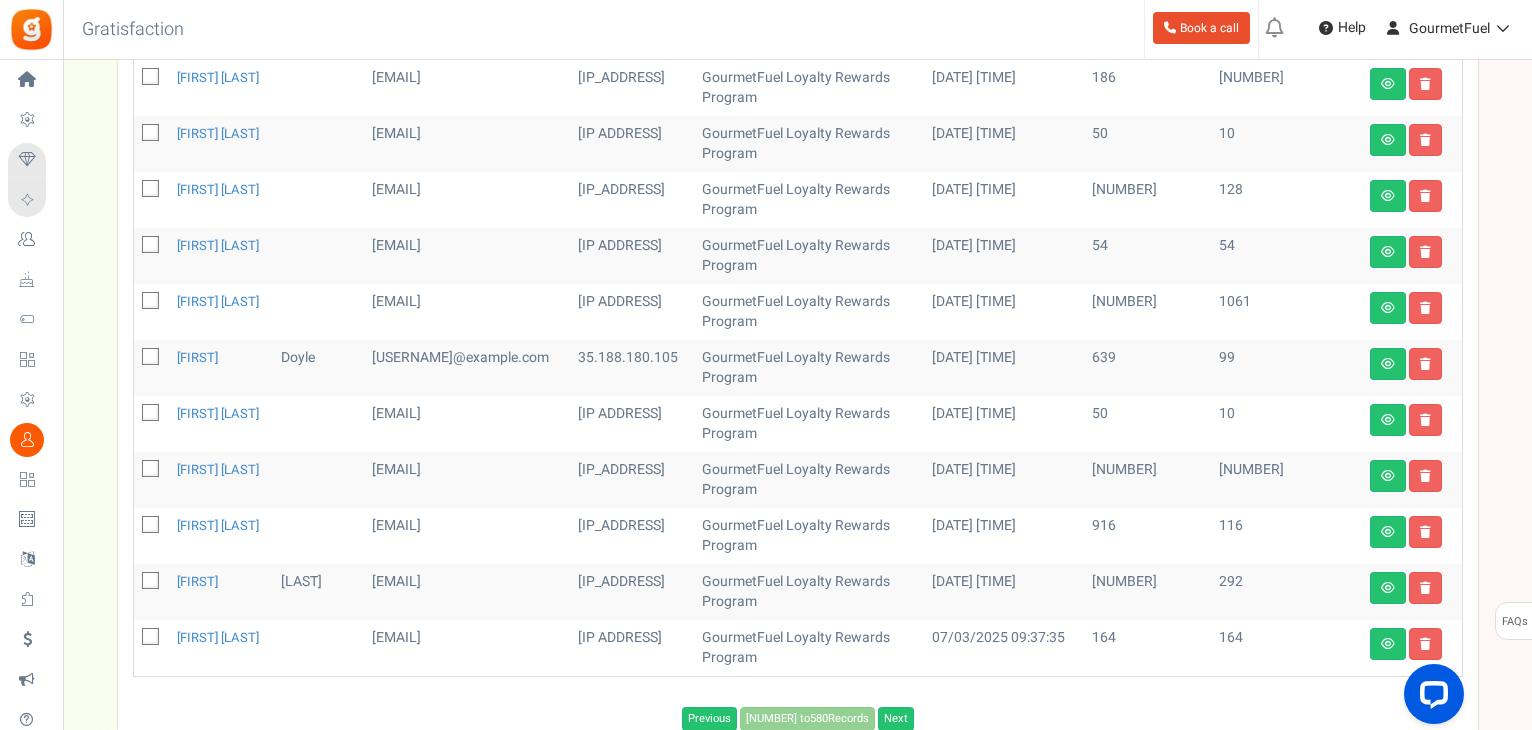 scroll, scrollTop: 913, scrollLeft: 0, axis: vertical 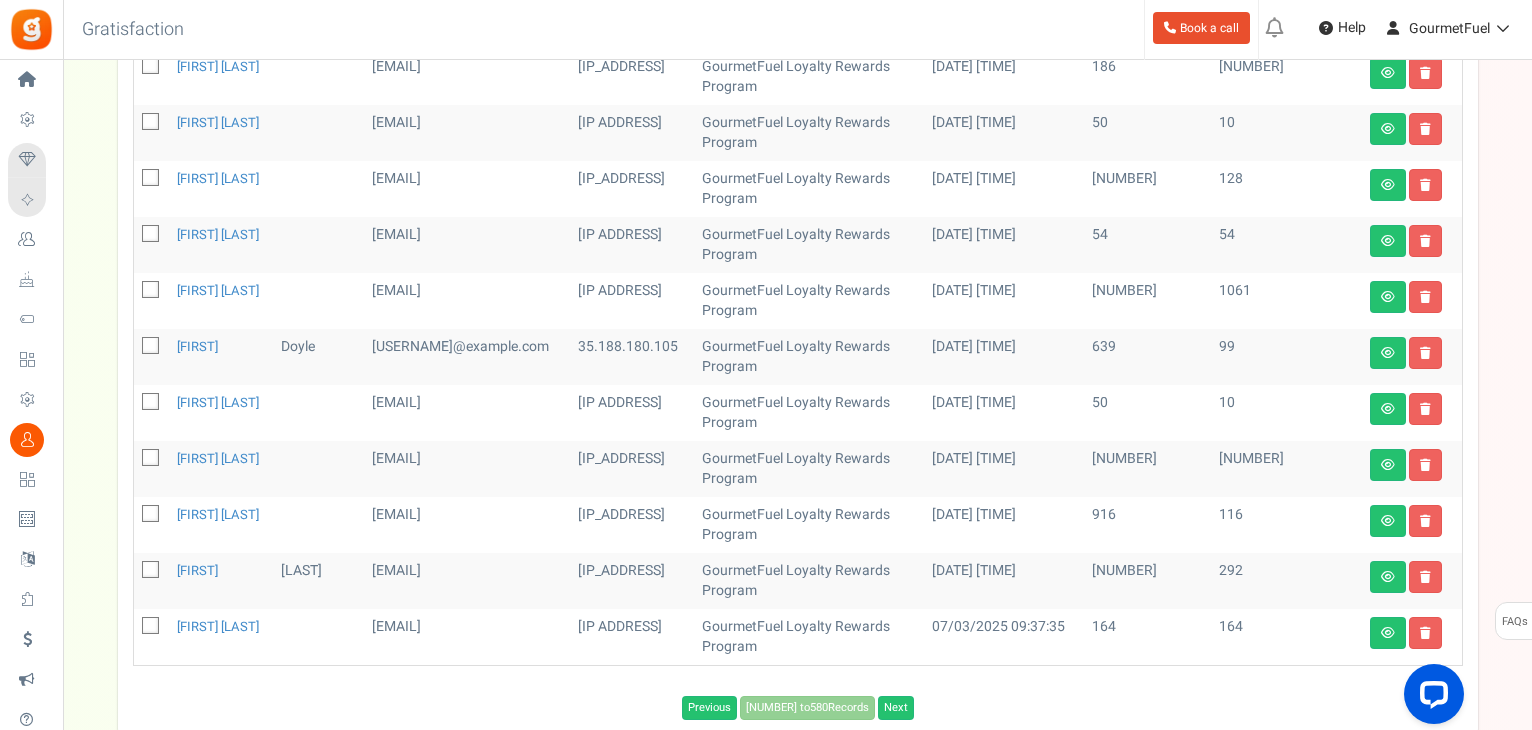 click at bounding box center (151, 235) 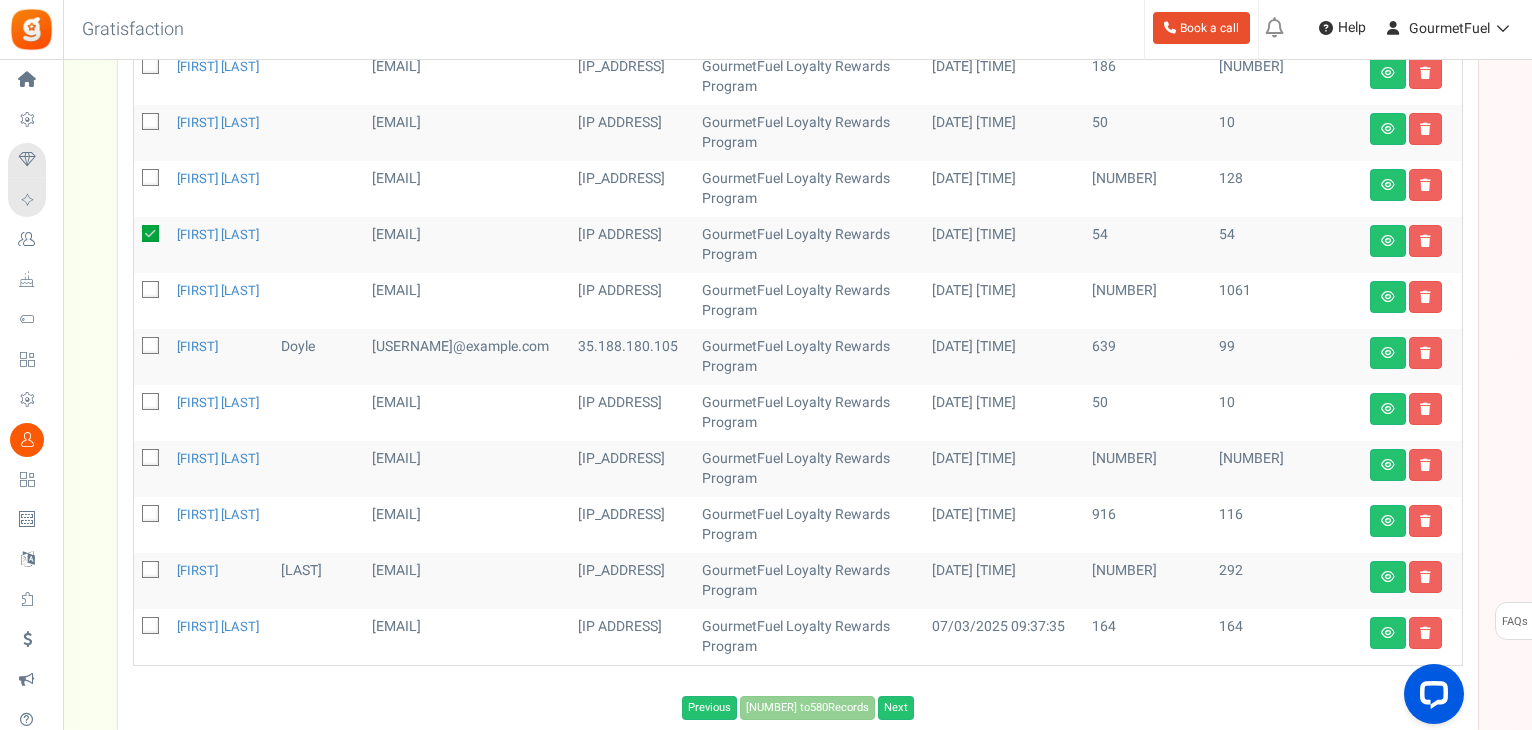 click at bounding box center [151, 627] 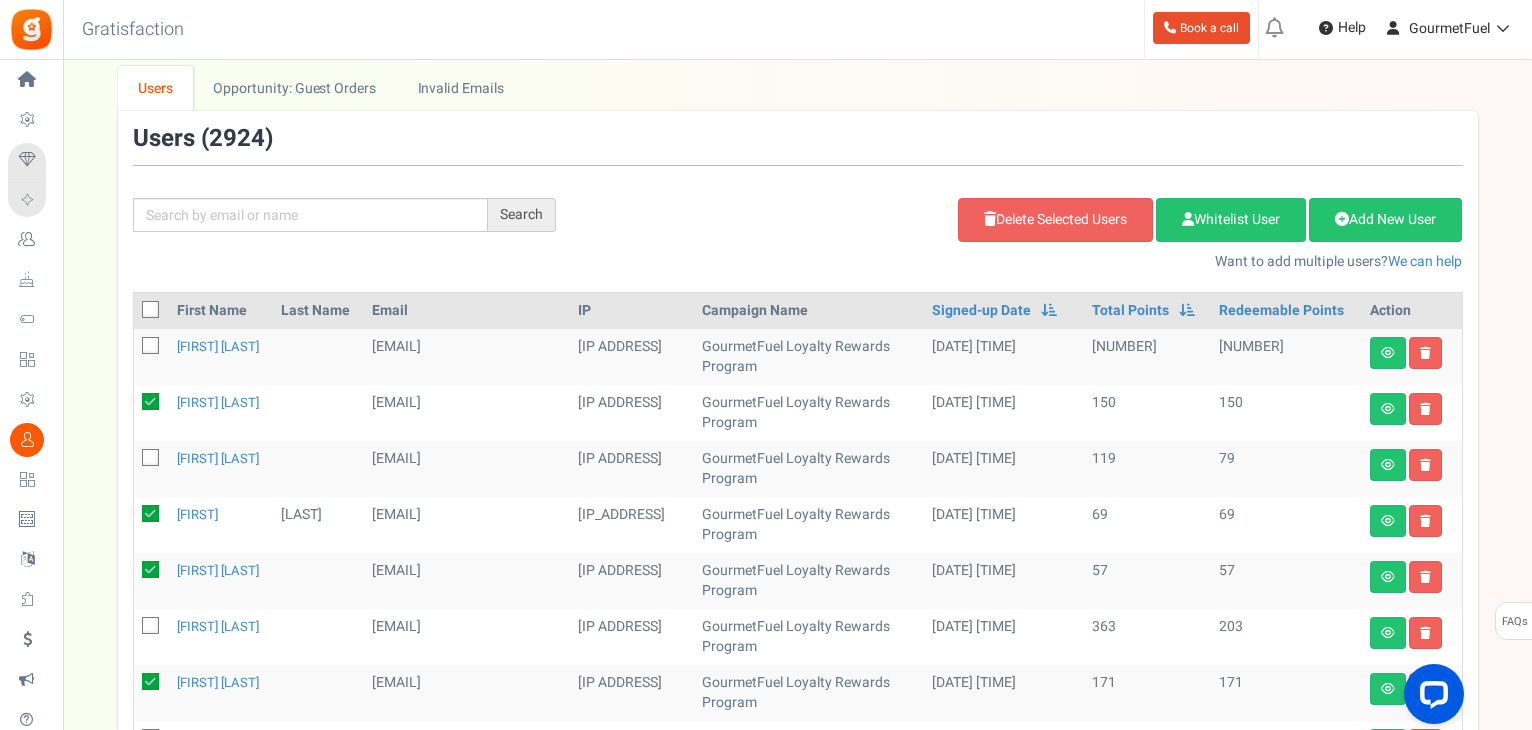 scroll, scrollTop: 0, scrollLeft: 0, axis: both 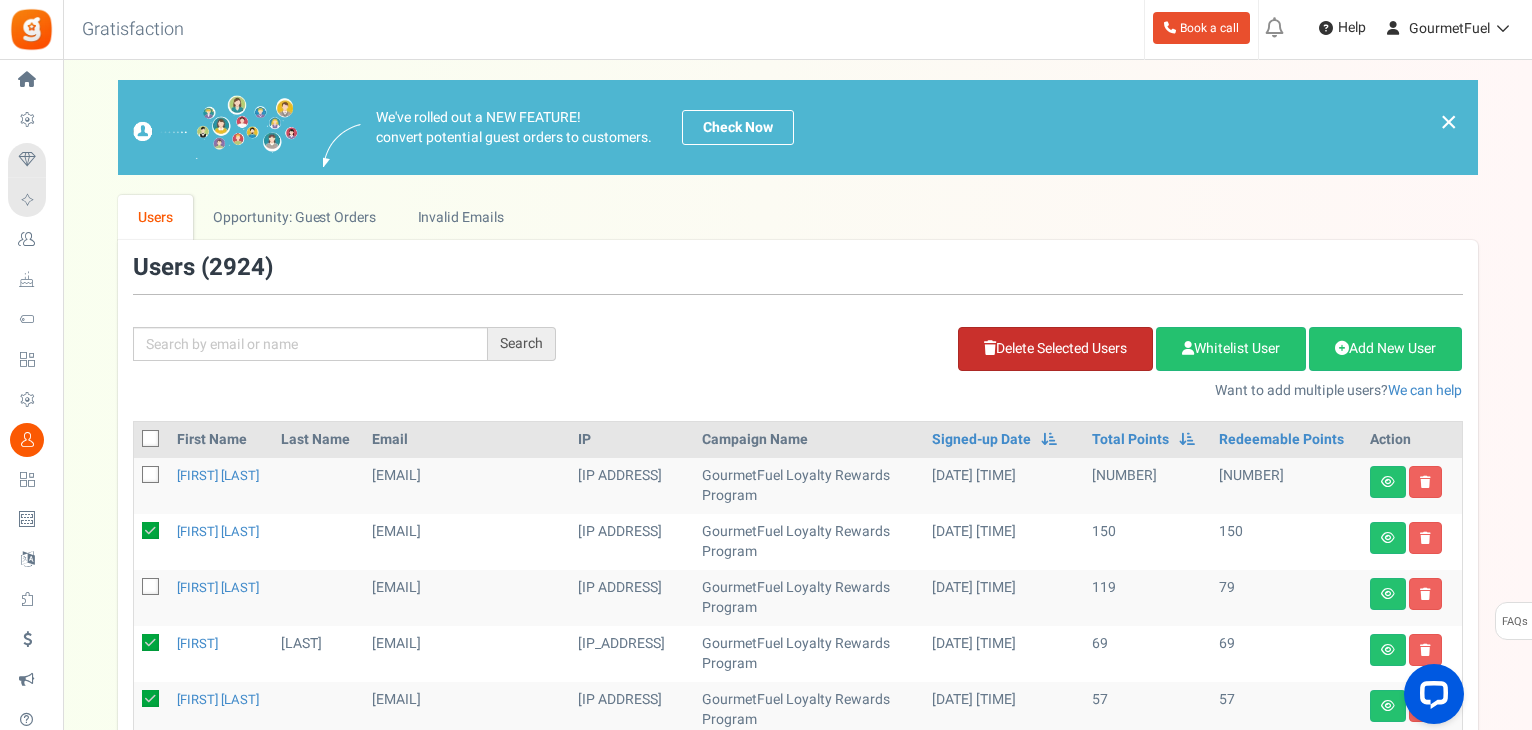 click on "Delete Selected Users" at bounding box center (1055, 349) 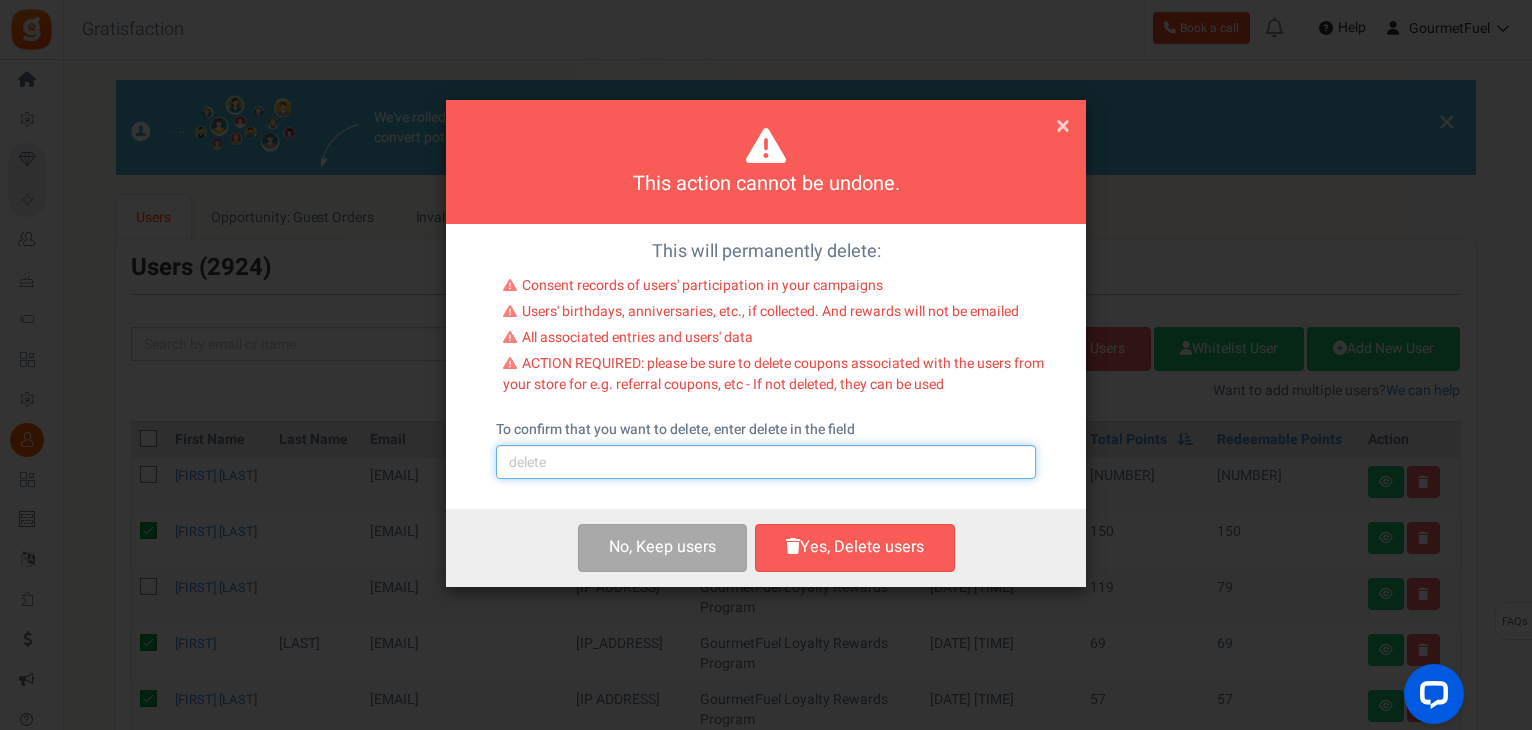 click at bounding box center [766, 462] 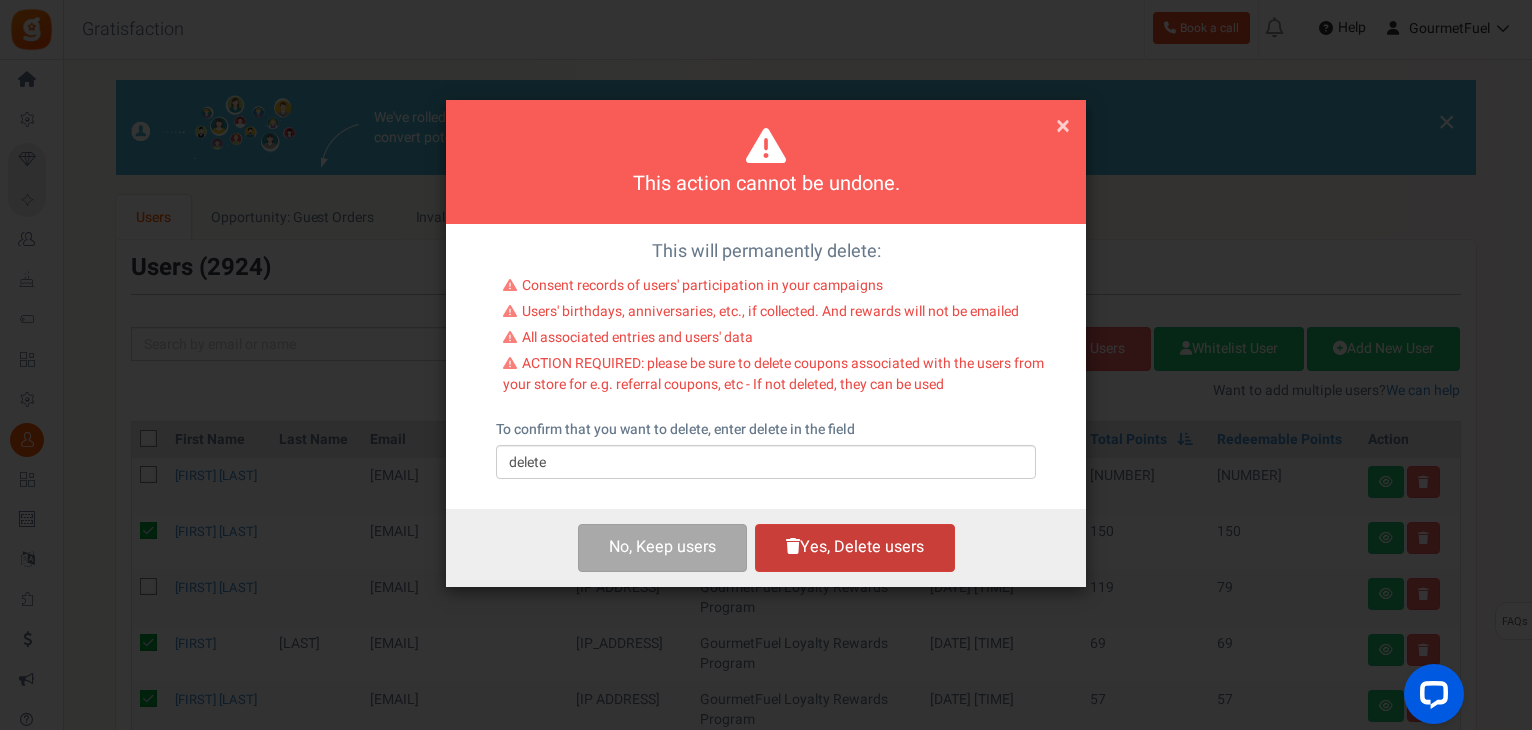 click on "Yes, Delete users" at bounding box center [855, 547] 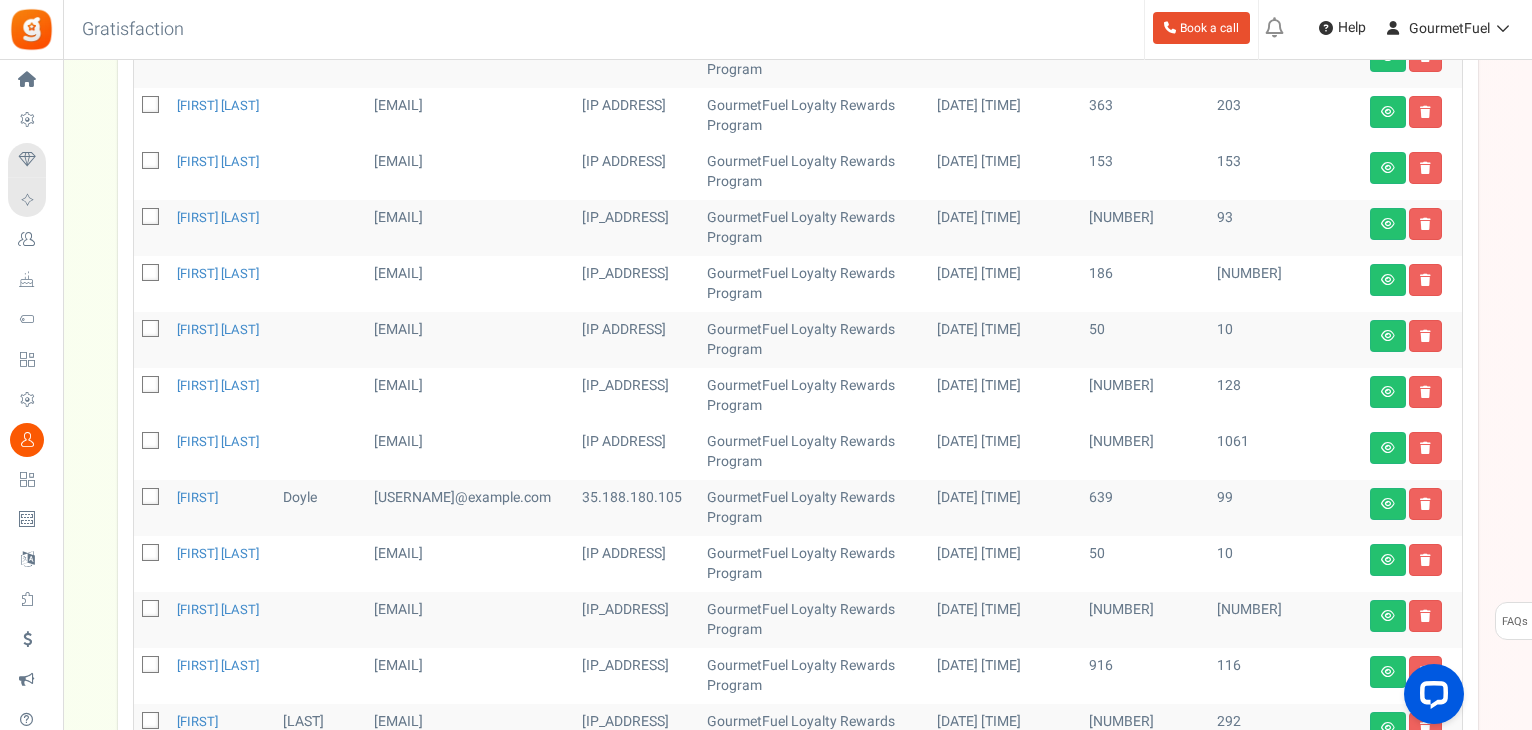 scroll, scrollTop: 600, scrollLeft: 0, axis: vertical 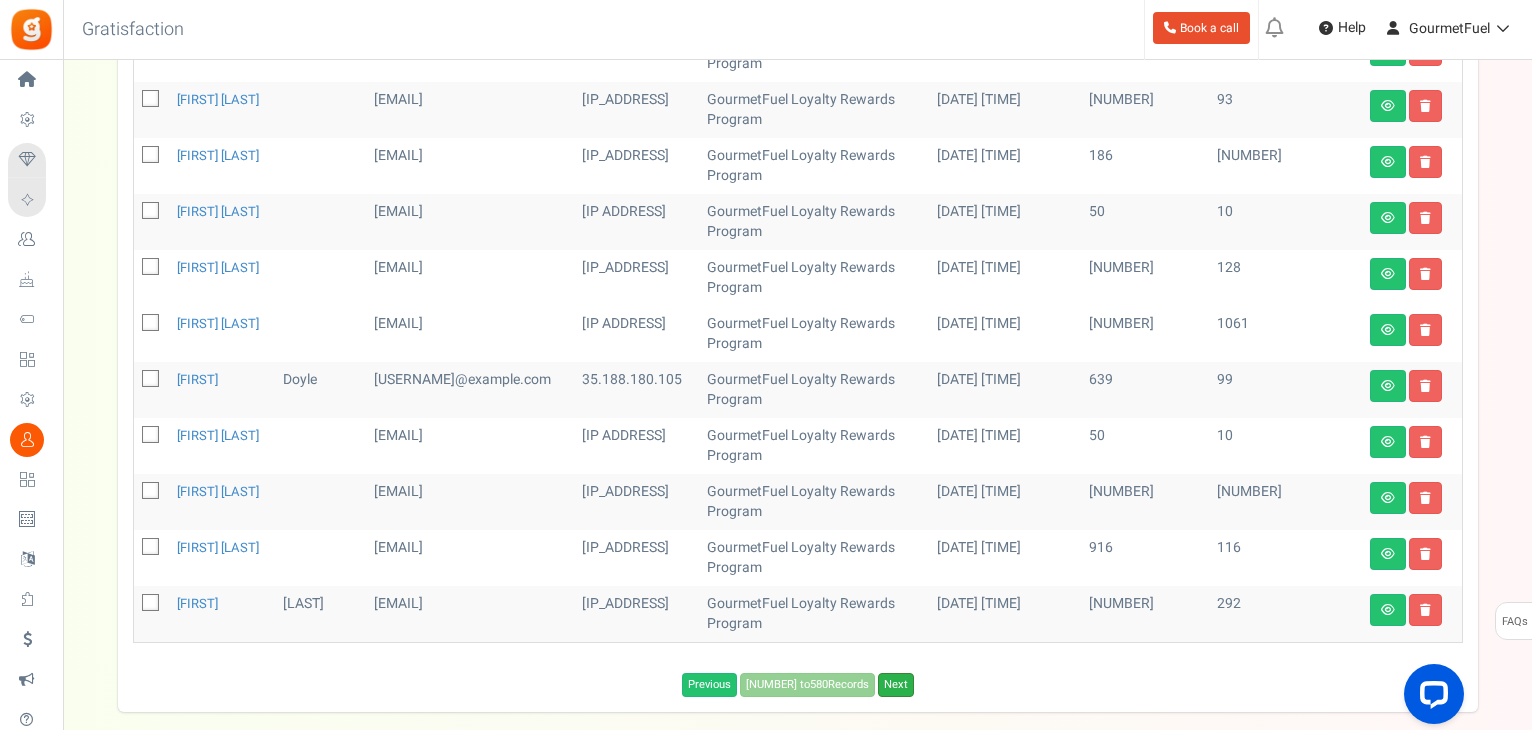 click on "Next" at bounding box center (896, 685) 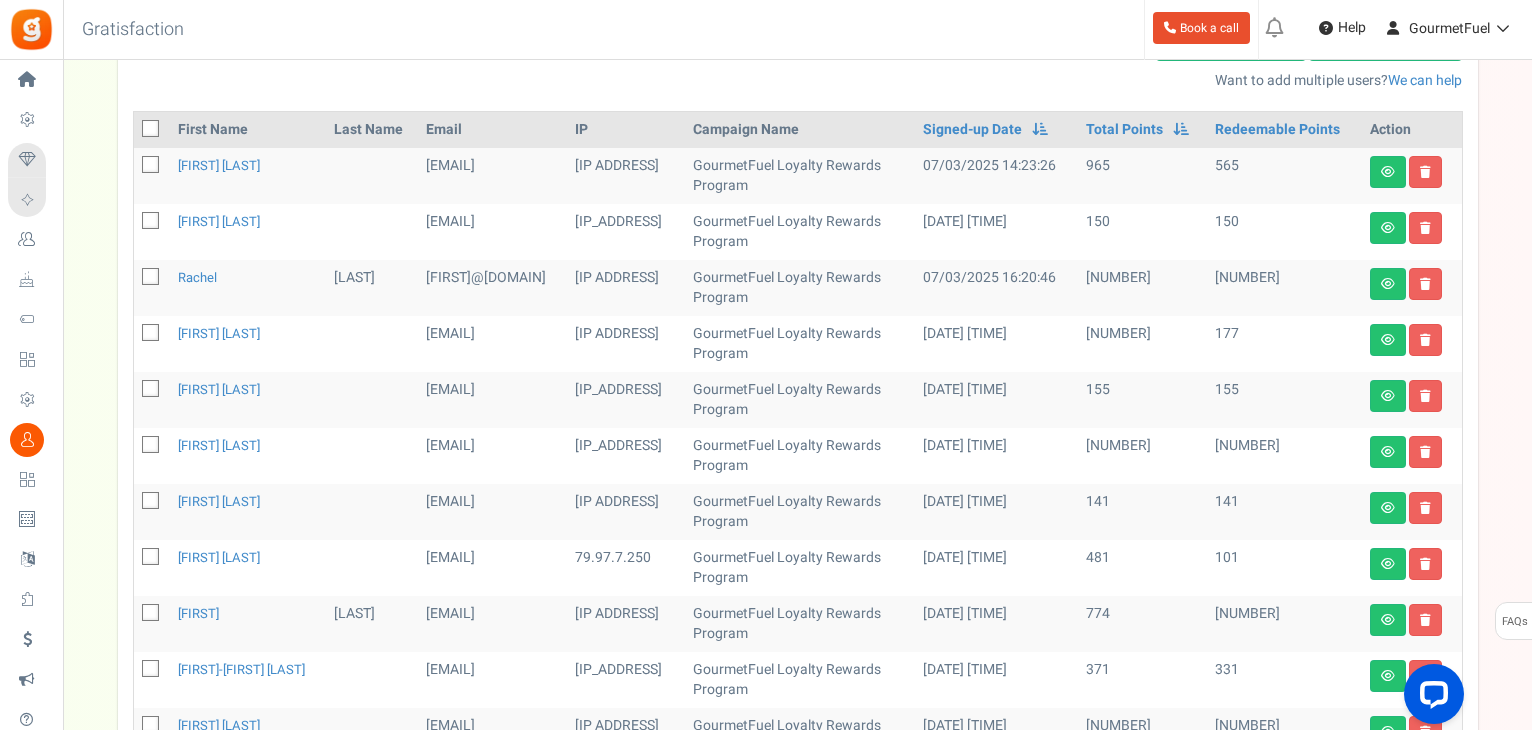 scroll, scrollTop: 320, scrollLeft: 0, axis: vertical 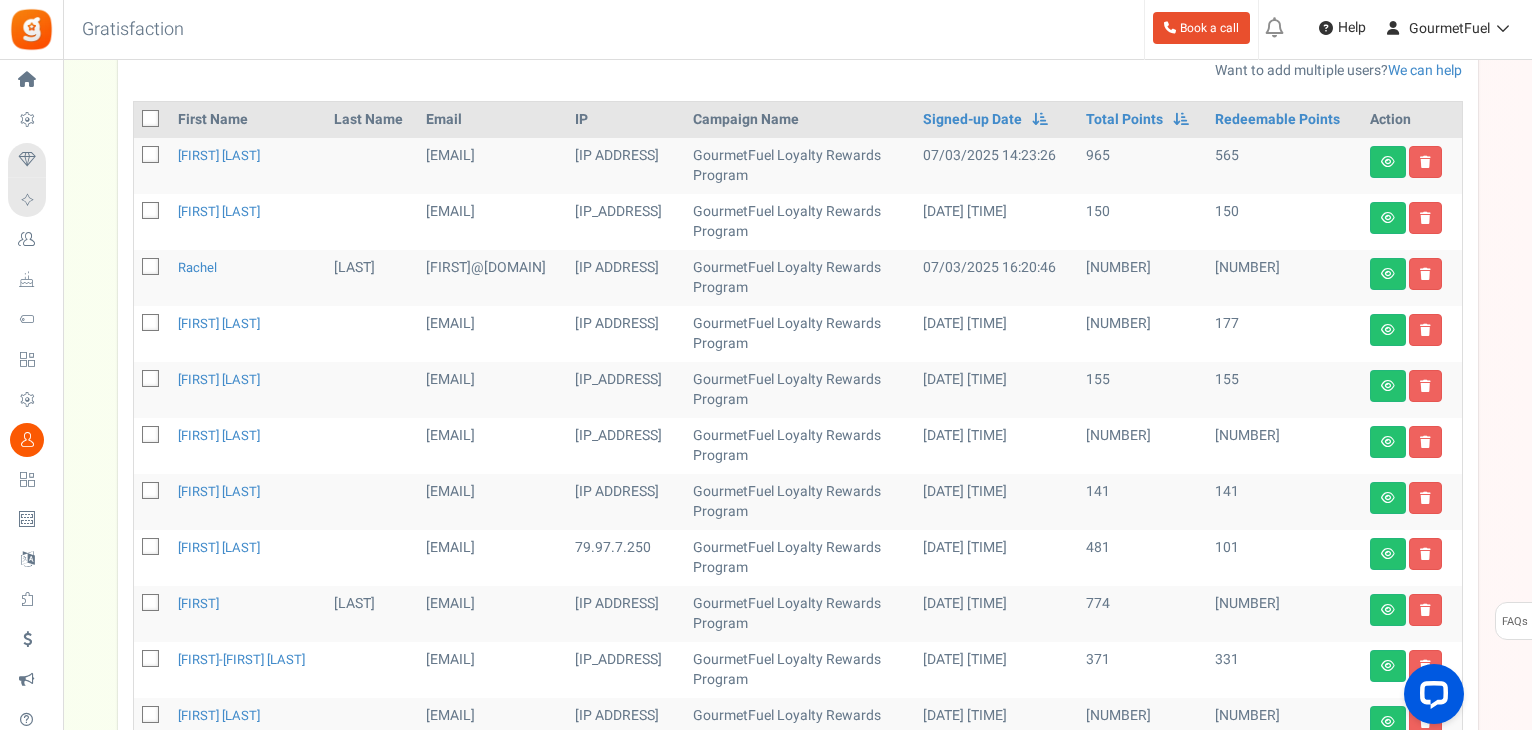 click at bounding box center (151, 212) 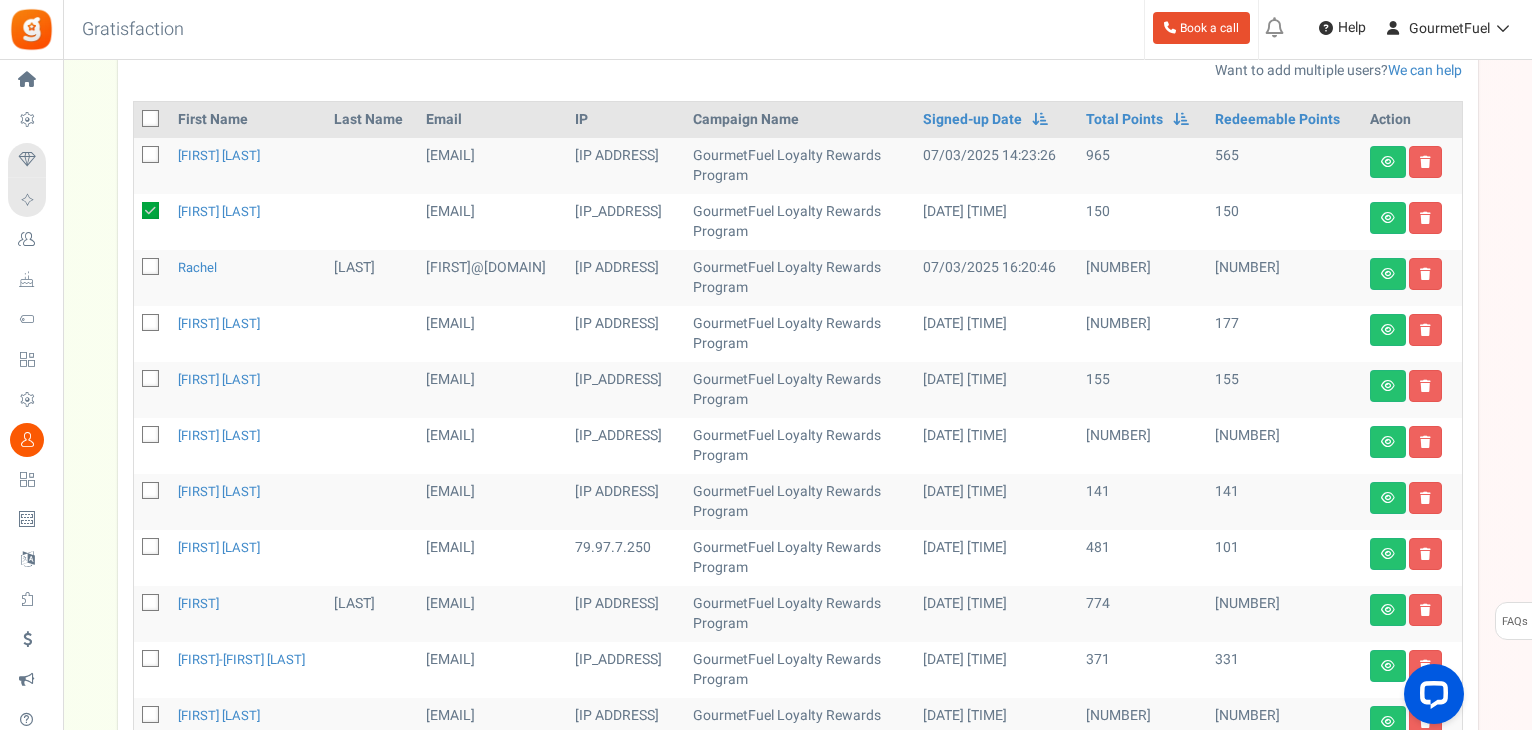 click at bounding box center (151, 268) 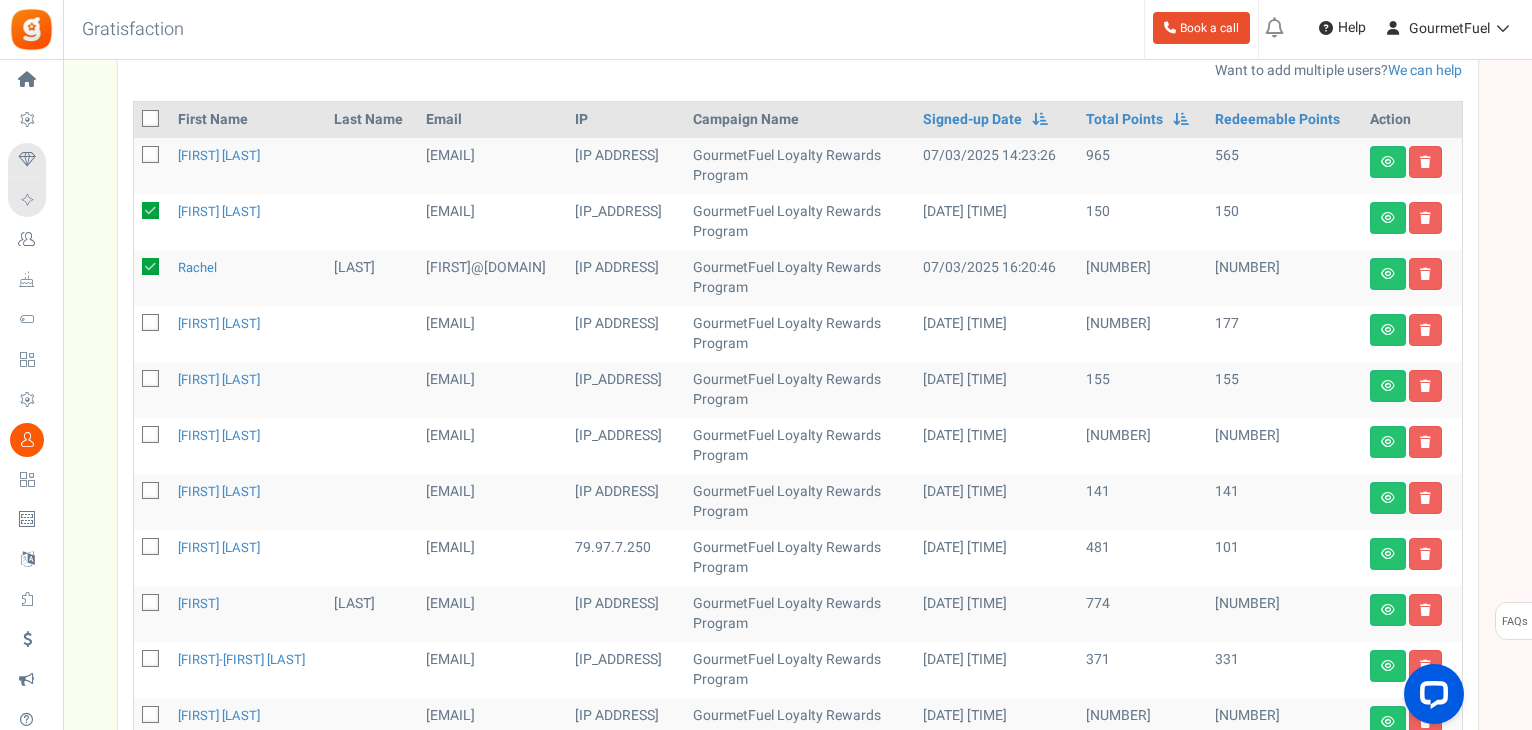 click at bounding box center (151, 380) 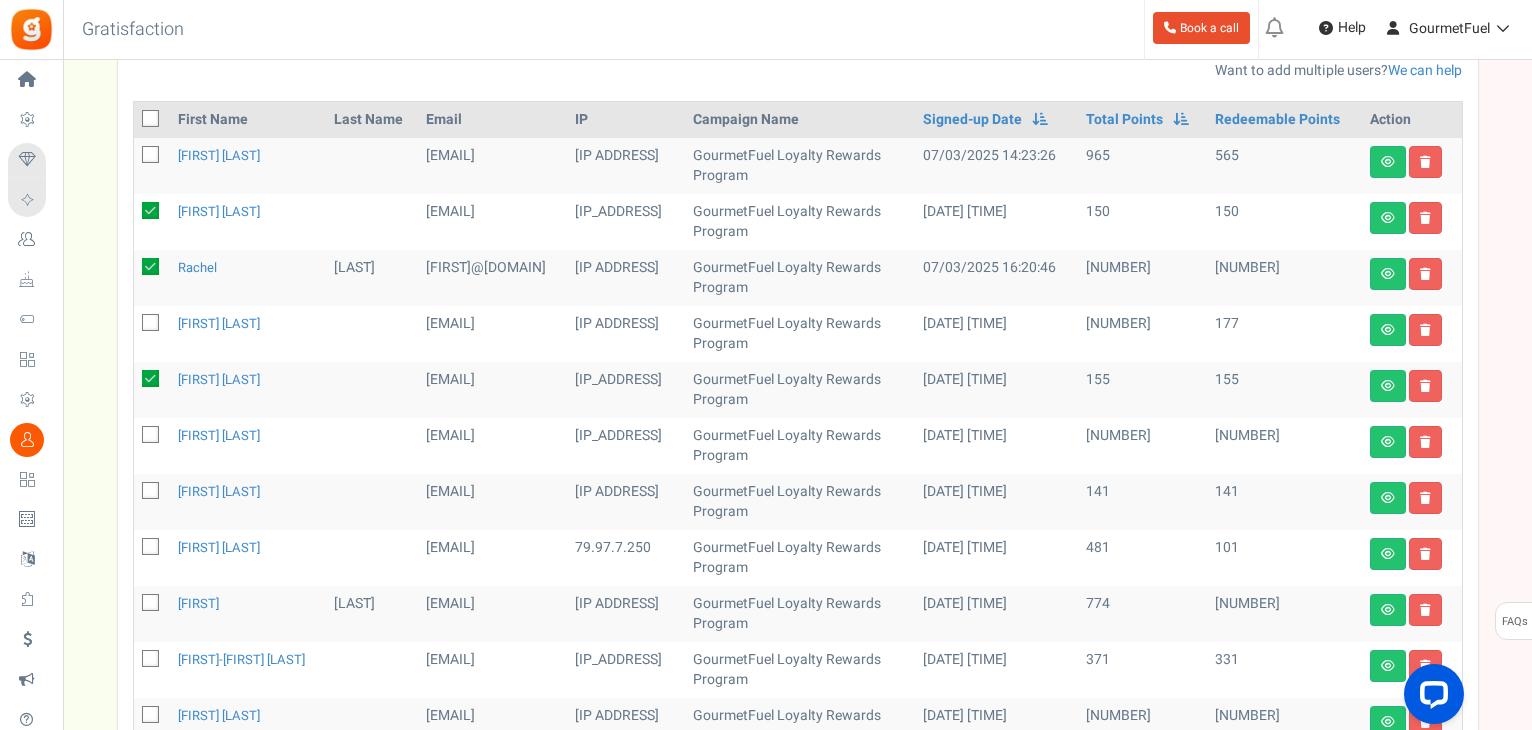 click at bounding box center (150, 434) 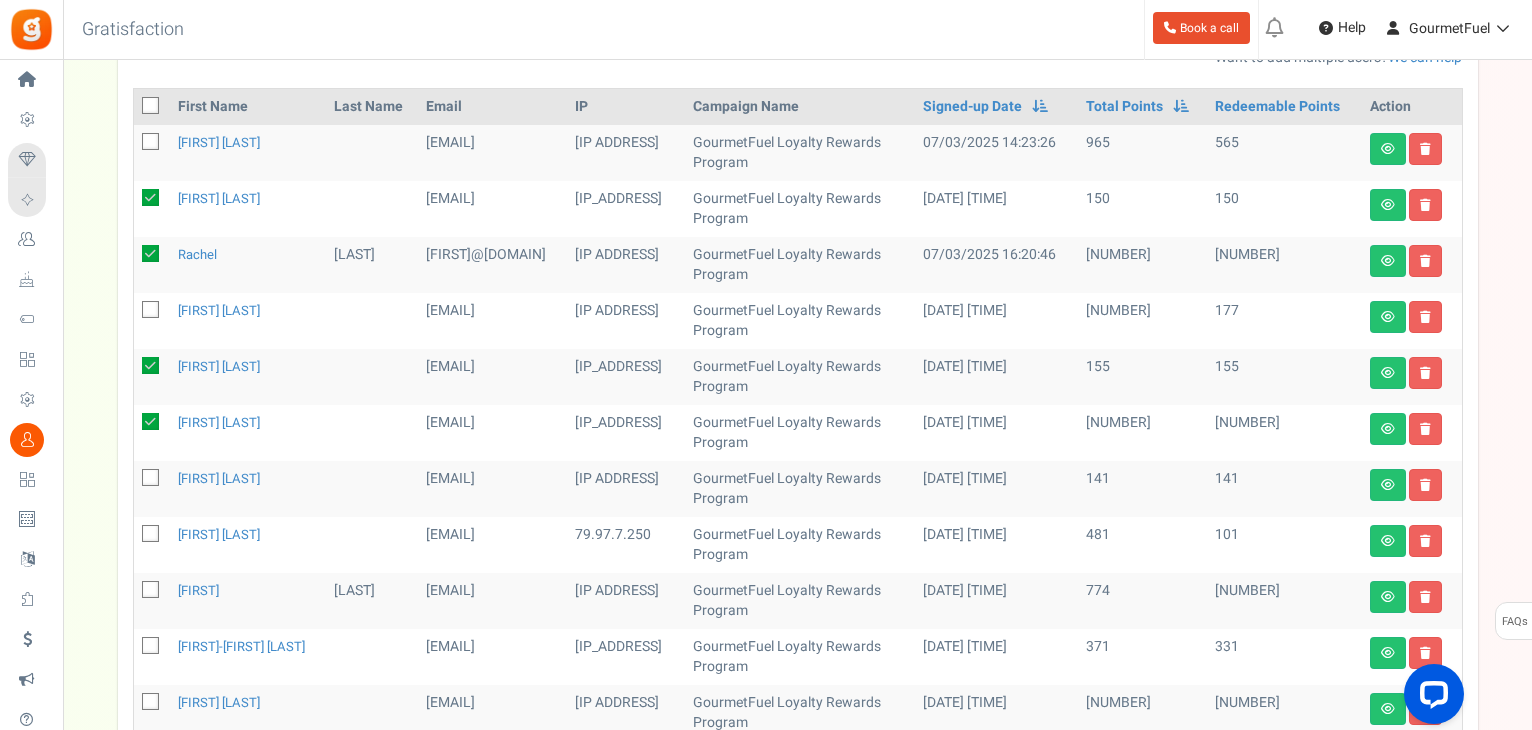 scroll, scrollTop: 420, scrollLeft: 0, axis: vertical 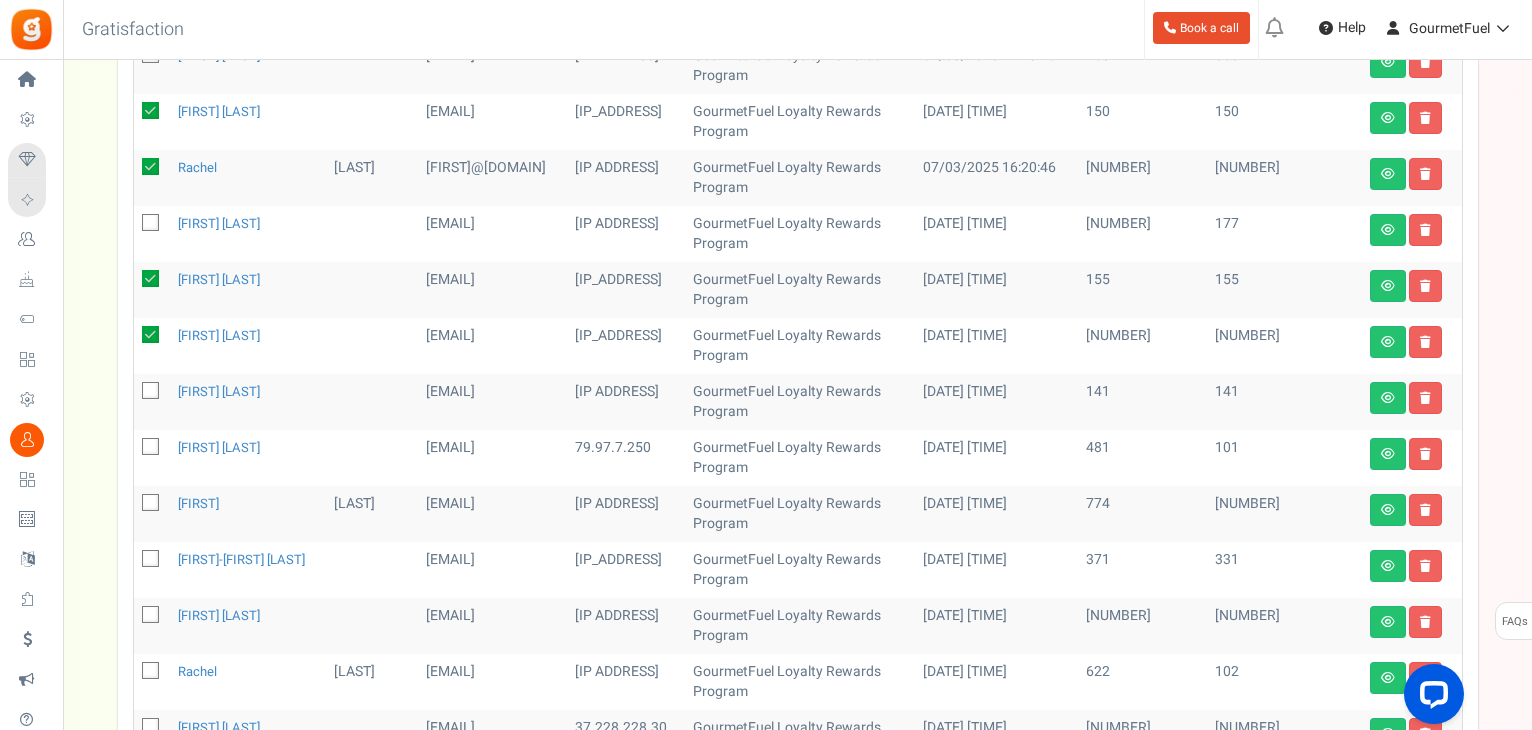 click at bounding box center [150, 390] 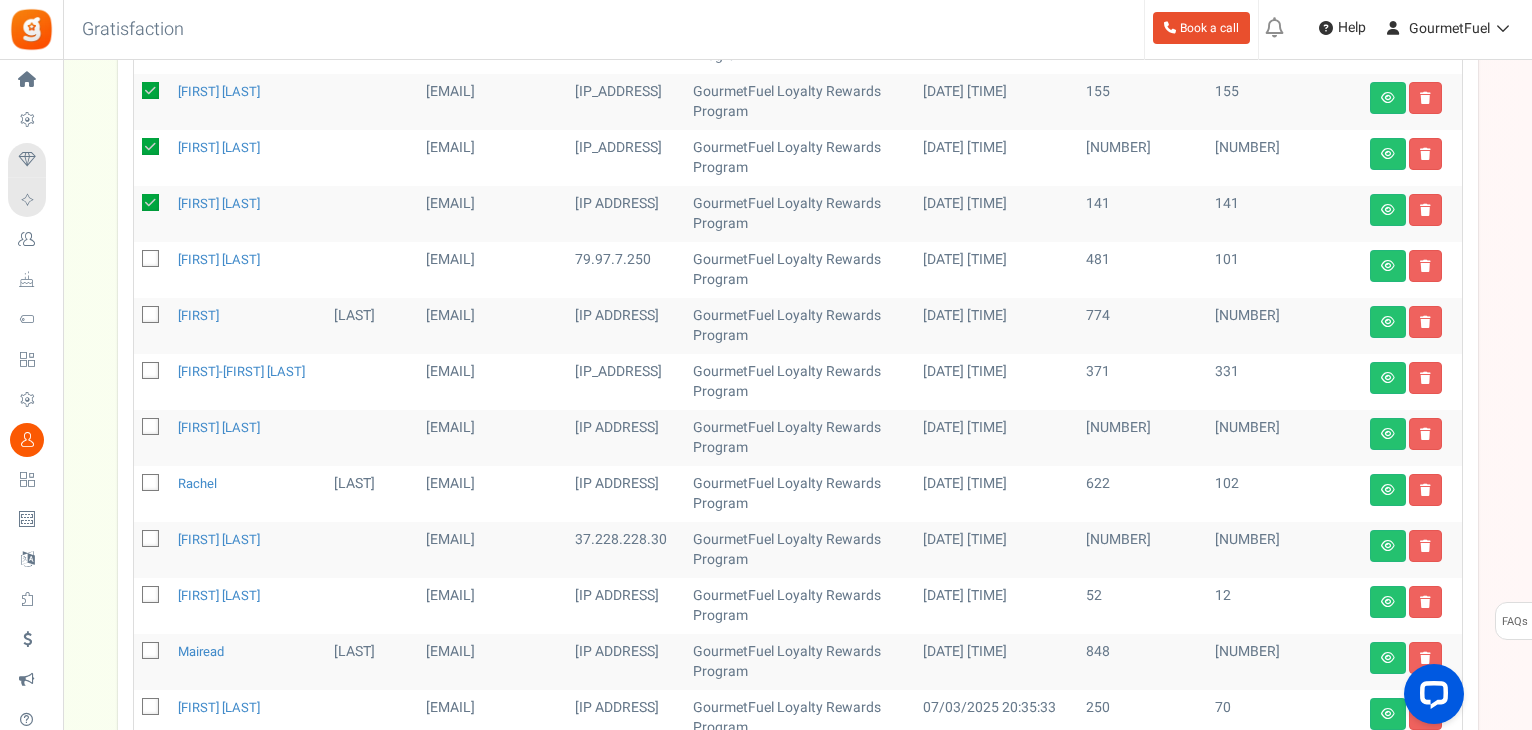 scroll, scrollTop: 720, scrollLeft: 0, axis: vertical 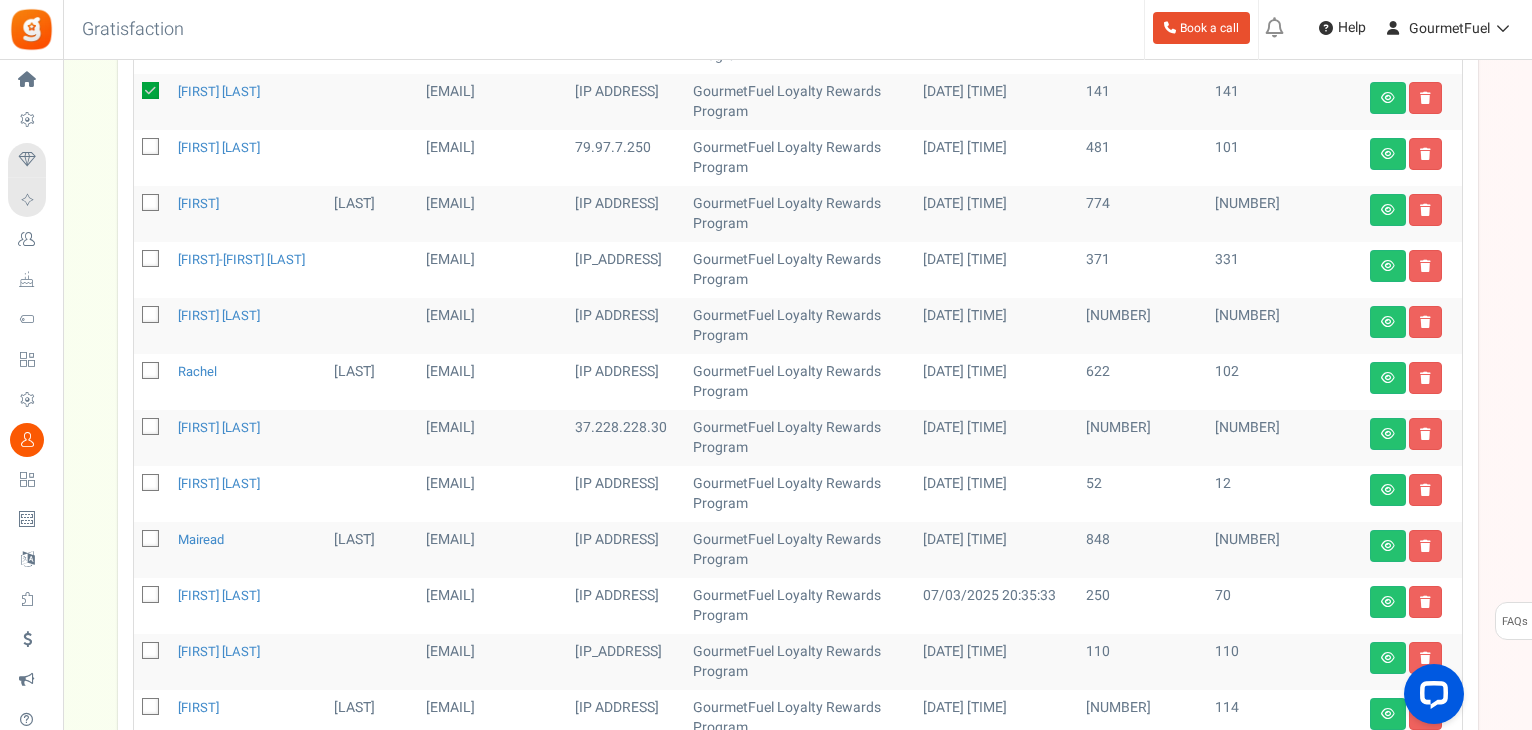 click at bounding box center (151, 316) 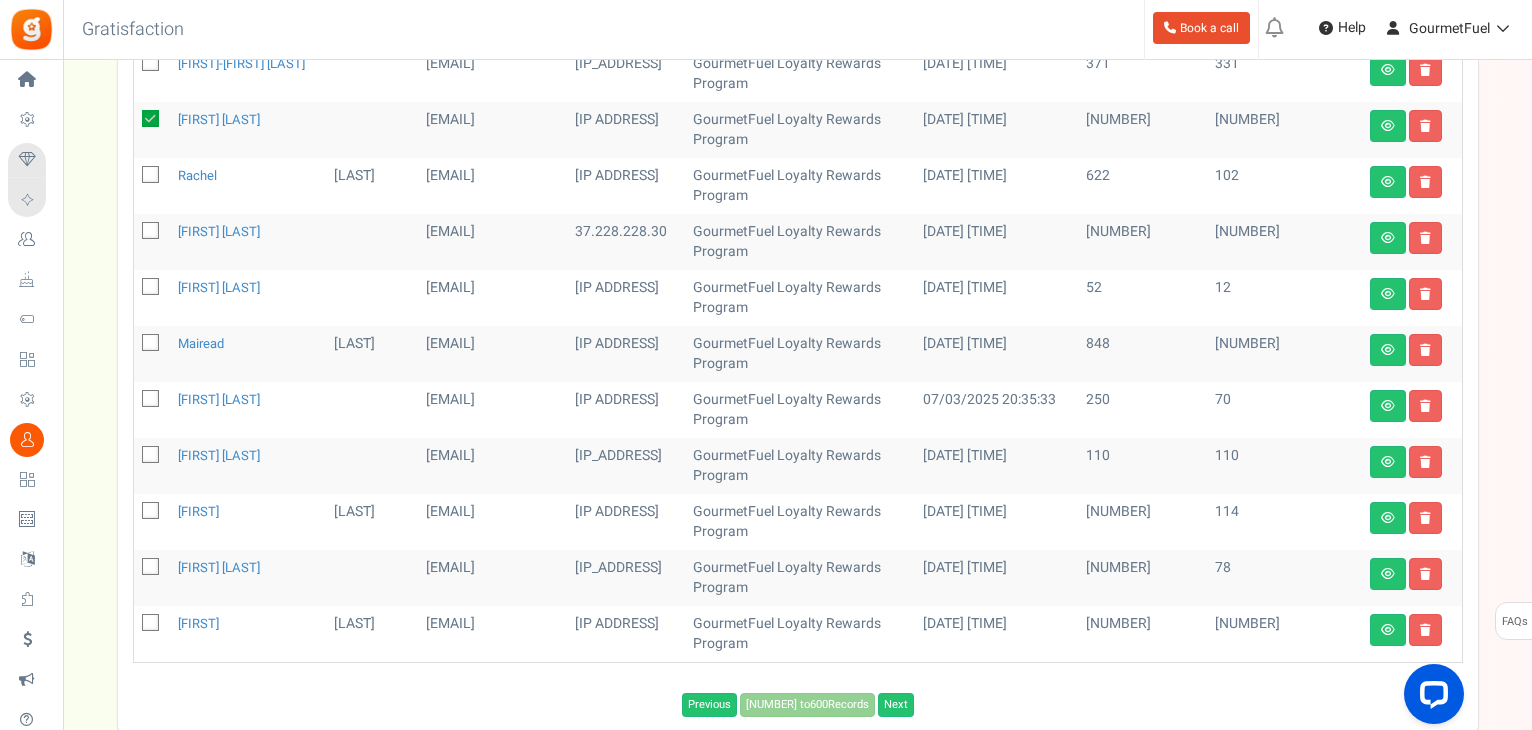 scroll, scrollTop: 920, scrollLeft: 0, axis: vertical 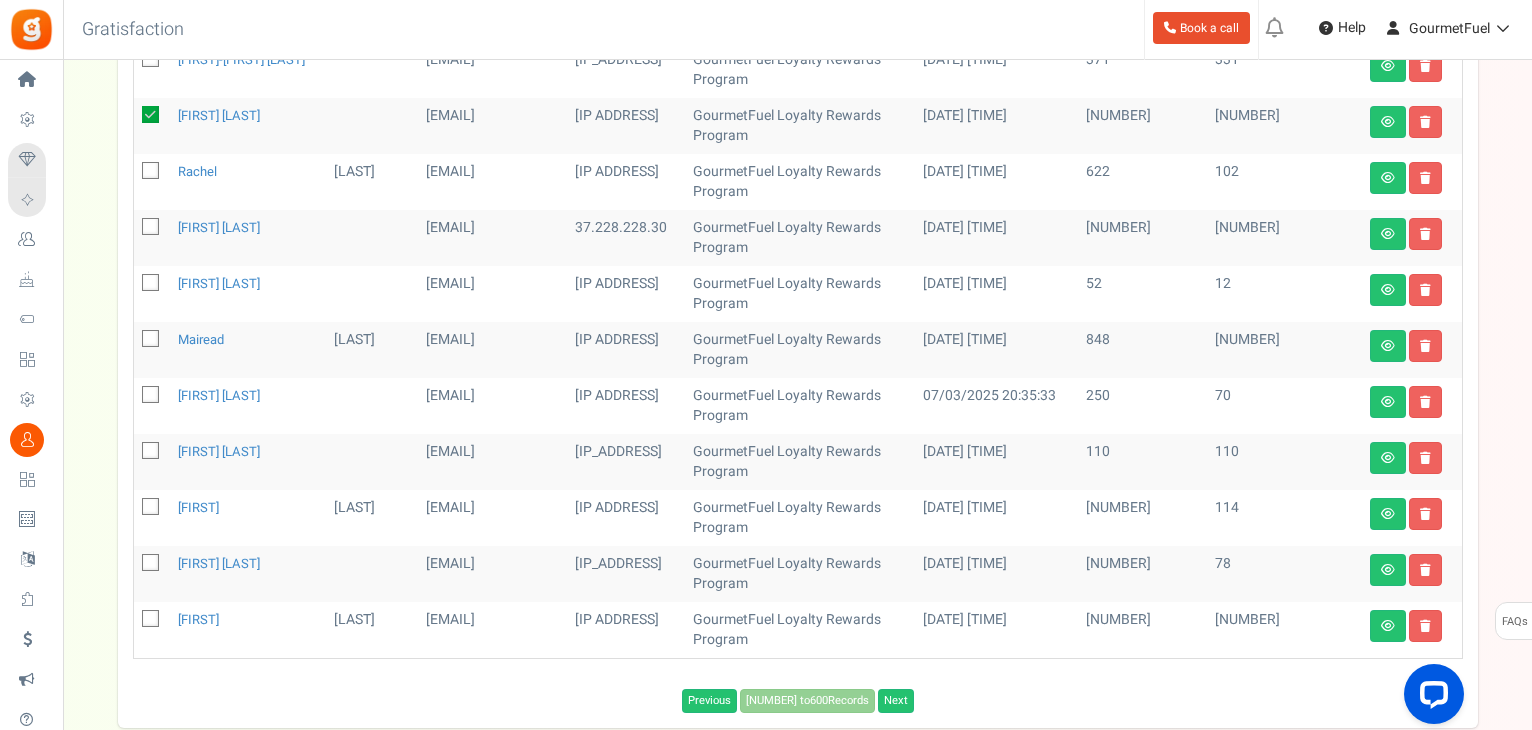 click at bounding box center (151, 452) 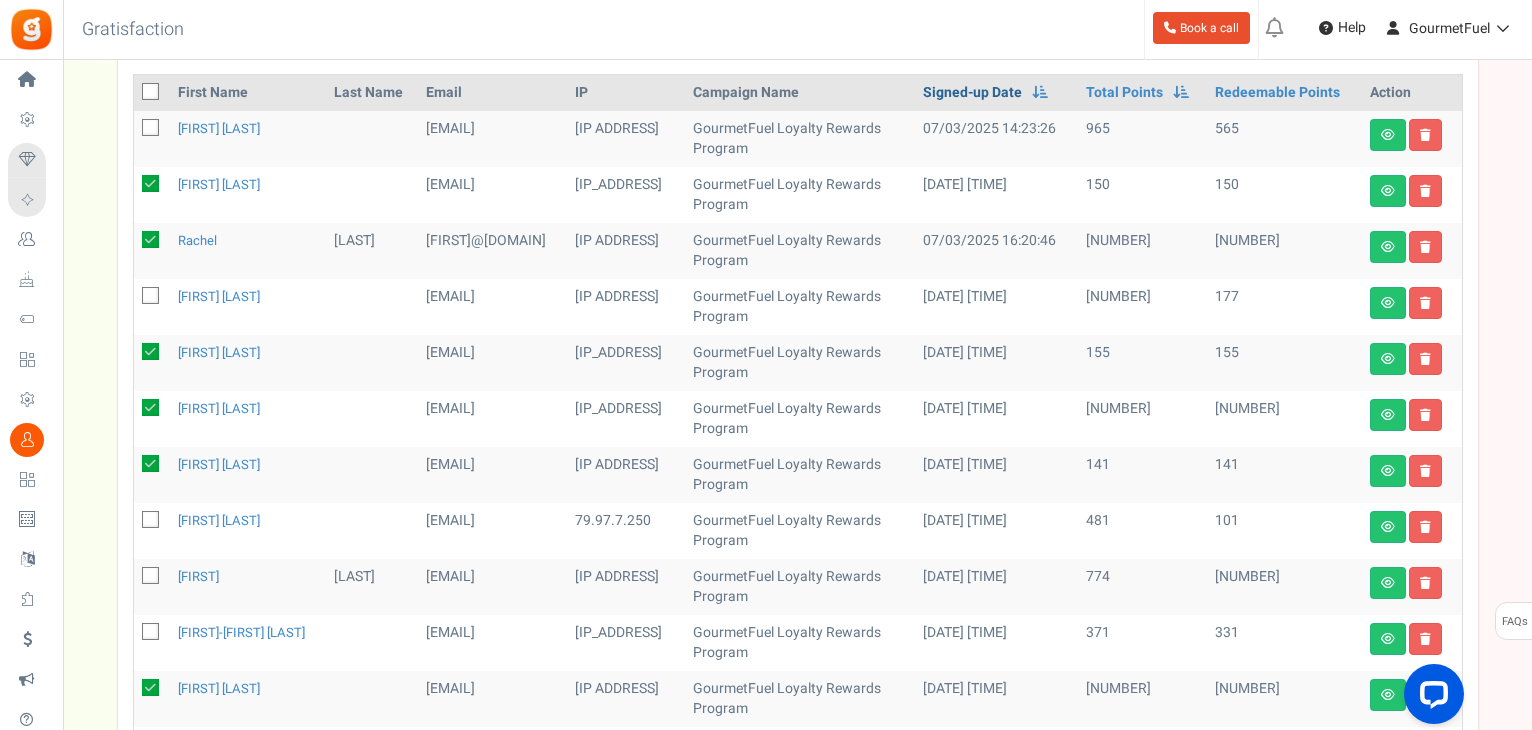 scroll, scrollTop: 157, scrollLeft: 0, axis: vertical 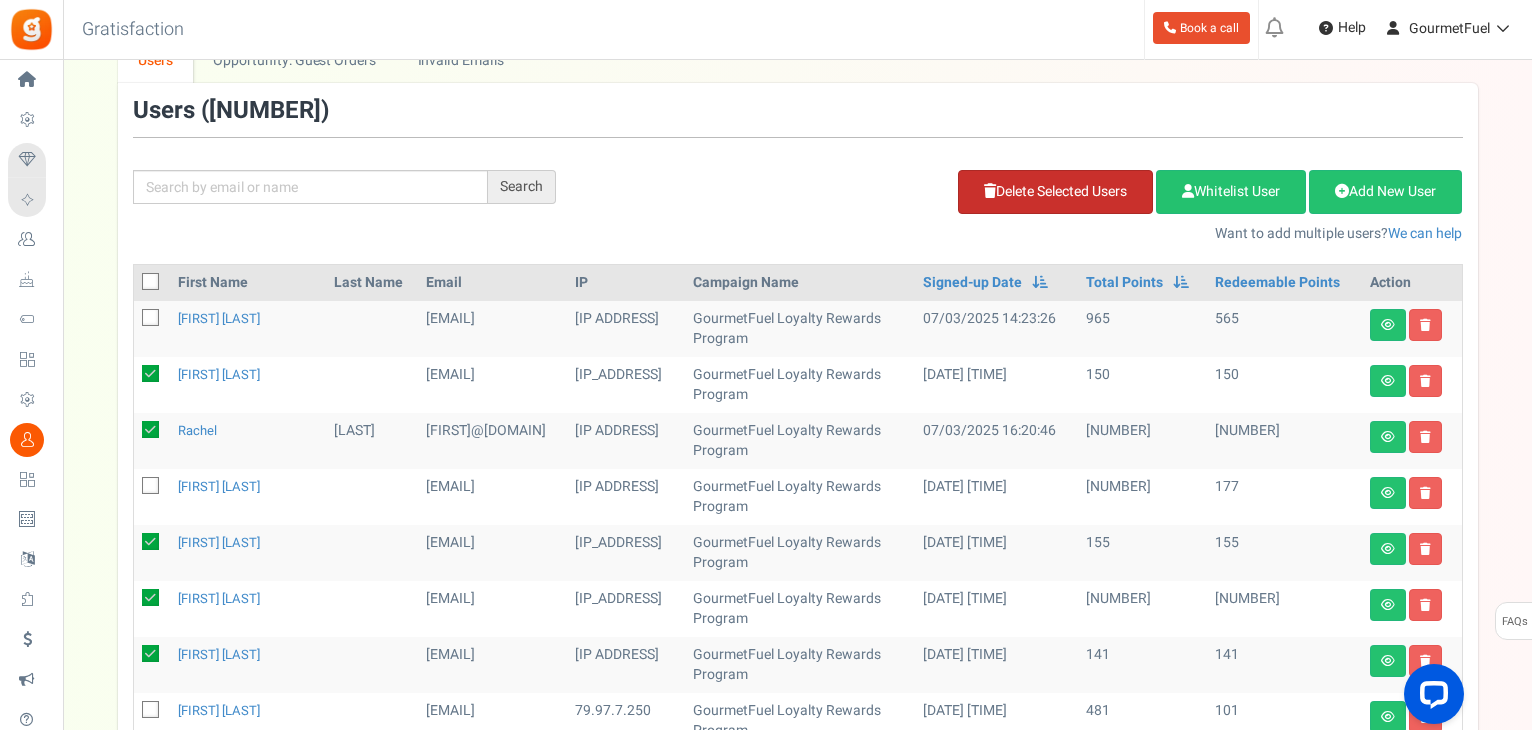 click on "Delete Selected Users" at bounding box center [1055, 192] 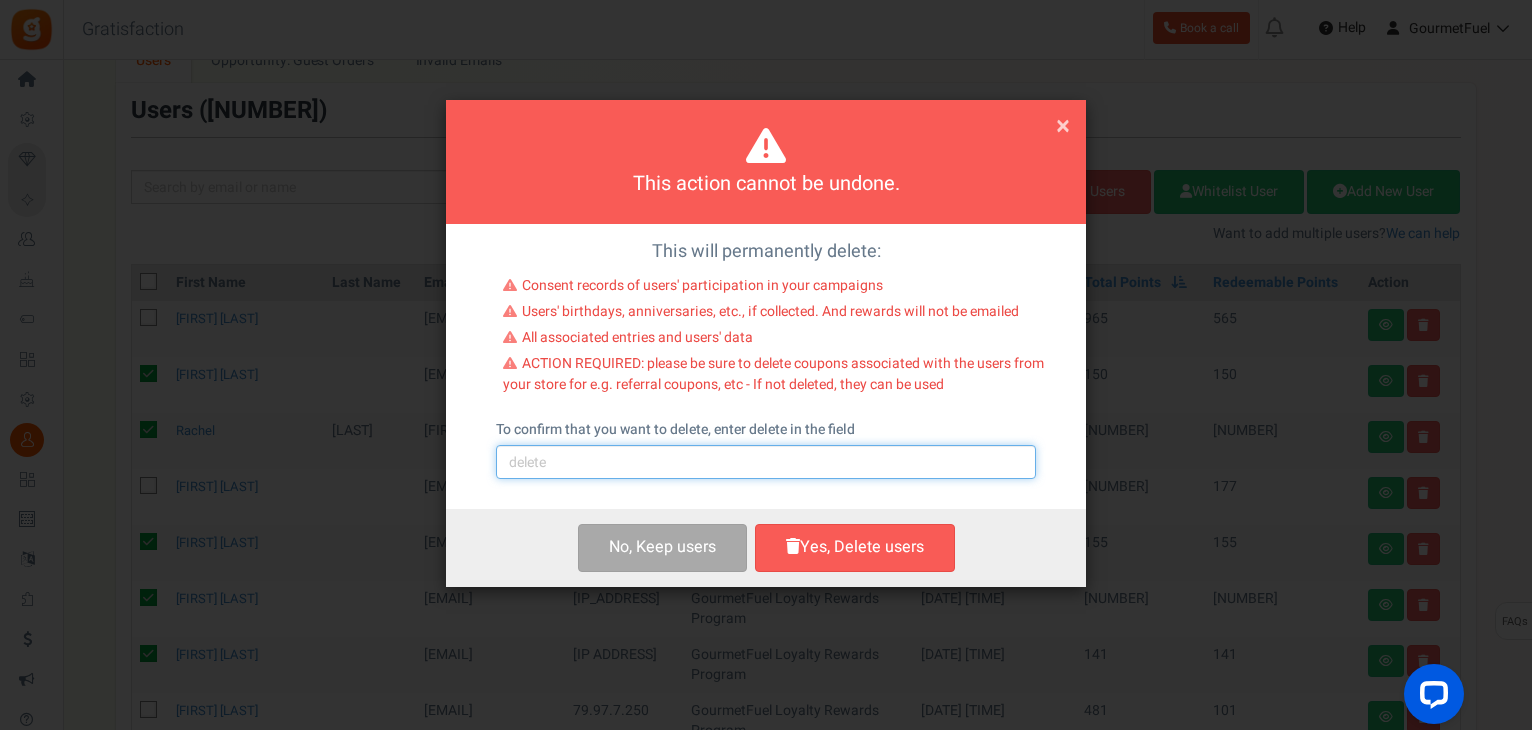 click at bounding box center (766, 462) 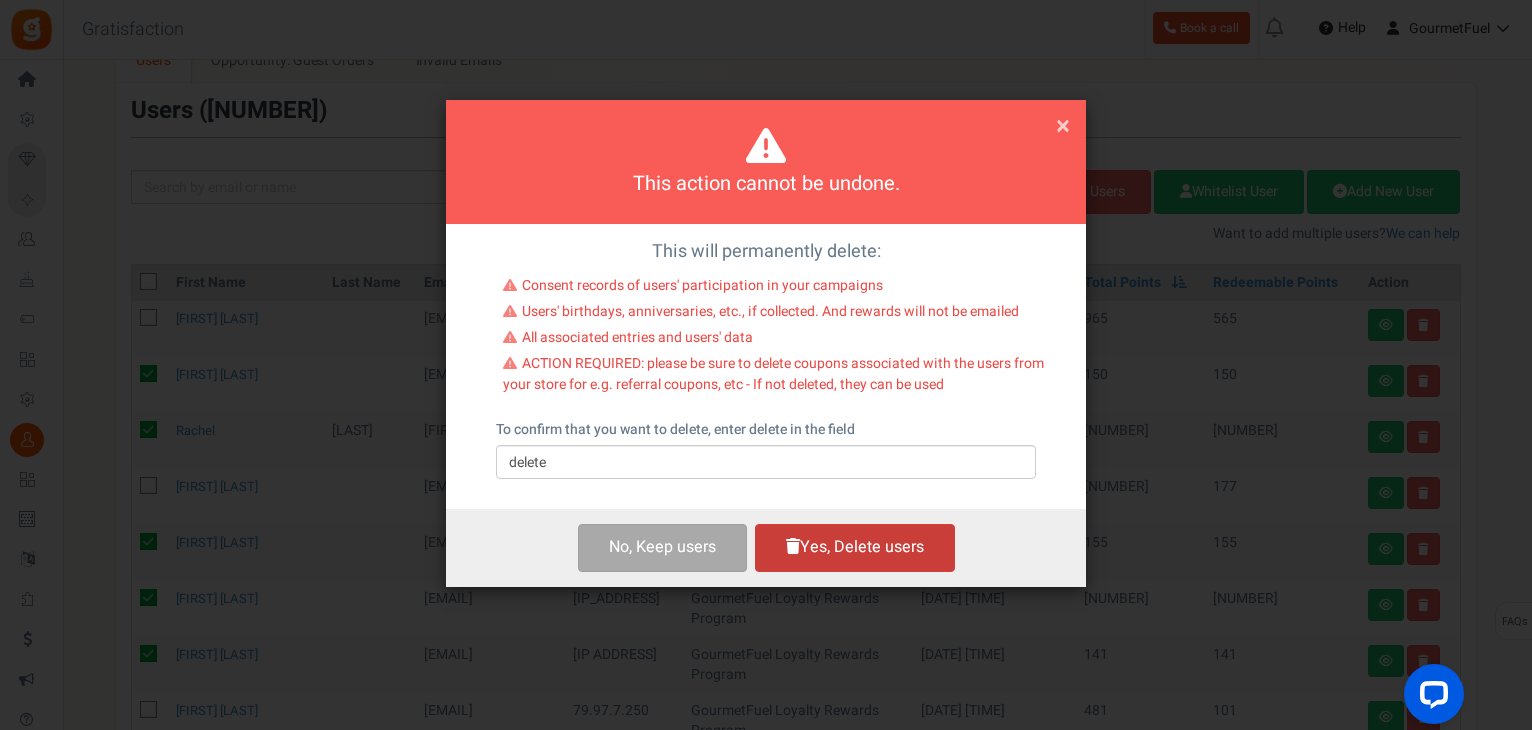 click on "Yes, Delete users" at bounding box center [855, 547] 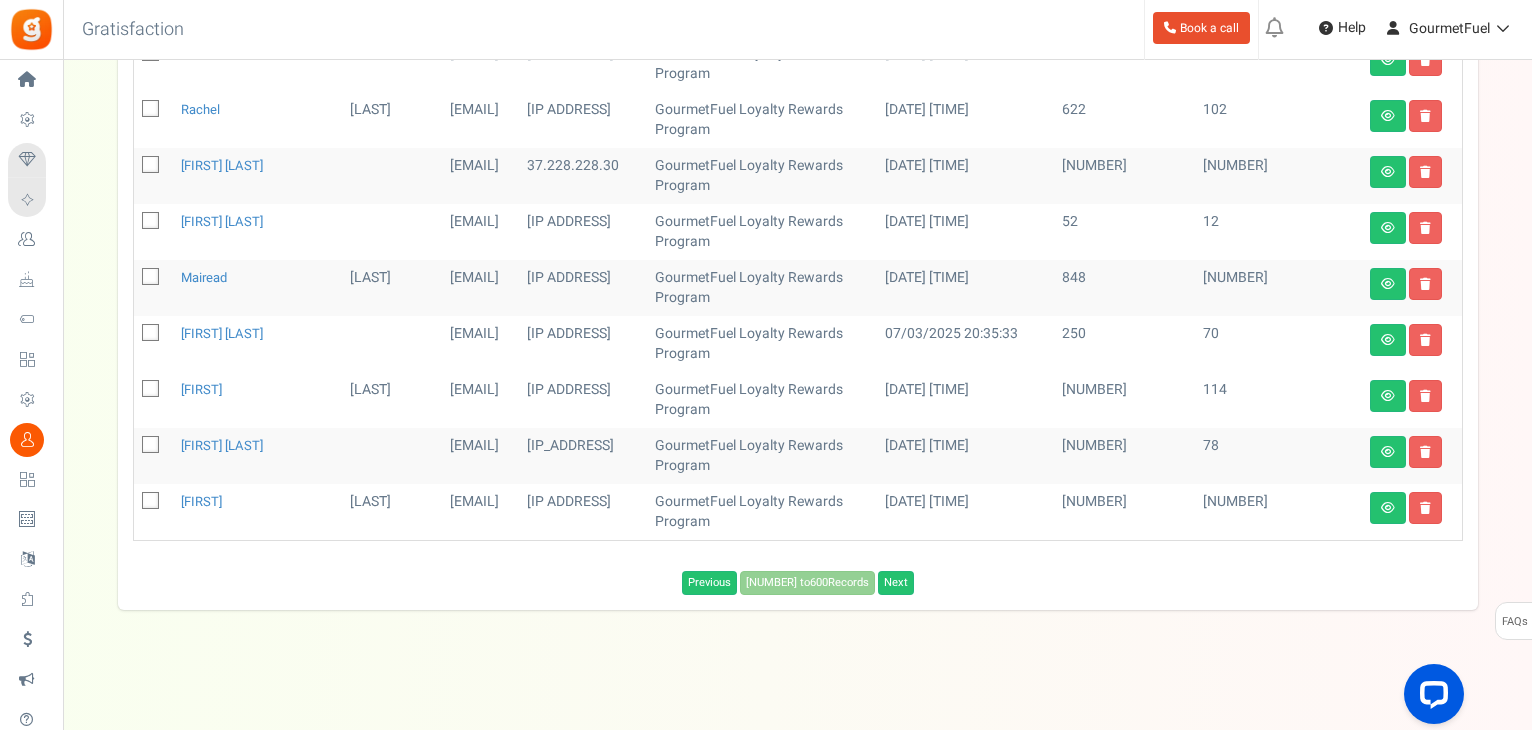 scroll, scrollTop: 657, scrollLeft: 0, axis: vertical 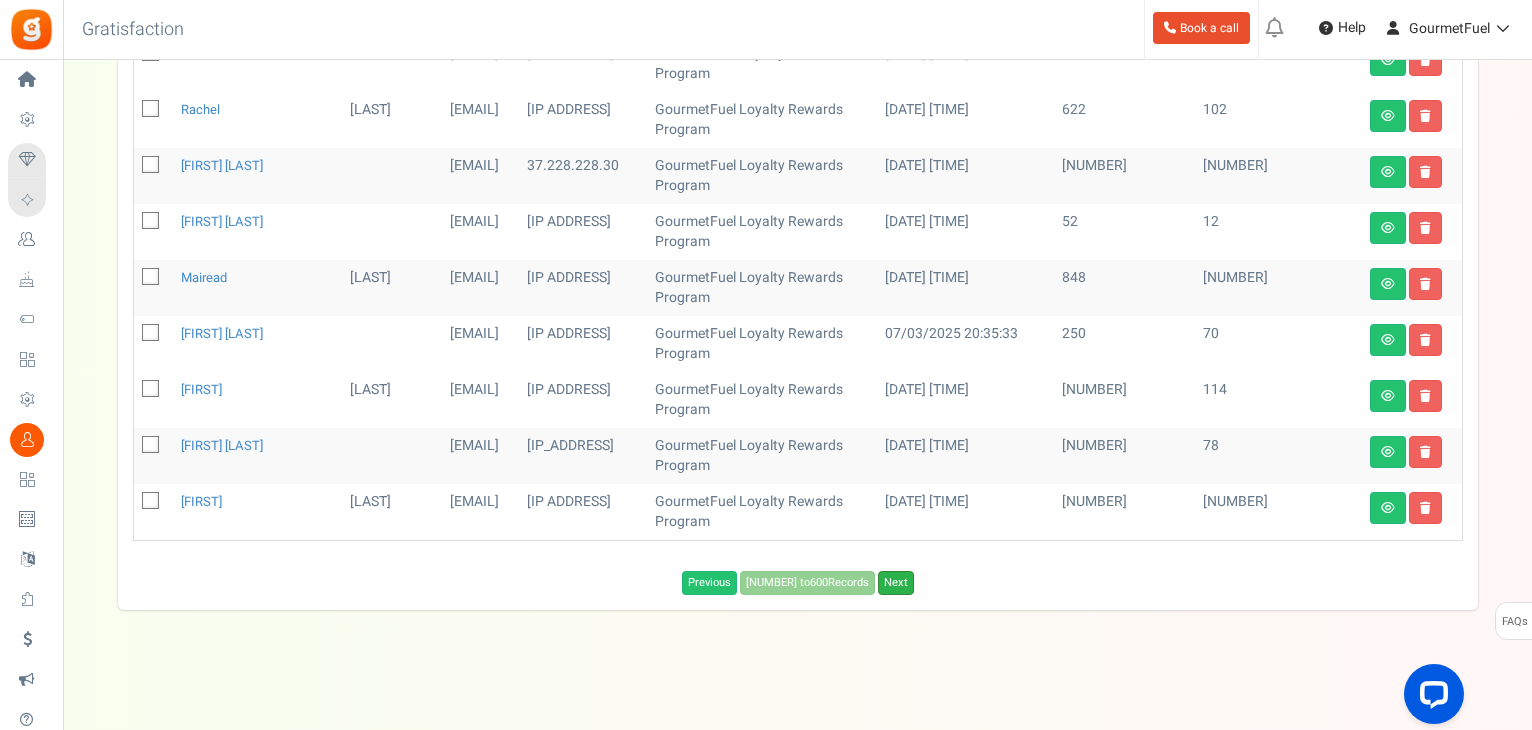 click on "Next" at bounding box center (896, 583) 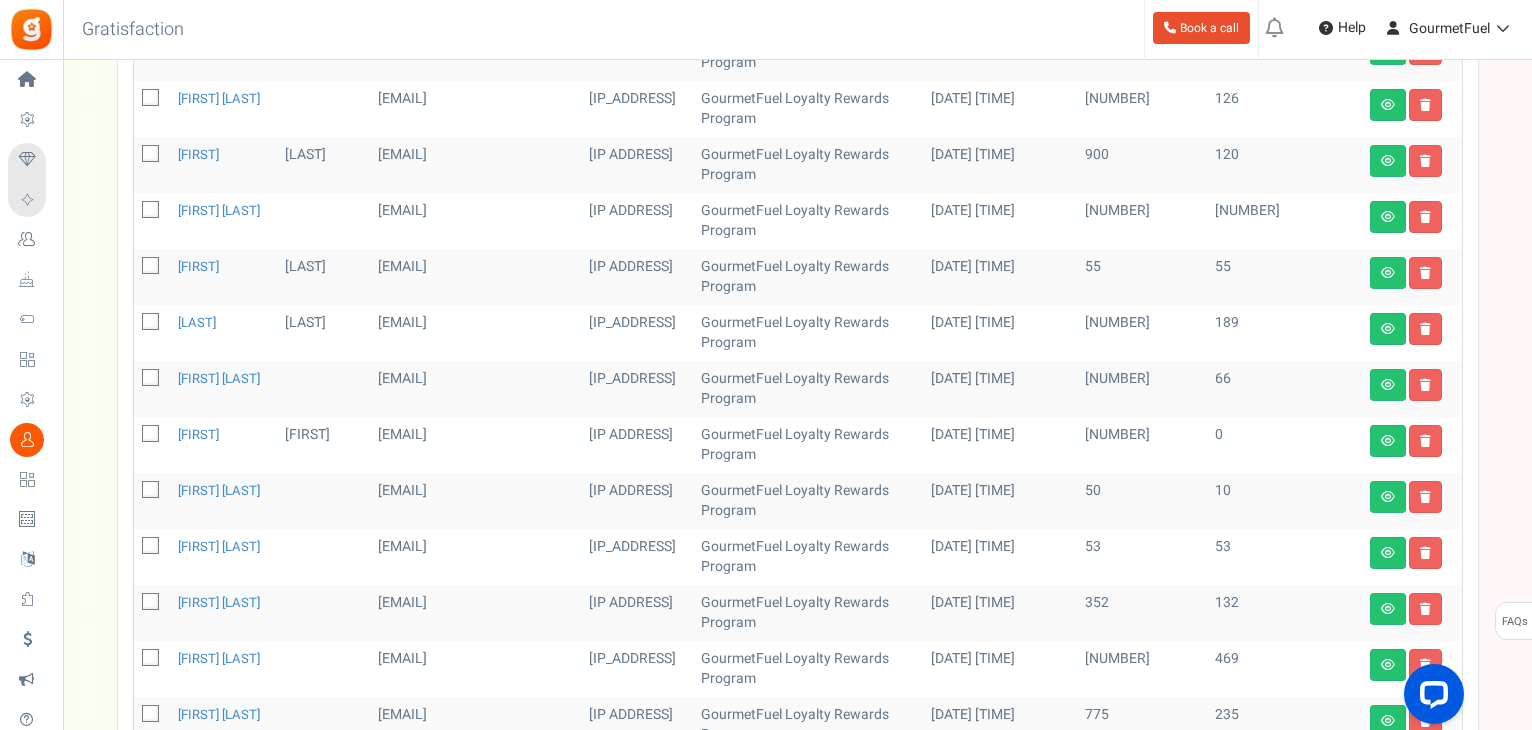click at bounding box center [151, 267] 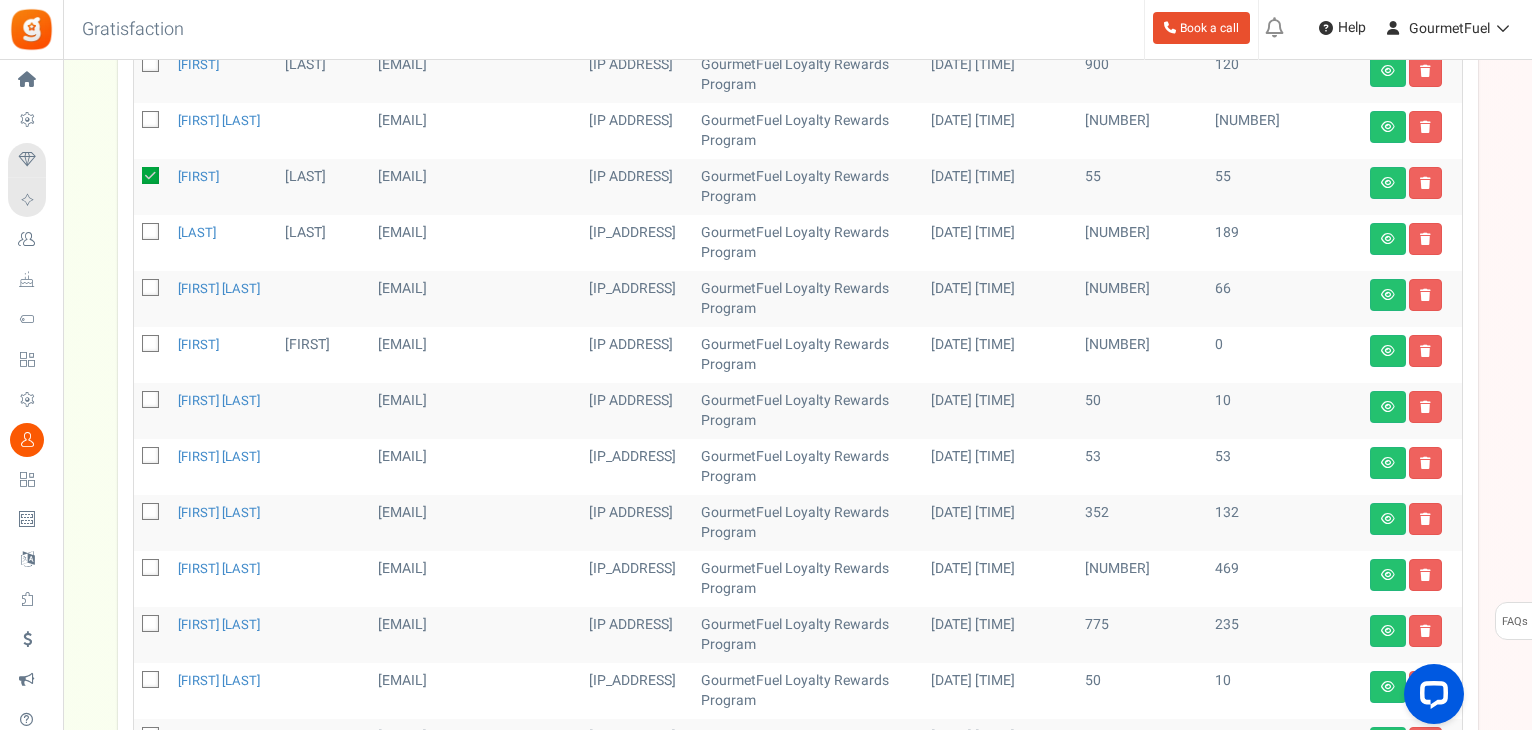 scroll, scrollTop: 857, scrollLeft: 0, axis: vertical 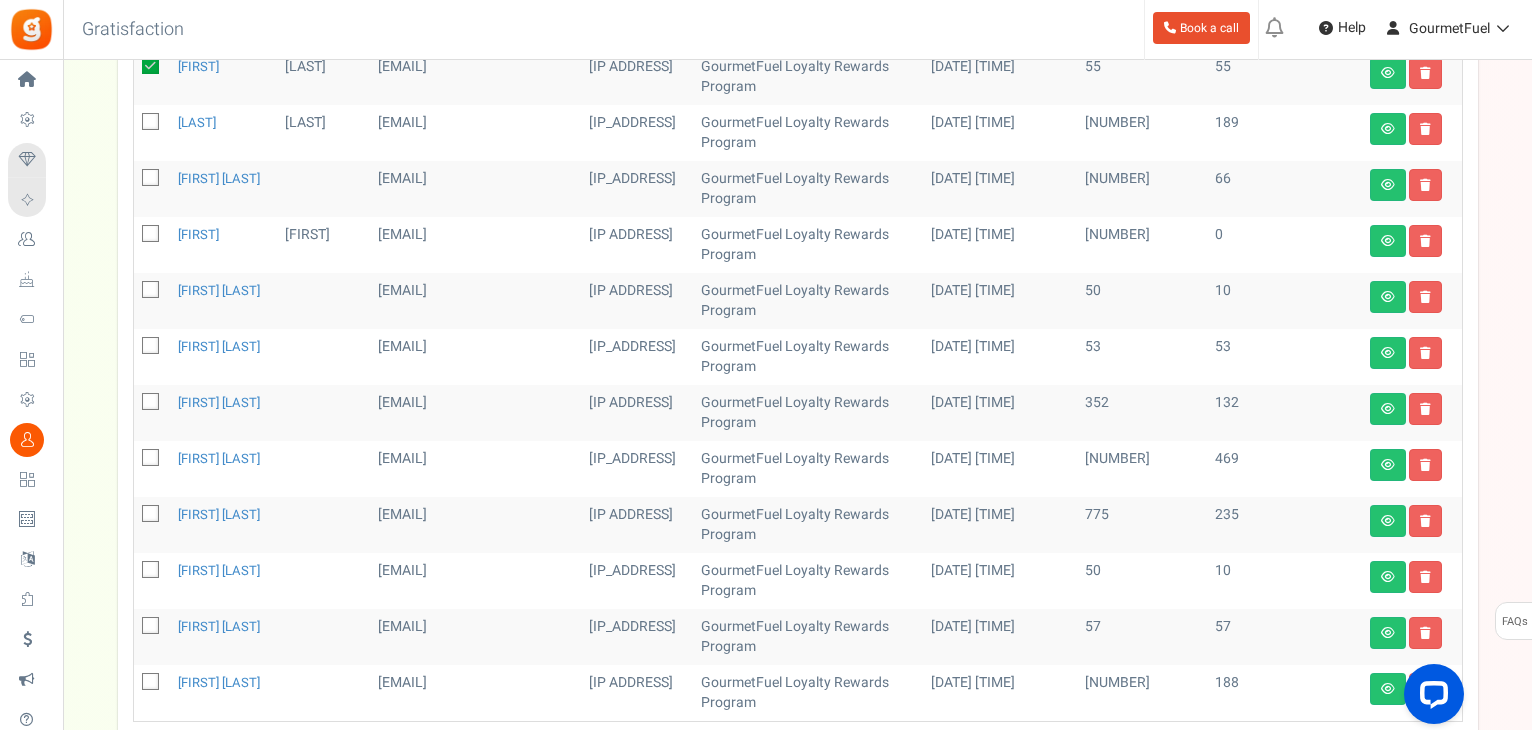 click at bounding box center [151, 347] 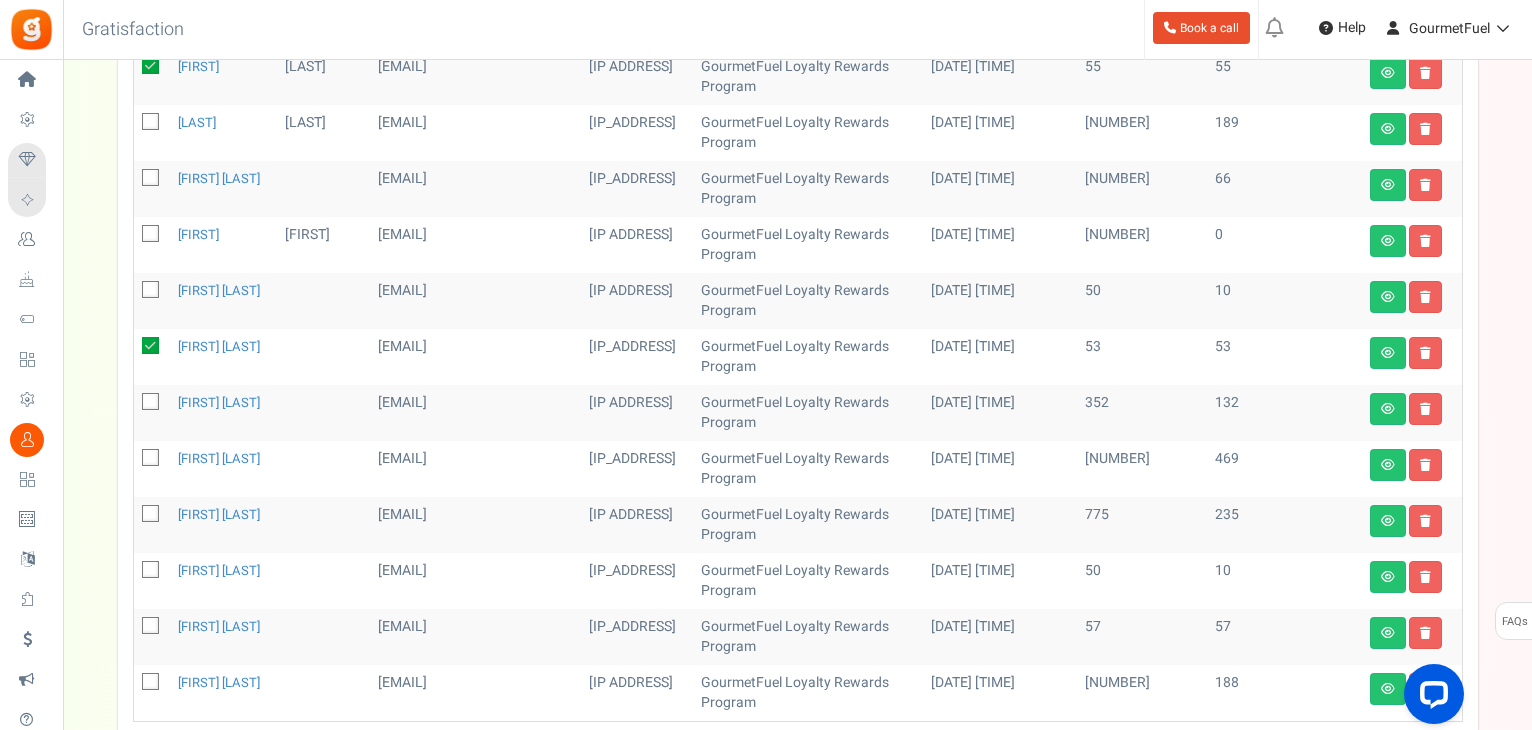scroll, scrollTop: 1057, scrollLeft: 0, axis: vertical 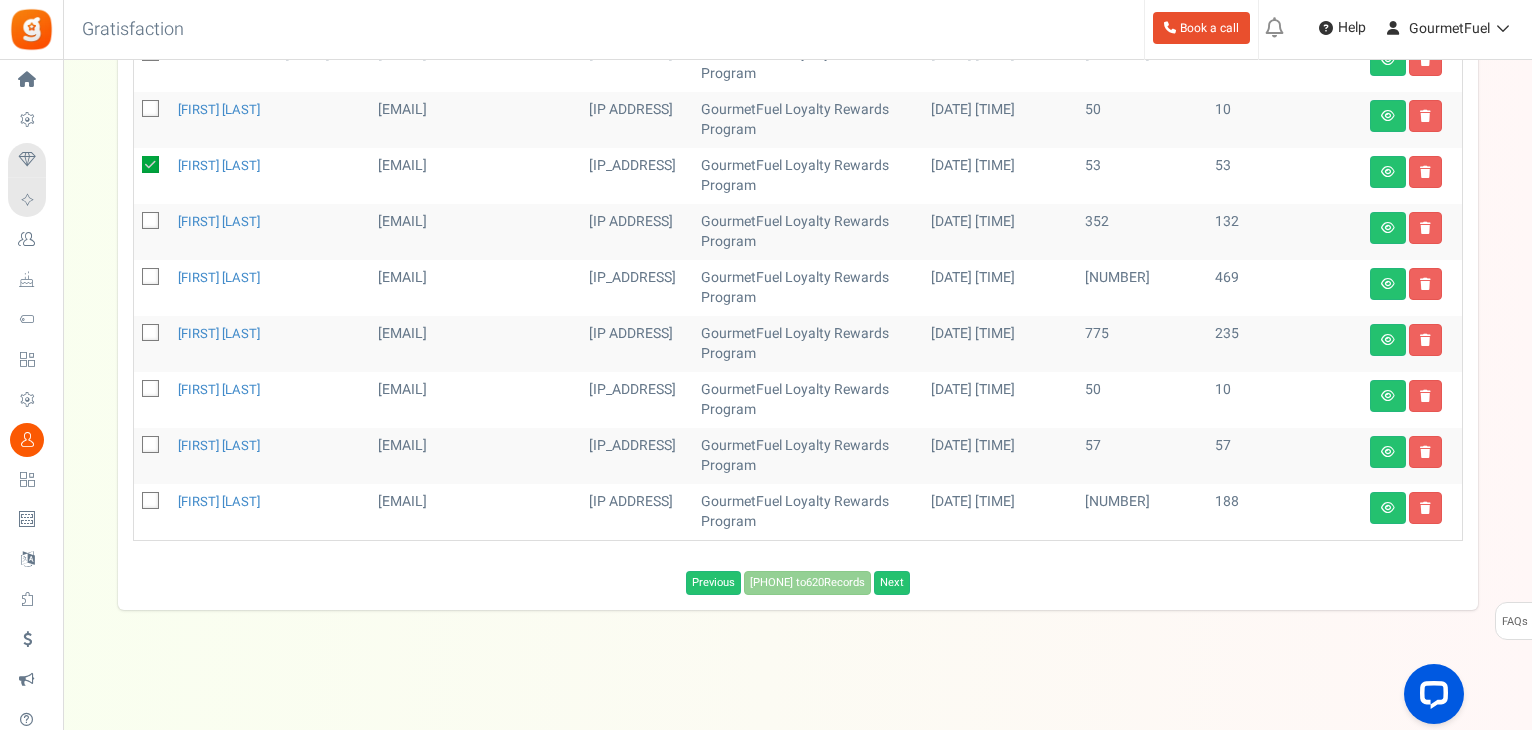 click at bounding box center (151, 446) 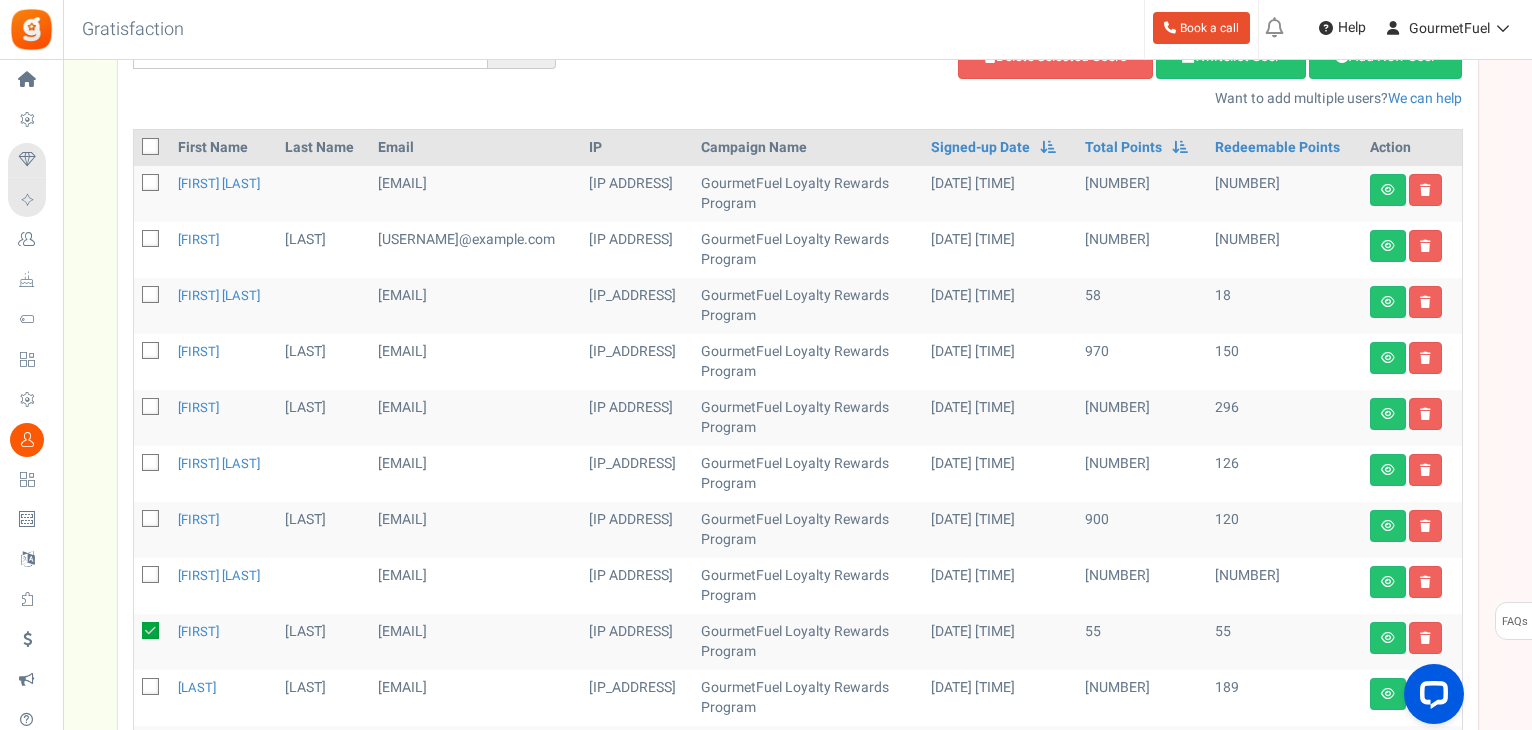 scroll, scrollTop: 257, scrollLeft: 0, axis: vertical 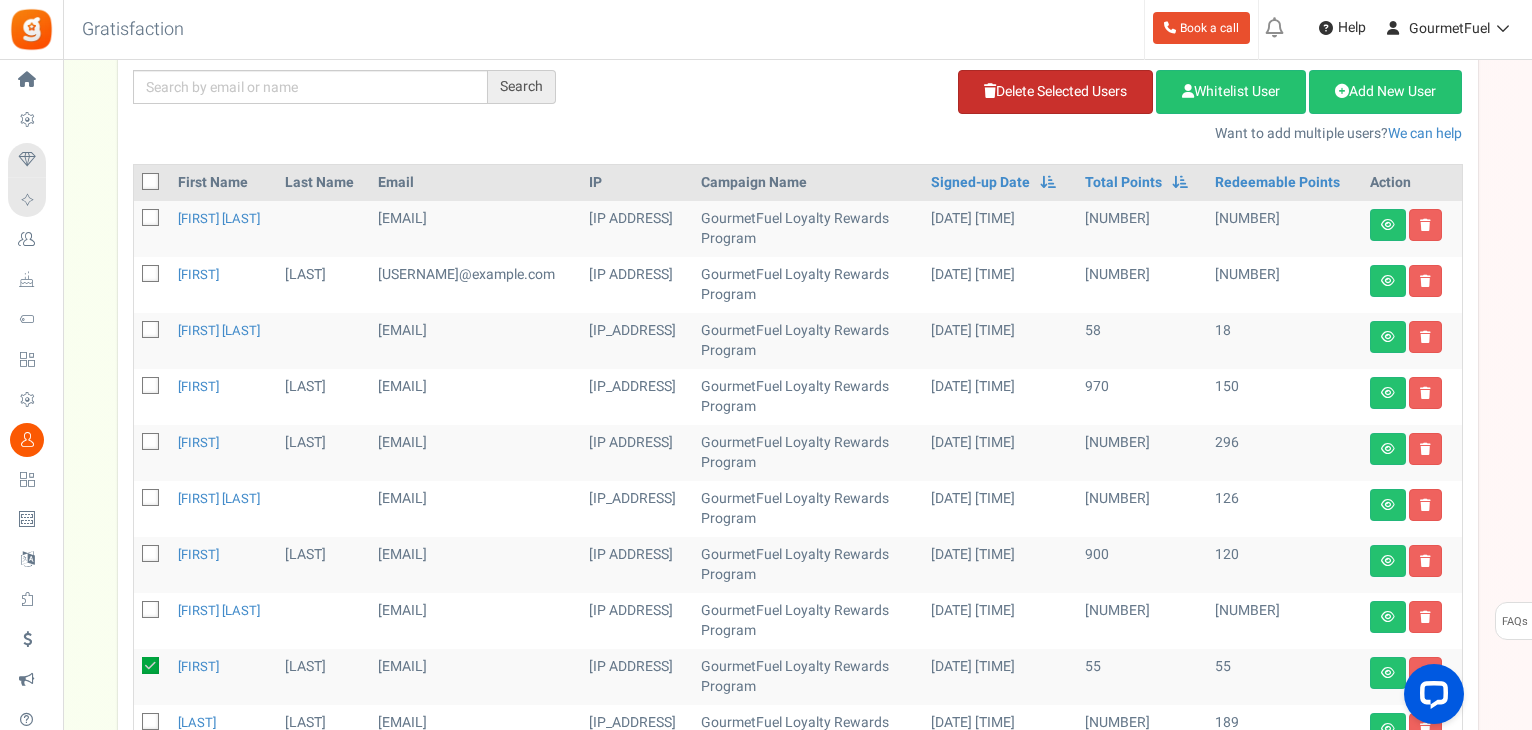 click on "Delete Selected Users" at bounding box center [1055, 92] 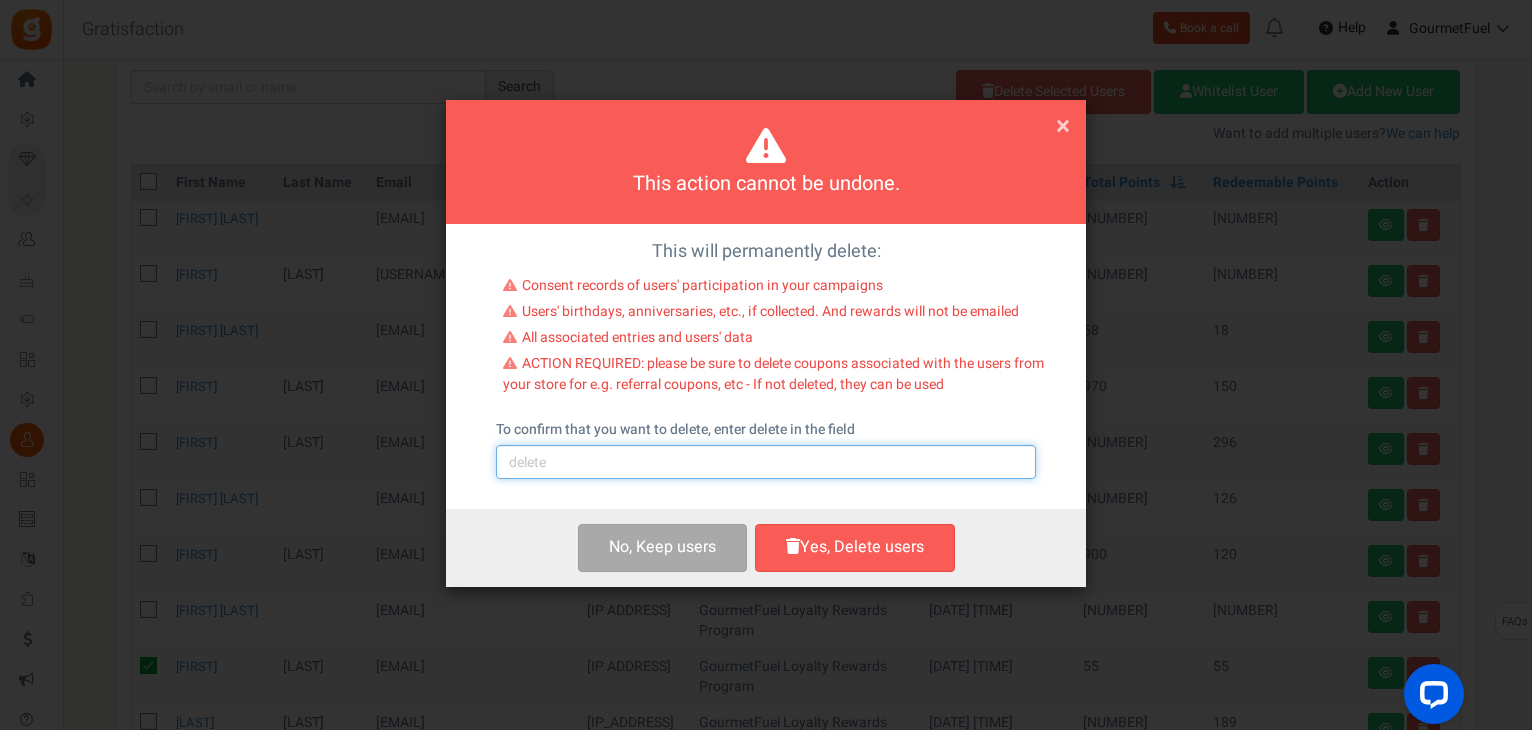 click at bounding box center [766, 462] 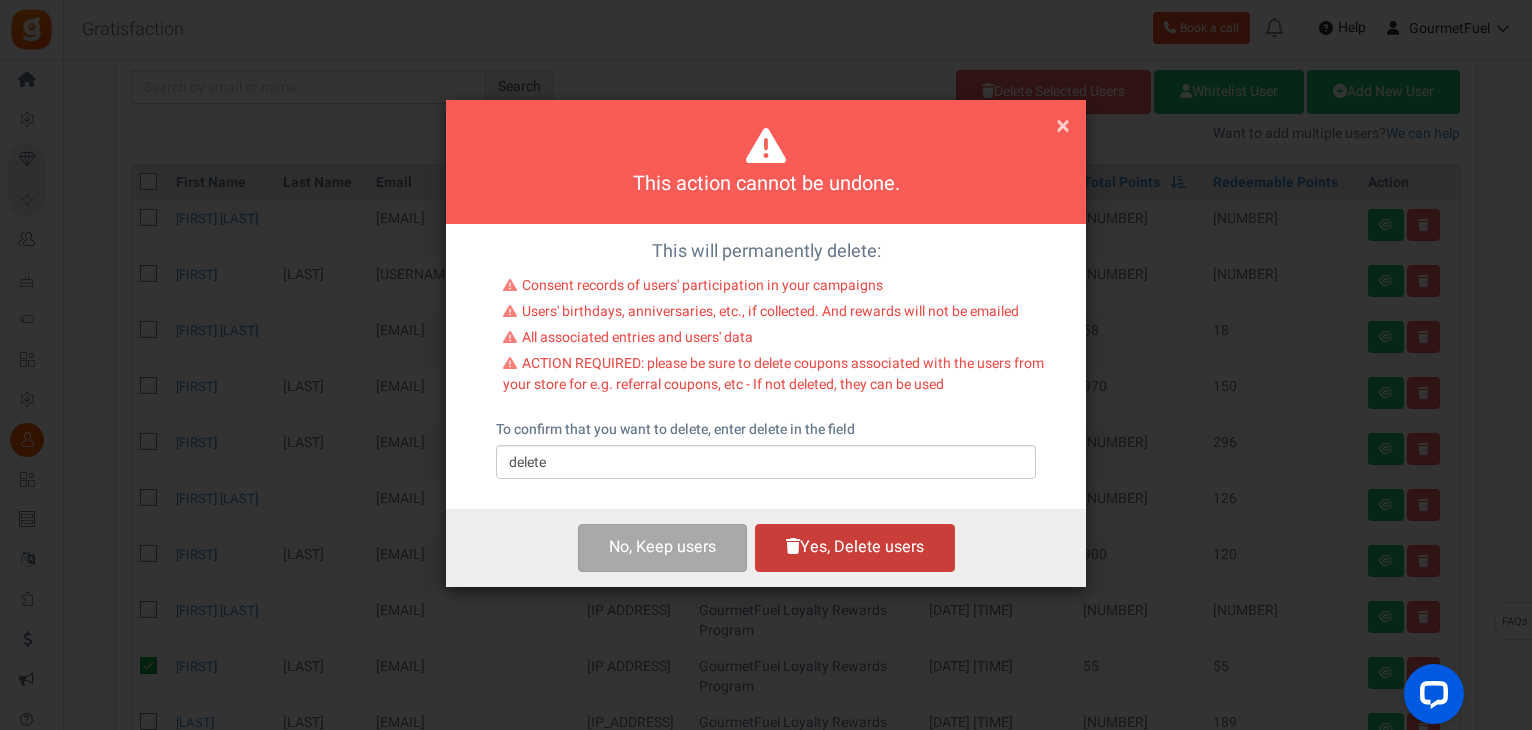 click on "Yes, Delete users" at bounding box center [855, 547] 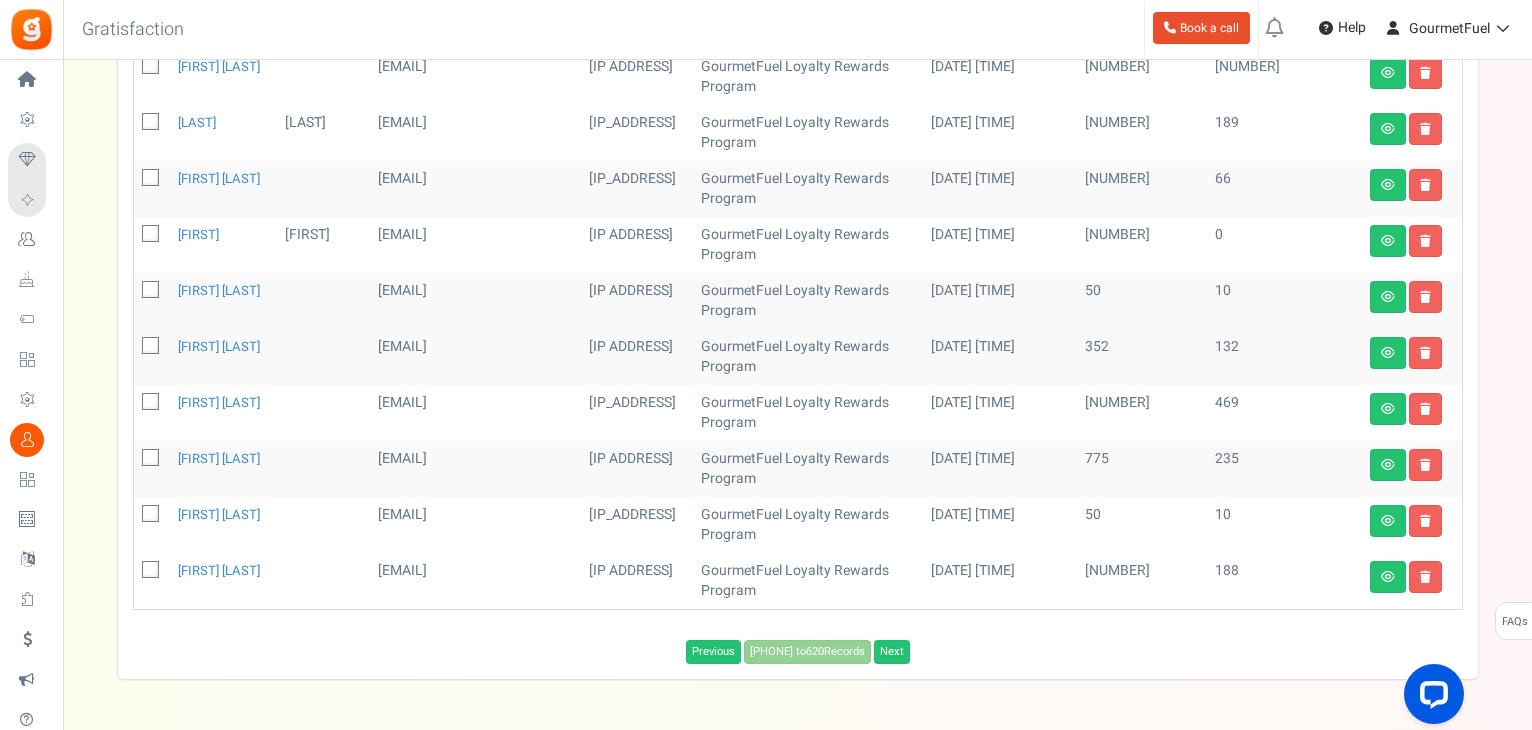 scroll, scrollTop: 889, scrollLeft: 0, axis: vertical 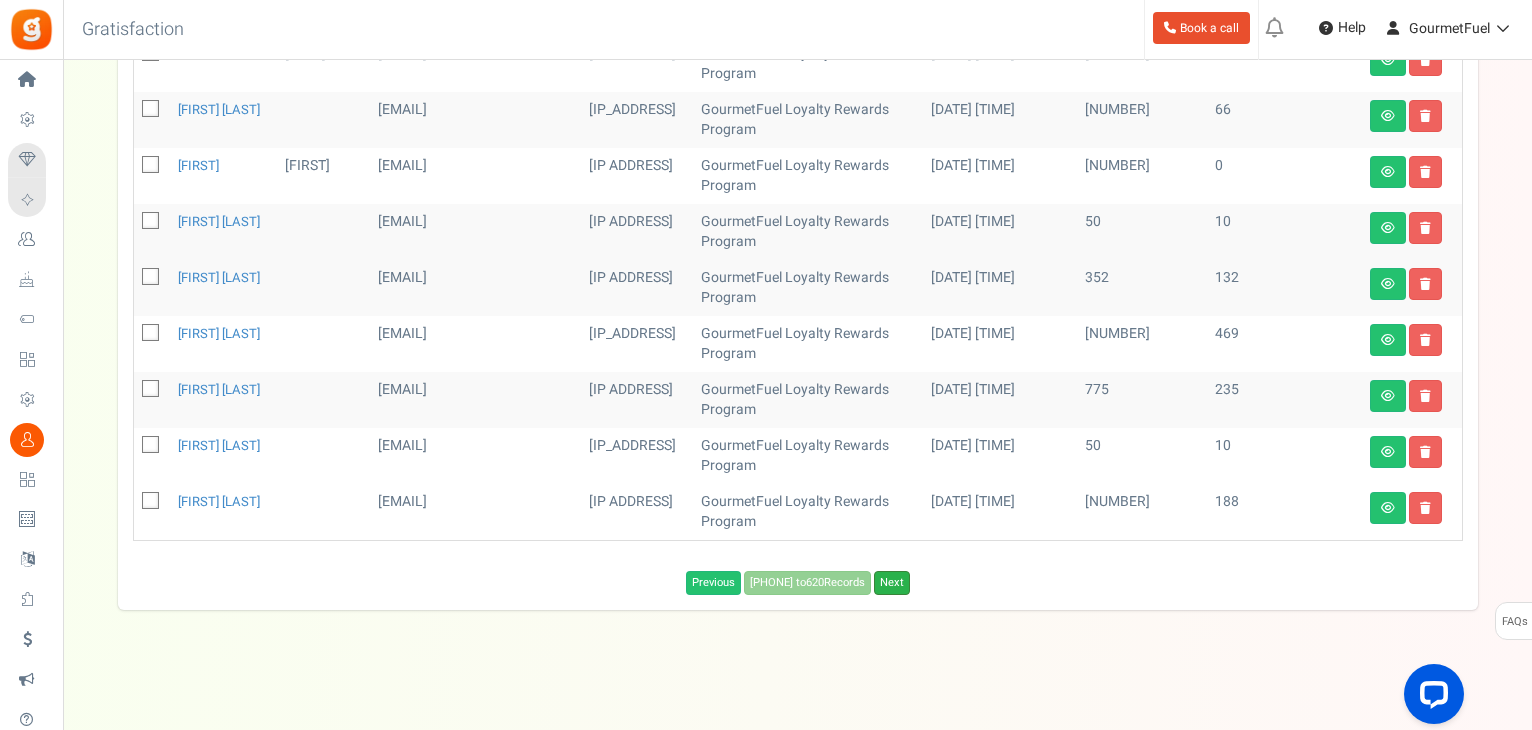 click on "Next" at bounding box center [892, 583] 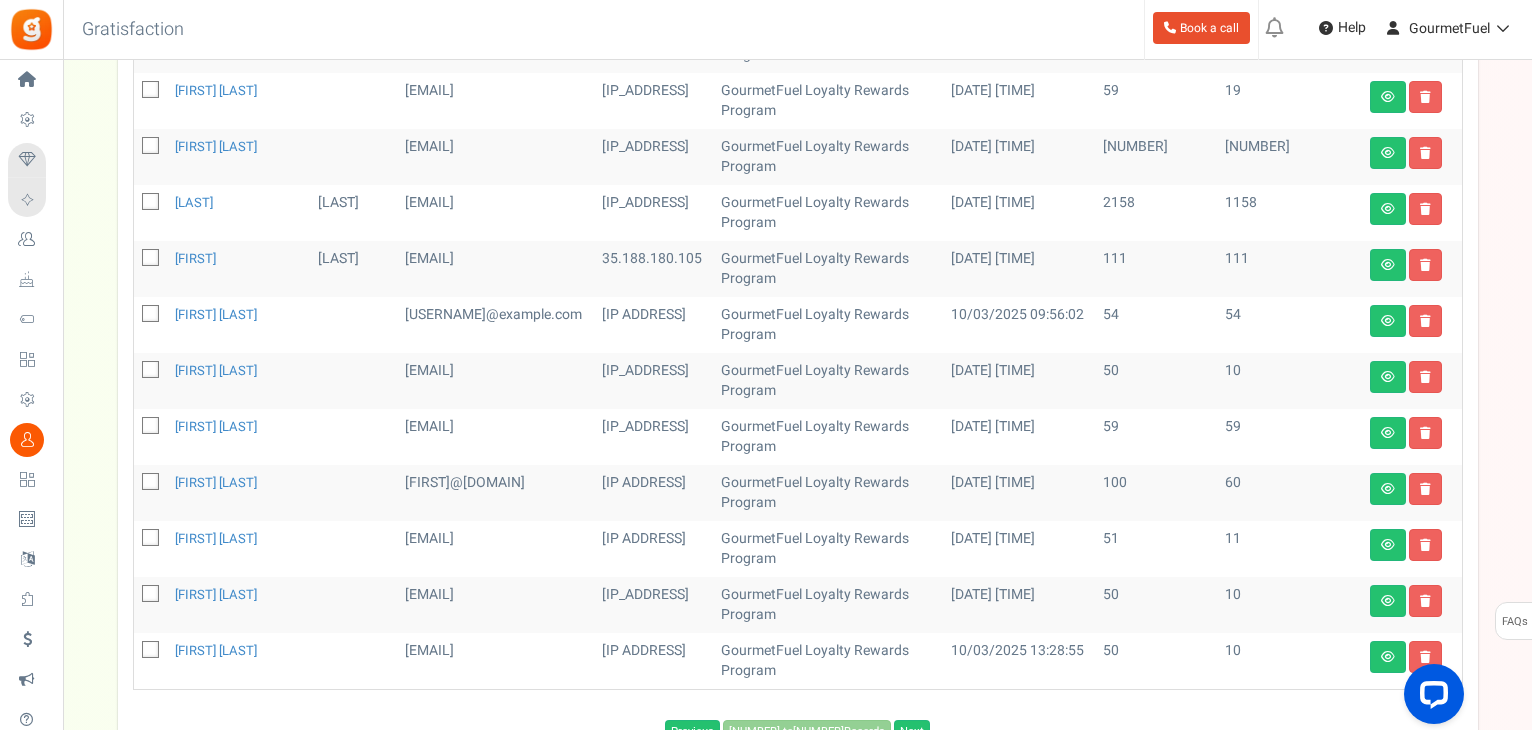 click at bounding box center [151, 315] 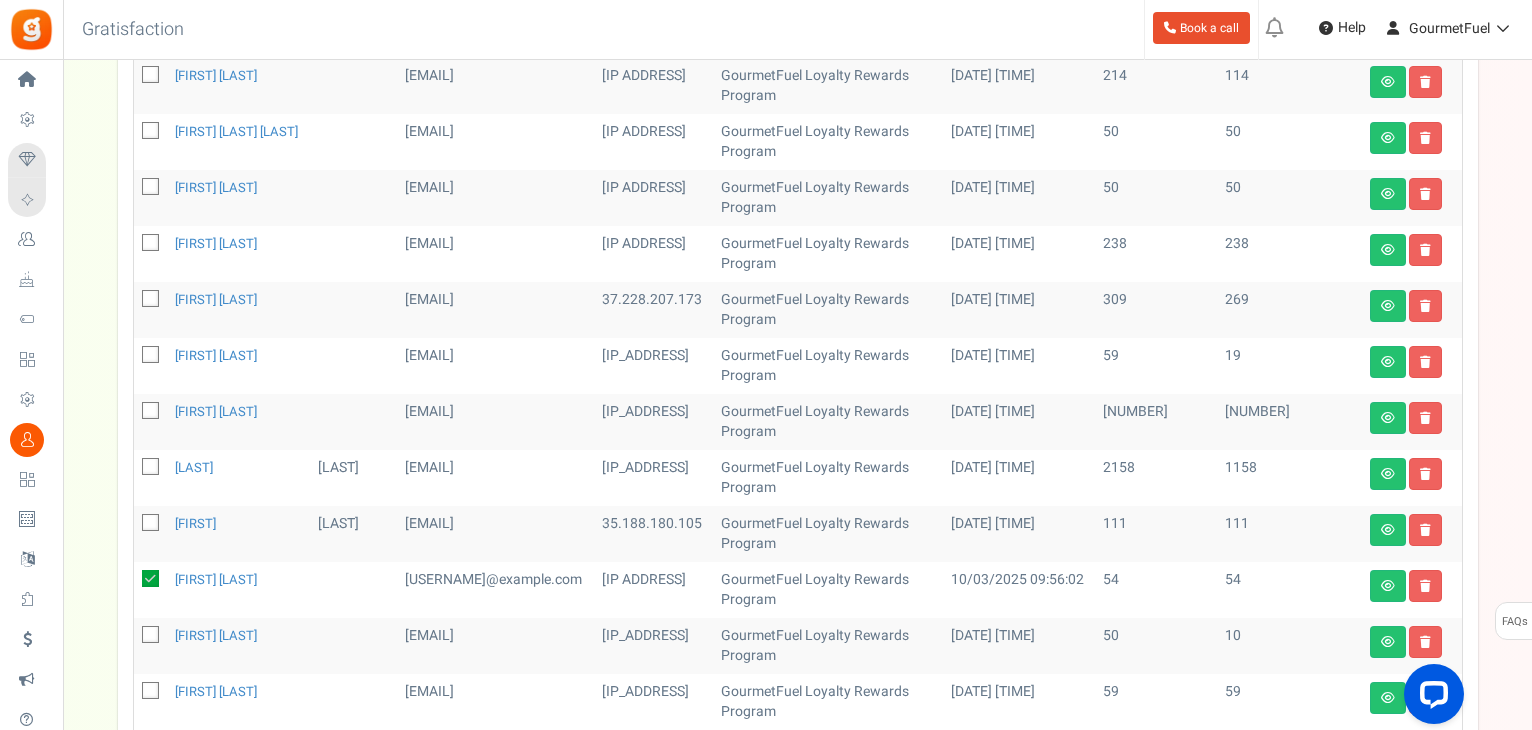scroll, scrollTop: 589, scrollLeft: 0, axis: vertical 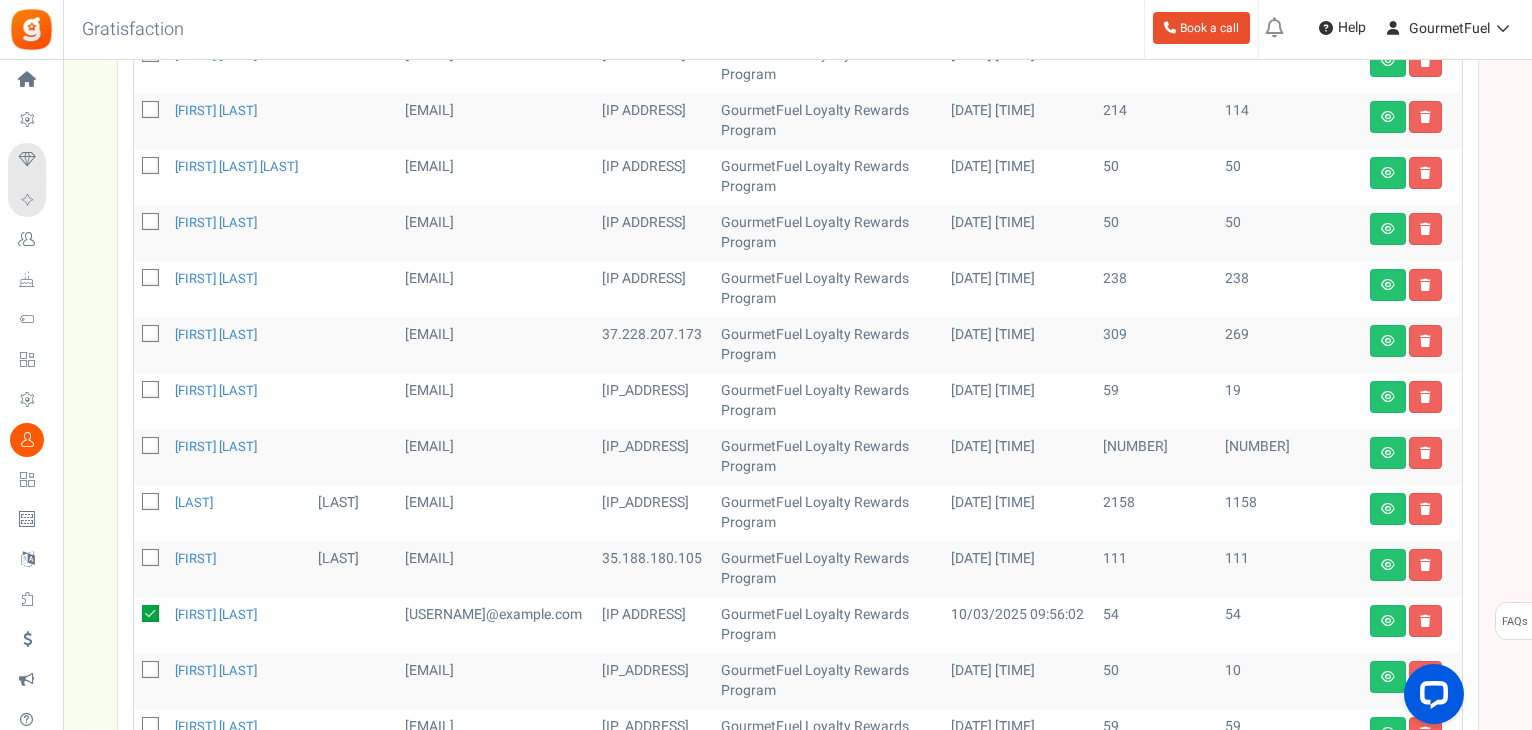 click at bounding box center (151, 223) 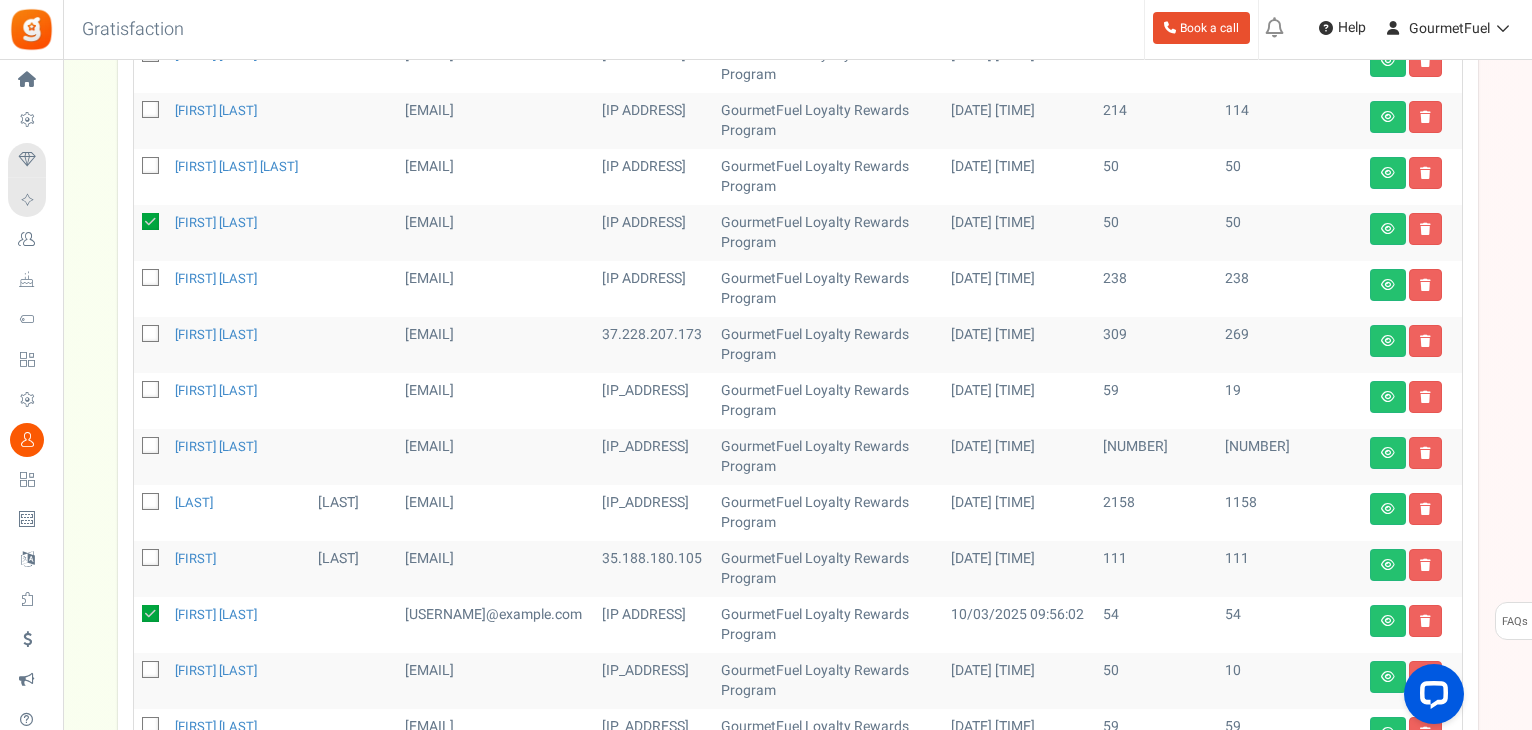 click at bounding box center (151, 167) 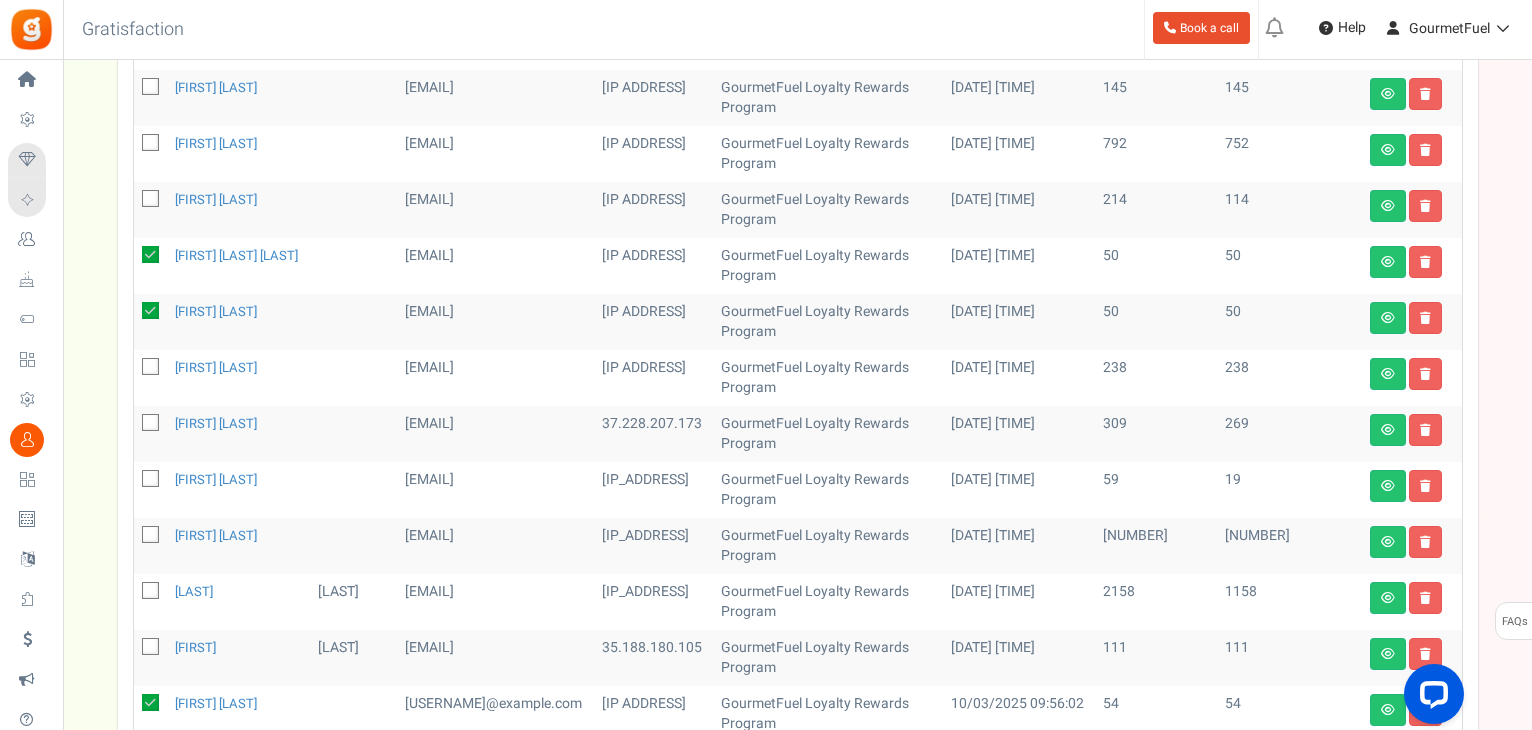 scroll, scrollTop: 389, scrollLeft: 0, axis: vertical 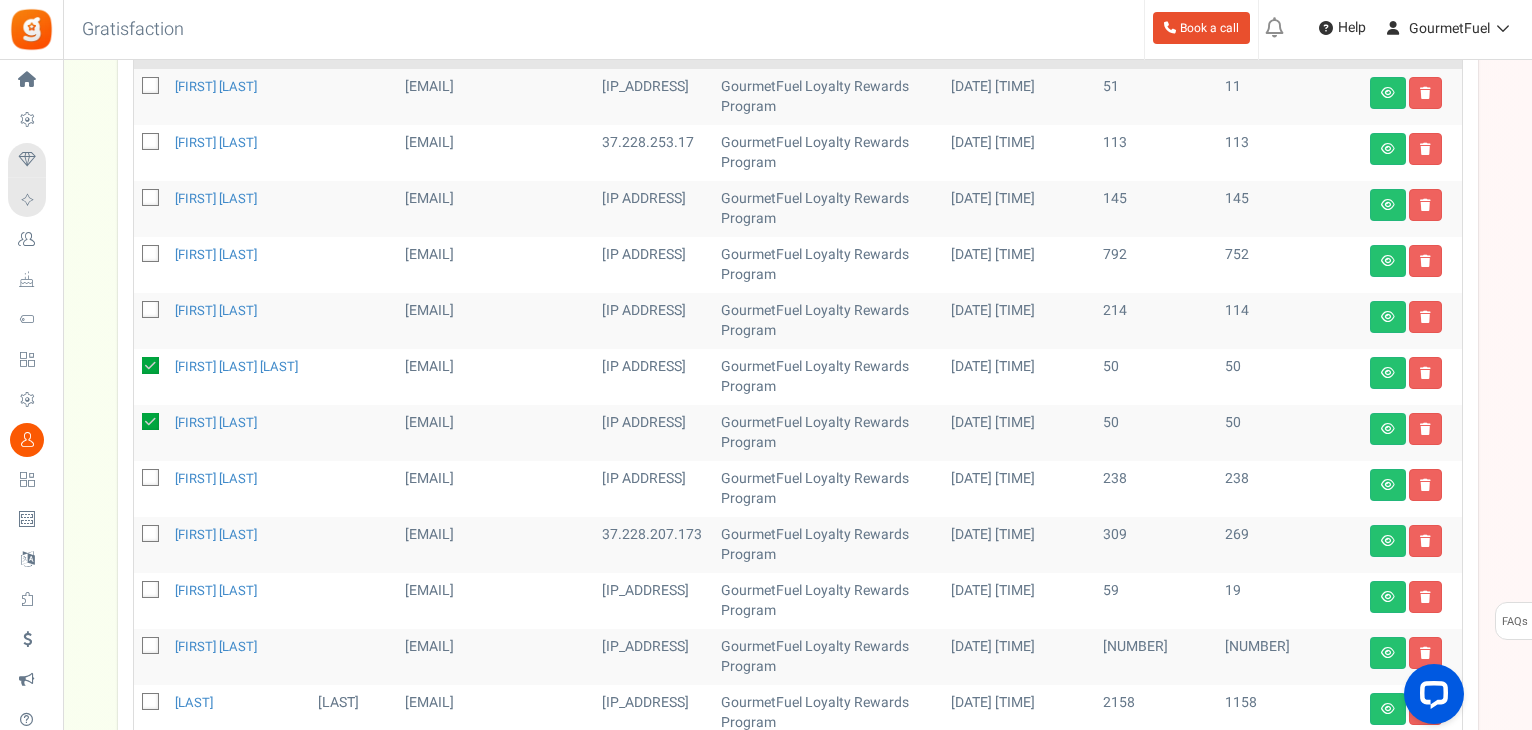 click at bounding box center [151, 143] 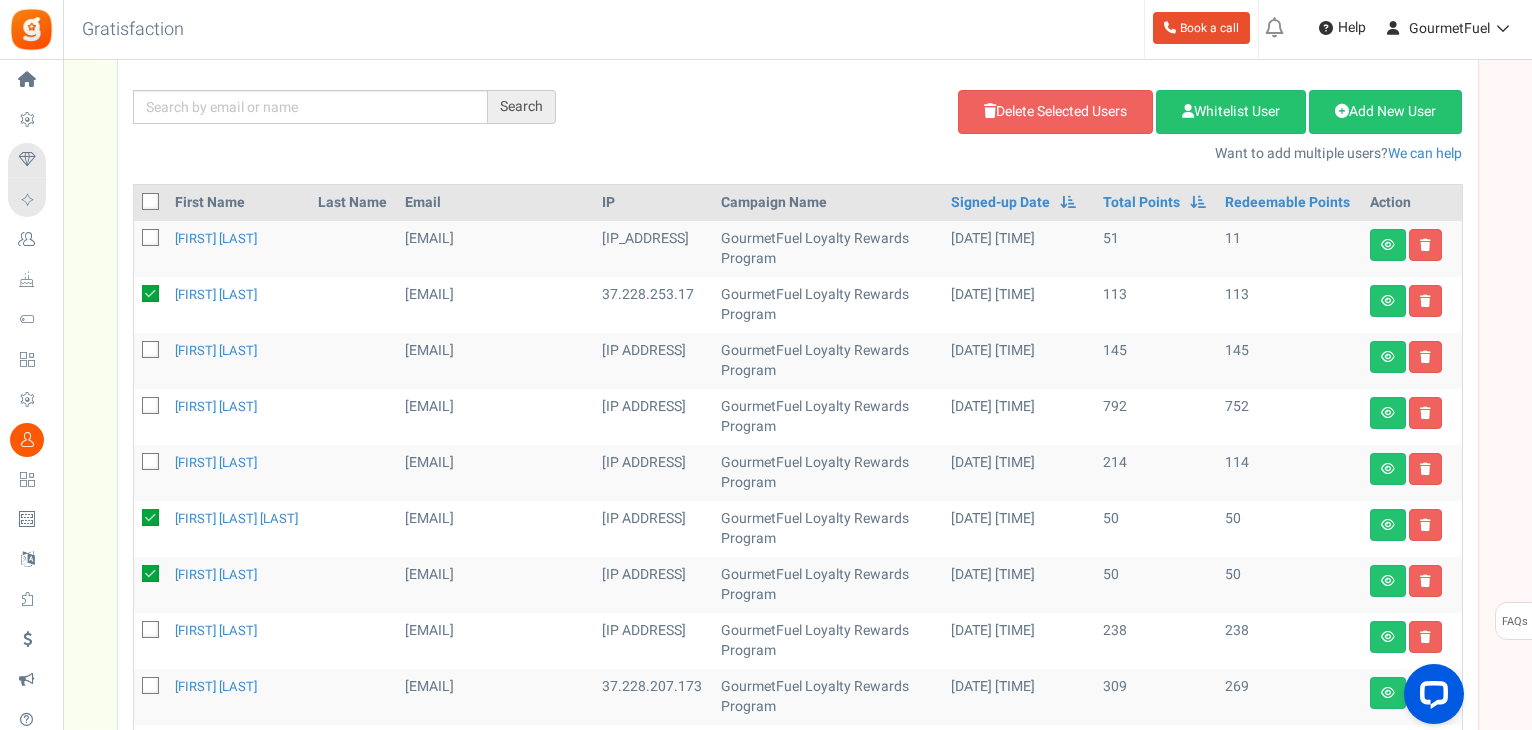scroll, scrollTop: 89, scrollLeft: 0, axis: vertical 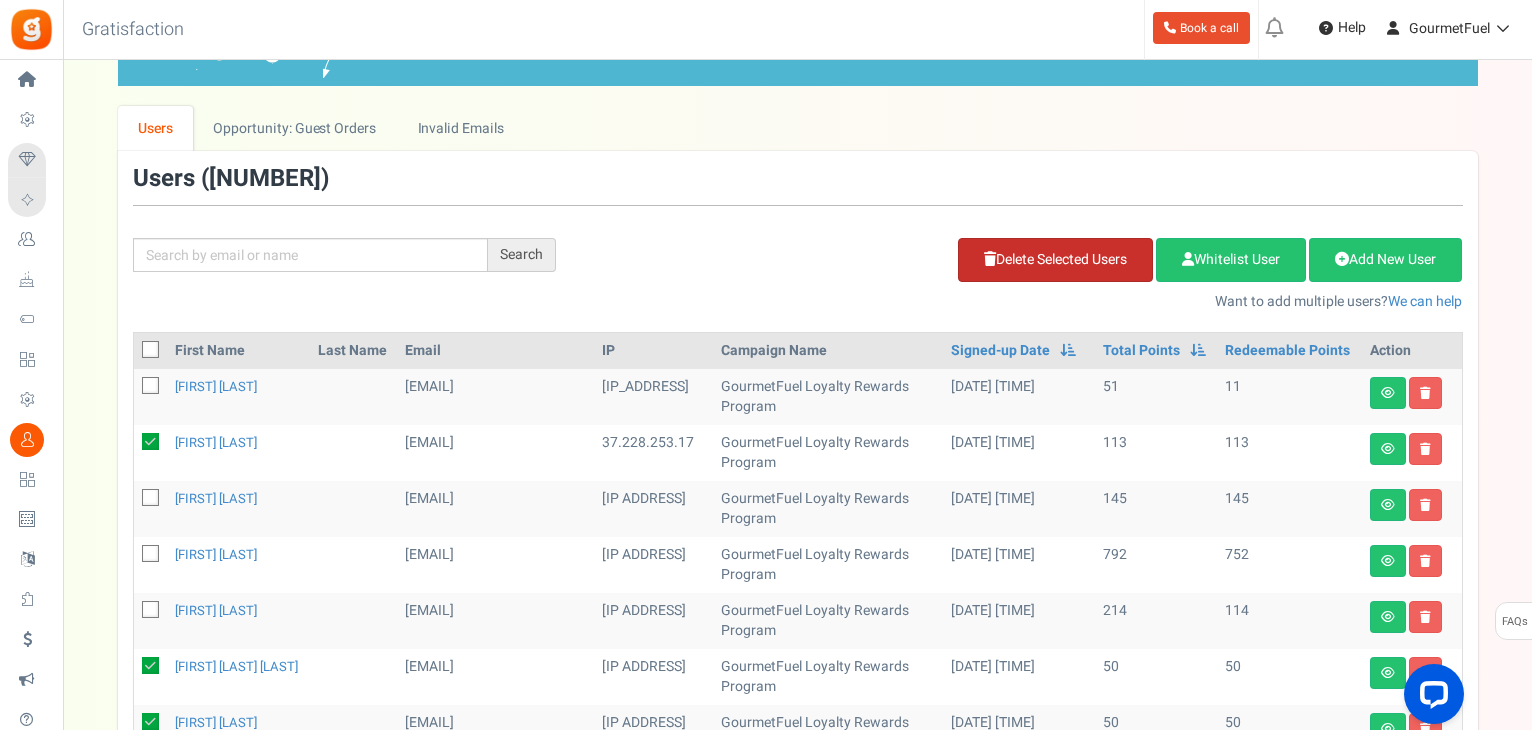 click on "Delete Selected Users" at bounding box center (1055, 260) 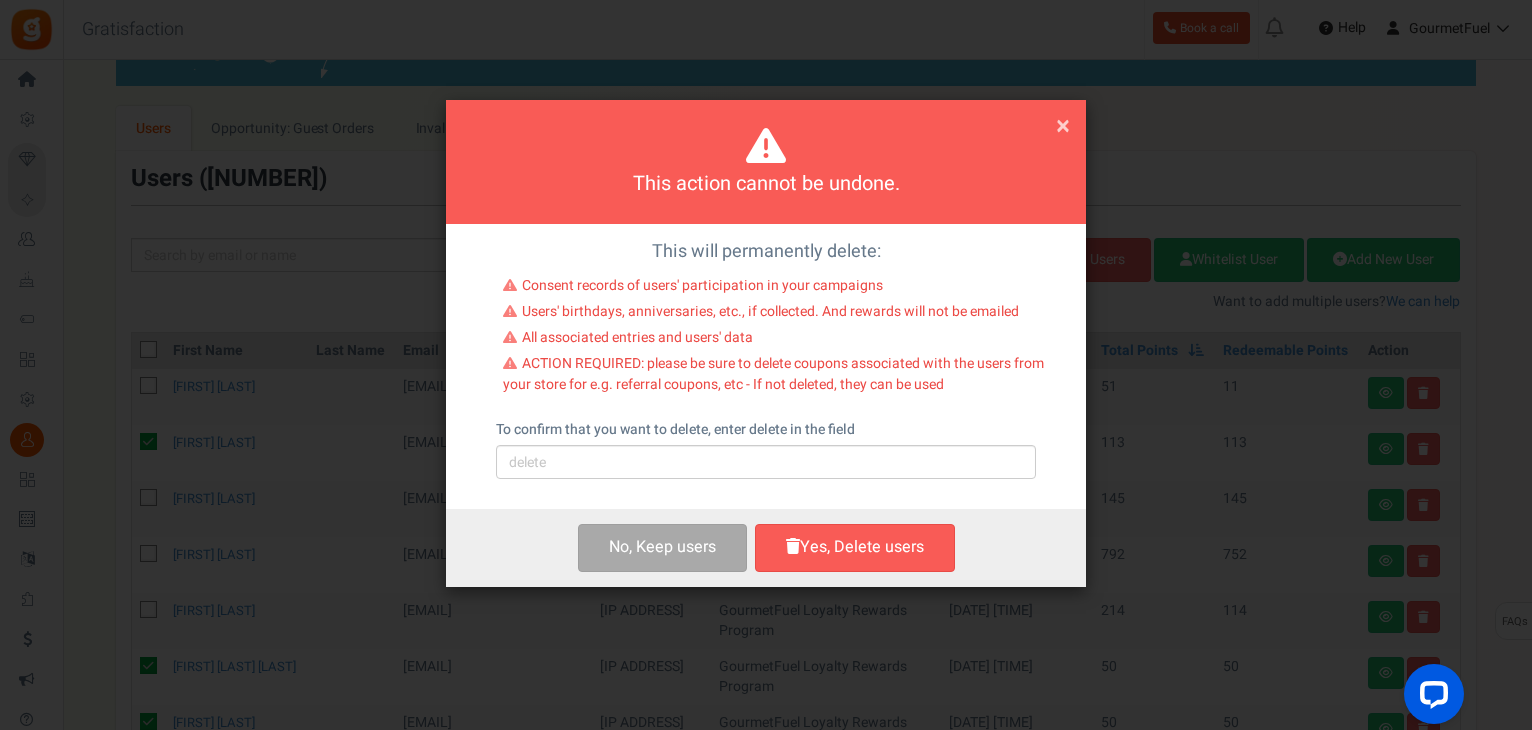 click on "To confirm that you want to delete, enter delete in the field
Please type 'delete' in the above field" at bounding box center [766, 449] 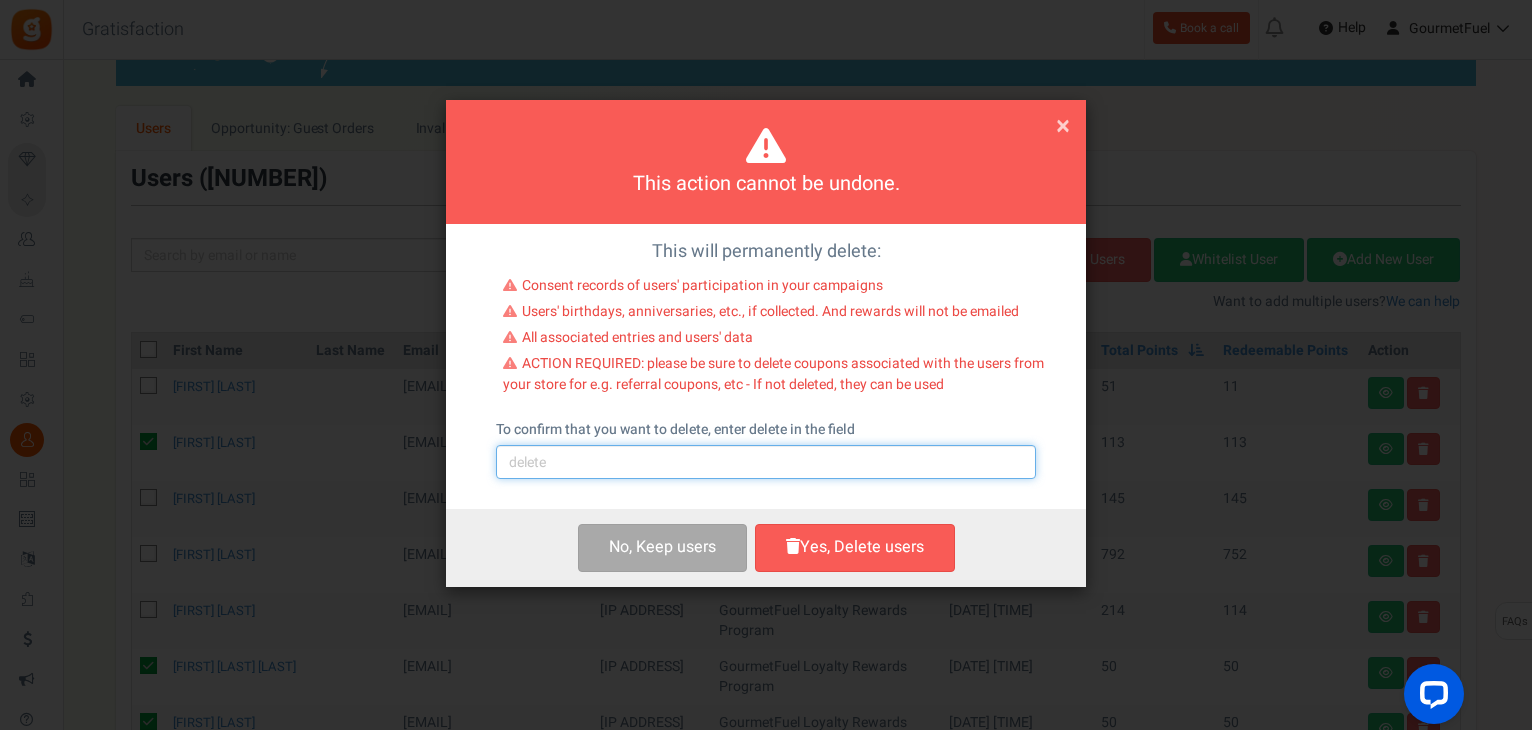 click at bounding box center [766, 462] 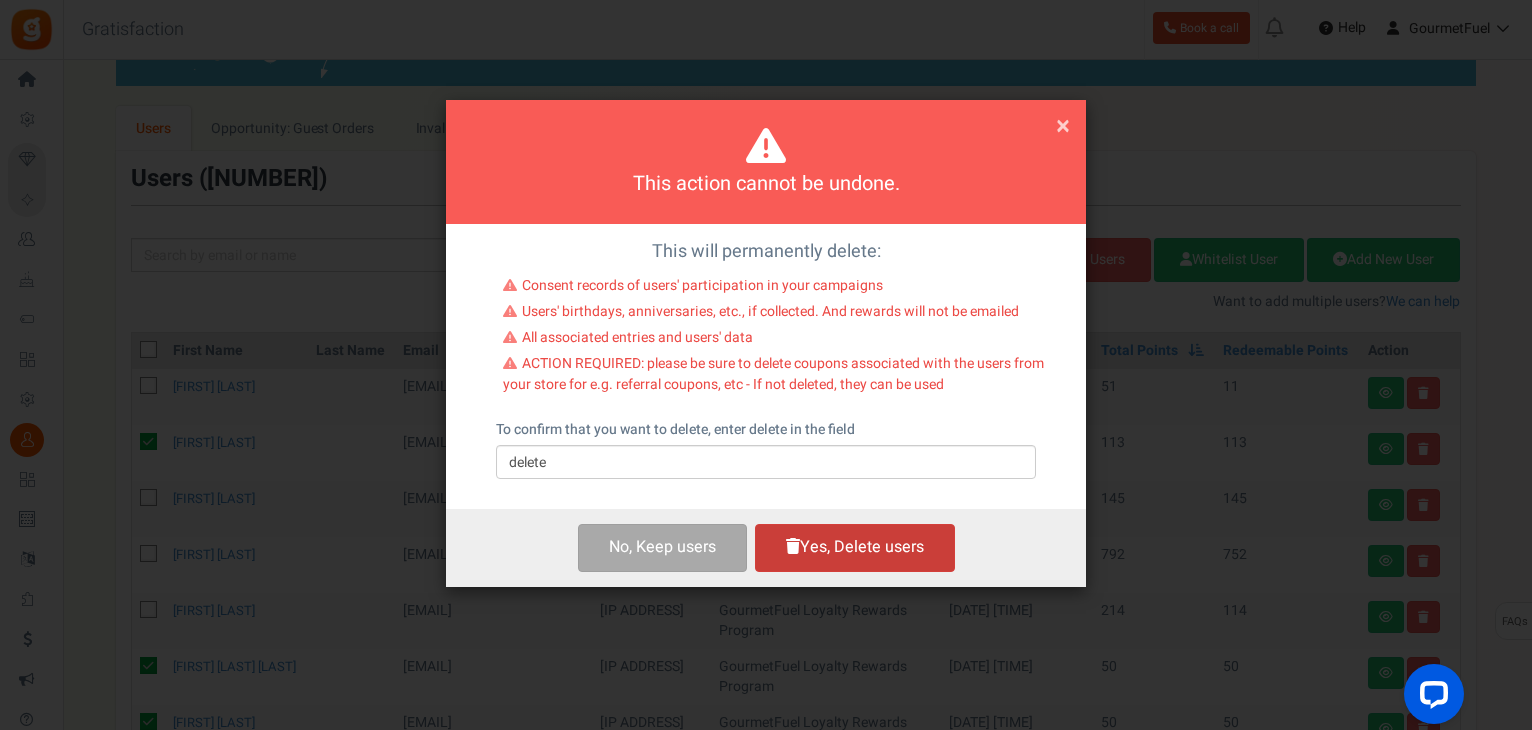 click on "Yes, Delete users" at bounding box center (855, 547) 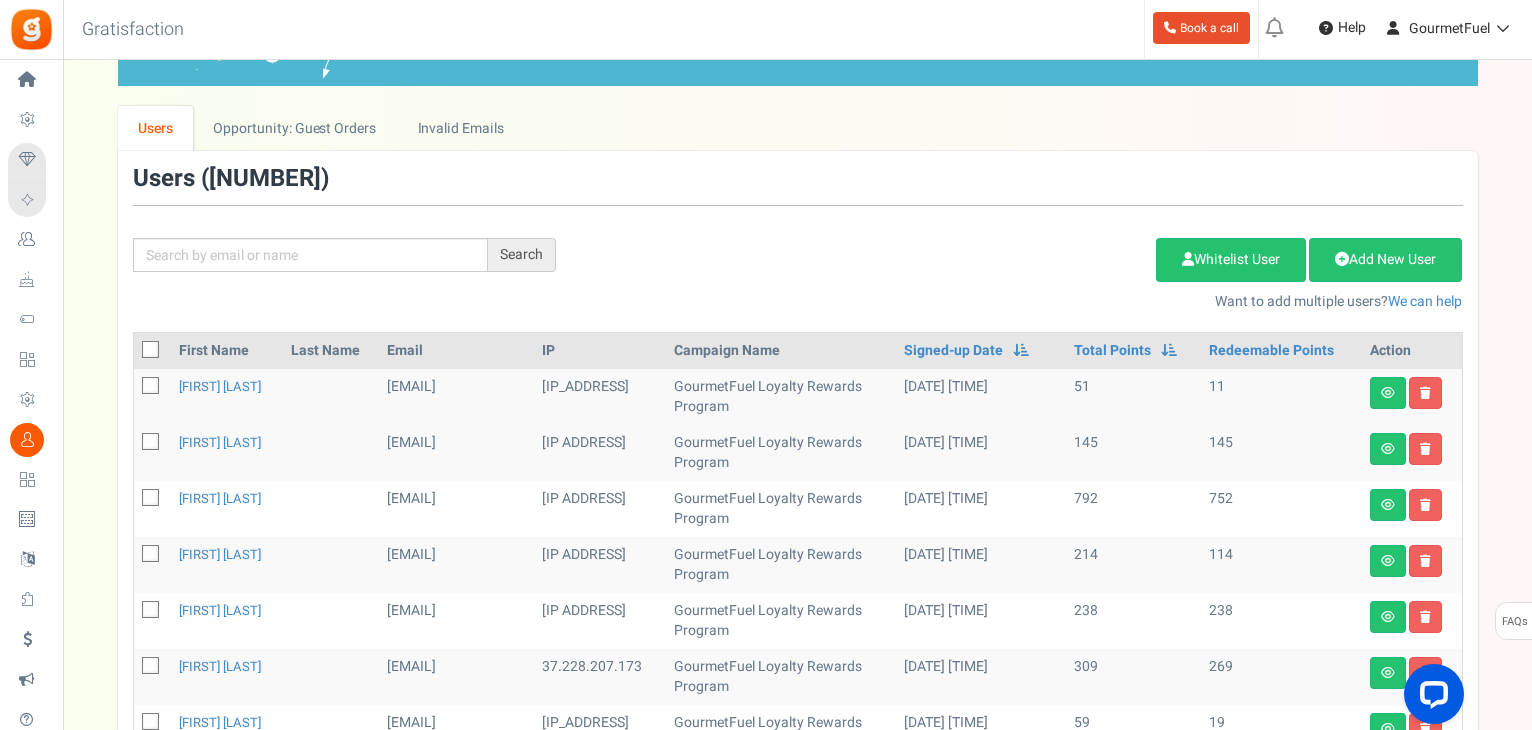 click at bounding box center [151, 443] 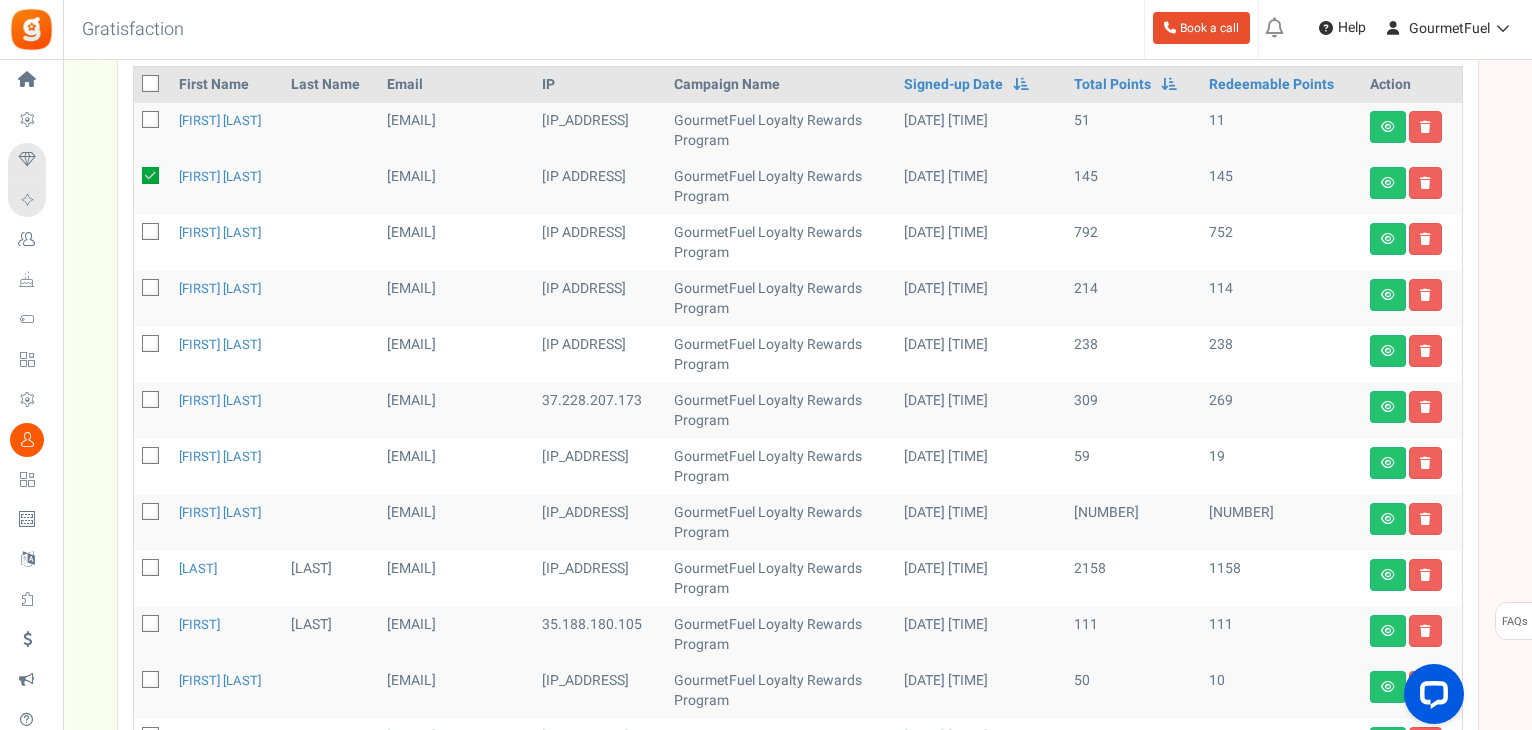scroll, scrollTop: 389, scrollLeft: 0, axis: vertical 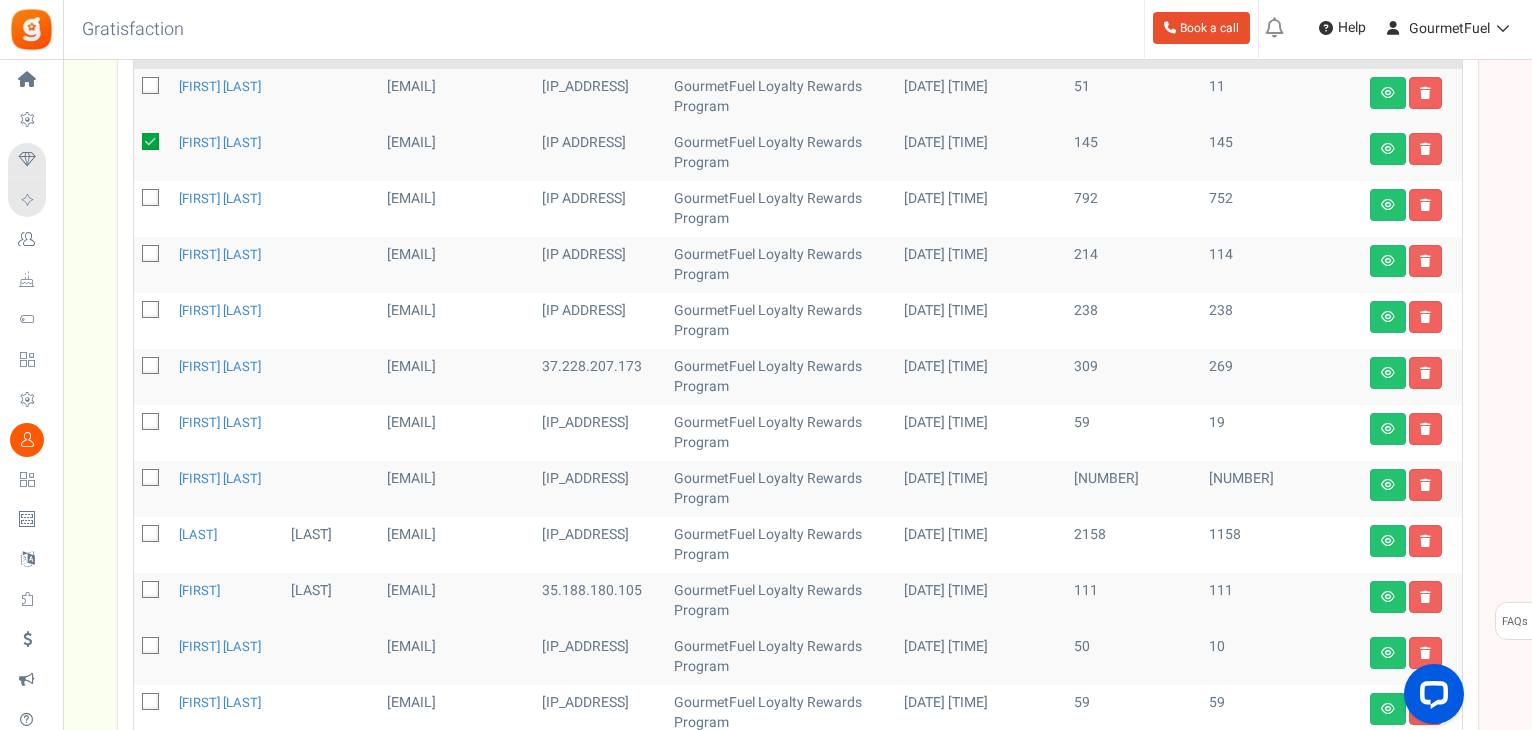 click at bounding box center (151, 311) 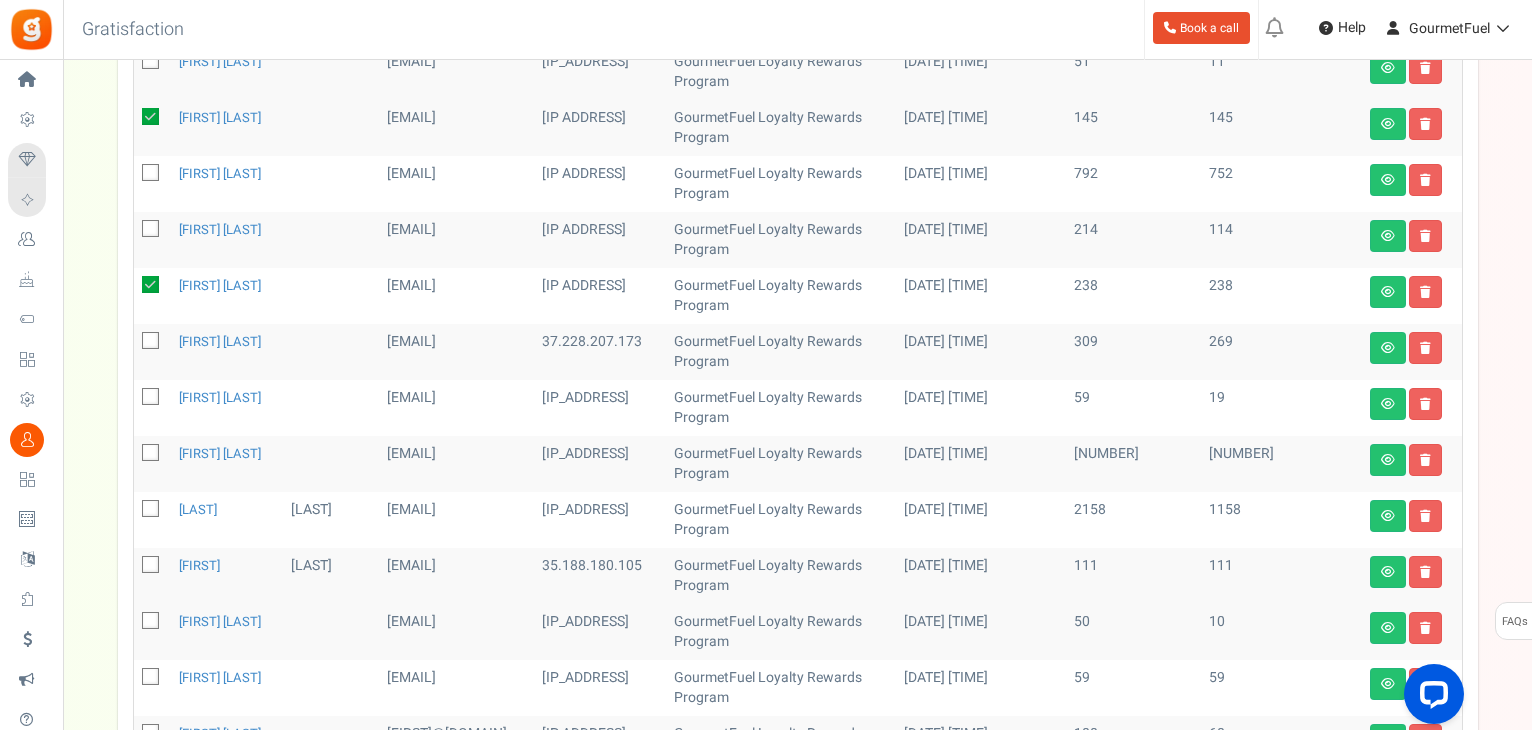 scroll, scrollTop: 589, scrollLeft: 0, axis: vertical 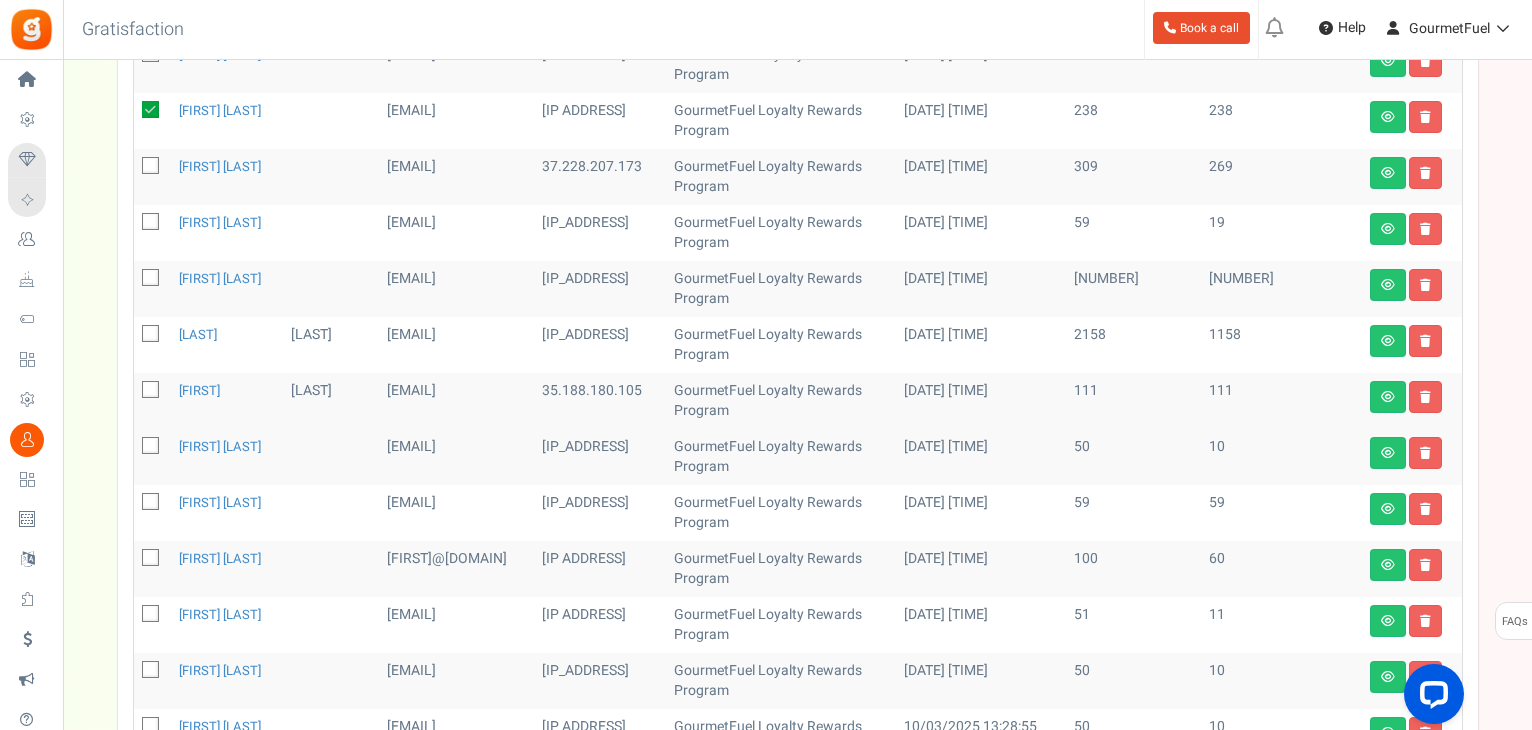 click at bounding box center [151, 391] 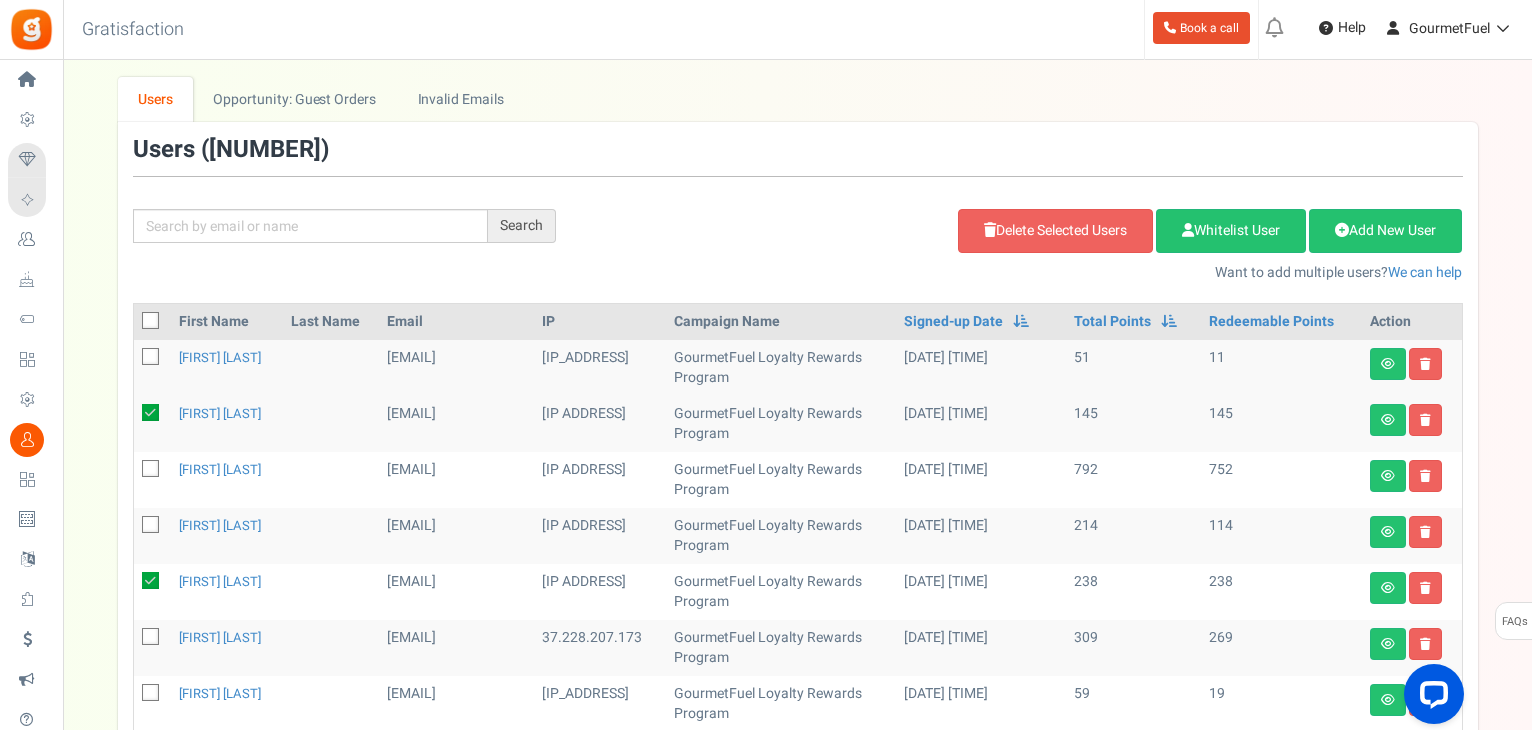scroll, scrollTop: 0, scrollLeft: 0, axis: both 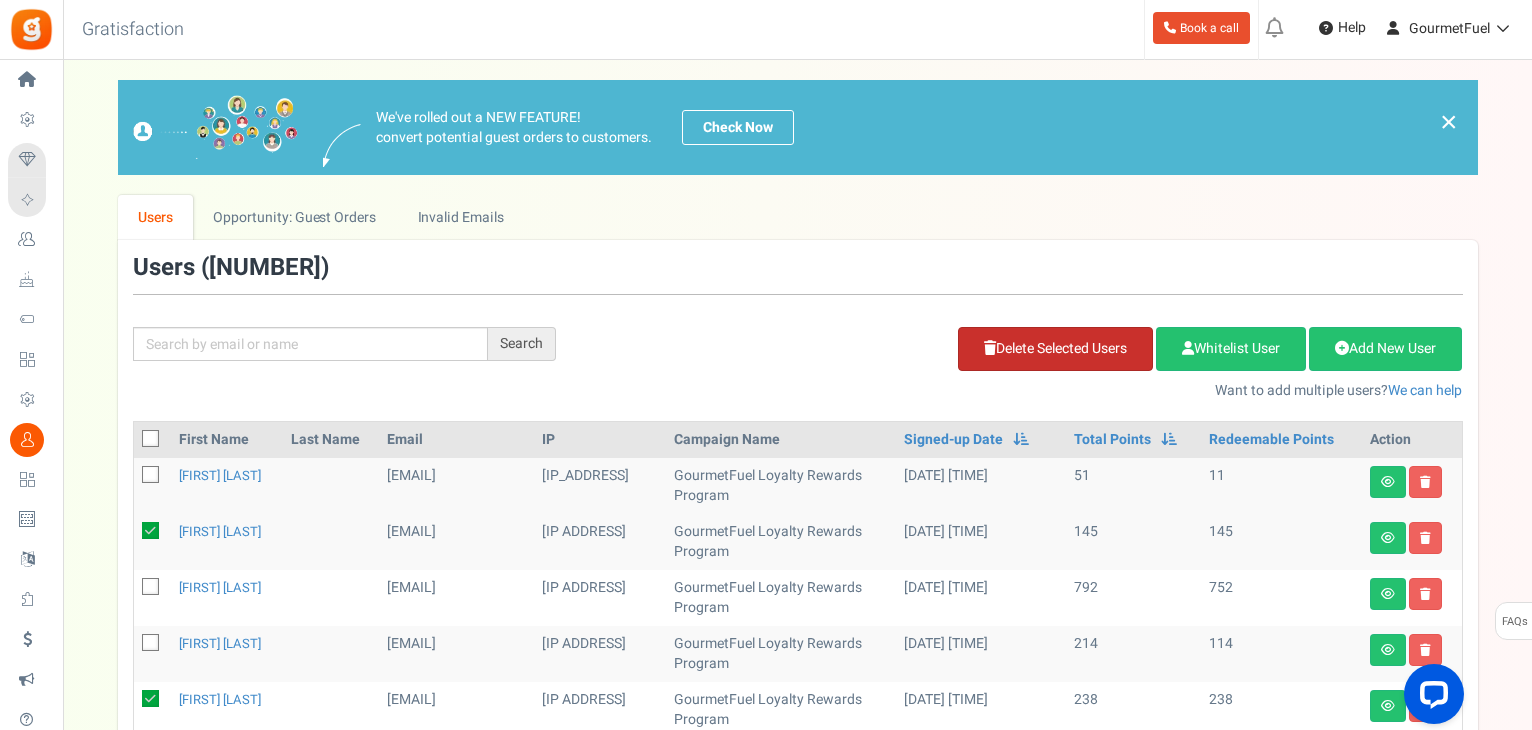 click on "Delete Selected Users" at bounding box center [1055, 349] 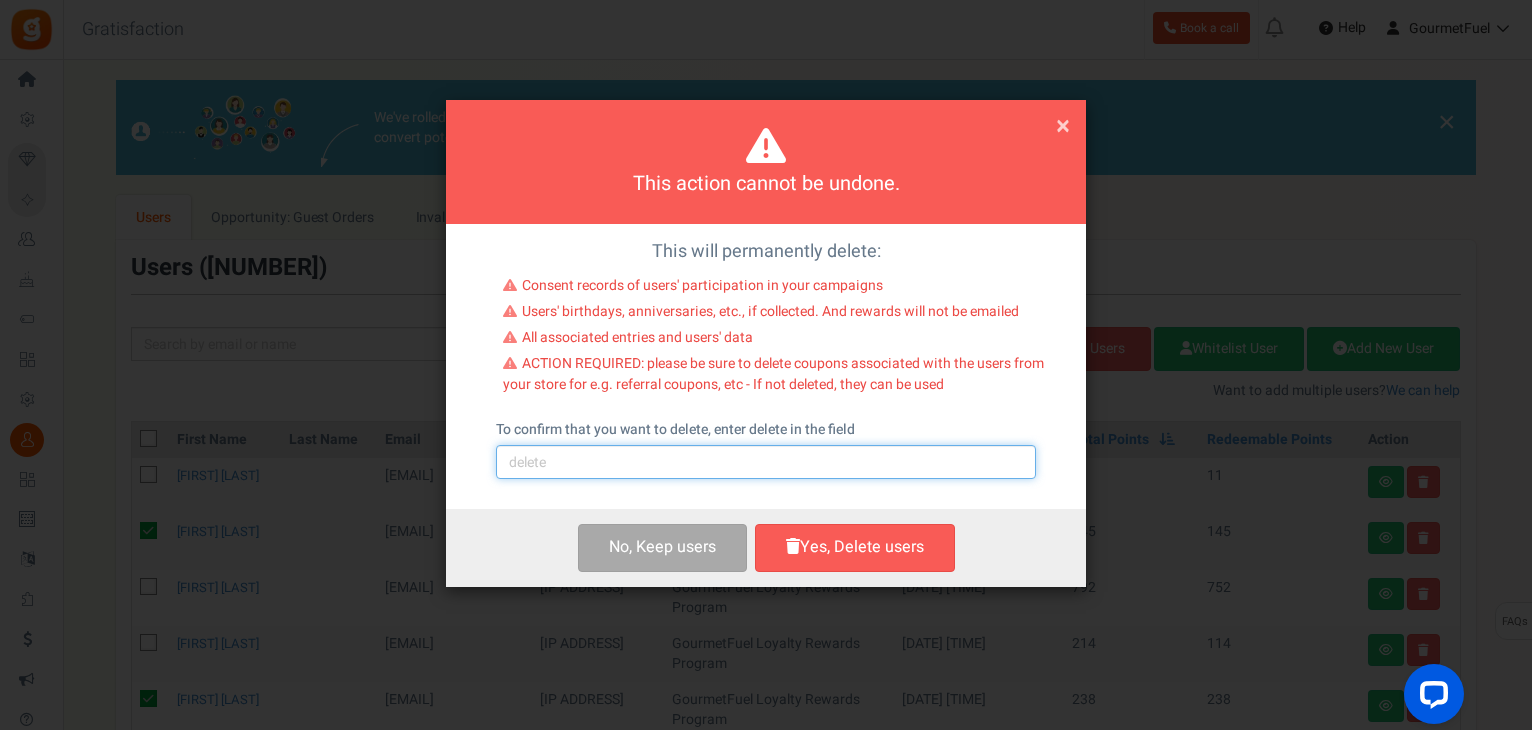 click at bounding box center (766, 462) 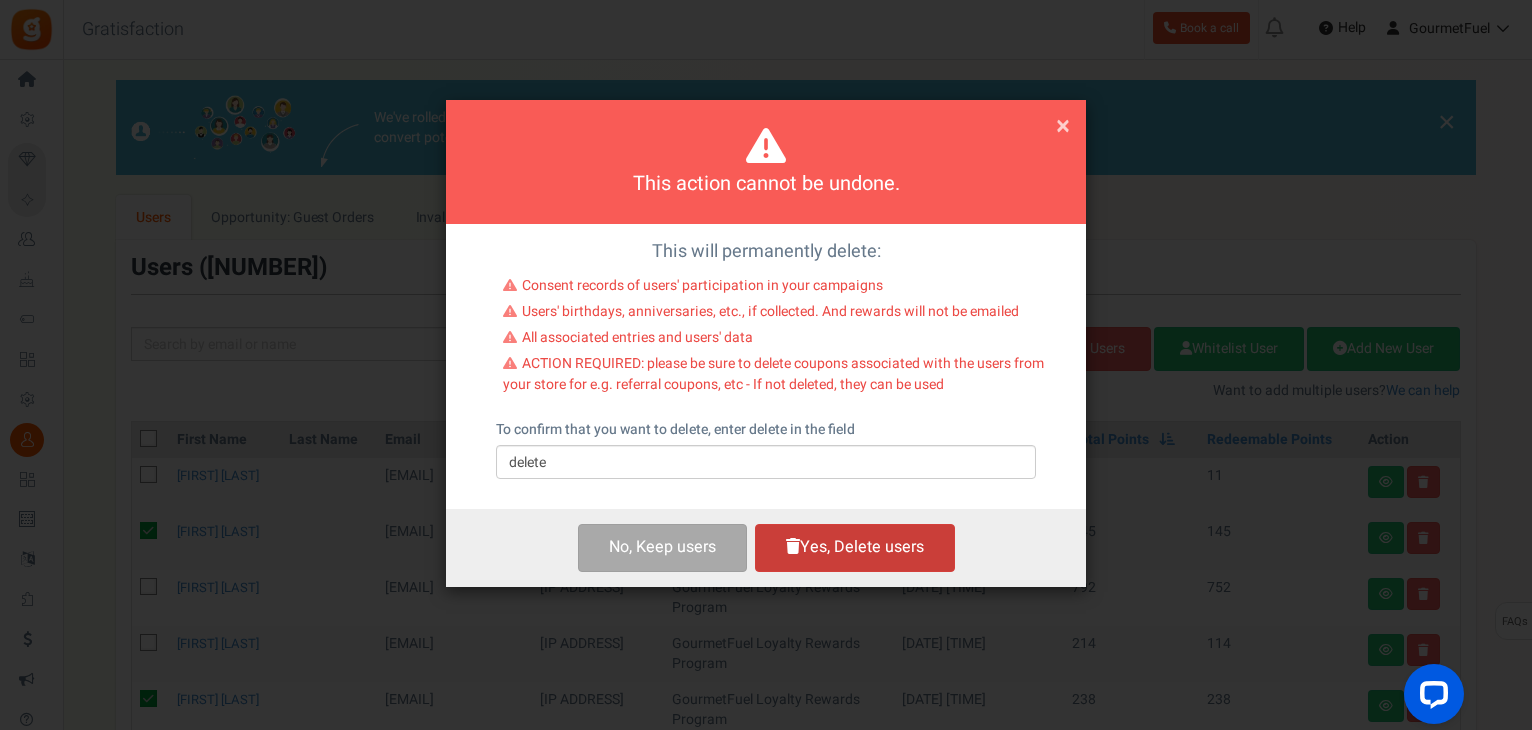 click on "Yes, Delete users" at bounding box center (855, 547) 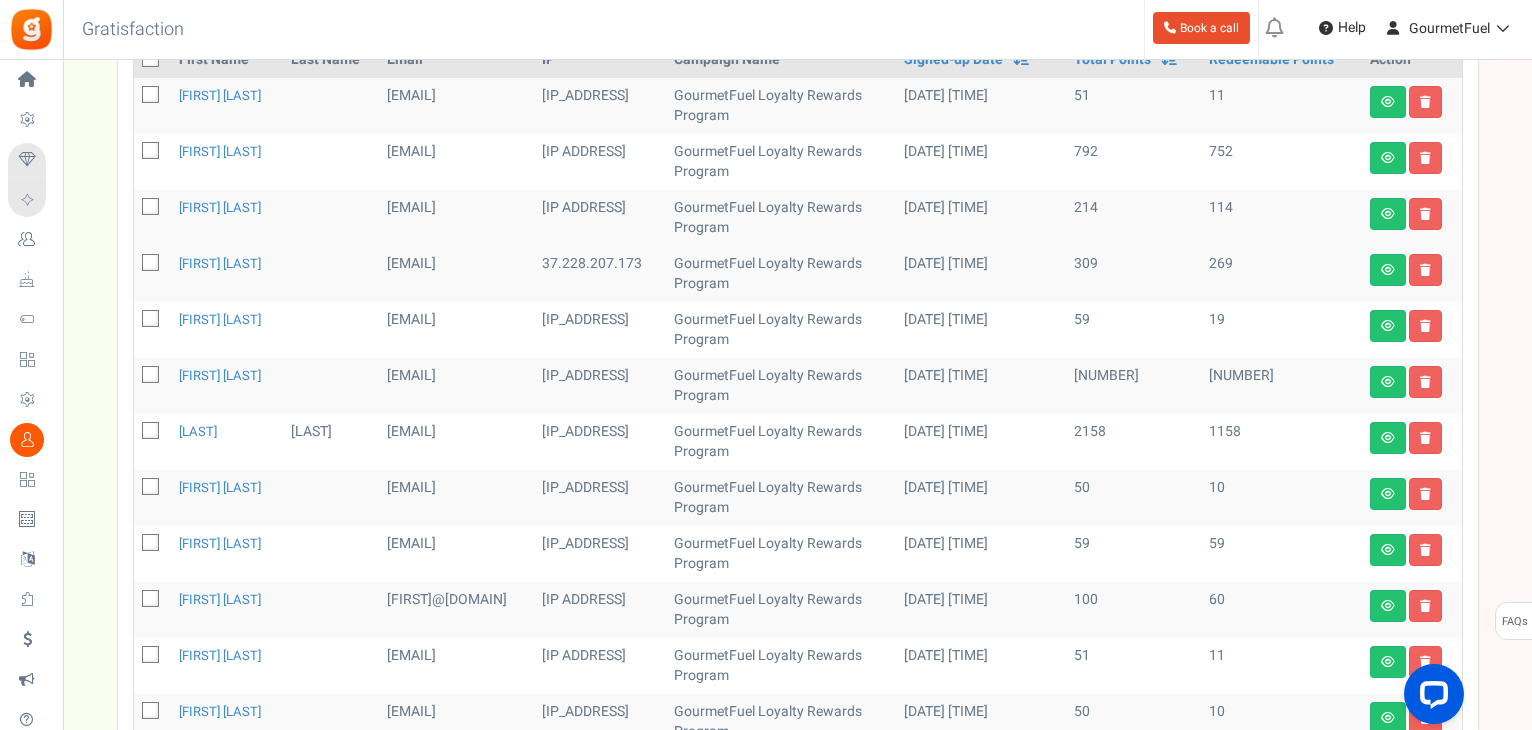 scroll, scrollTop: 500, scrollLeft: 0, axis: vertical 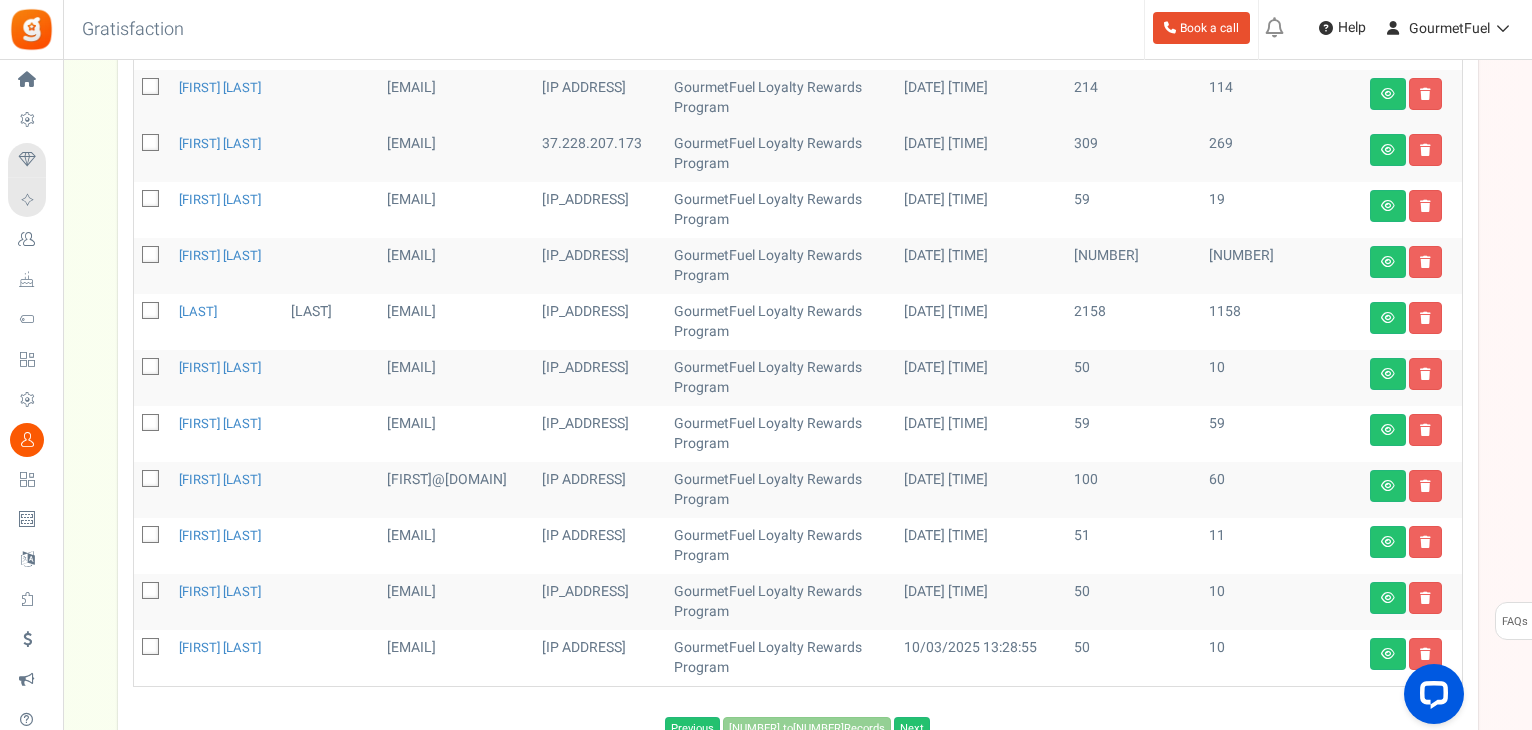 click at bounding box center [151, 424] 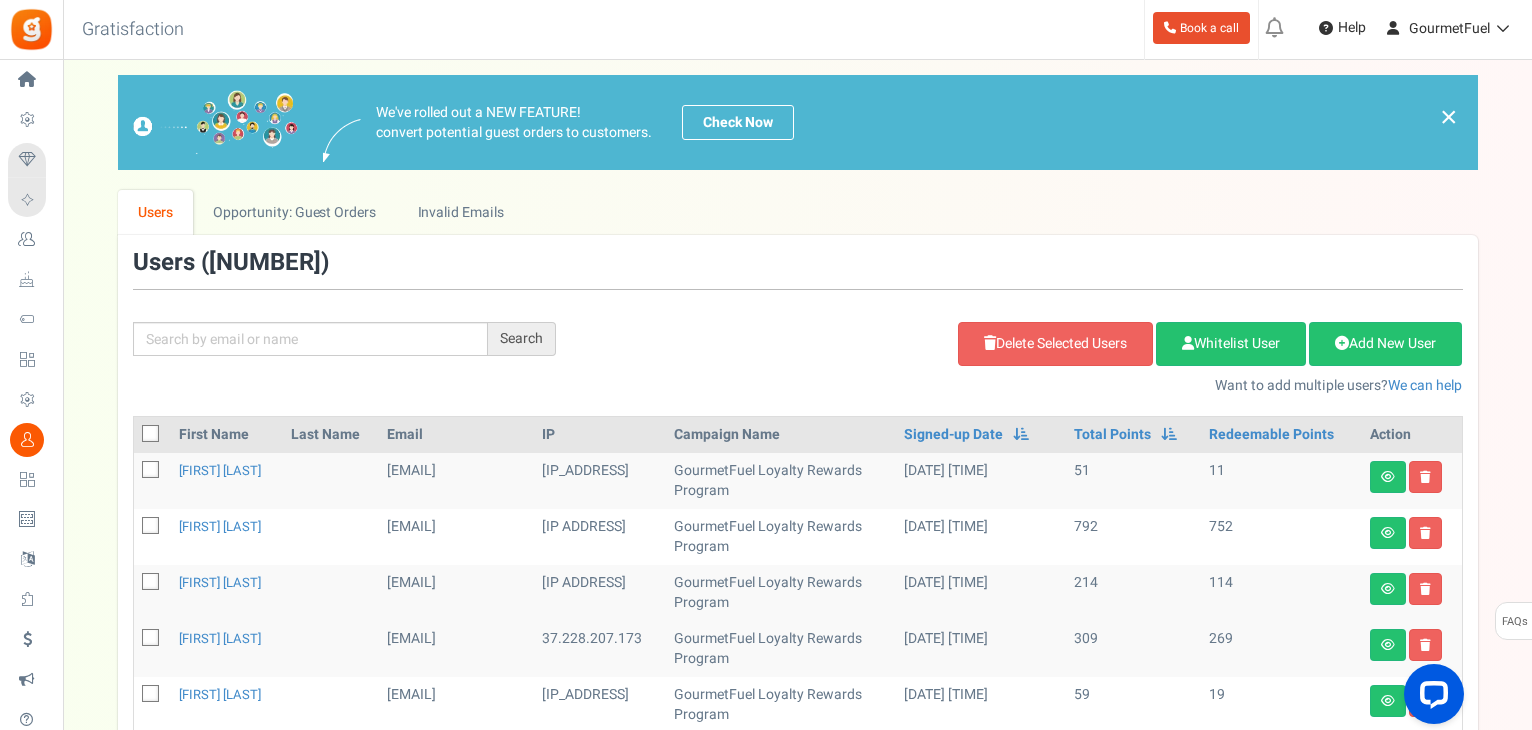 scroll, scrollTop: 0, scrollLeft: 0, axis: both 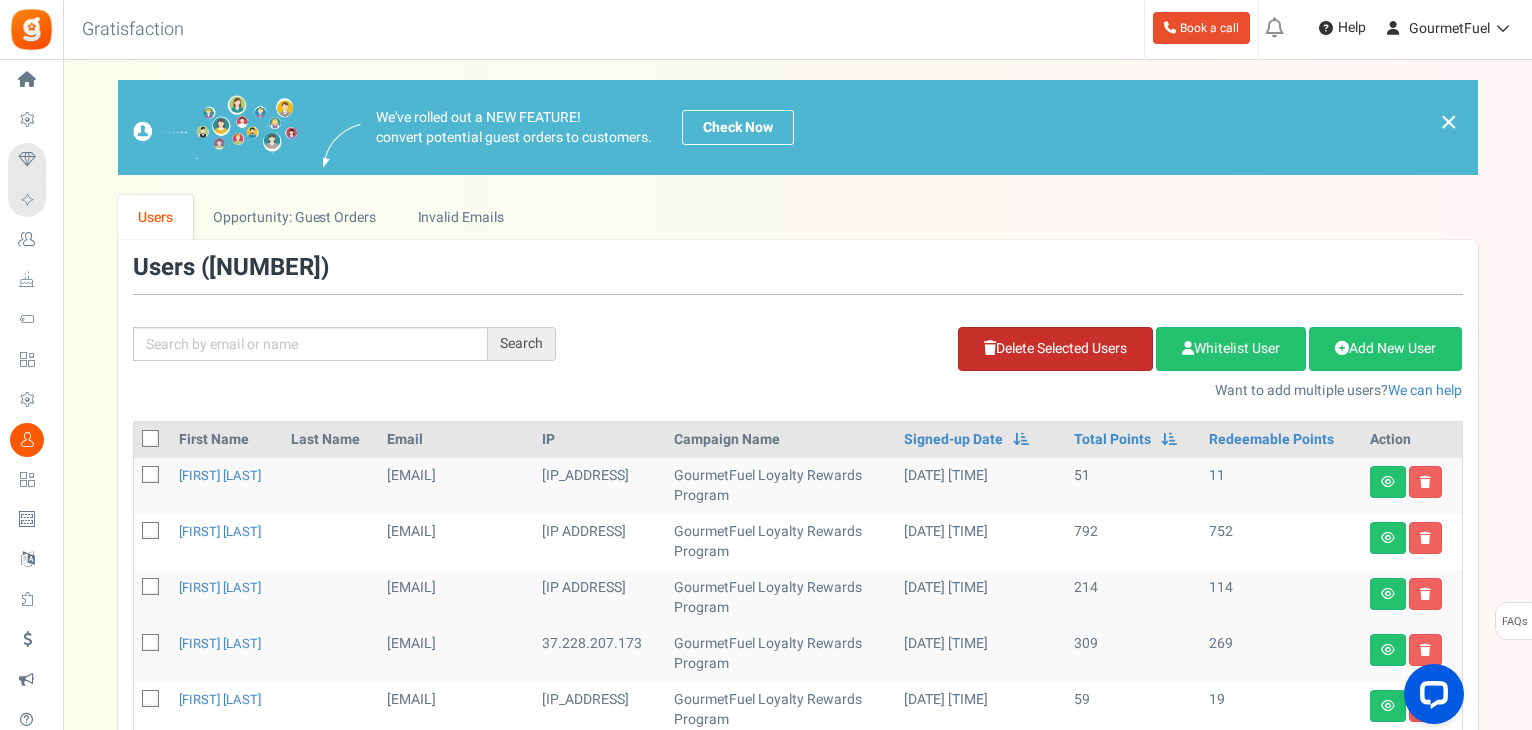 click on "Delete Selected Users" at bounding box center (1055, 349) 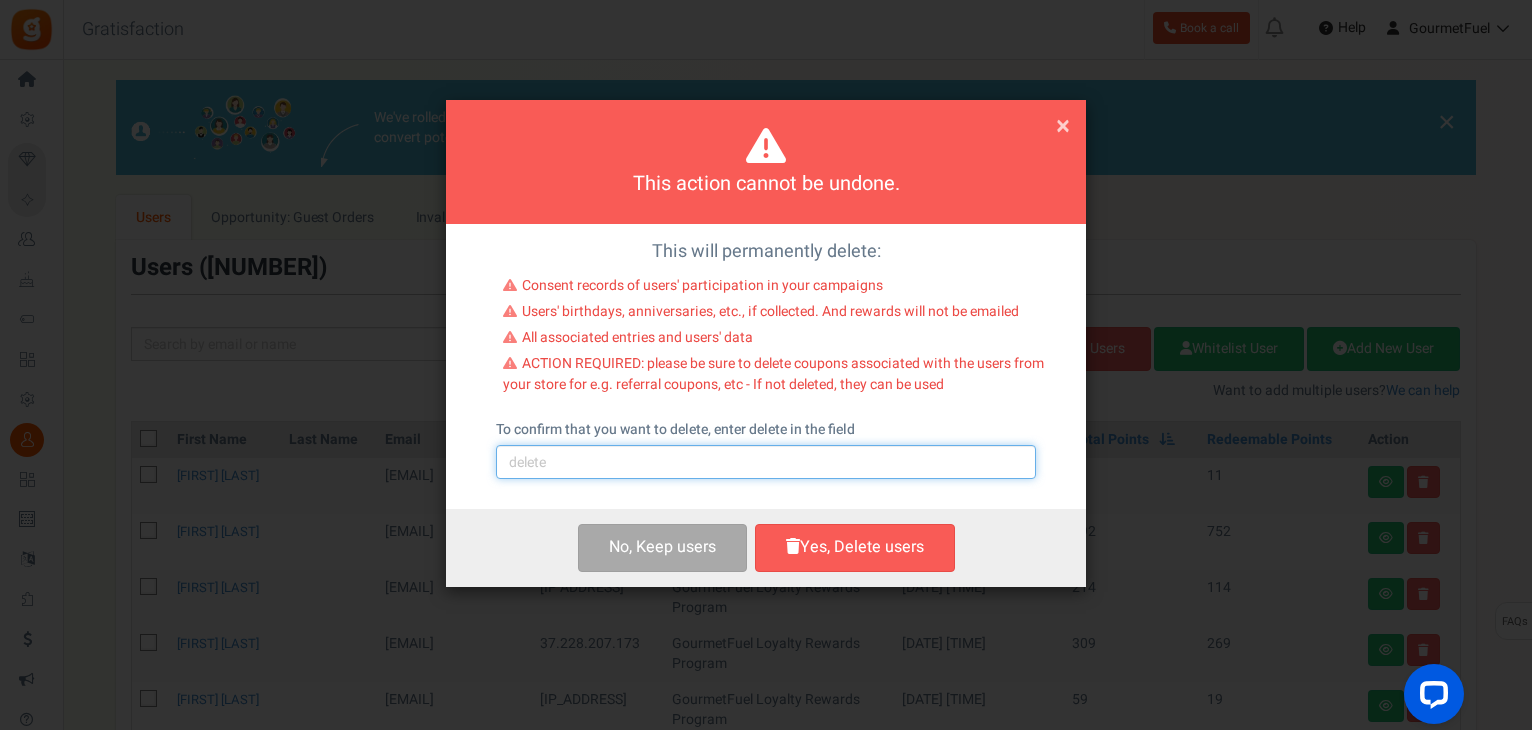 click at bounding box center (766, 462) 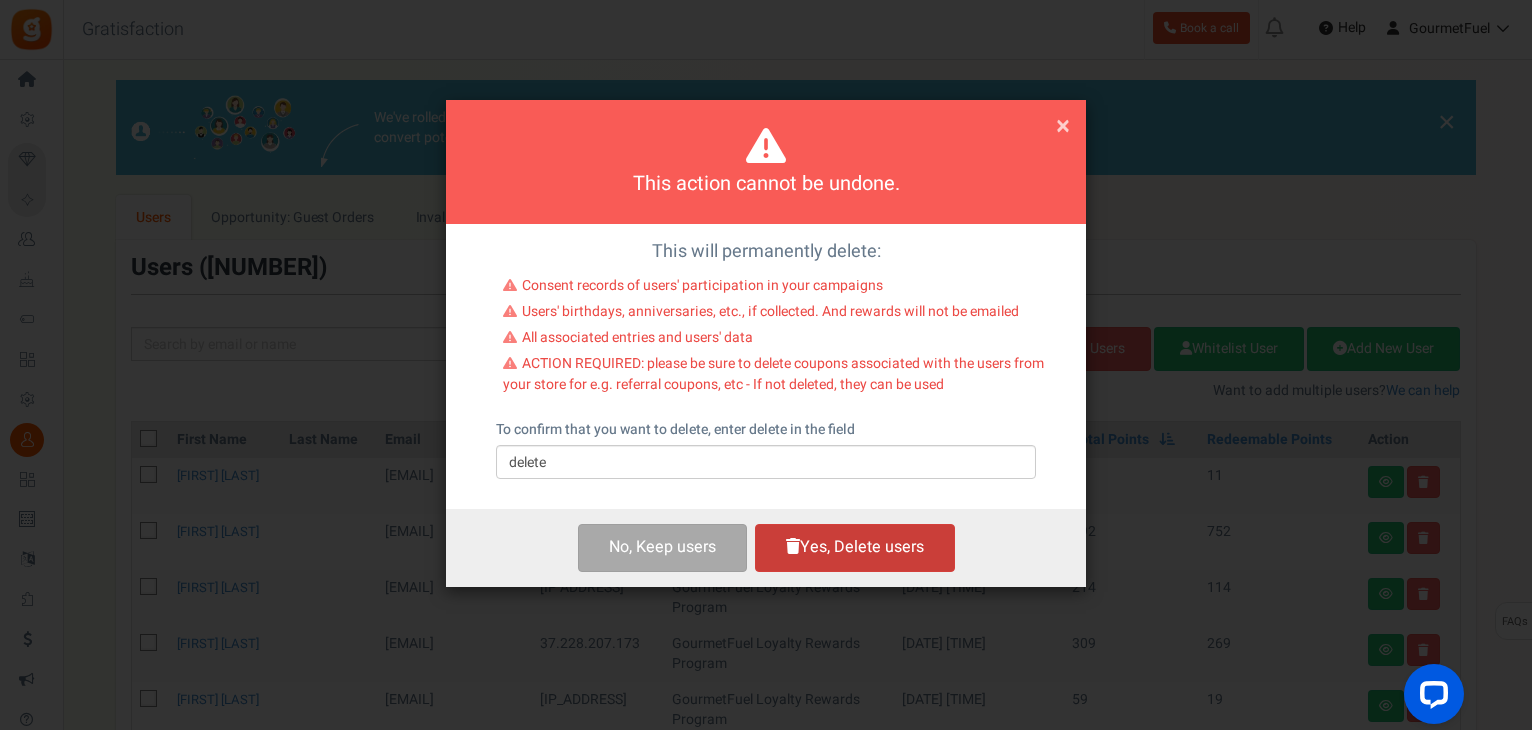 click on "Yes, Delete users" at bounding box center (855, 547) 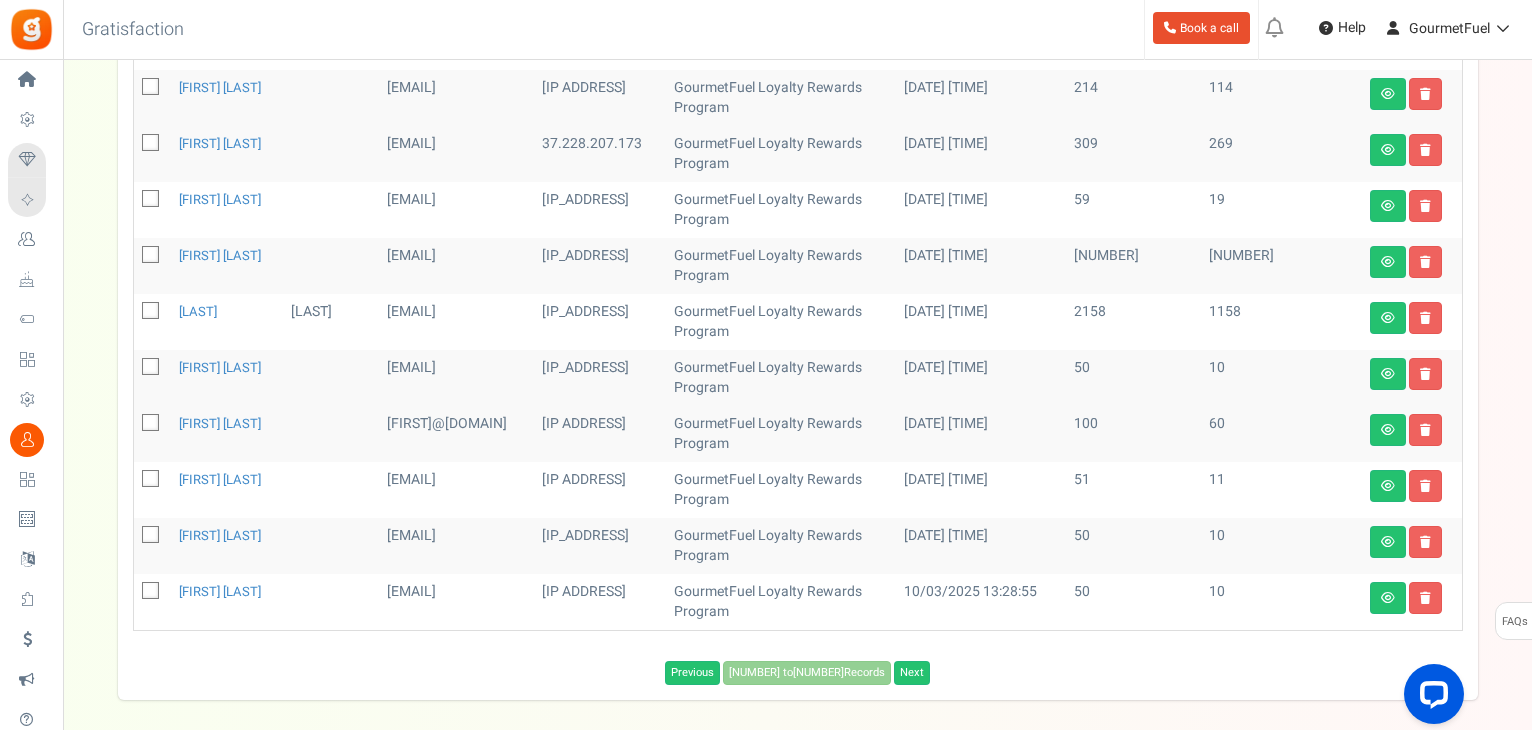 scroll, scrollTop: 589, scrollLeft: 0, axis: vertical 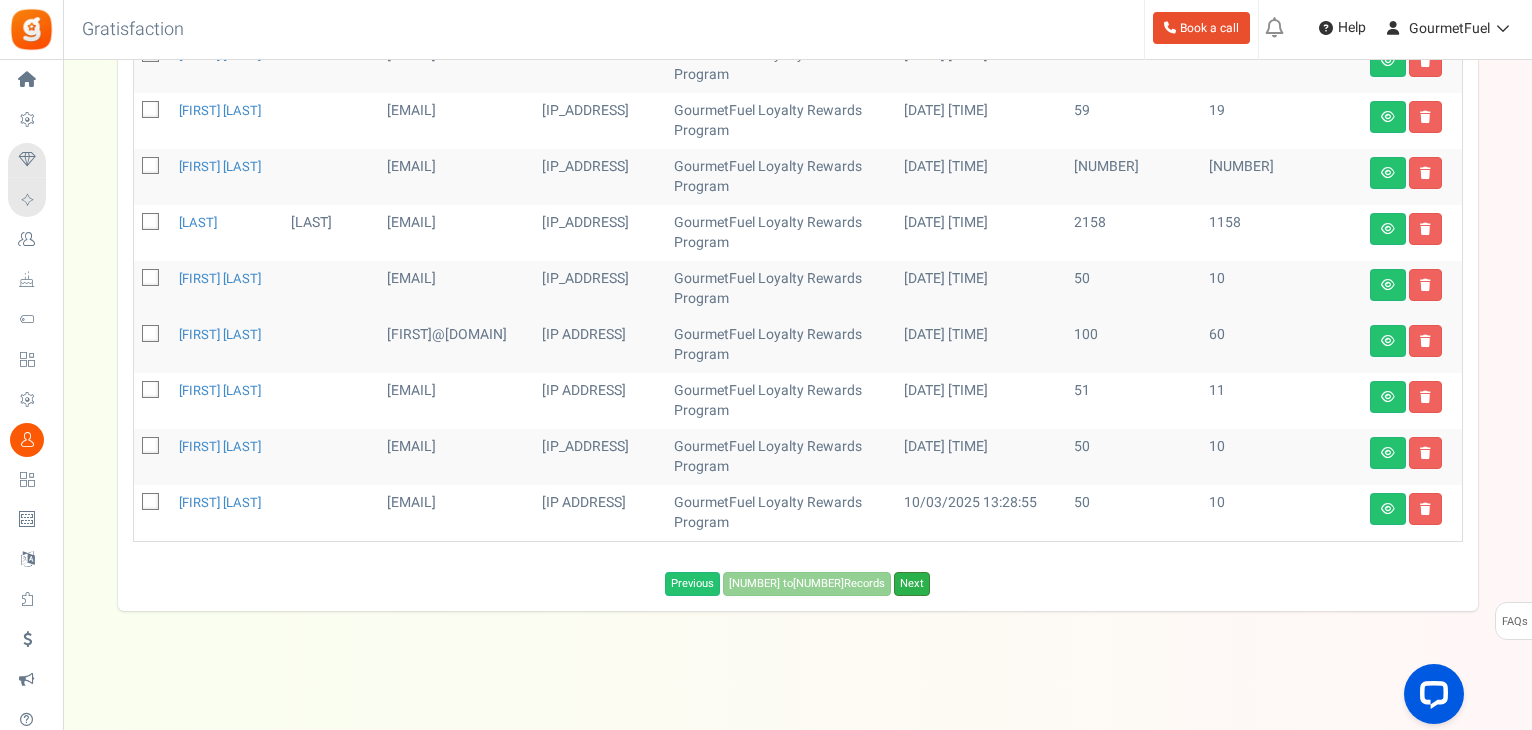 click on "Next" at bounding box center (912, 584) 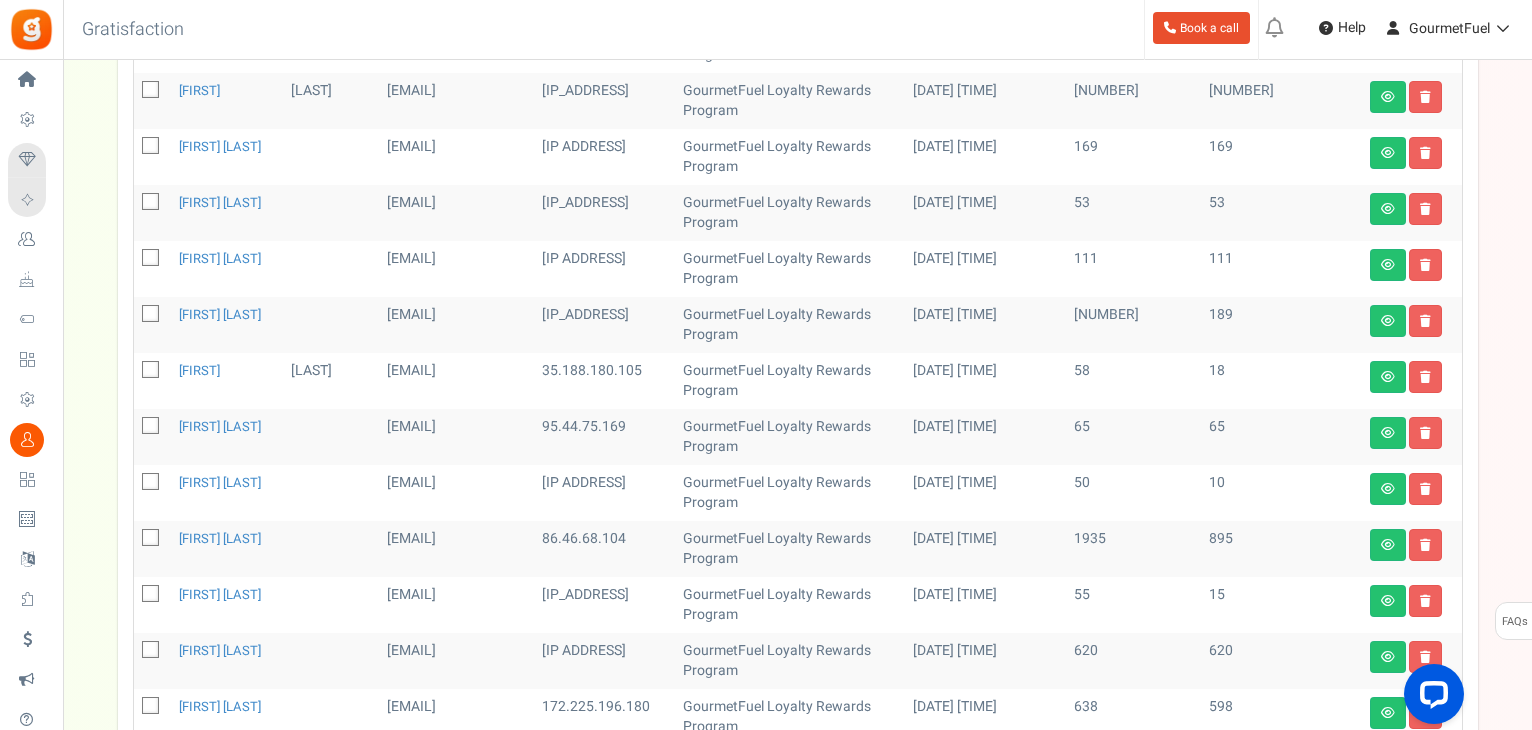 scroll, scrollTop: 309, scrollLeft: 0, axis: vertical 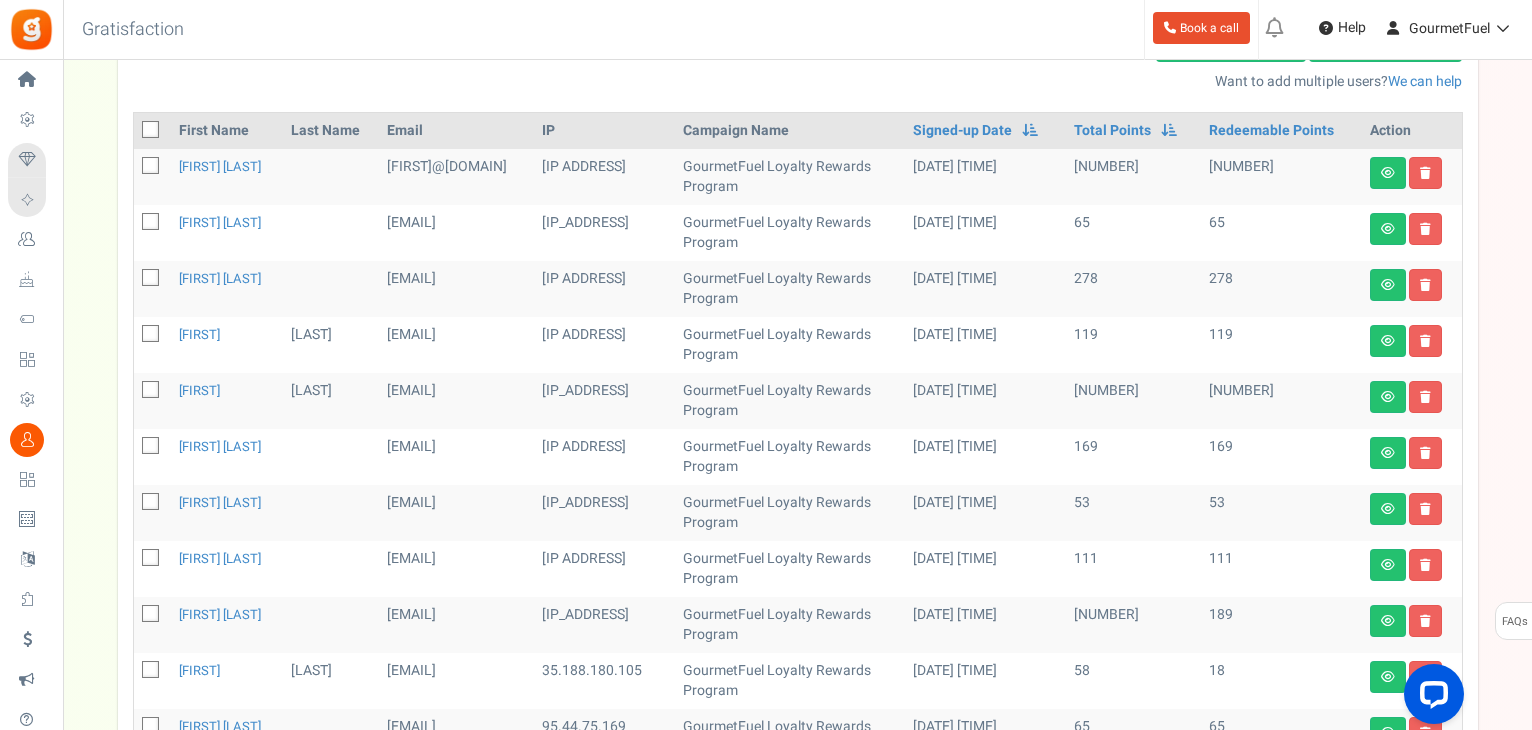 click at bounding box center (151, 223) 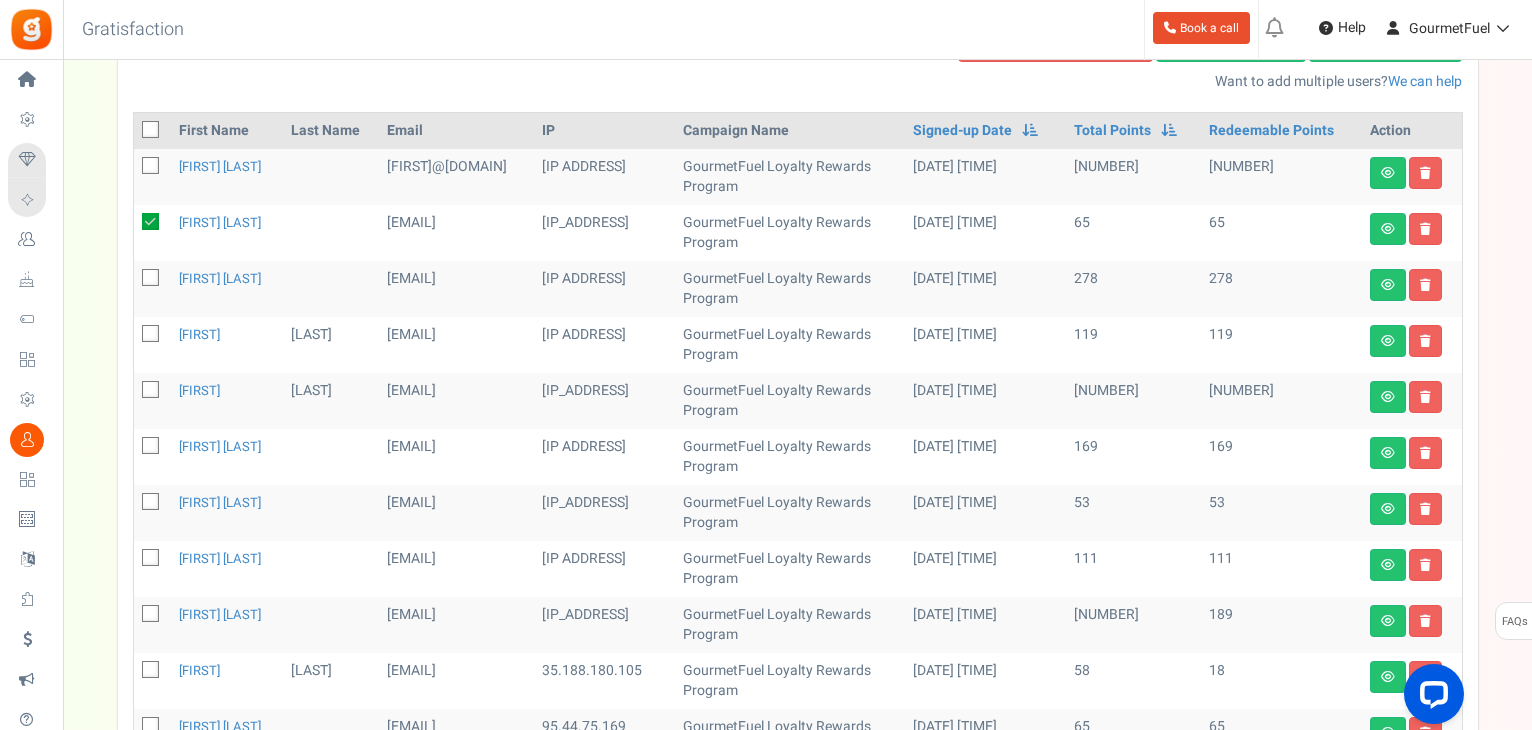 scroll, scrollTop: 409, scrollLeft: 0, axis: vertical 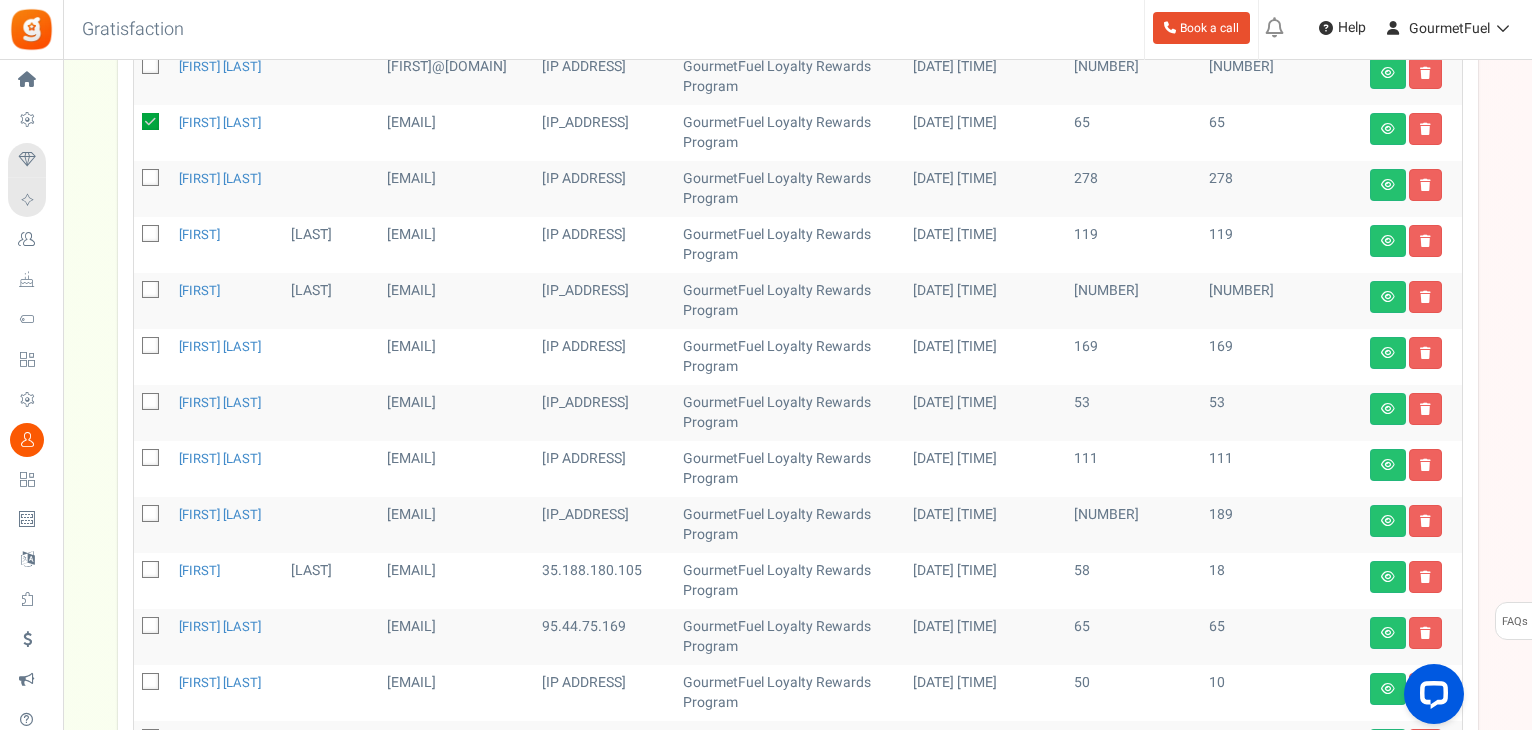 click at bounding box center (151, 403) 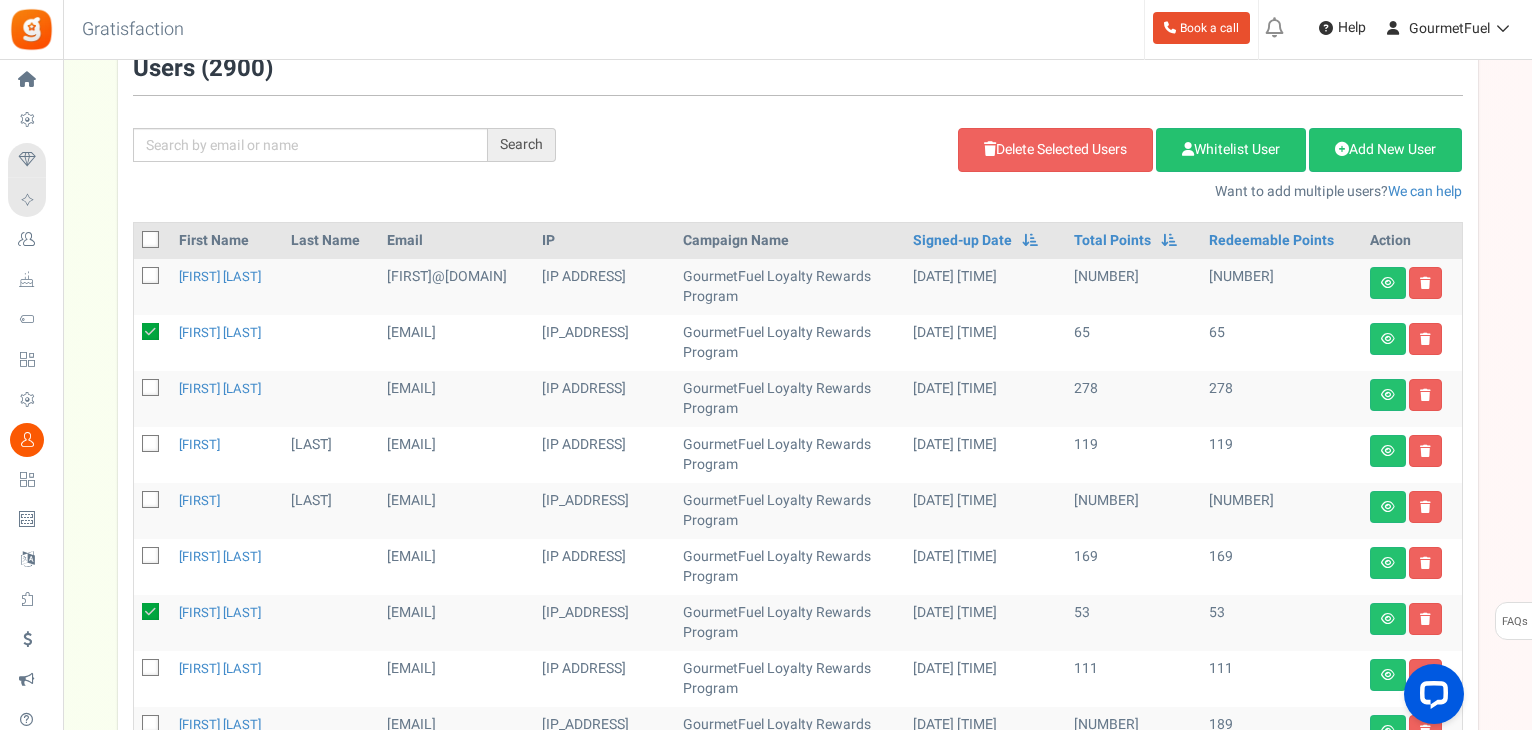 scroll, scrollTop: 9, scrollLeft: 0, axis: vertical 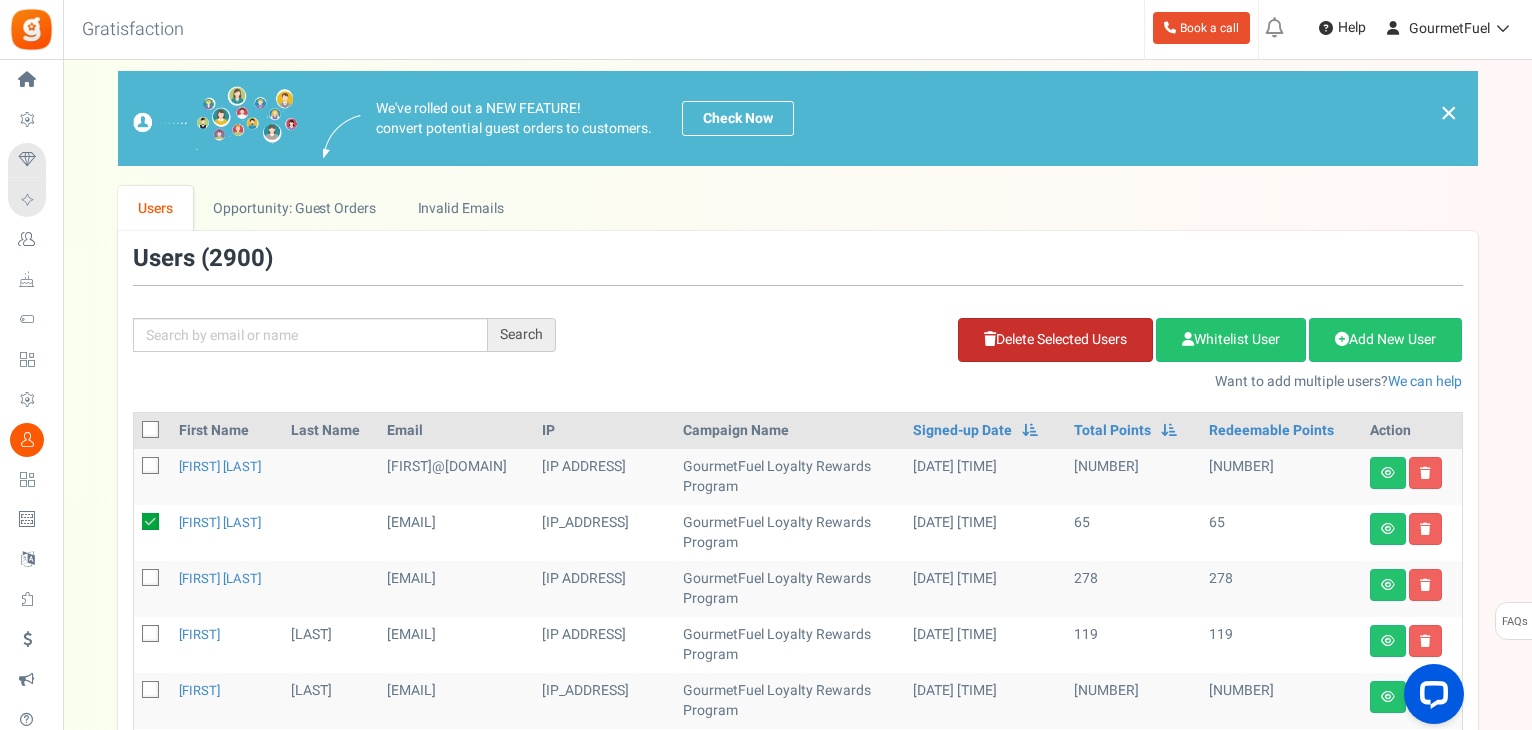 click on "Delete Selected Users" at bounding box center [1055, 340] 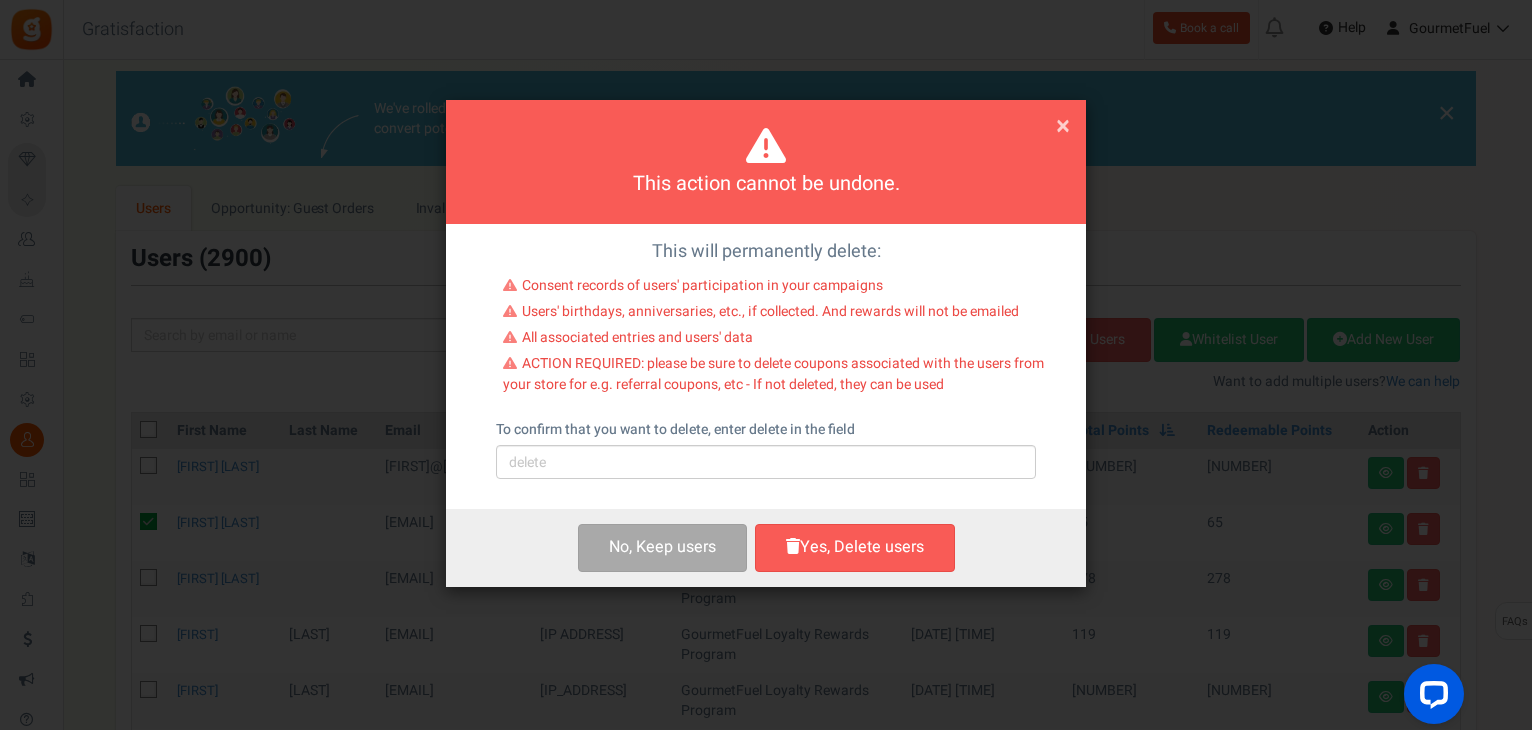 click on "To confirm that you want to delete, enter delete in the field
Please type 'delete' in the above field" at bounding box center (766, 449) 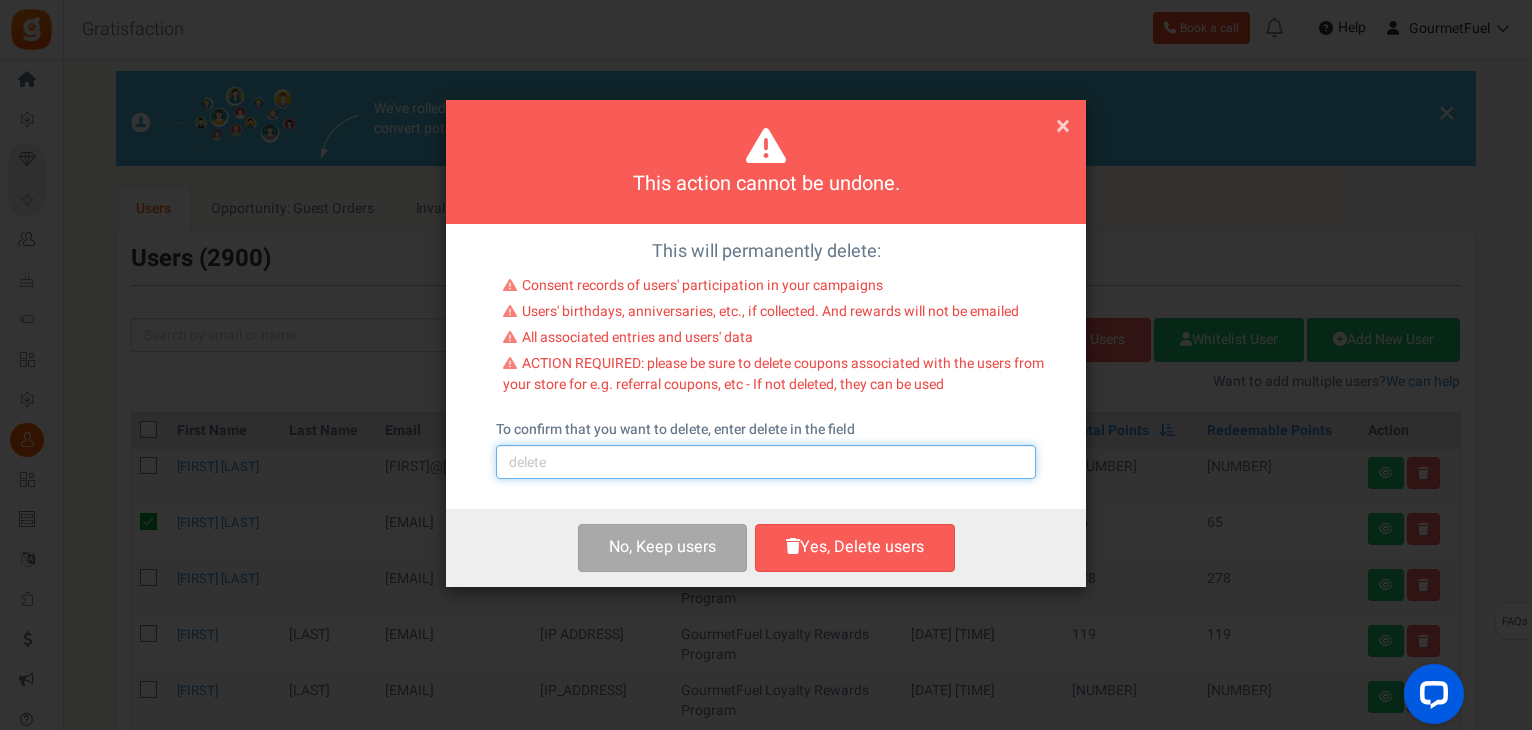 click at bounding box center [766, 462] 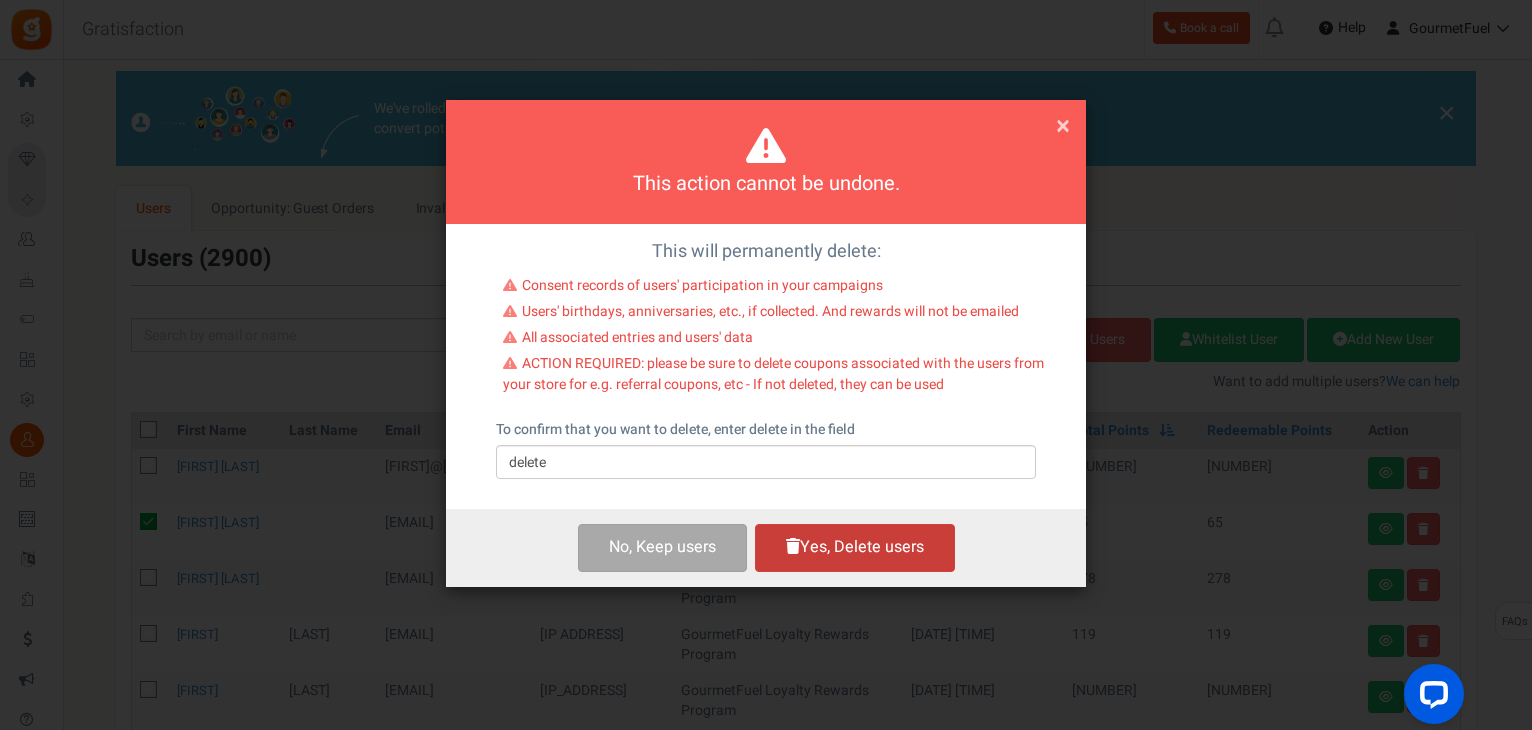 click on "Yes, Delete users" at bounding box center (855, 547) 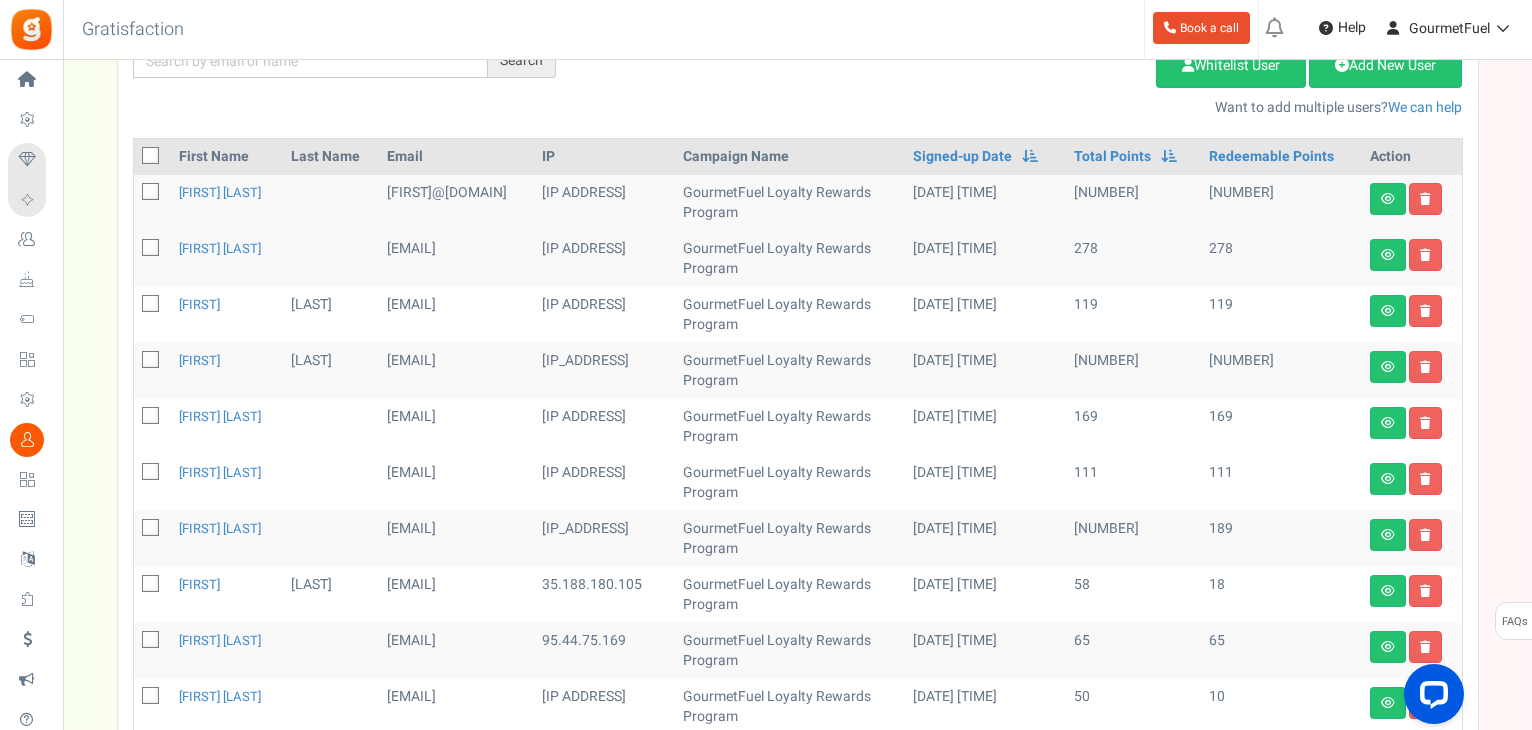 scroll, scrollTop: 309, scrollLeft: 0, axis: vertical 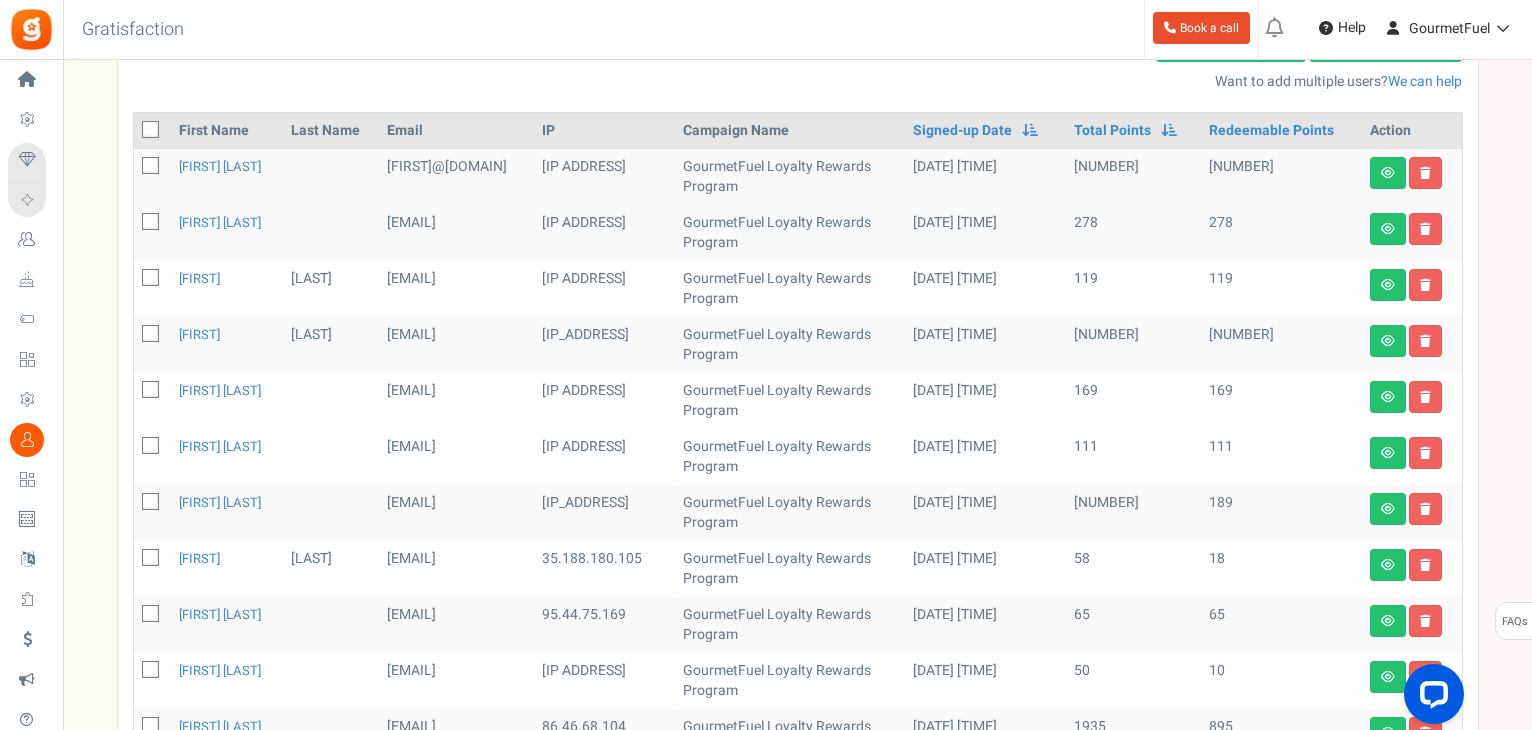 click at bounding box center (151, 335) 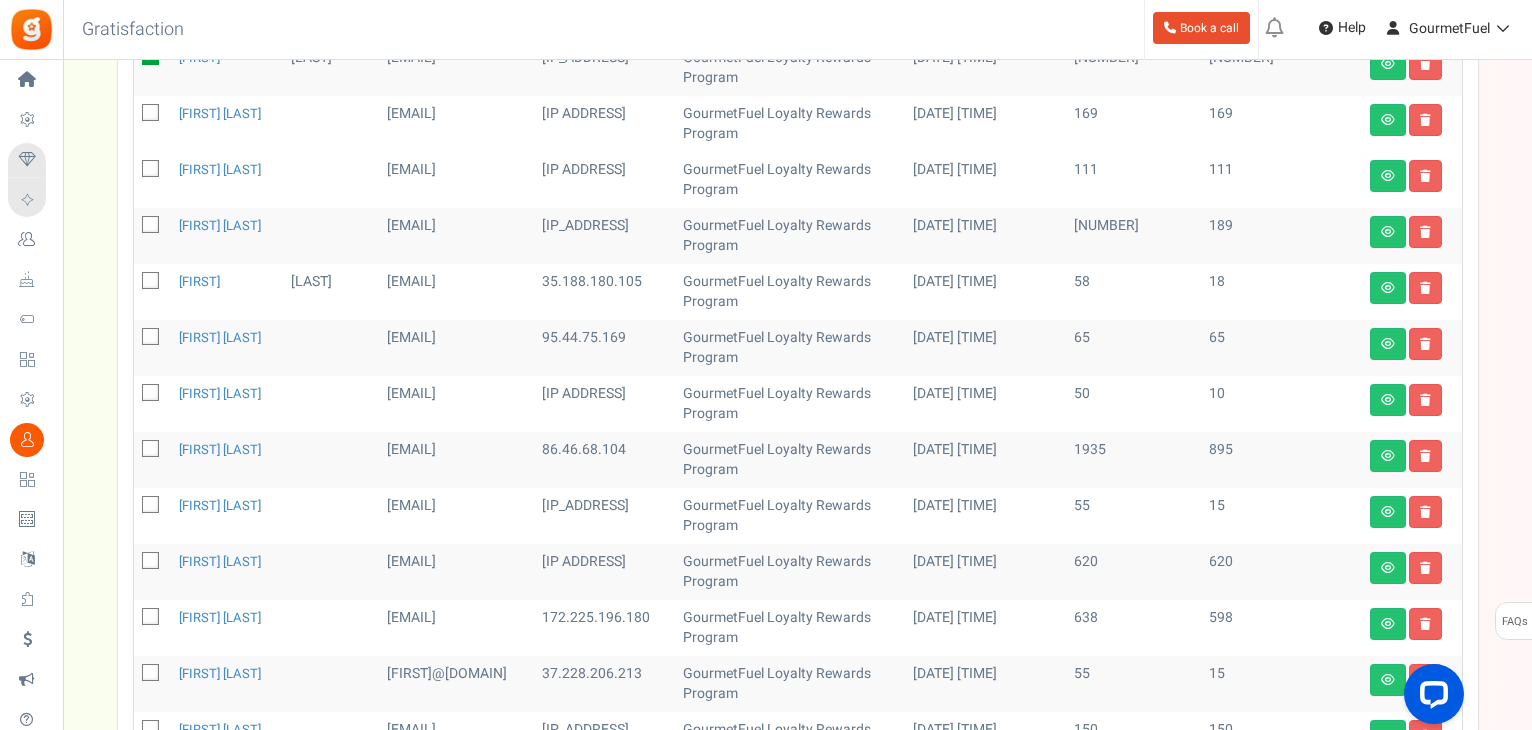 scroll, scrollTop: 709, scrollLeft: 0, axis: vertical 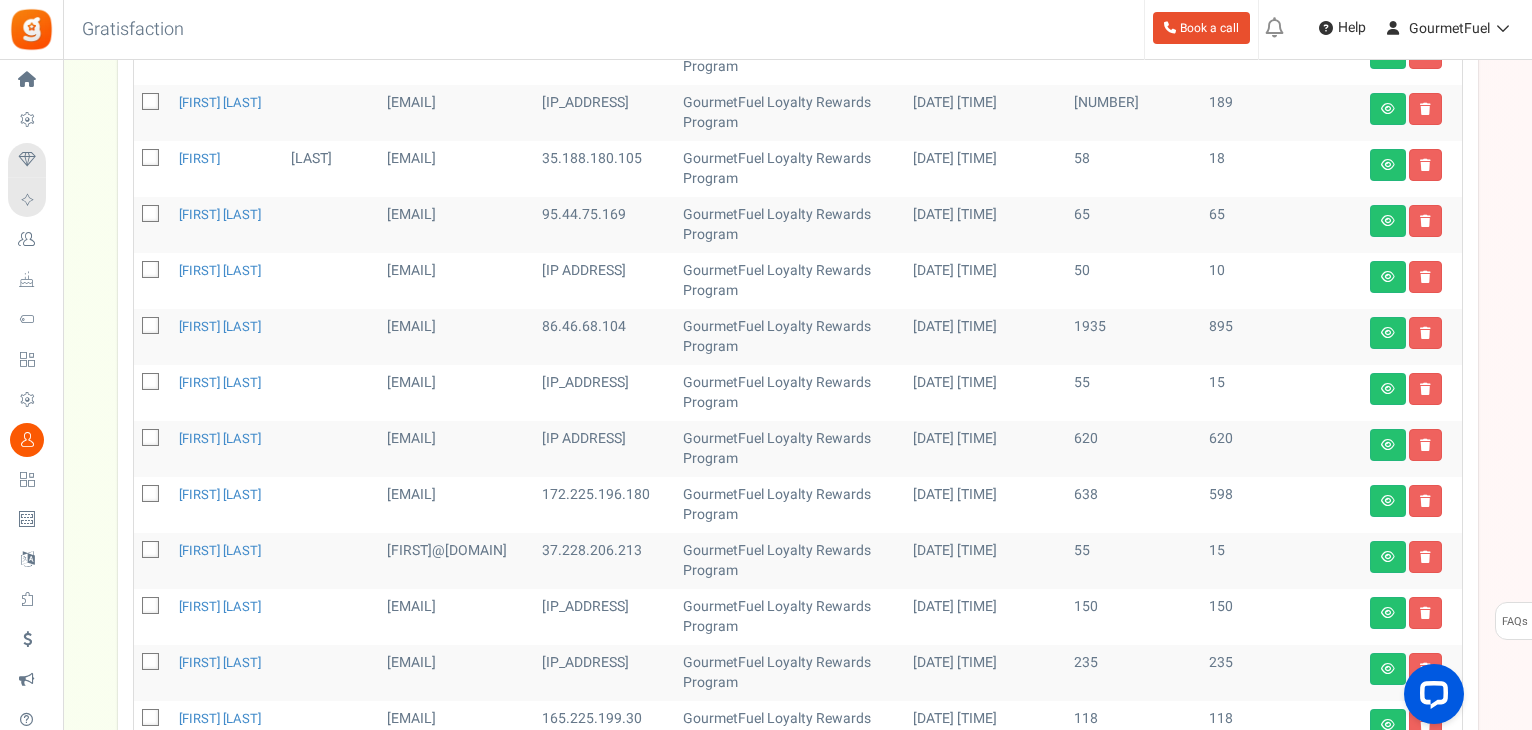 click at bounding box center (151, 215) 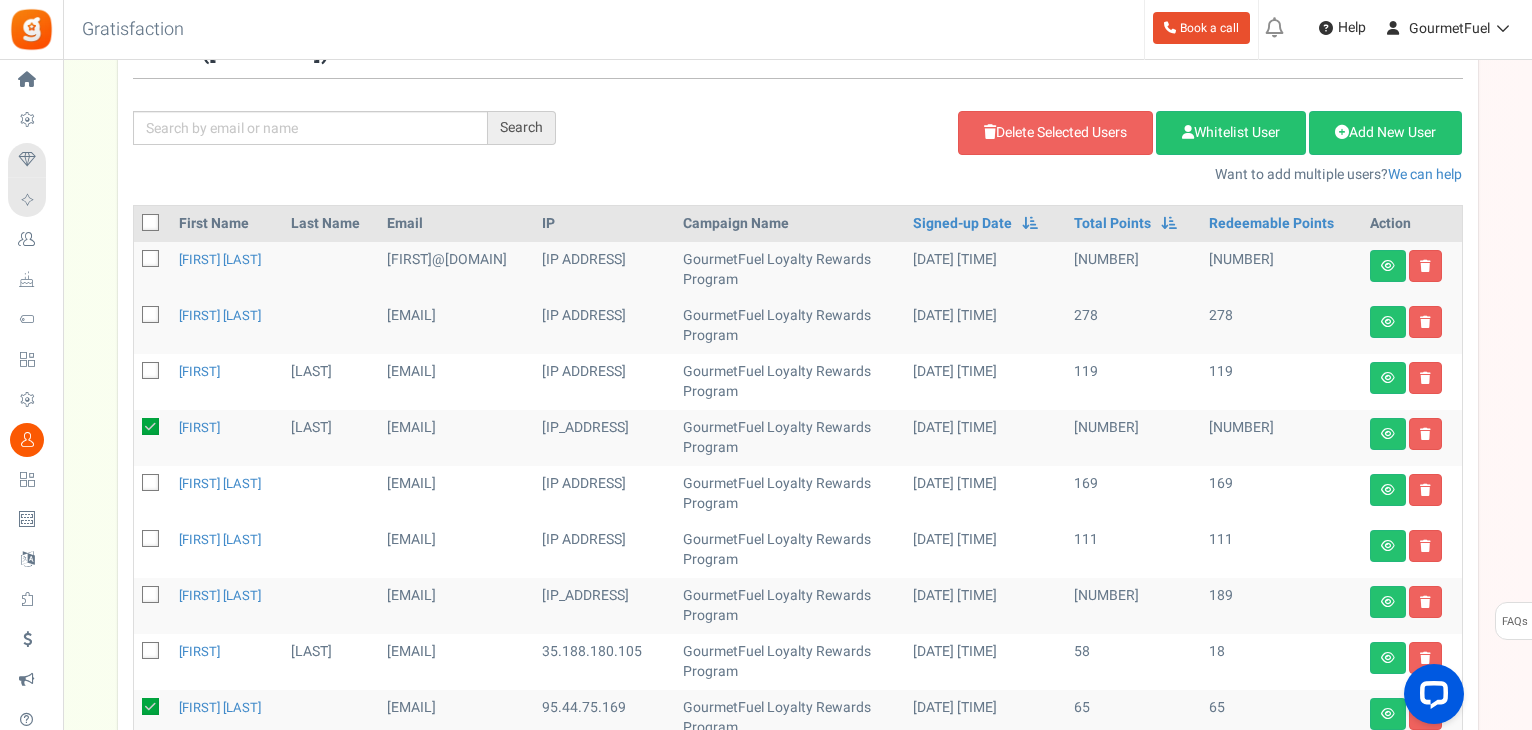scroll, scrollTop: 9, scrollLeft: 0, axis: vertical 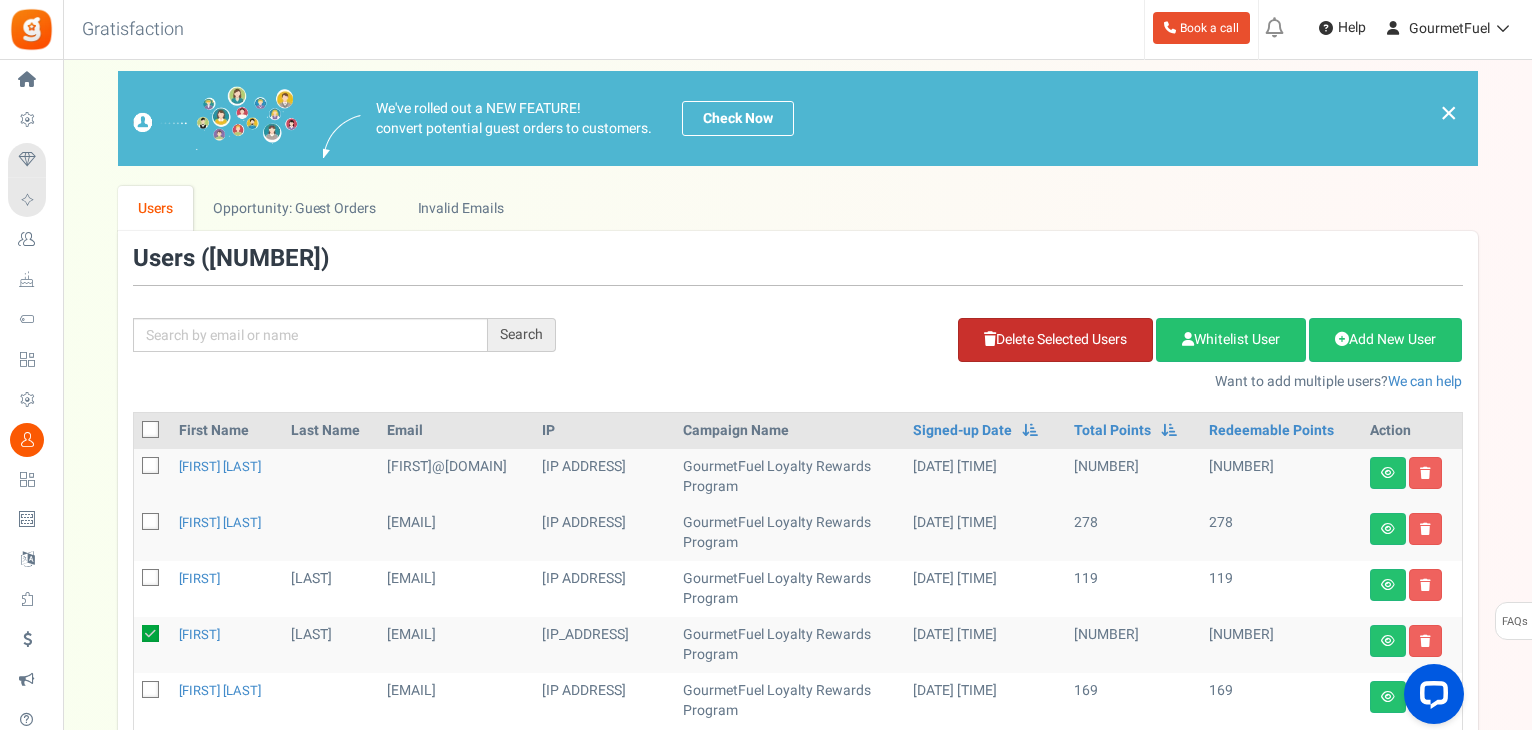click on "Delete Selected Users" at bounding box center [1055, 340] 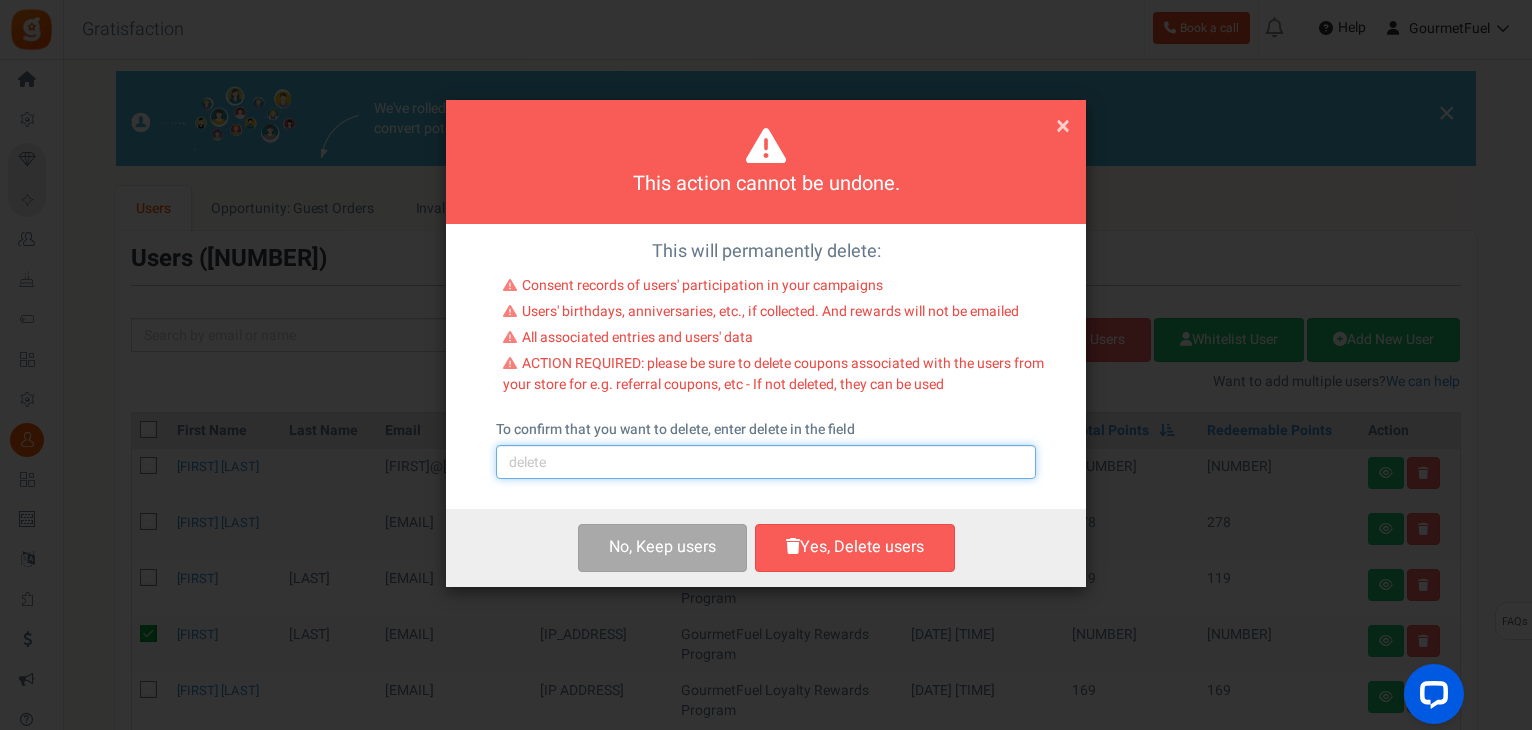 drag, startPoint x: 699, startPoint y: 461, endPoint x: 641, endPoint y: 464, distance: 58.077534 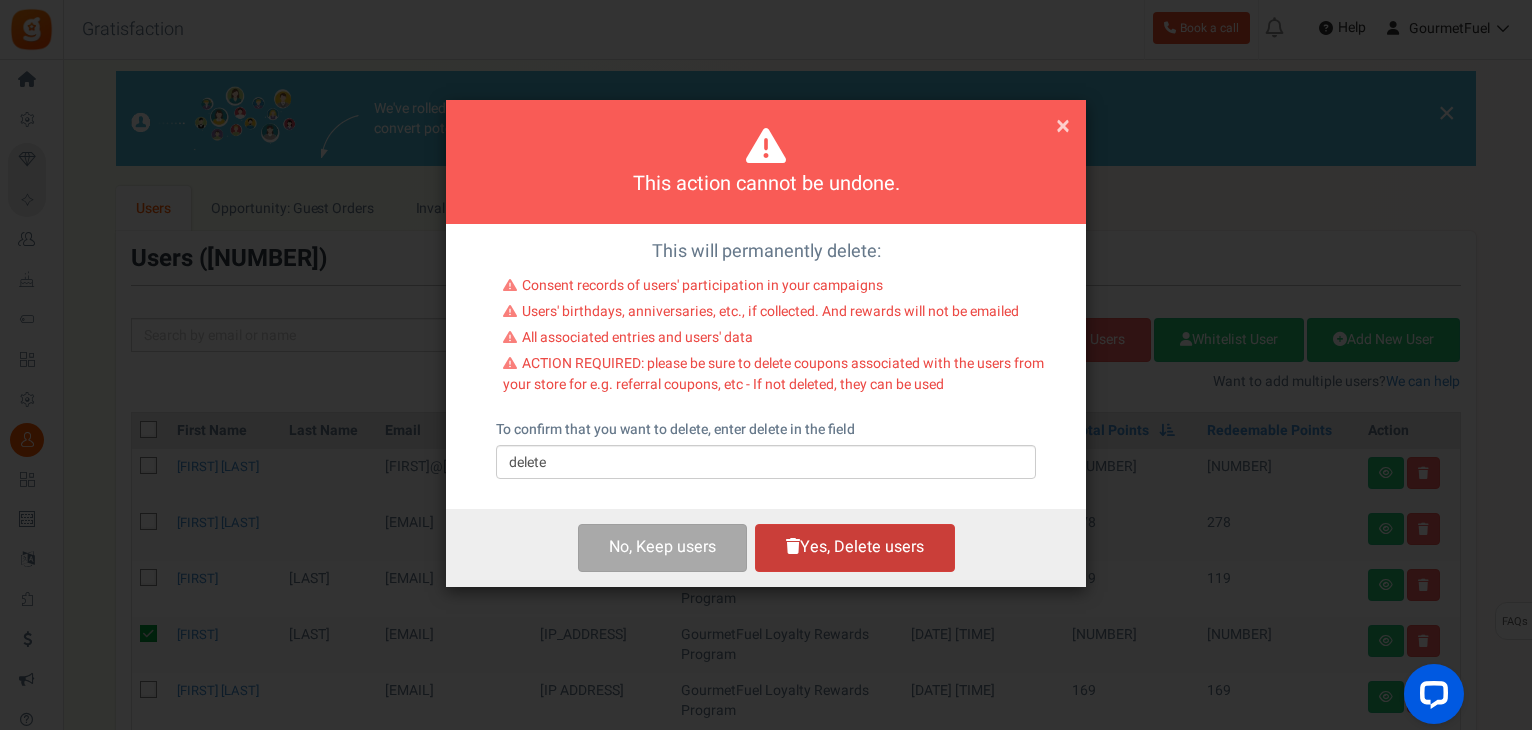 click on "Yes, Delete users" at bounding box center (855, 547) 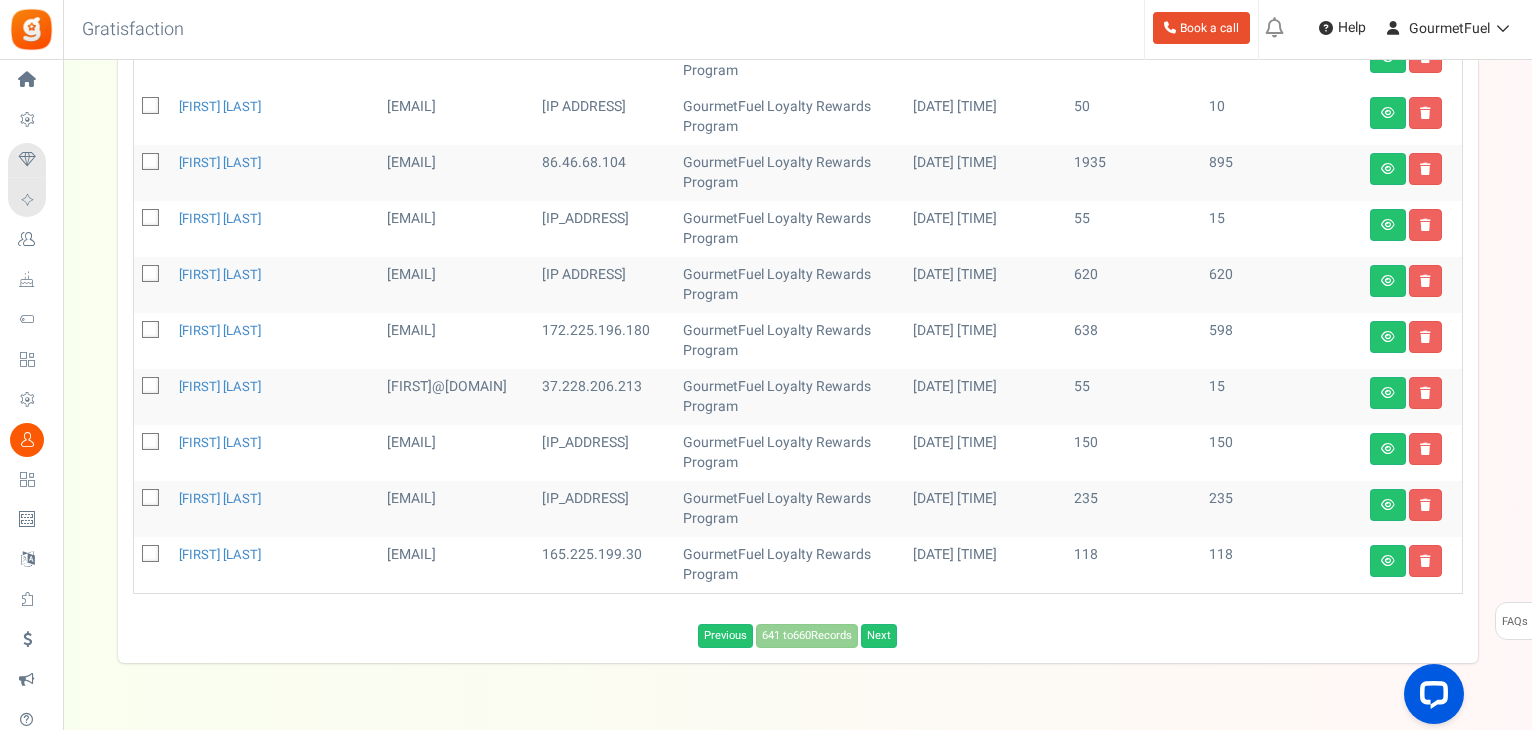 scroll, scrollTop: 833, scrollLeft: 0, axis: vertical 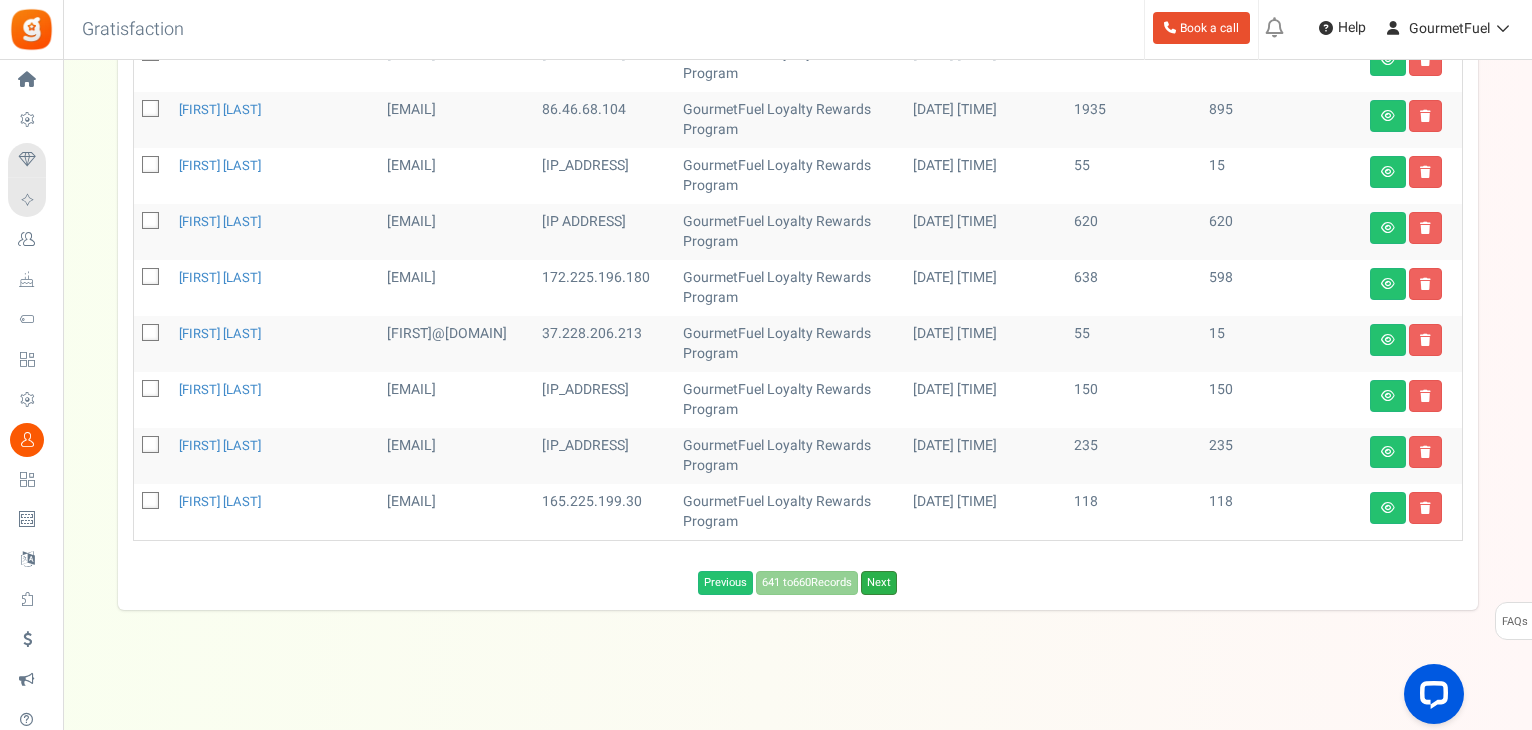 click on "Next" at bounding box center (879, 583) 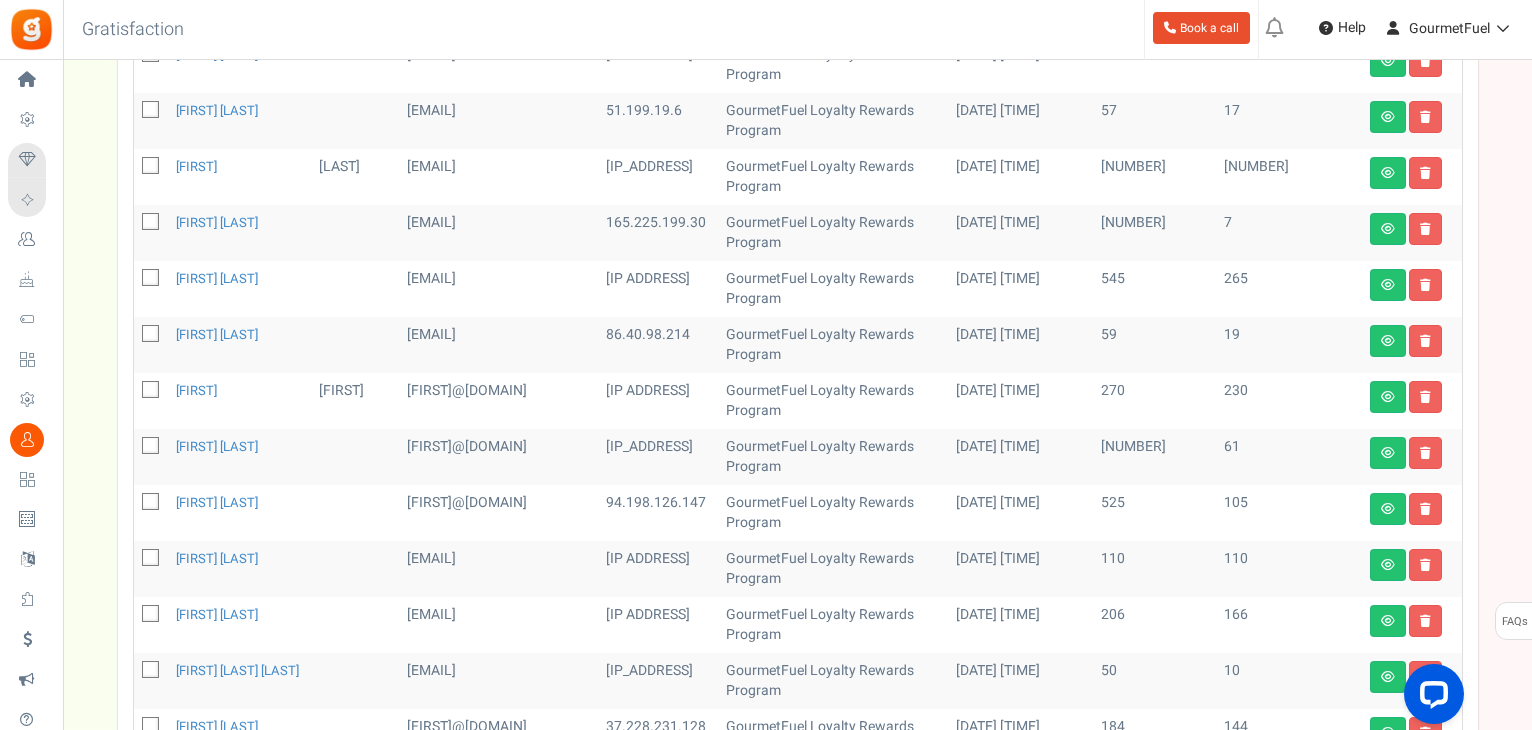 scroll, scrollTop: 1013, scrollLeft: 0, axis: vertical 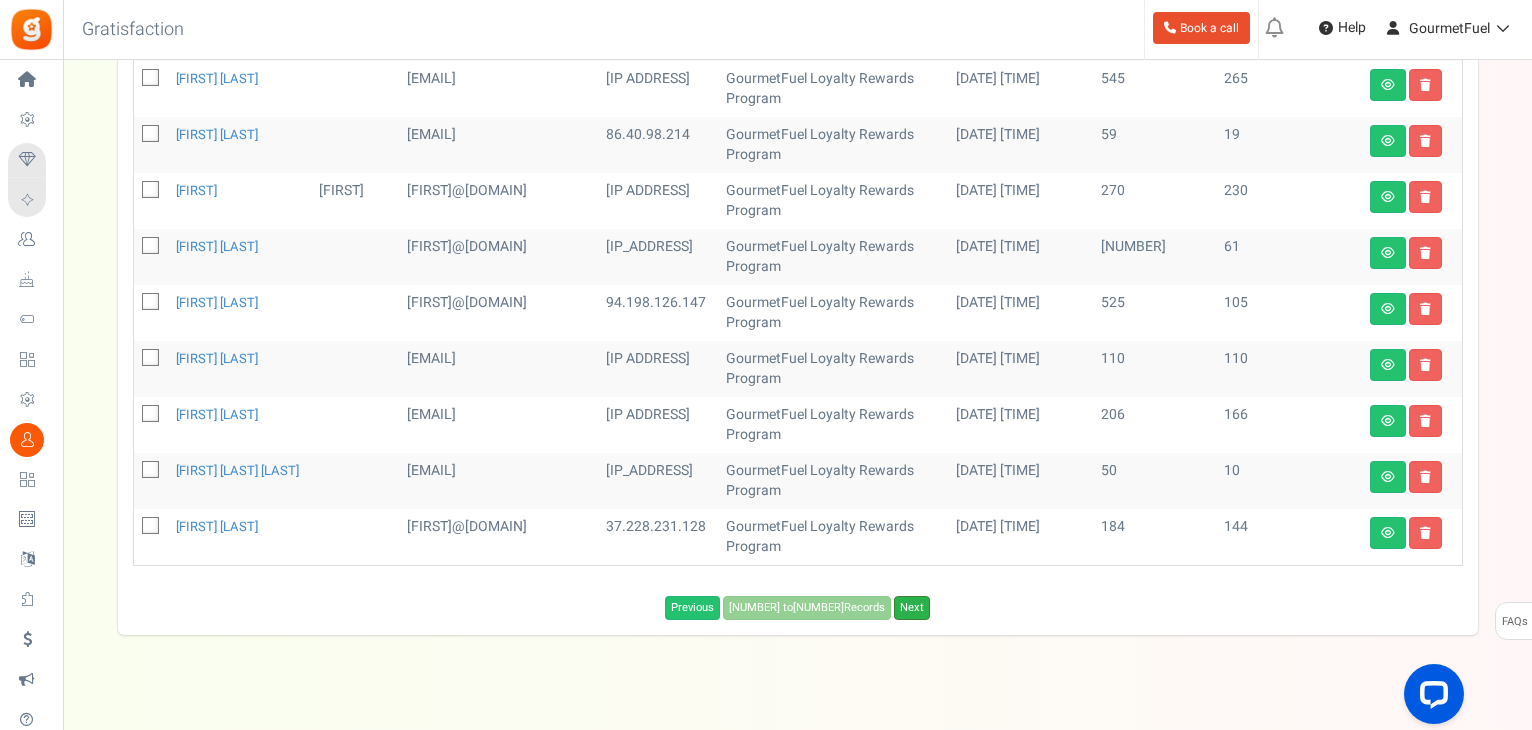 click on "Next" at bounding box center (912, 608) 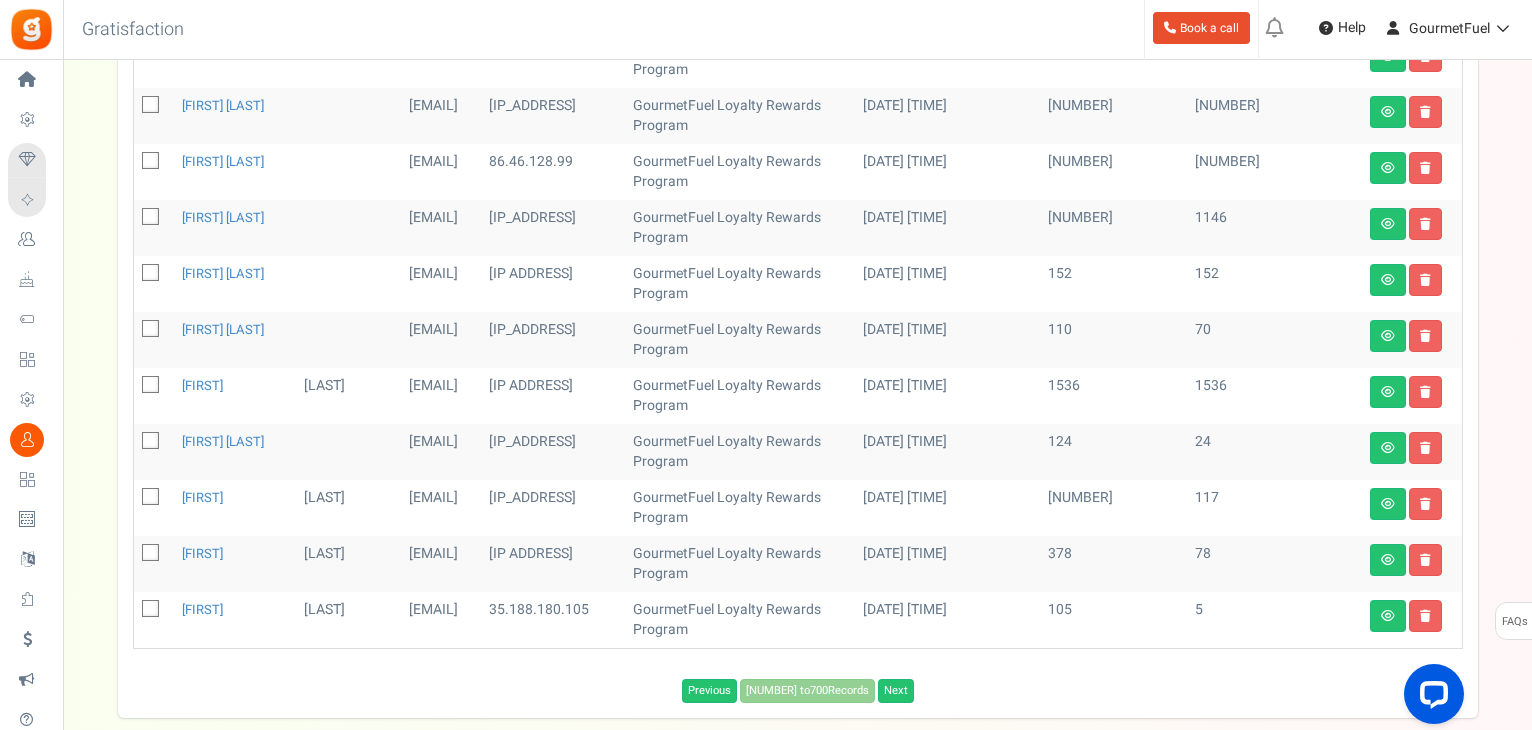 scroll, scrollTop: 1037, scrollLeft: 0, axis: vertical 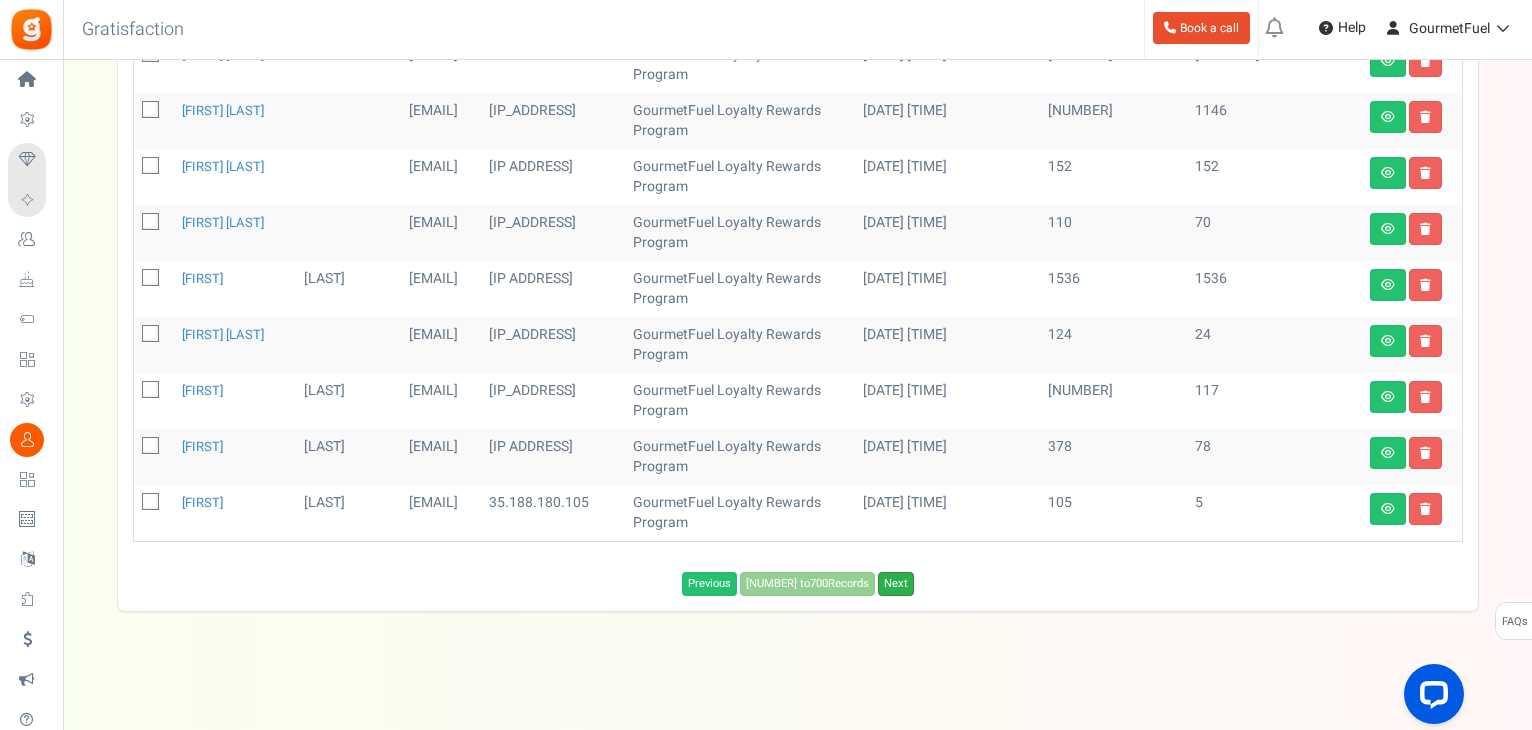click on "Next" at bounding box center (896, 584) 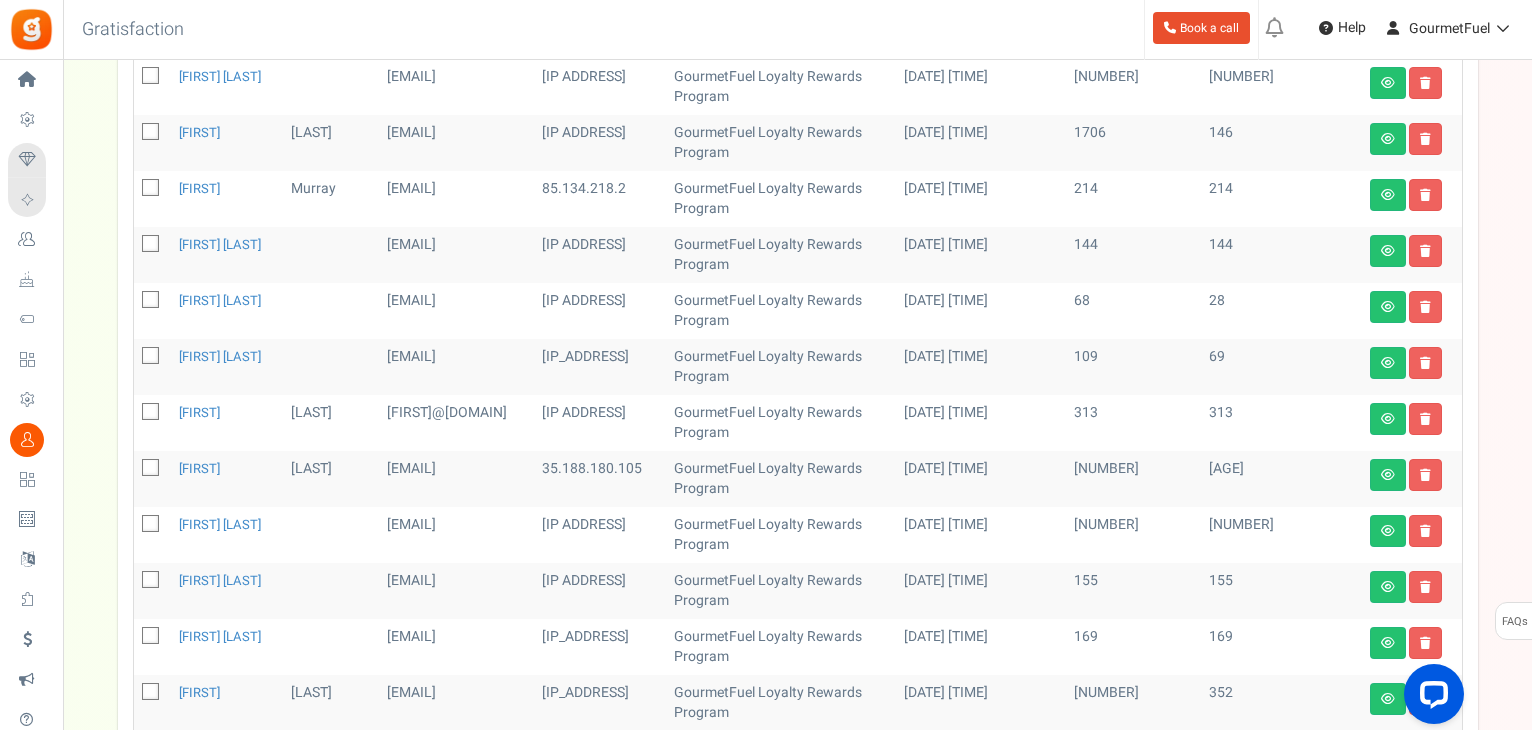 scroll, scrollTop: 1037, scrollLeft: 0, axis: vertical 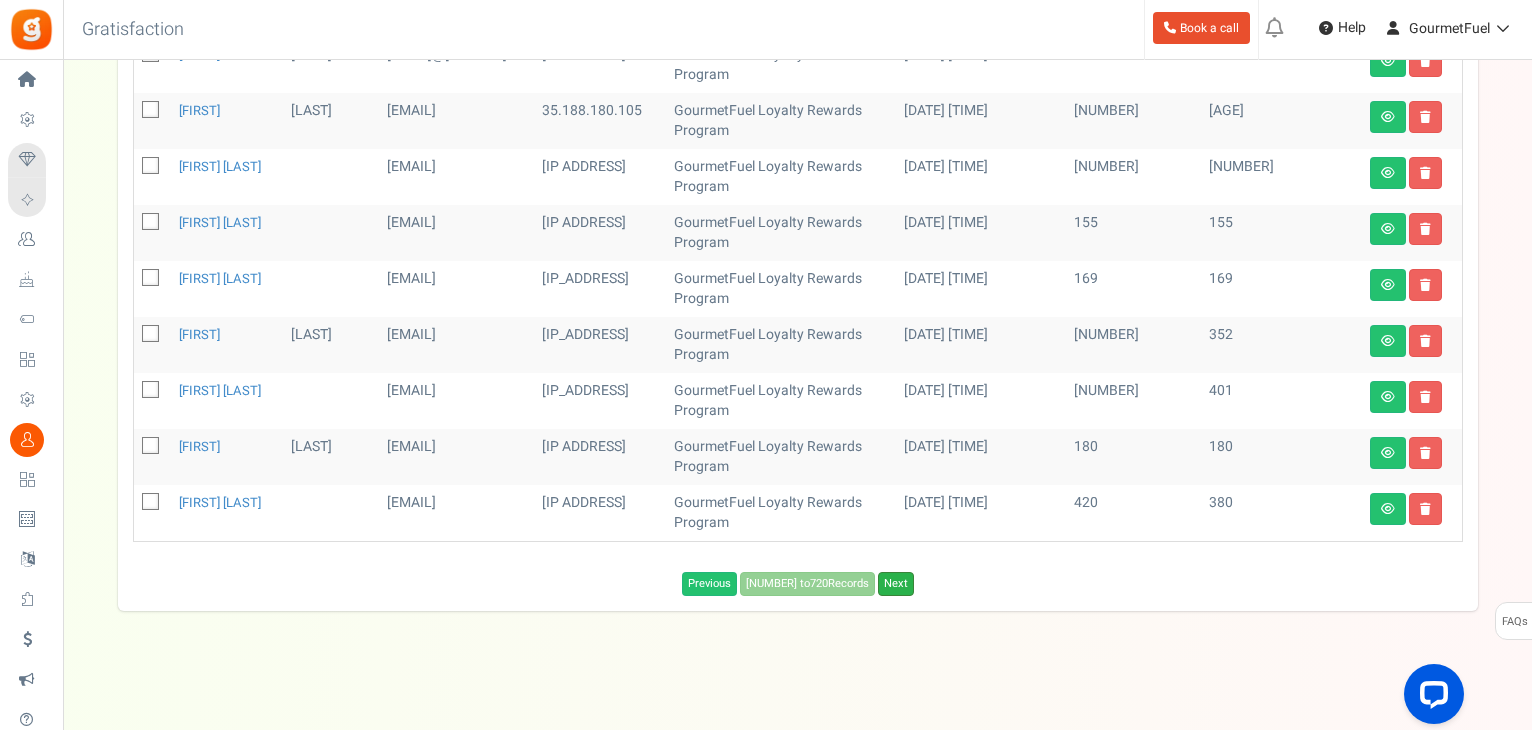 click on "Next" at bounding box center (896, 584) 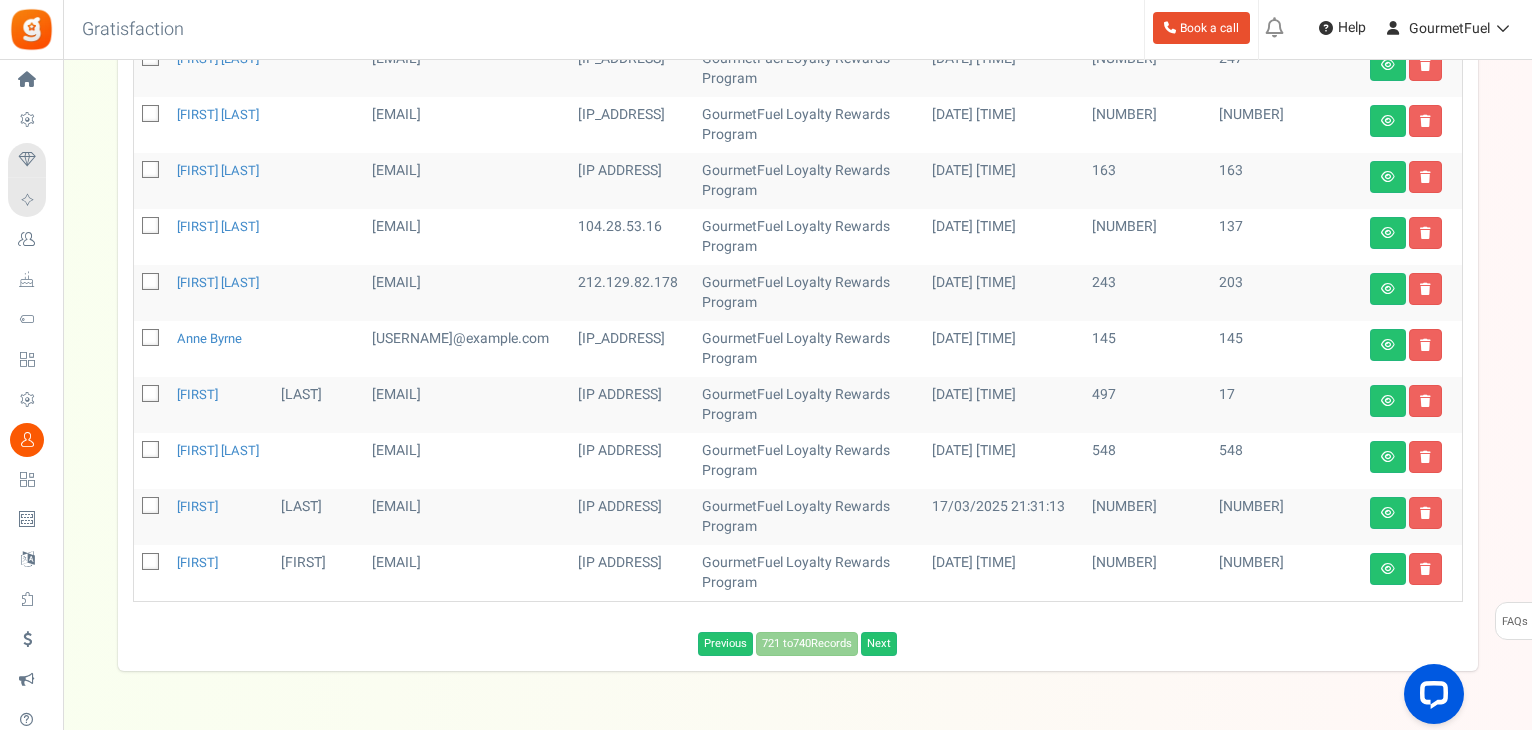 scroll, scrollTop: 1057, scrollLeft: 0, axis: vertical 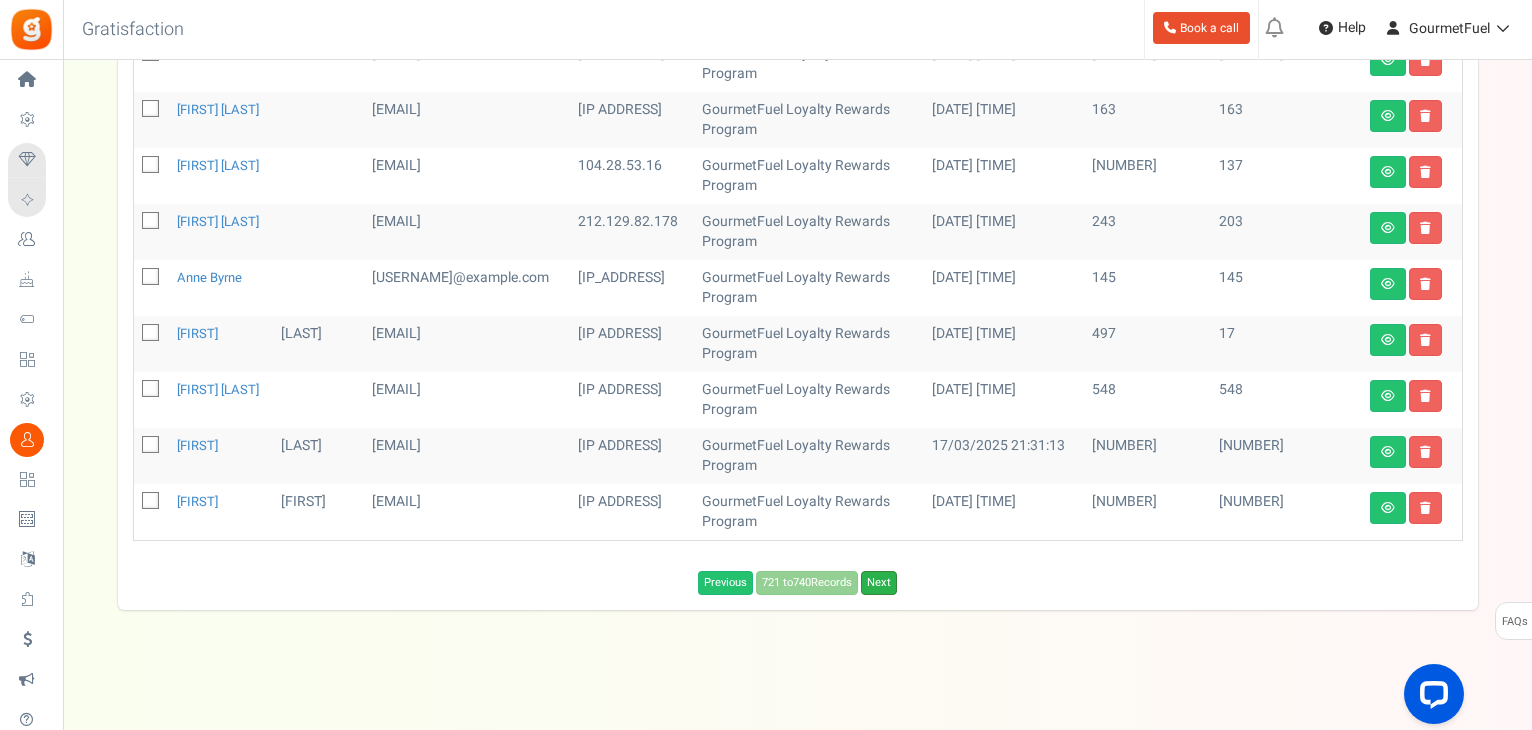 click on "Next" at bounding box center (879, 583) 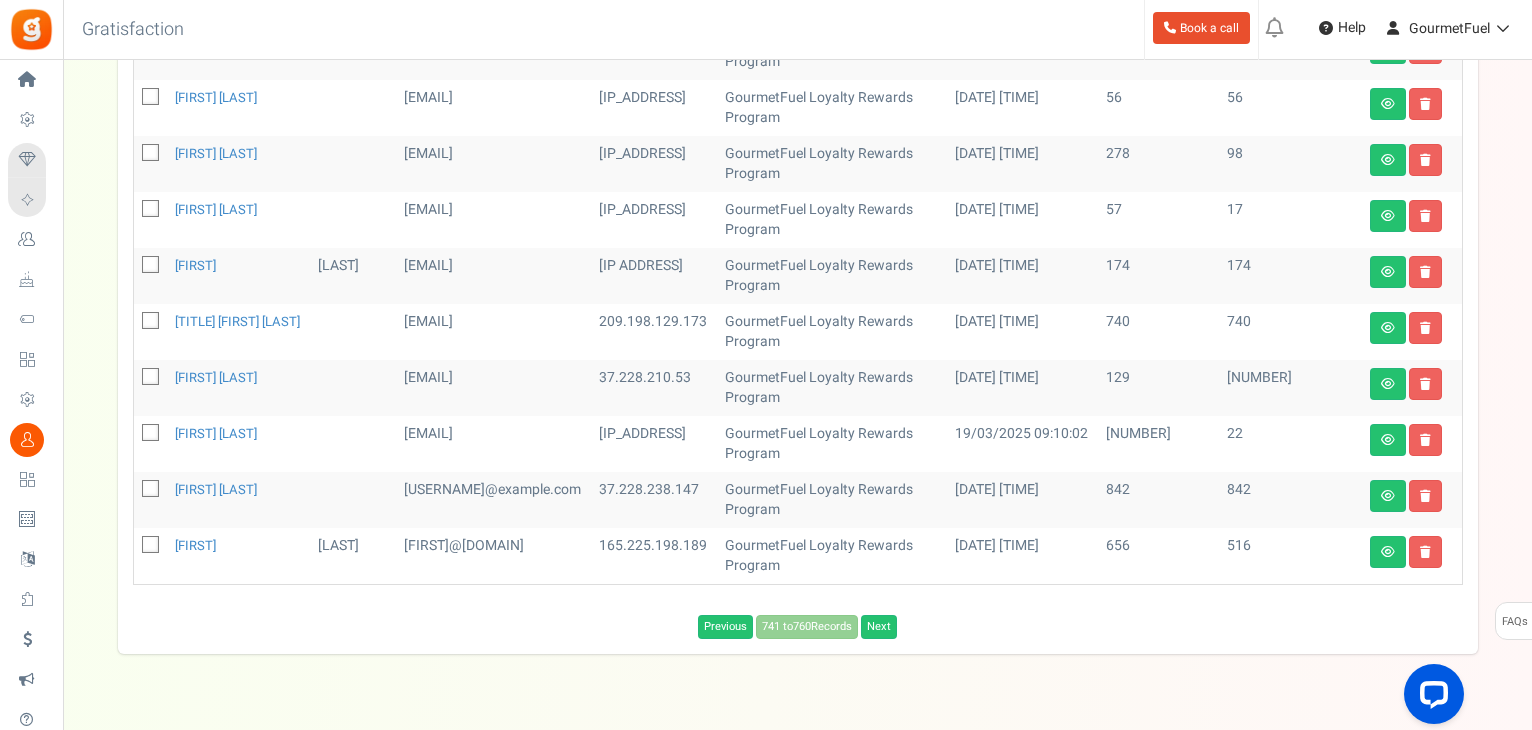 scroll, scrollTop: 1057, scrollLeft: 0, axis: vertical 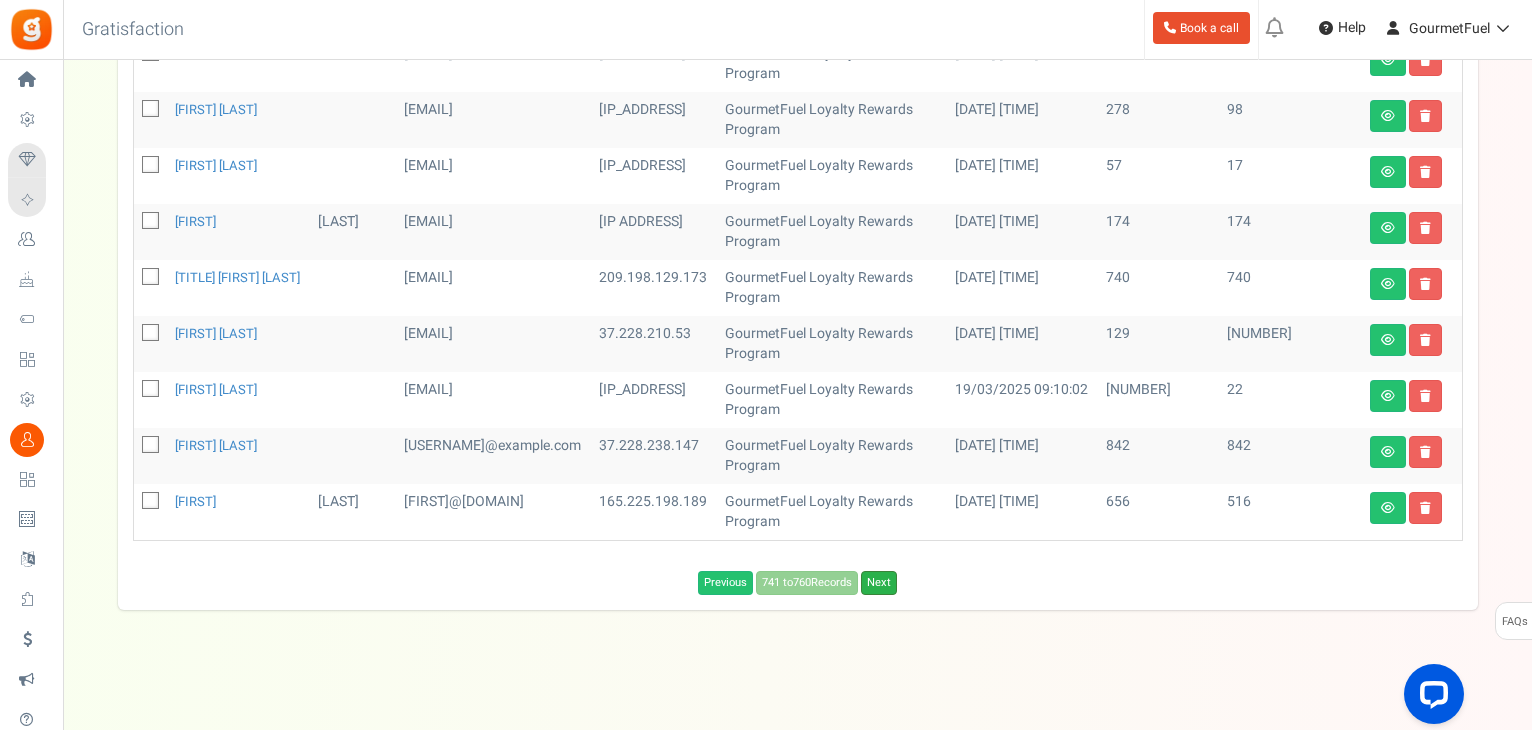 click on "Next" at bounding box center [879, 583] 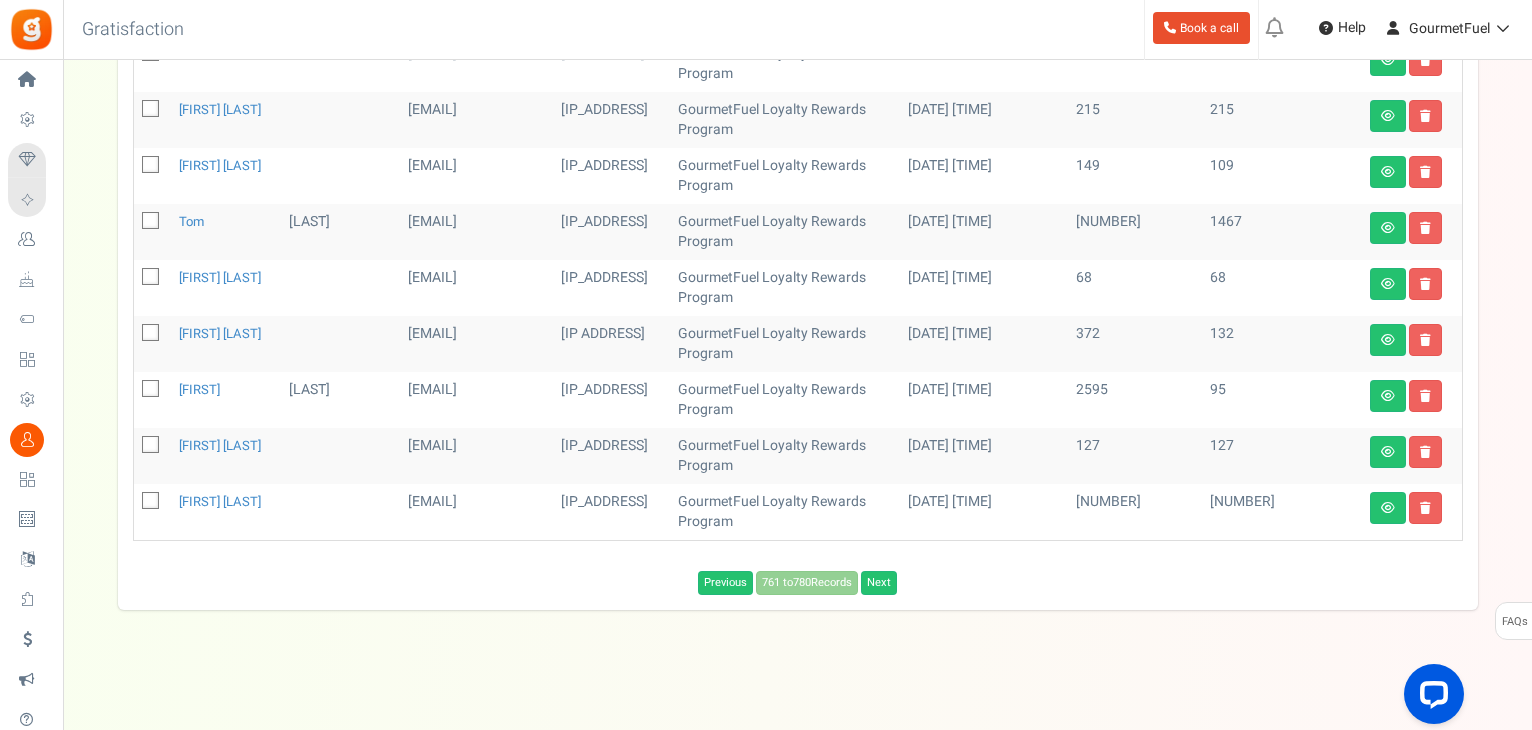 click at bounding box center [151, 278] 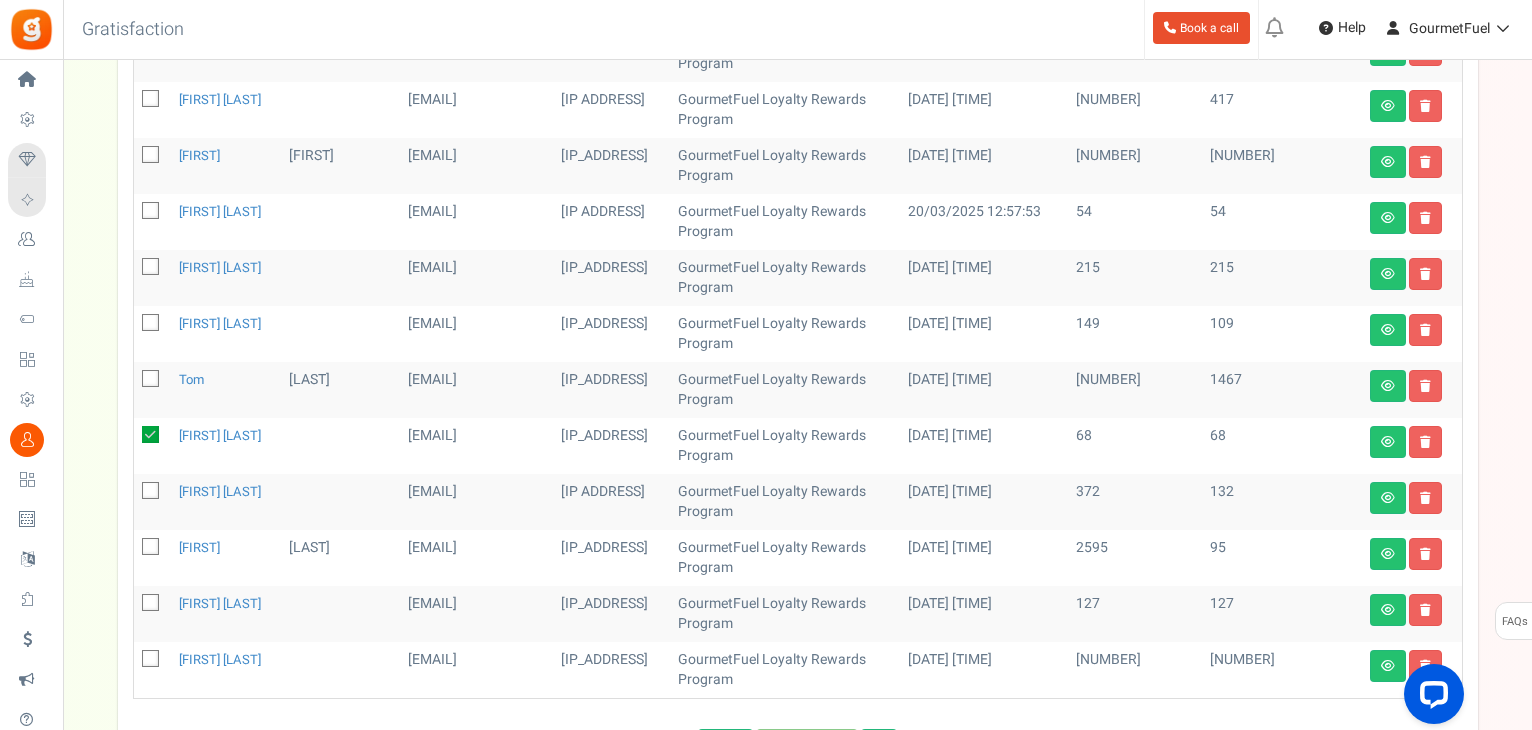 scroll, scrollTop: 857, scrollLeft: 0, axis: vertical 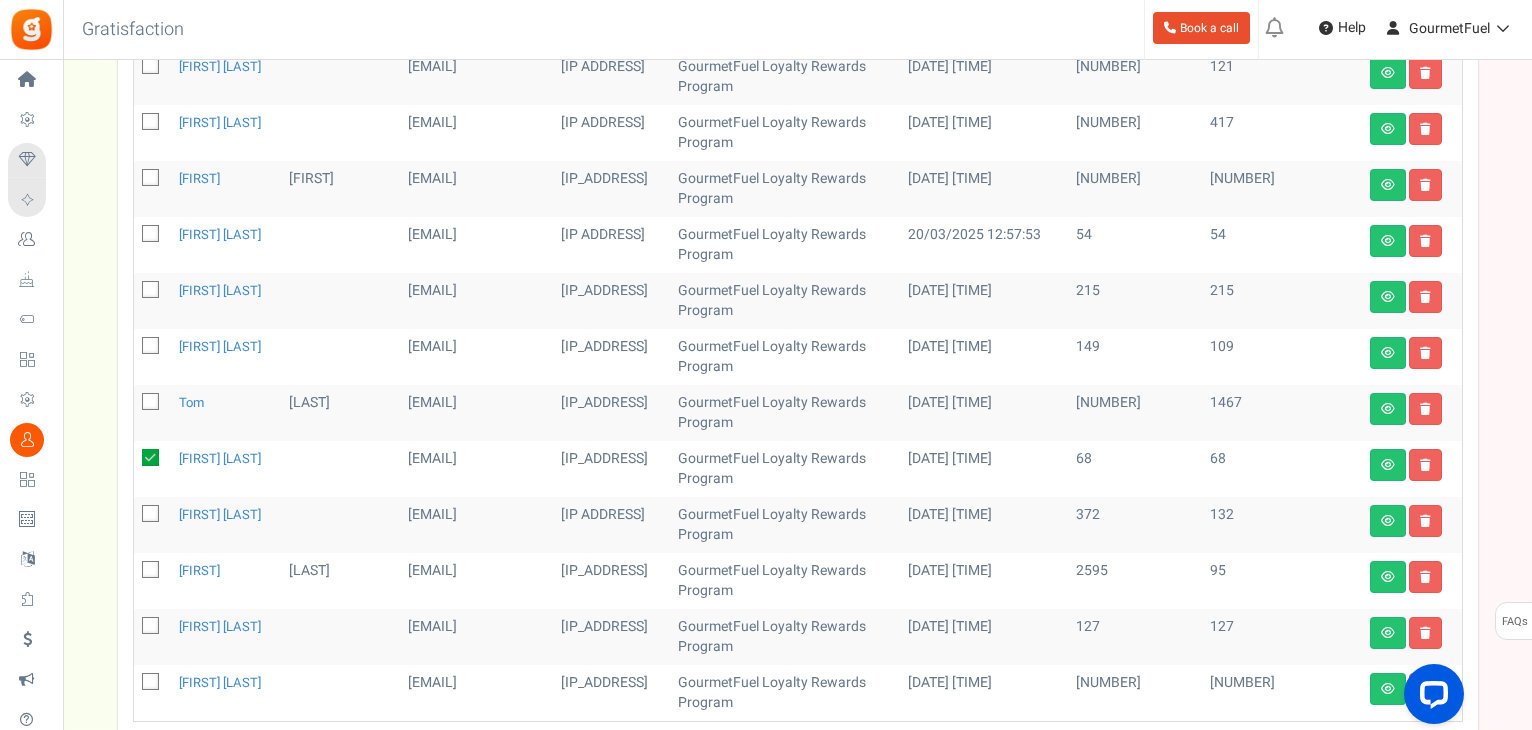 click at bounding box center [151, 235] 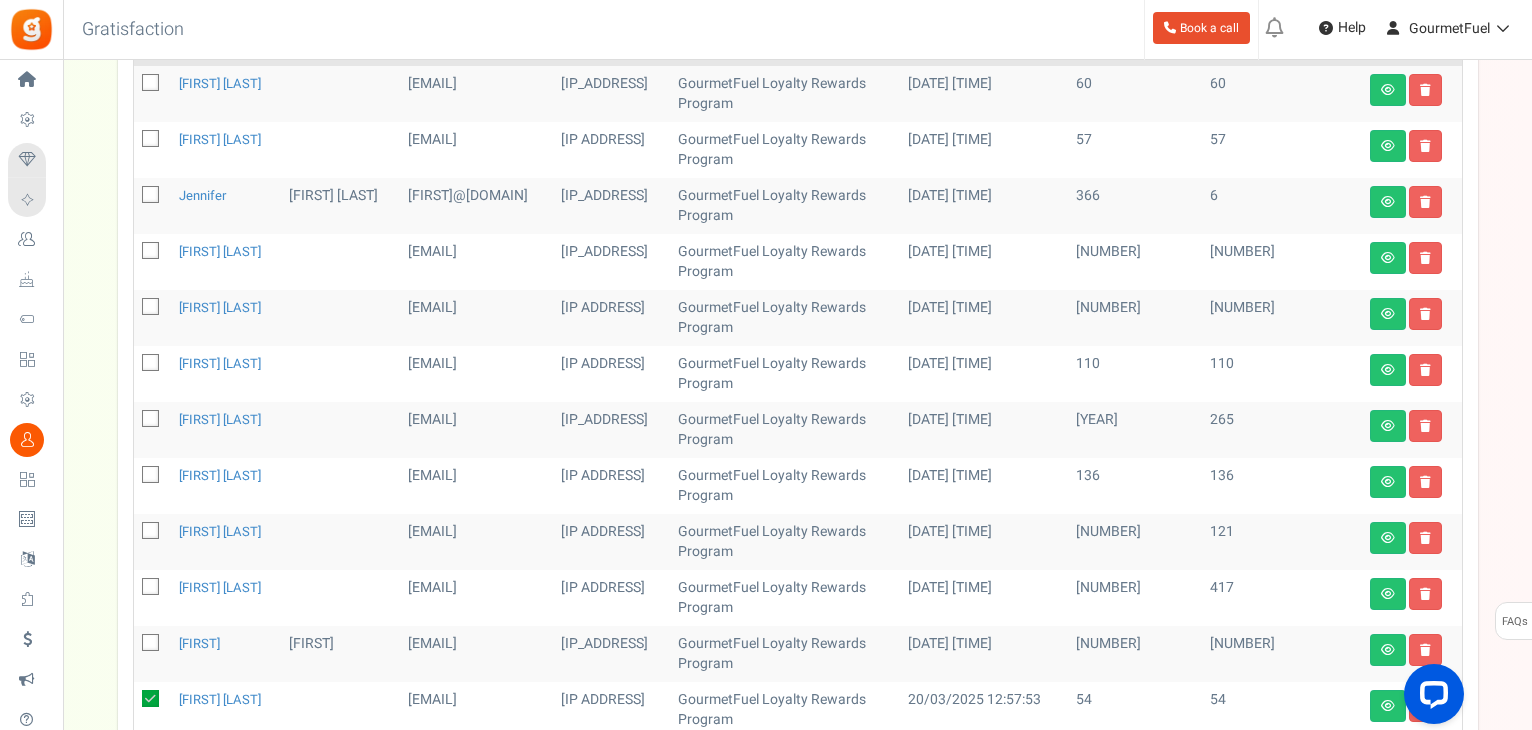 scroll, scrollTop: 357, scrollLeft: 0, axis: vertical 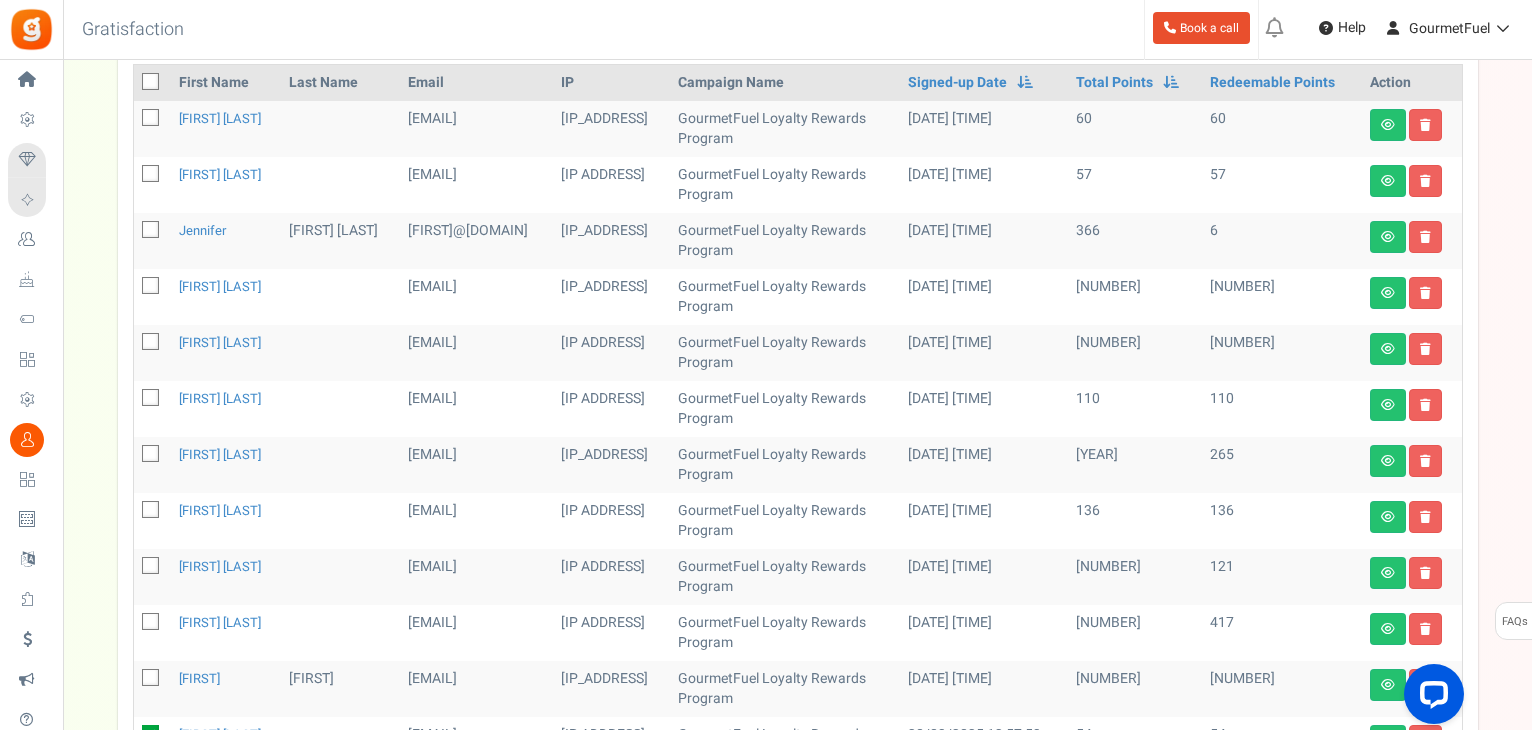 click at bounding box center (151, 175) 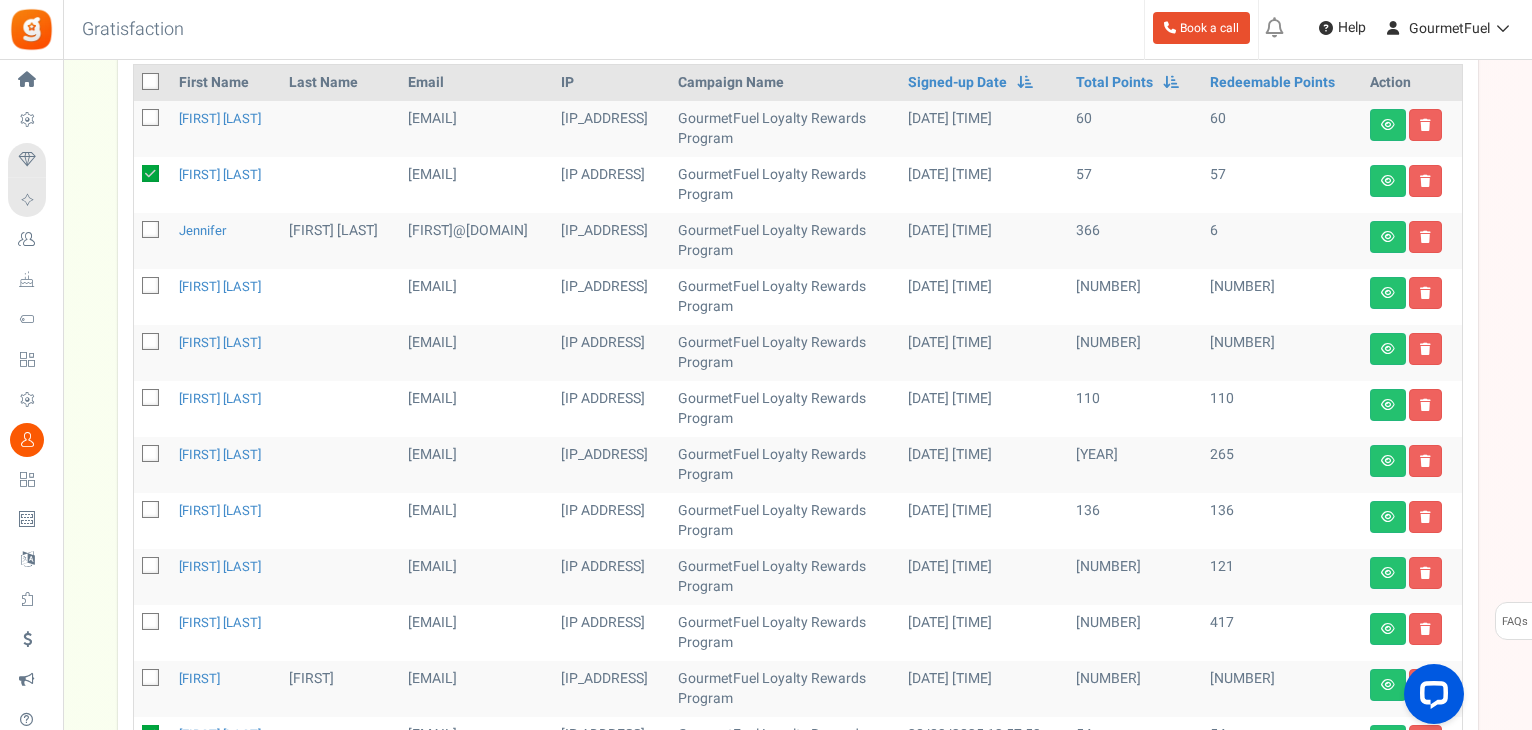 click at bounding box center (151, 119) 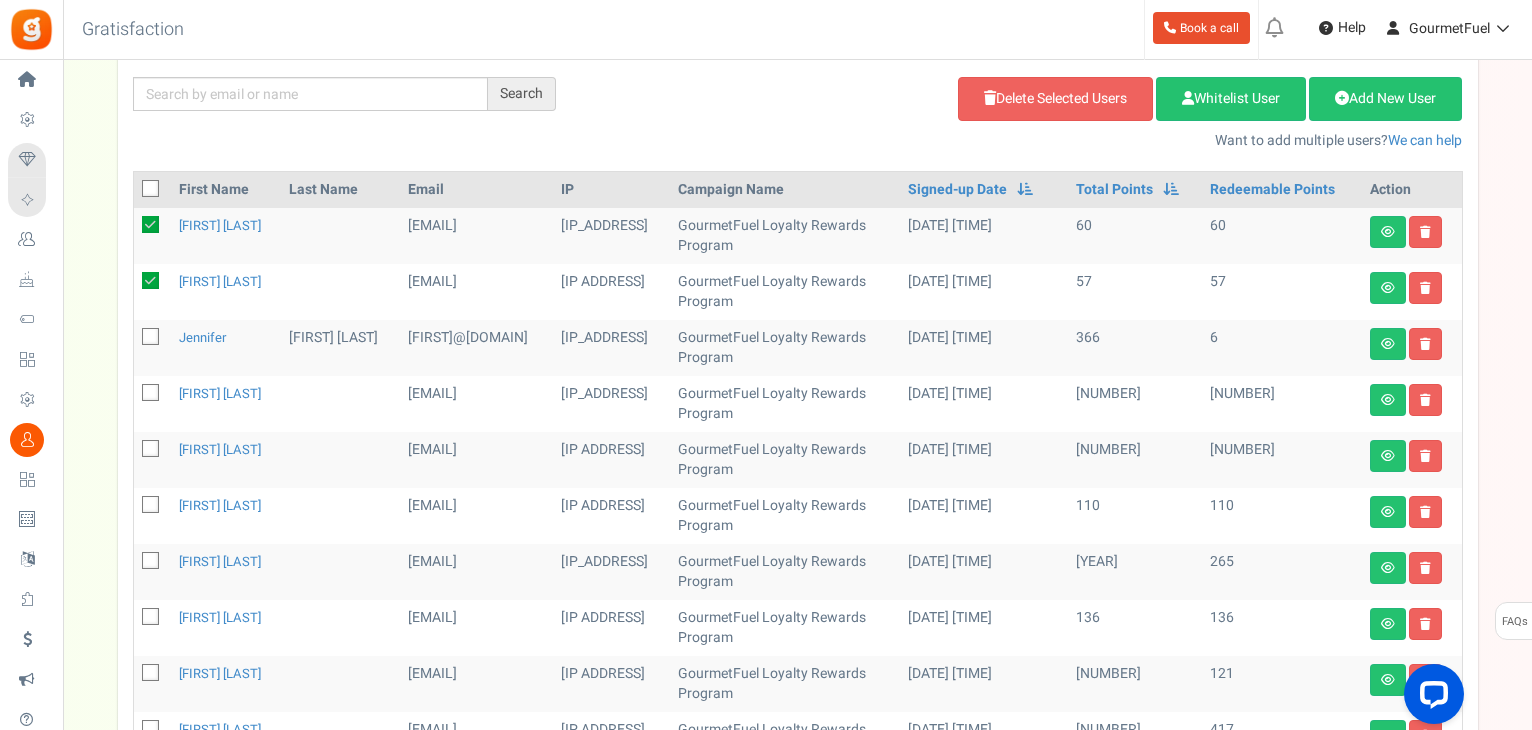 scroll, scrollTop: 157, scrollLeft: 0, axis: vertical 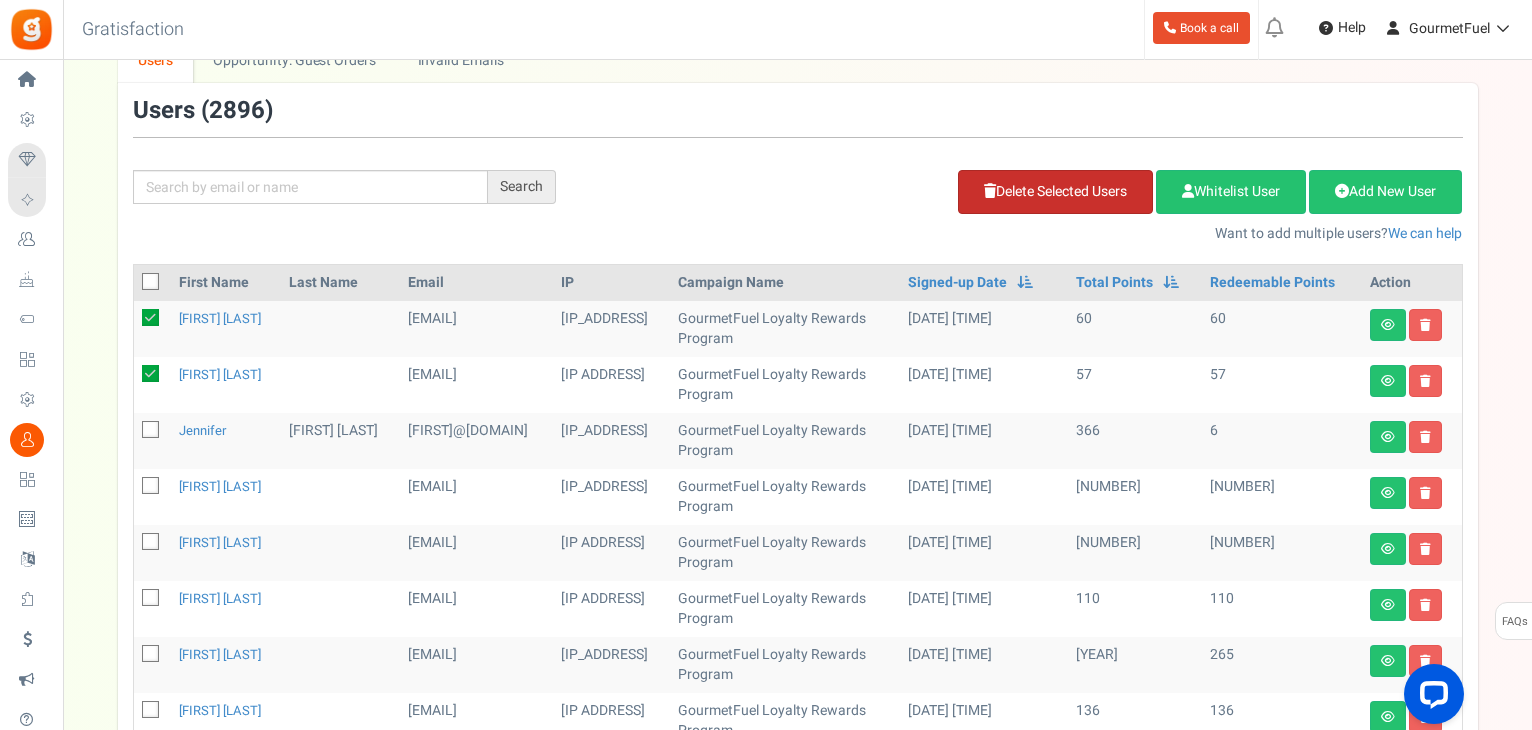 click on "Delete Selected Users" at bounding box center [1055, 192] 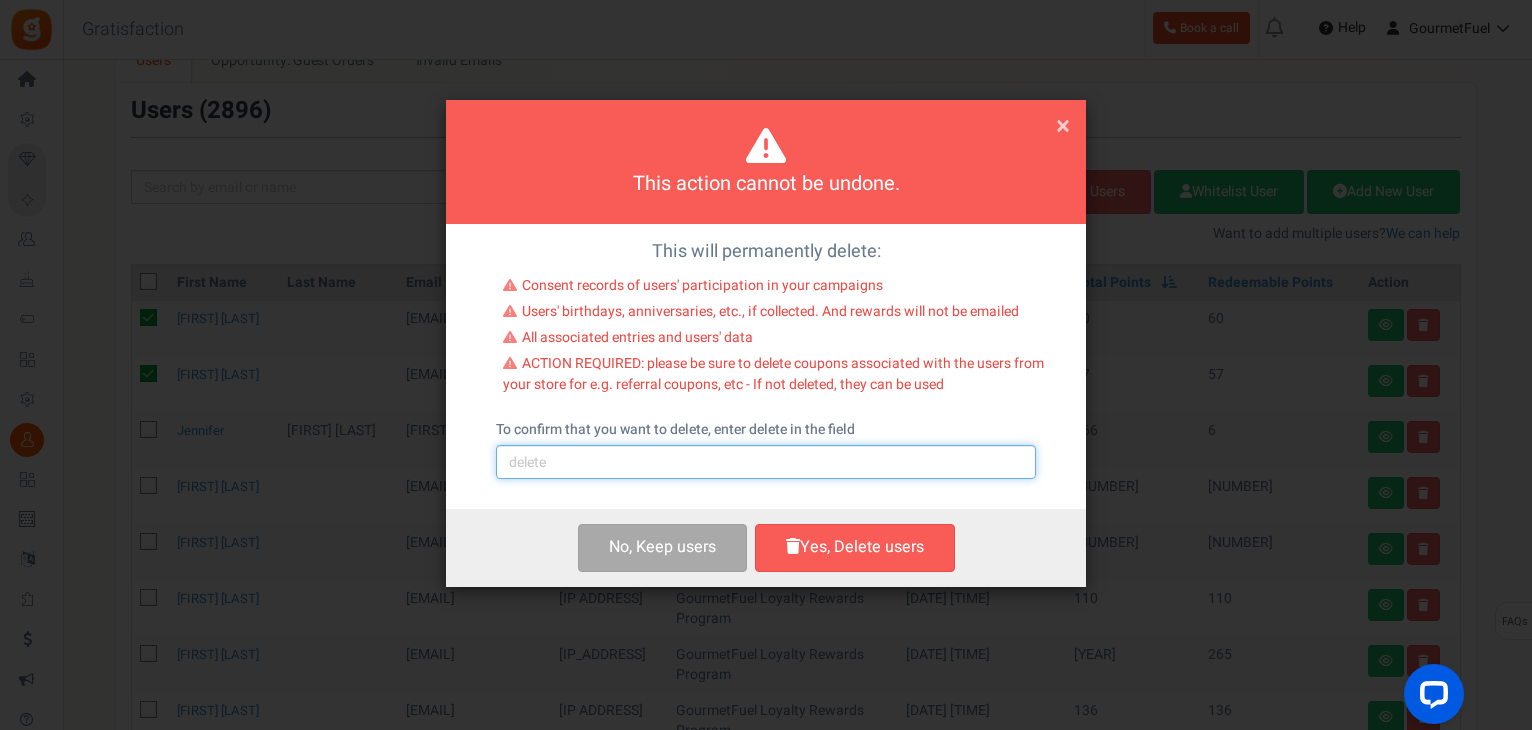 click at bounding box center (766, 462) 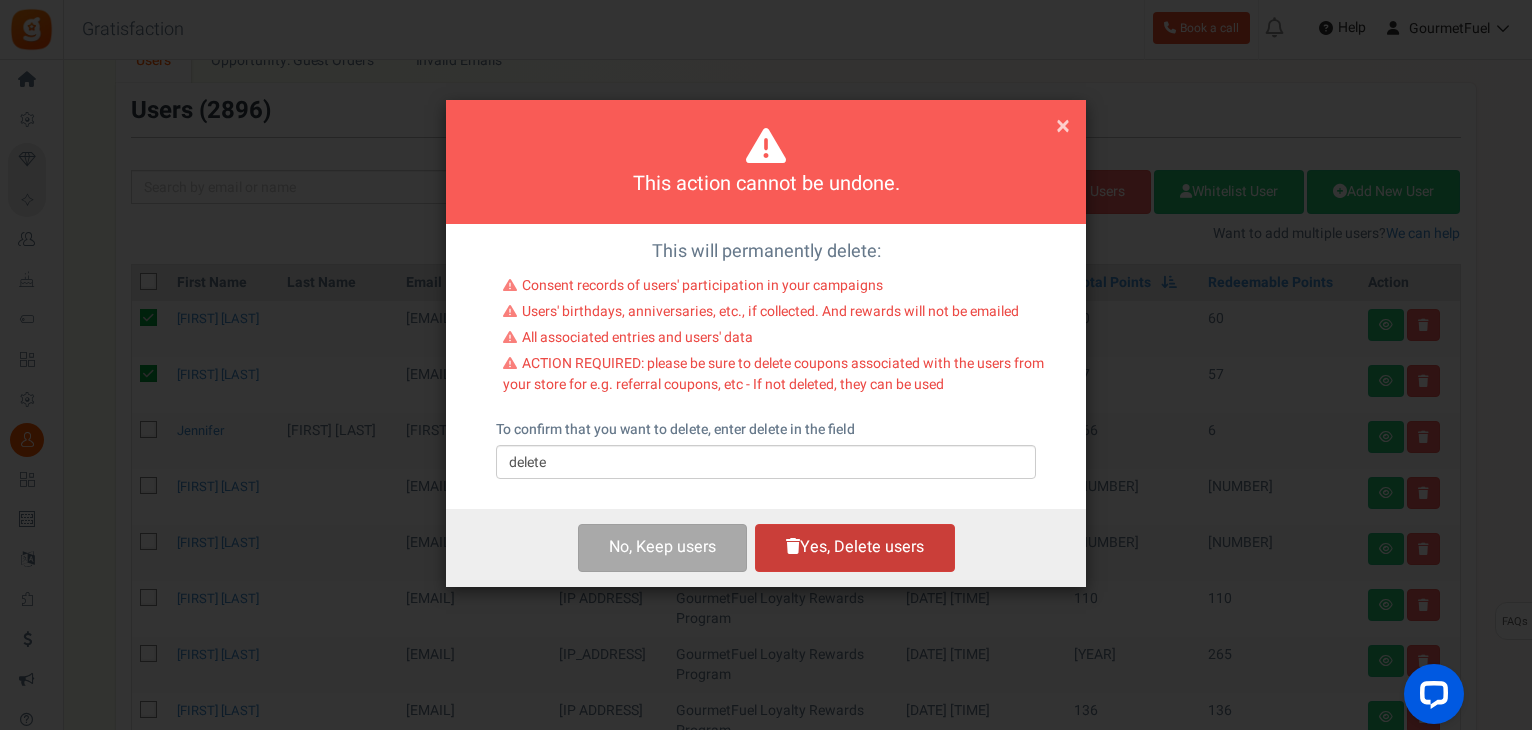 click on "Yes, Delete users" at bounding box center [855, 547] 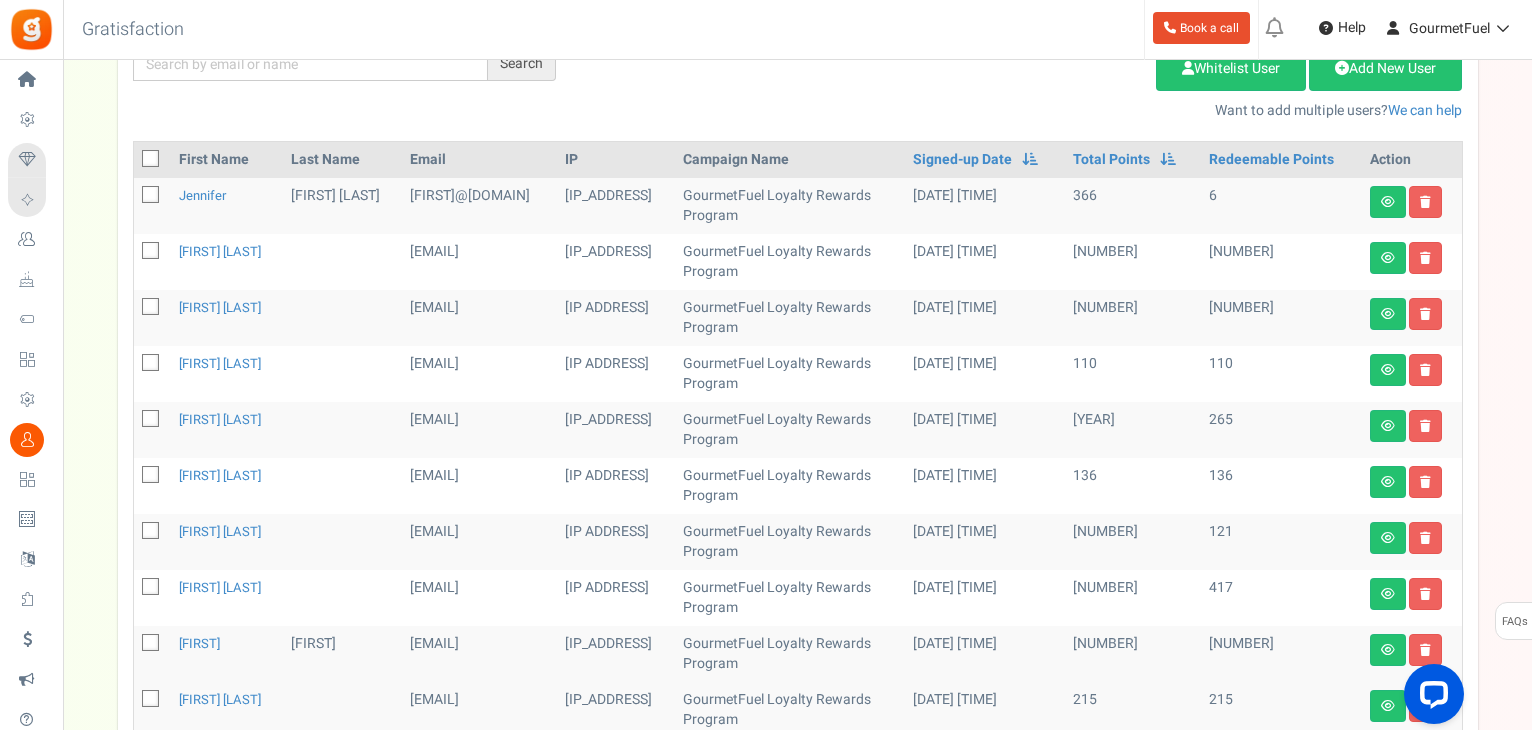 scroll, scrollTop: 757, scrollLeft: 0, axis: vertical 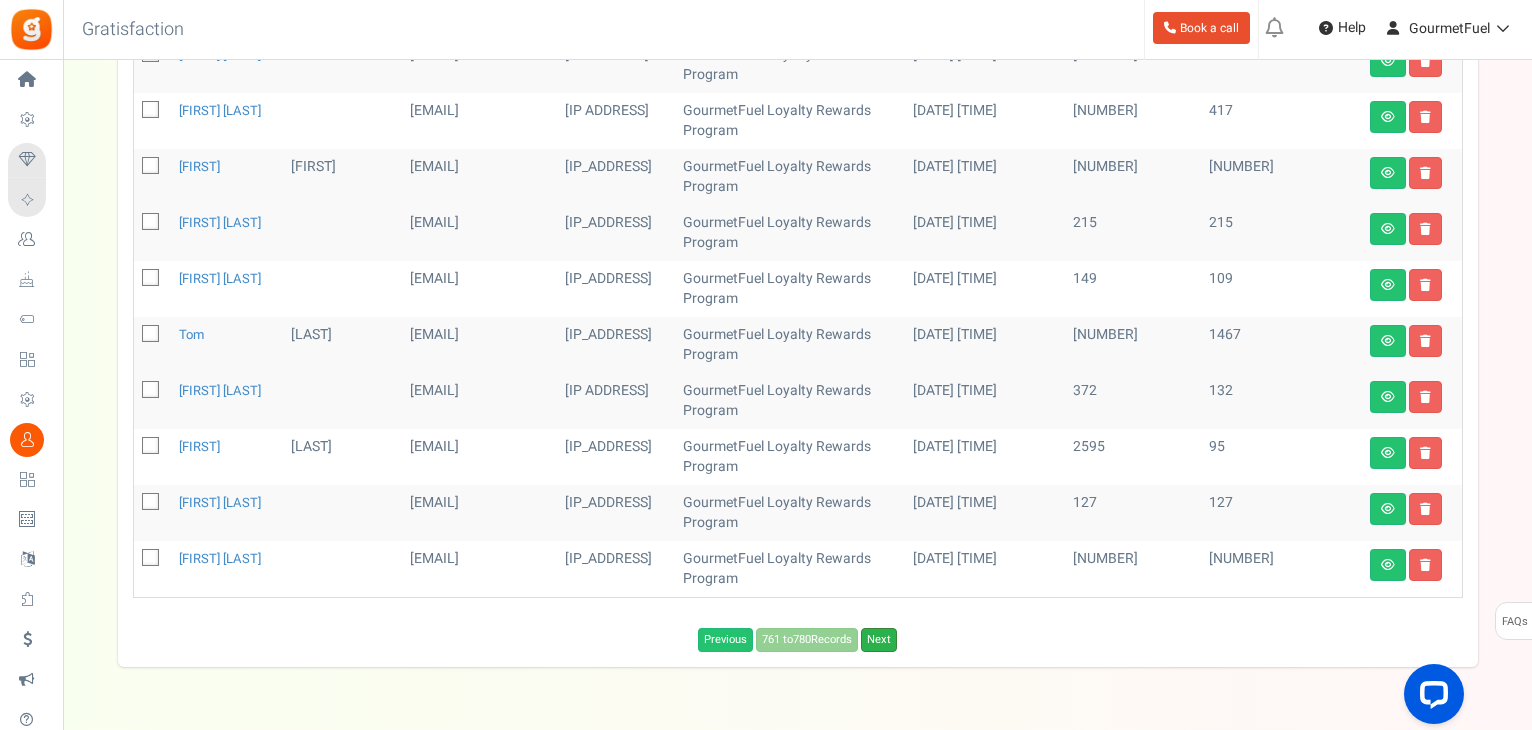click on "Next" at bounding box center (879, 640) 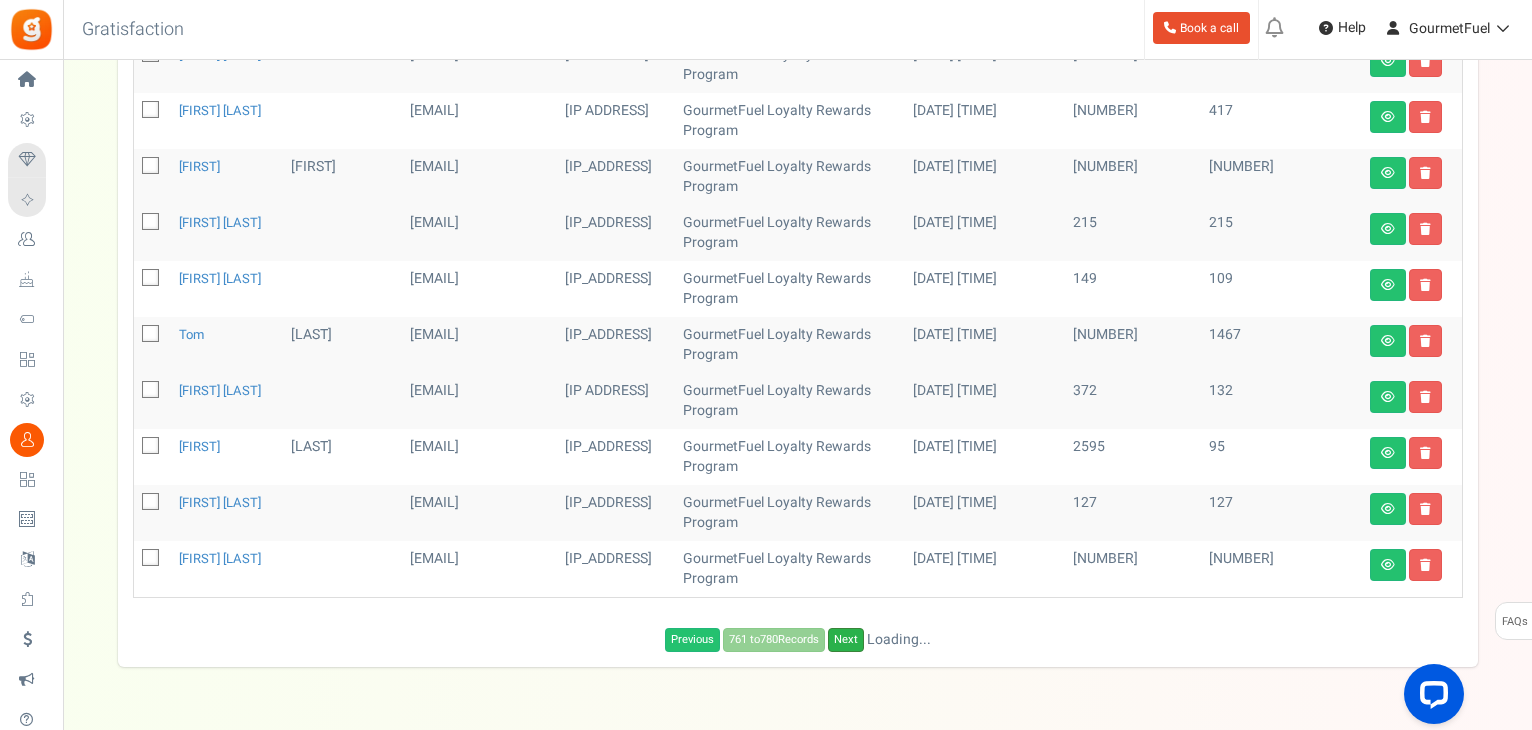 scroll, scrollTop: 737, scrollLeft: 0, axis: vertical 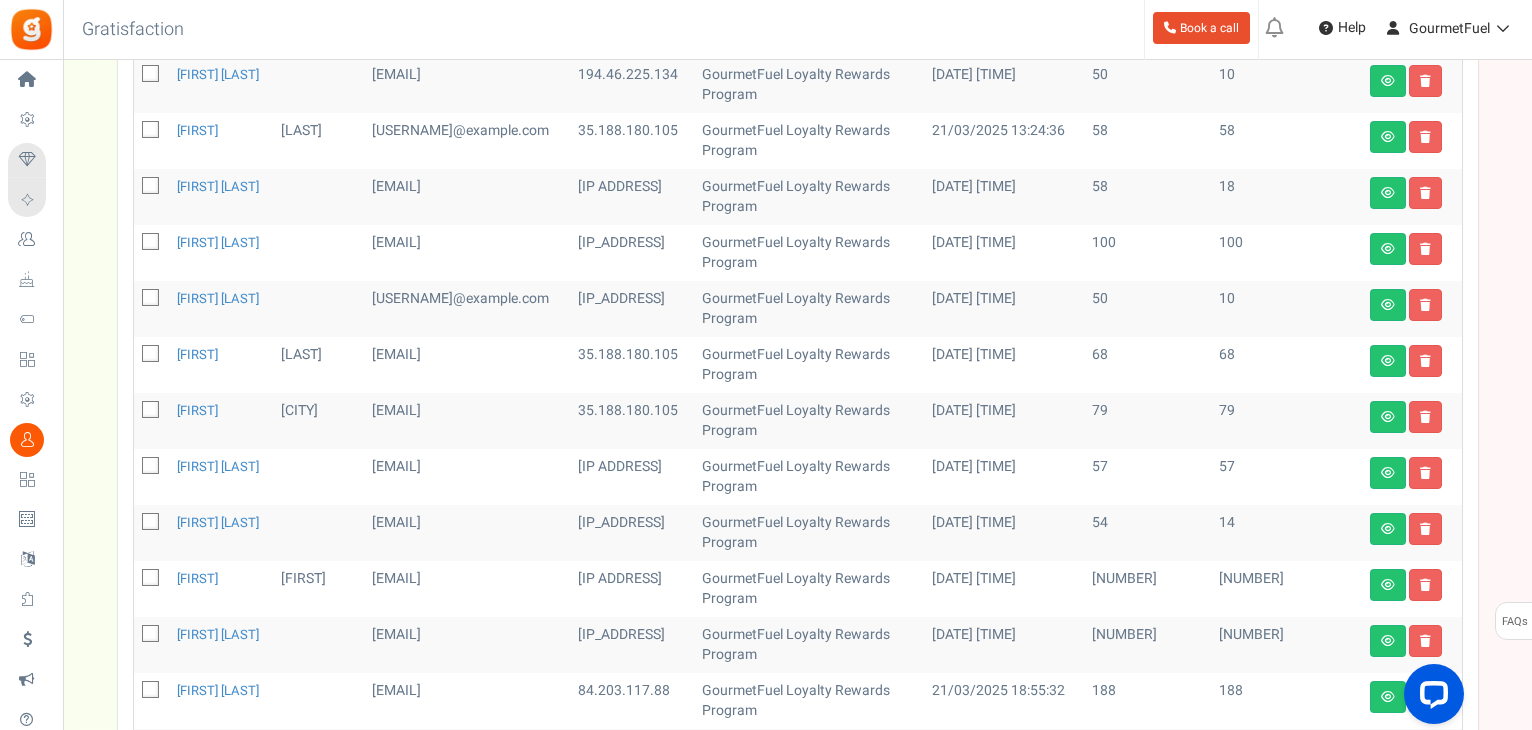 click at bounding box center (151, 467) 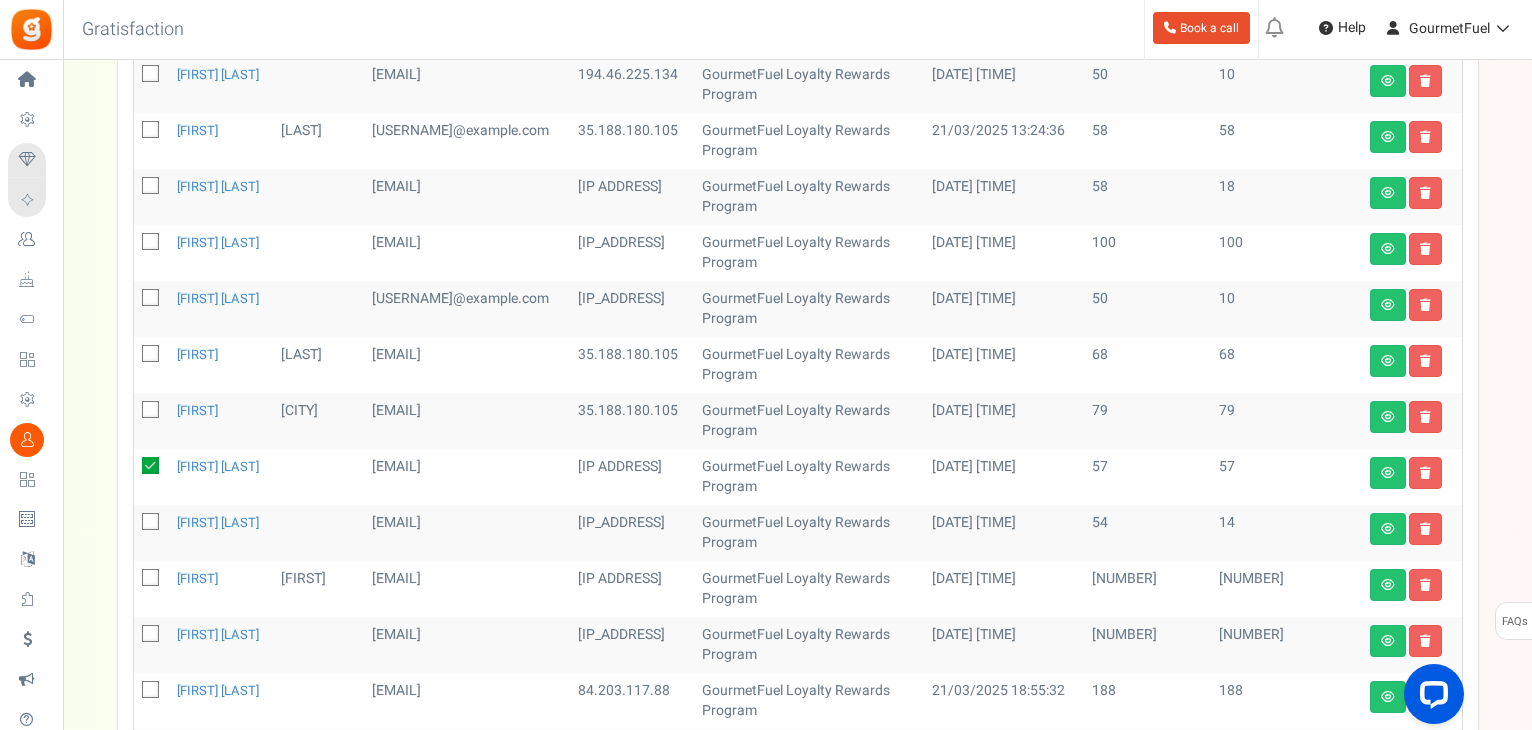 click at bounding box center (151, 355) 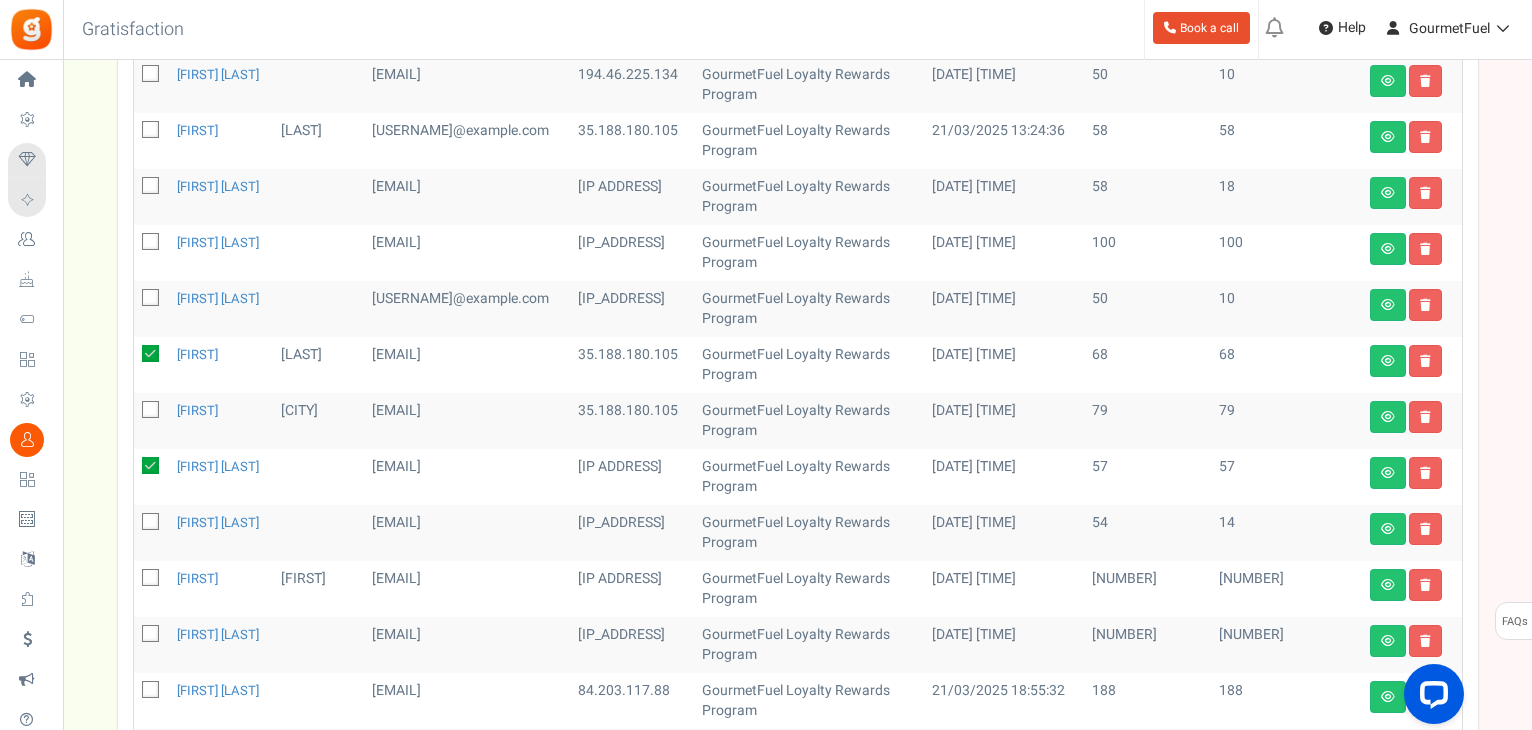 click at bounding box center [151, 131] 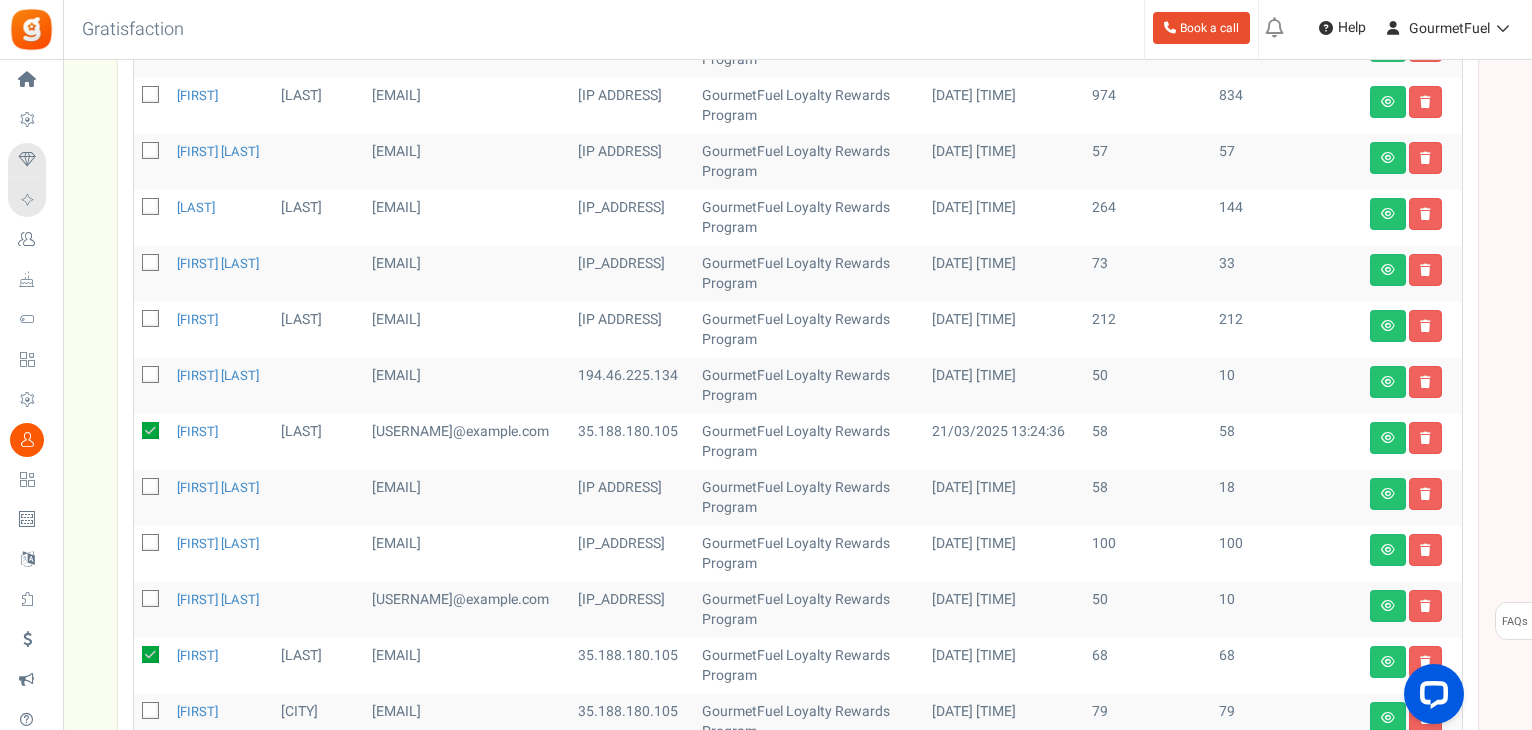 scroll, scrollTop: 337, scrollLeft: 0, axis: vertical 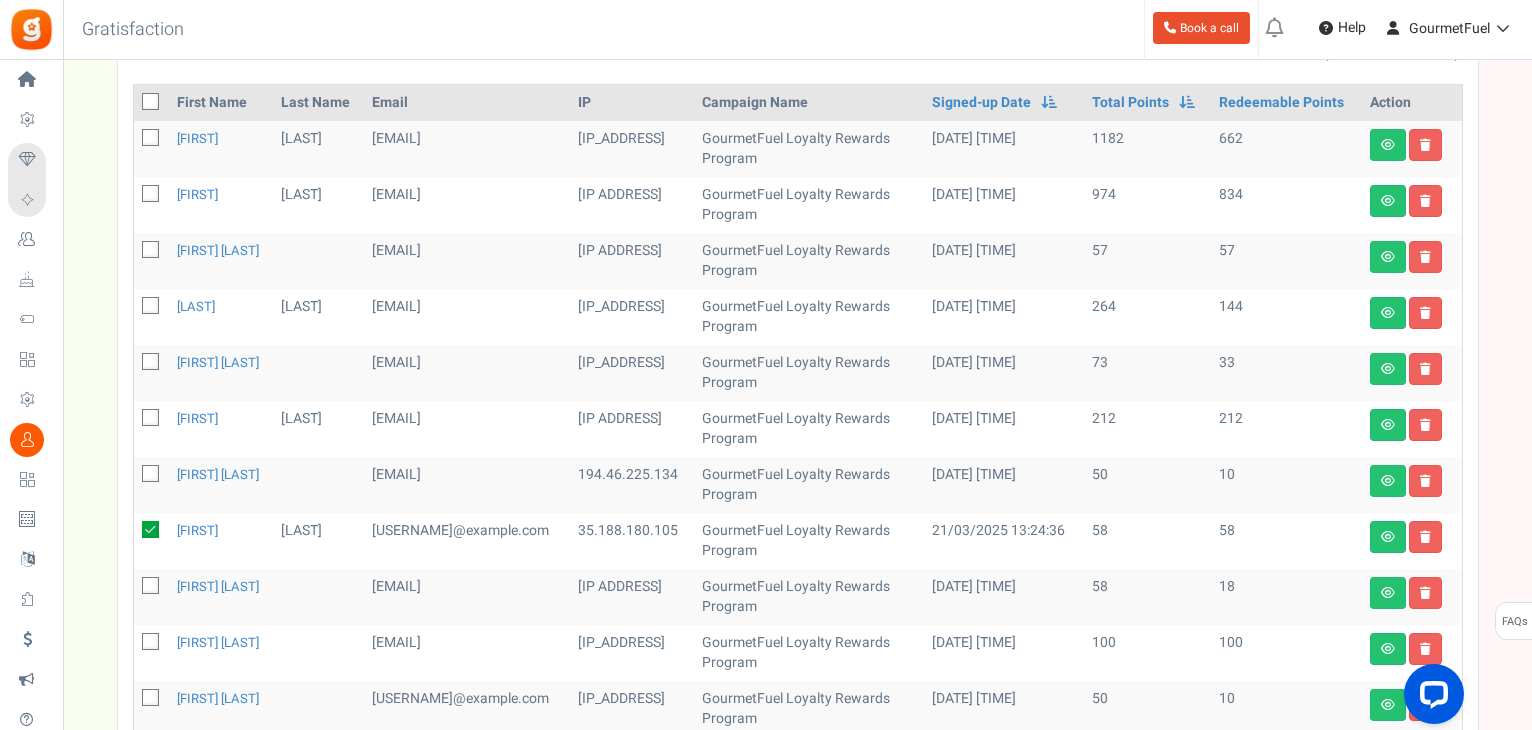 click at bounding box center (151, 251) 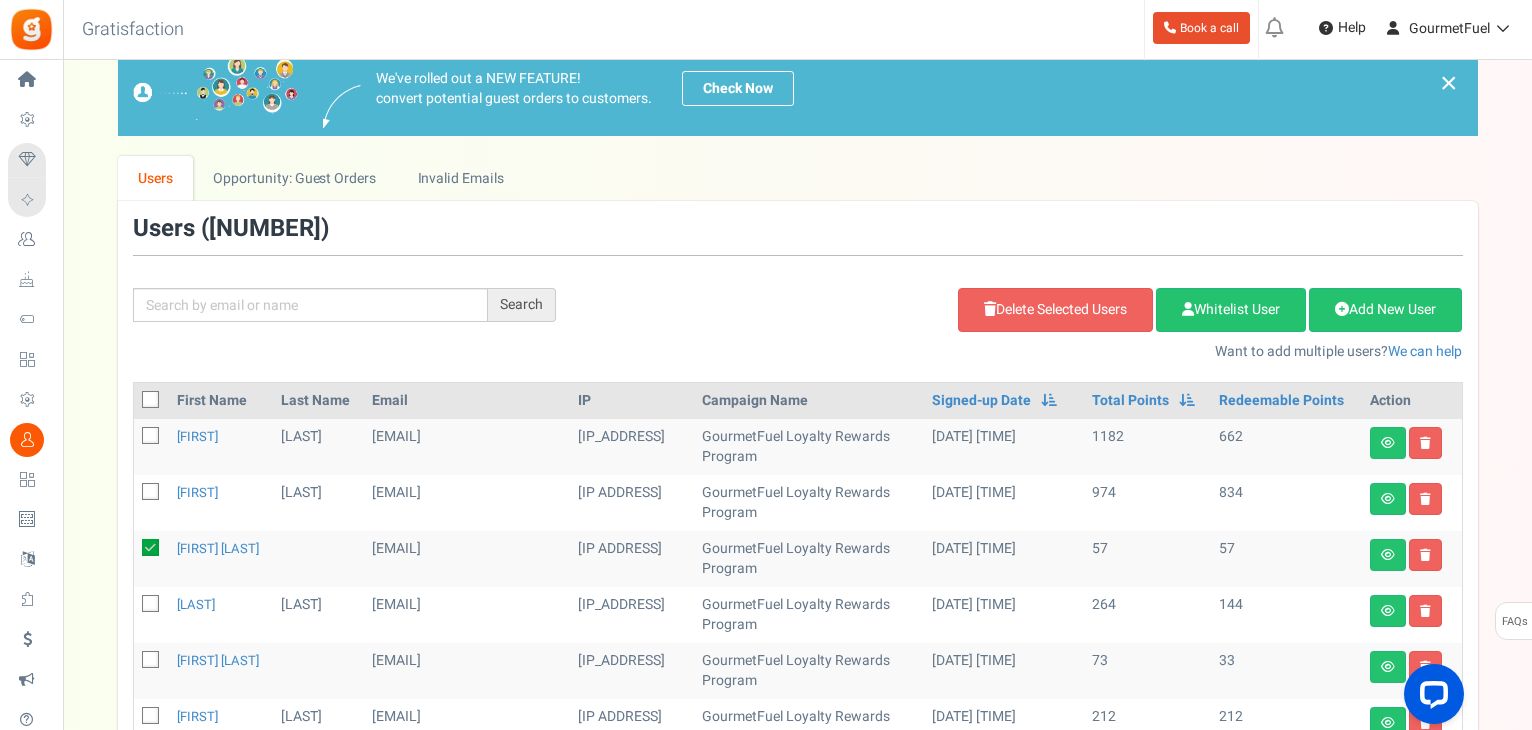 scroll, scrollTop: 37, scrollLeft: 0, axis: vertical 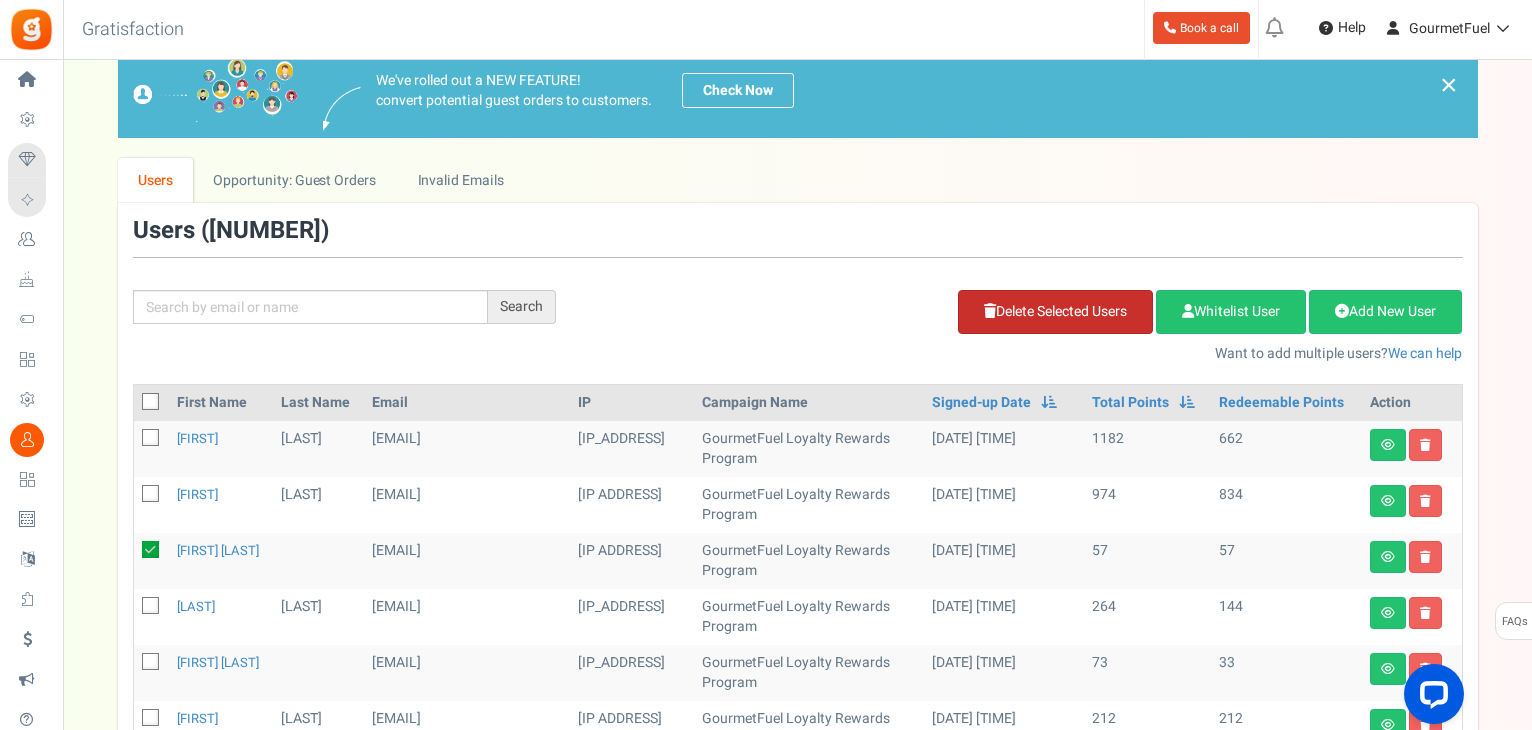 click on "Delete Selected Users" at bounding box center (1055, 312) 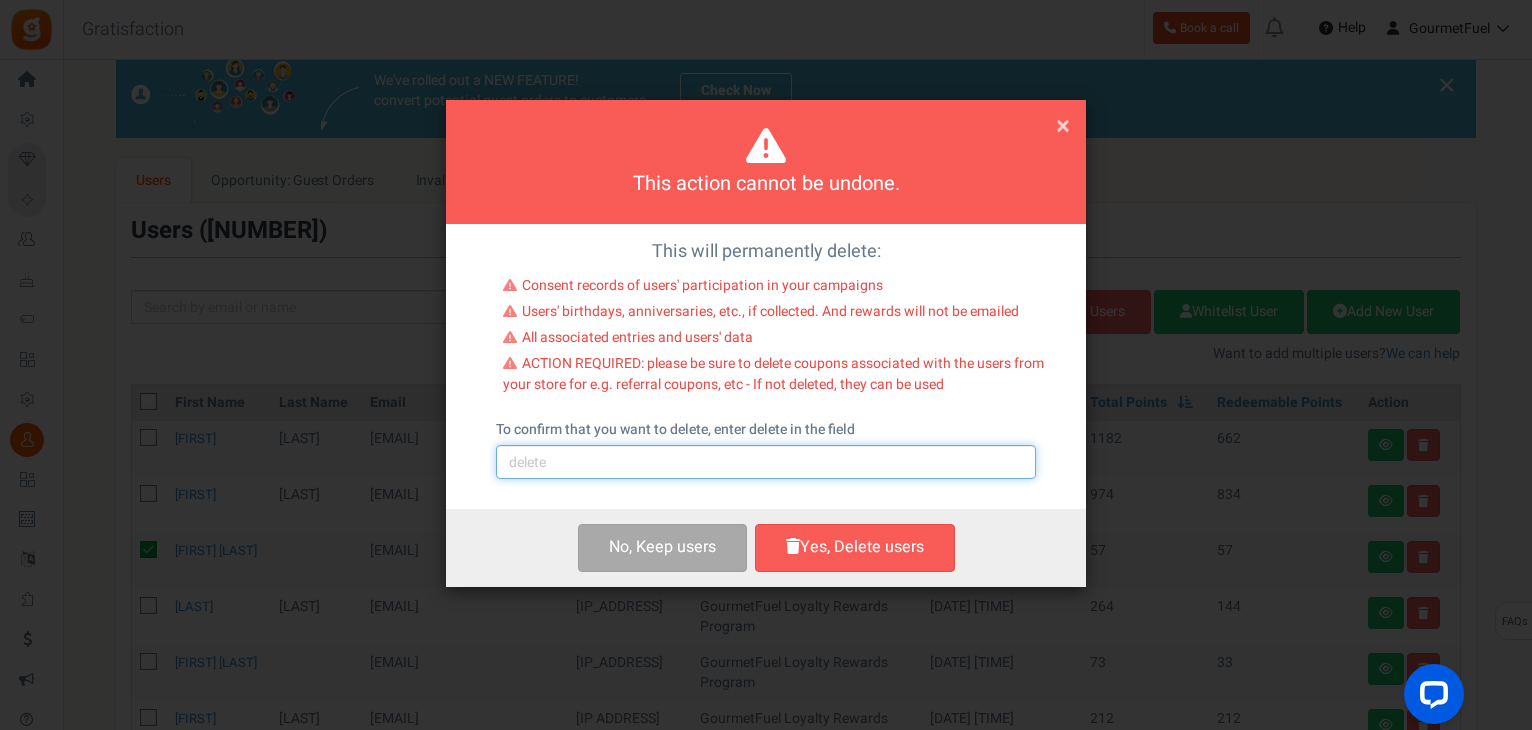 click at bounding box center [766, 462] 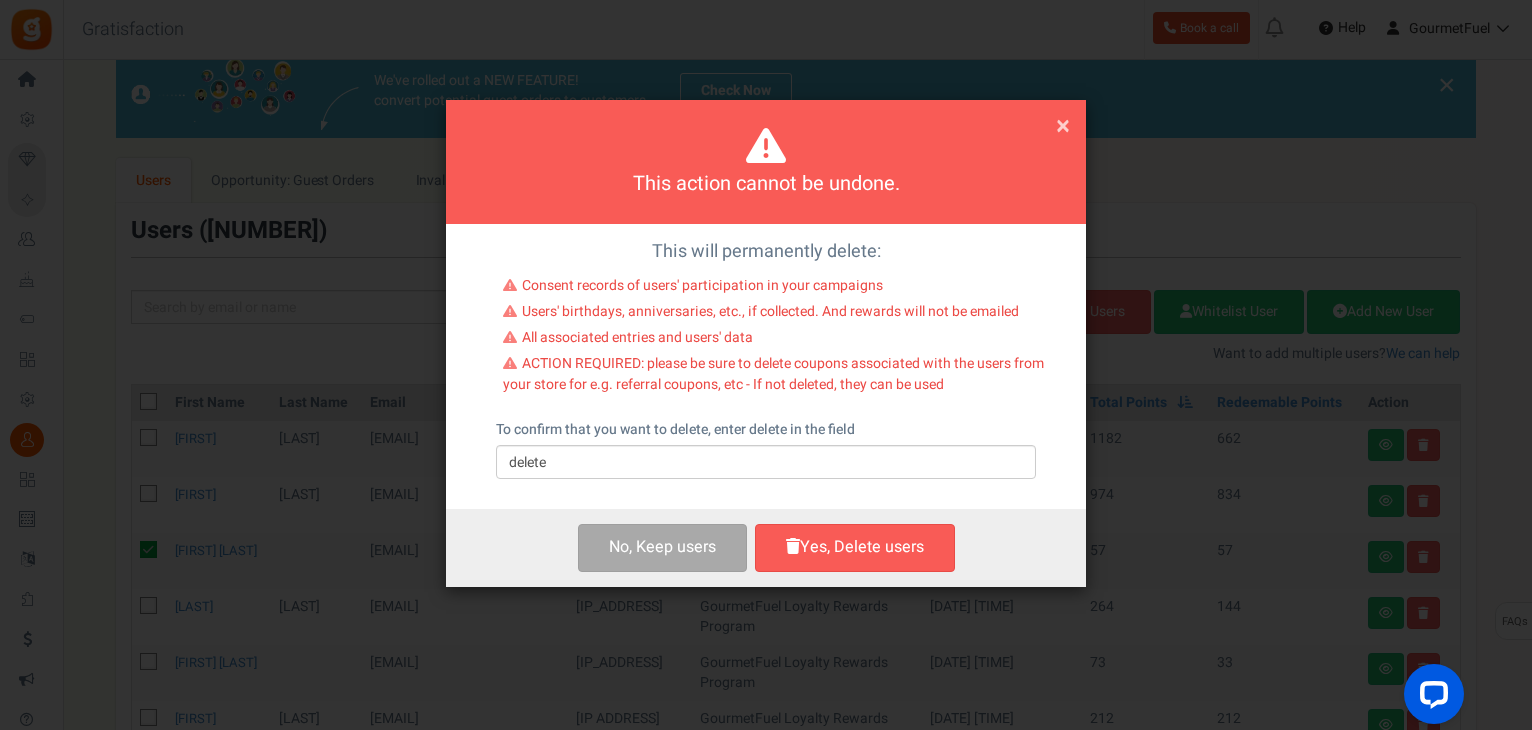 click on "Yes, Delete users" at bounding box center [855, 547] 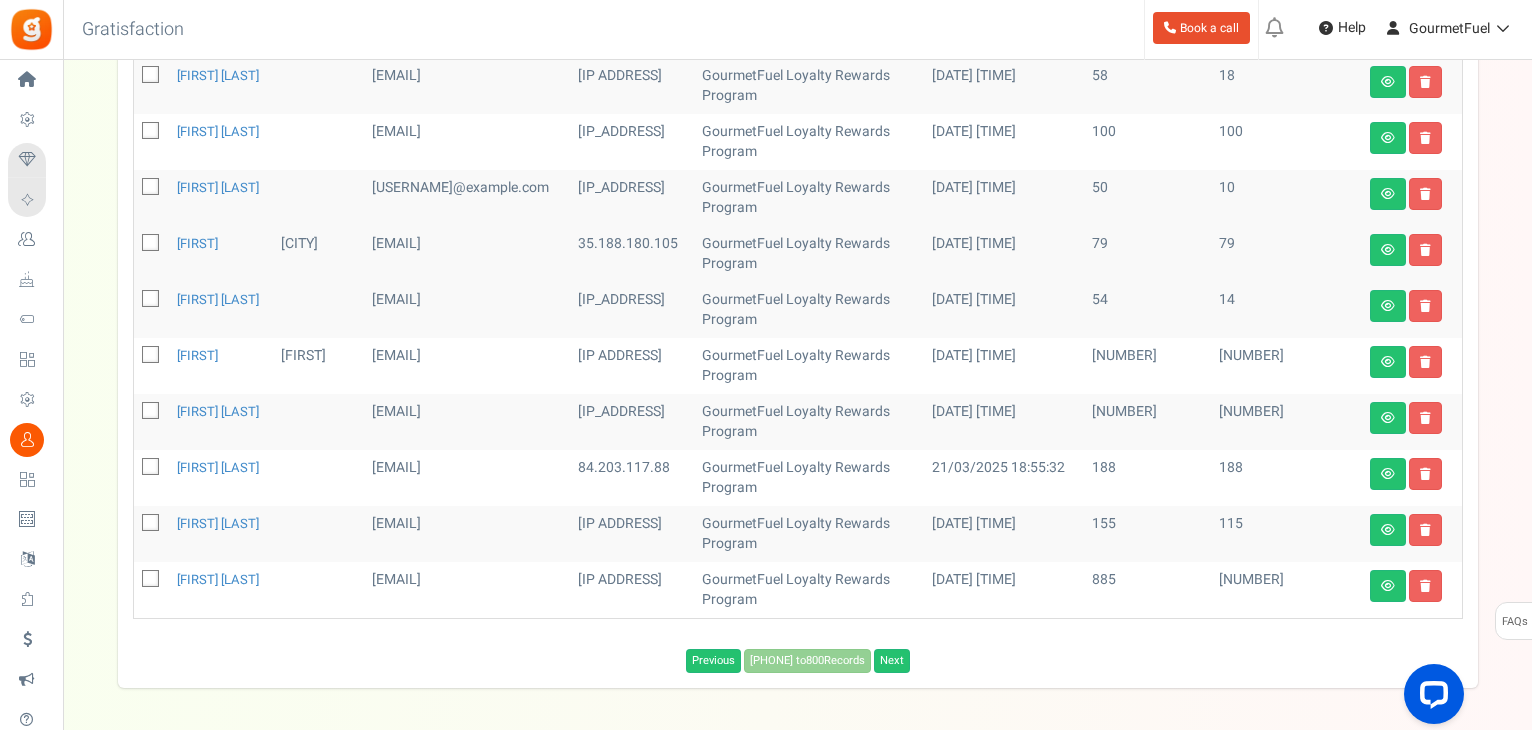 scroll, scrollTop: 813, scrollLeft: 0, axis: vertical 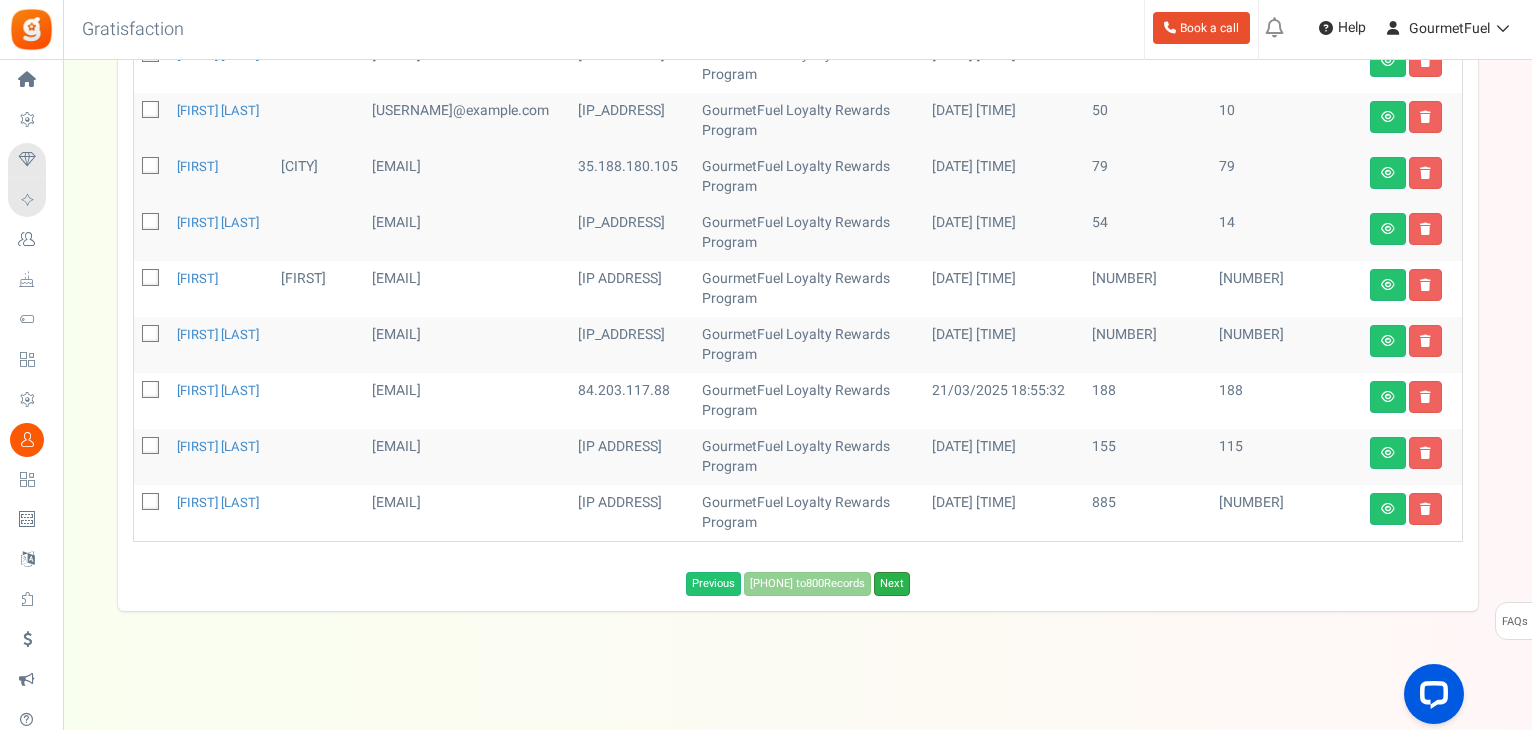 click on "Next" at bounding box center (892, 584) 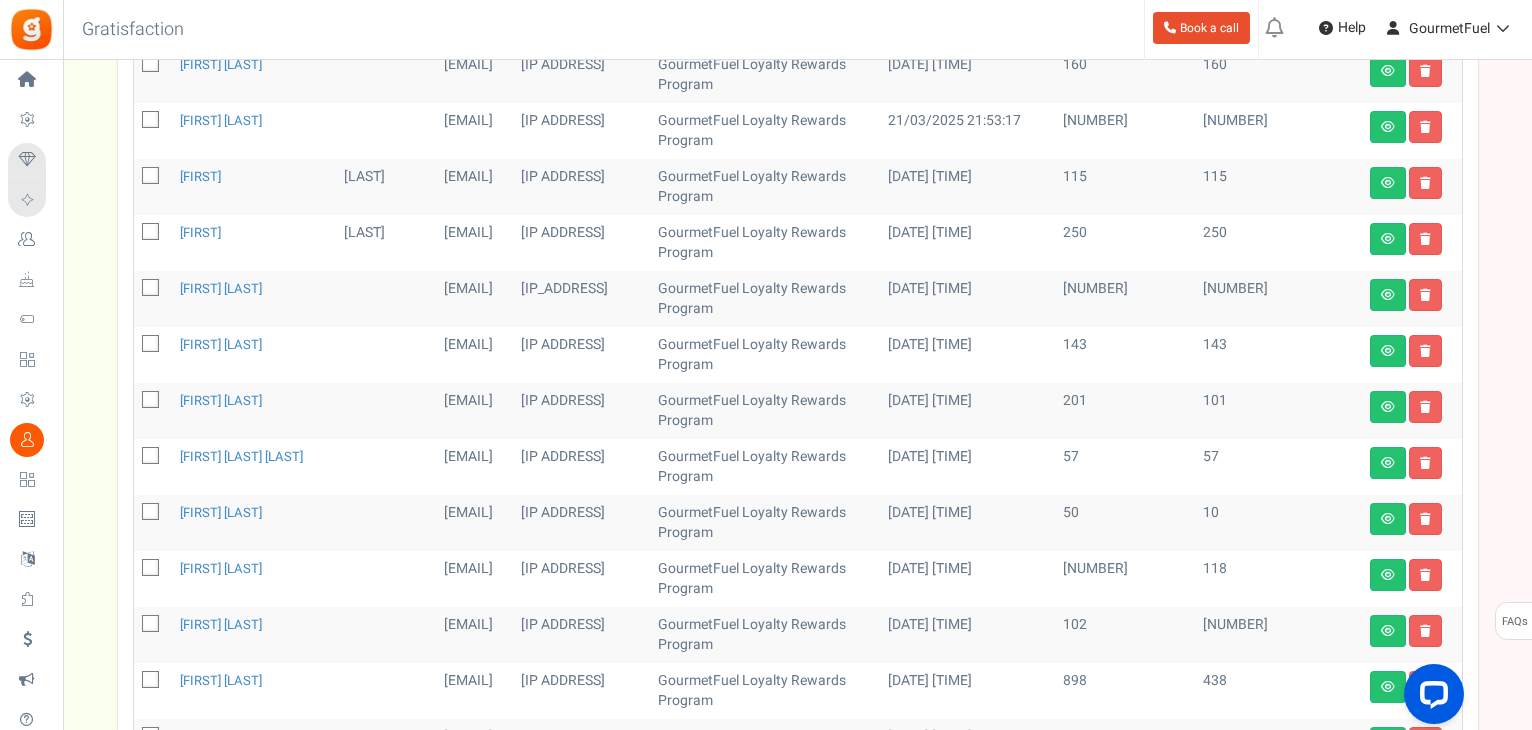 scroll, scrollTop: 533, scrollLeft: 0, axis: vertical 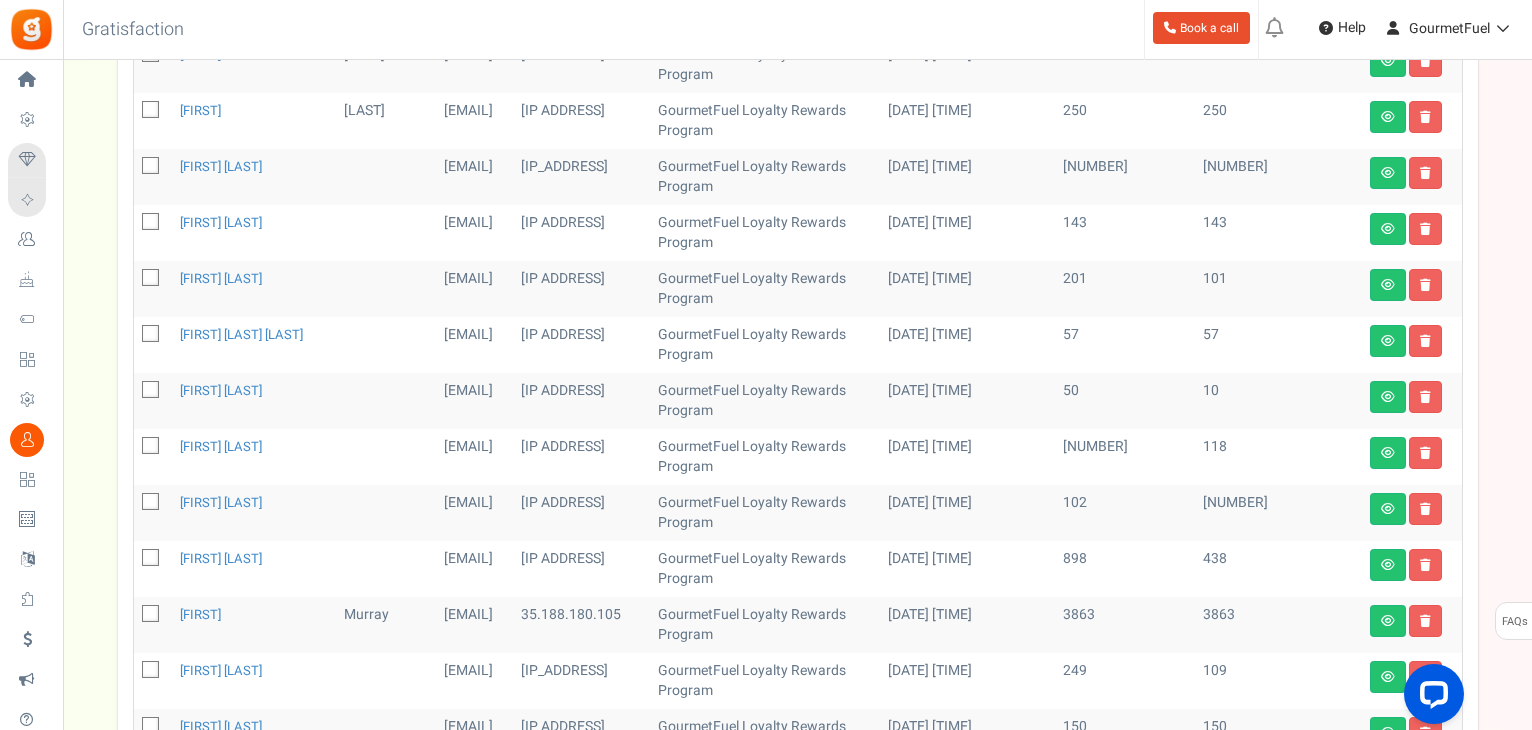 click at bounding box center (151, 335) 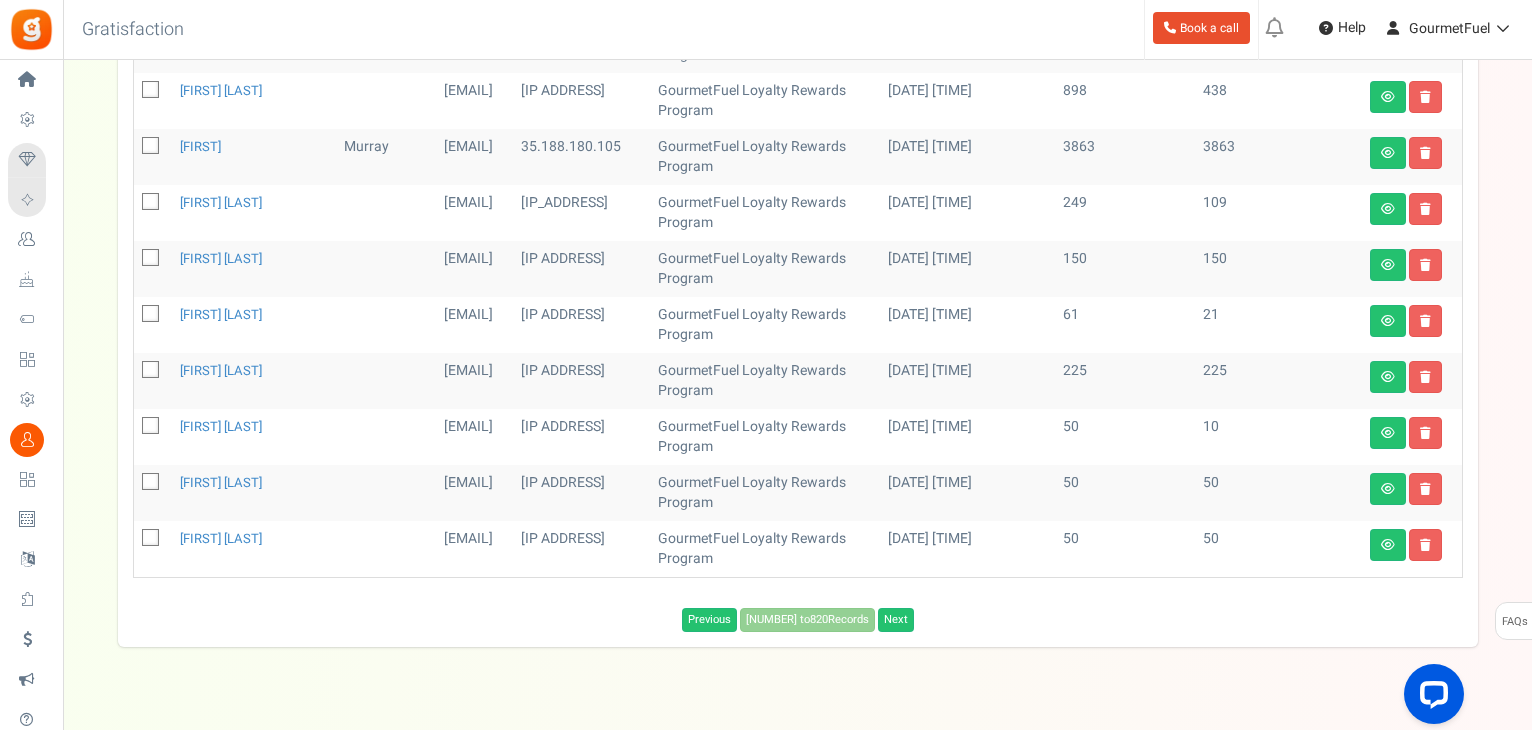 scroll, scrollTop: 1033, scrollLeft: 0, axis: vertical 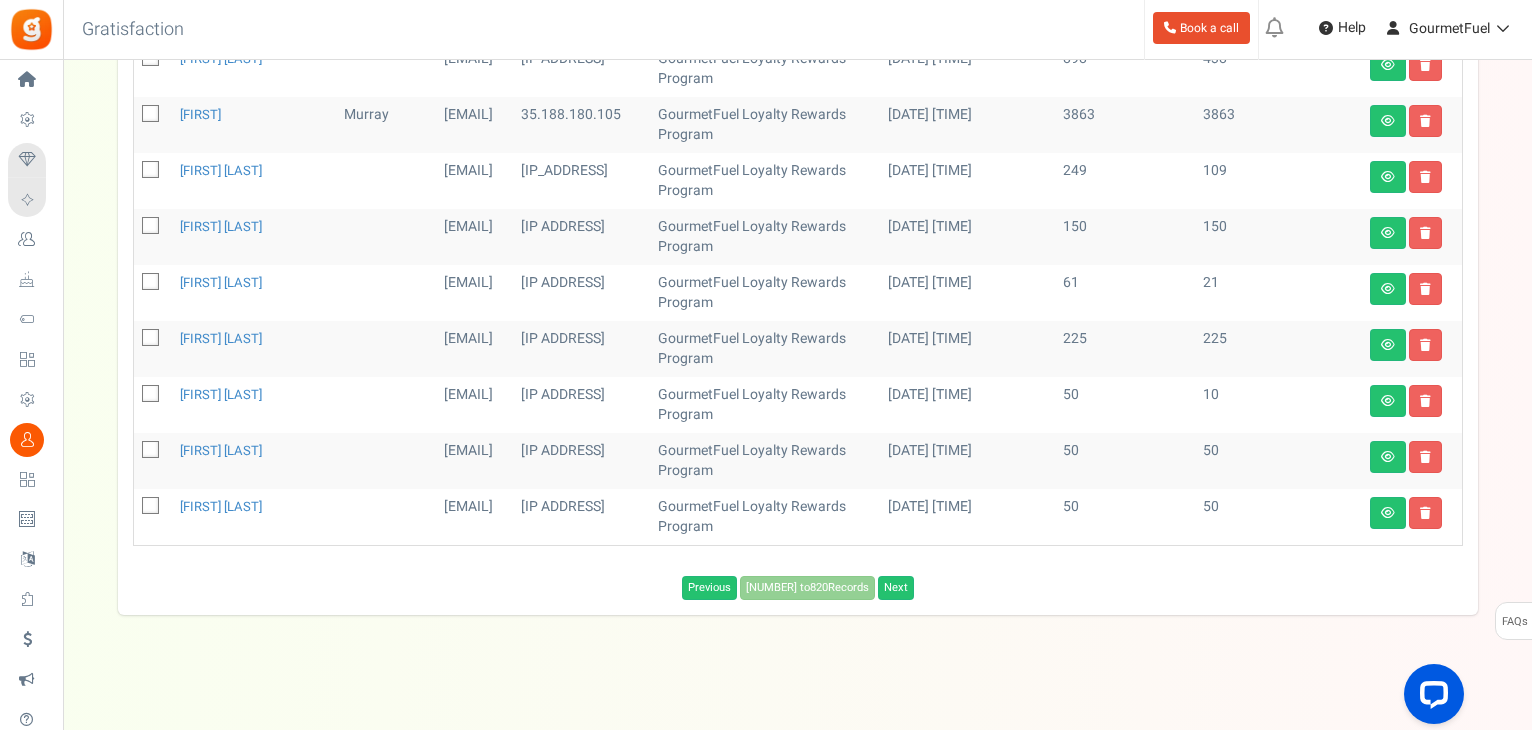 click at bounding box center [151, 451] 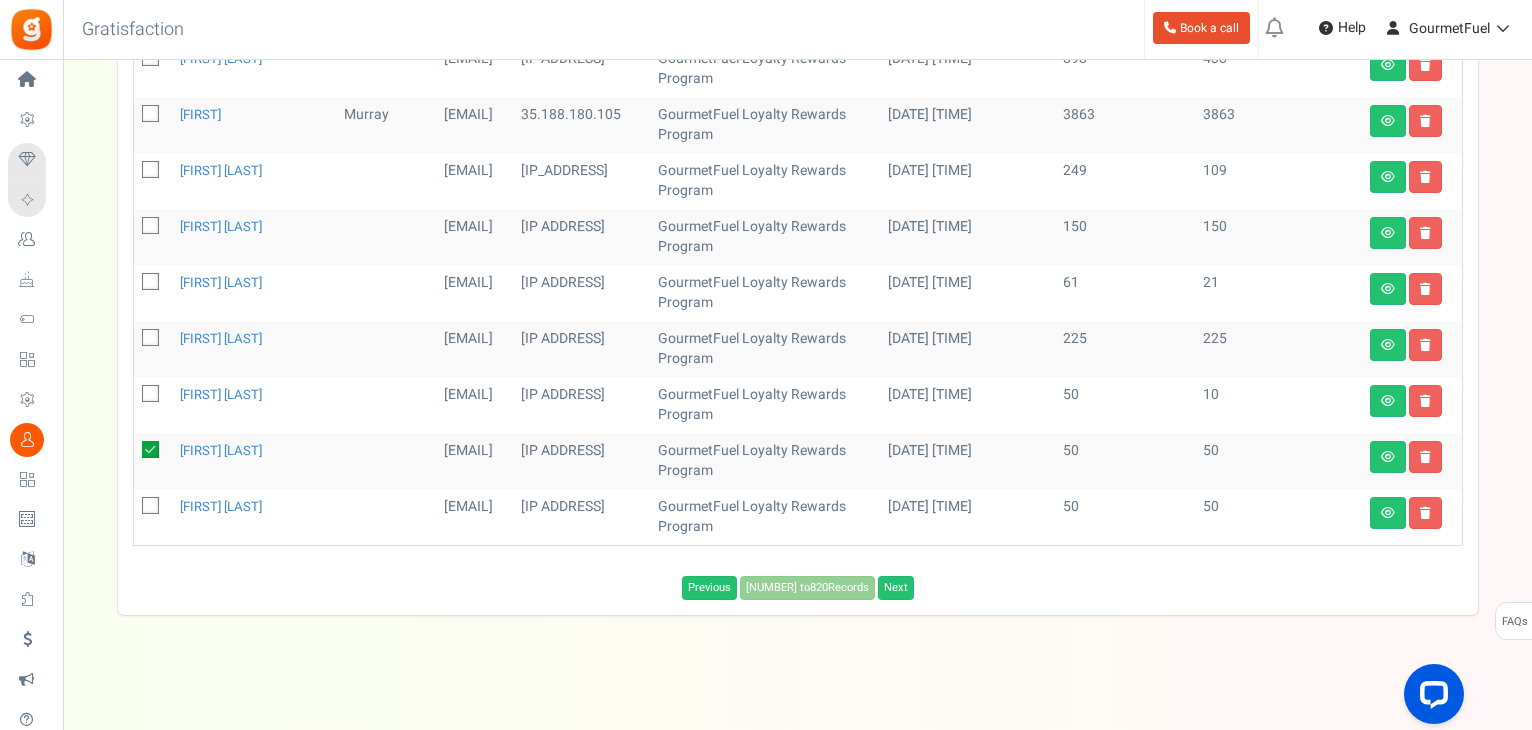 click at bounding box center [151, 507] 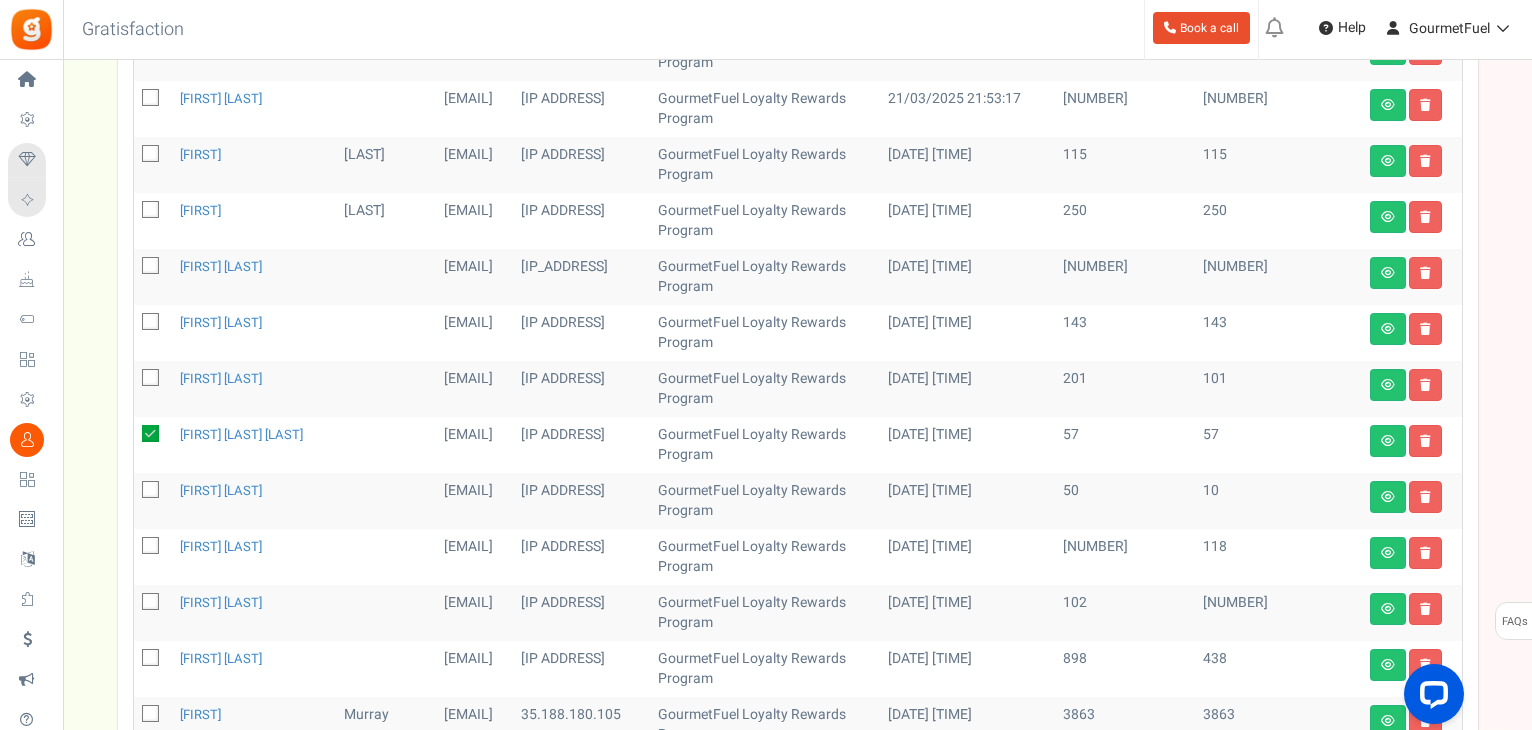 scroll, scrollTop: 33, scrollLeft: 0, axis: vertical 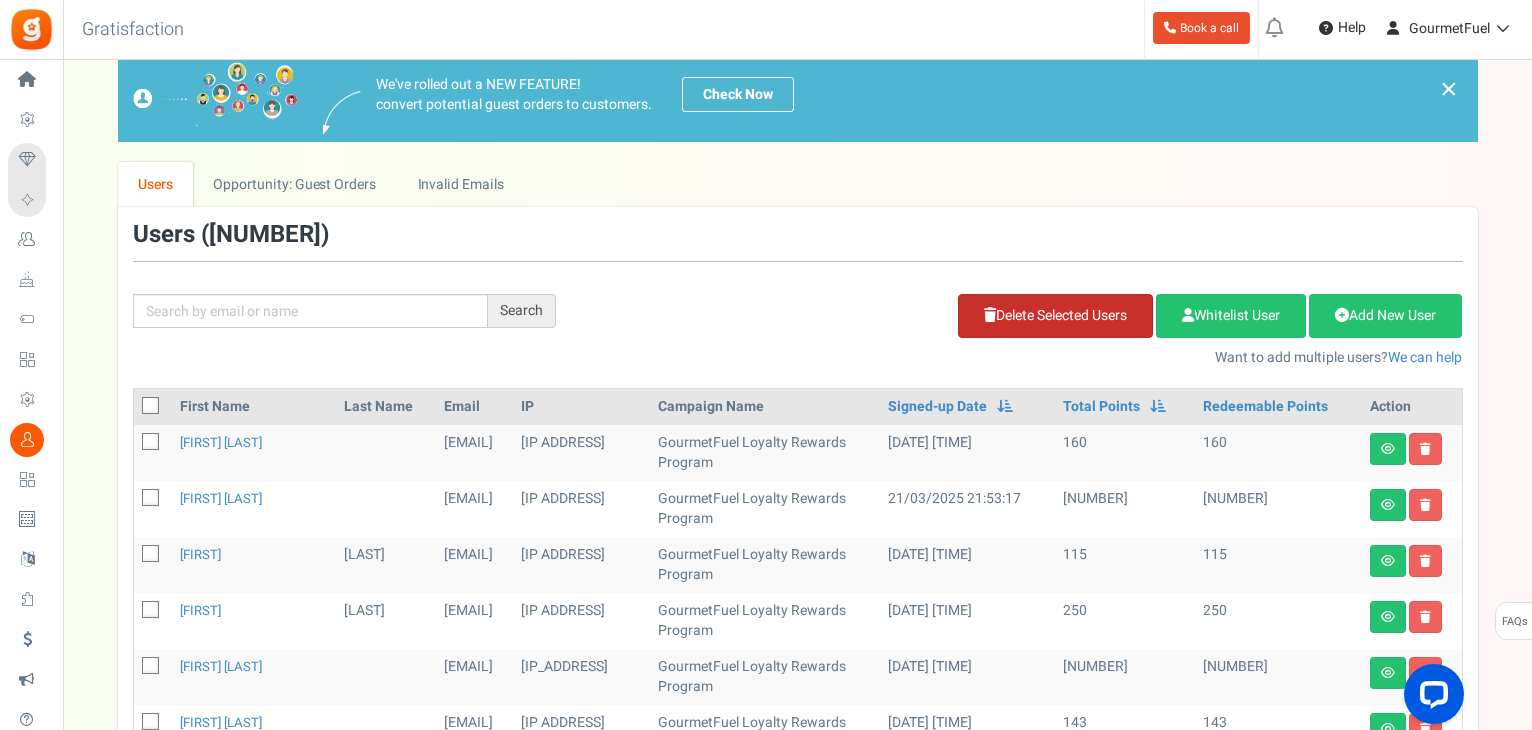 click on "Delete Selected Users" at bounding box center (1055, 316) 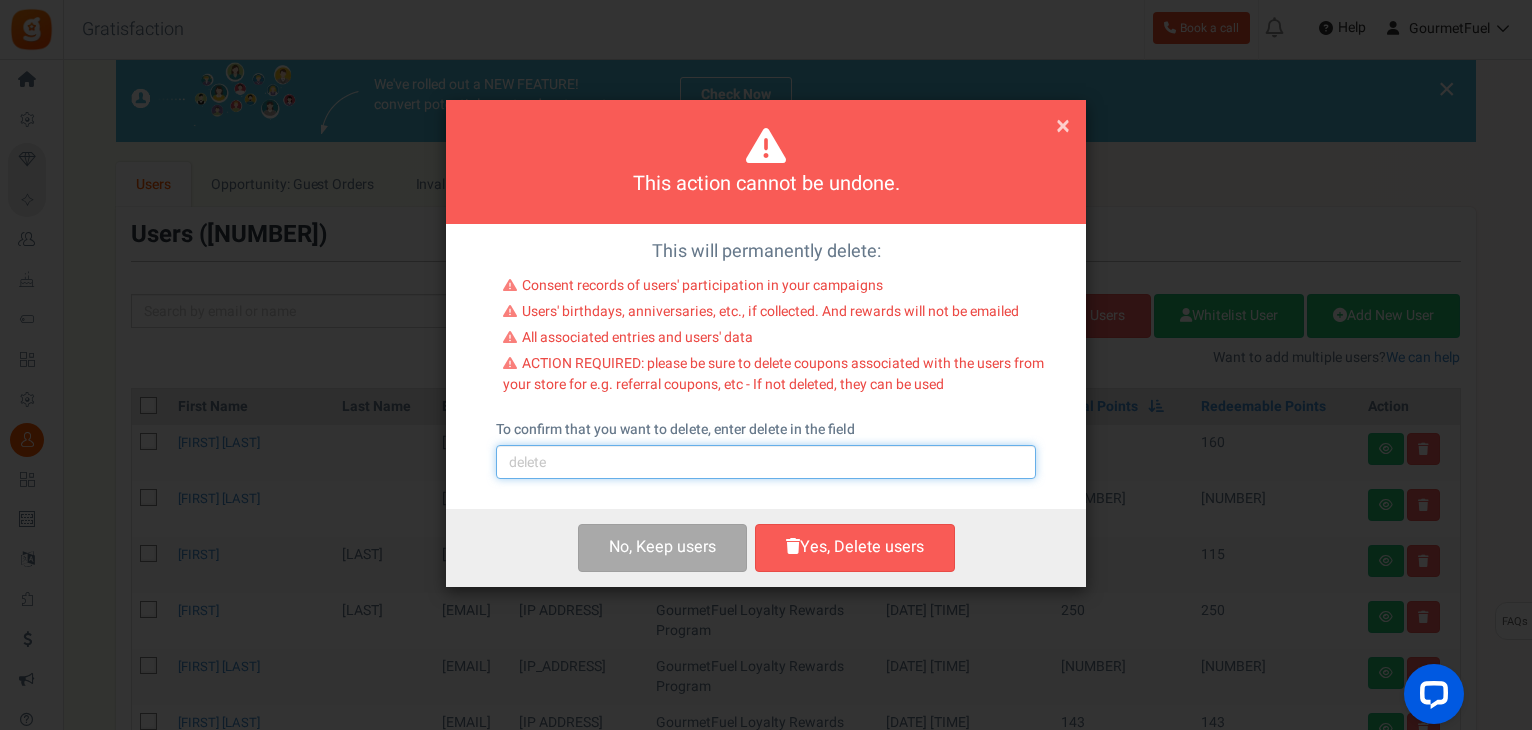 click at bounding box center [766, 462] 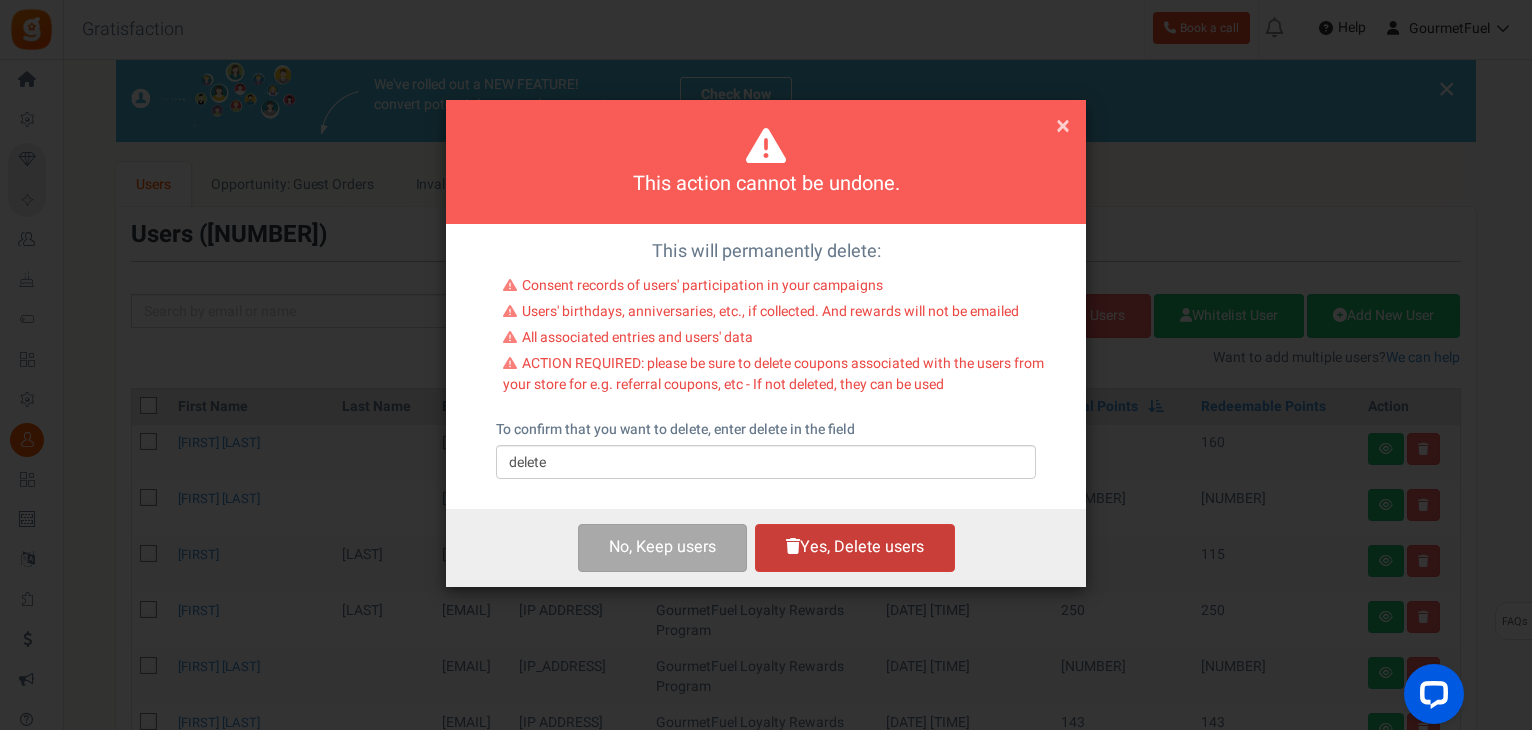 click on "Yes, Delete users" at bounding box center [855, 547] 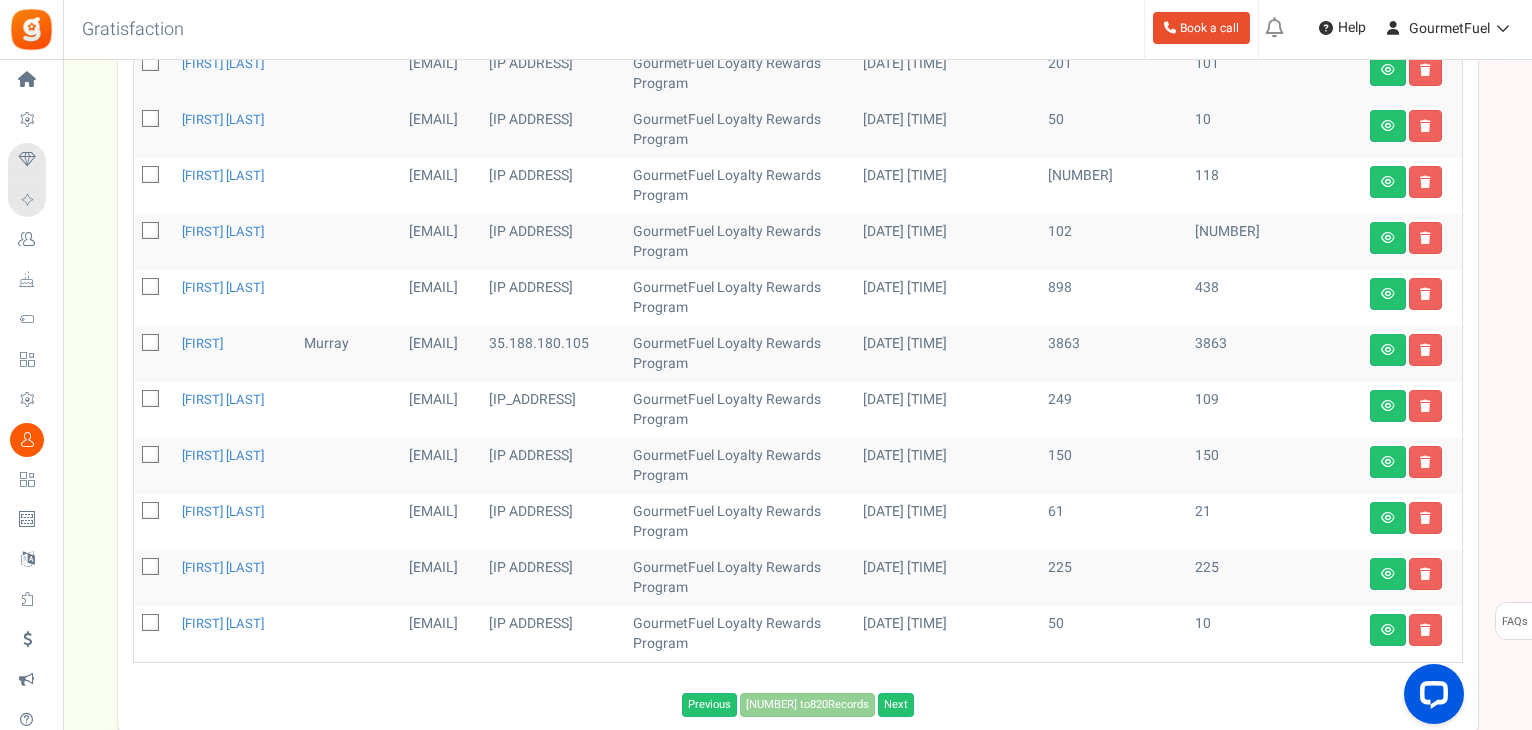 scroll, scrollTop: 889, scrollLeft: 0, axis: vertical 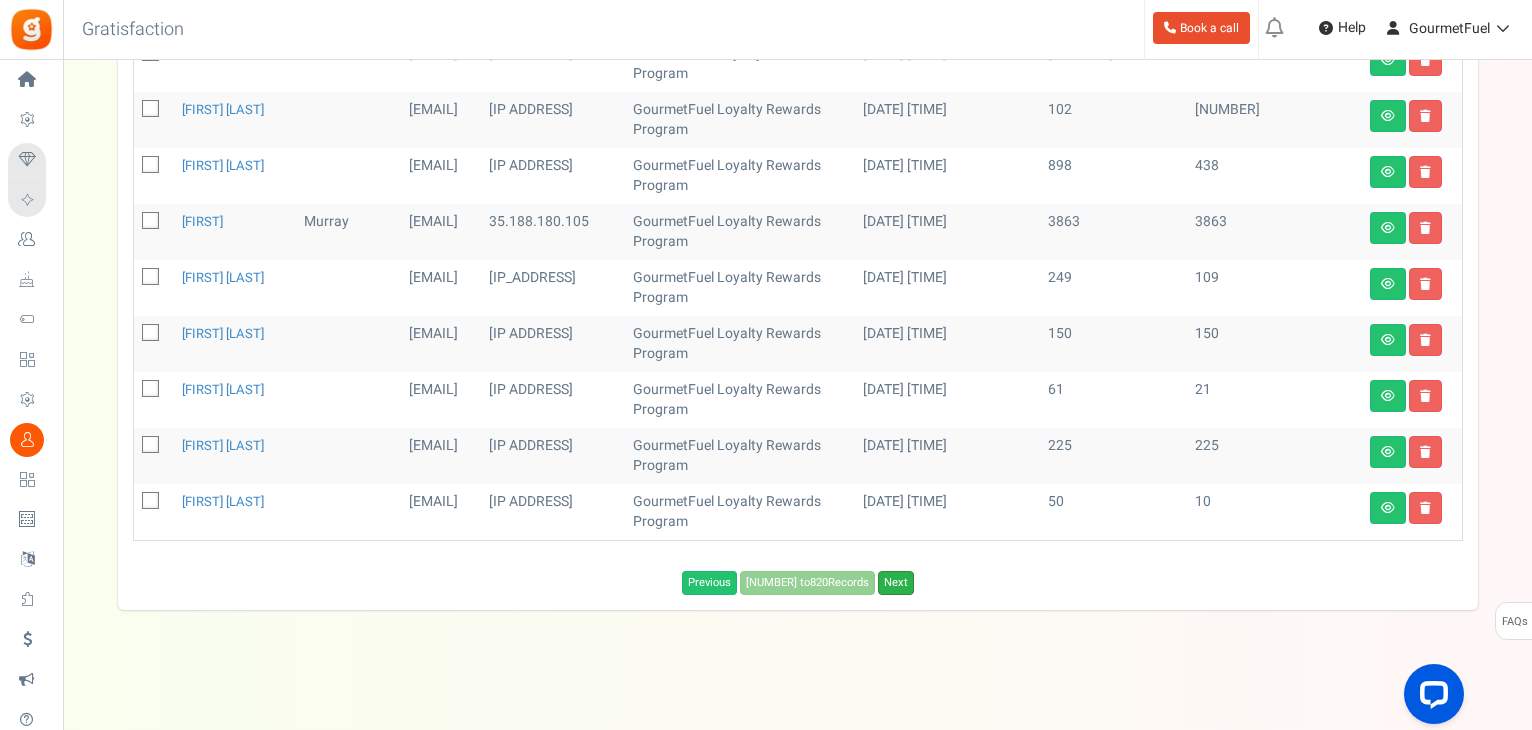 click on "Next" at bounding box center [896, 583] 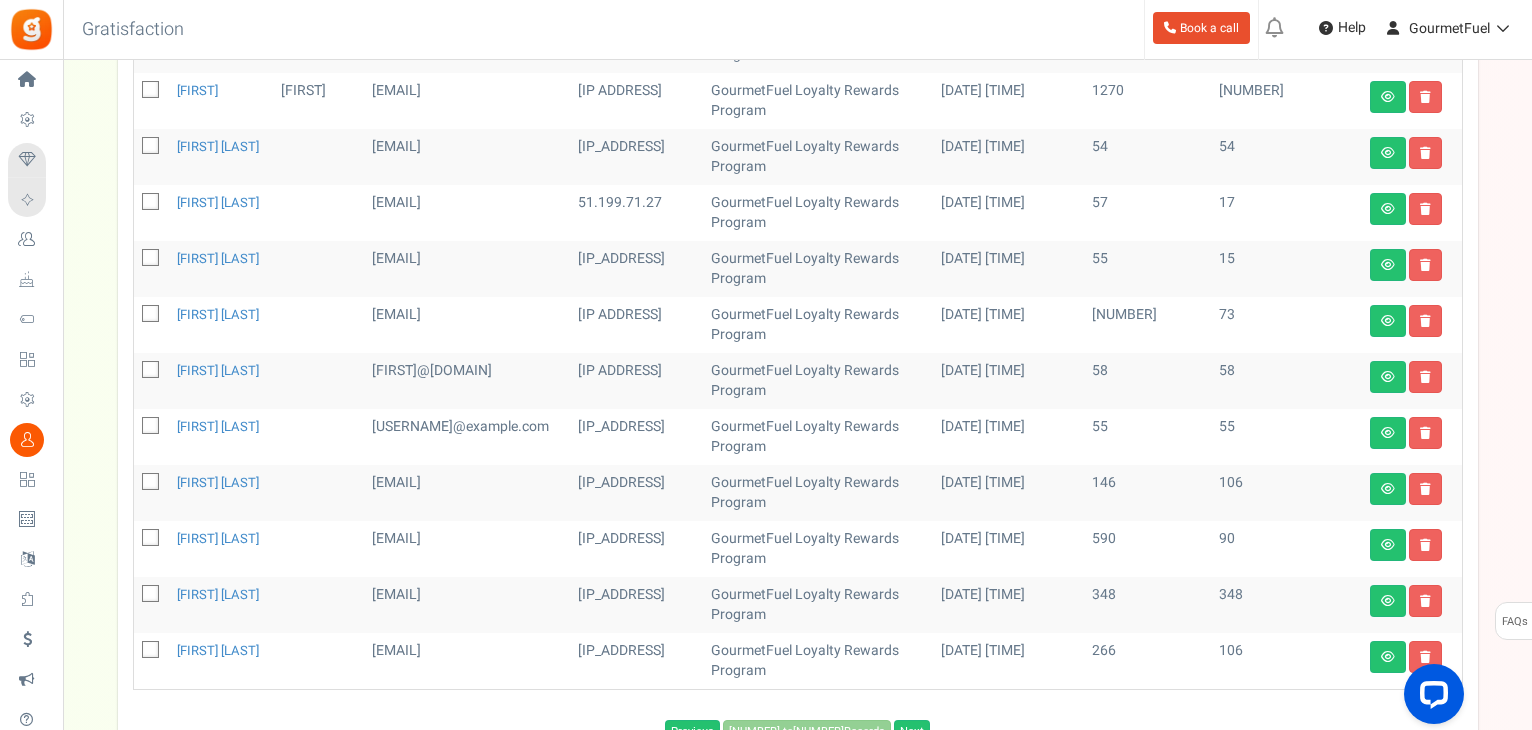 scroll, scrollTop: 869, scrollLeft: 0, axis: vertical 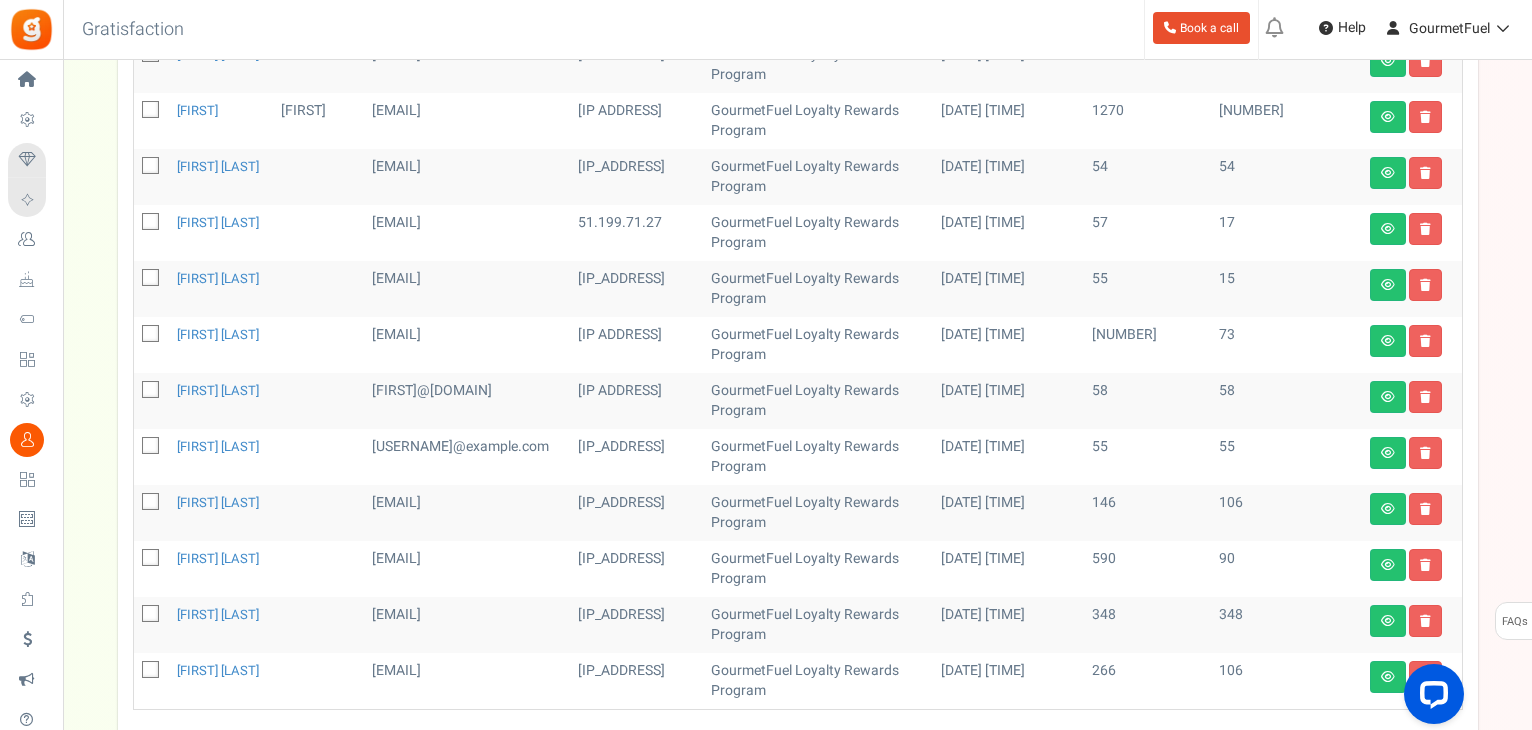 click at bounding box center [151, 391] 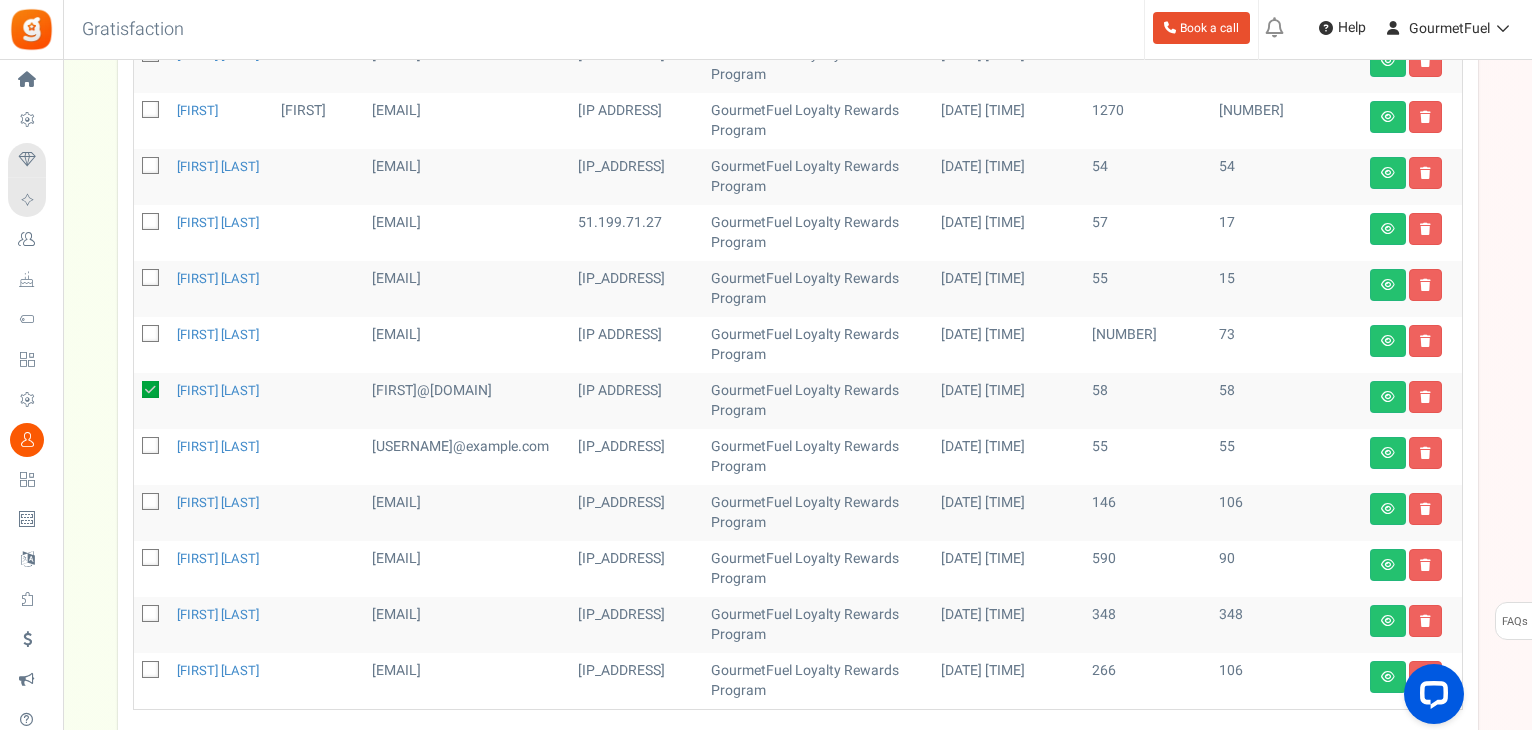 click at bounding box center [151, 447] 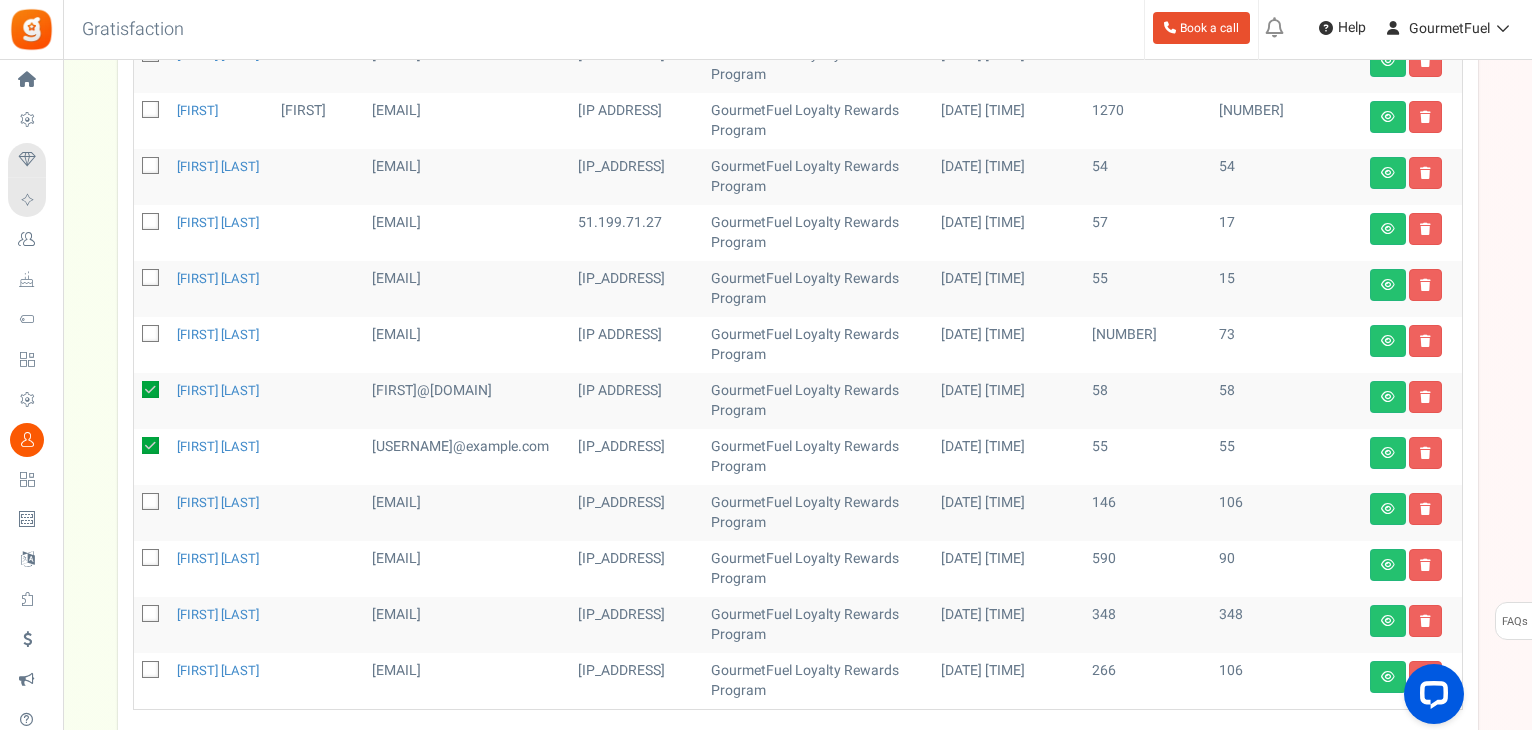 click at bounding box center (150, 165) 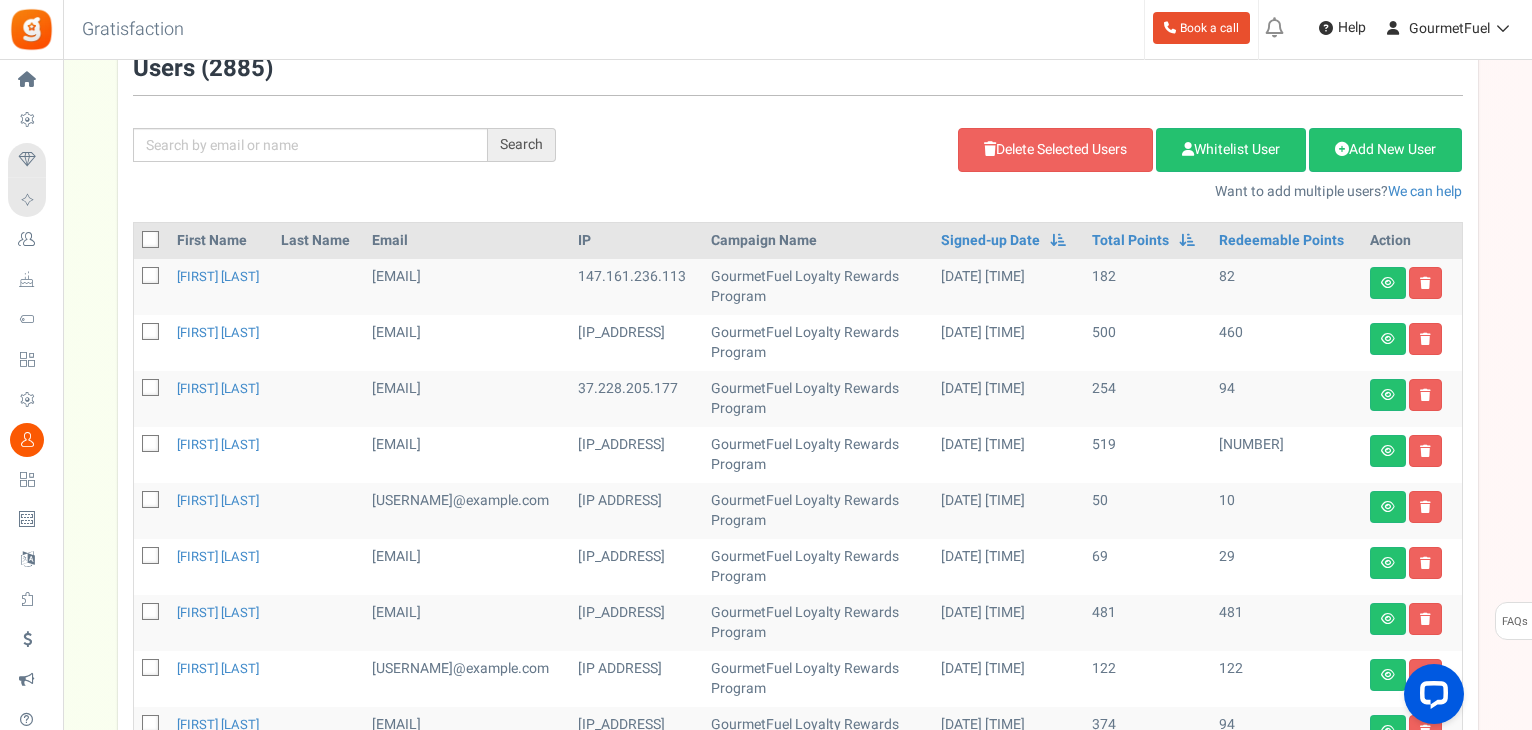 scroll, scrollTop: 37, scrollLeft: 0, axis: vertical 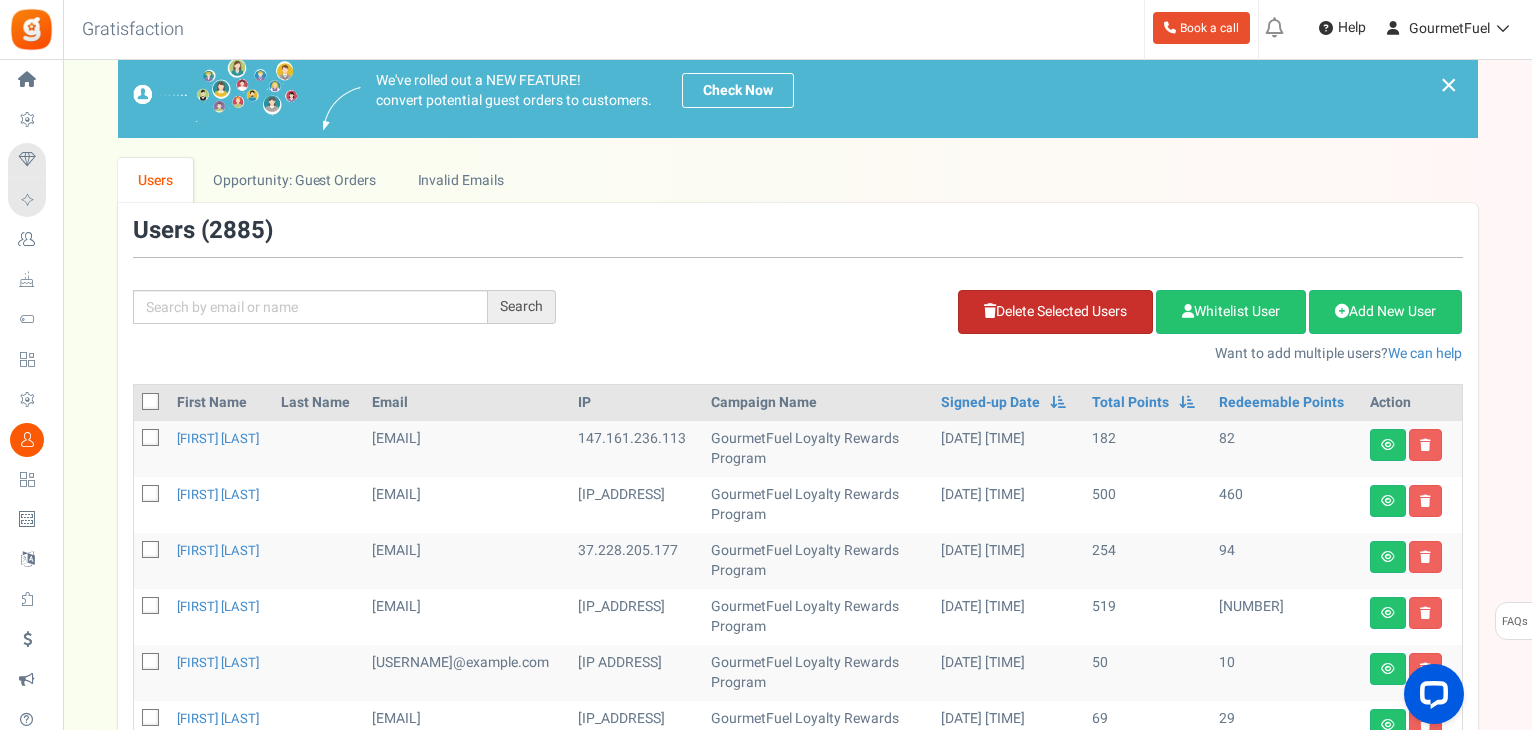 click on "Delete Selected Users" at bounding box center [1055, 312] 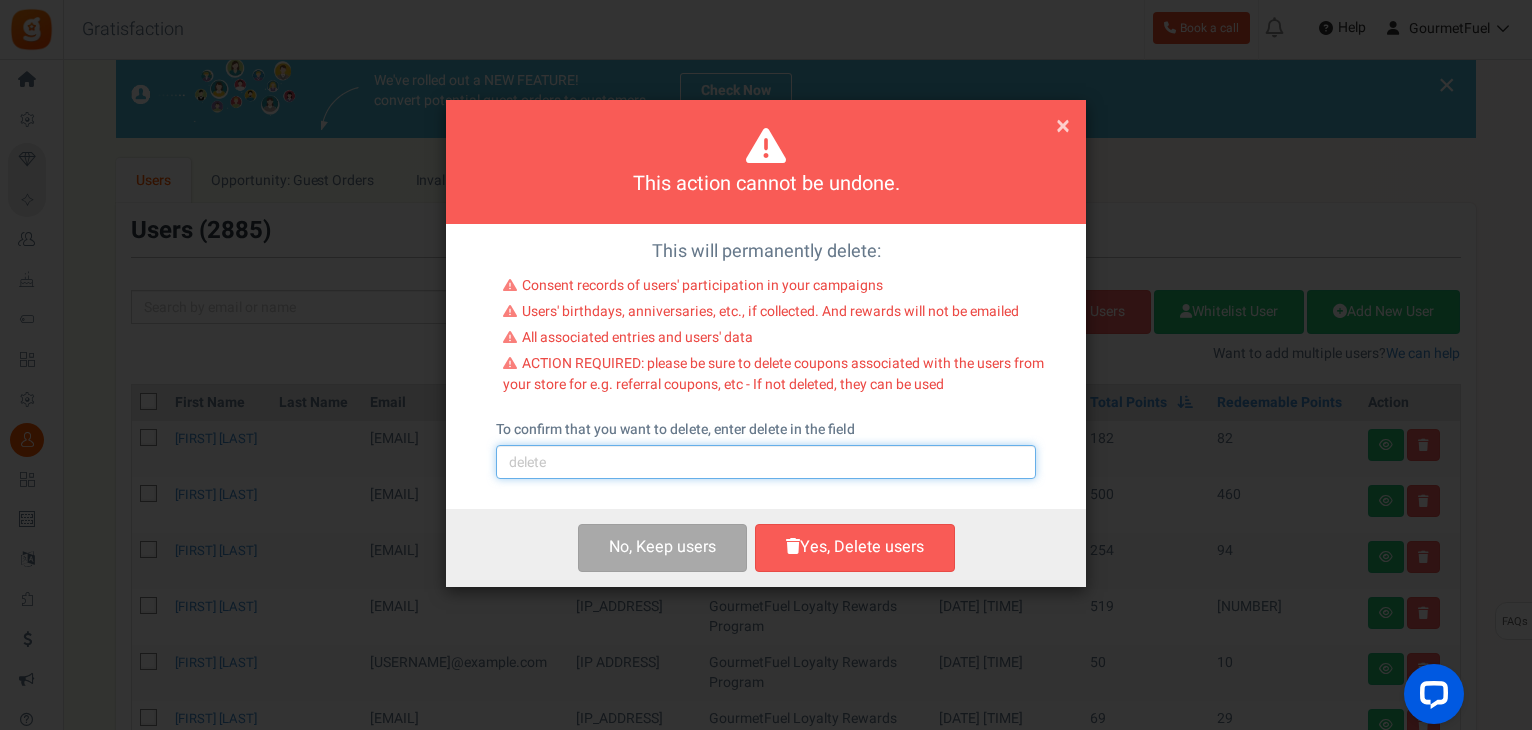 drag, startPoint x: 713, startPoint y: 457, endPoint x: 696, endPoint y: 463, distance: 18.027756 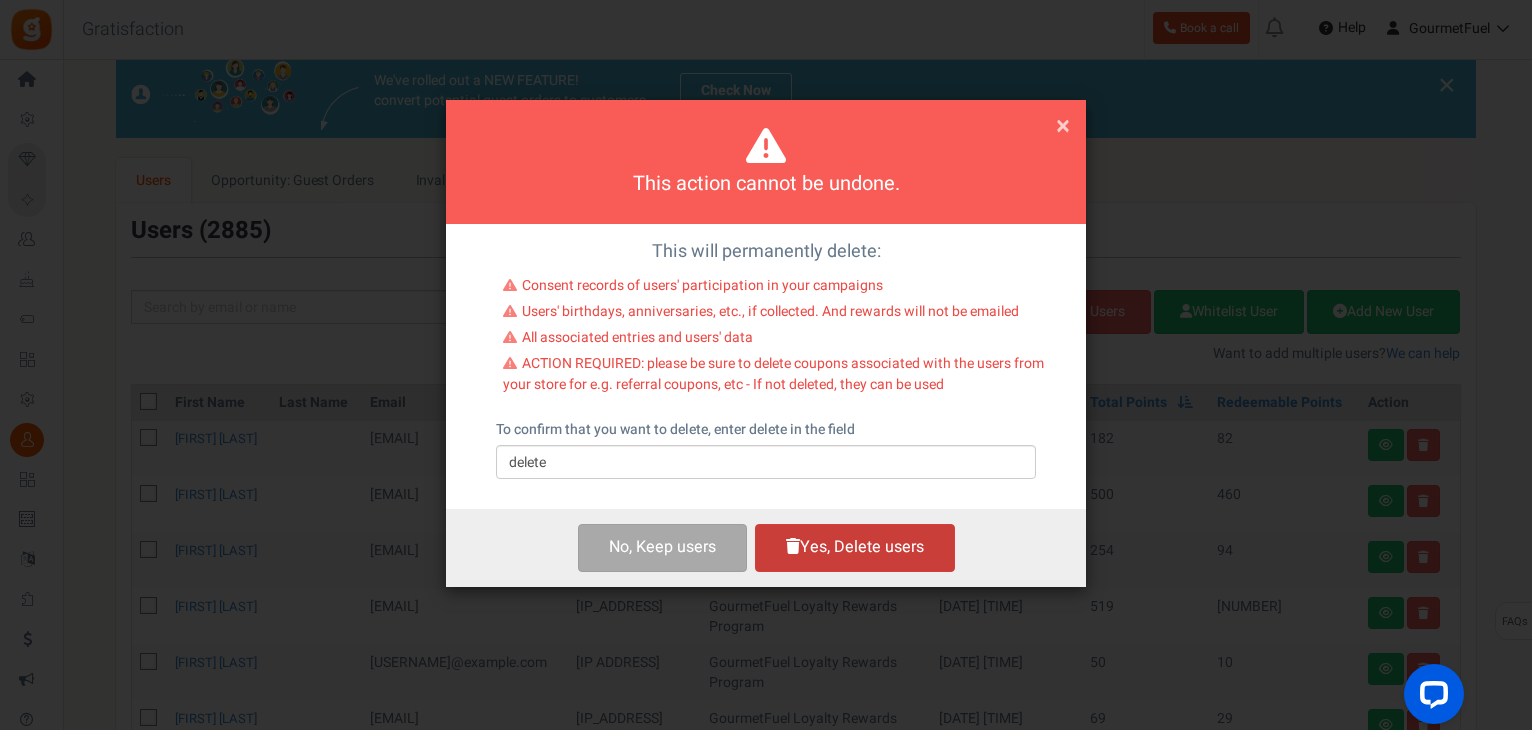 click on "Yes, Delete users" at bounding box center (855, 547) 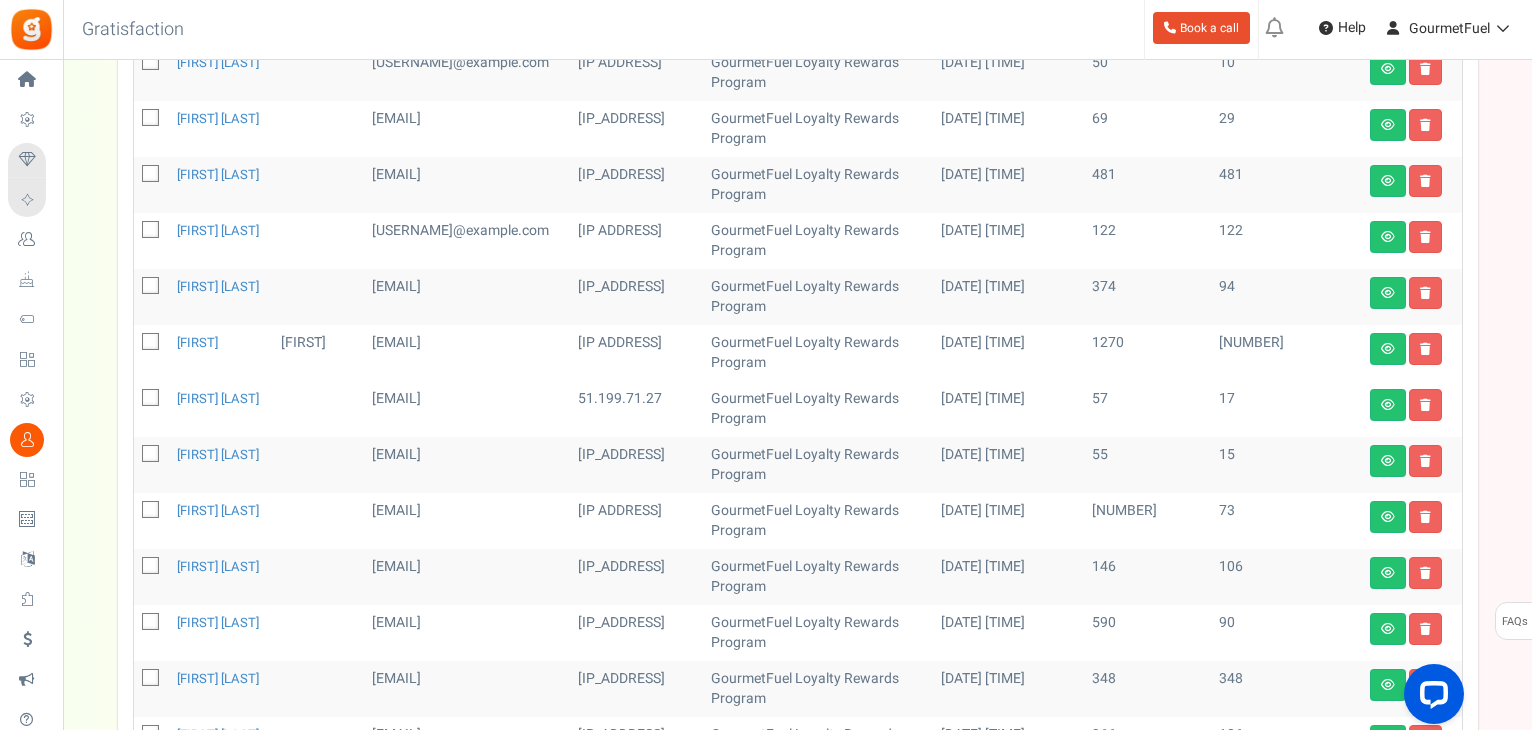 scroll, scrollTop: 869, scrollLeft: 0, axis: vertical 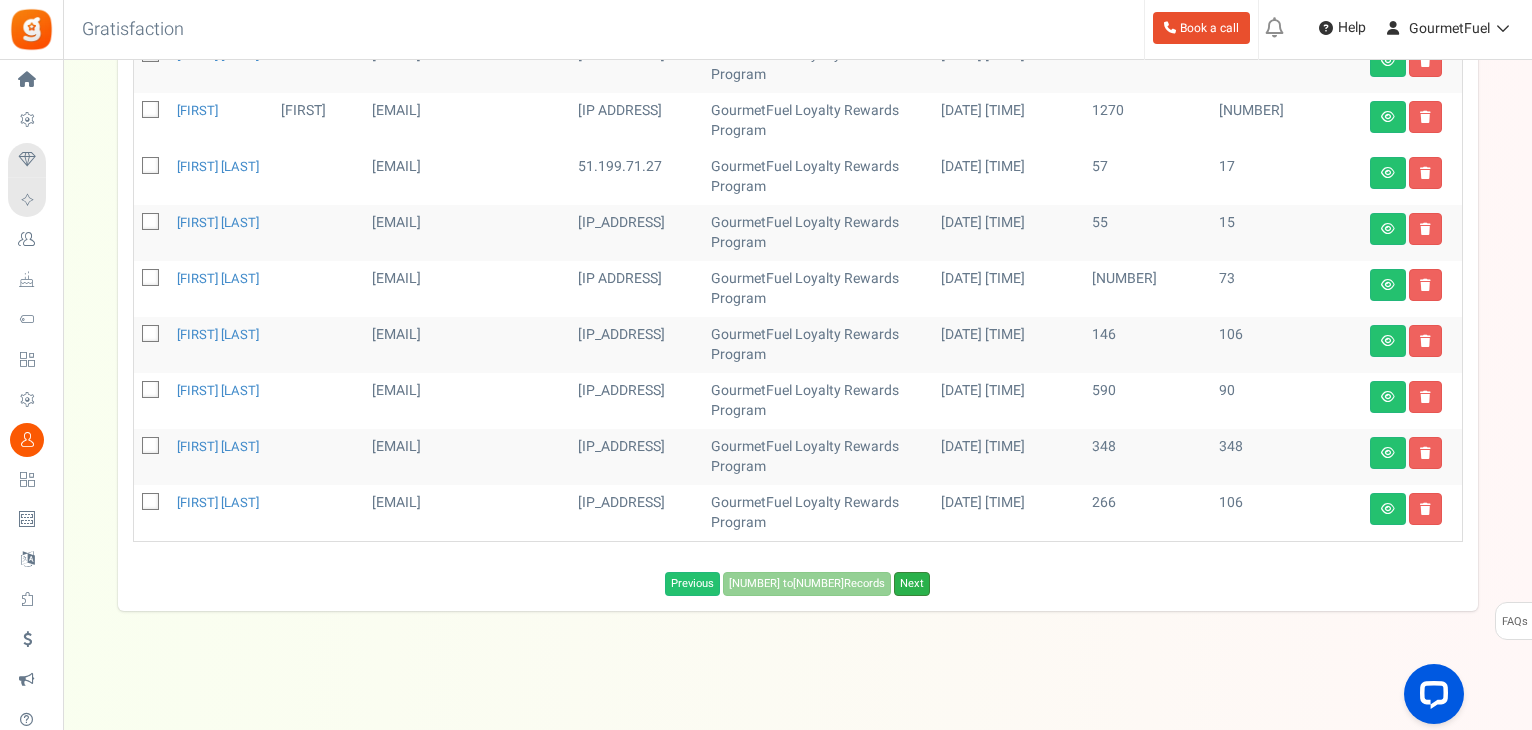 click on "Next" at bounding box center [912, 584] 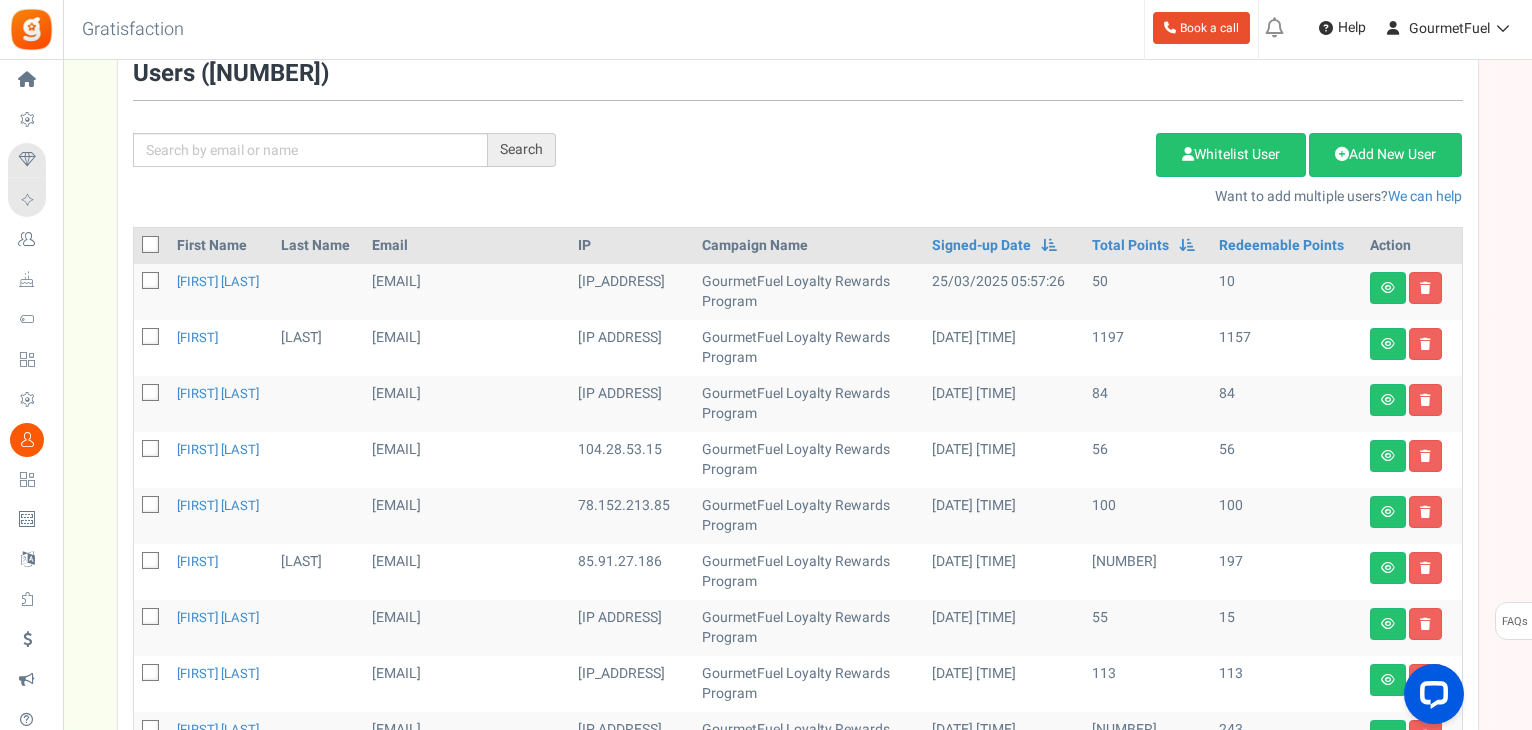 scroll, scrollTop: 289, scrollLeft: 0, axis: vertical 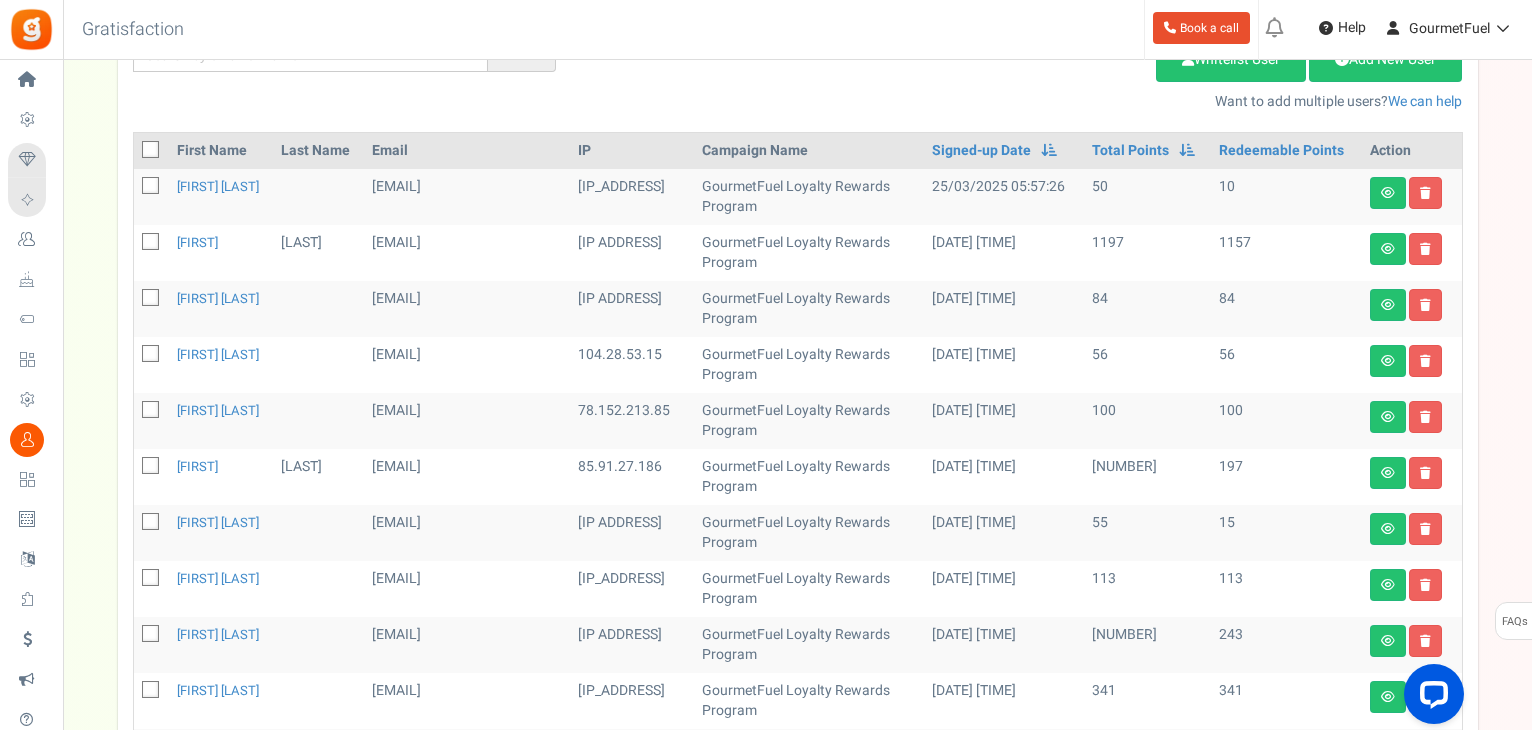 click at bounding box center (151, 355) 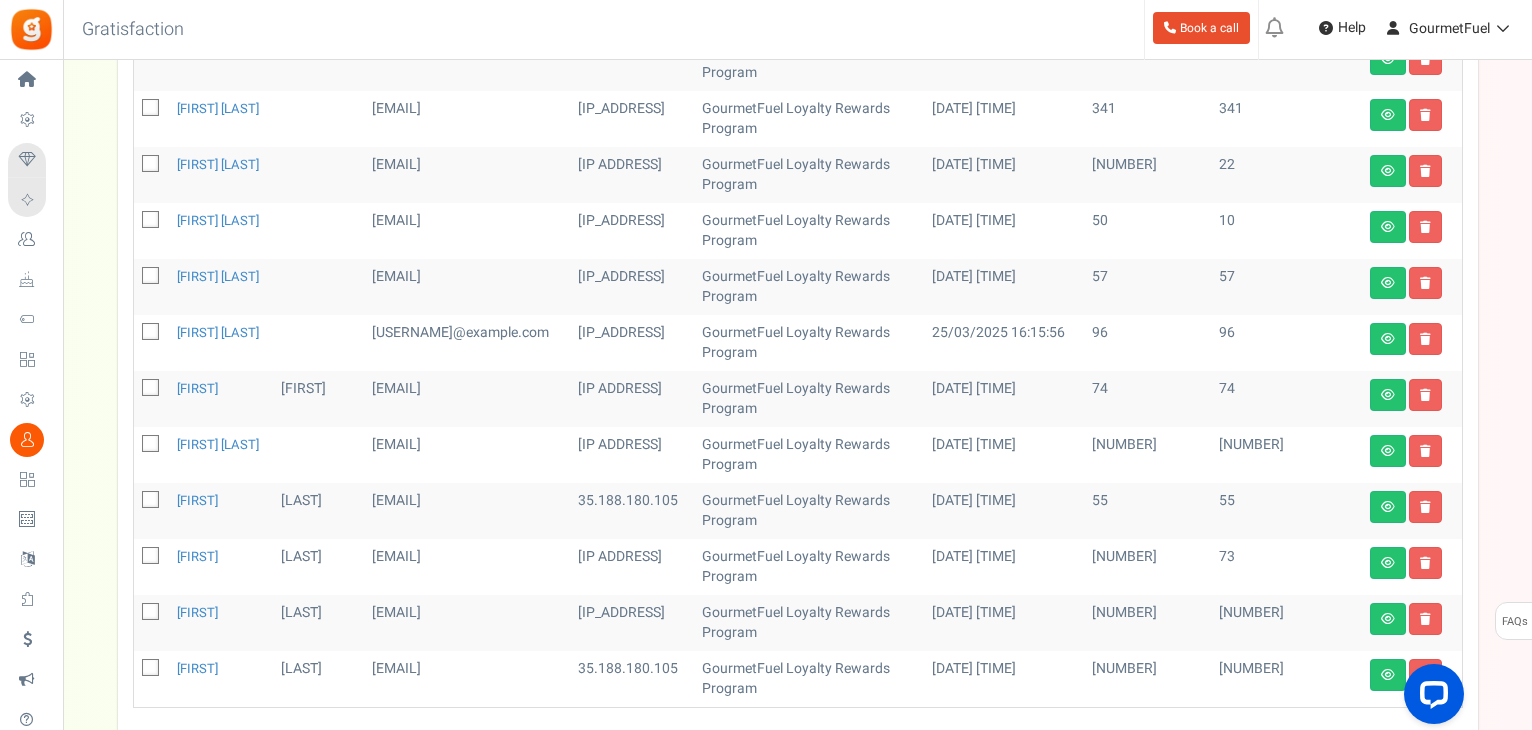 scroll, scrollTop: 889, scrollLeft: 0, axis: vertical 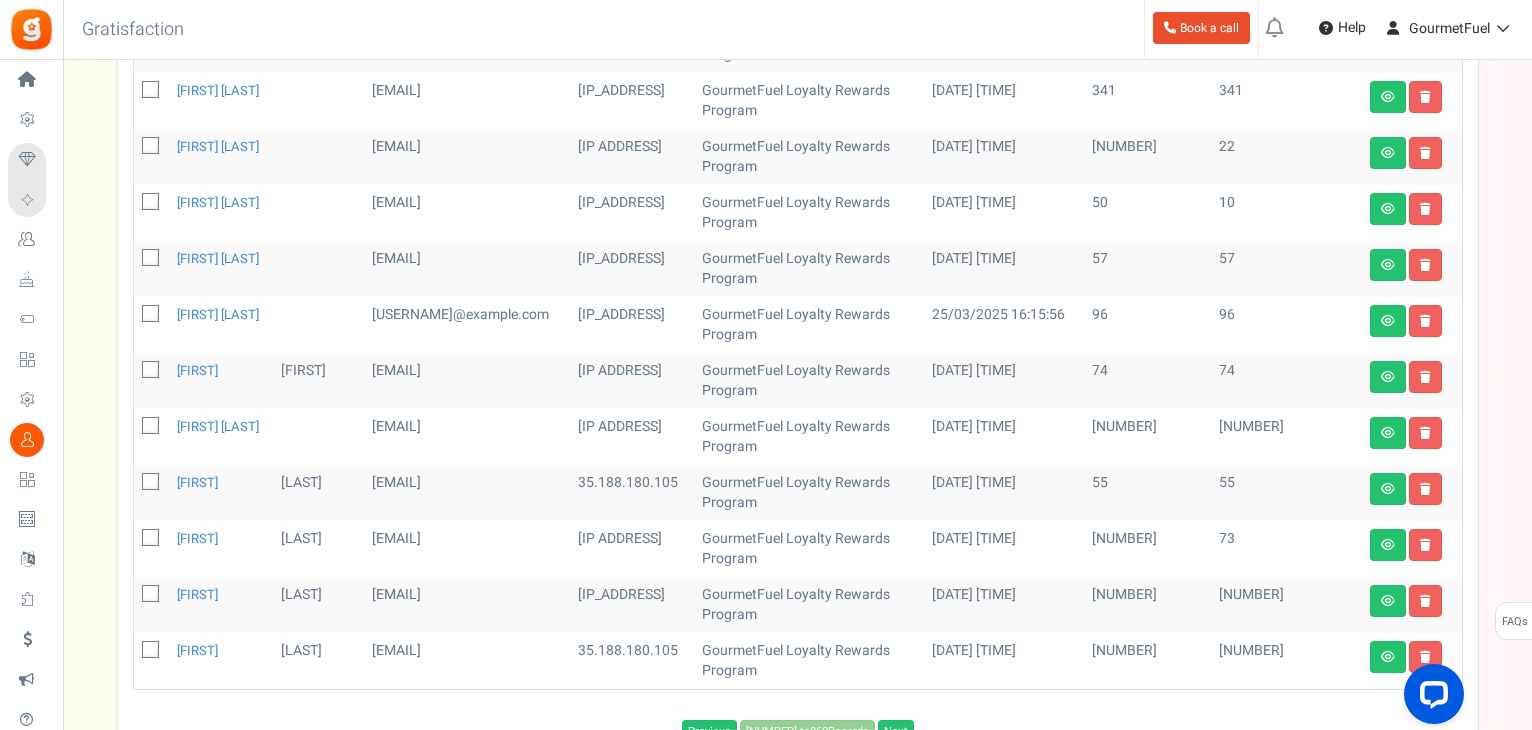 click at bounding box center [151, 259] 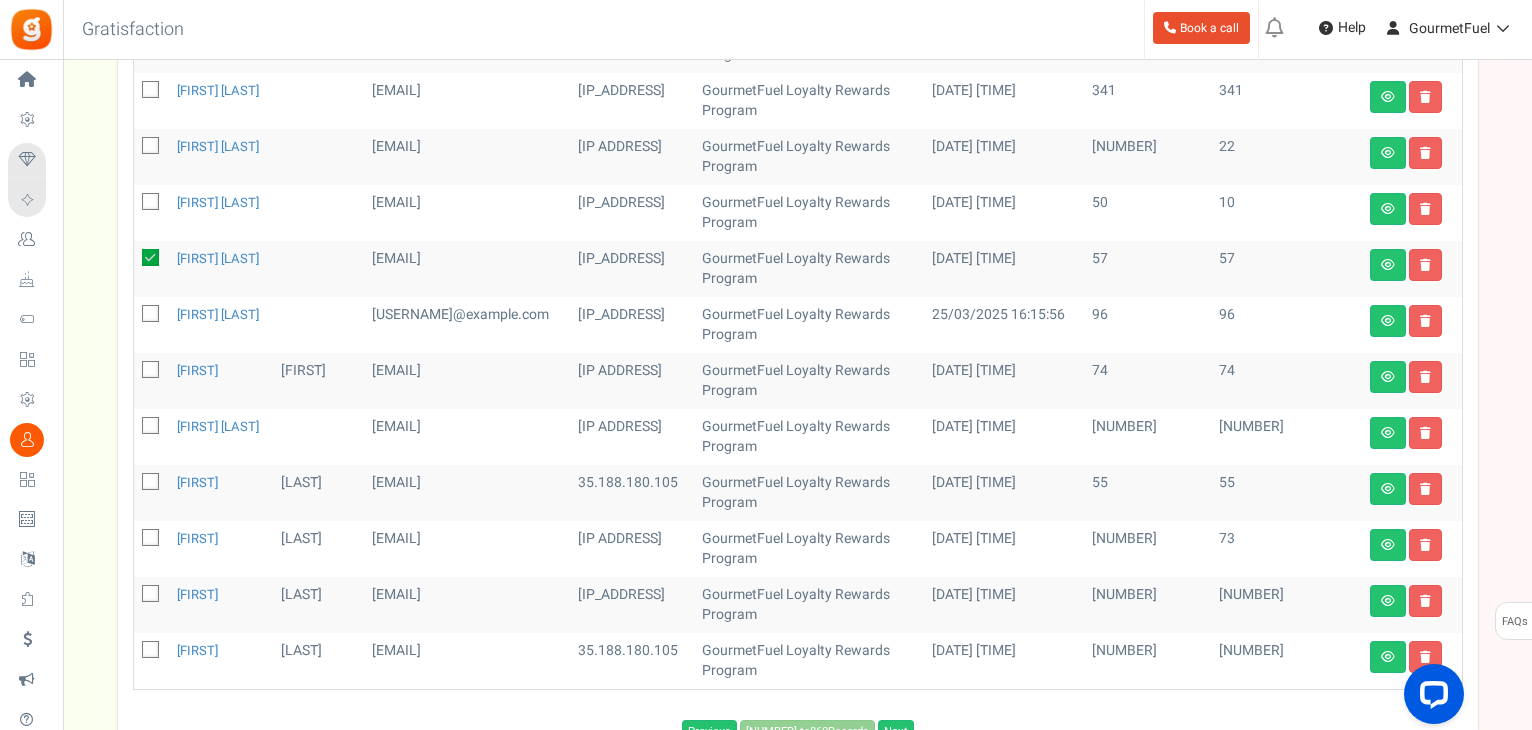 click at bounding box center [151, 371] 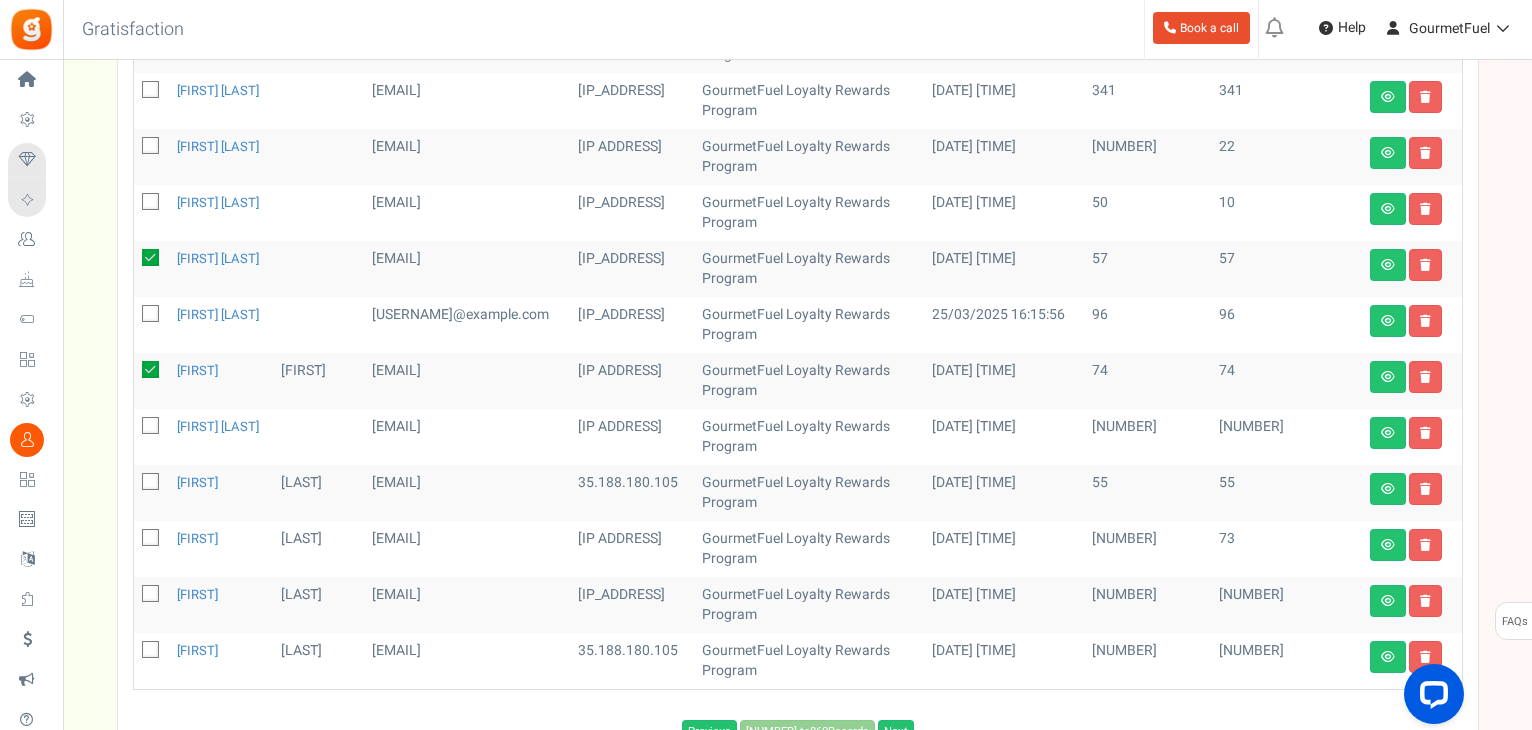 click at bounding box center [151, 427] 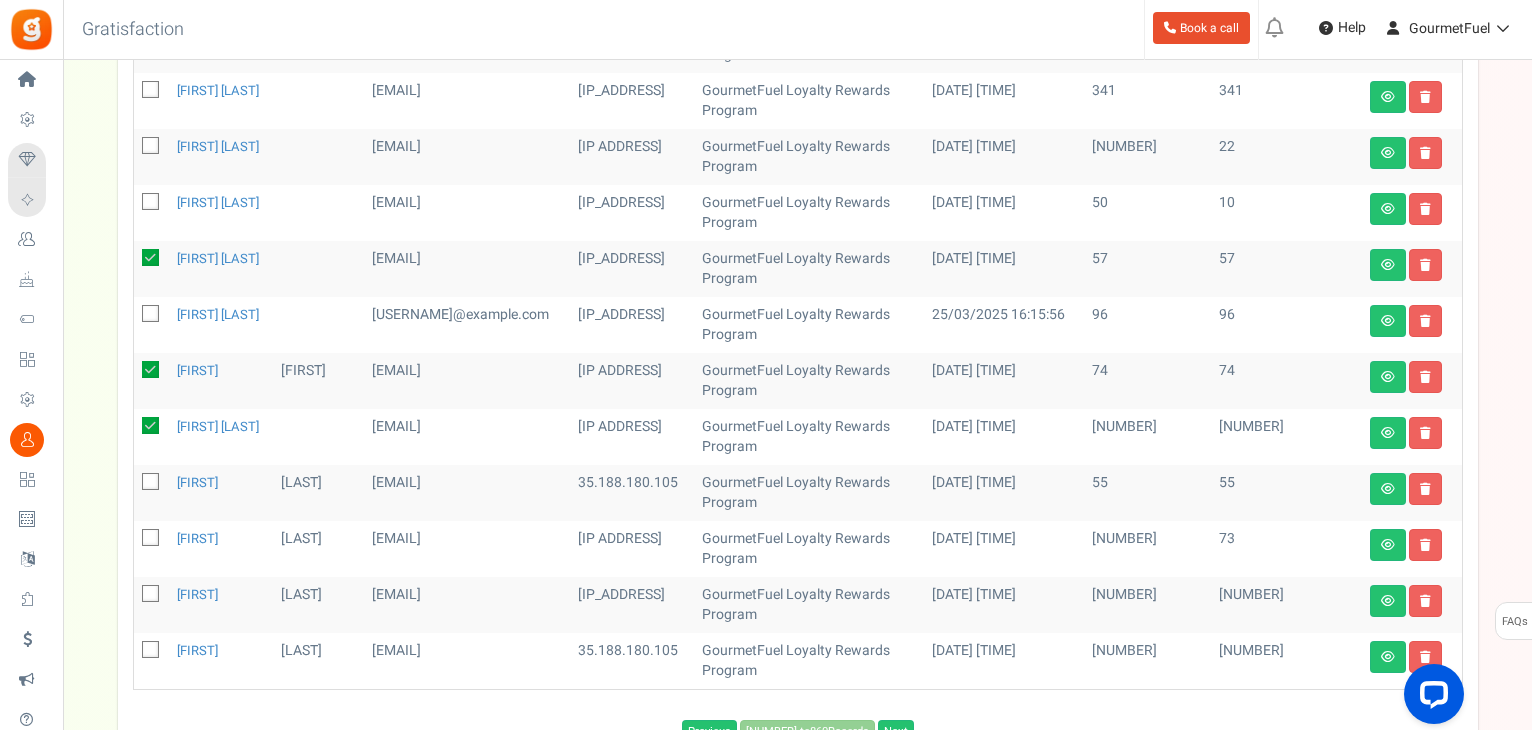 click at bounding box center [151, 483] 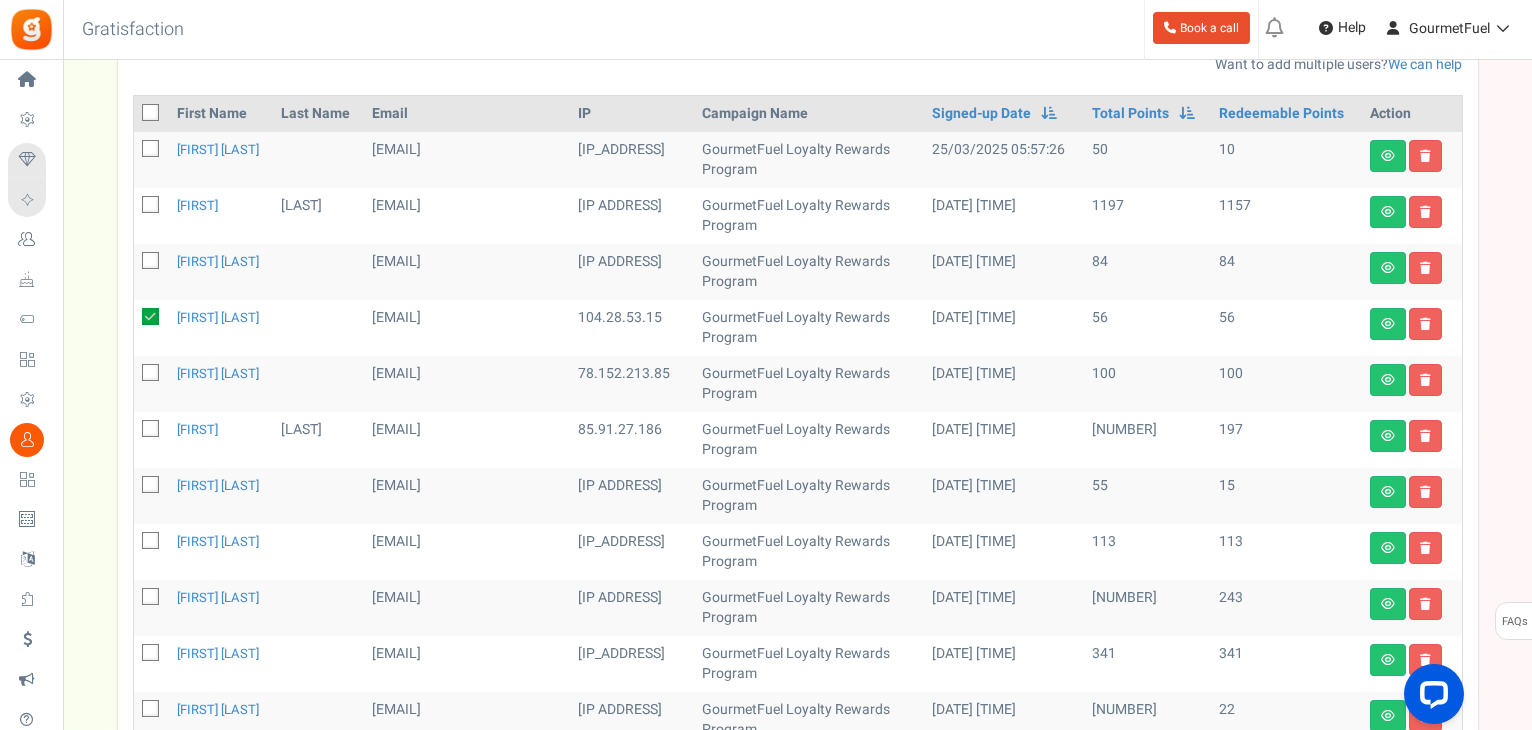 scroll, scrollTop: 157, scrollLeft: 0, axis: vertical 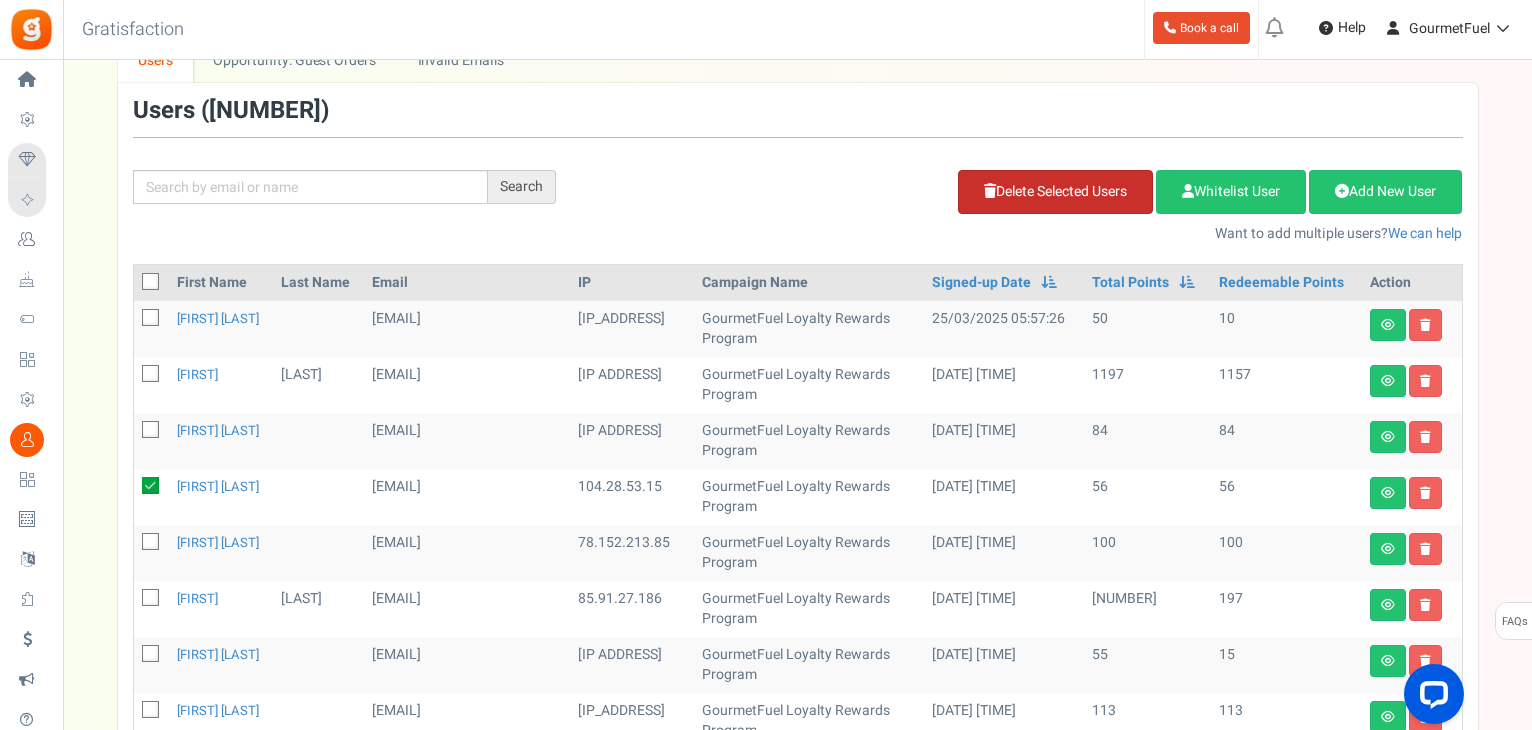 click on "Delete Selected Users" at bounding box center [1055, 192] 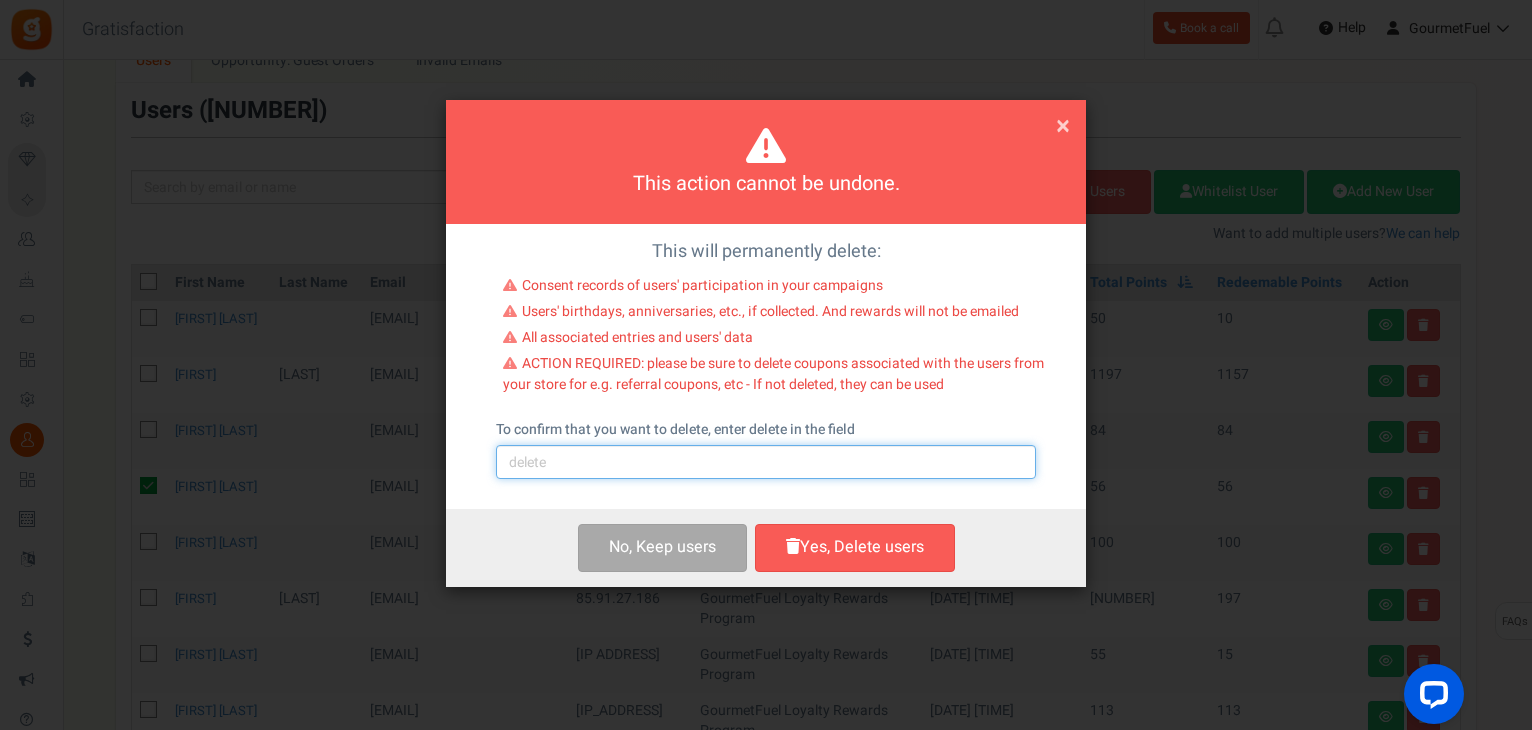 click at bounding box center (766, 462) 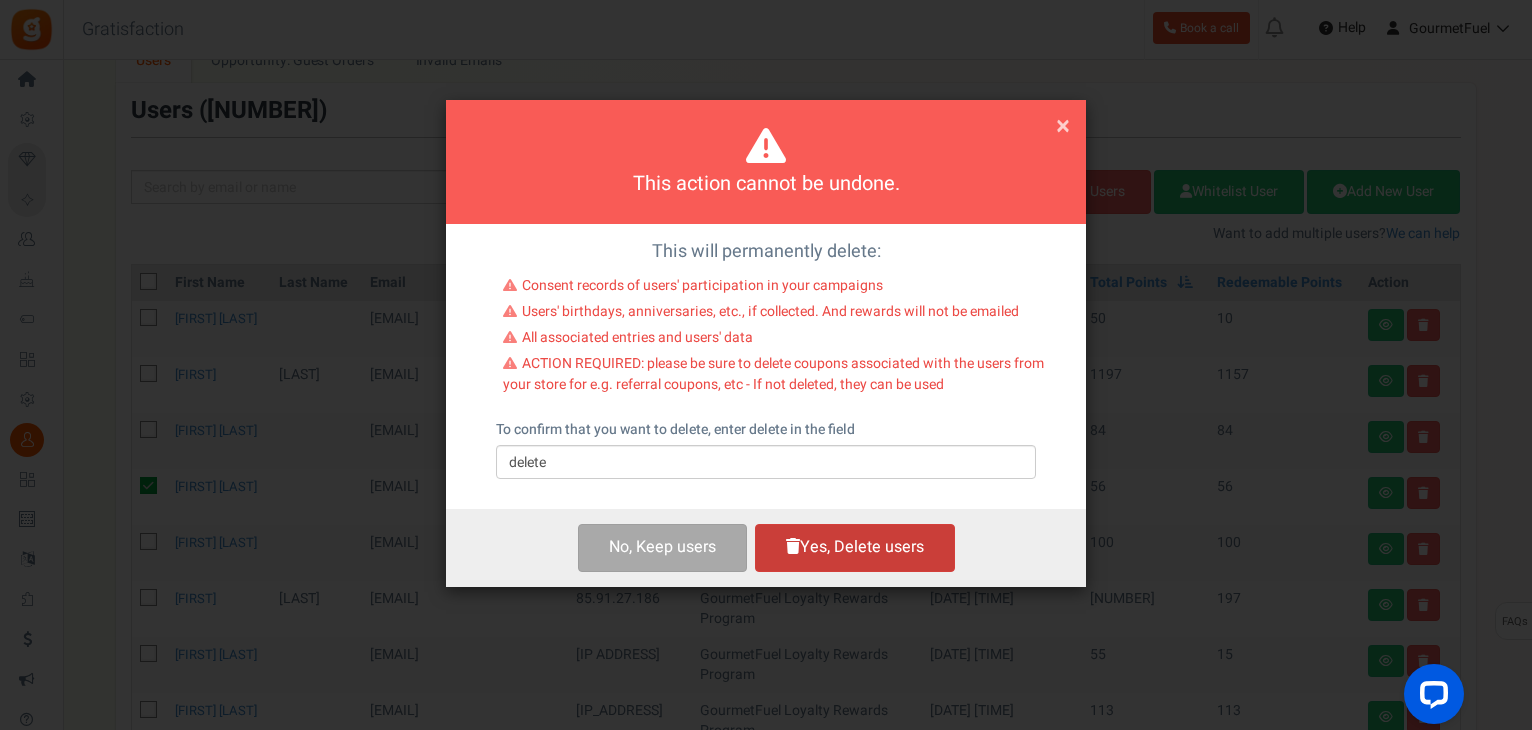 click on "Yes, Delete users" at bounding box center (855, 547) 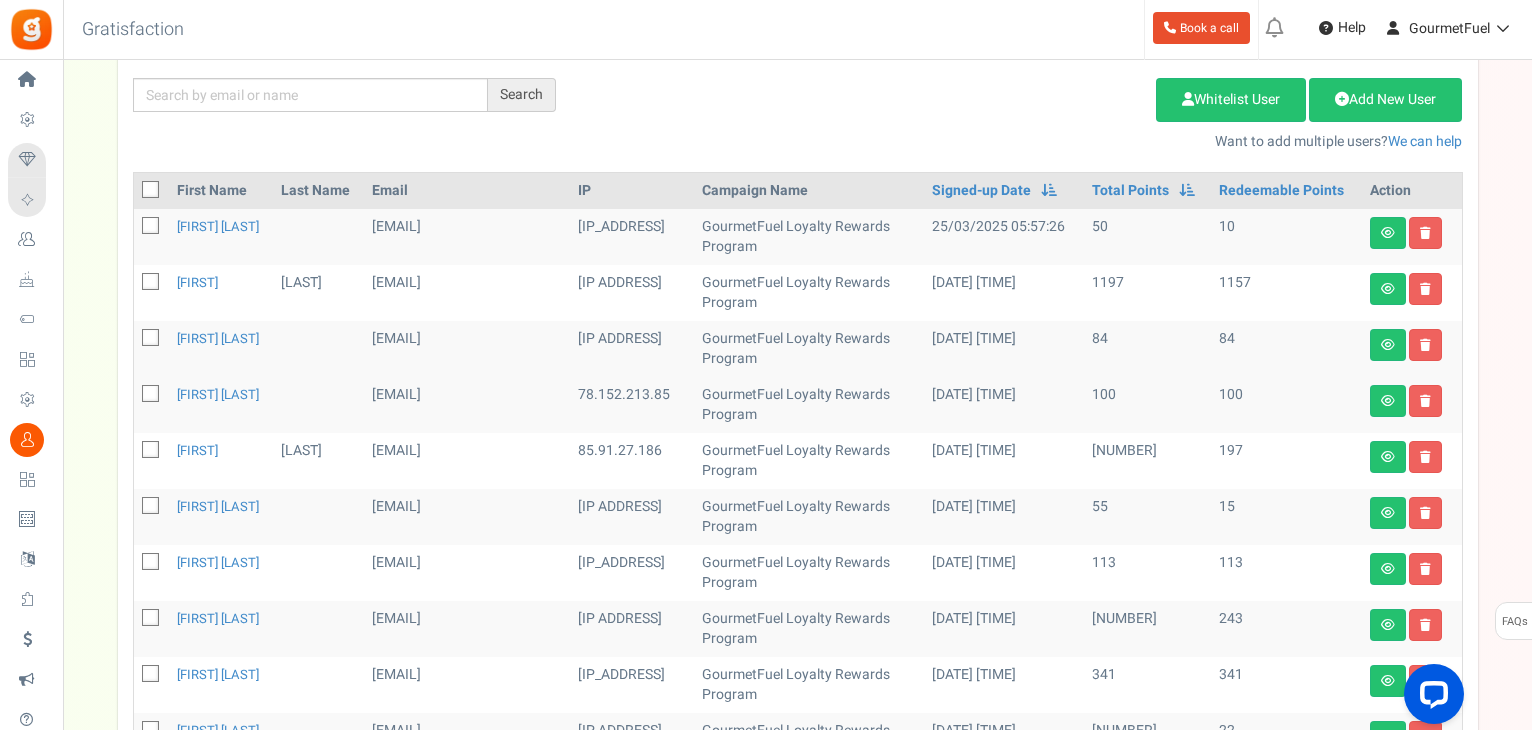scroll, scrollTop: 357, scrollLeft: 0, axis: vertical 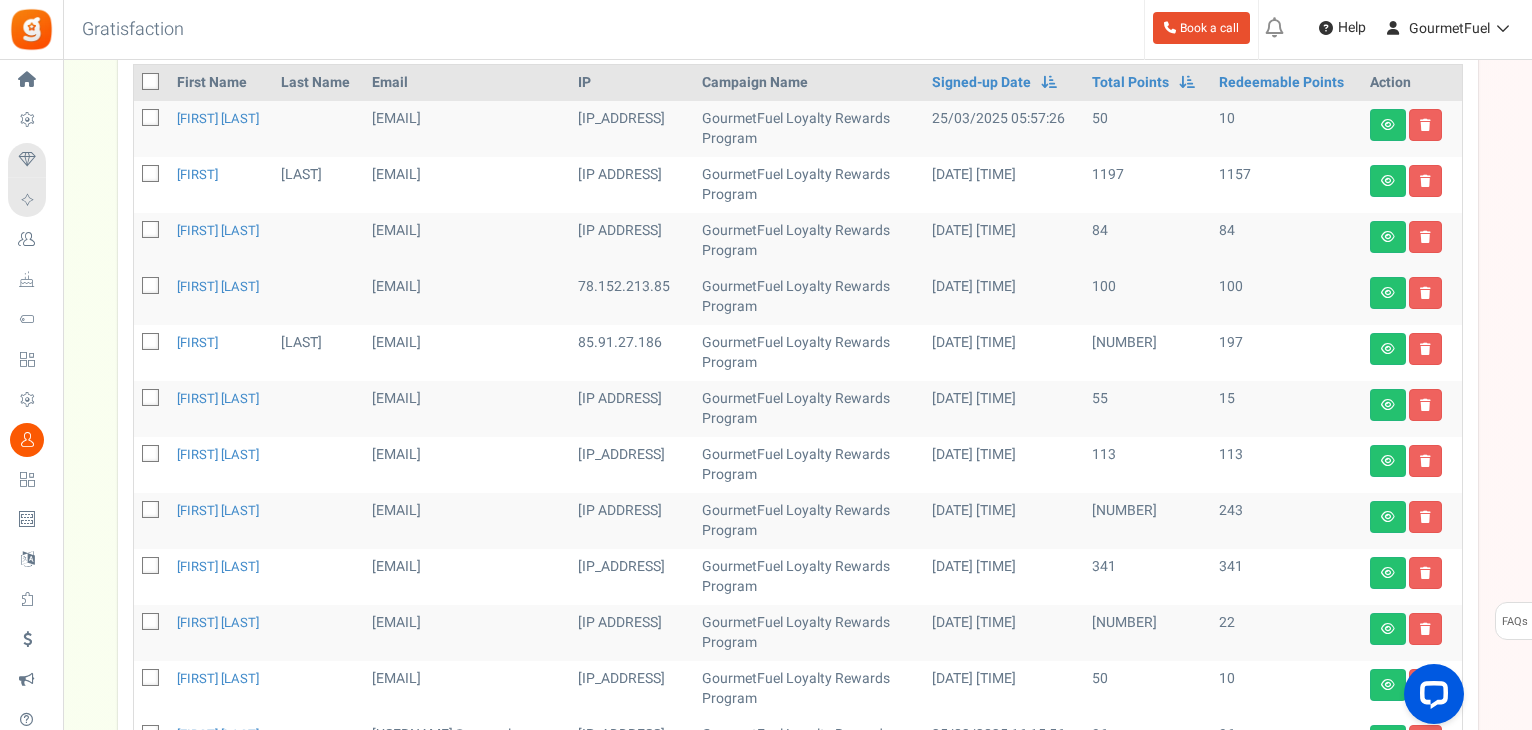 click at bounding box center [151, 231] 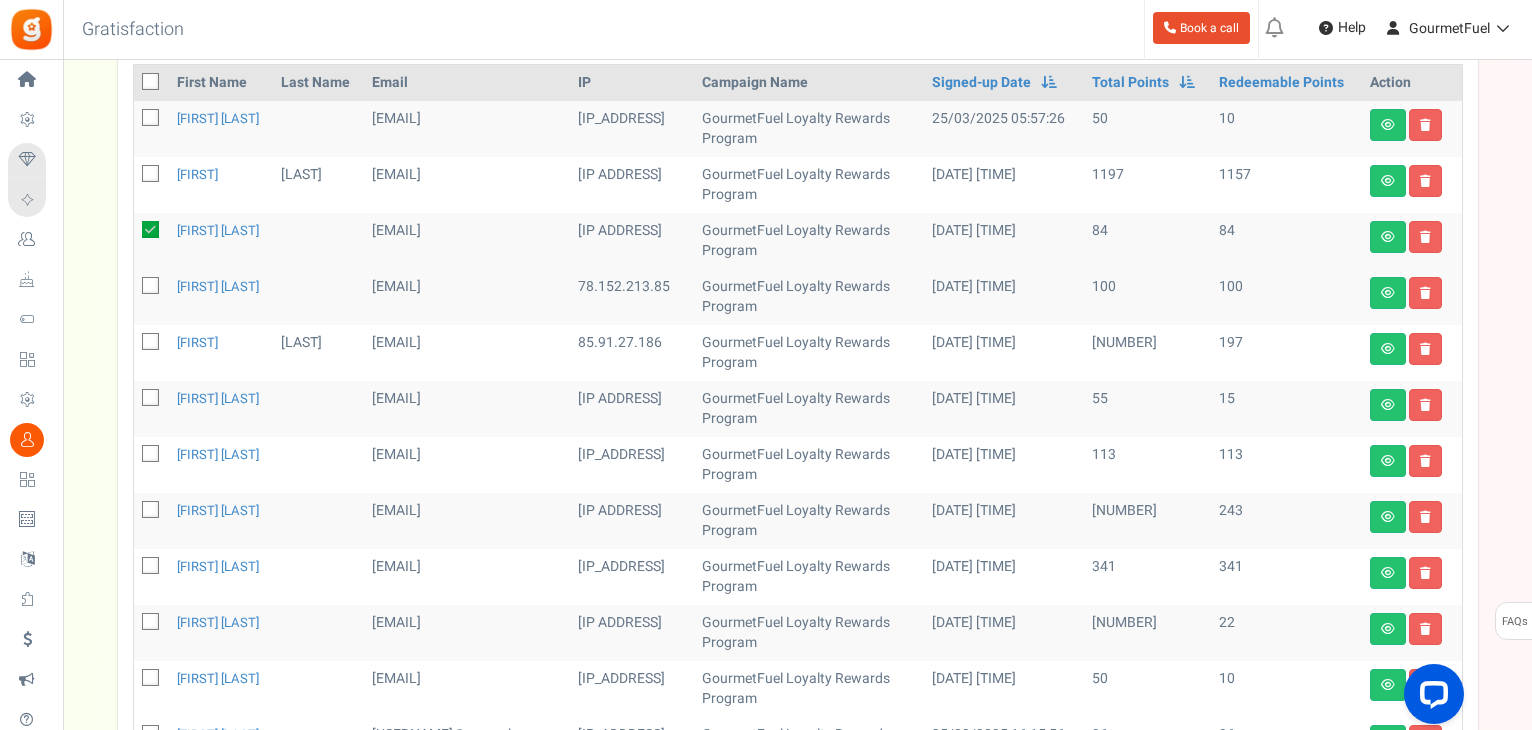 click at bounding box center (151, 287) 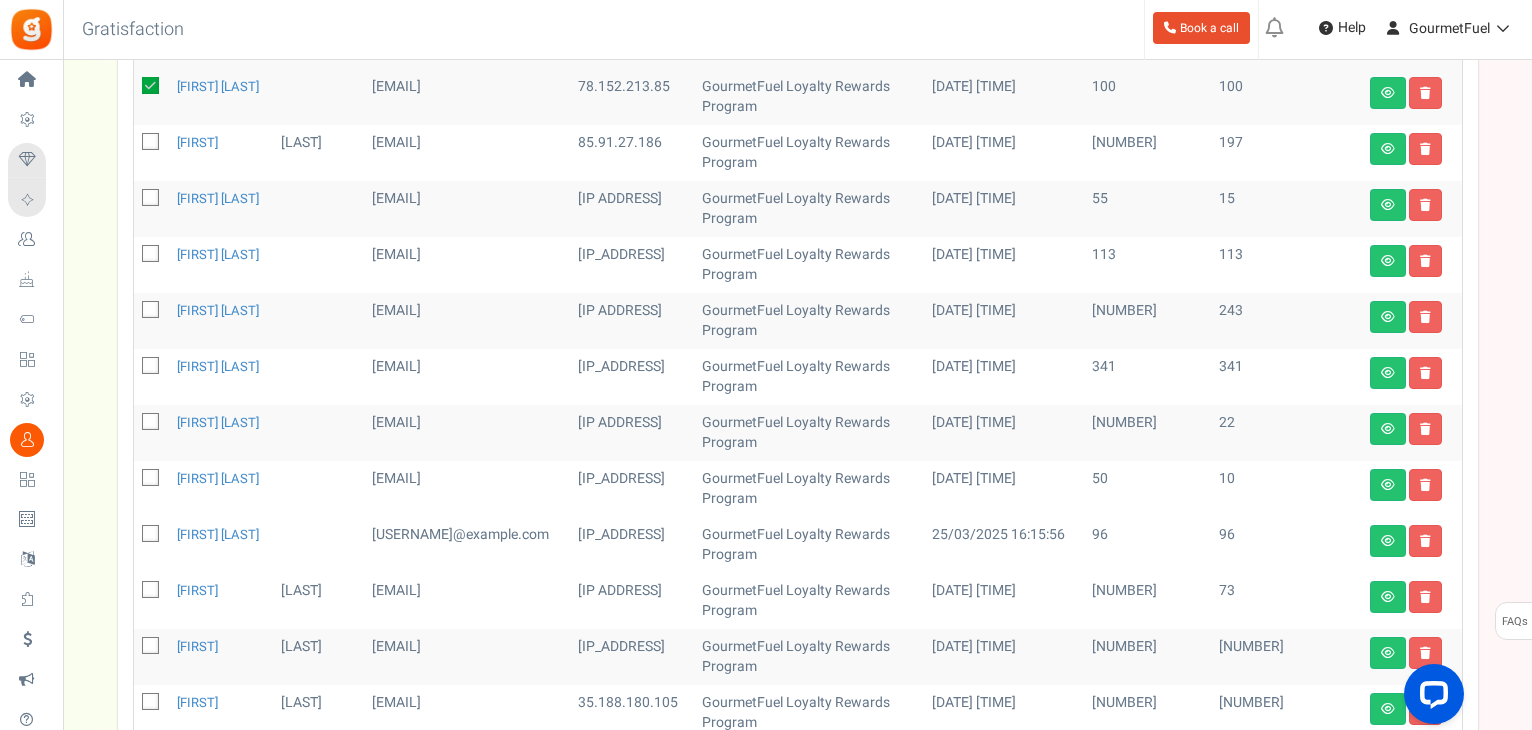 scroll, scrollTop: 657, scrollLeft: 0, axis: vertical 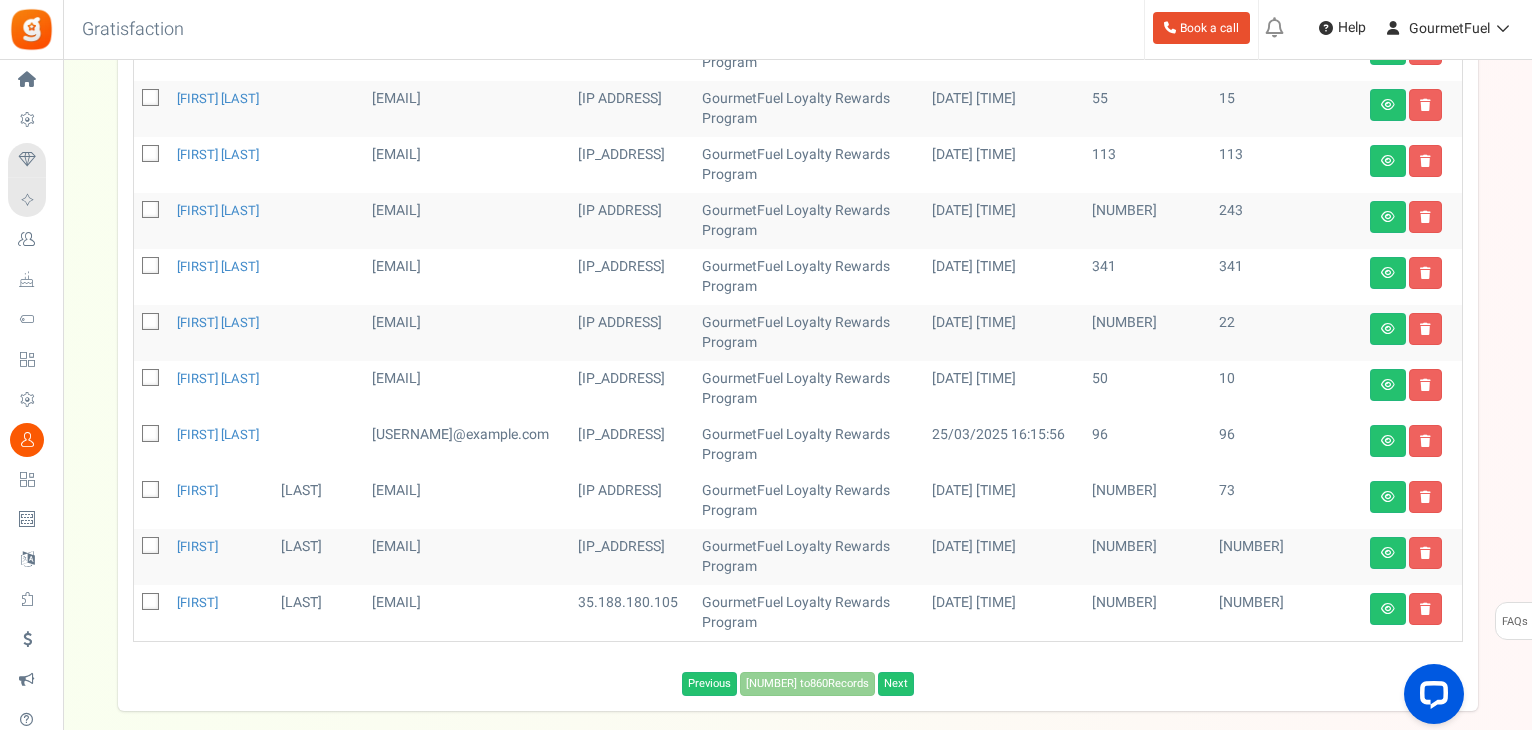 click at bounding box center (151, 435) 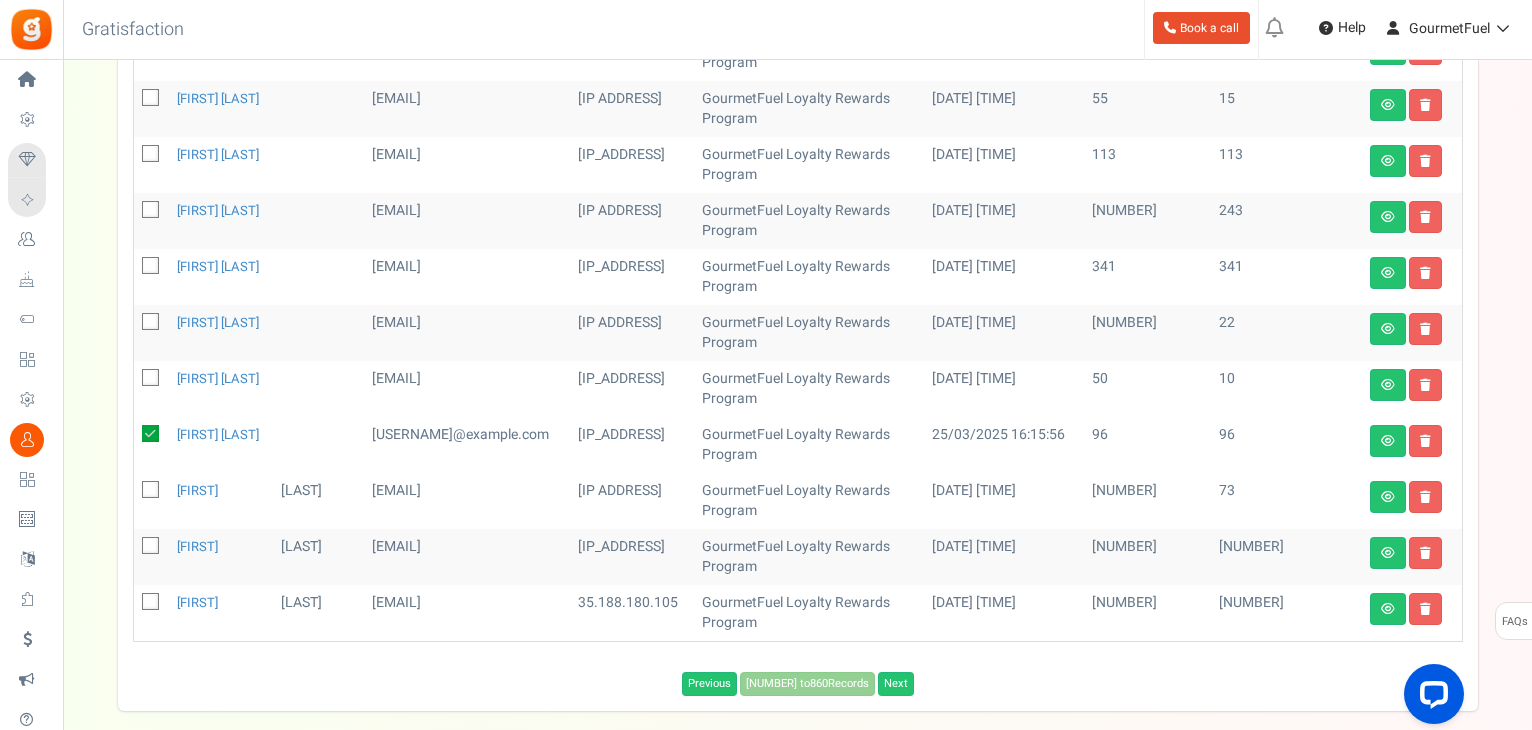 scroll, scrollTop: 157, scrollLeft: 0, axis: vertical 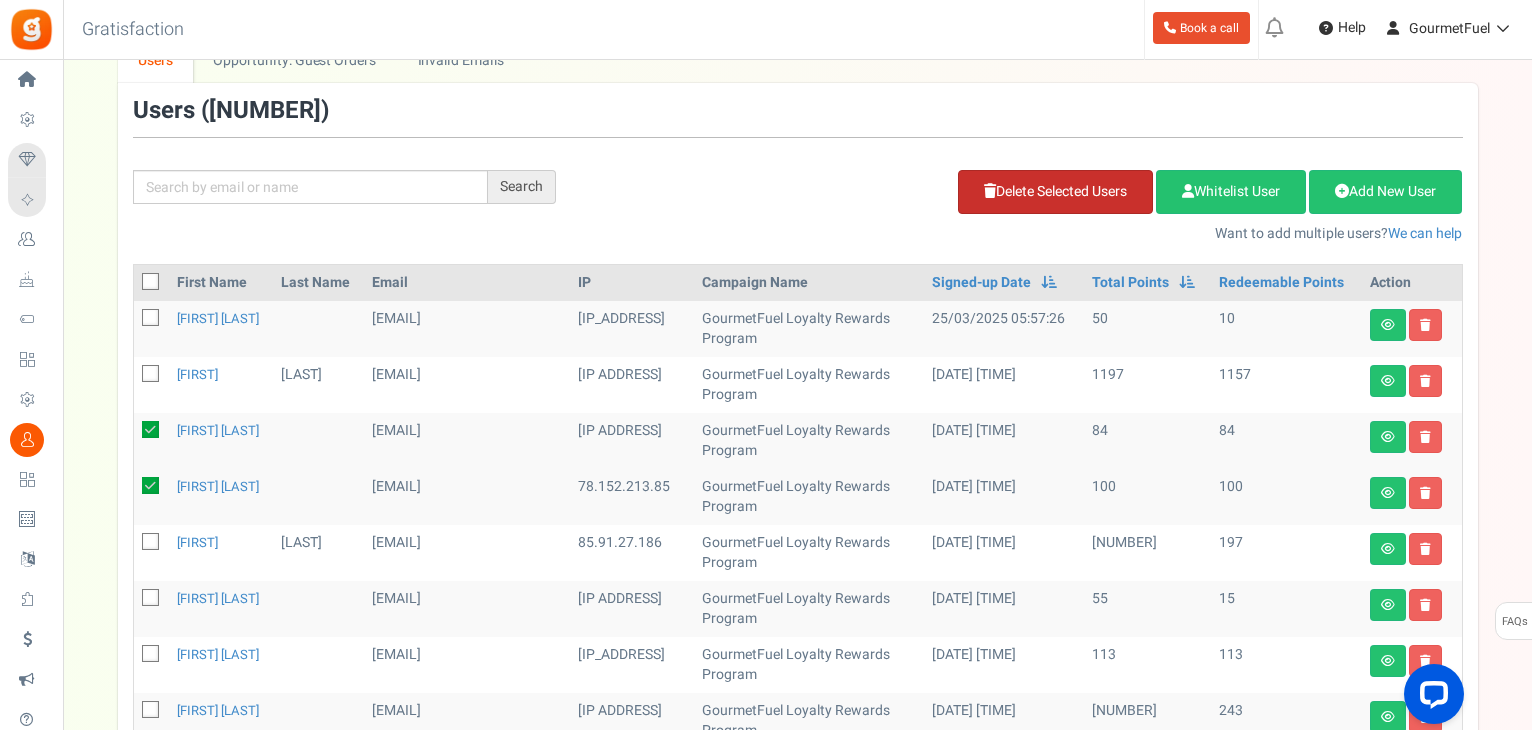 click on "Delete Selected Users" at bounding box center (1055, 192) 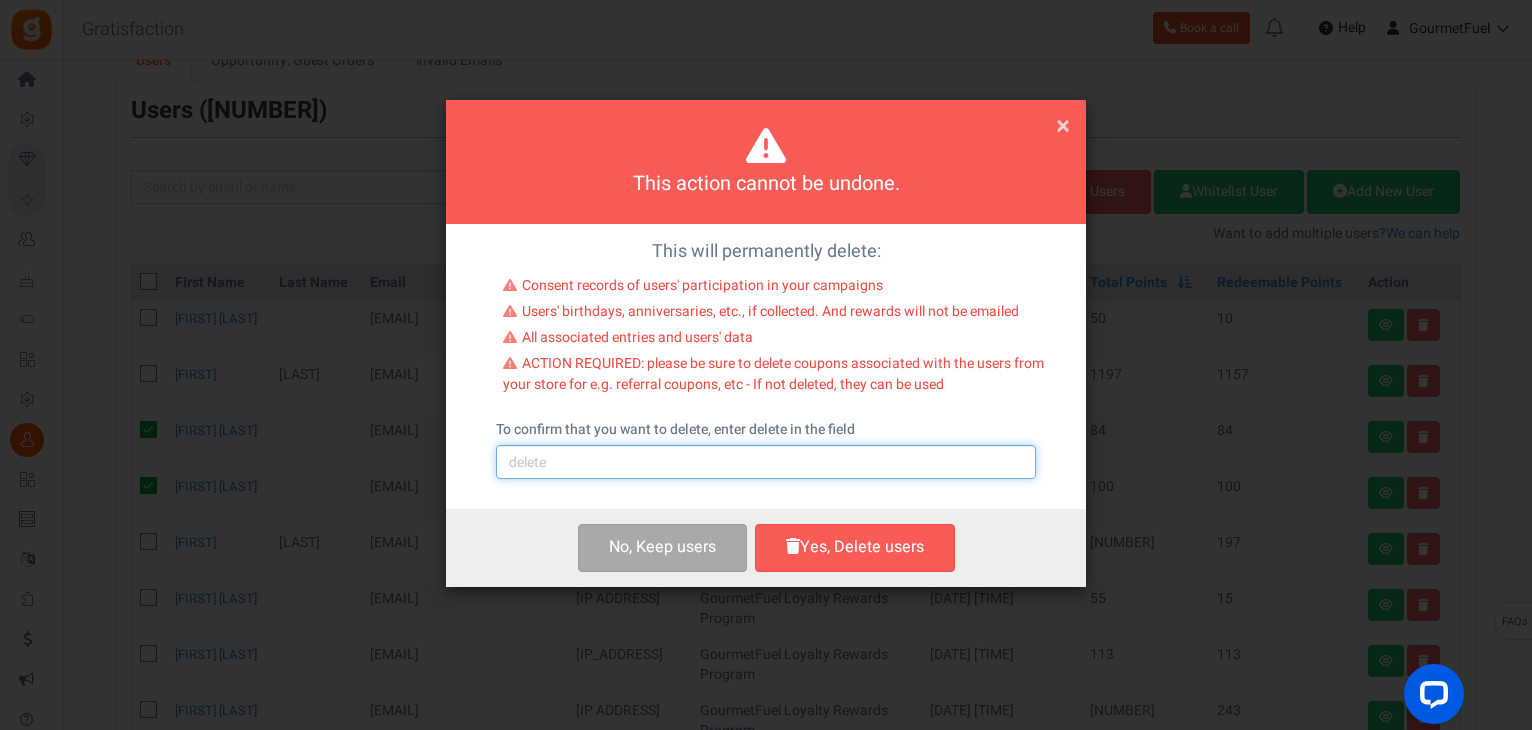 drag, startPoint x: 674, startPoint y: 461, endPoint x: 665, endPoint y: 466, distance: 10.29563 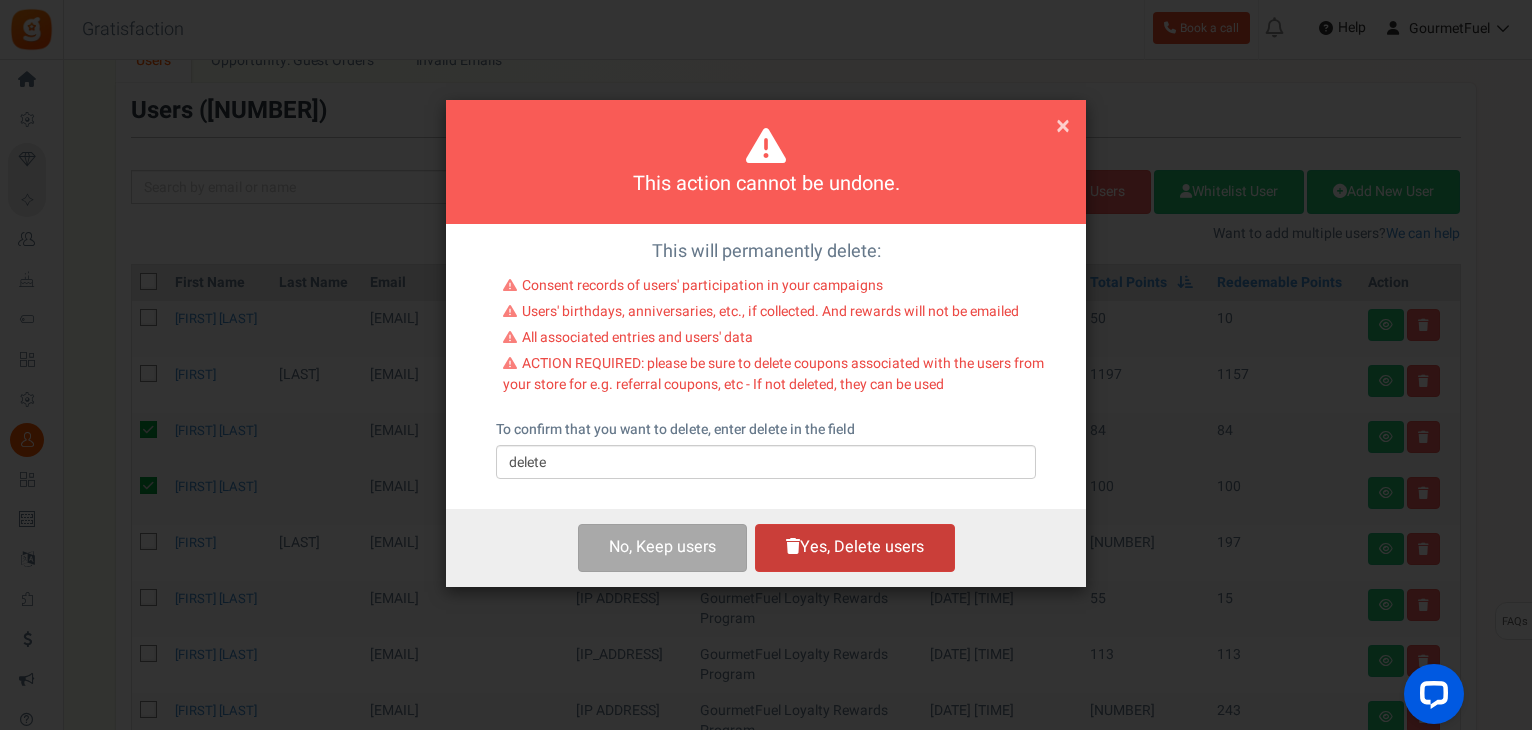 click on "Yes, Delete users" at bounding box center (855, 547) 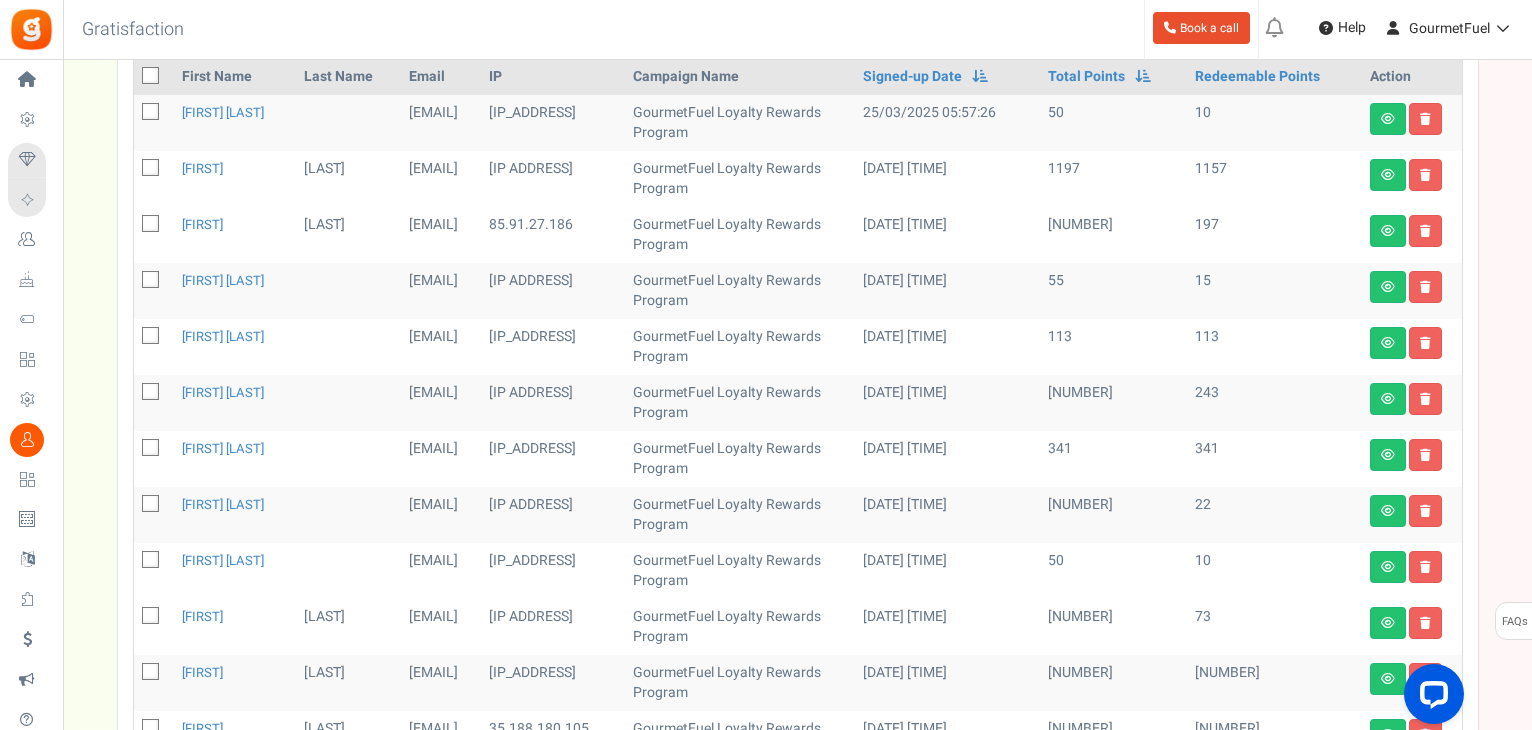 scroll, scrollTop: 589, scrollLeft: 0, axis: vertical 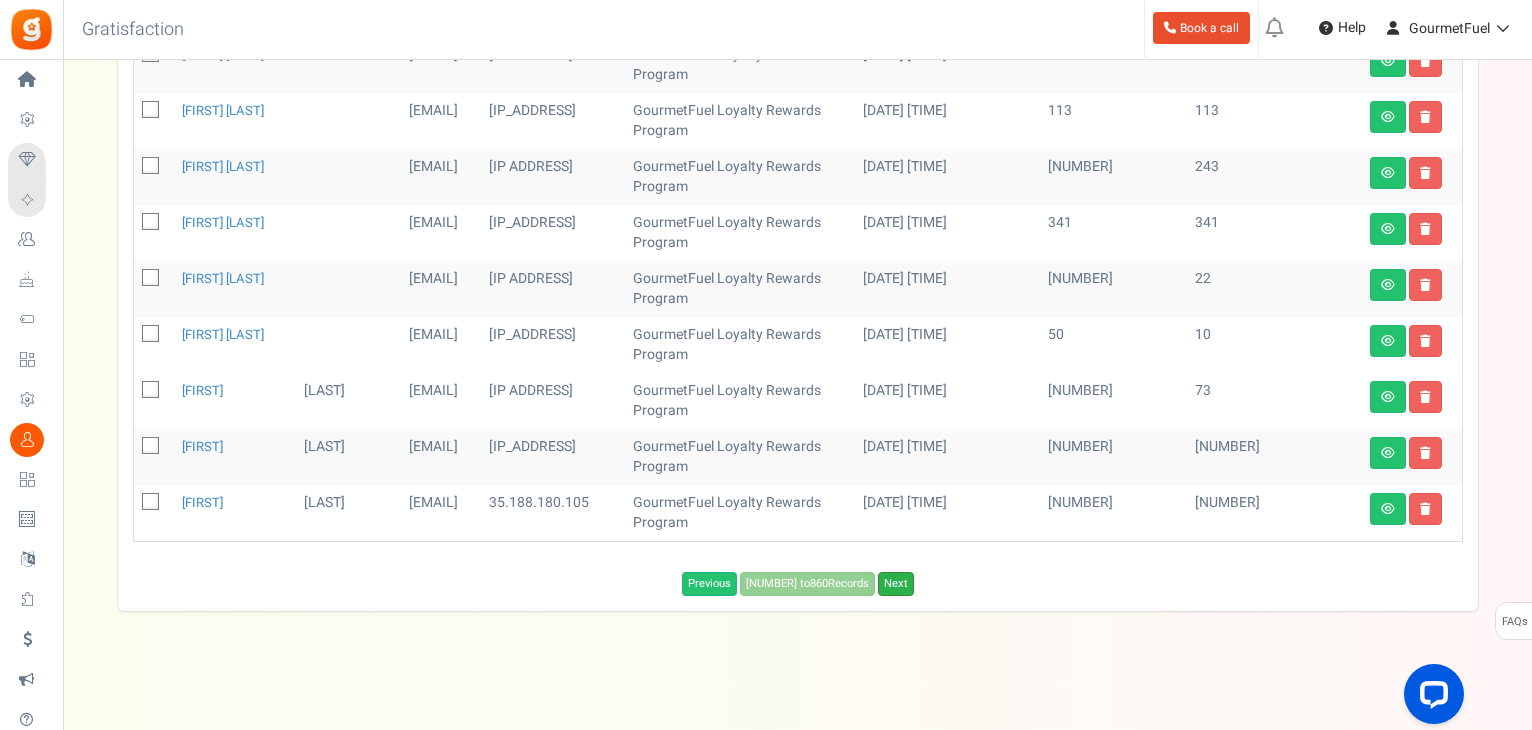 click on "Next" at bounding box center [896, 584] 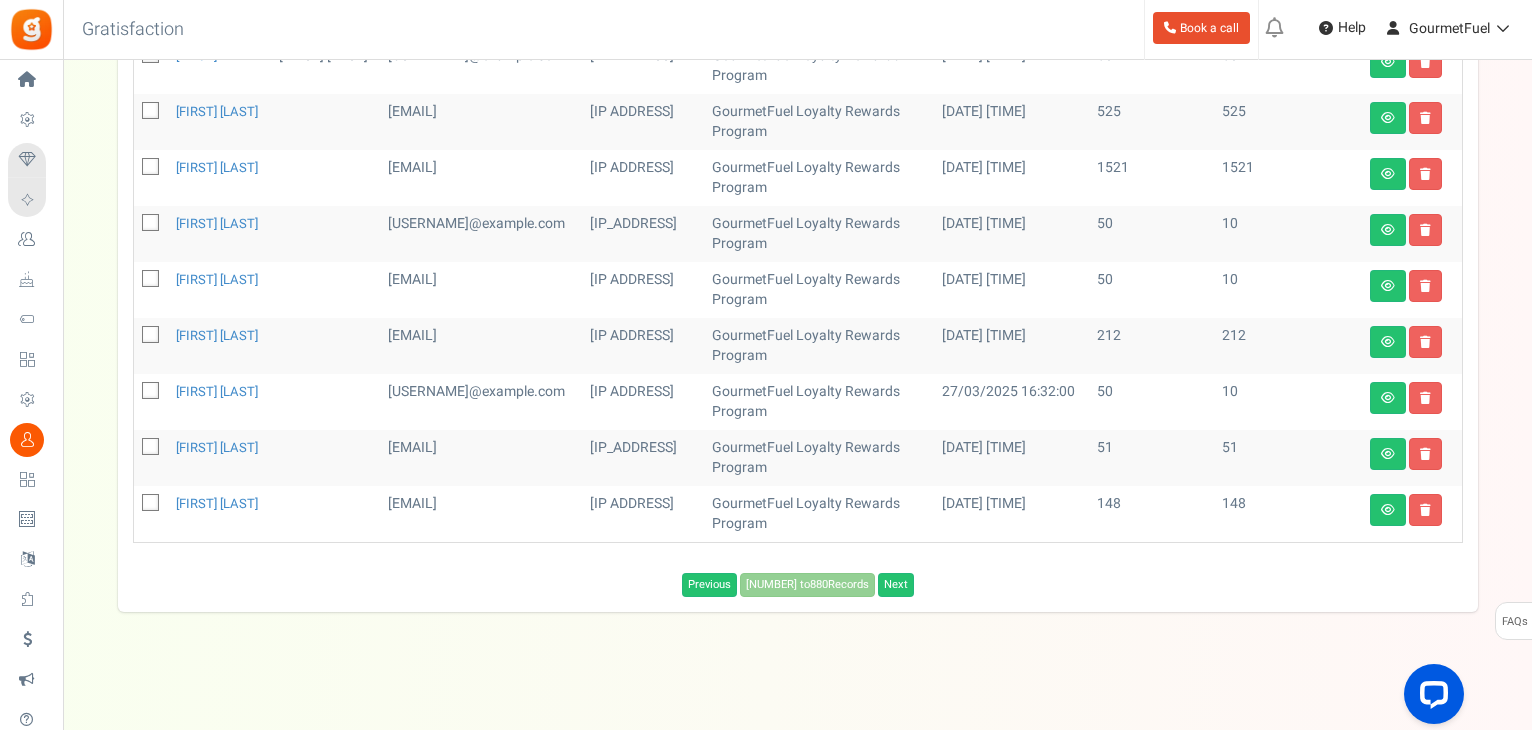 scroll, scrollTop: 1037, scrollLeft: 0, axis: vertical 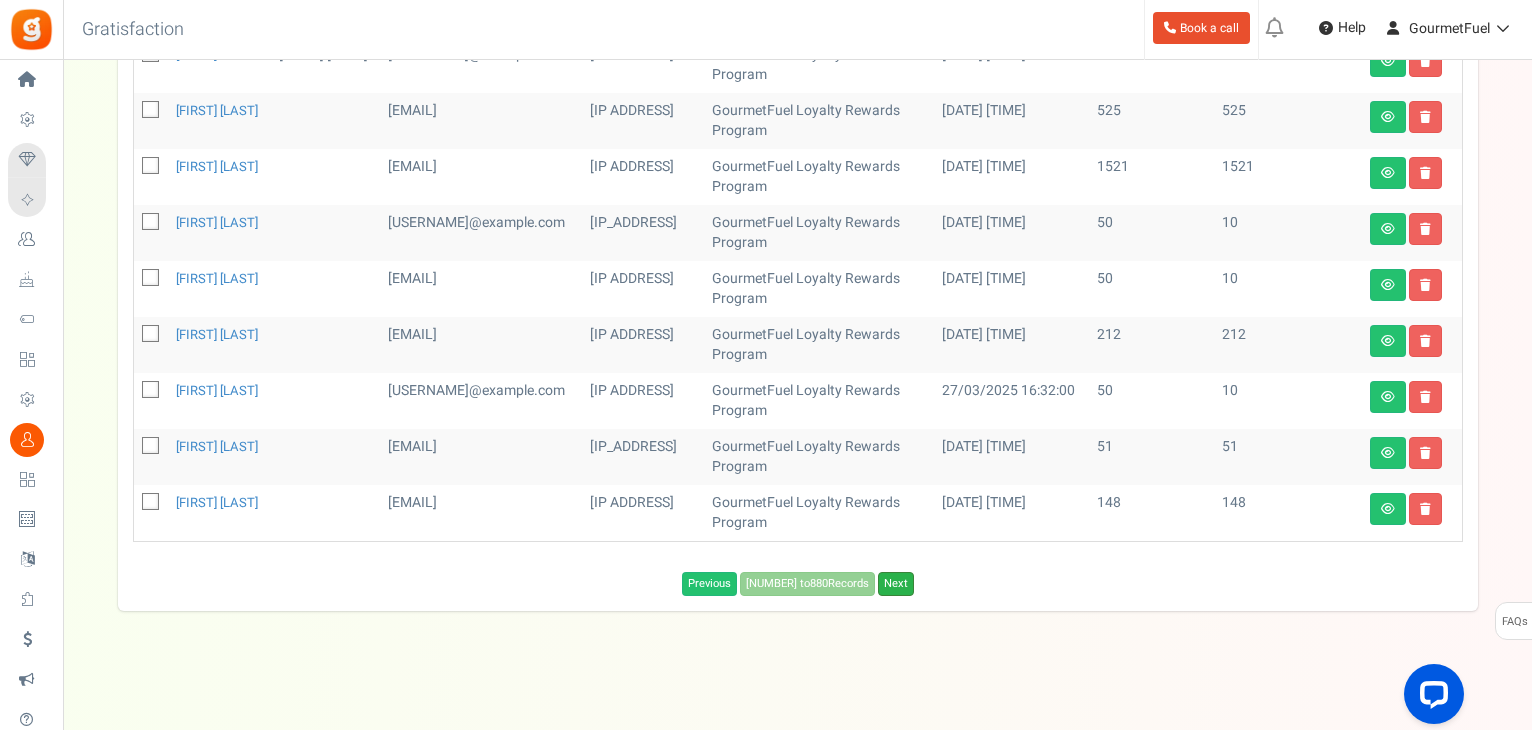 click on "Next" at bounding box center [896, 584] 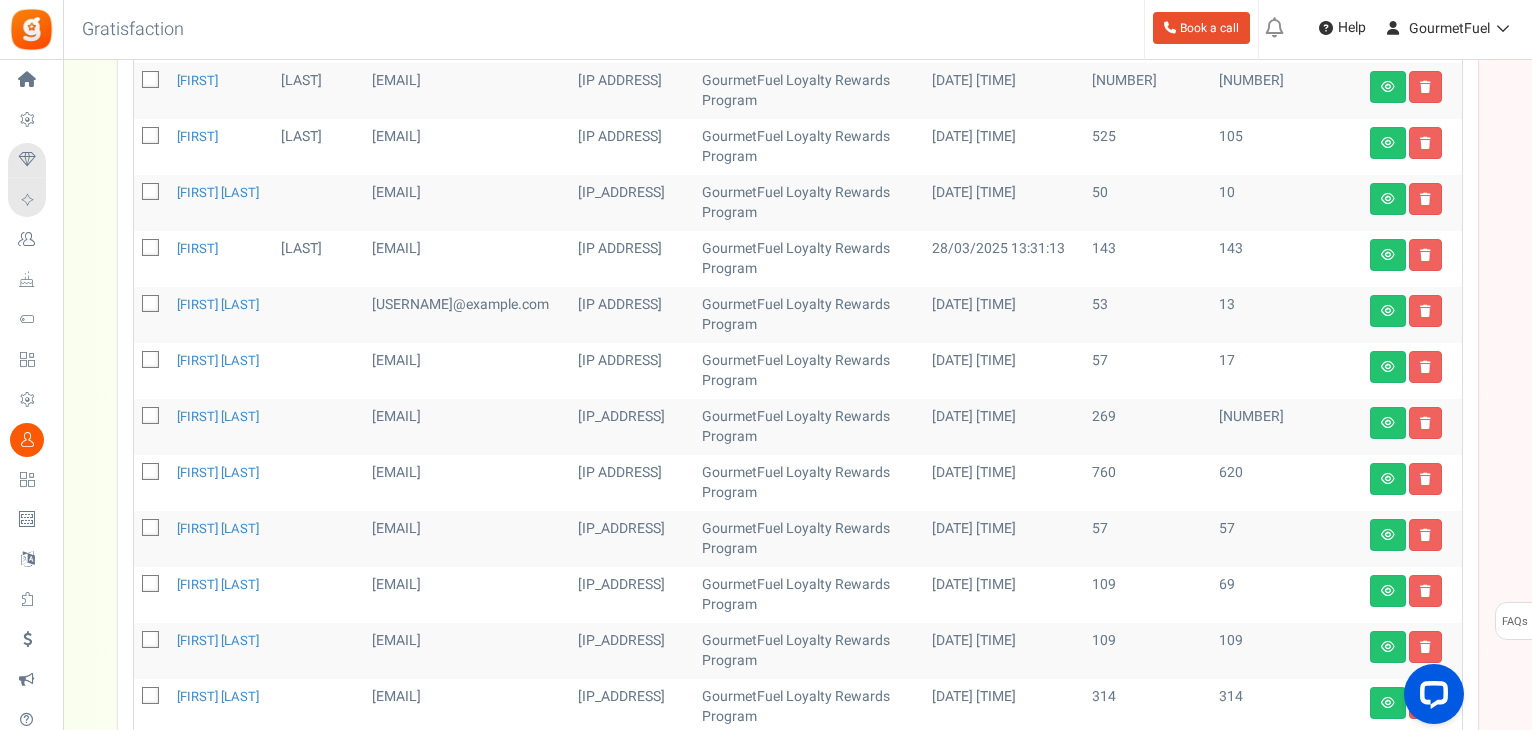 scroll, scrollTop: 357, scrollLeft: 0, axis: vertical 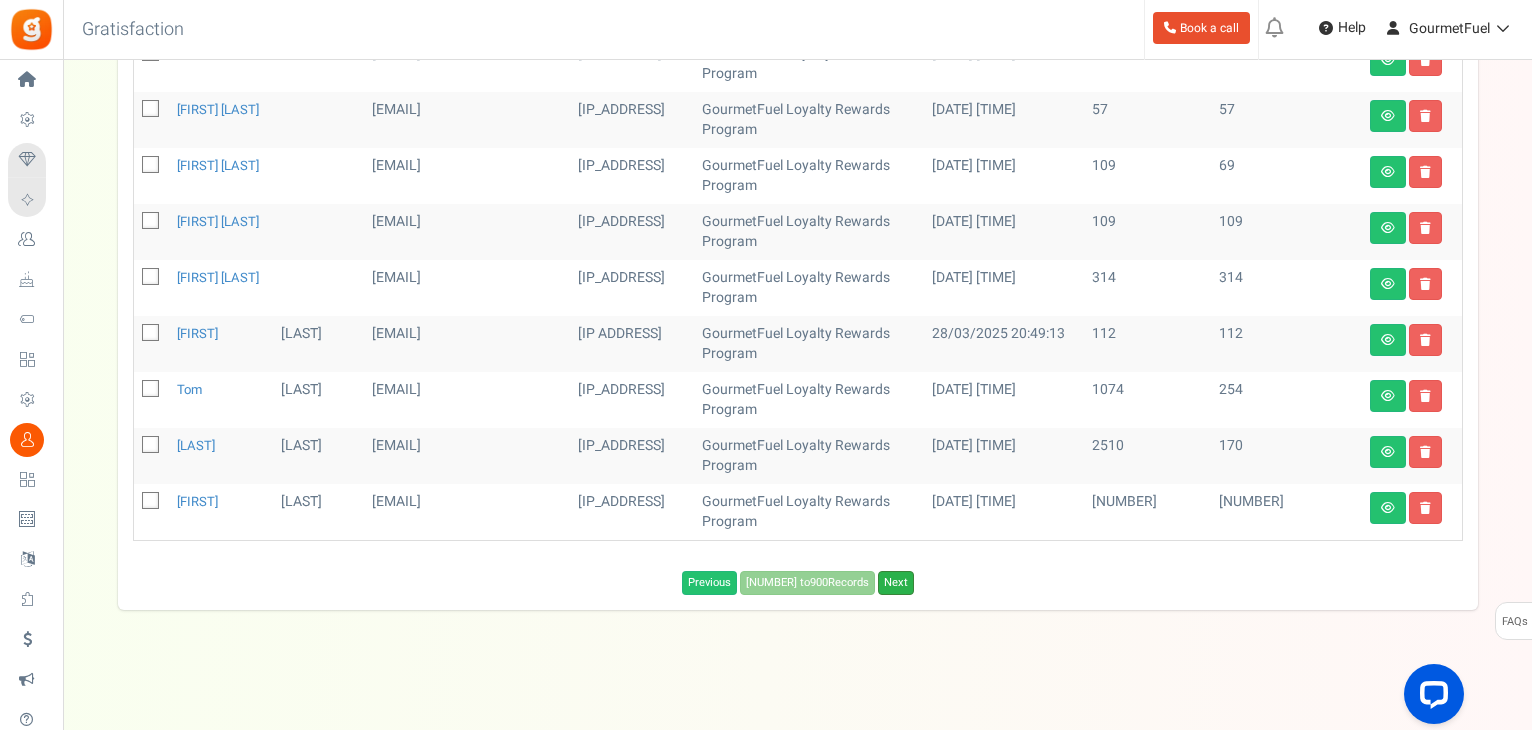 click on "Next" at bounding box center (896, 583) 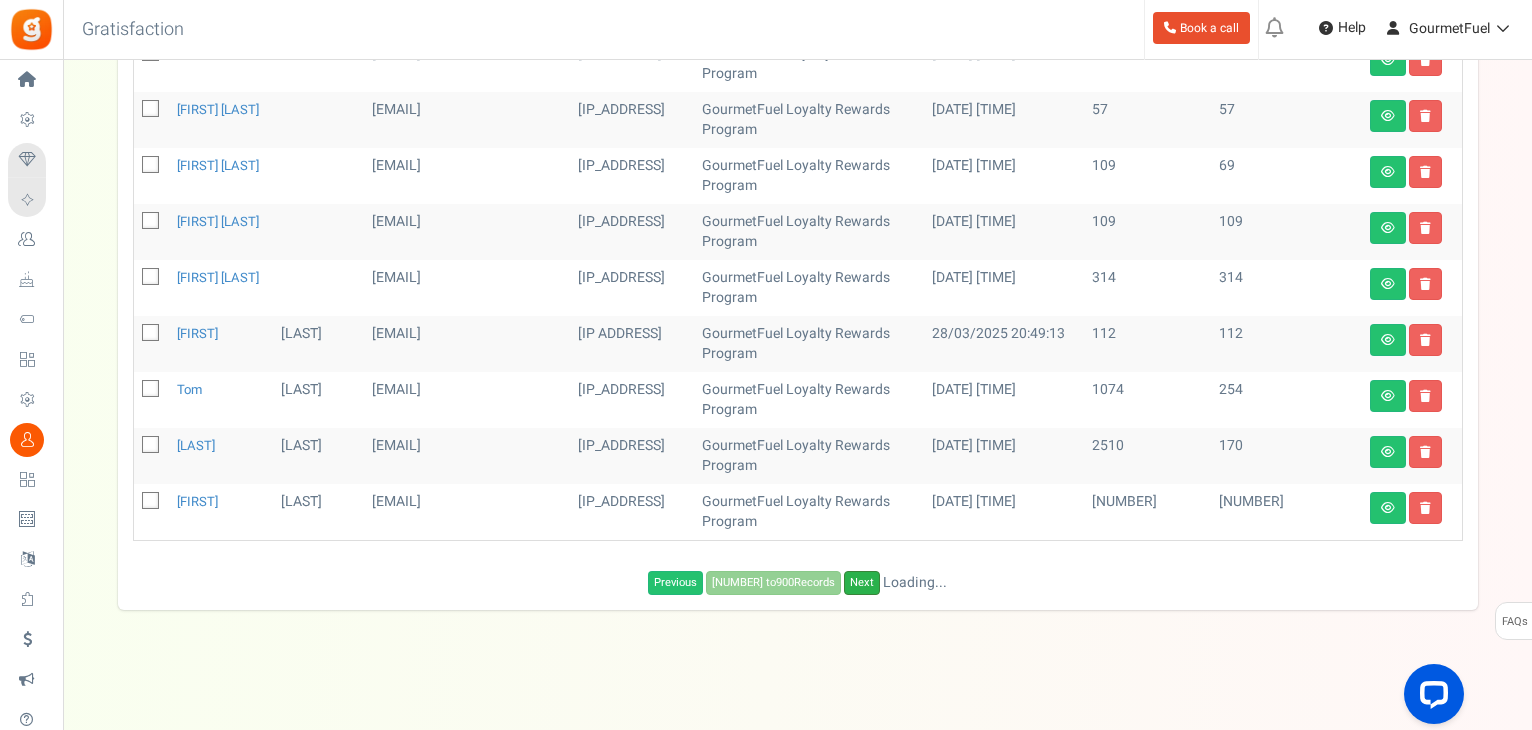scroll, scrollTop: 1037, scrollLeft: 0, axis: vertical 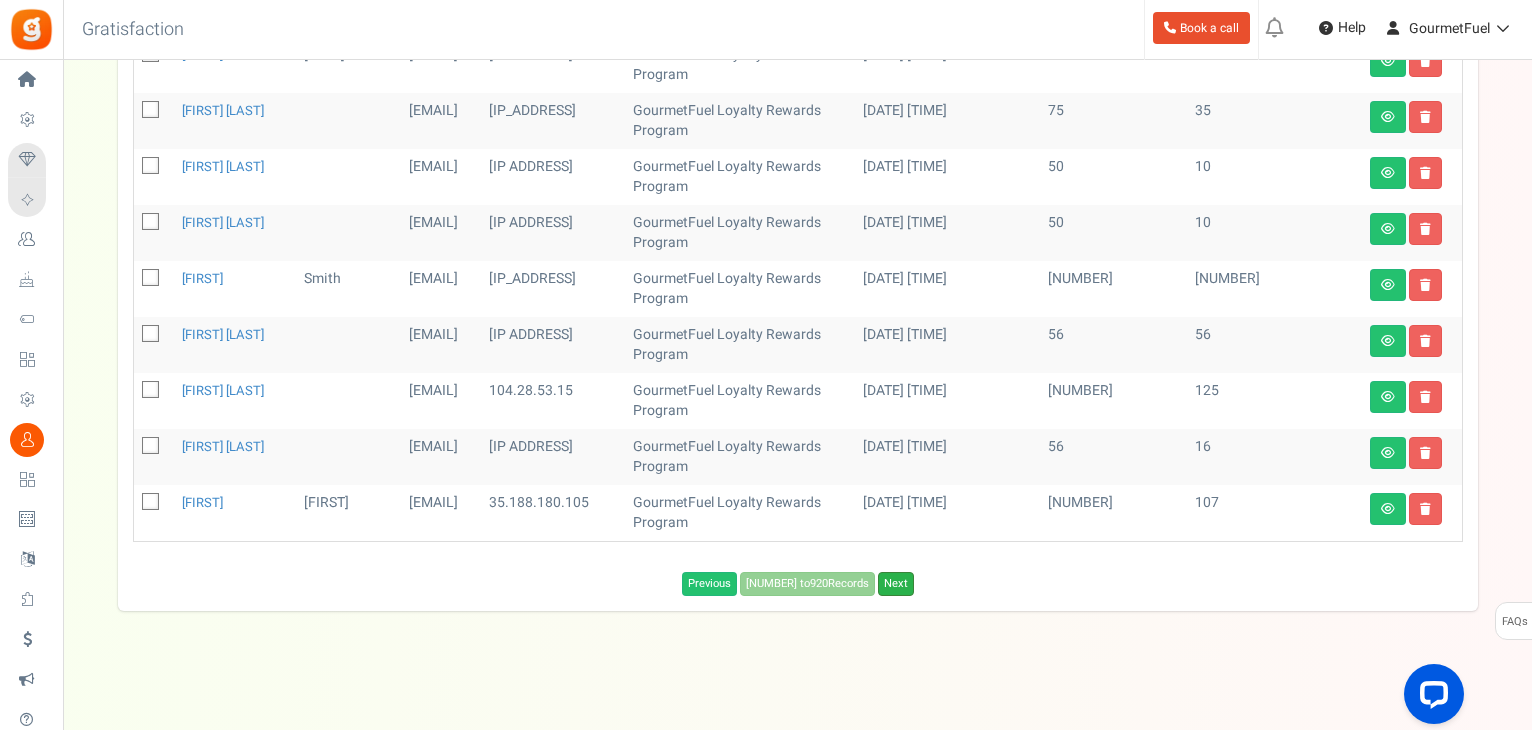 click on "Next" at bounding box center (896, 584) 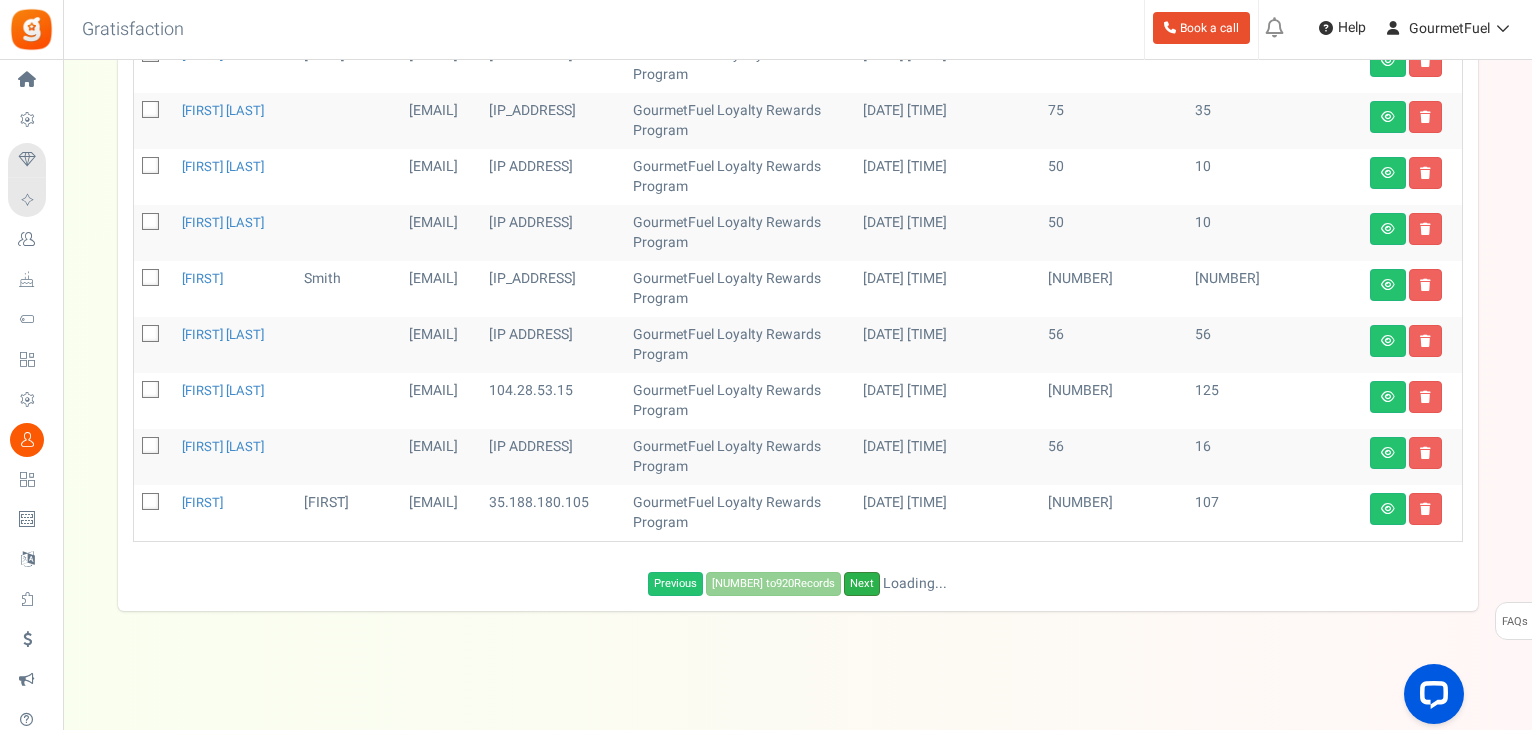 scroll, scrollTop: 1057, scrollLeft: 0, axis: vertical 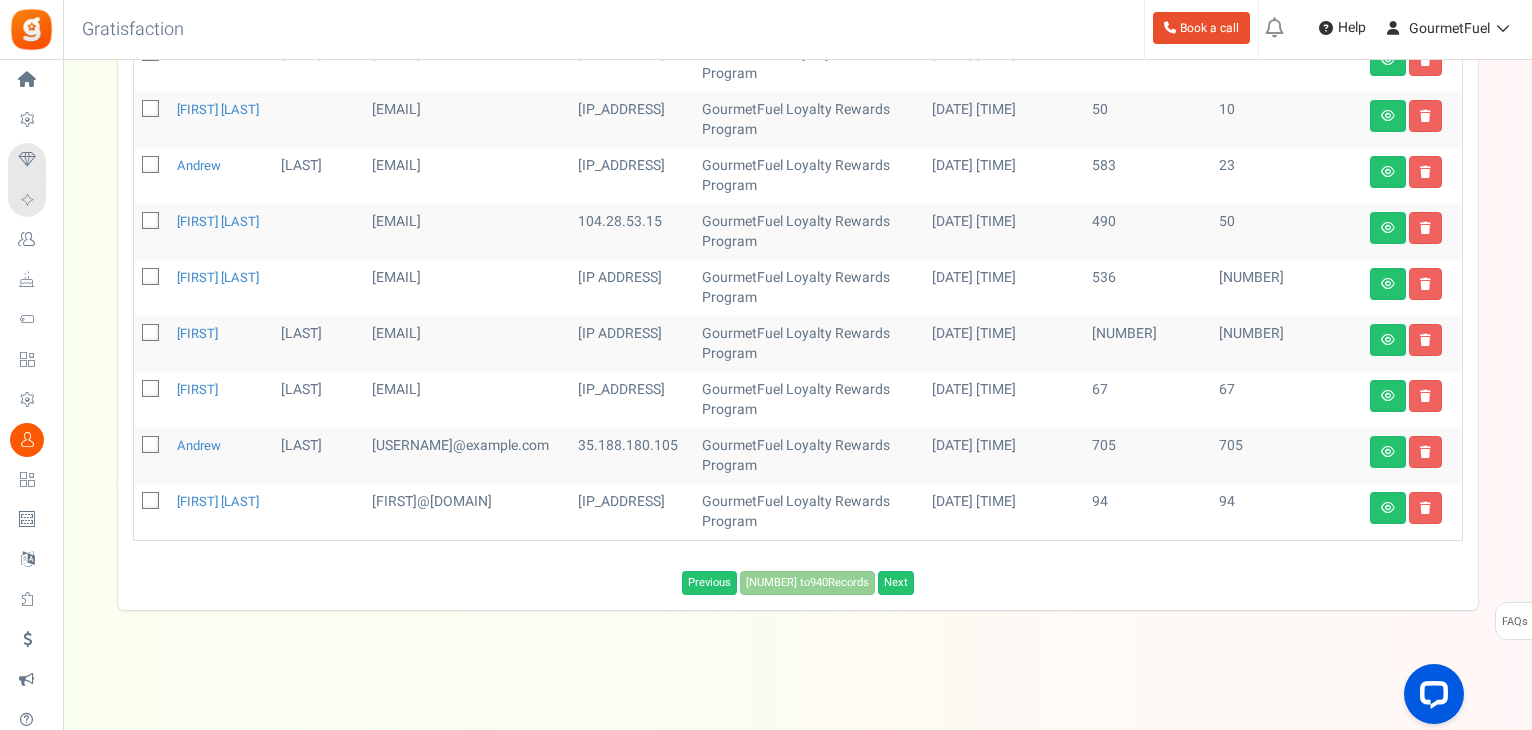 drag, startPoint x: 153, startPoint y: 389, endPoint x: 140, endPoint y: 433, distance: 45.88028 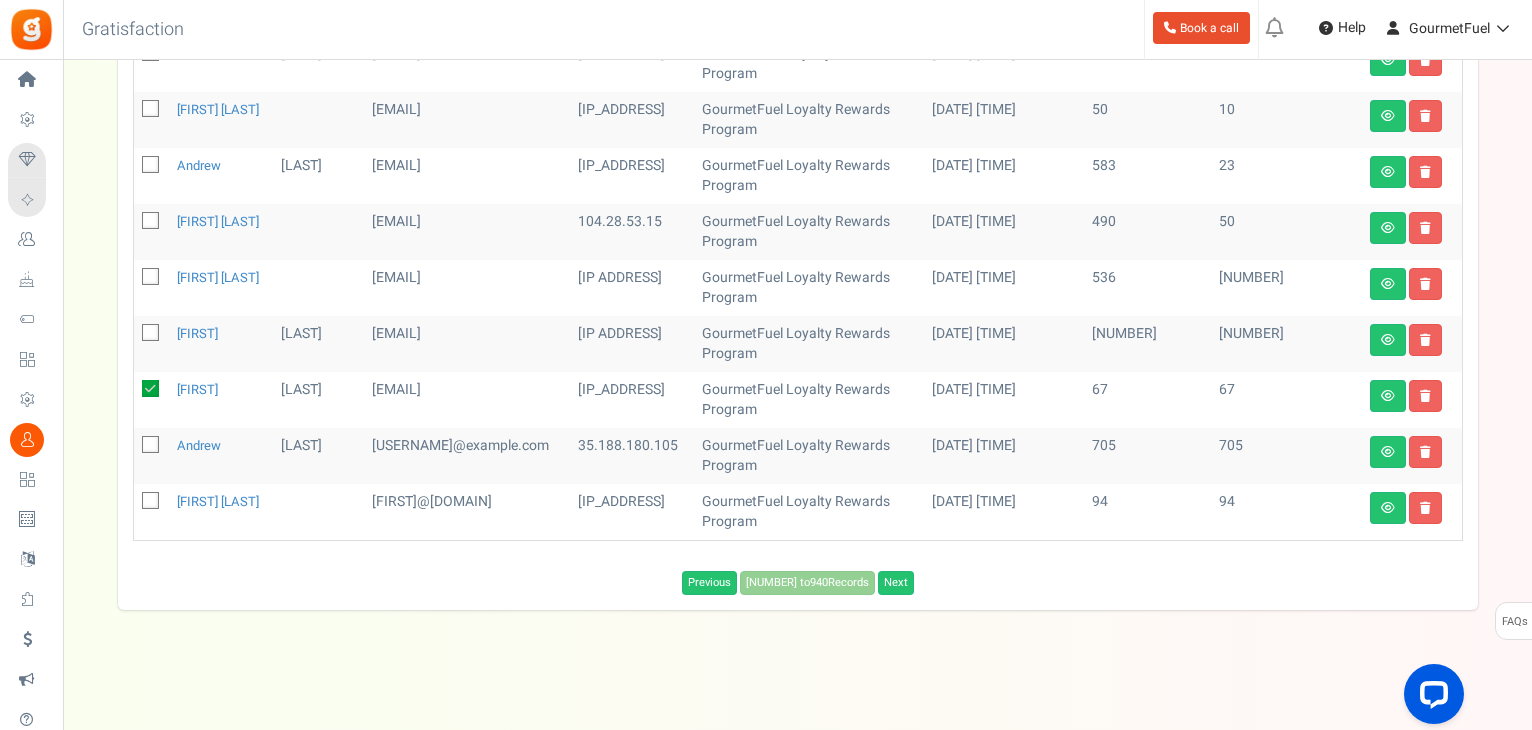 click at bounding box center (151, 502) 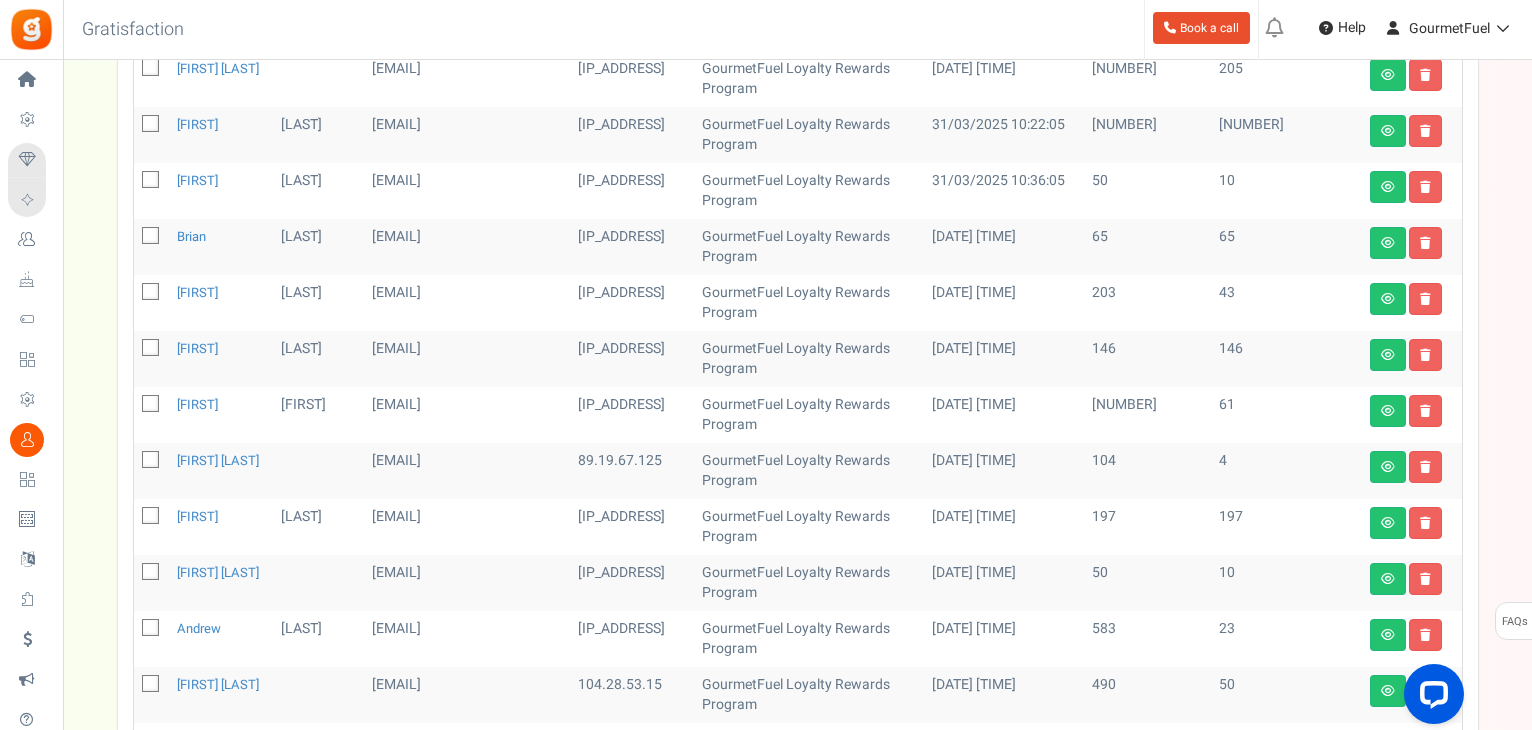 scroll, scrollTop: 557, scrollLeft: 0, axis: vertical 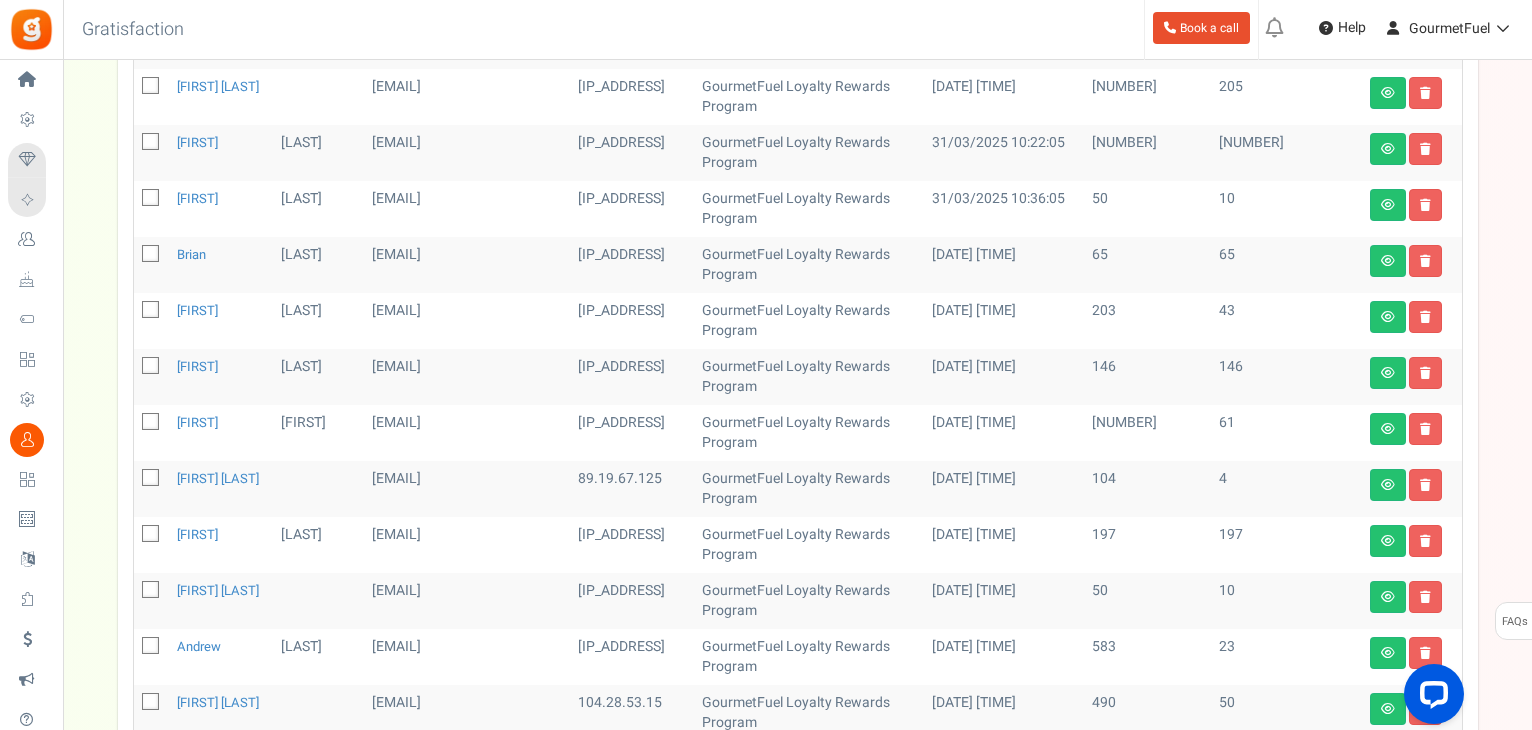 click at bounding box center [150, 253] 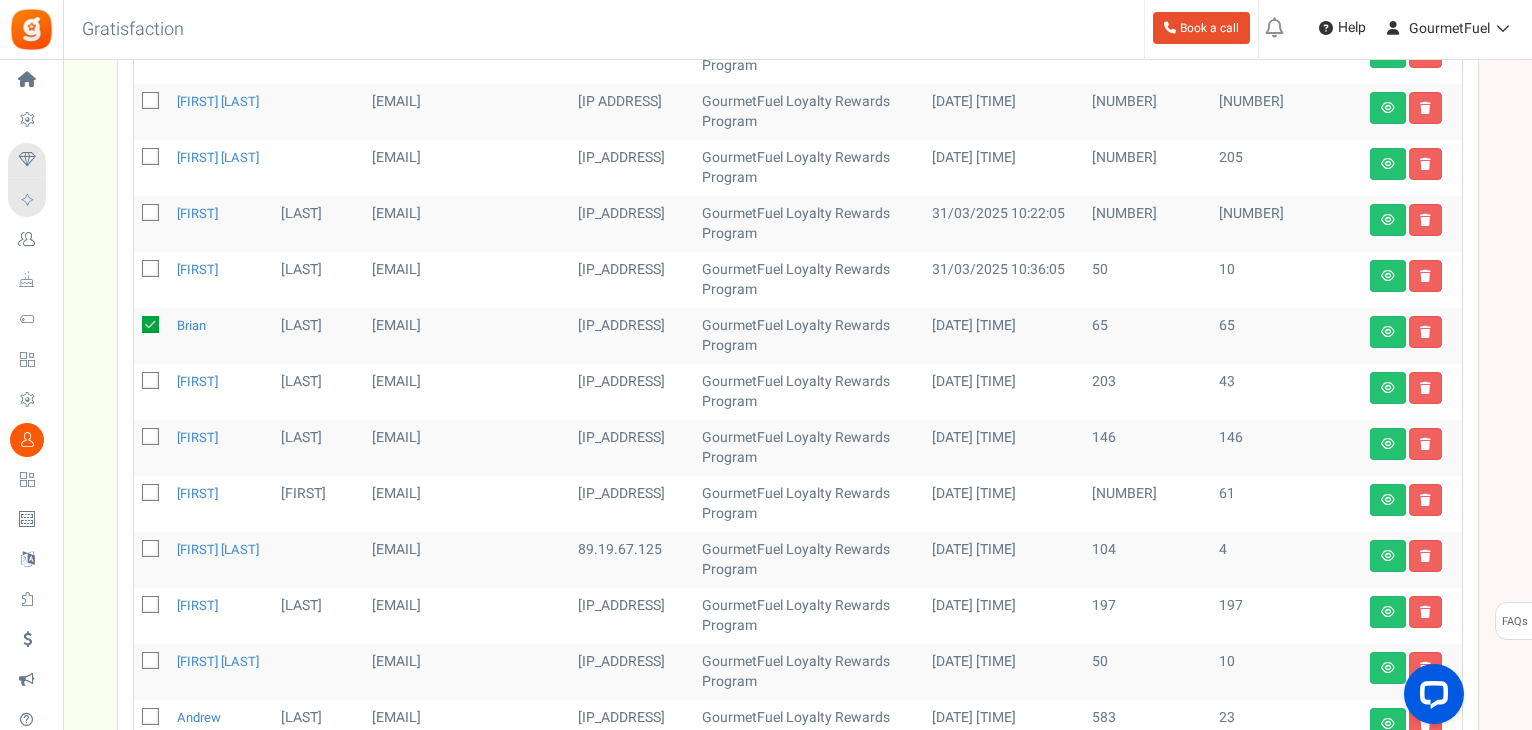 scroll, scrollTop: 357, scrollLeft: 0, axis: vertical 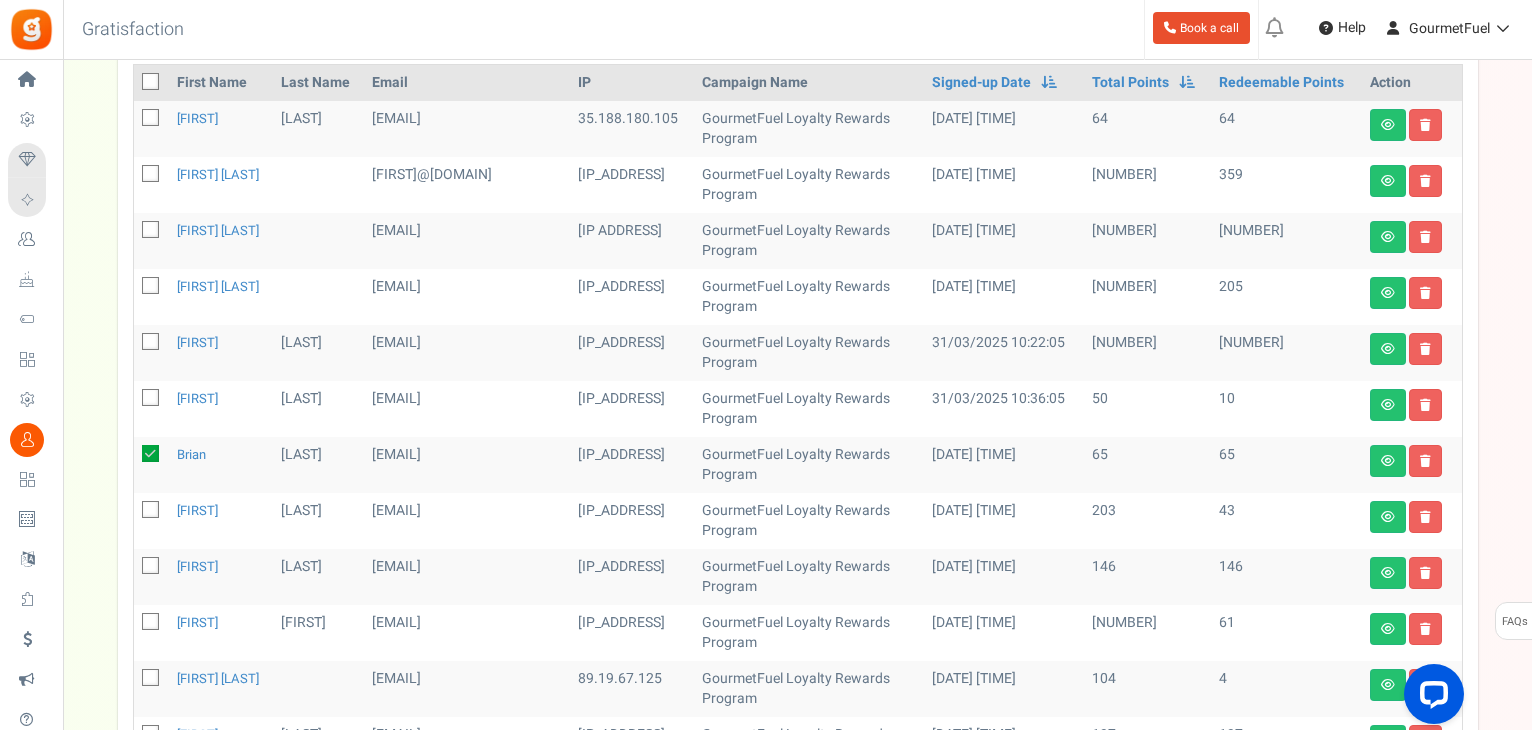 click at bounding box center [151, 231] 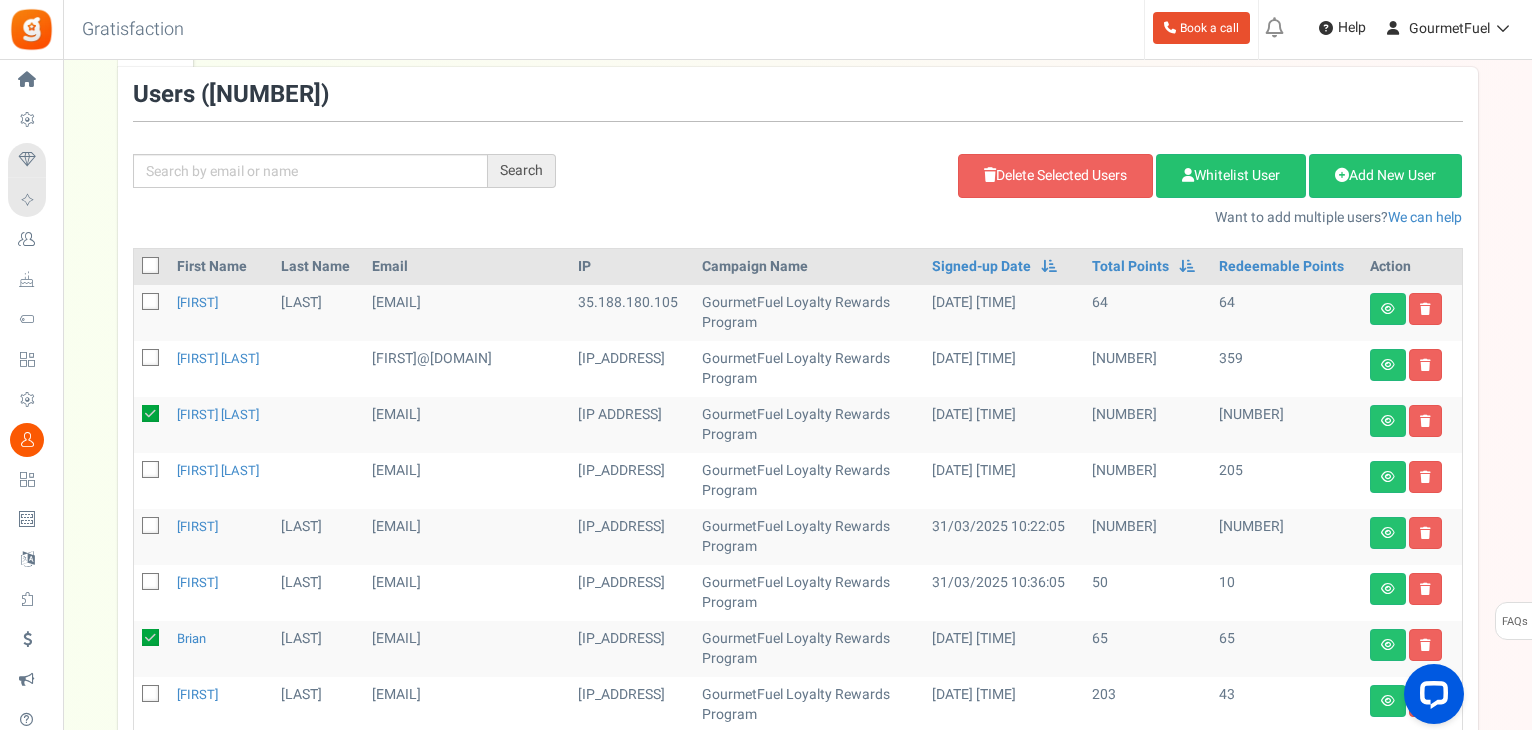 scroll, scrollTop: 157, scrollLeft: 0, axis: vertical 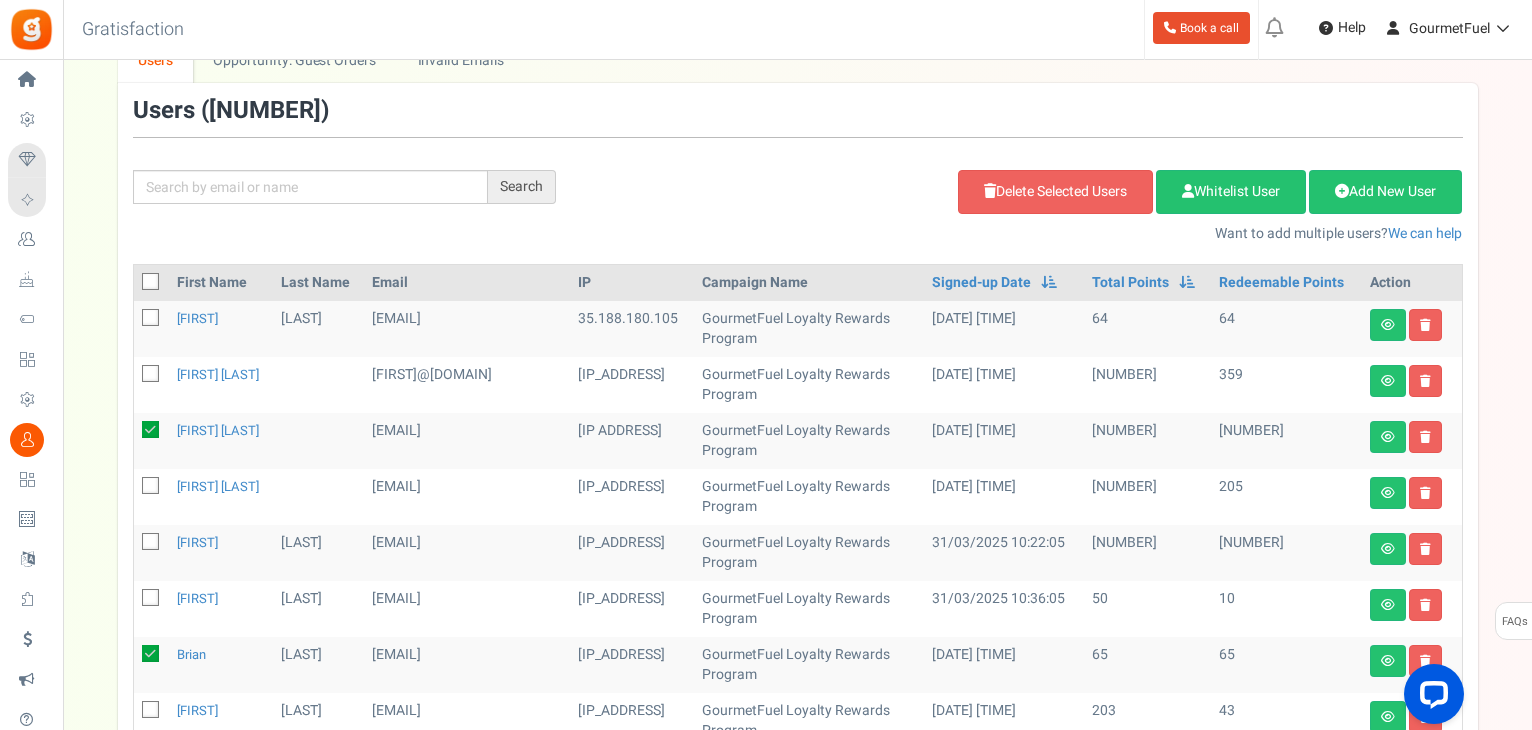 click at bounding box center [150, 317] 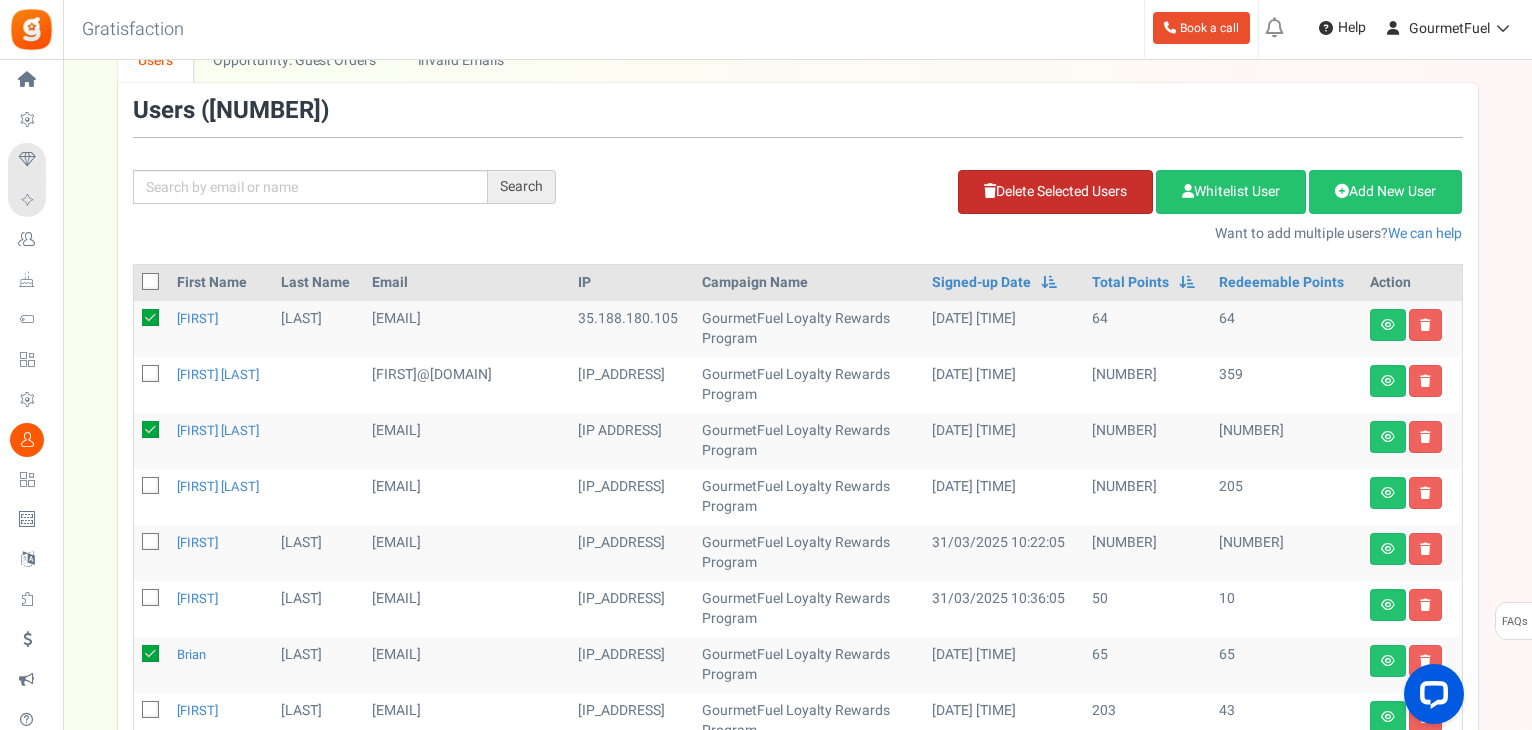 click on "Delete Selected Users" at bounding box center [1055, 192] 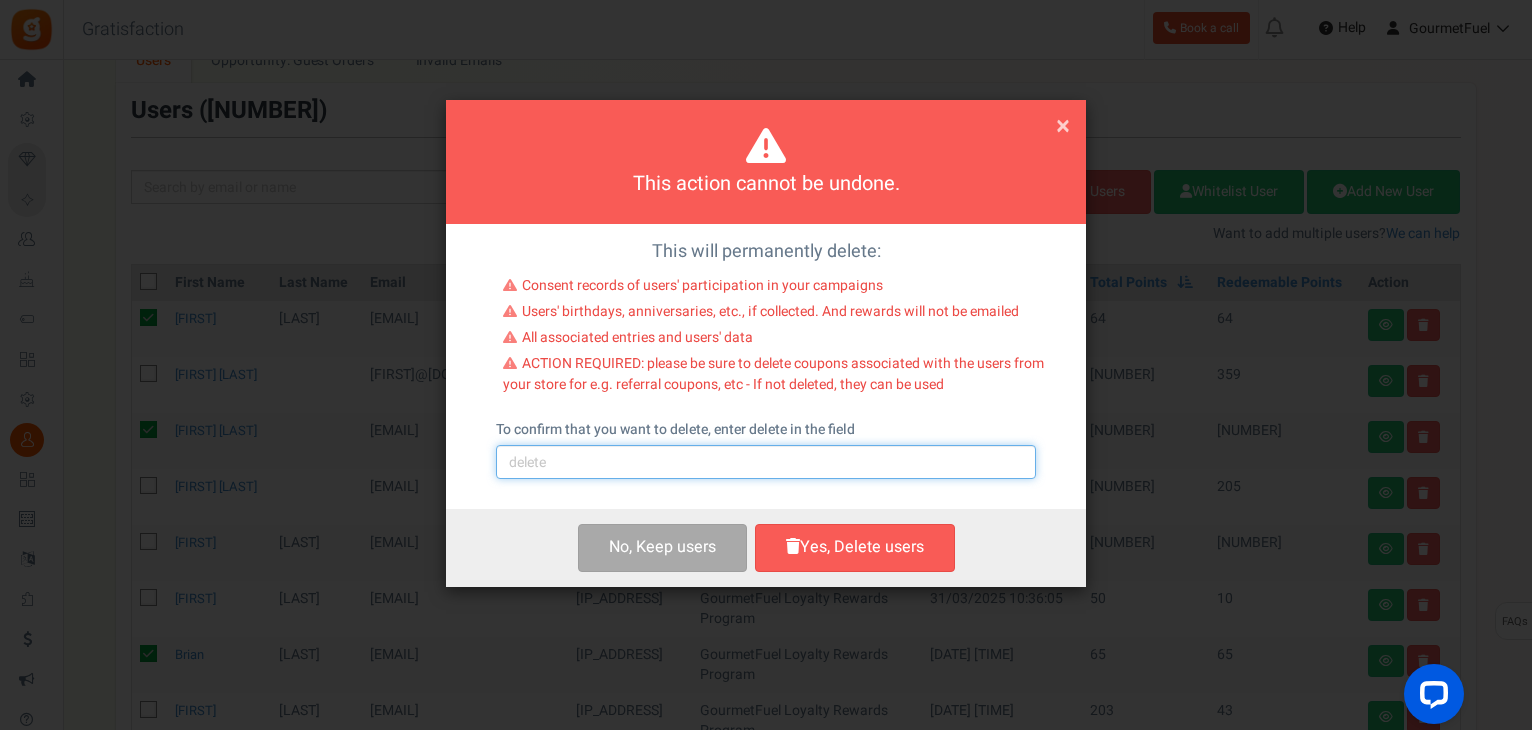 click at bounding box center (766, 462) 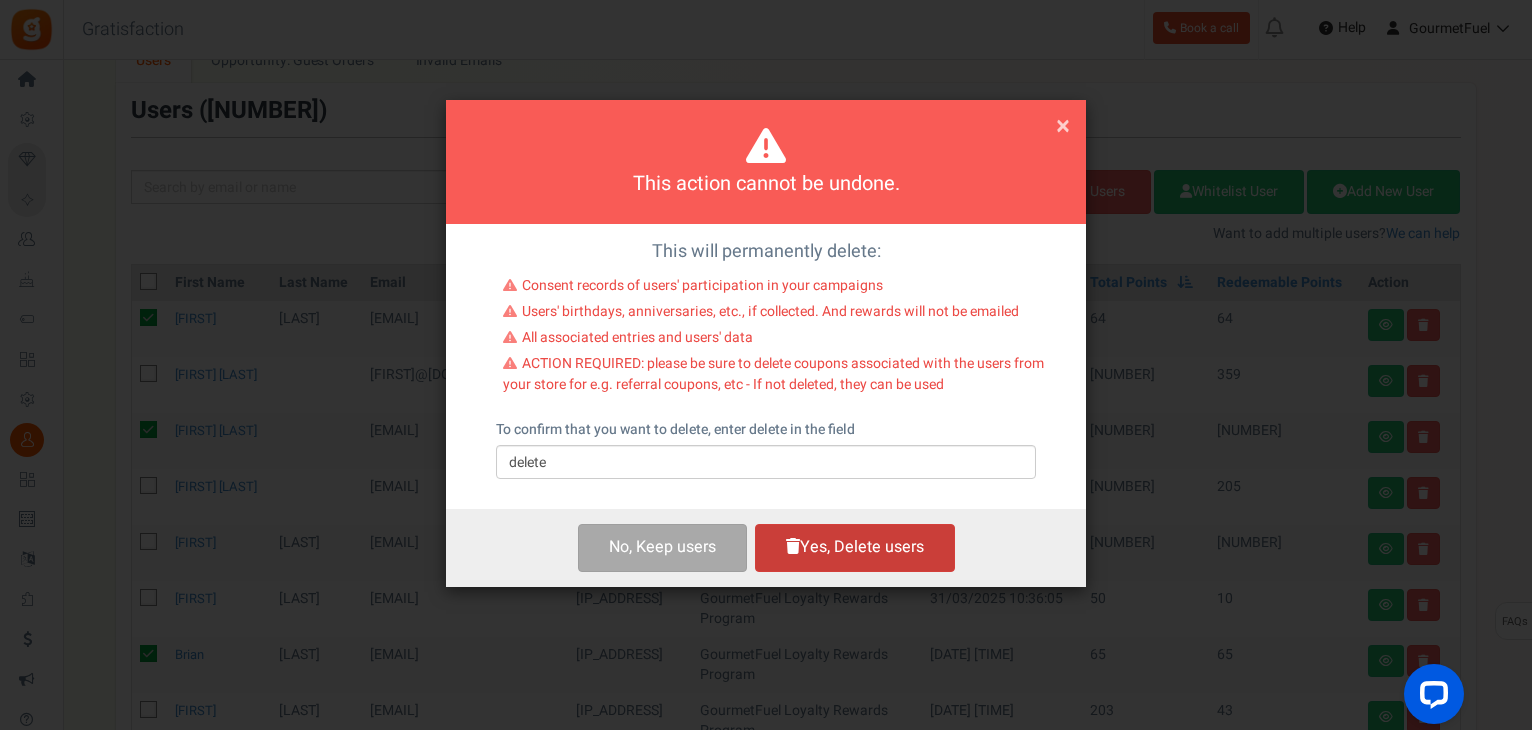 click on "Yes, Delete users" at bounding box center (855, 547) 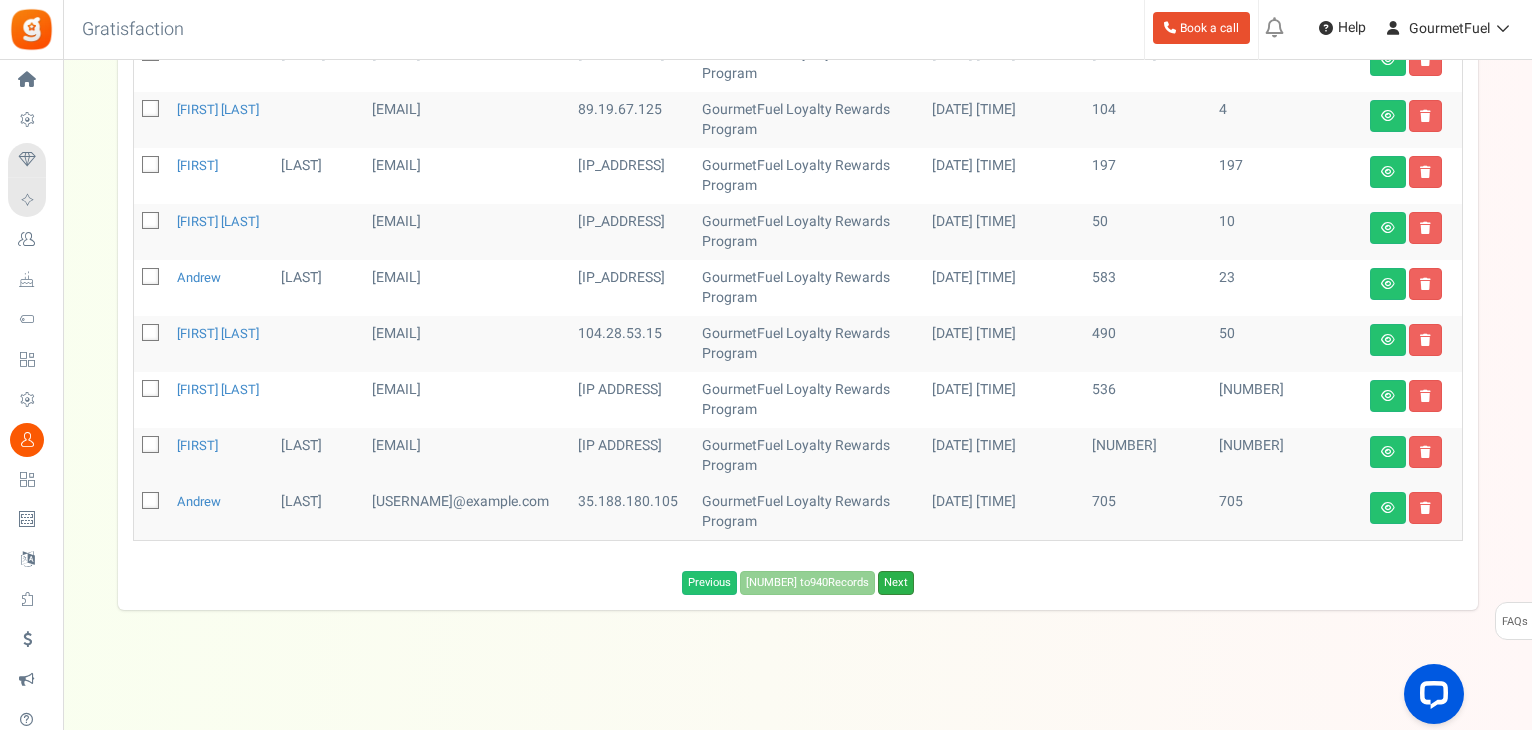 scroll, scrollTop: 777, scrollLeft: 0, axis: vertical 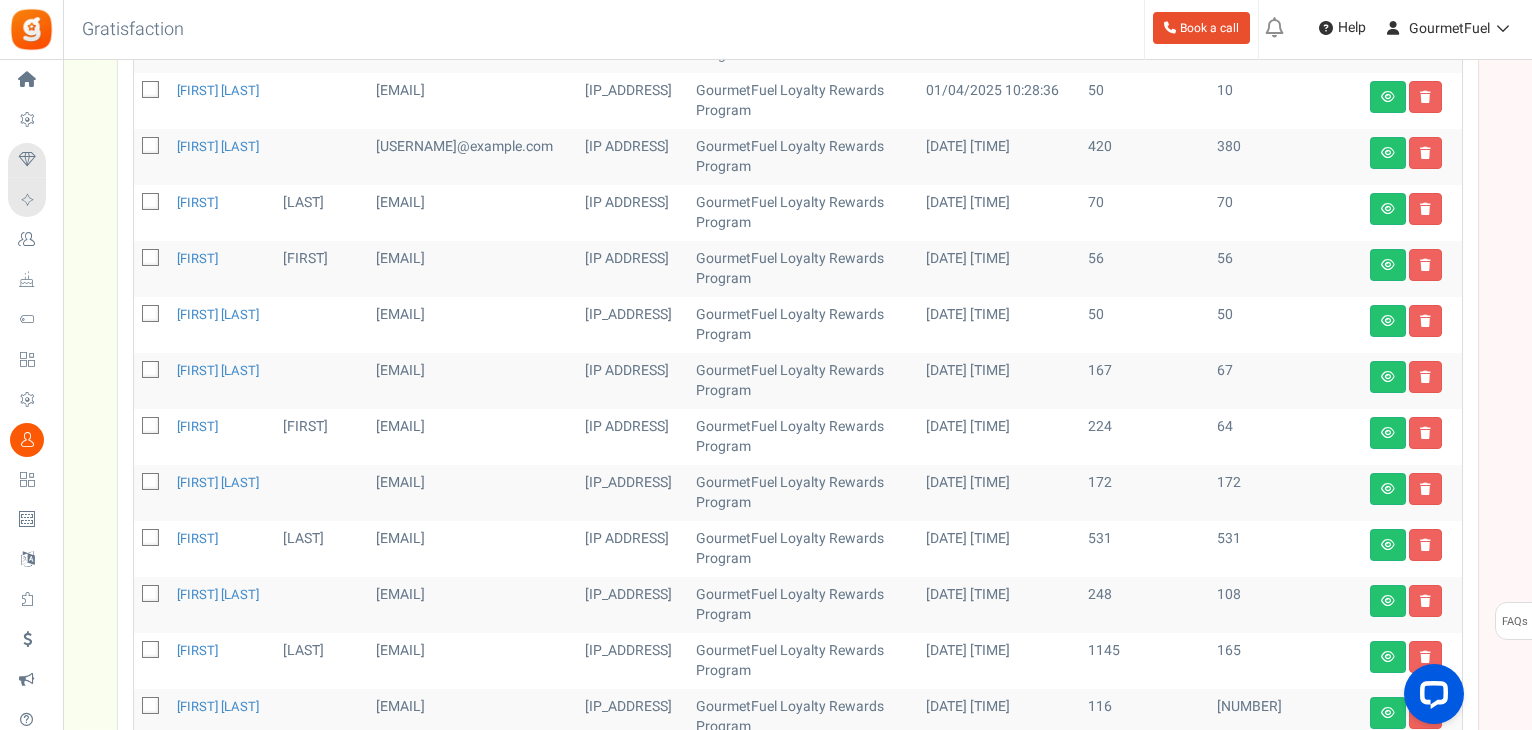 click at bounding box center (151, 315) 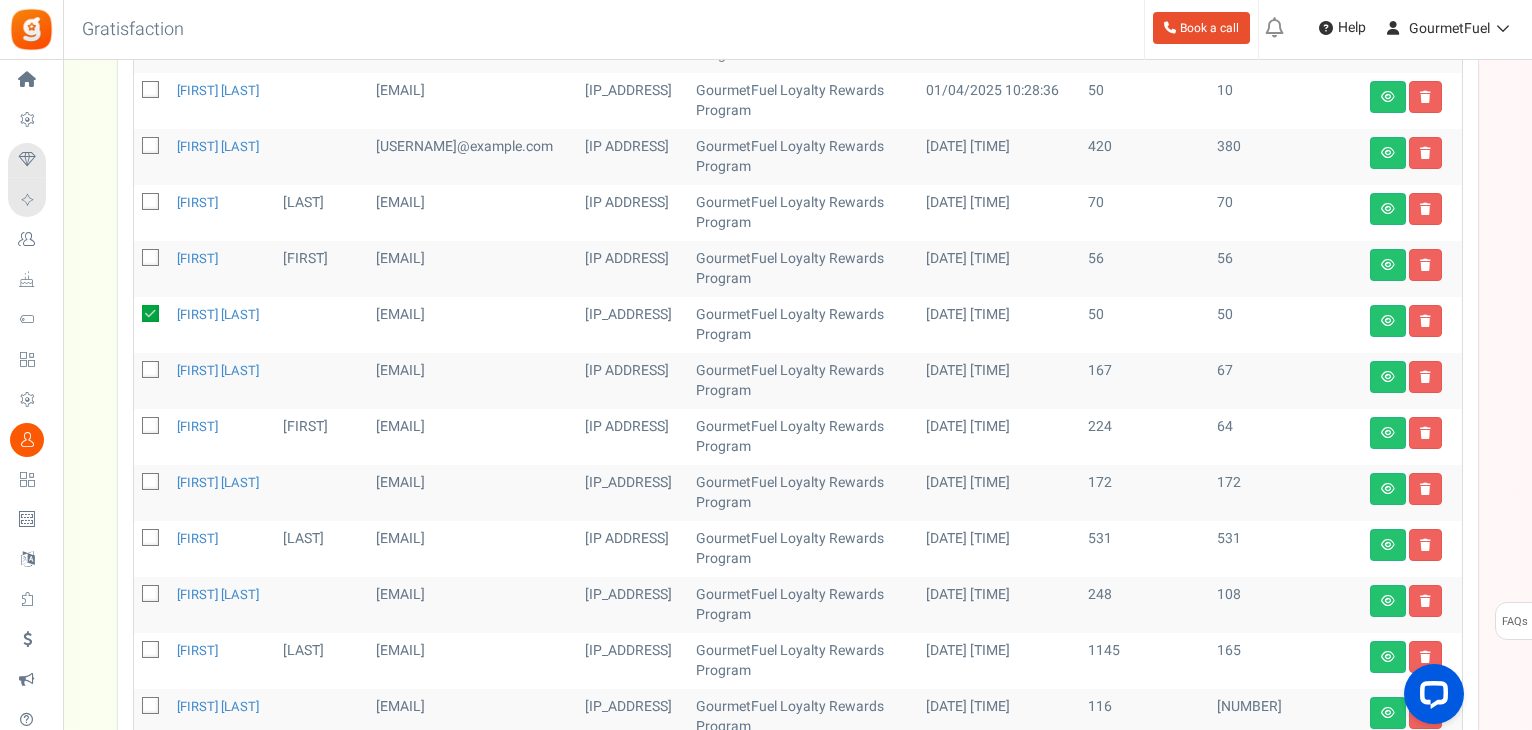 click at bounding box center [151, 259] 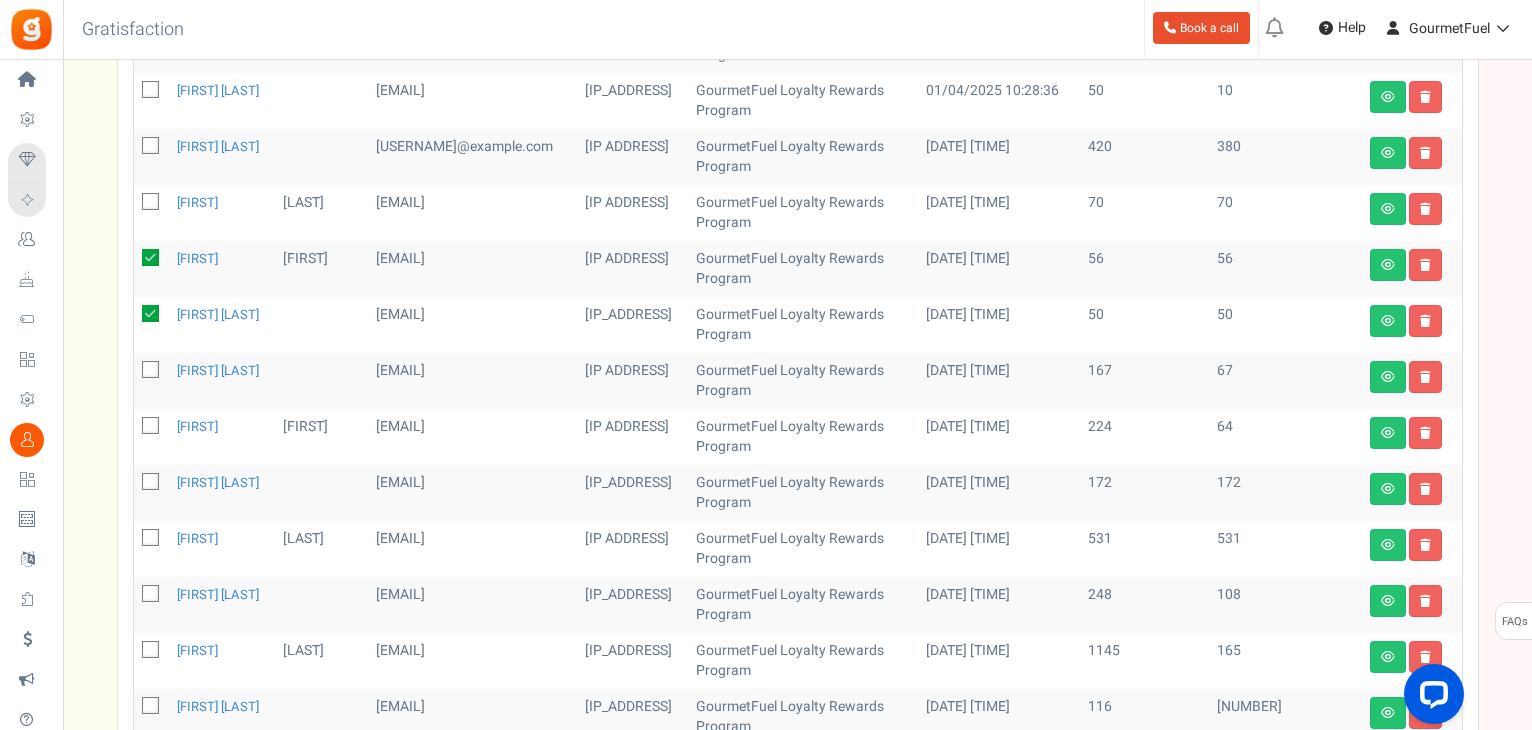 click at bounding box center (151, 203) 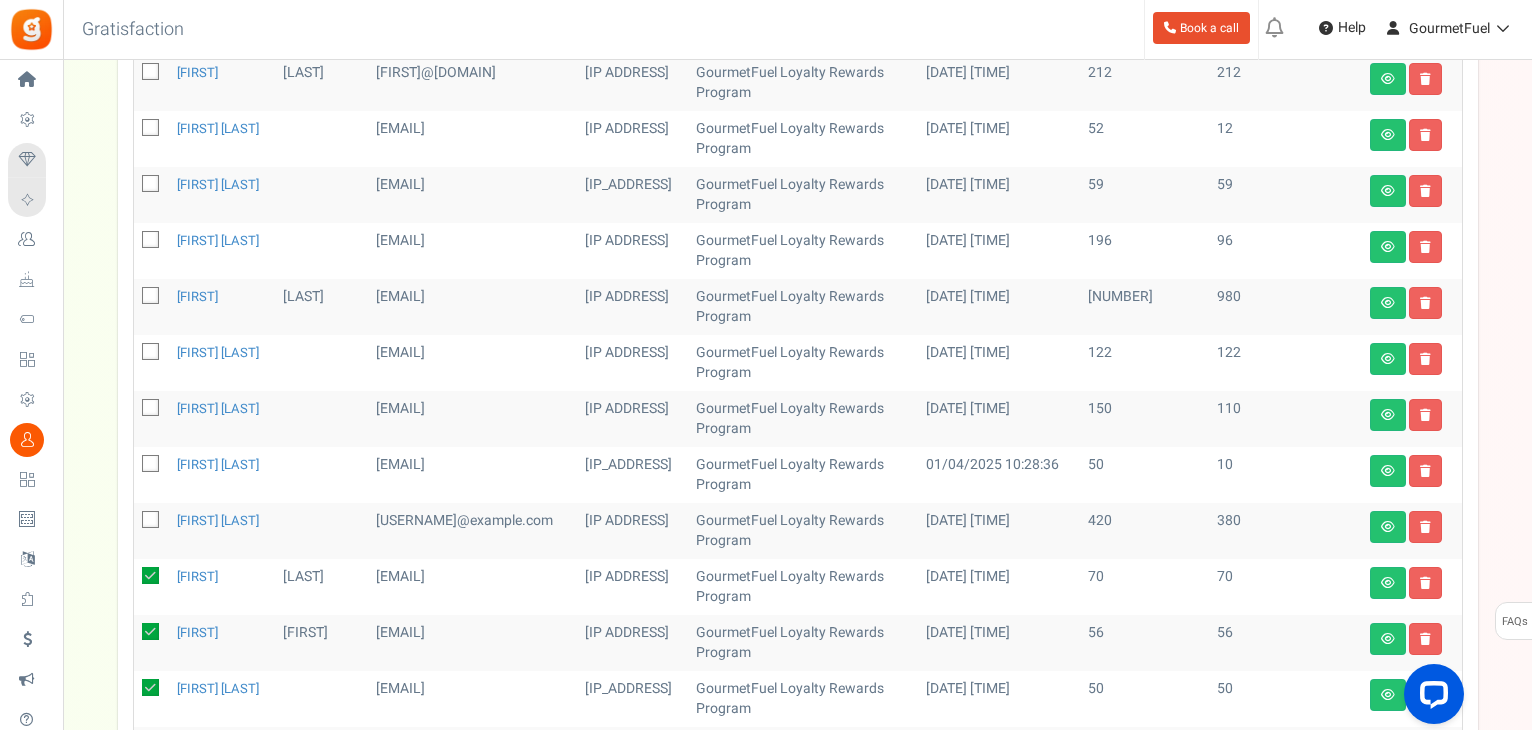 scroll, scrollTop: 277, scrollLeft: 0, axis: vertical 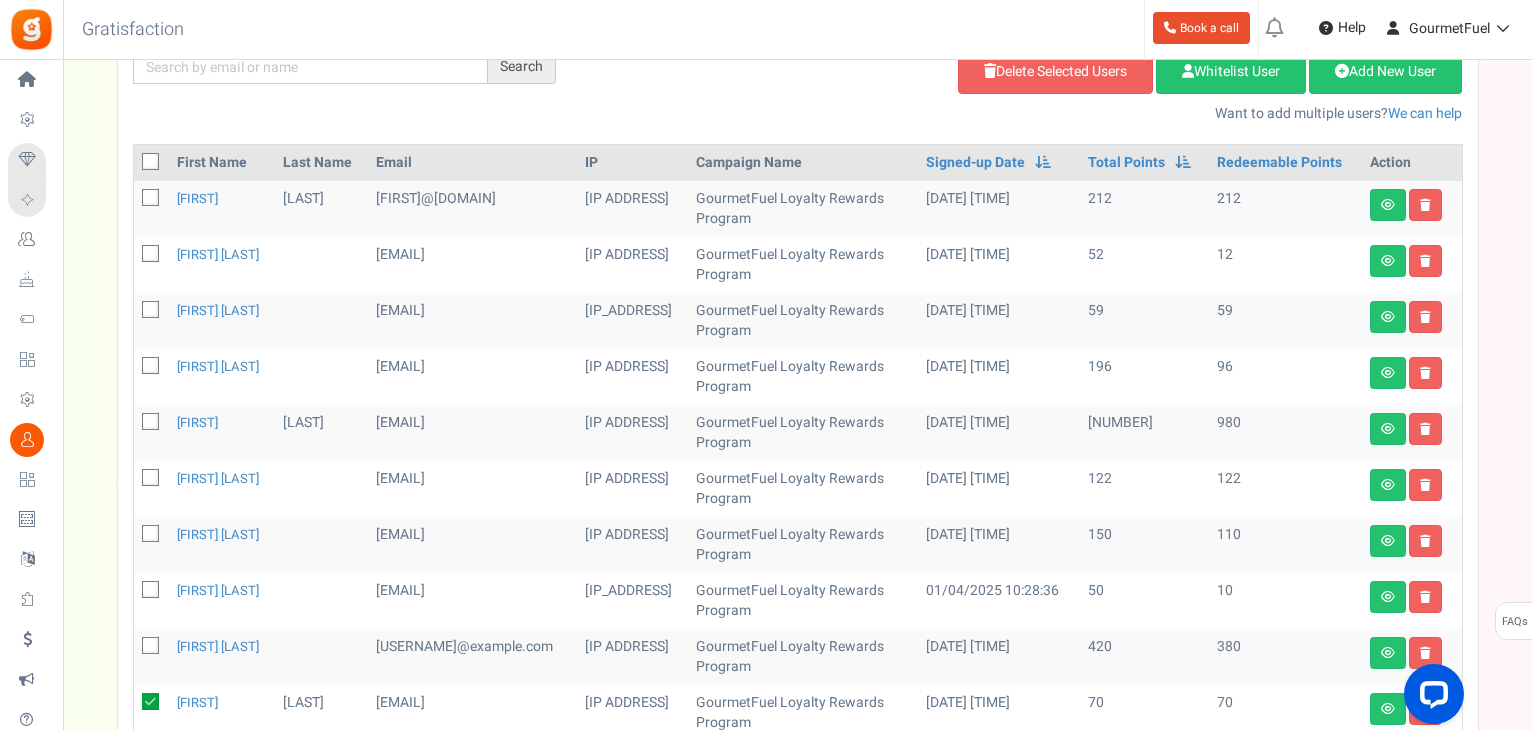 click at bounding box center [151, 311] 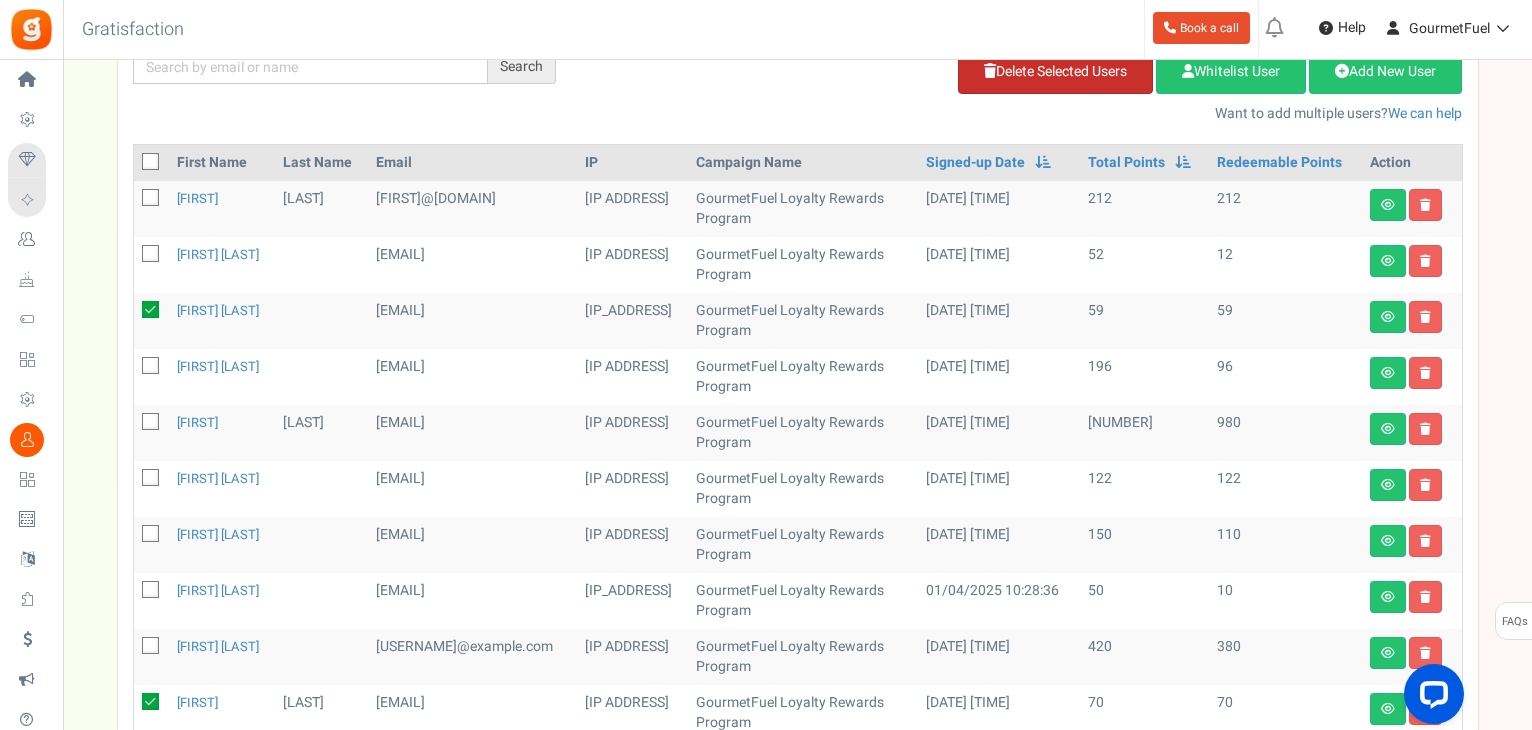click on "Delete Selected Users" at bounding box center [1055, 72] 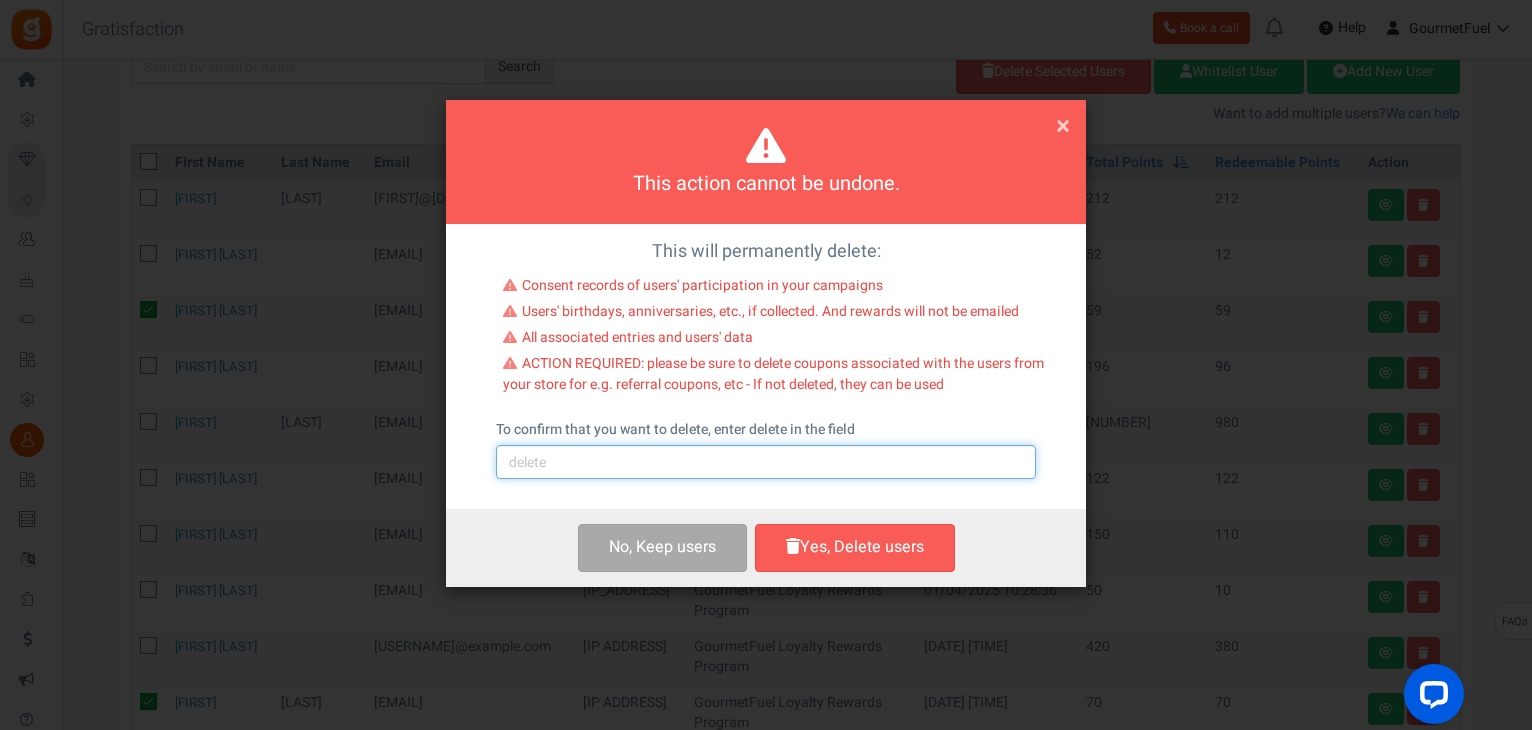 click at bounding box center (766, 462) 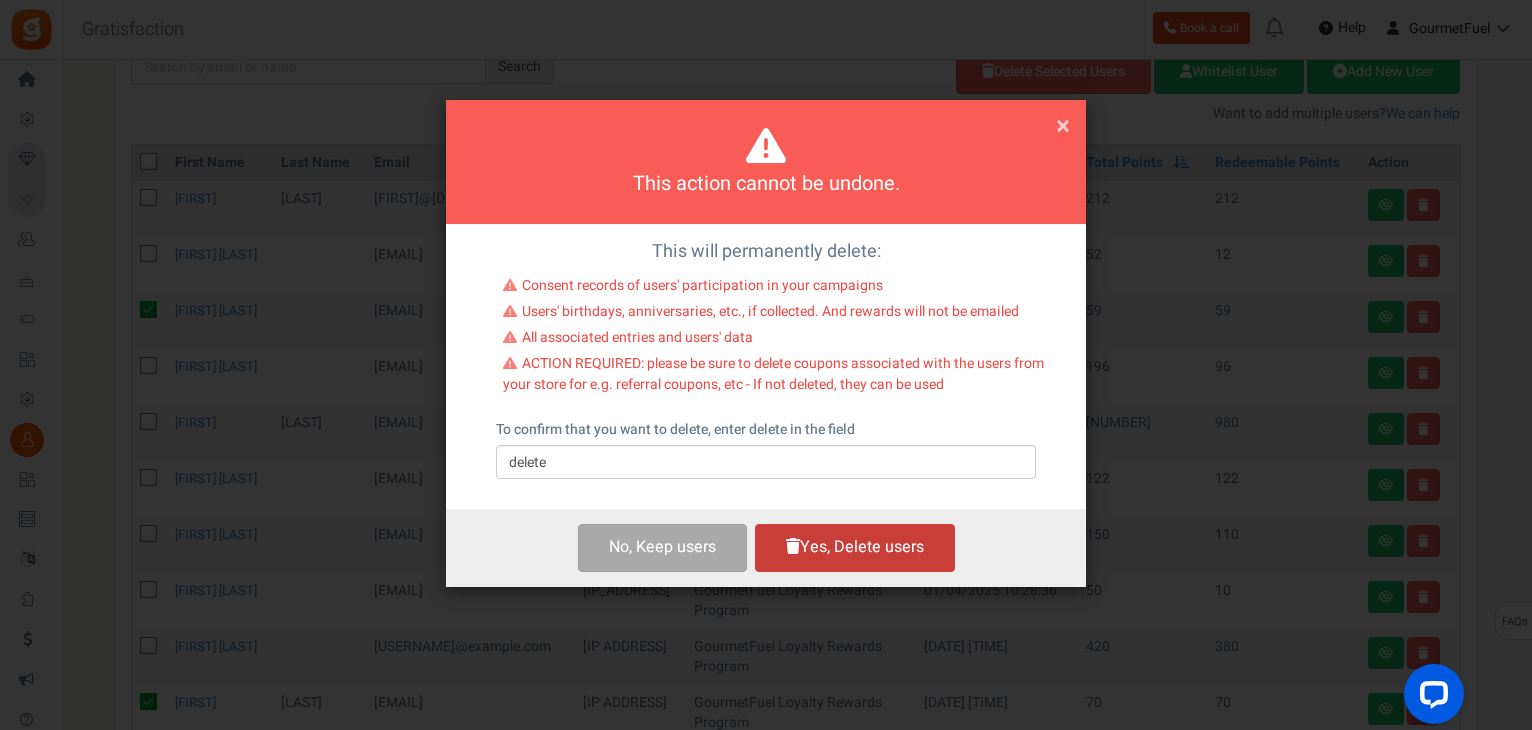 click on "Yes, Delete users" at bounding box center [855, 547] 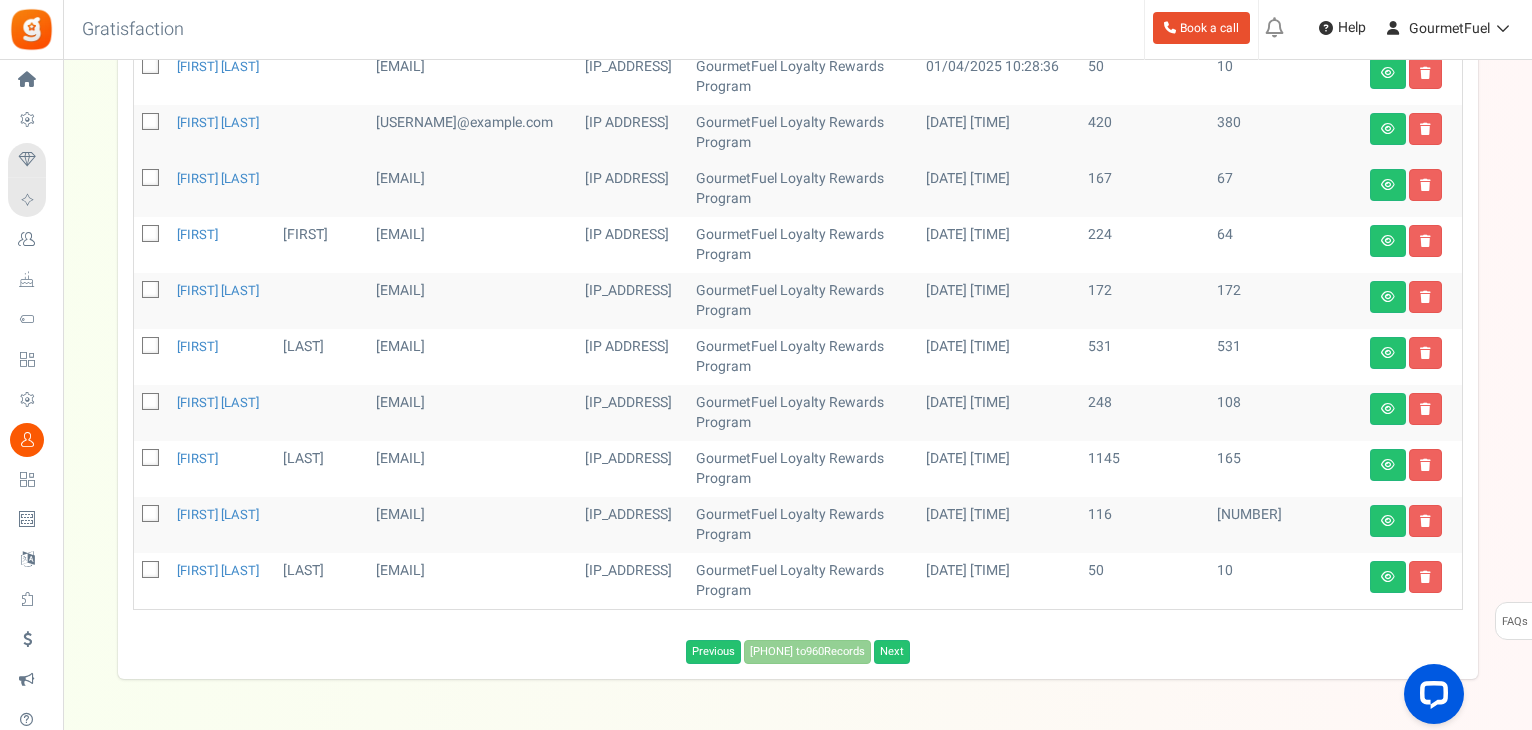 scroll, scrollTop: 833, scrollLeft: 0, axis: vertical 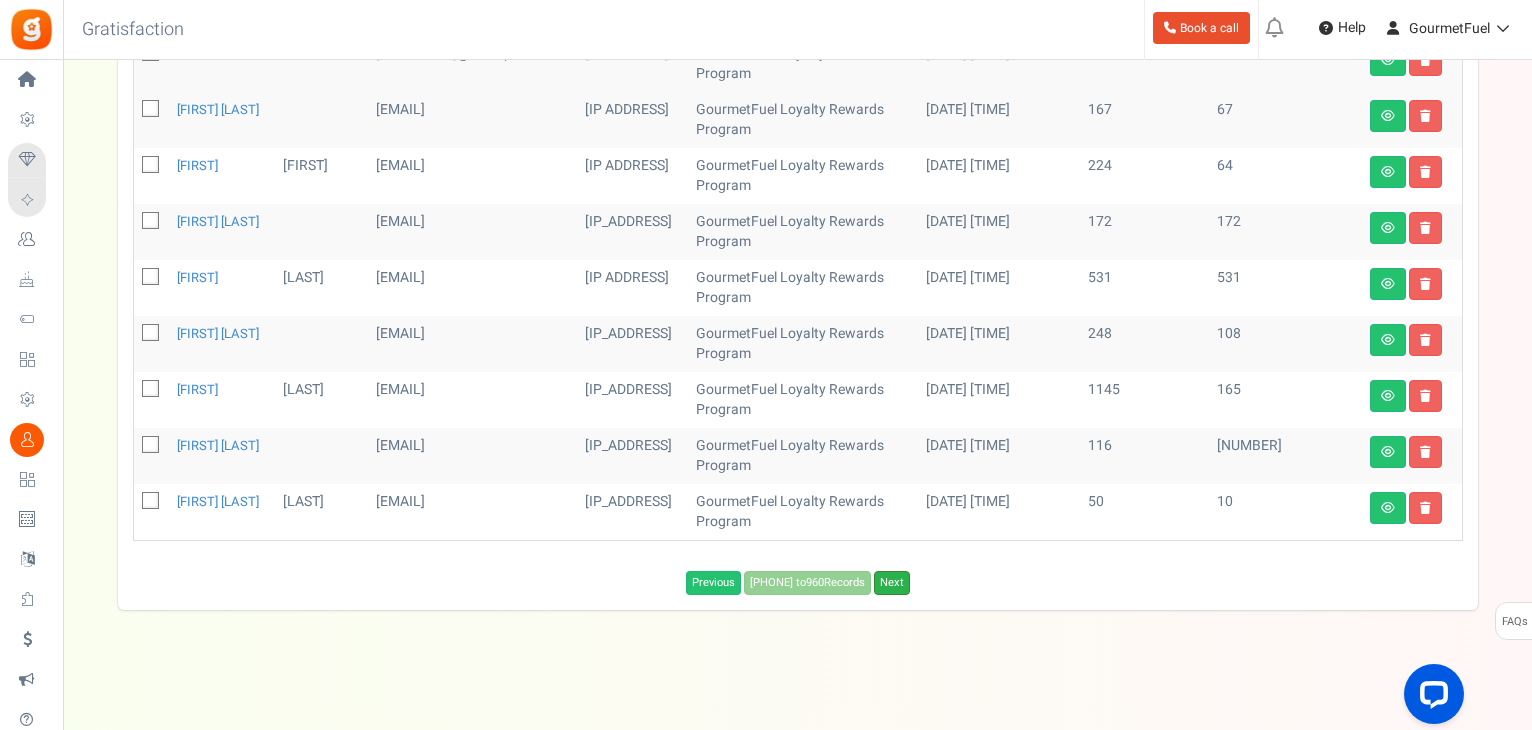 click on "Next" at bounding box center (892, 583) 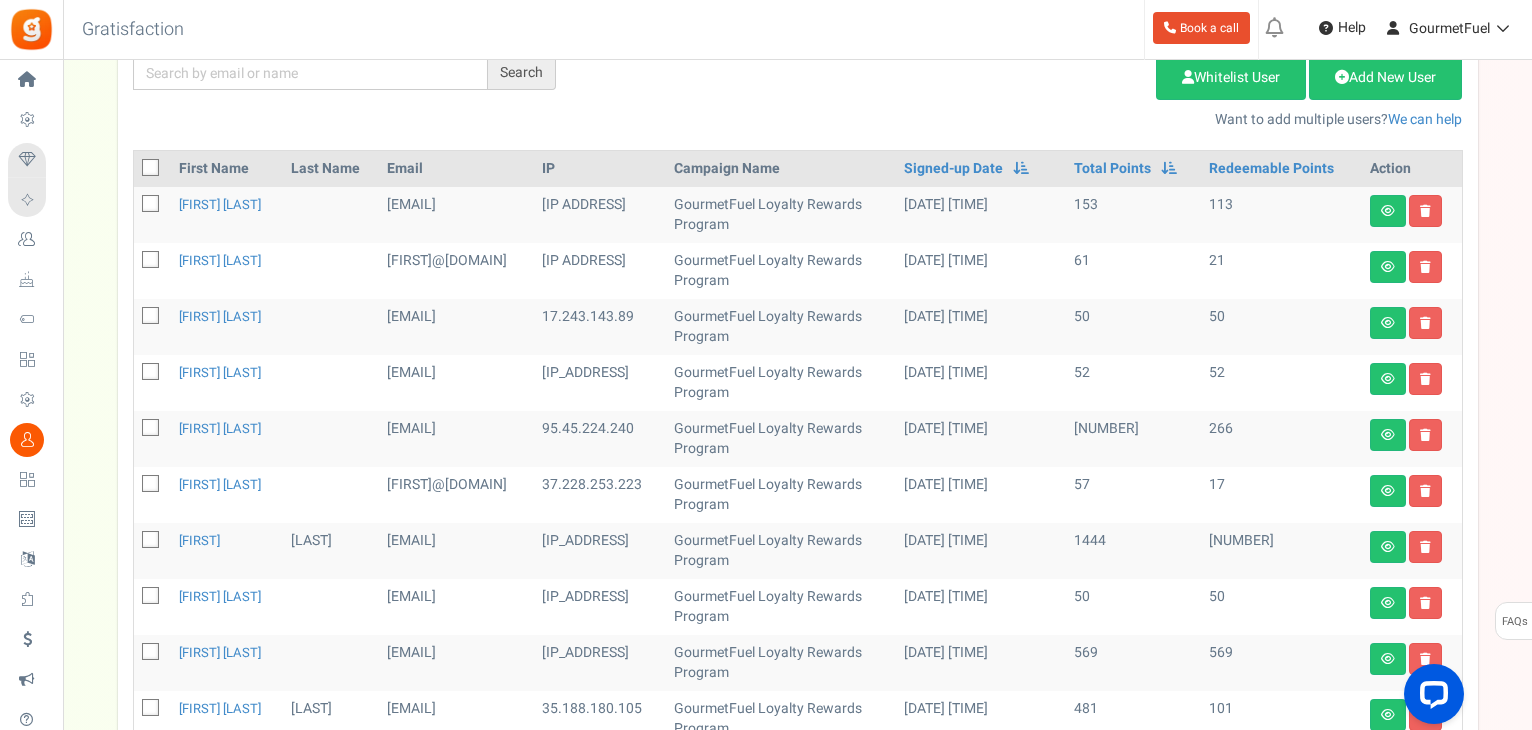 scroll, scrollTop: 213, scrollLeft: 0, axis: vertical 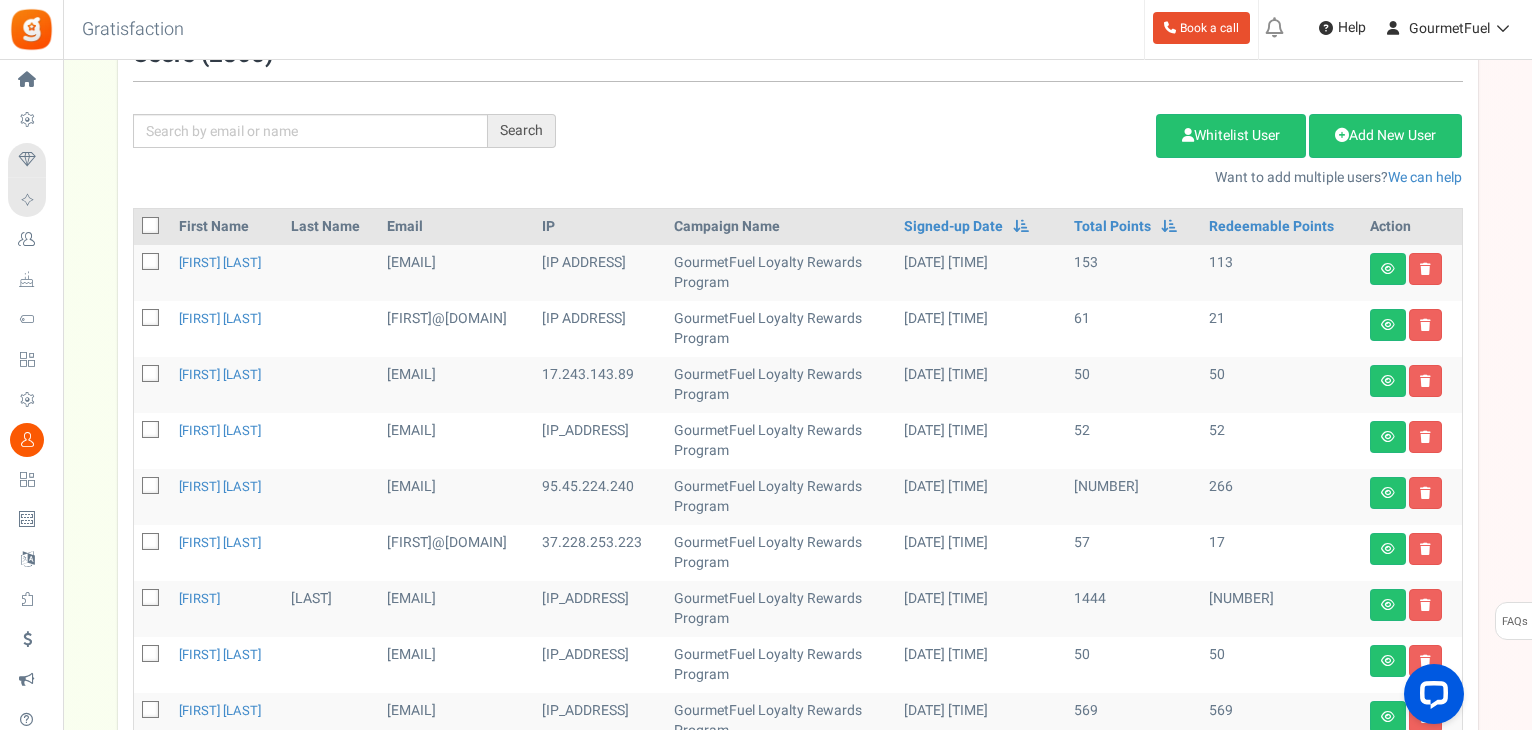 click at bounding box center [151, 375] 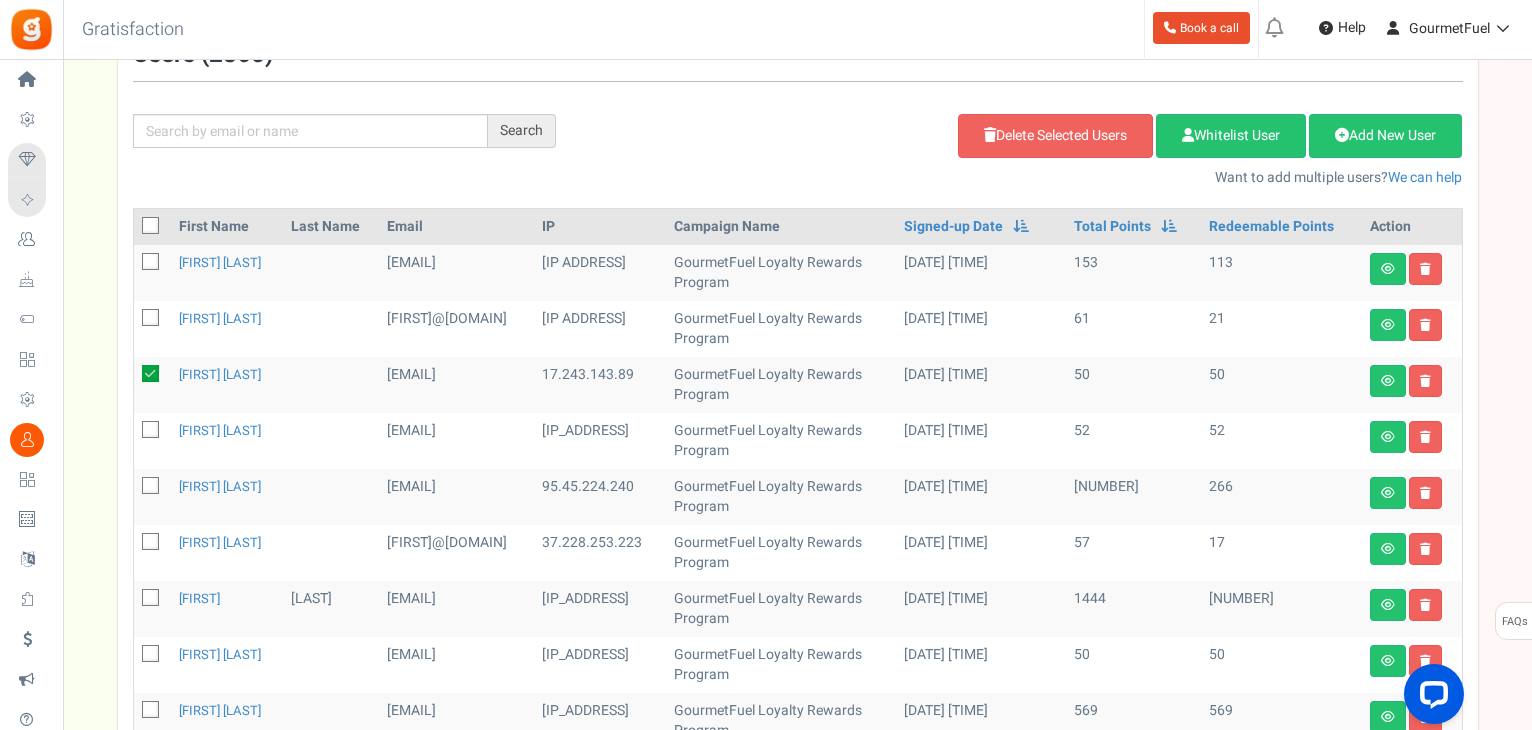 click at bounding box center [151, 431] 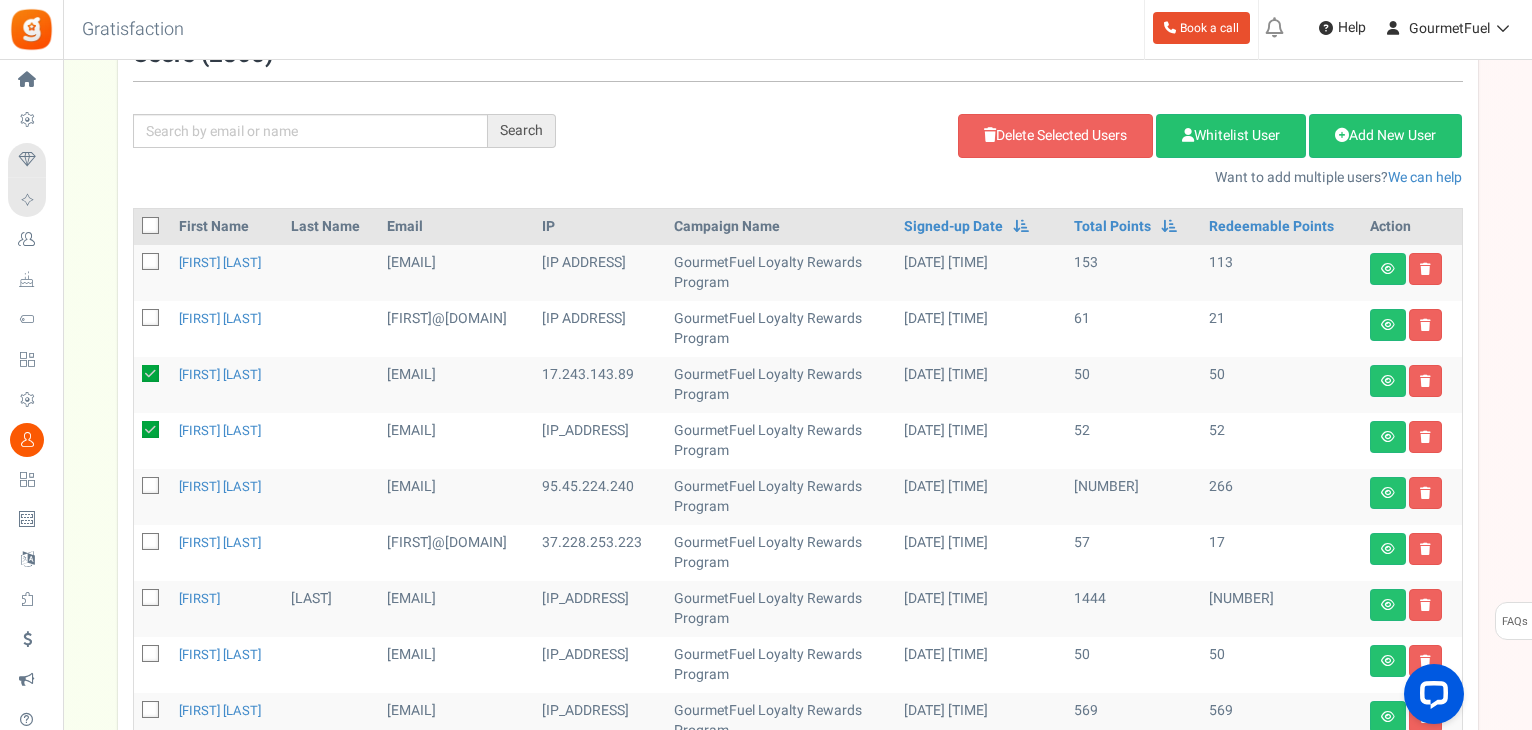 scroll, scrollTop: 413, scrollLeft: 0, axis: vertical 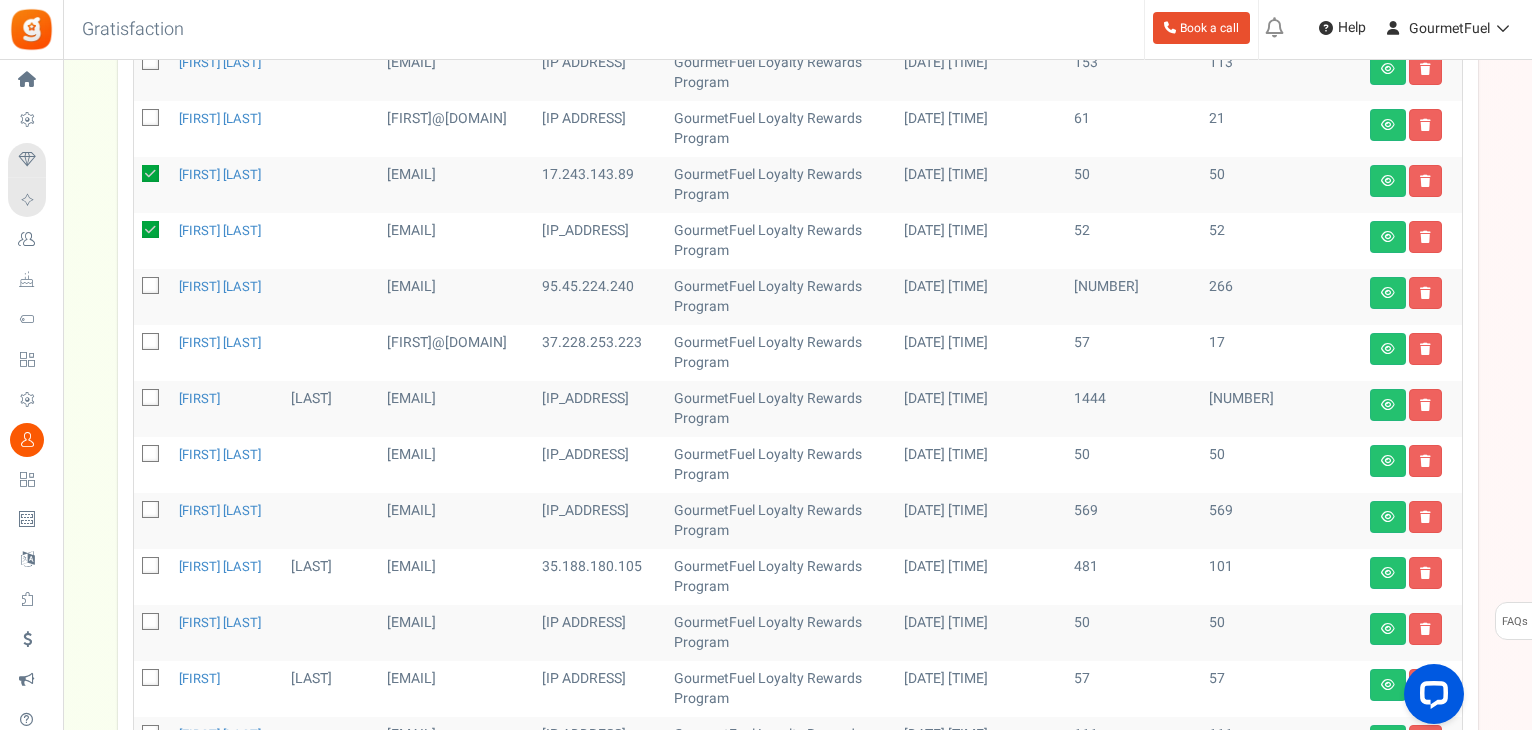 click at bounding box center (151, 455) 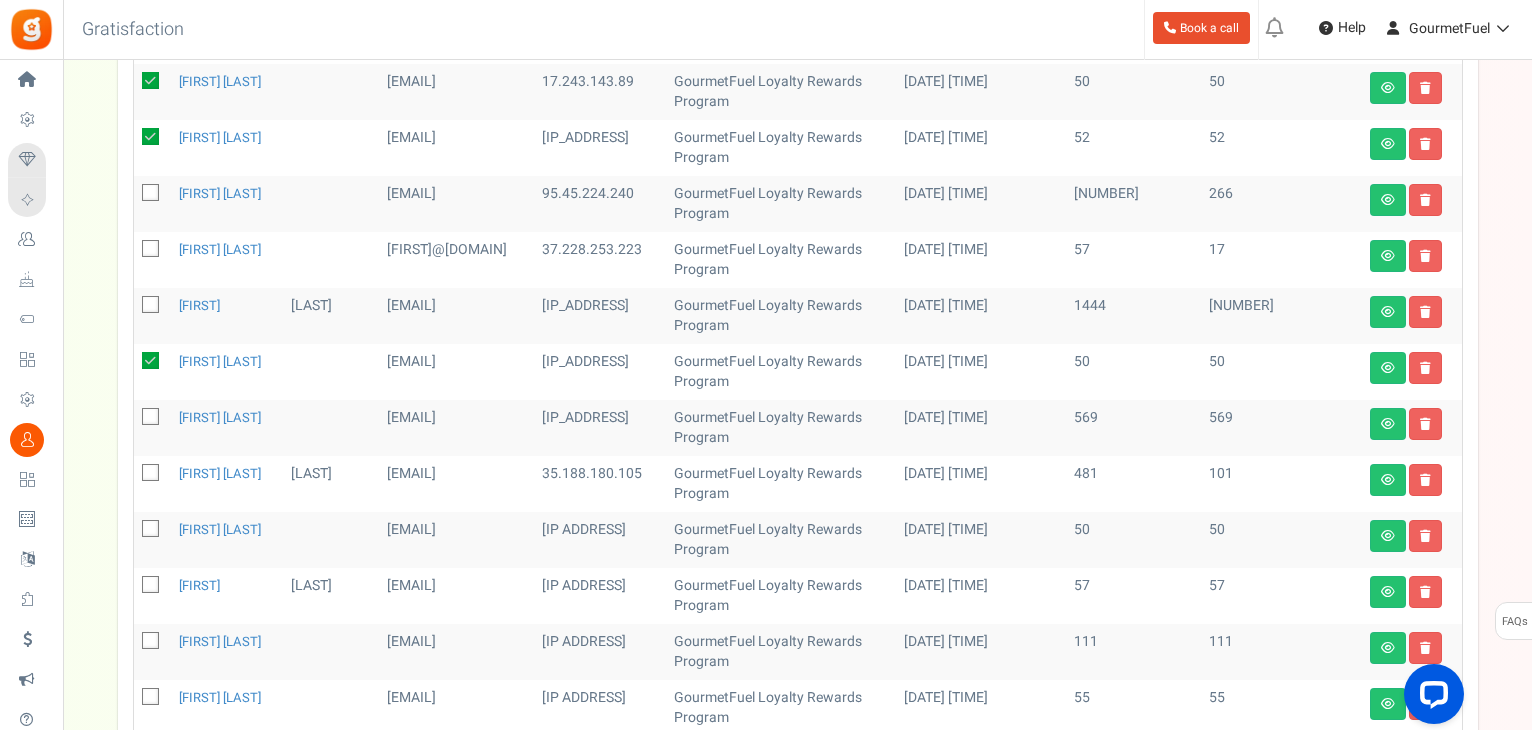 scroll, scrollTop: 613, scrollLeft: 0, axis: vertical 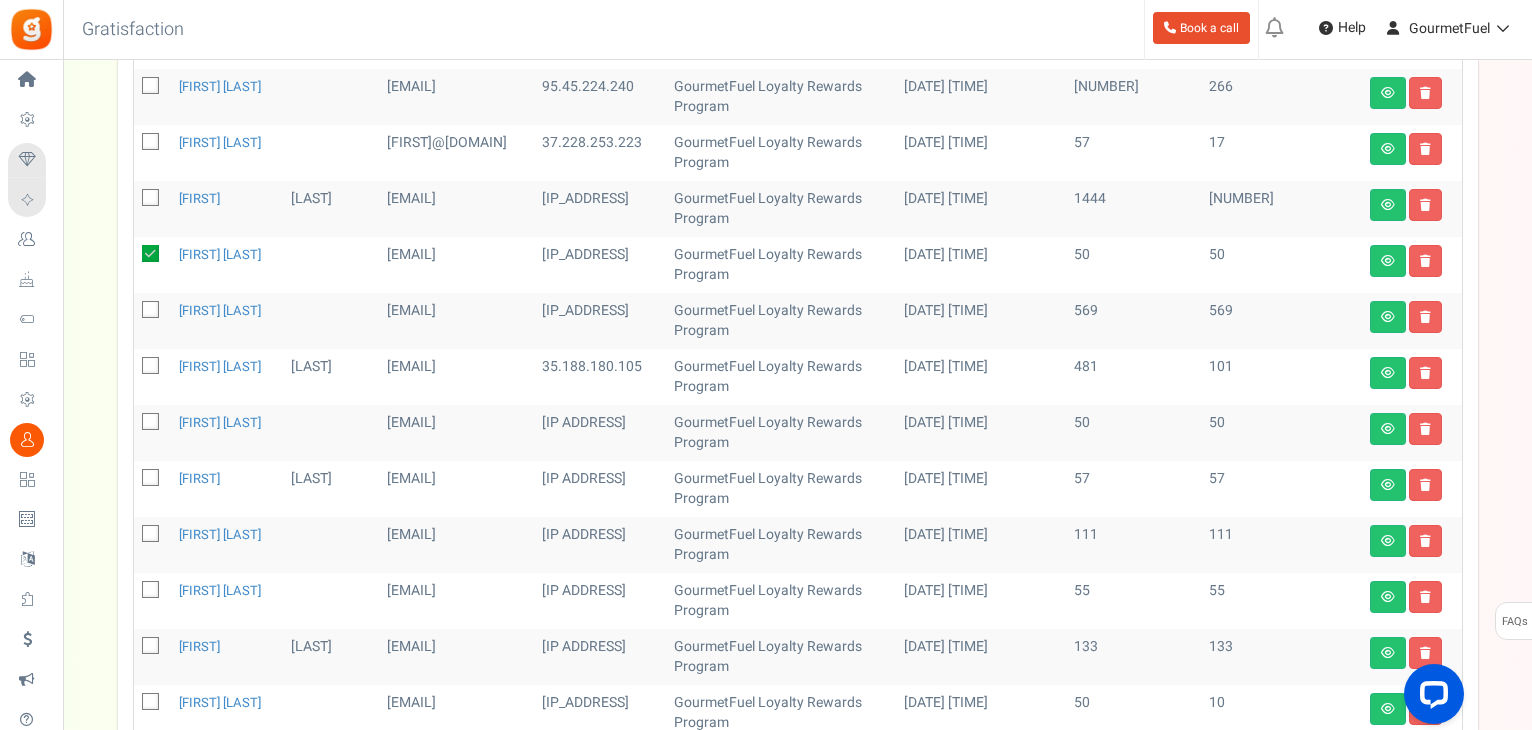 click at bounding box center [151, 479] 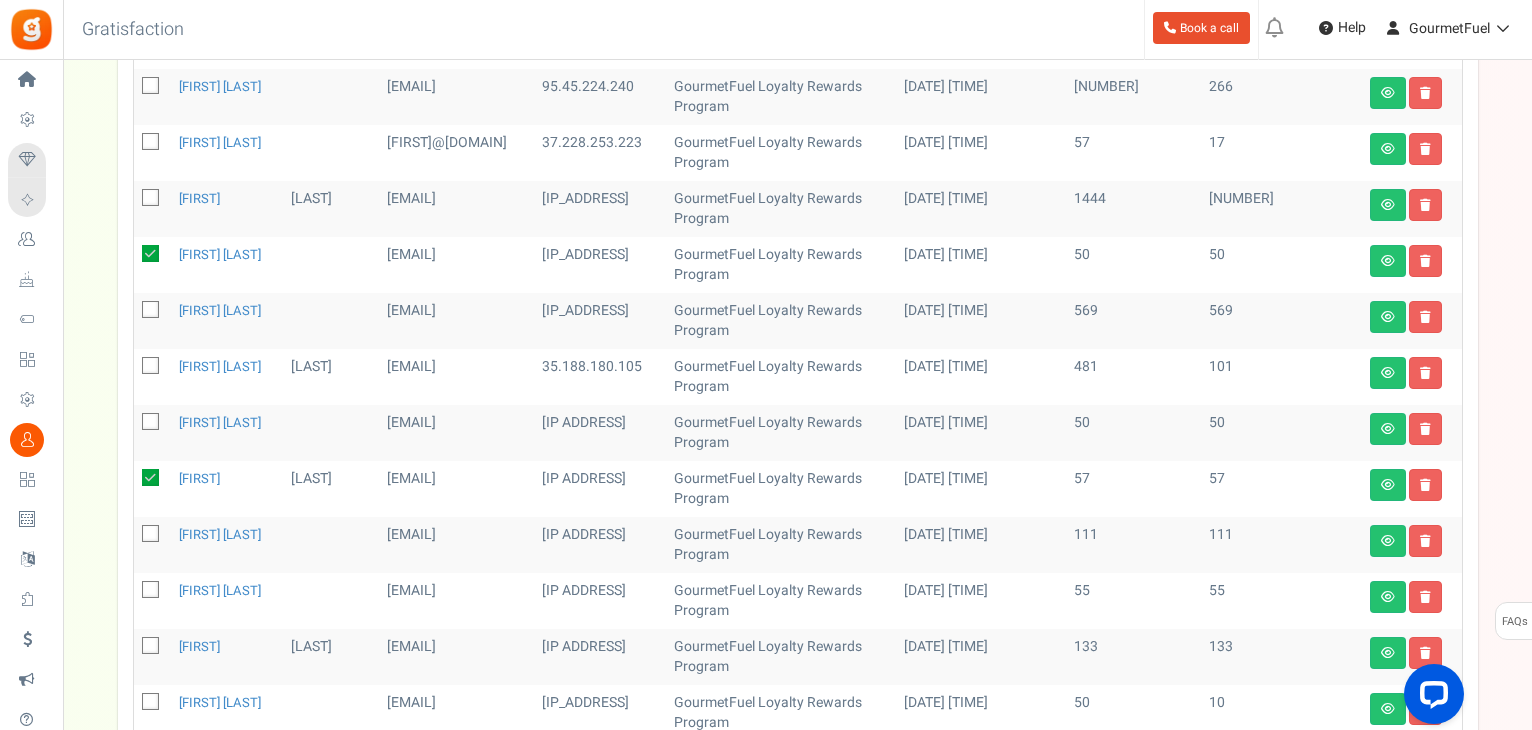 click at bounding box center [151, 423] 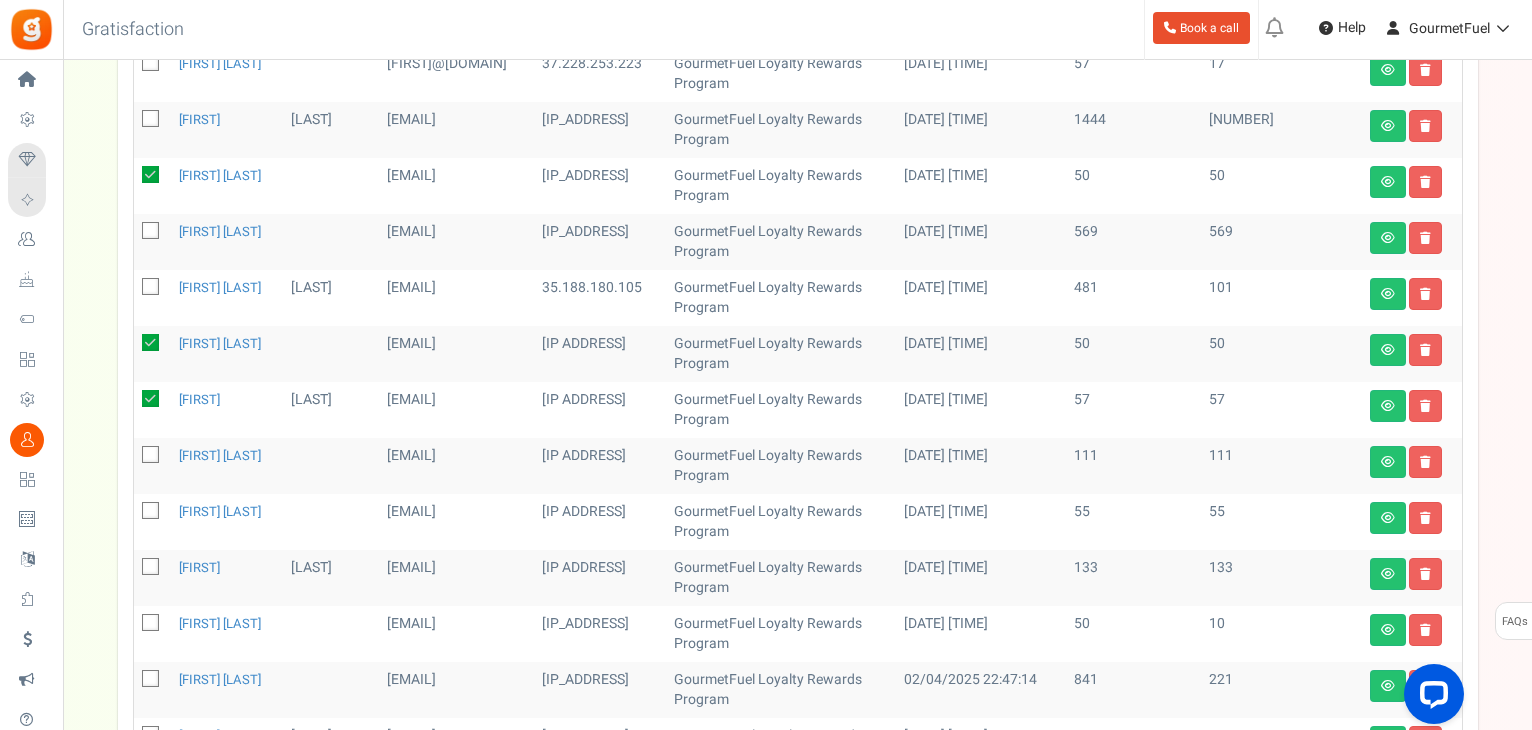 scroll, scrollTop: 713, scrollLeft: 0, axis: vertical 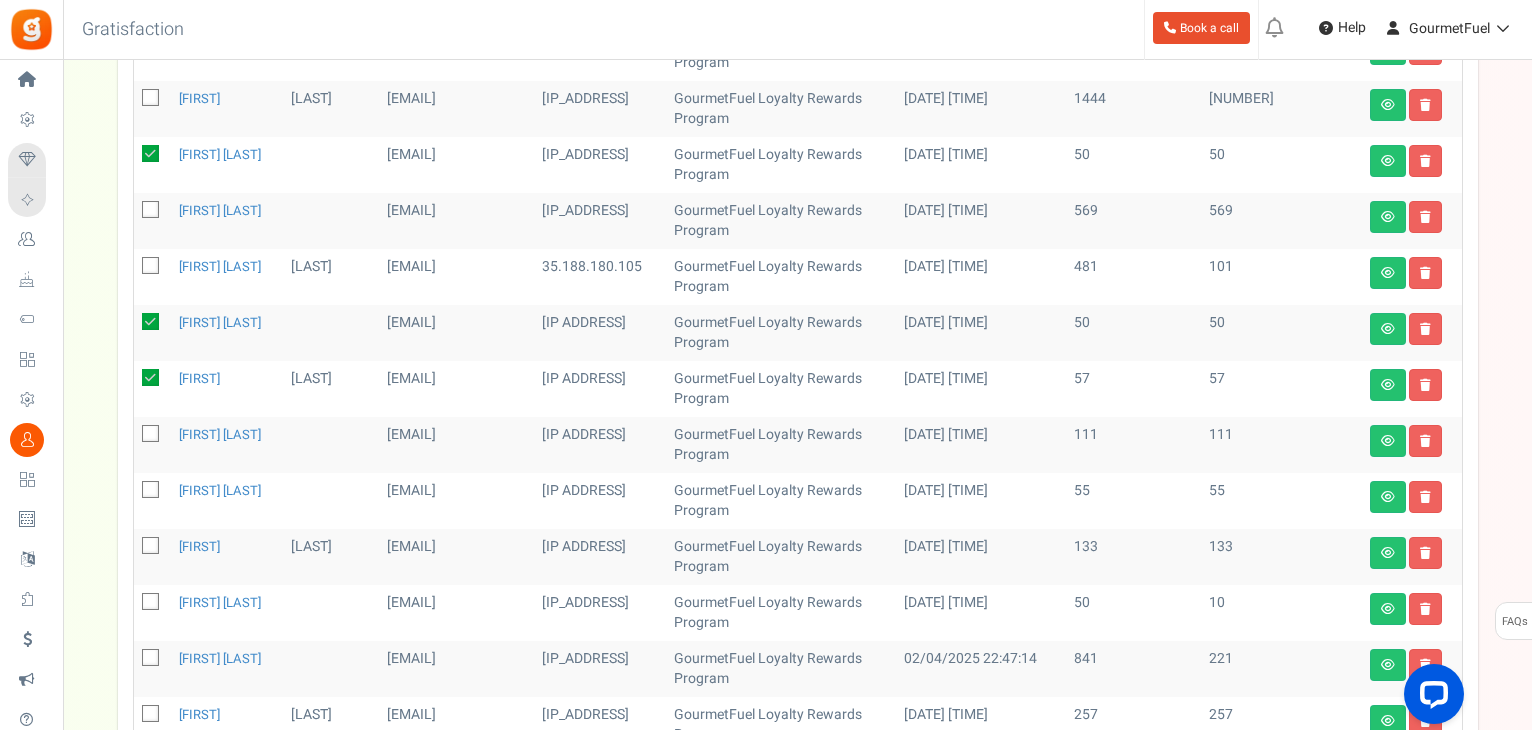 click at bounding box center [151, 491] 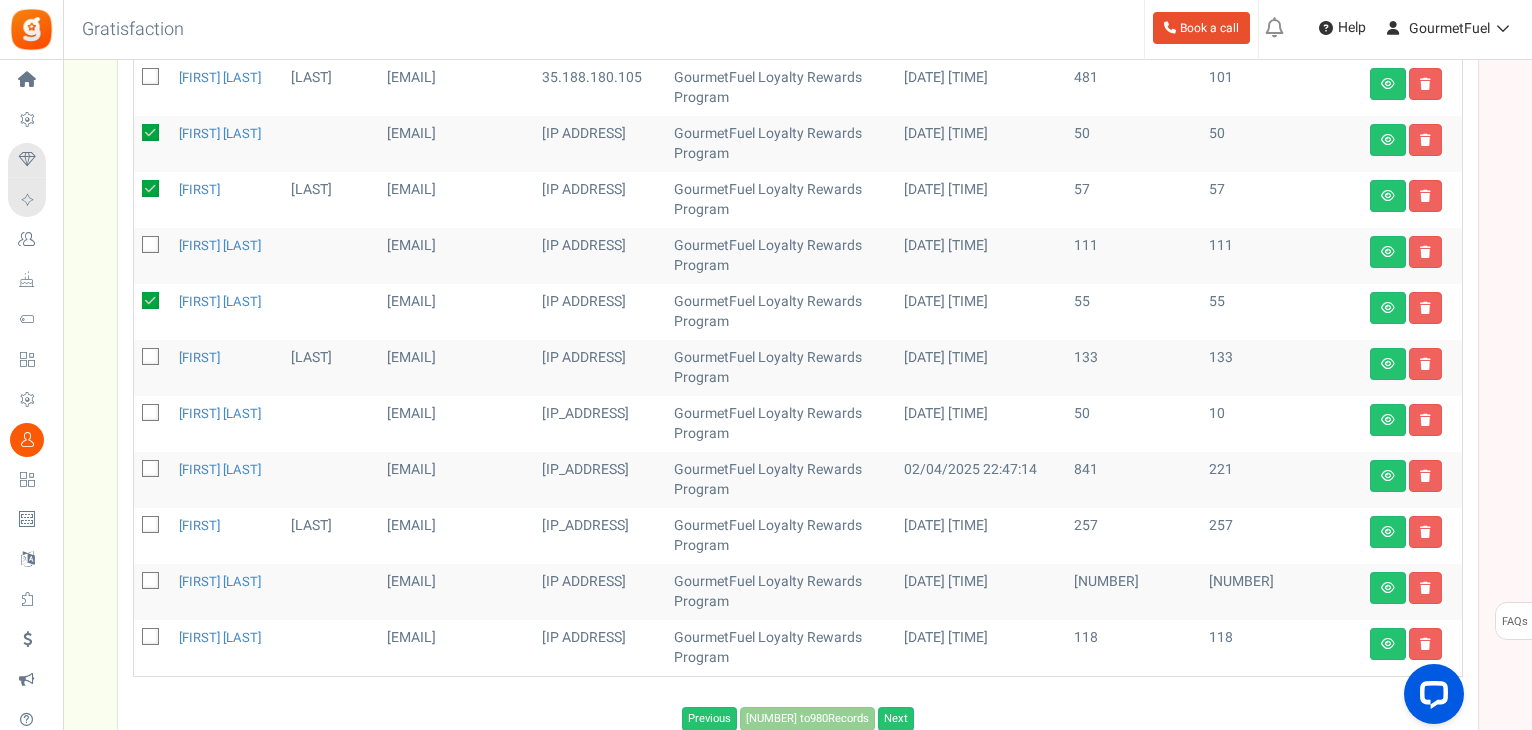 scroll, scrollTop: 913, scrollLeft: 0, axis: vertical 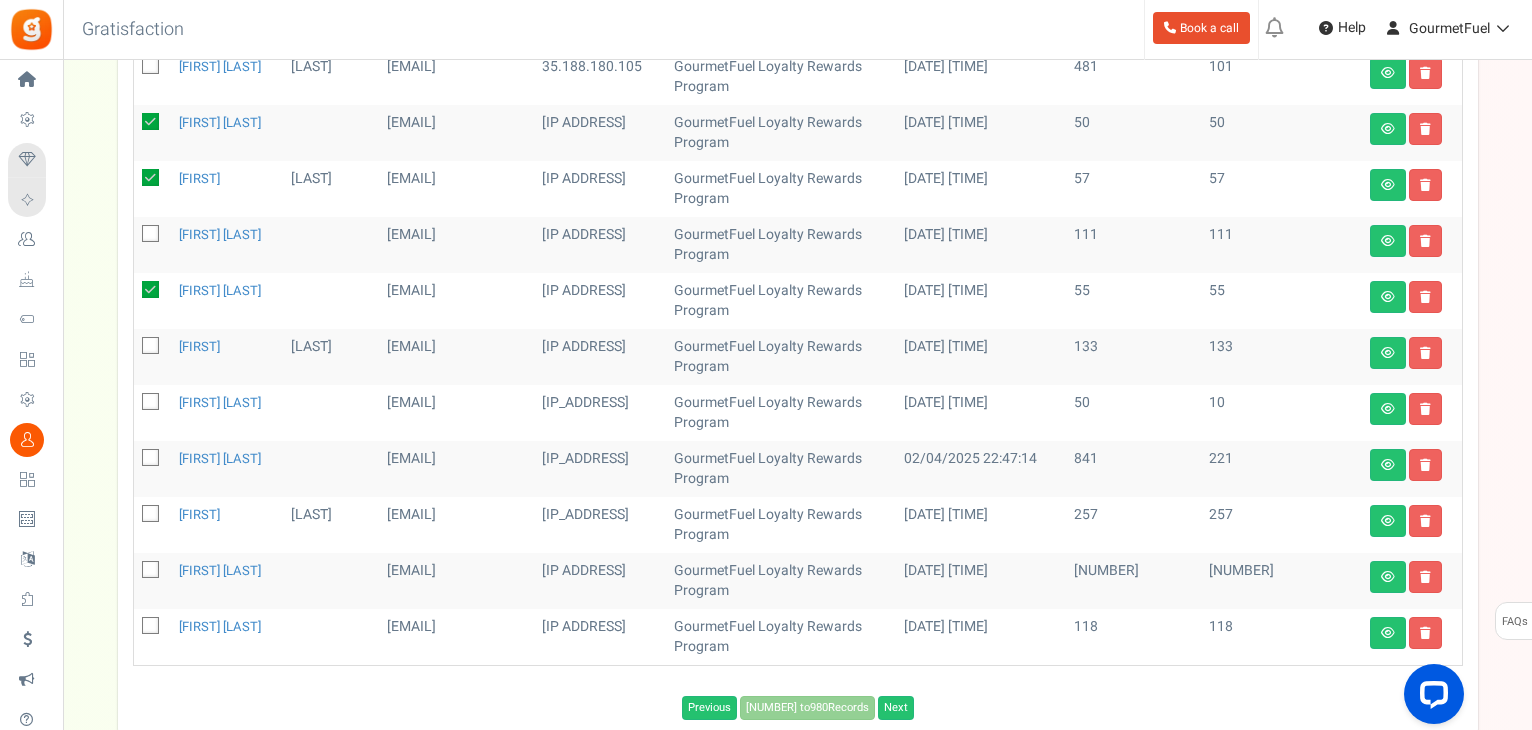 click at bounding box center (151, 571) 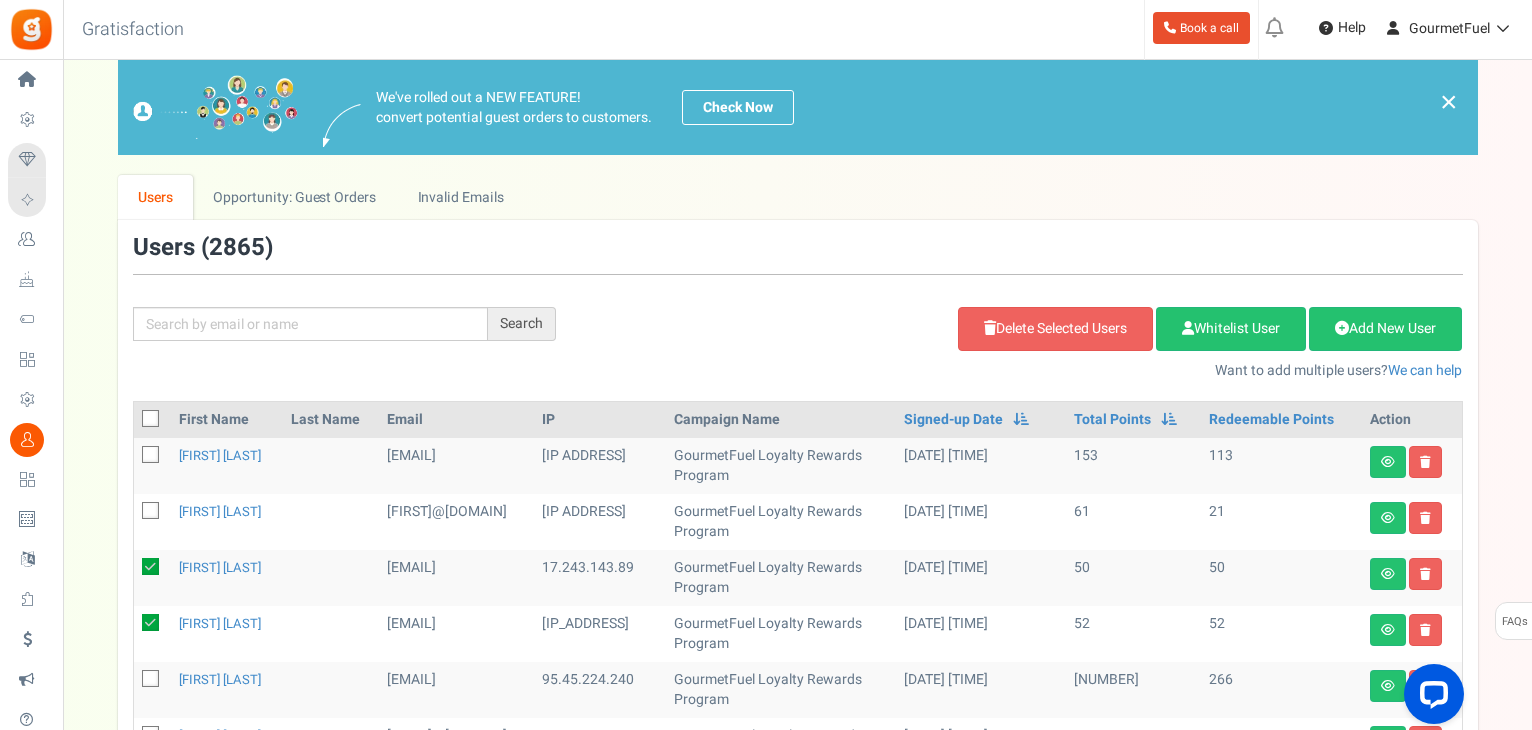 scroll, scrollTop: 13, scrollLeft: 0, axis: vertical 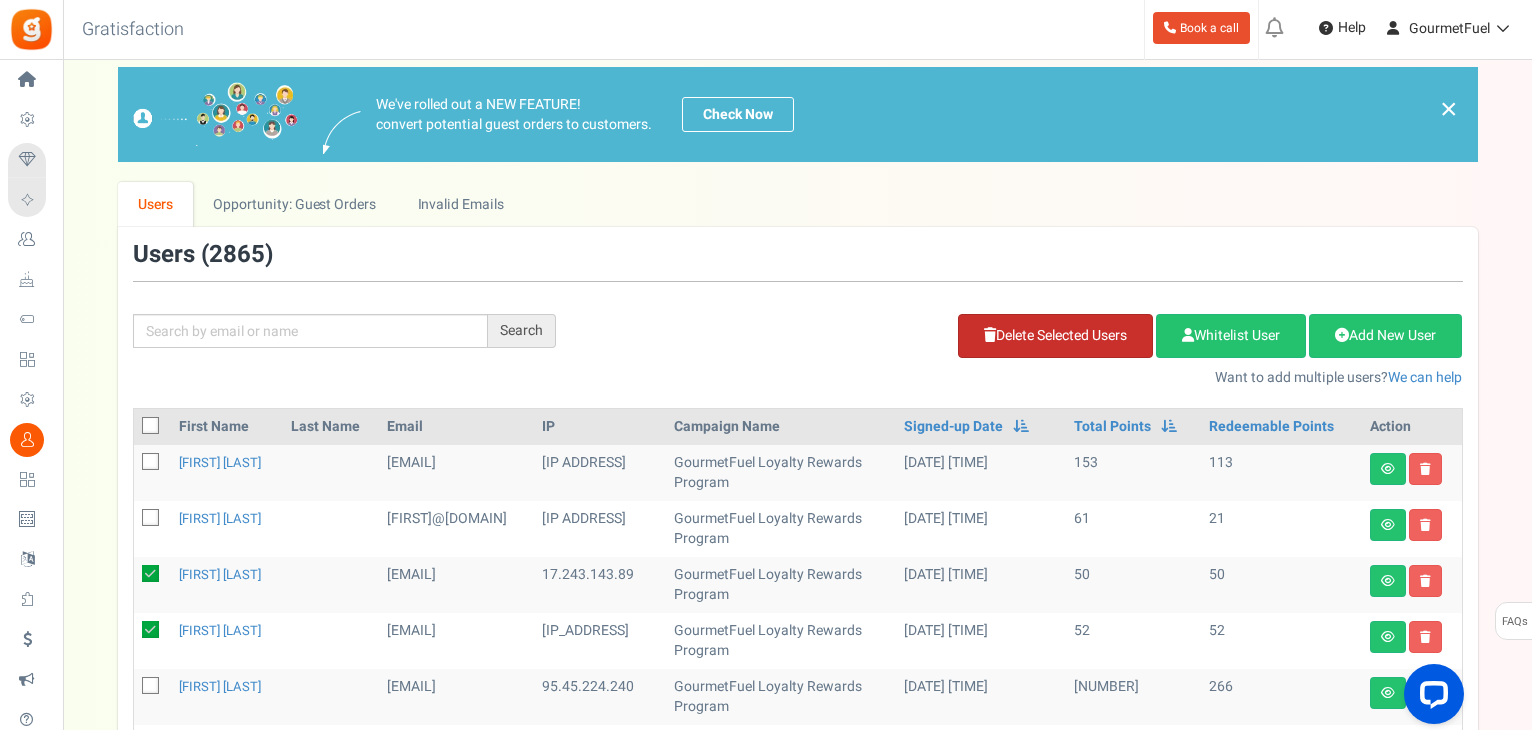 click on "Delete Selected Users" at bounding box center [1055, 336] 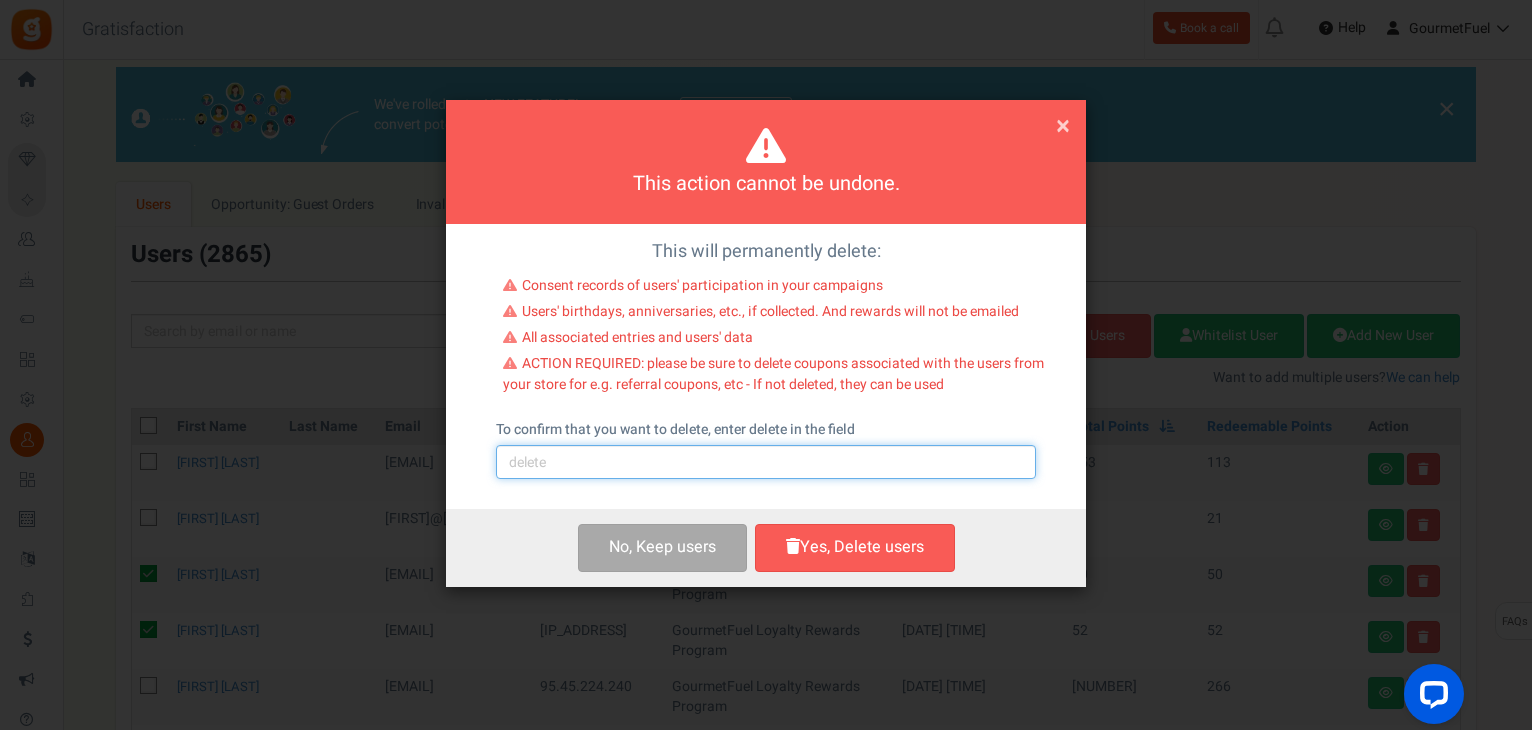 click at bounding box center [766, 462] 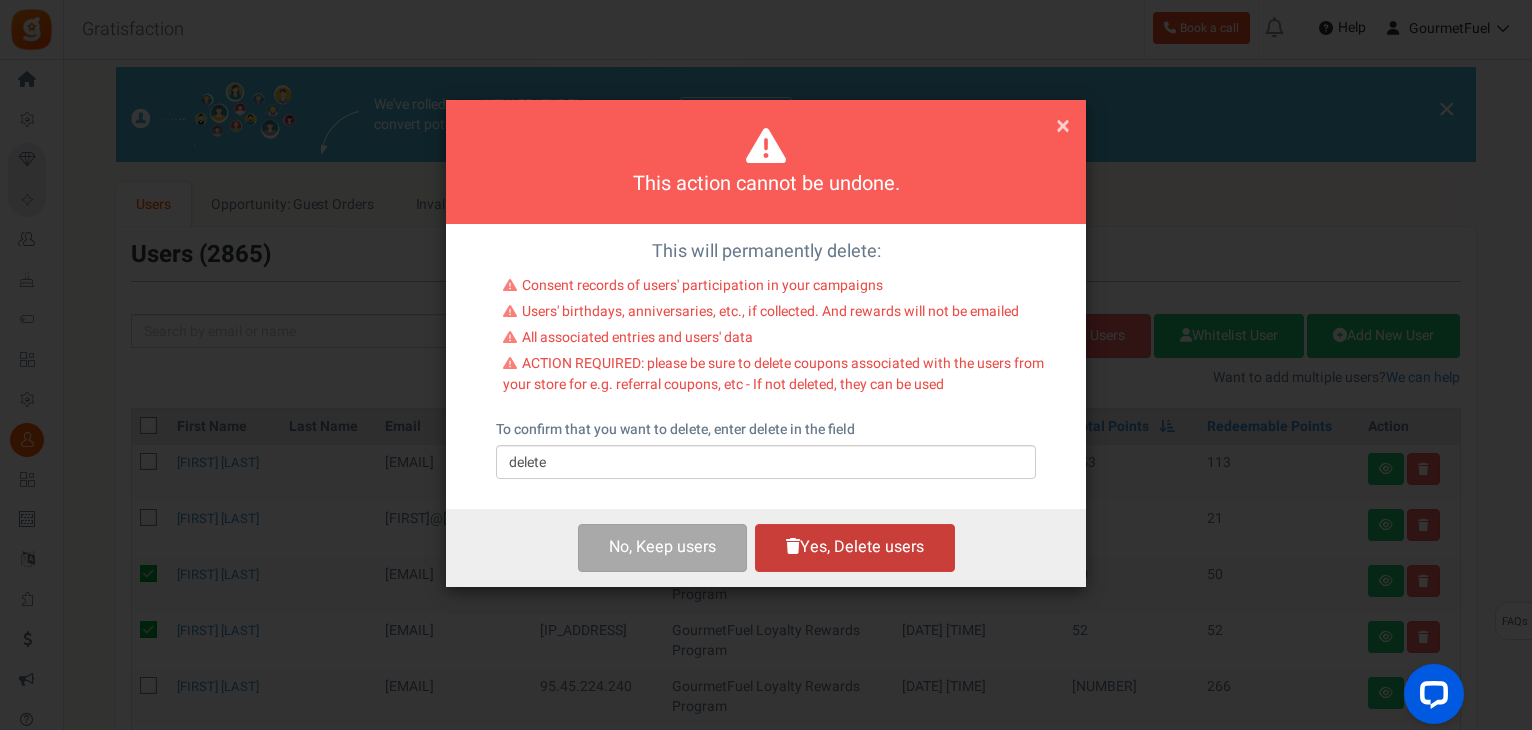 click on "Yes, Delete users" at bounding box center (855, 547) 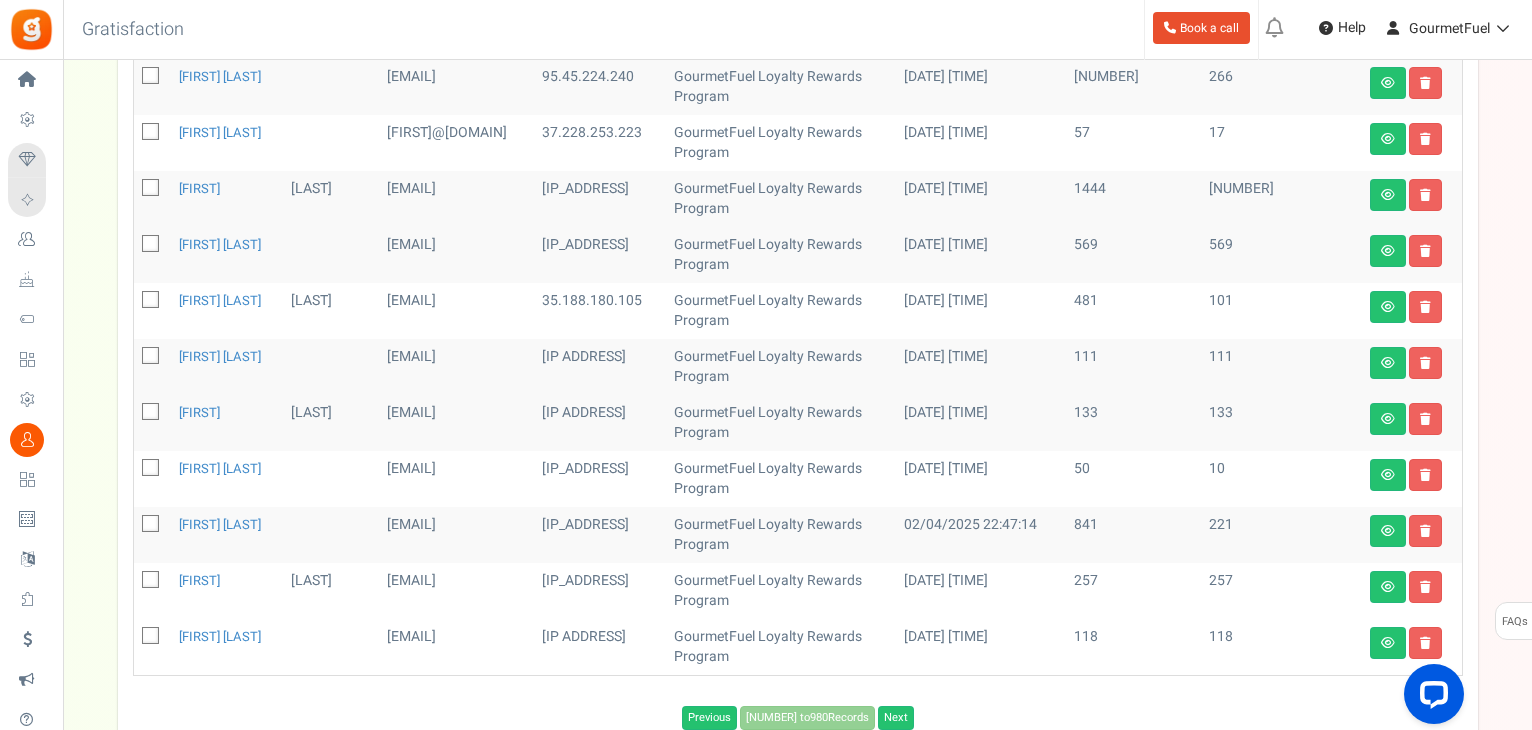 scroll, scrollTop: 513, scrollLeft: 0, axis: vertical 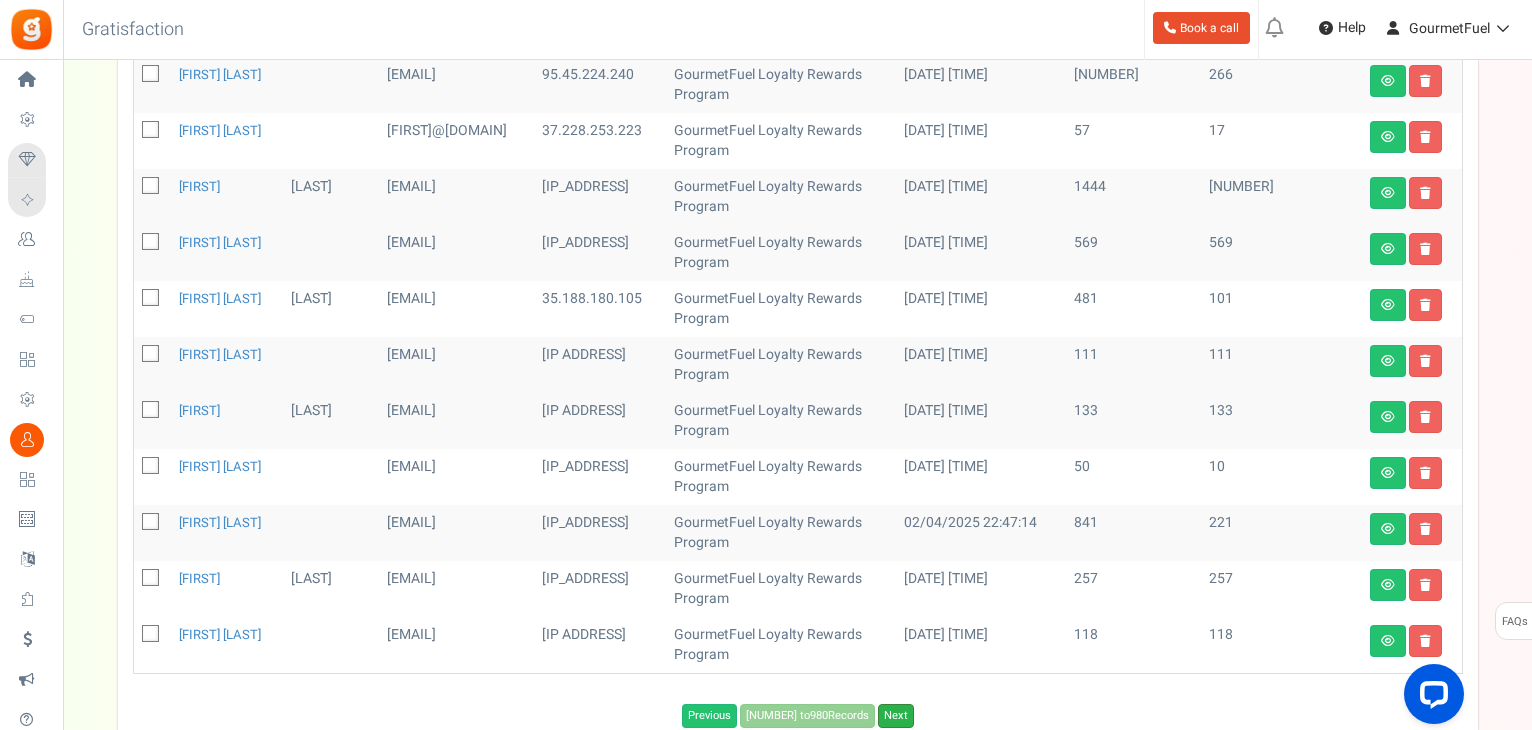 click on "Next" at bounding box center (896, 716) 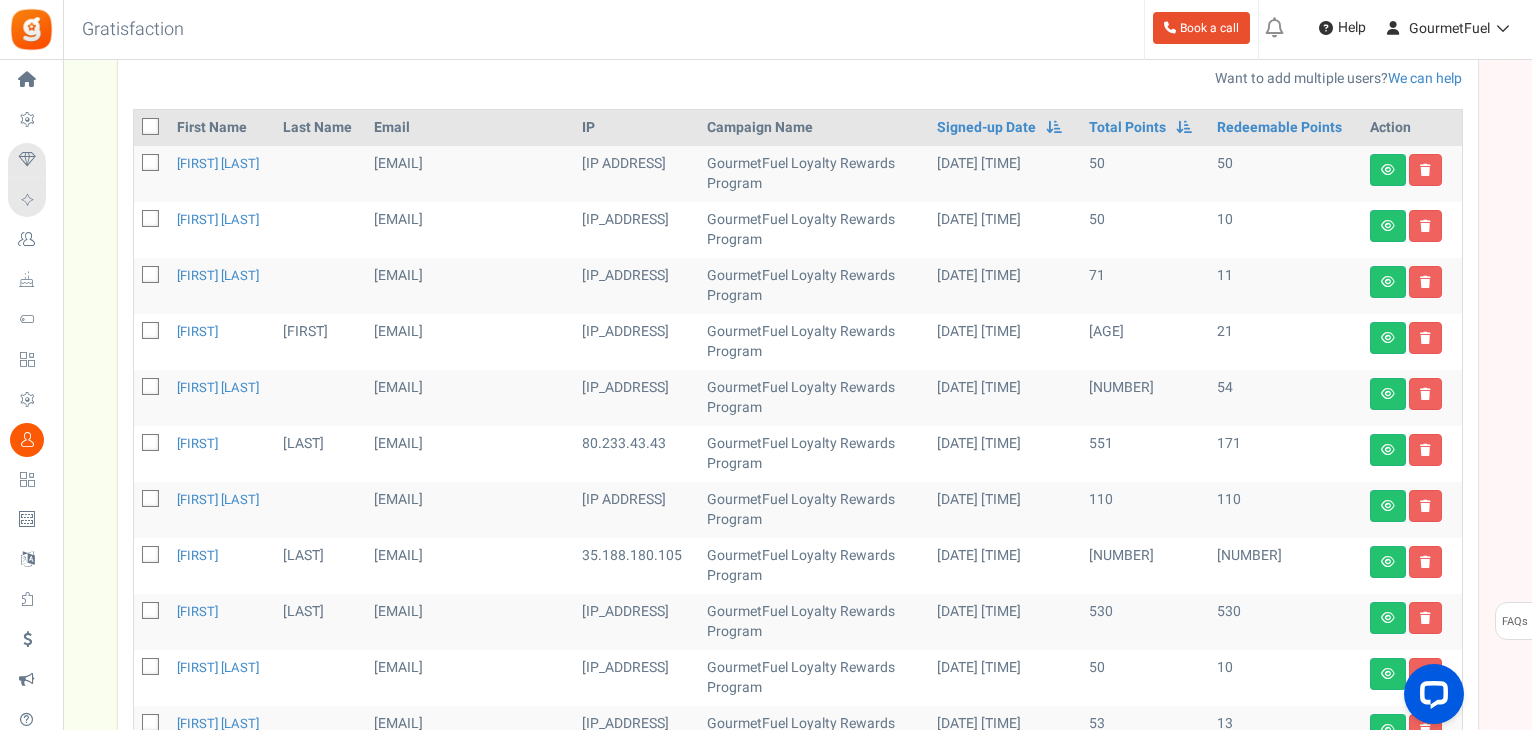 scroll, scrollTop: 113, scrollLeft: 0, axis: vertical 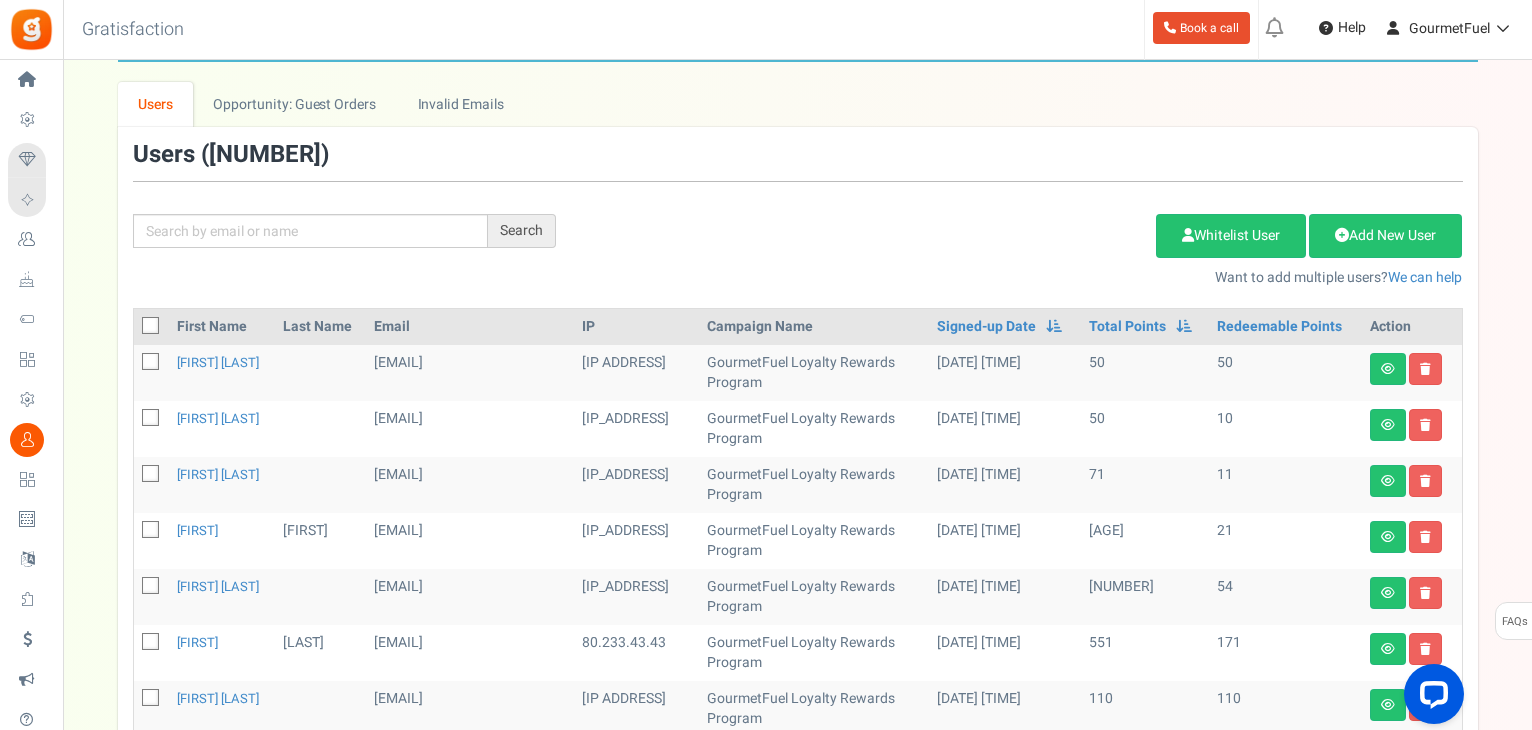 click at bounding box center [151, 363] 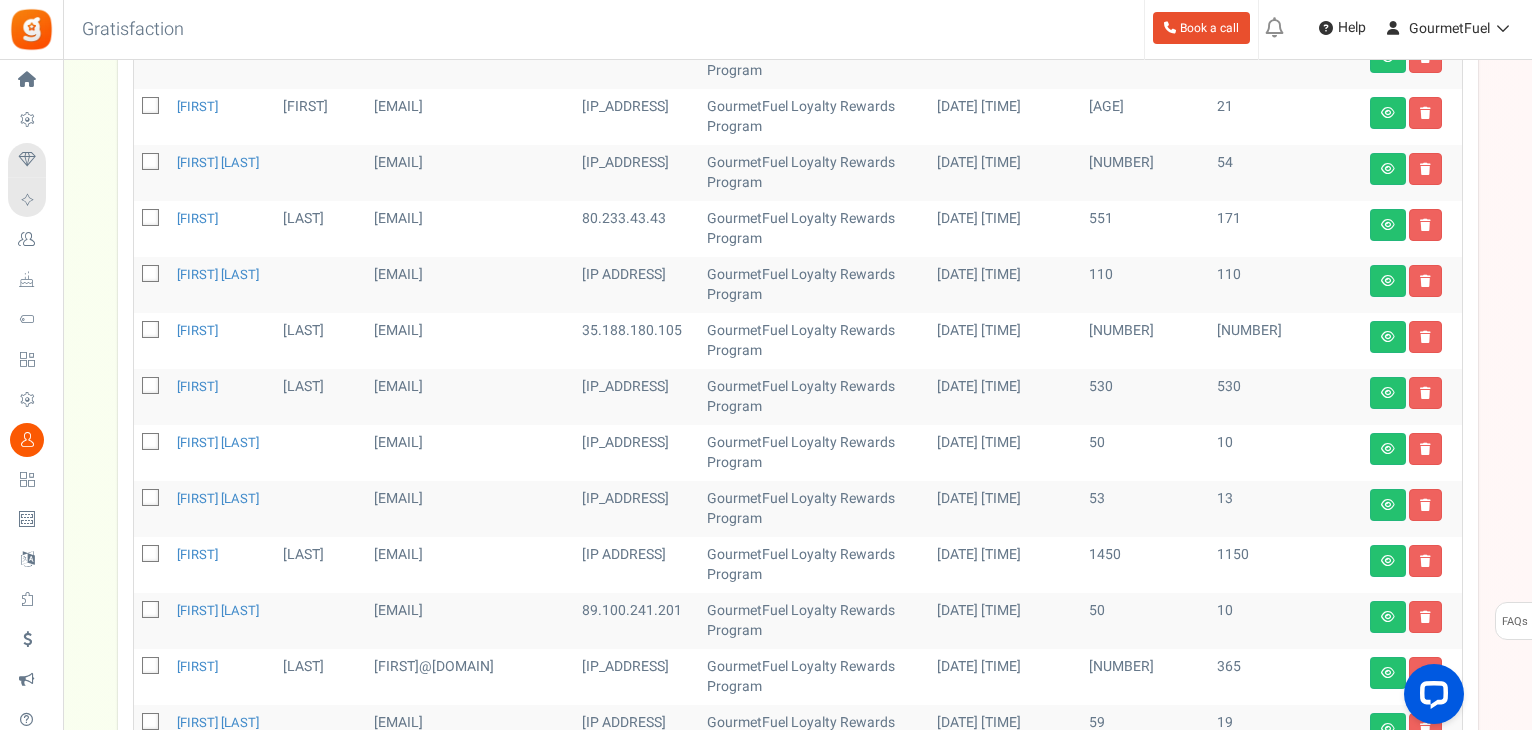 scroll, scrollTop: 237, scrollLeft: 0, axis: vertical 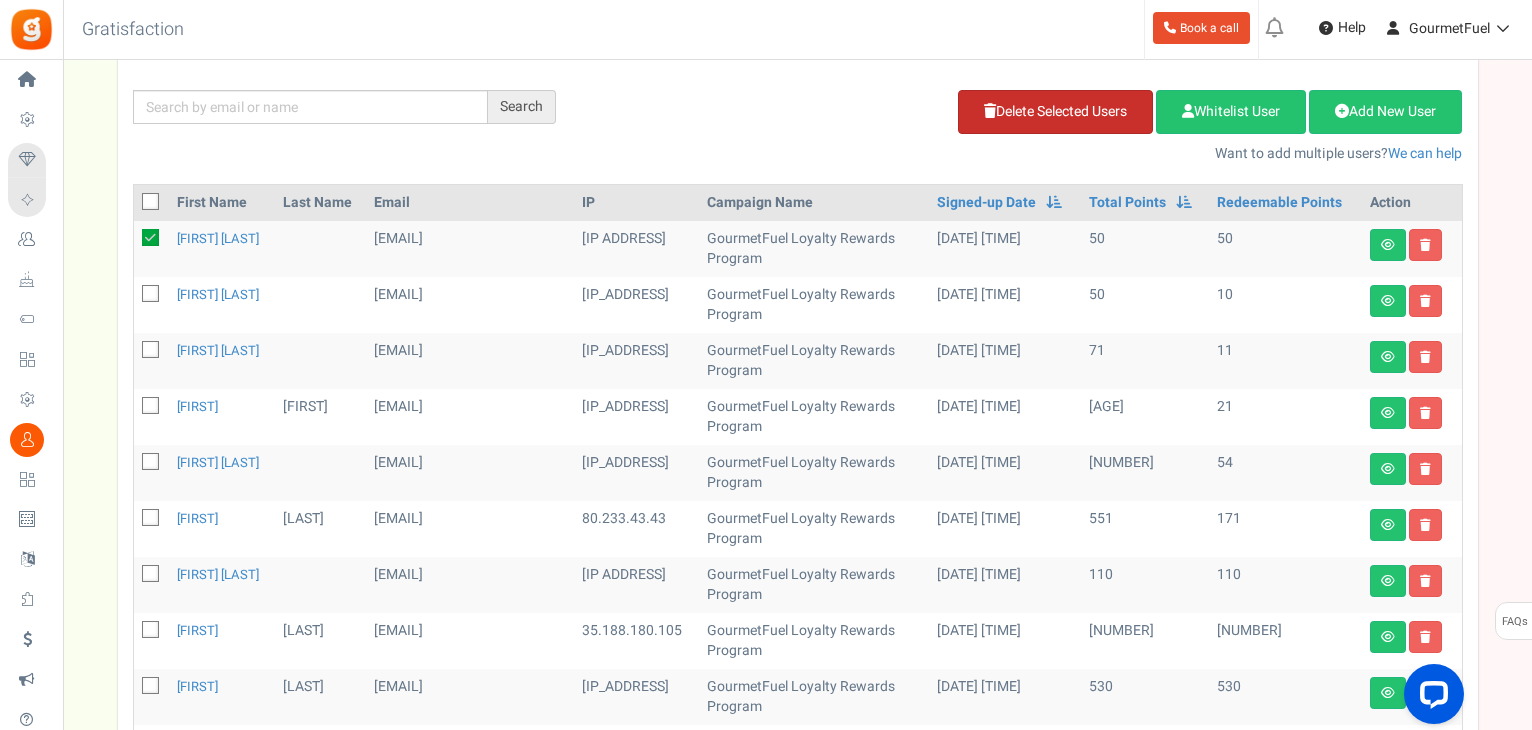 click on "Delete Selected Users" at bounding box center (1055, 112) 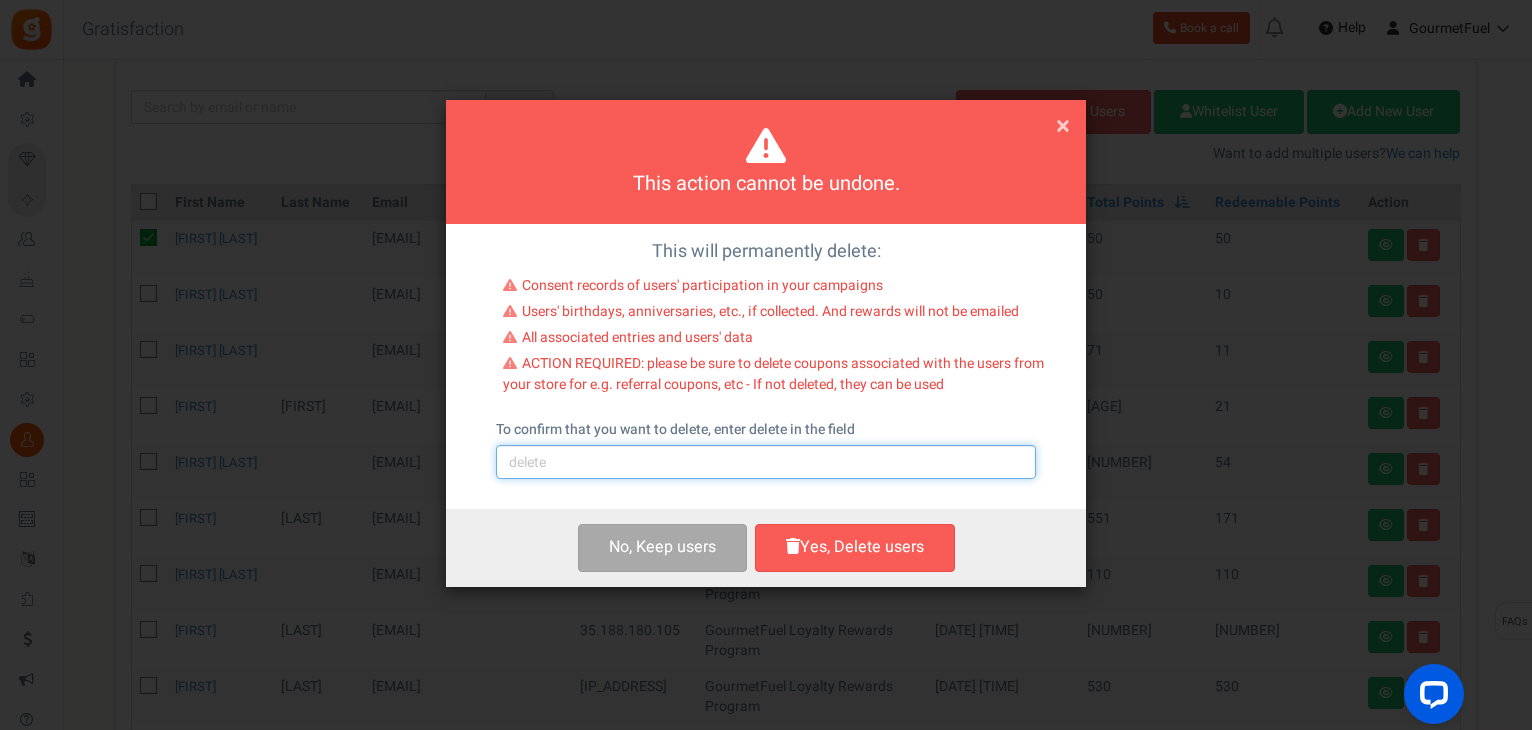 click at bounding box center (766, 462) 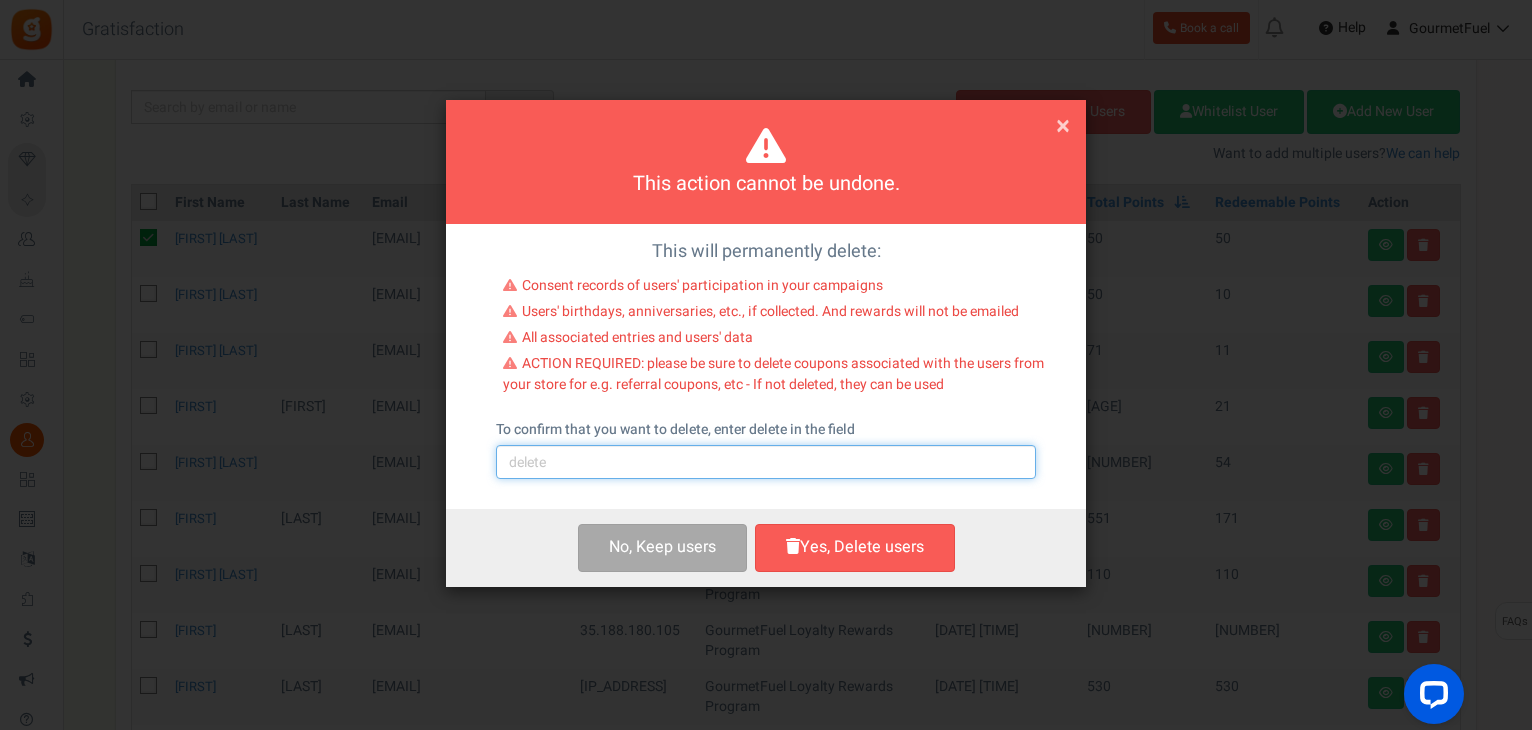 type on "delete" 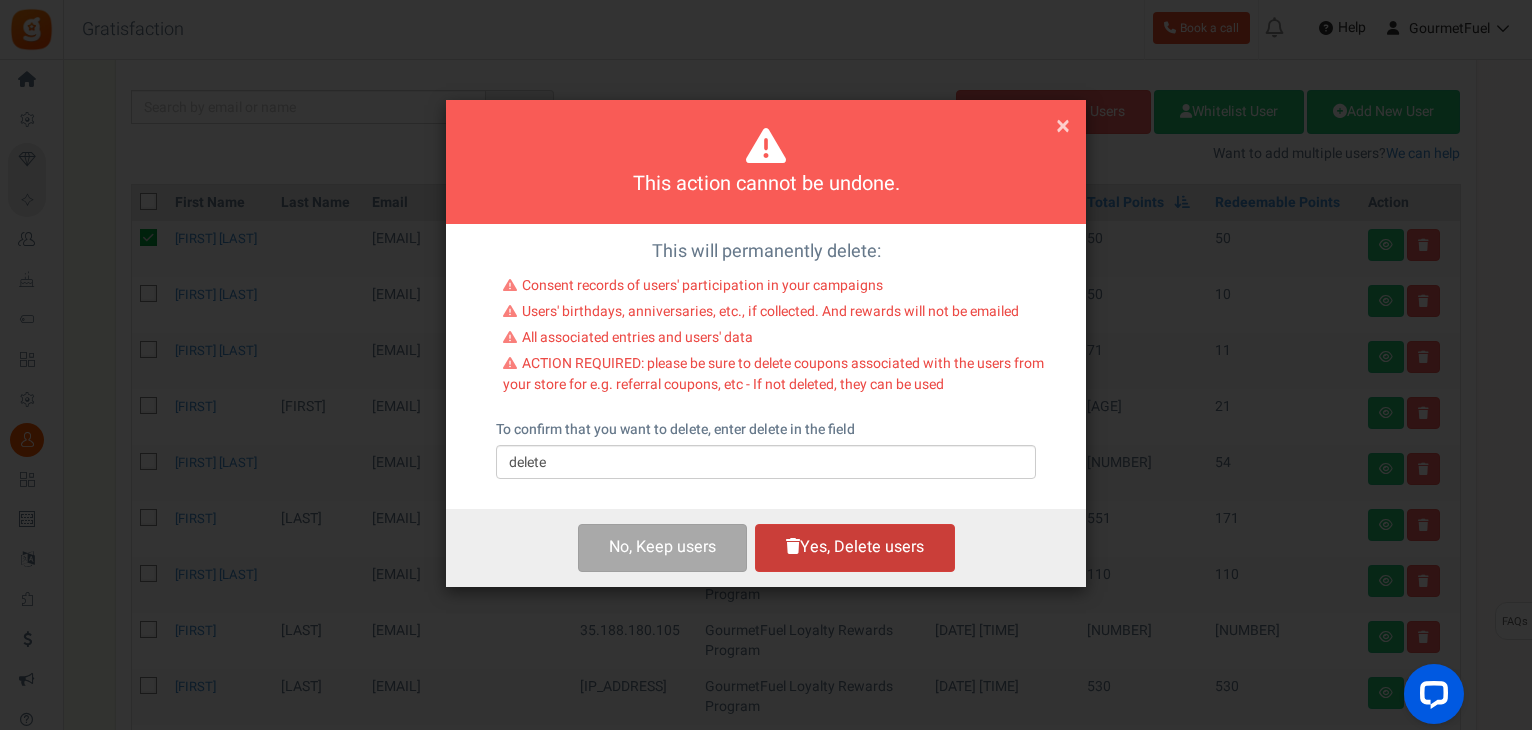 click on "Yes, Delete users" at bounding box center [855, 547] 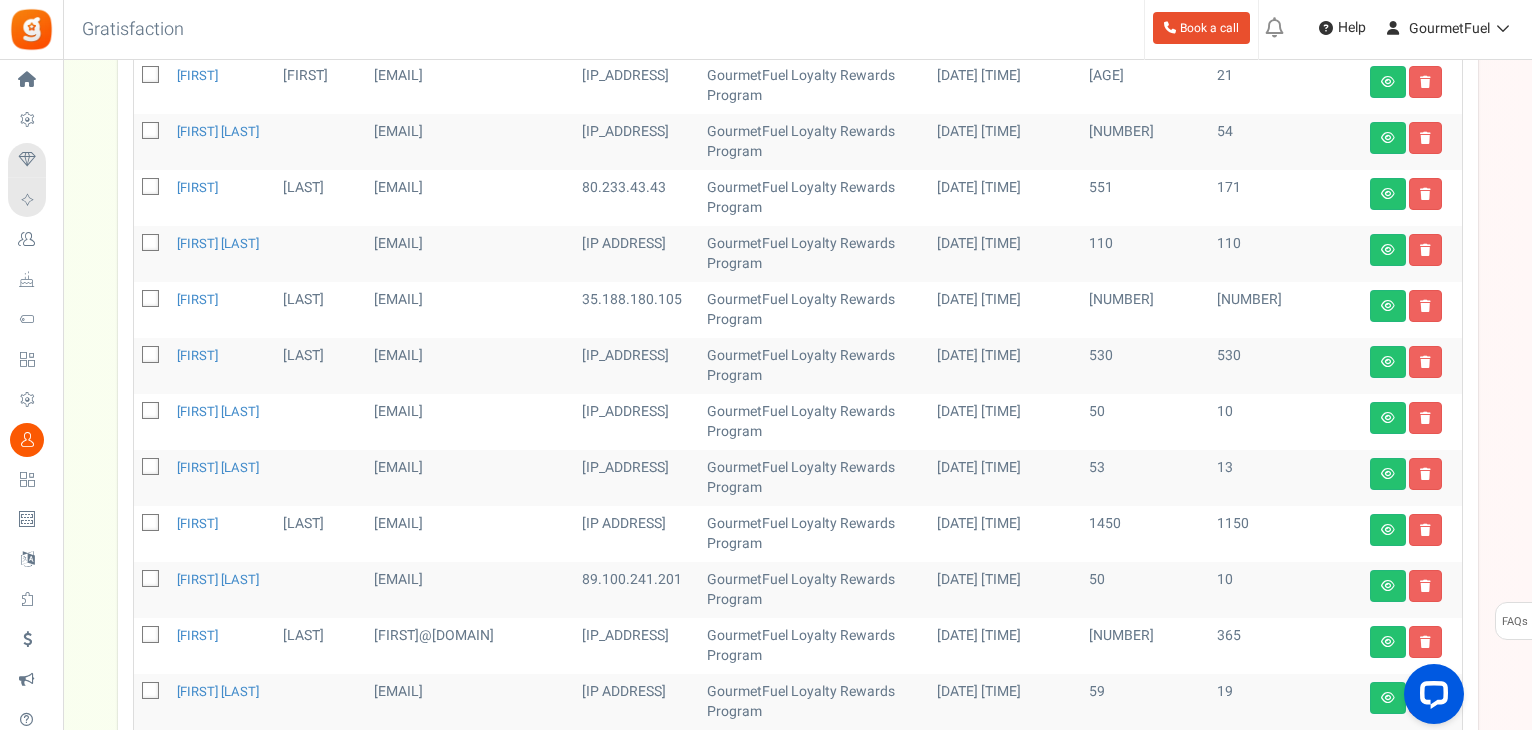 scroll, scrollTop: 837, scrollLeft: 0, axis: vertical 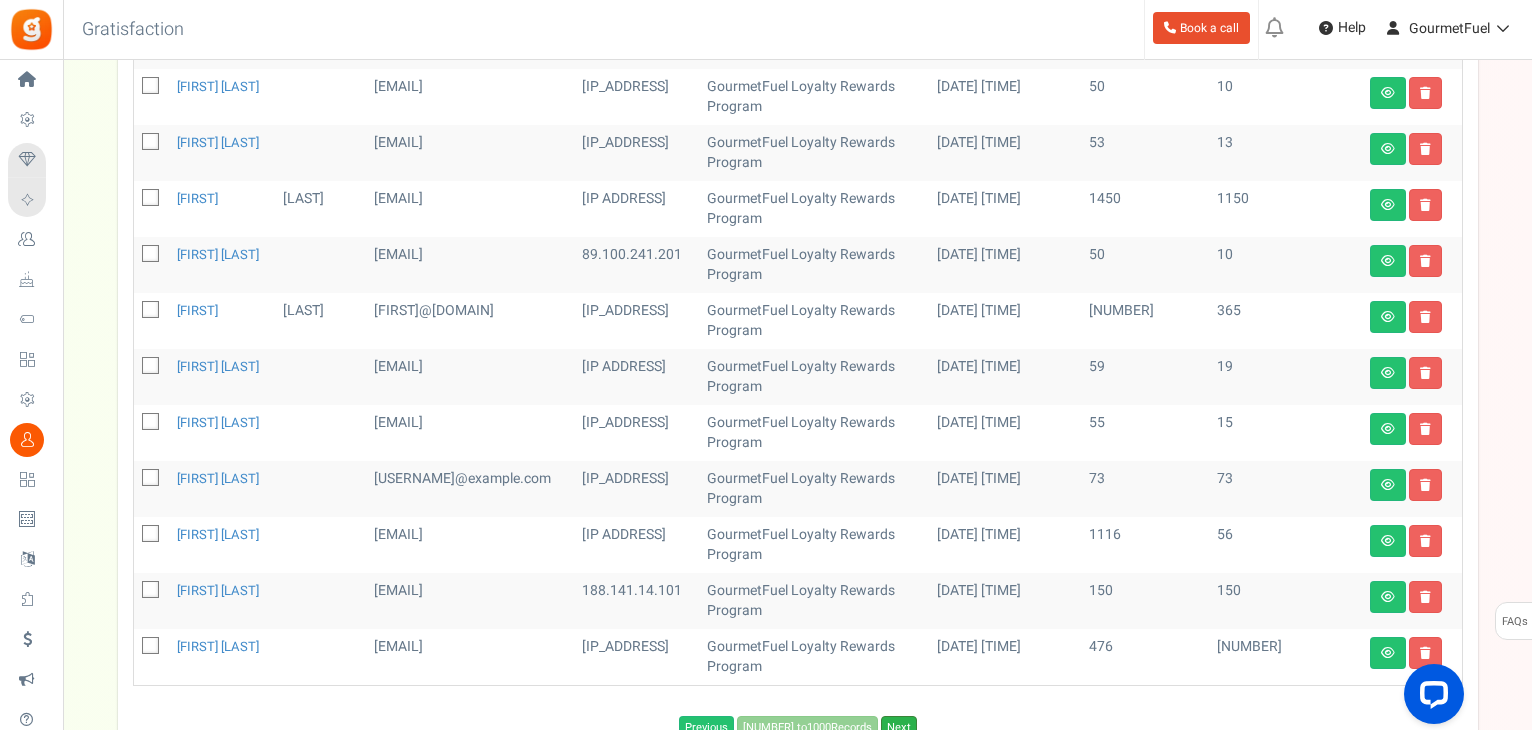 click on "Next" at bounding box center [899, 728] 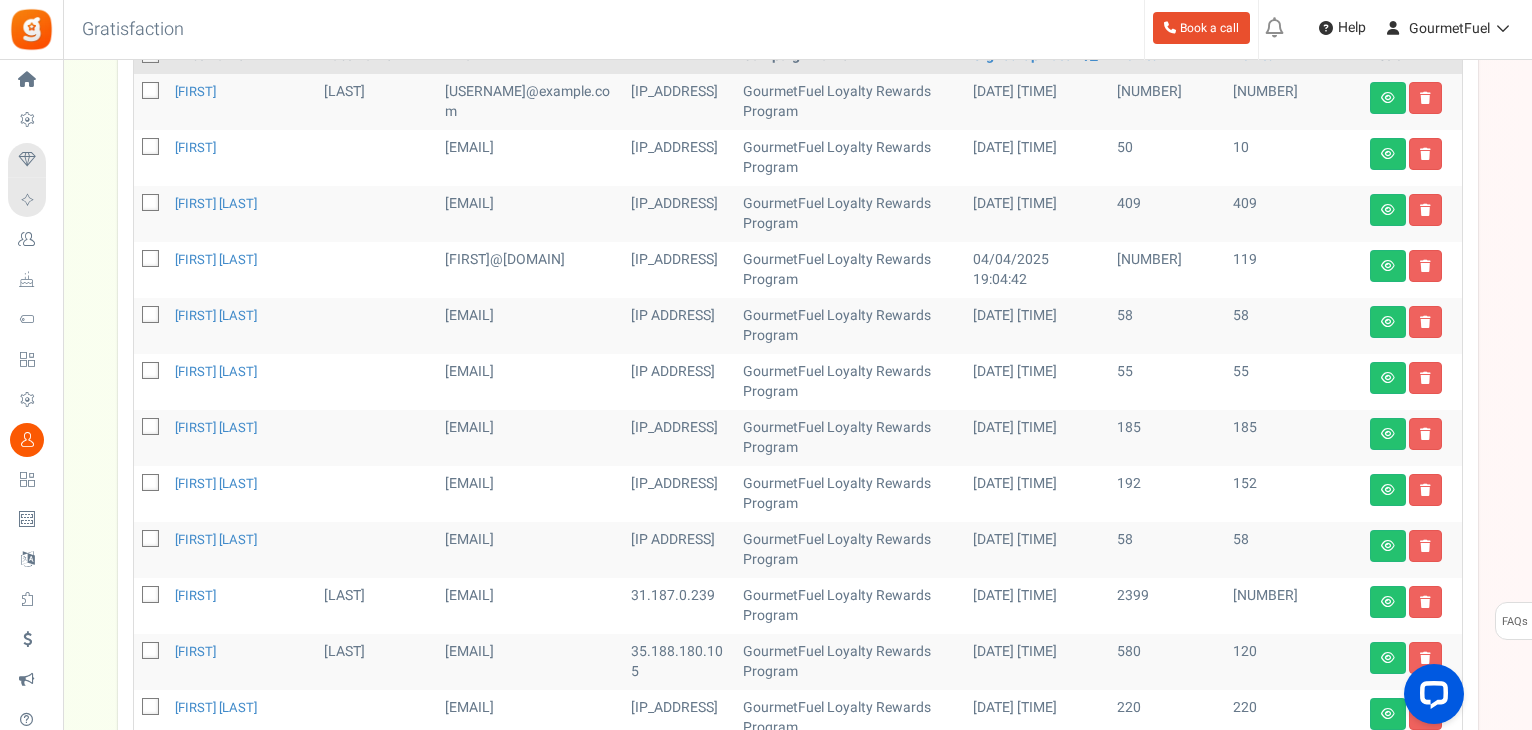 scroll, scrollTop: 357, scrollLeft: 0, axis: vertical 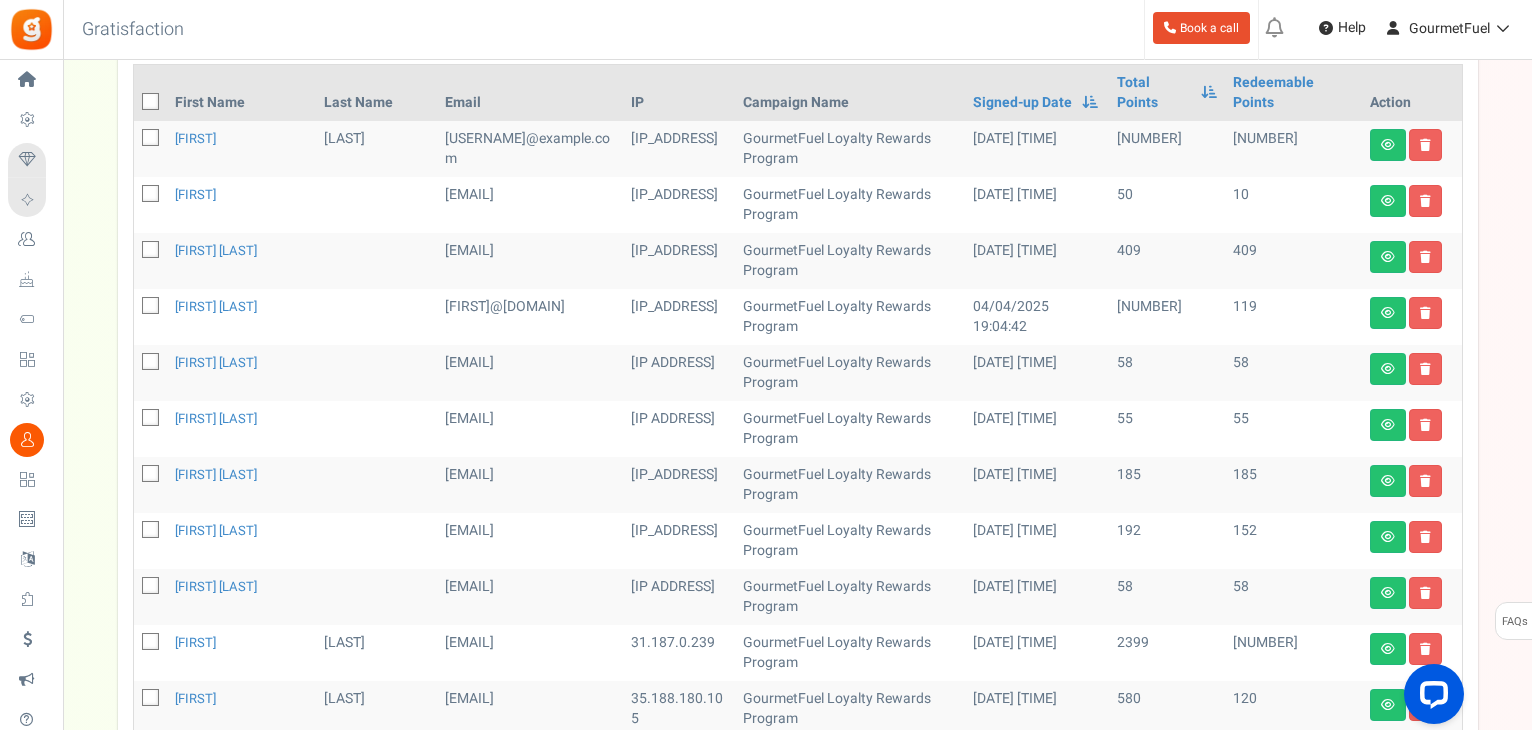 click at bounding box center (151, 363) 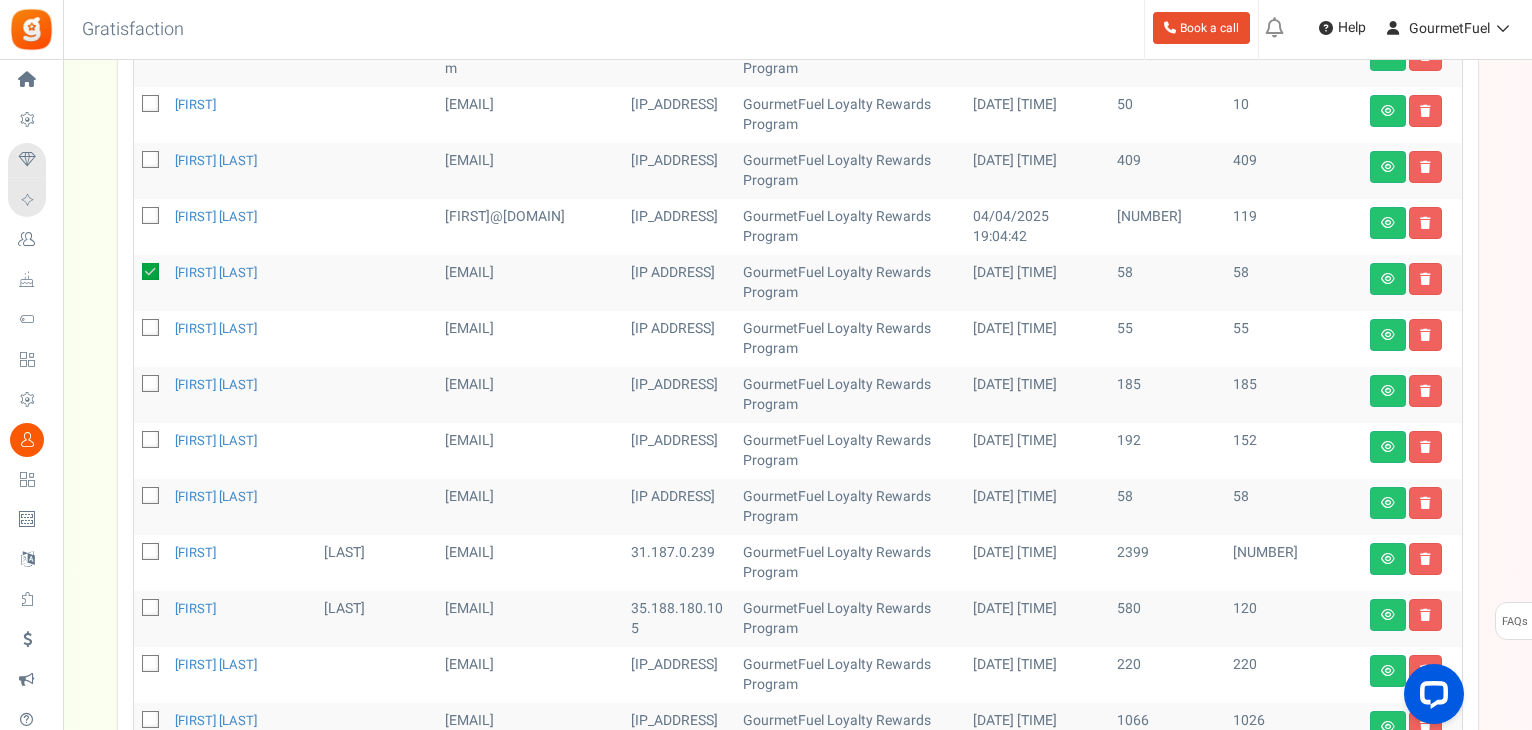 scroll, scrollTop: 557, scrollLeft: 0, axis: vertical 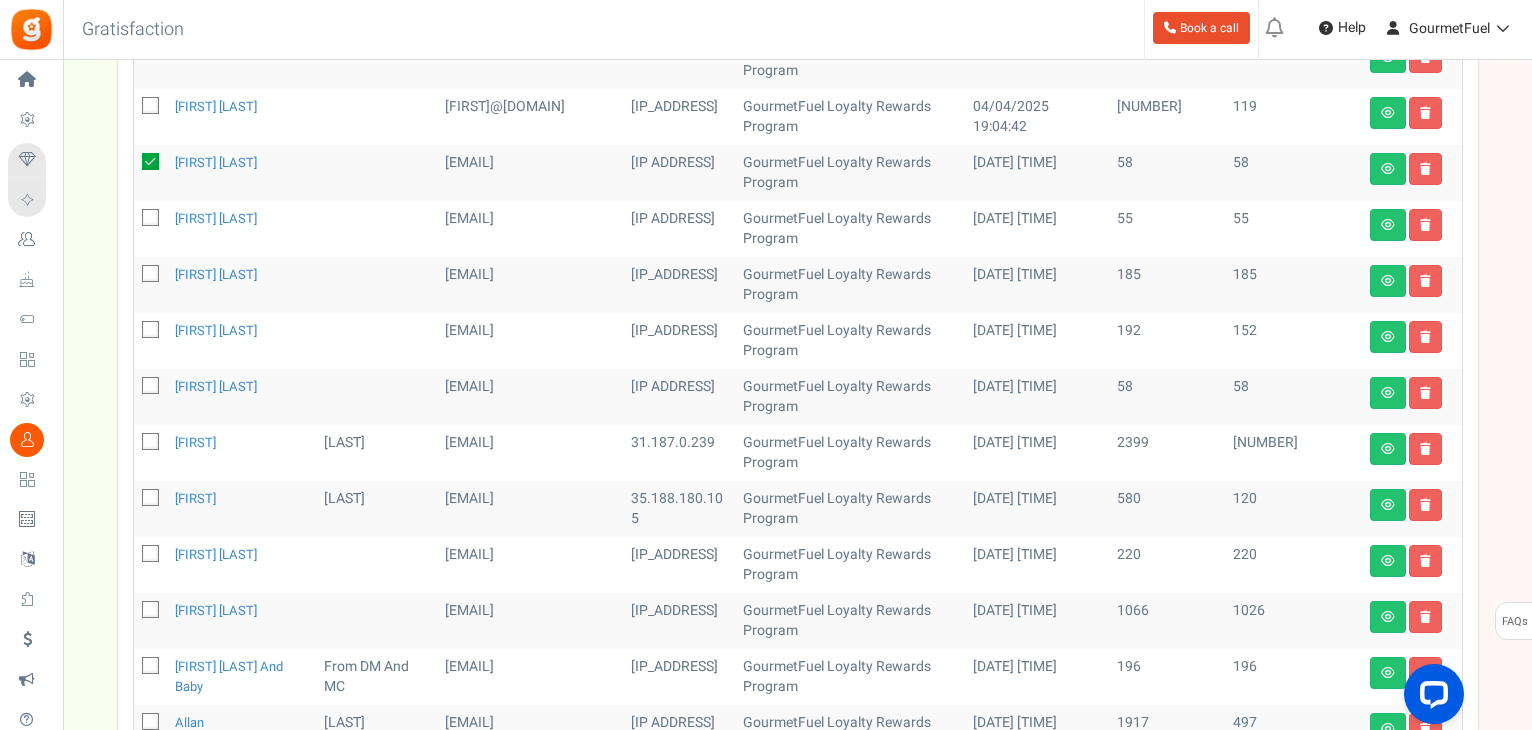 click at bounding box center (151, 219) 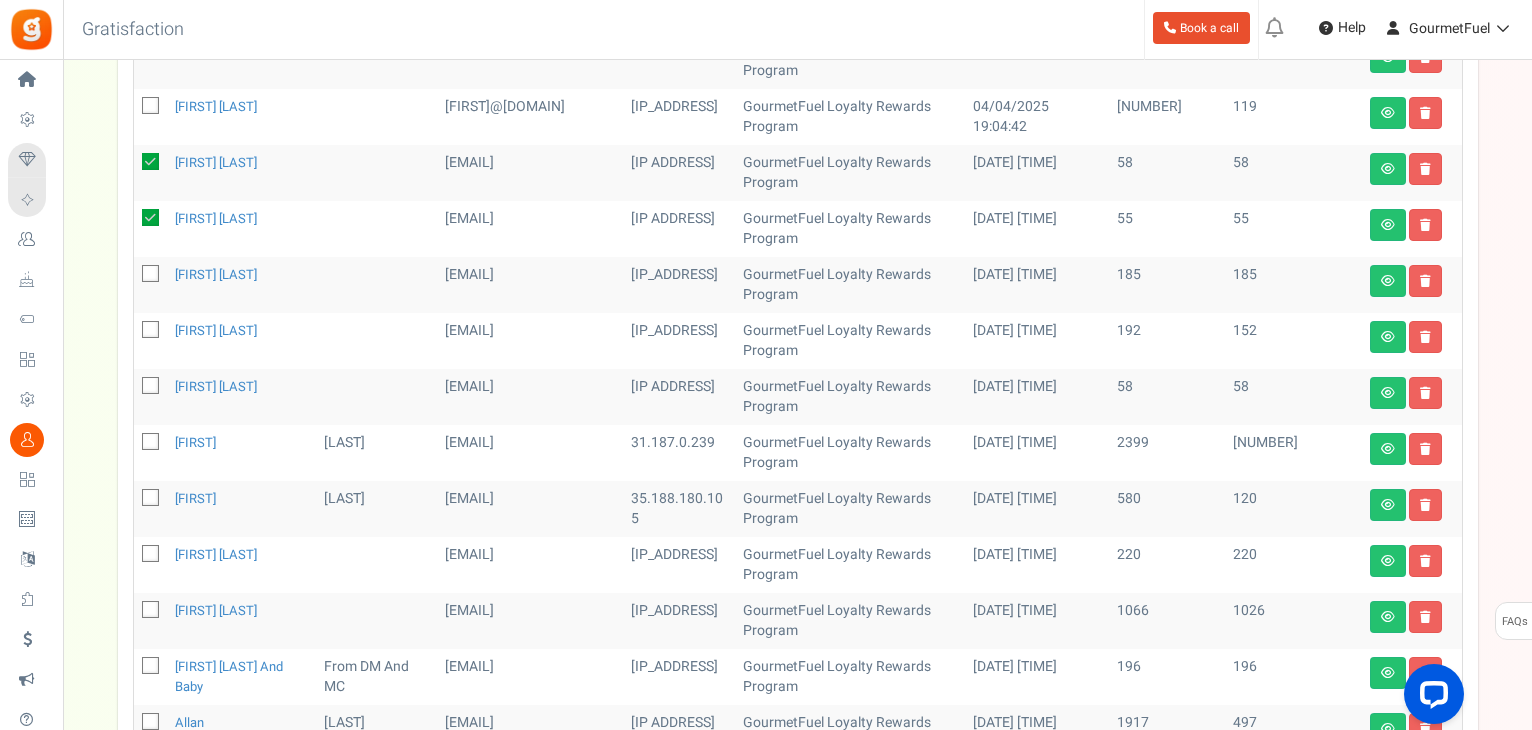 click at bounding box center (151, 387) 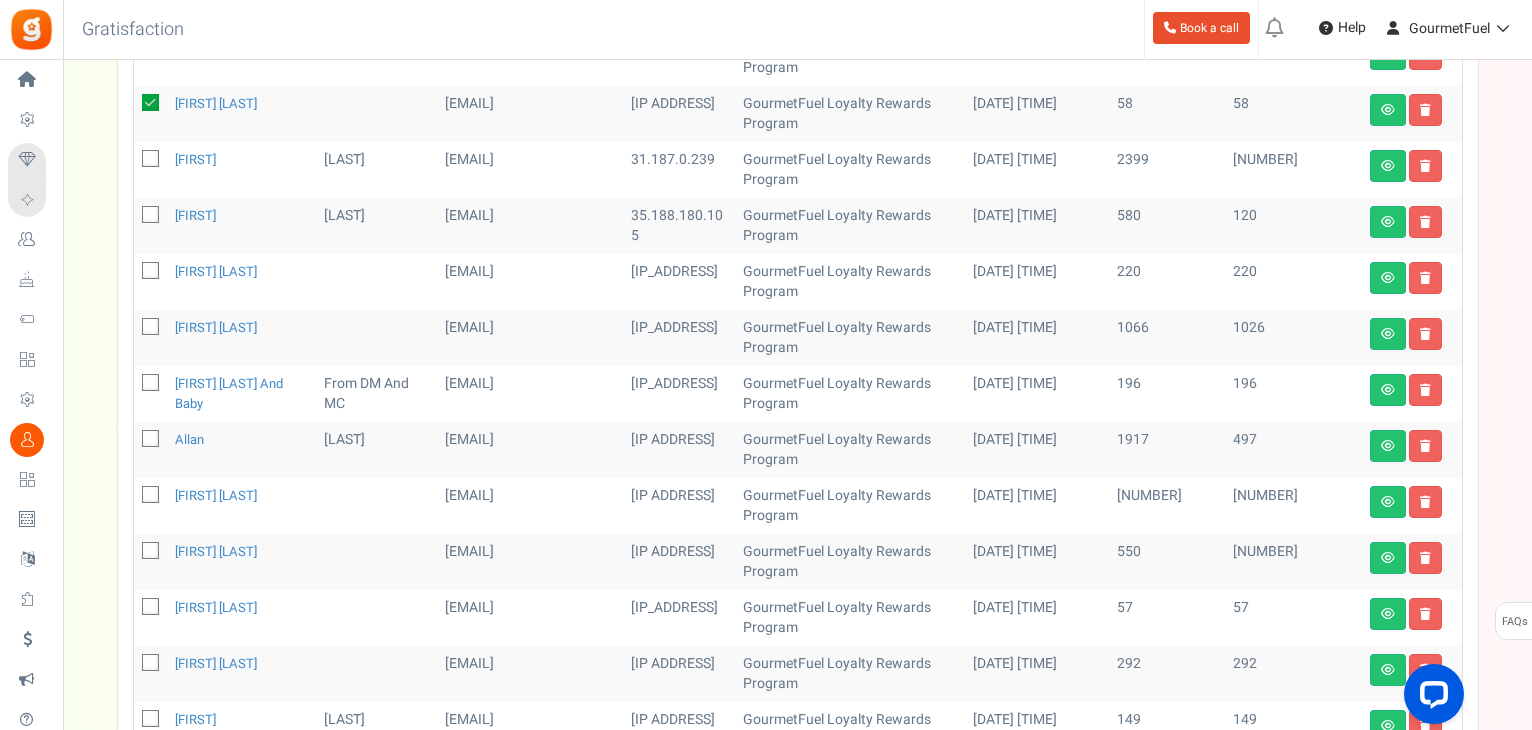scroll, scrollTop: 957, scrollLeft: 0, axis: vertical 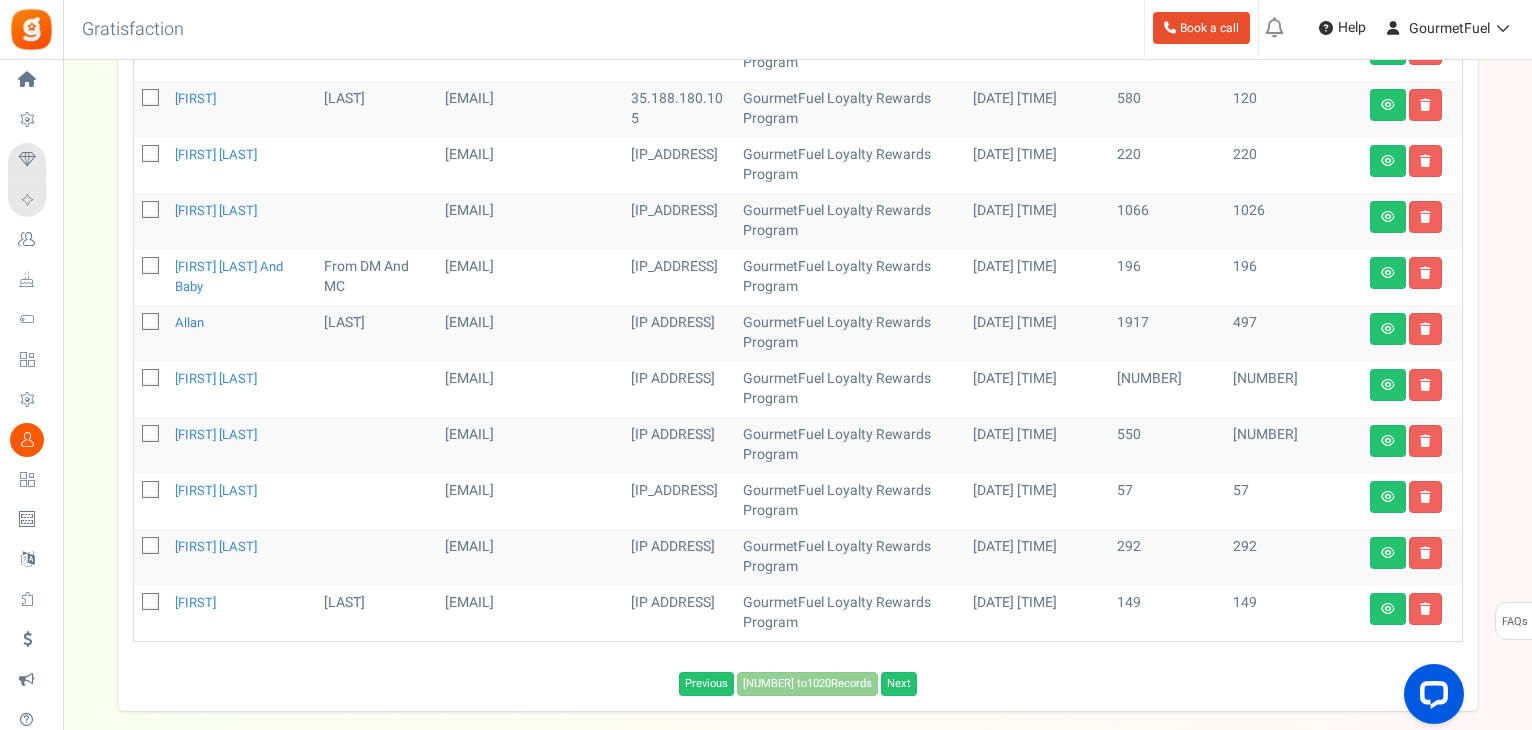 click at bounding box center [151, 491] 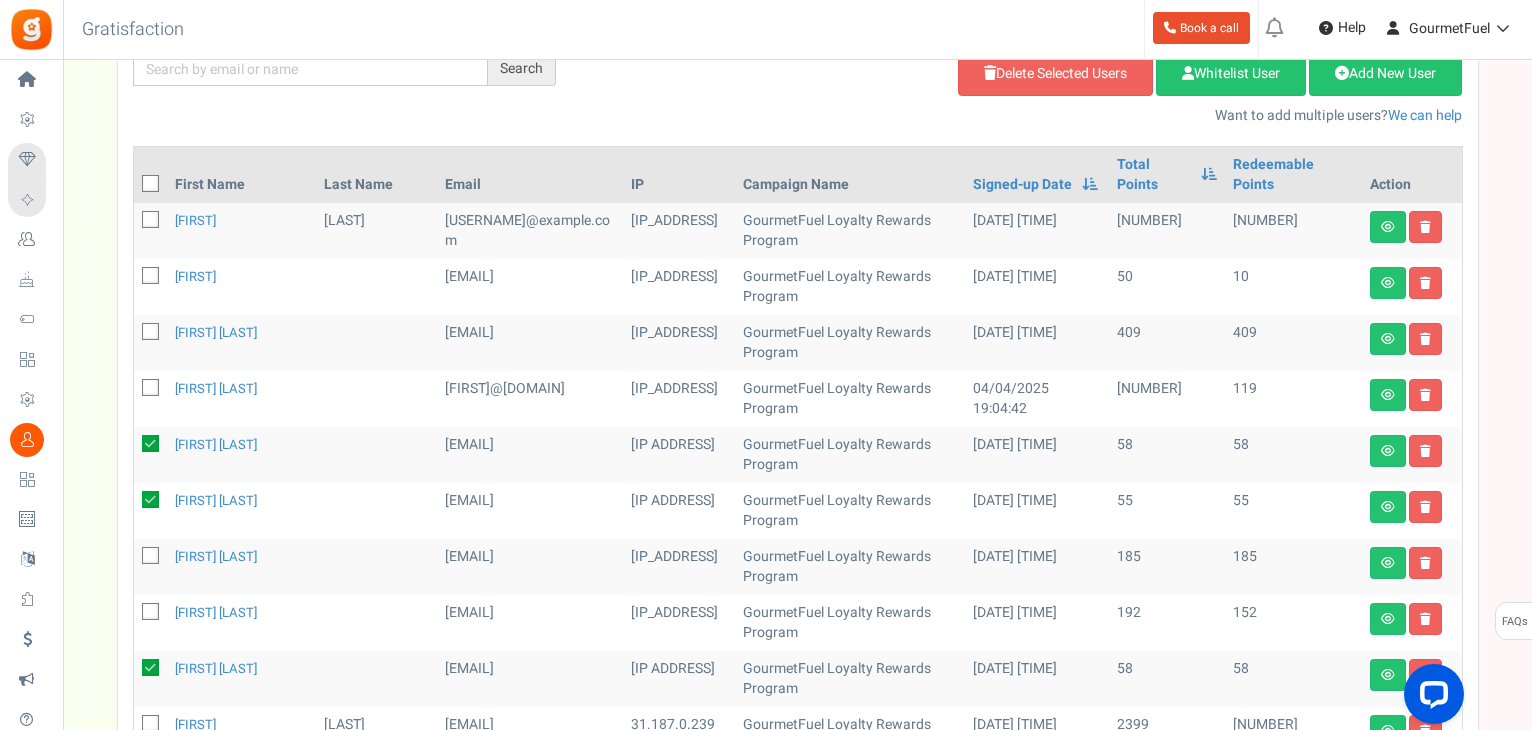 scroll, scrollTop: 0, scrollLeft: 0, axis: both 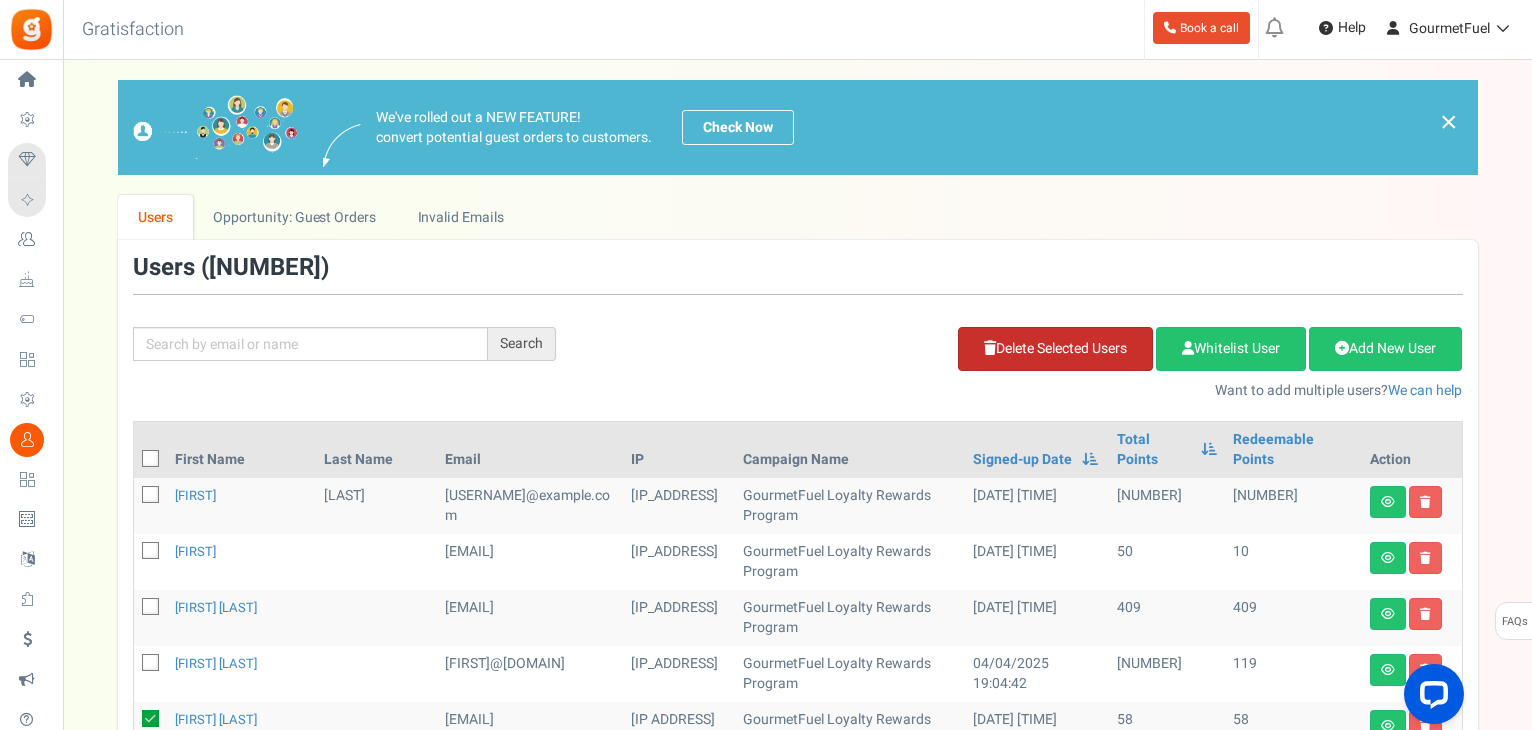 click on "Delete Selected Users" at bounding box center (1055, 349) 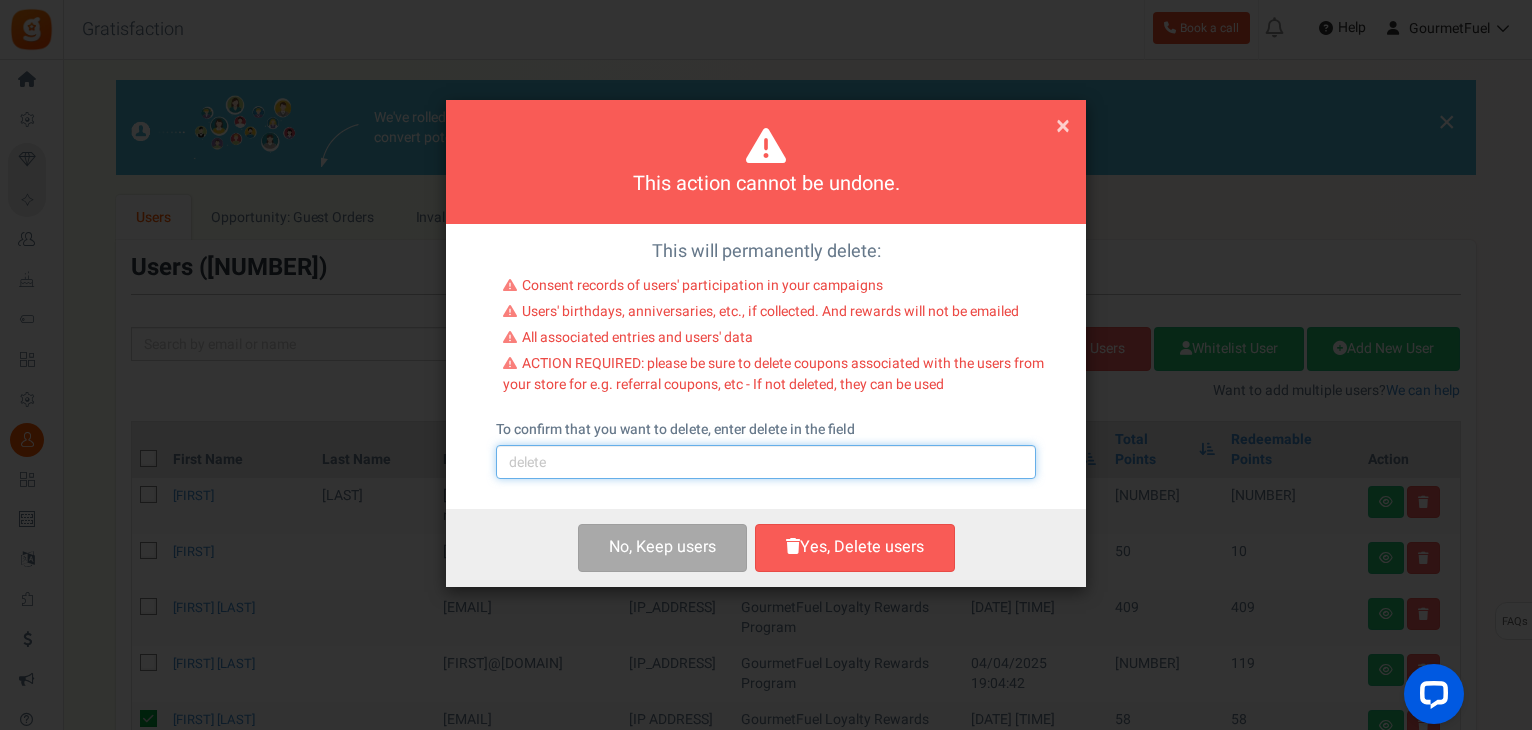 click at bounding box center [766, 462] 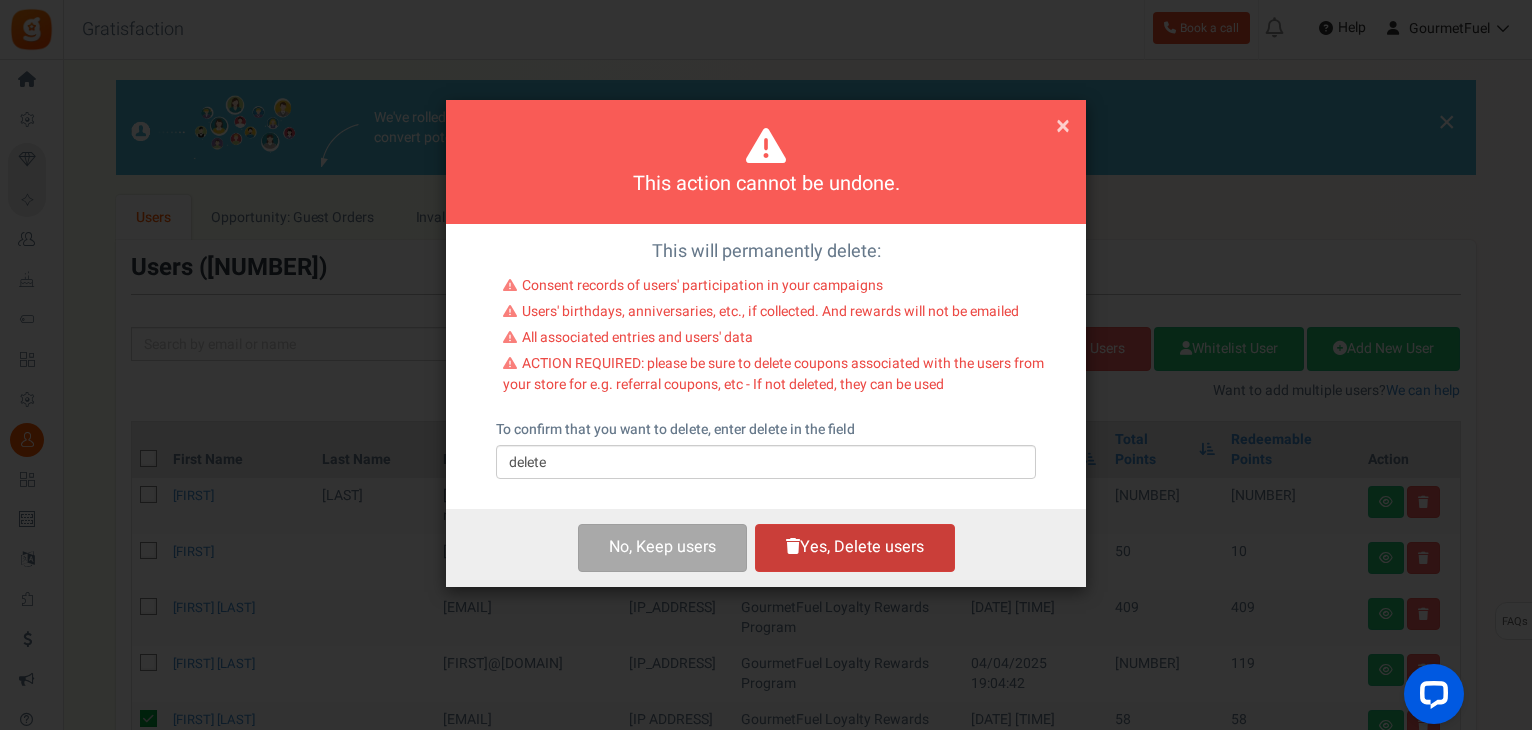 click on "Yes, Delete users" at bounding box center (855, 547) 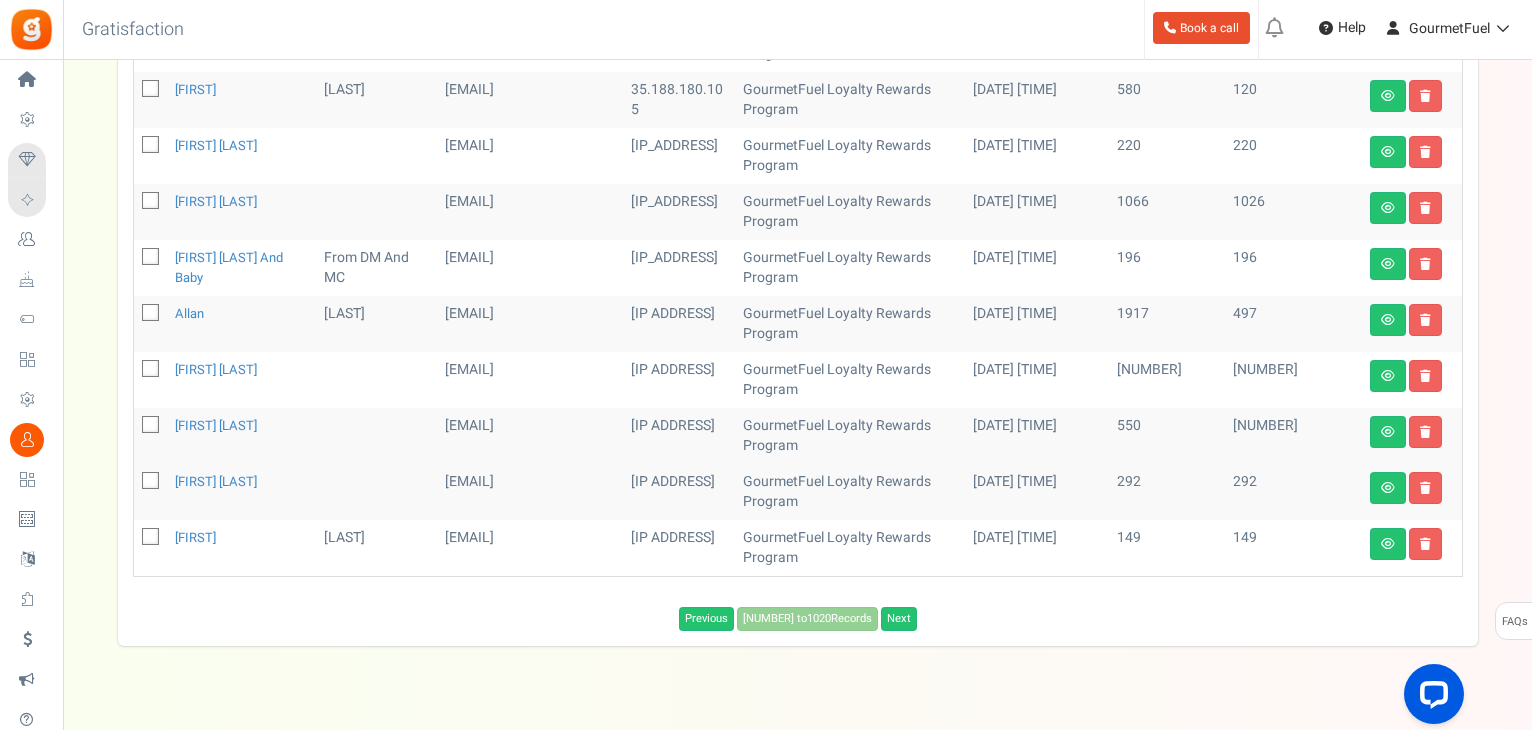 scroll, scrollTop: 800, scrollLeft: 0, axis: vertical 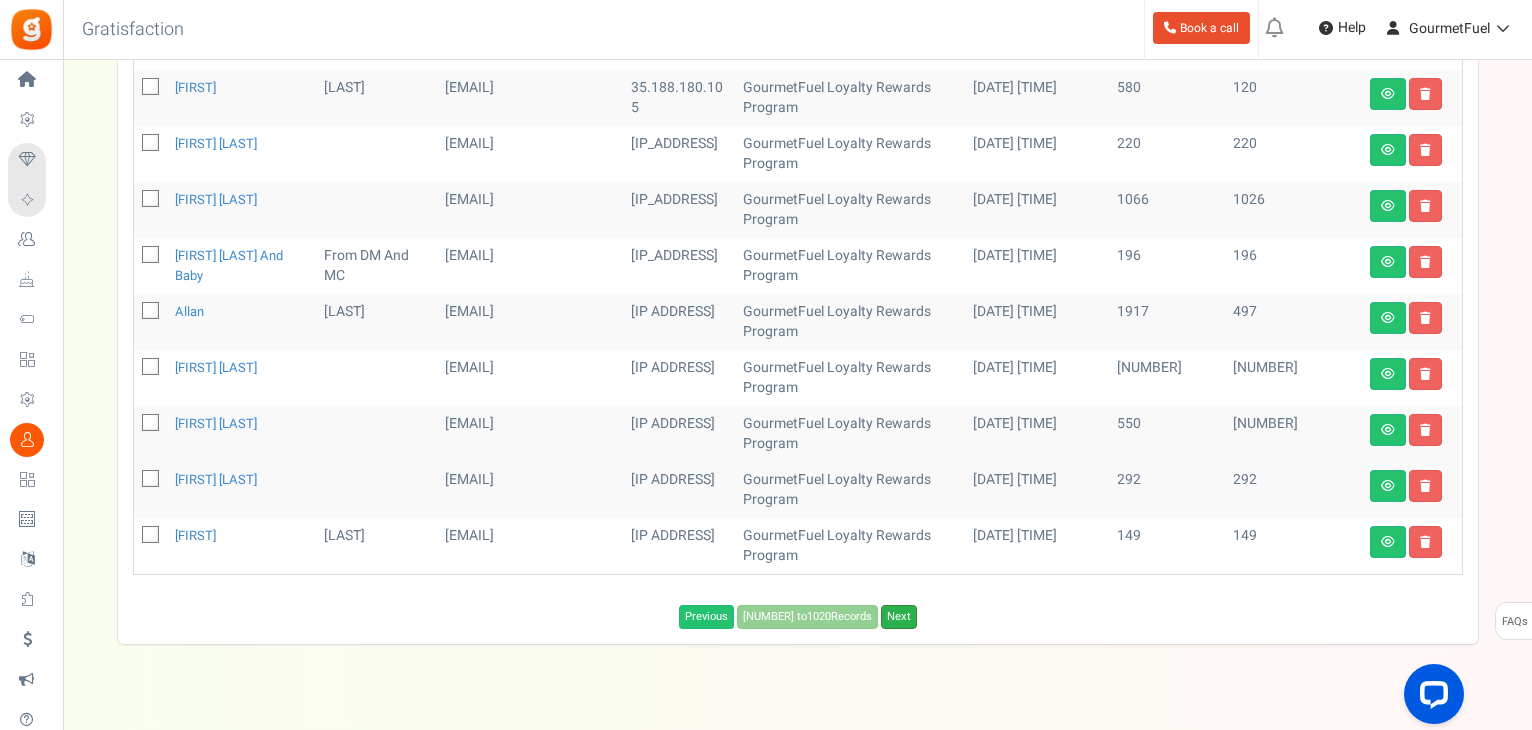 click on "Next" at bounding box center [899, 617] 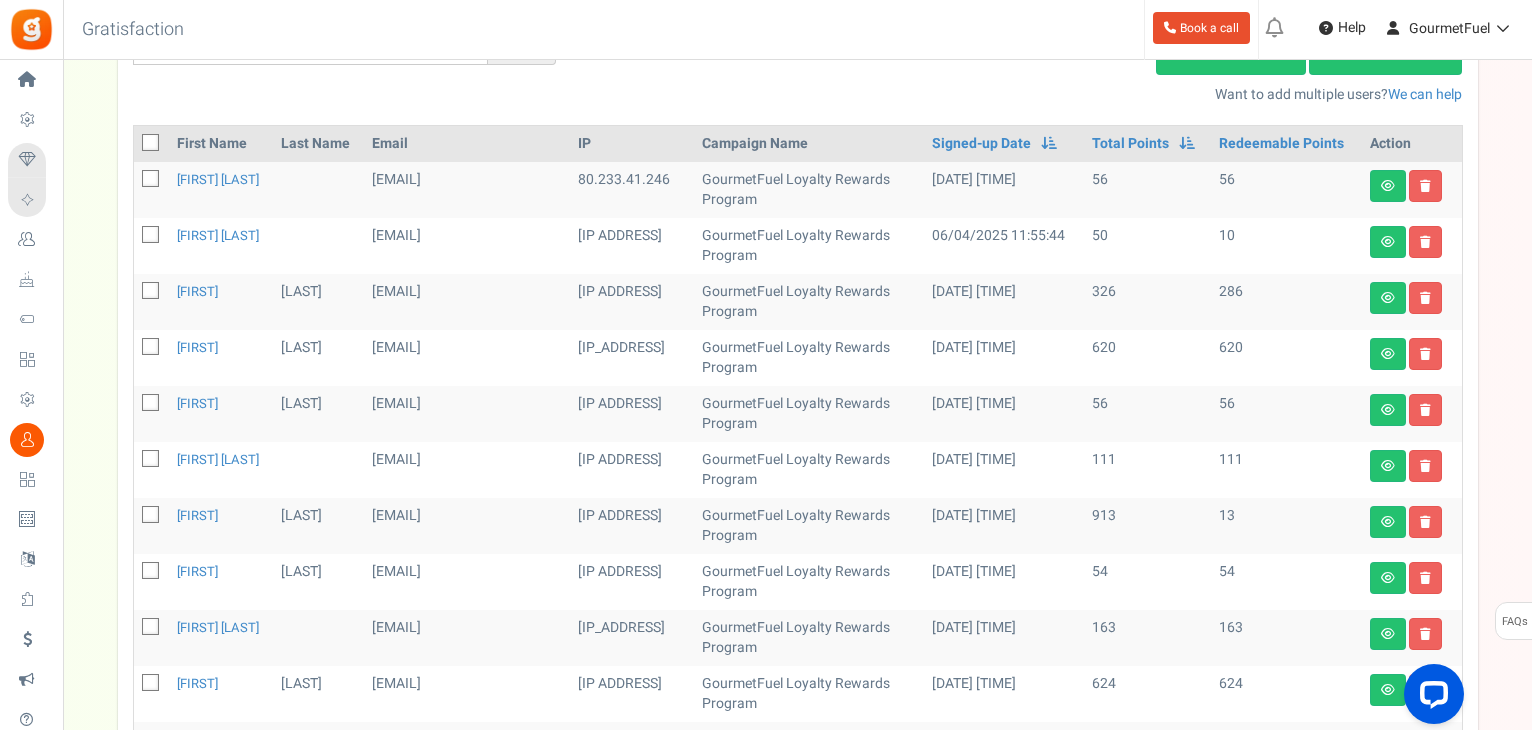 scroll, scrollTop: 280, scrollLeft: 0, axis: vertical 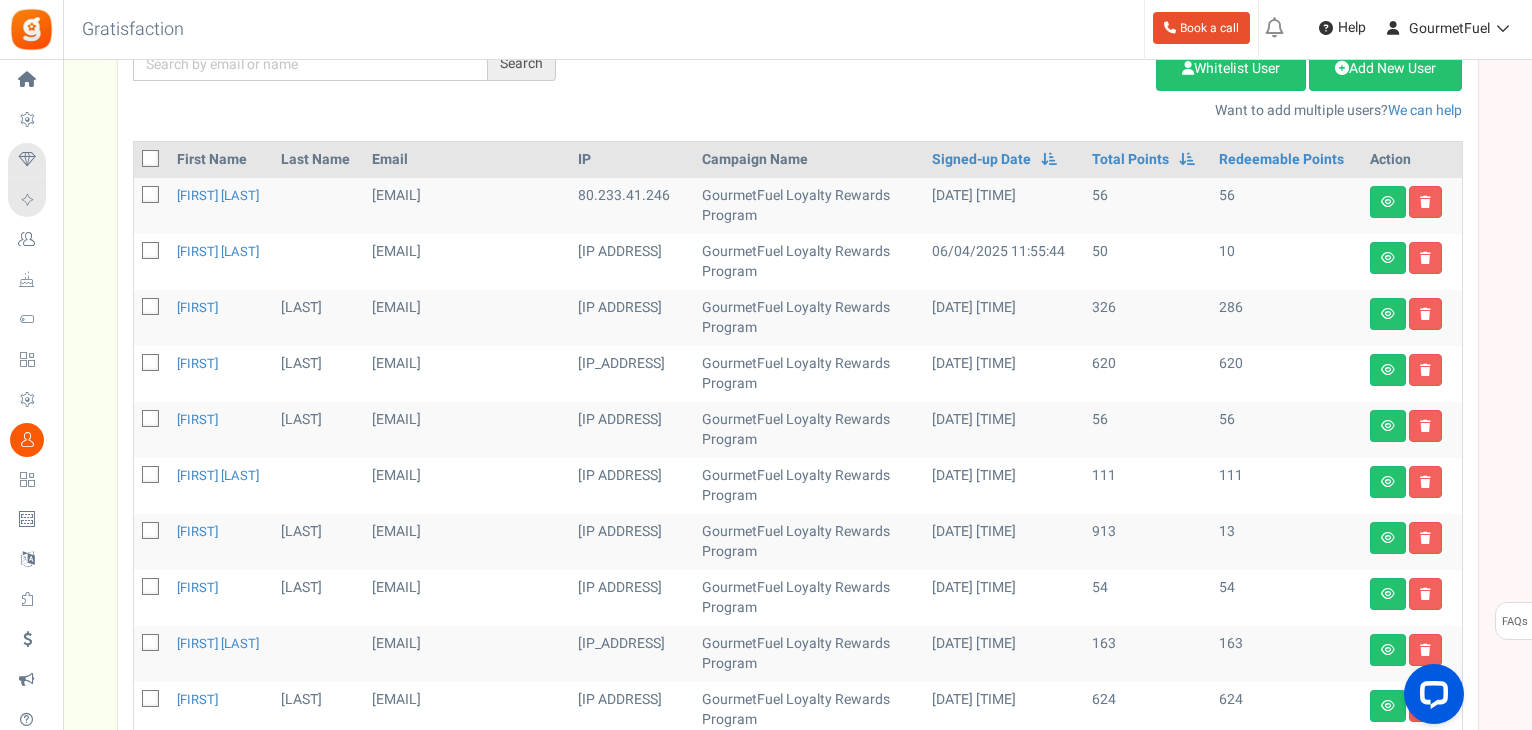 click at bounding box center (151, 196) 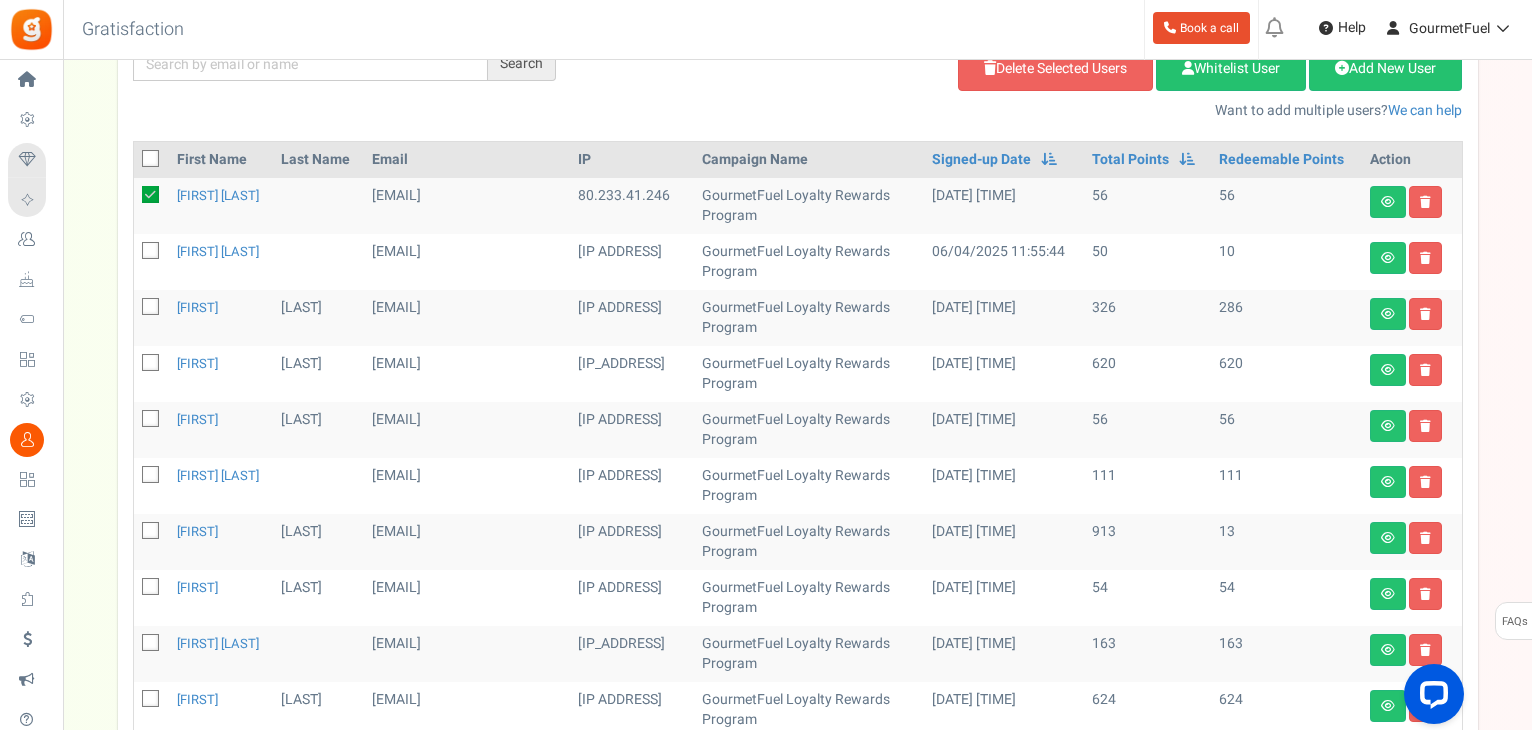 click at bounding box center [151, 420] 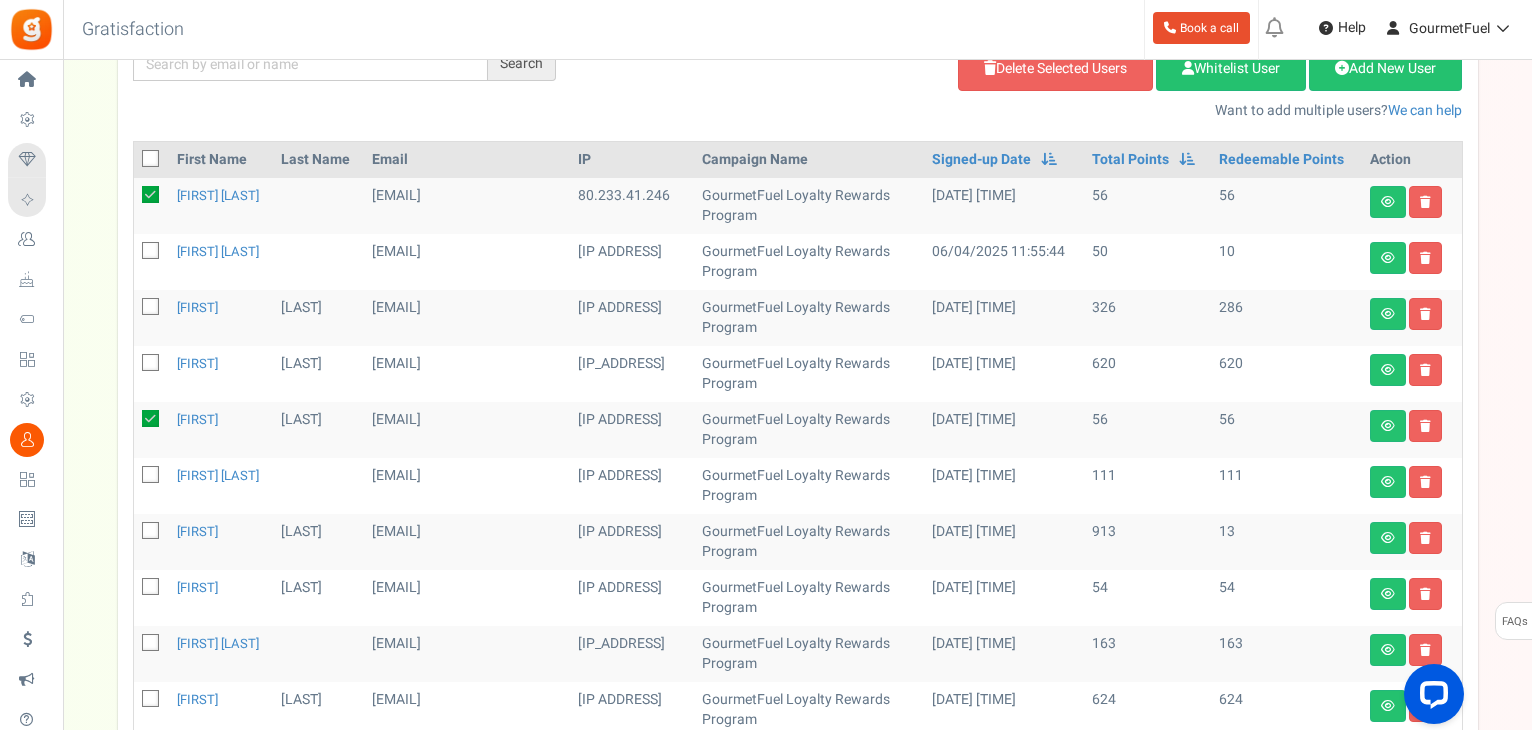 scroll, scrollTop: 480, scrollLeft: 0, axis: vertical 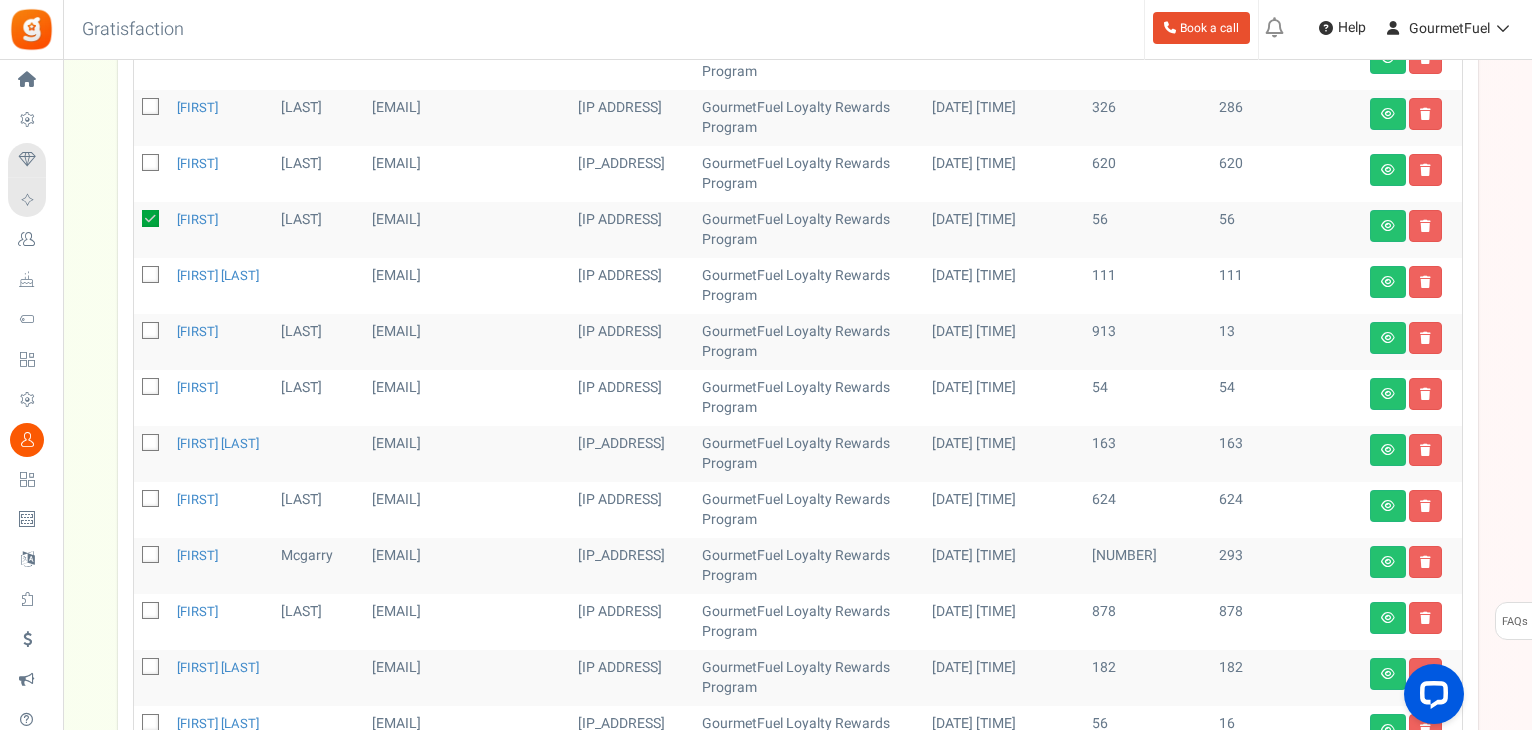 click at bounding box center (151, 388) 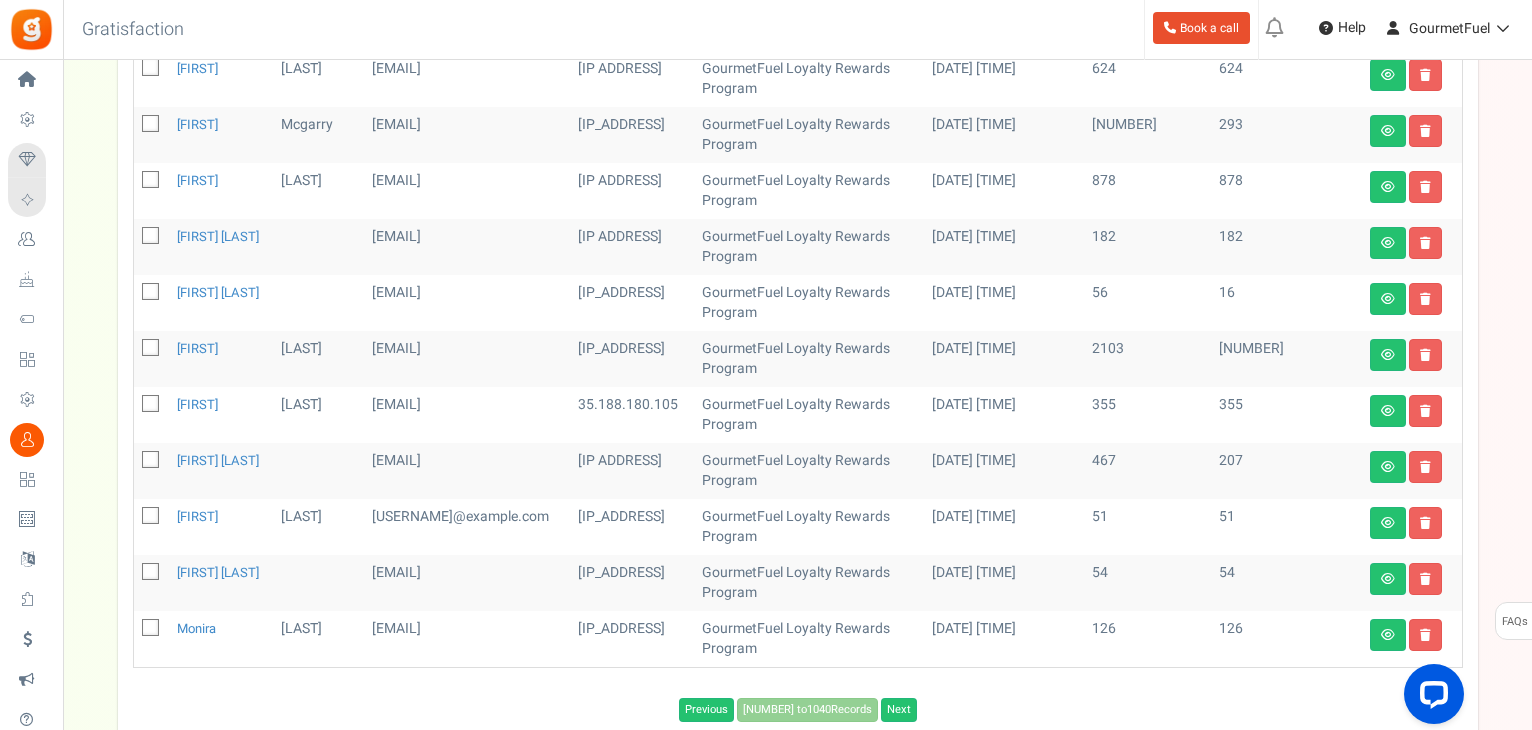 scroll, scrollTop: 980, scrollLeft: 0, axis: vertical 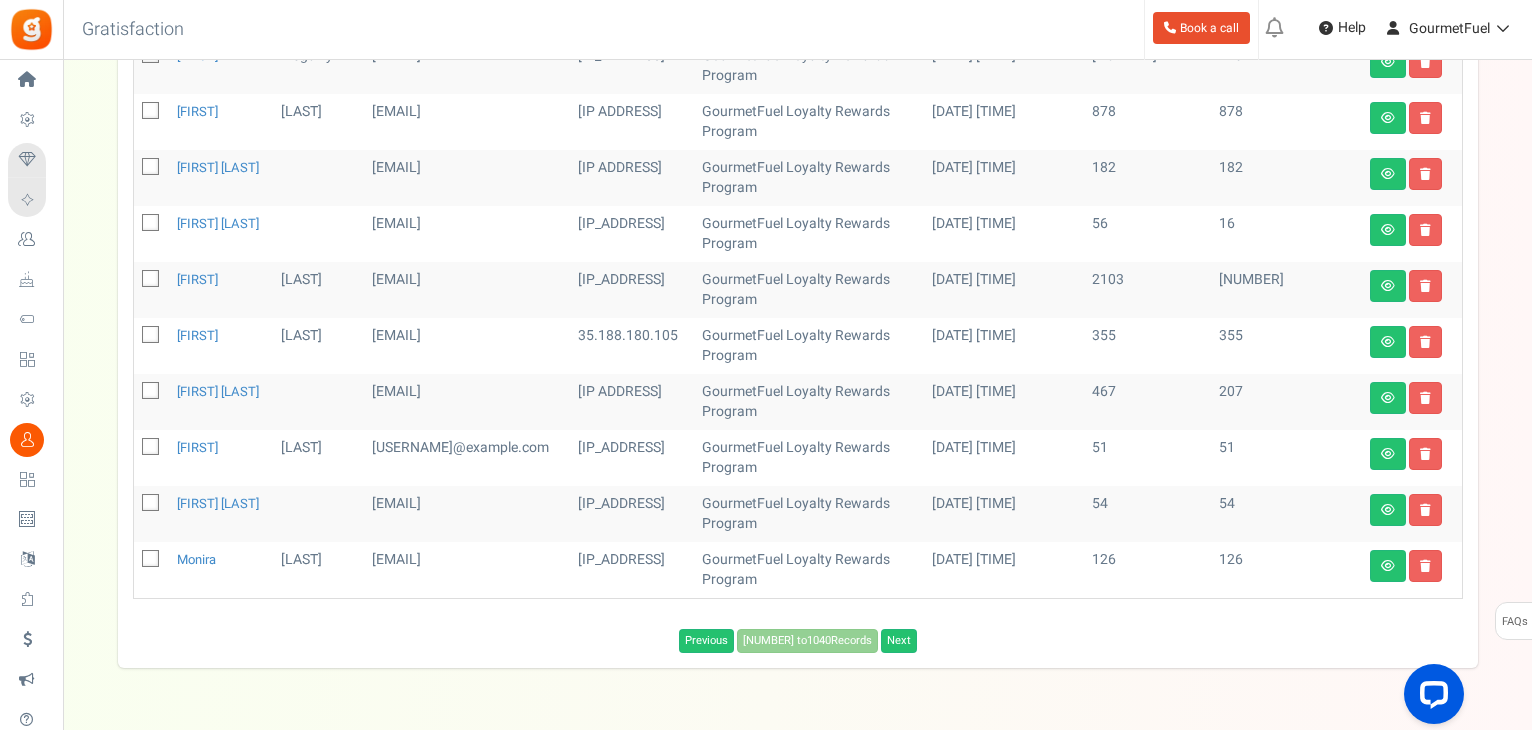 click at bounding box center (151, 448) 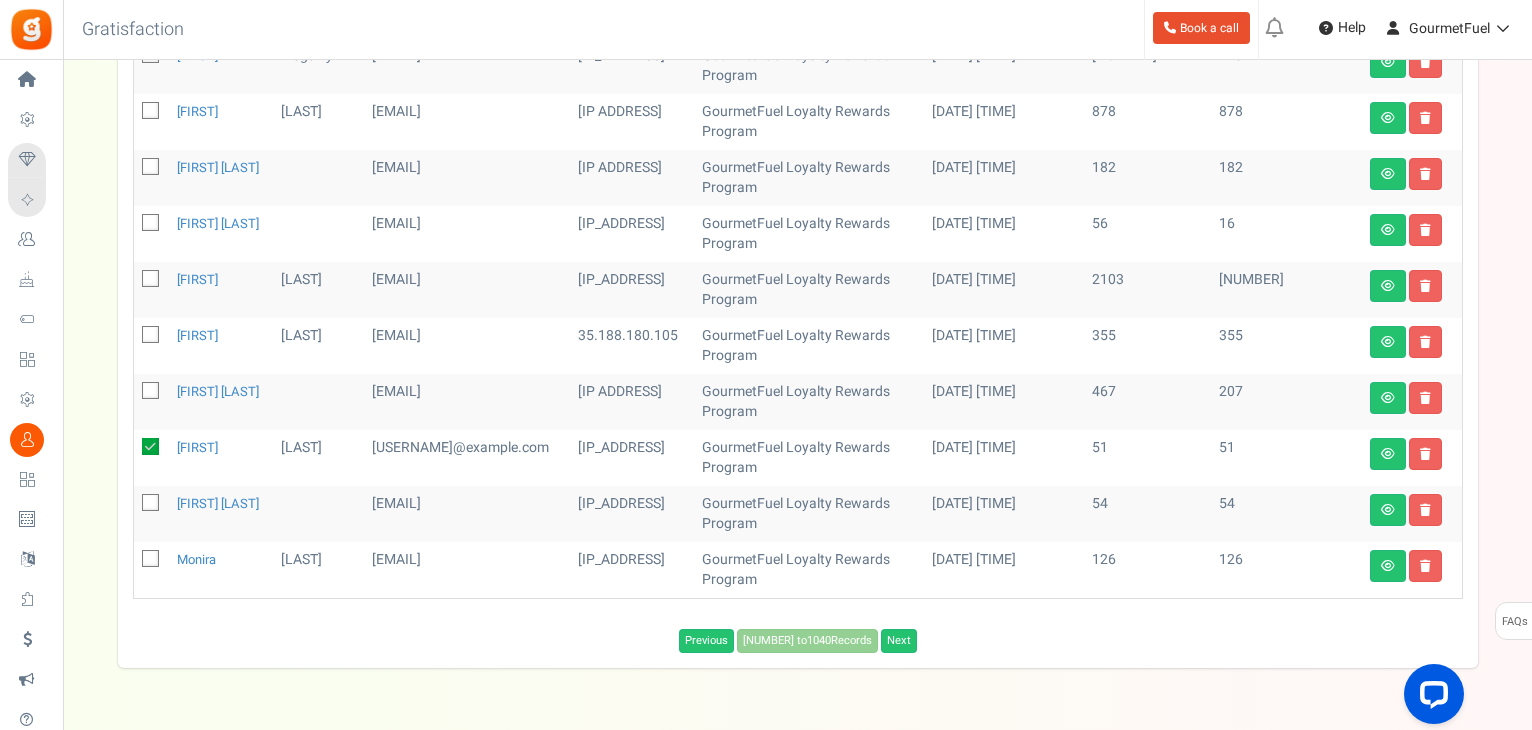 click at bounding box center (151, 504) 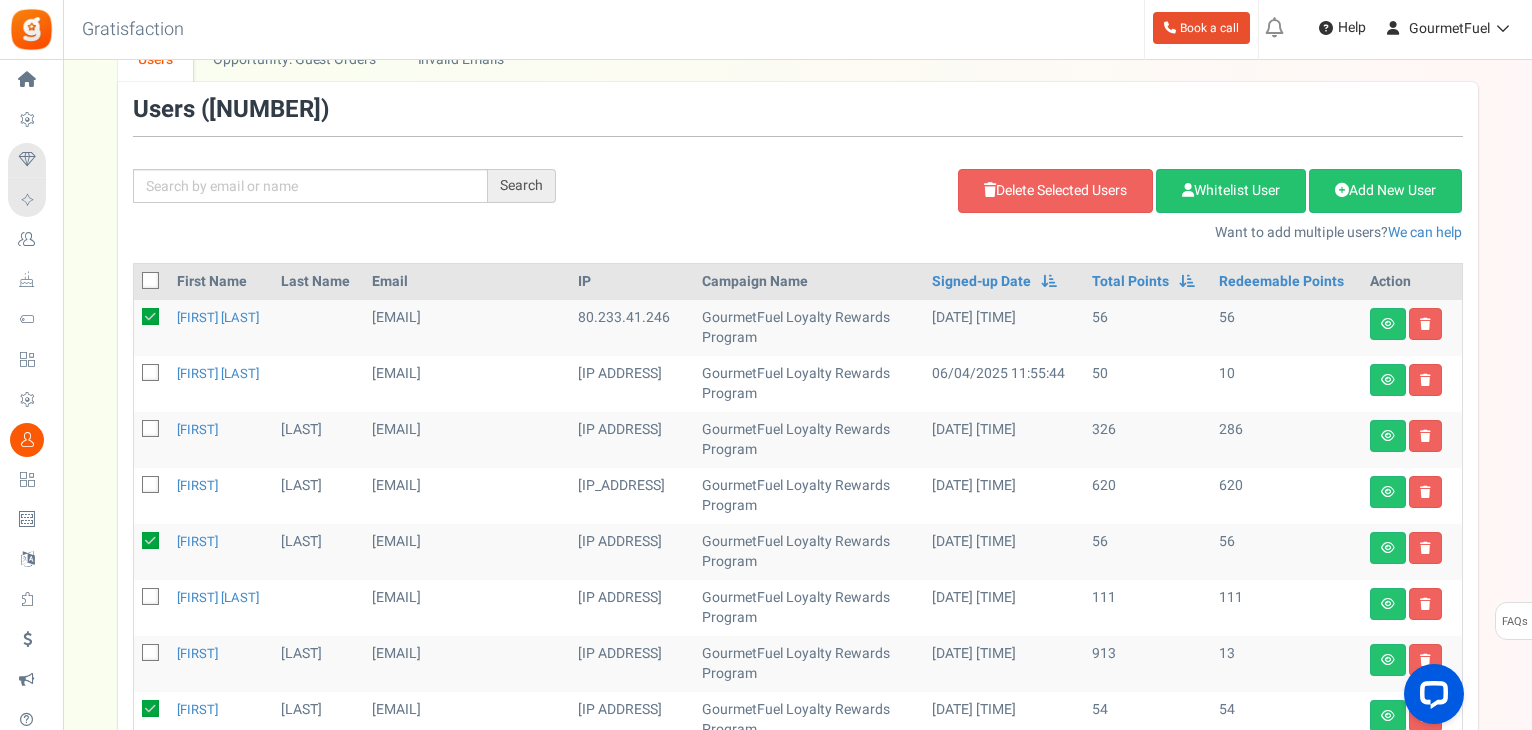 scroll, scrollTop: 0, scrollLeft: 0, axis: both 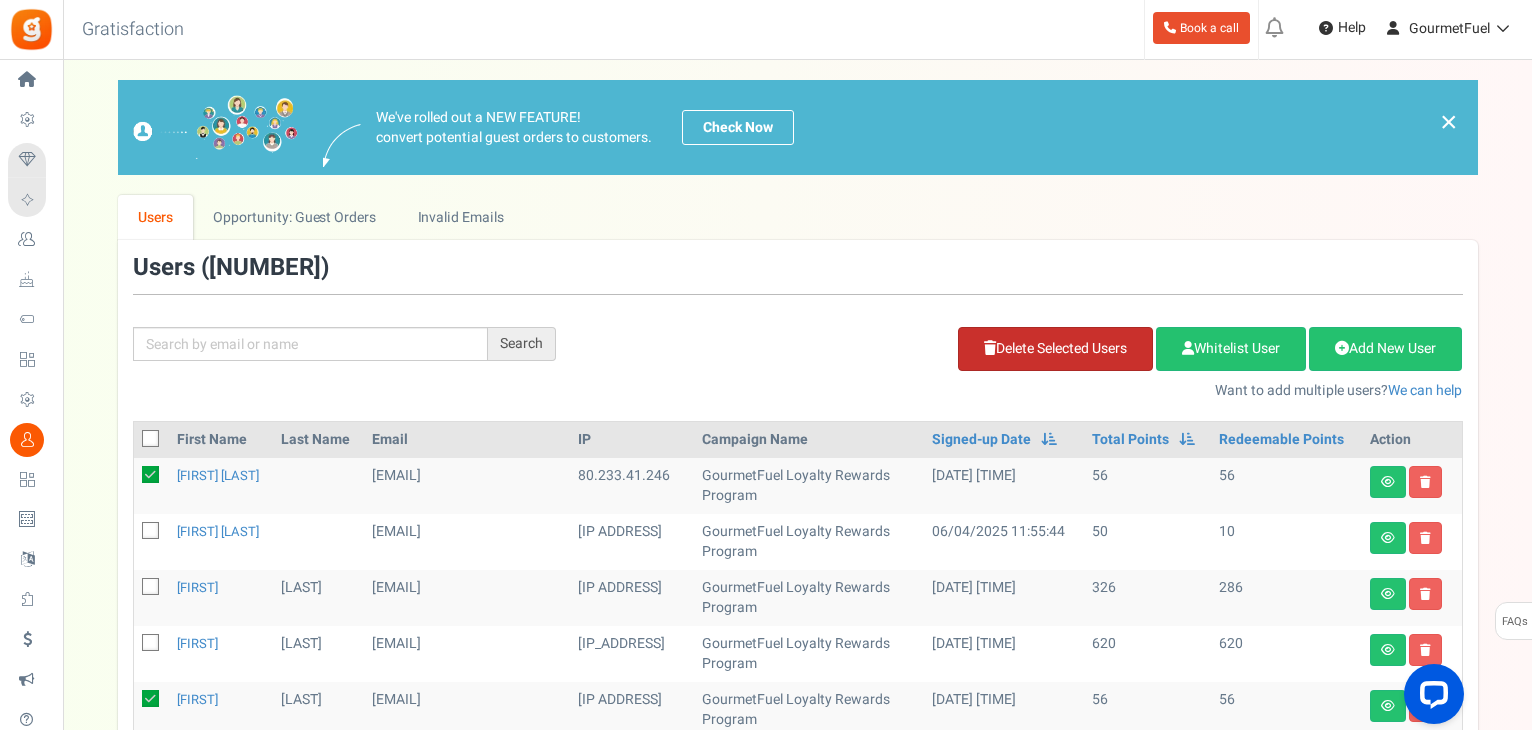 click on "Delete Selected Users" at bounding box center [1055, 349] 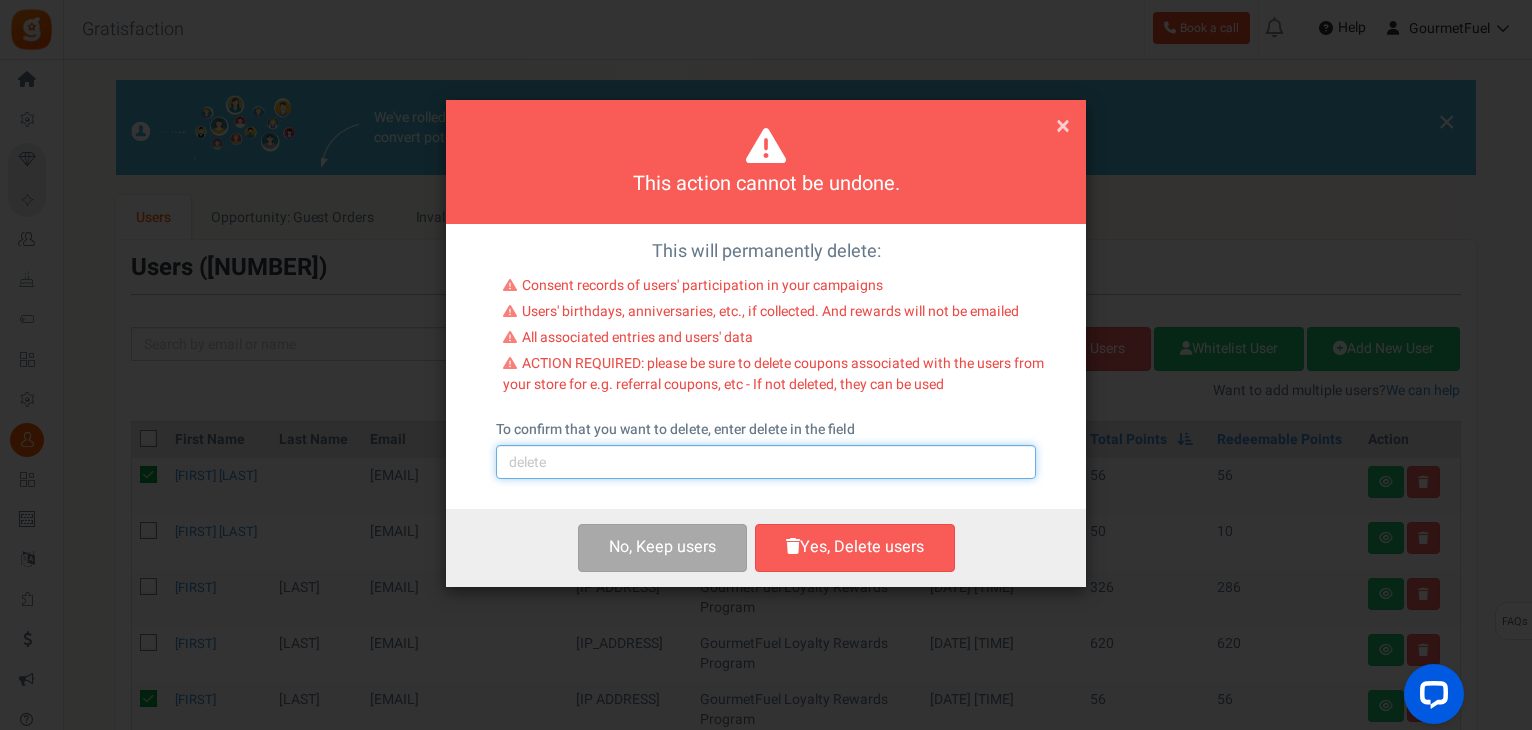 click at bounding box center (766, 462) 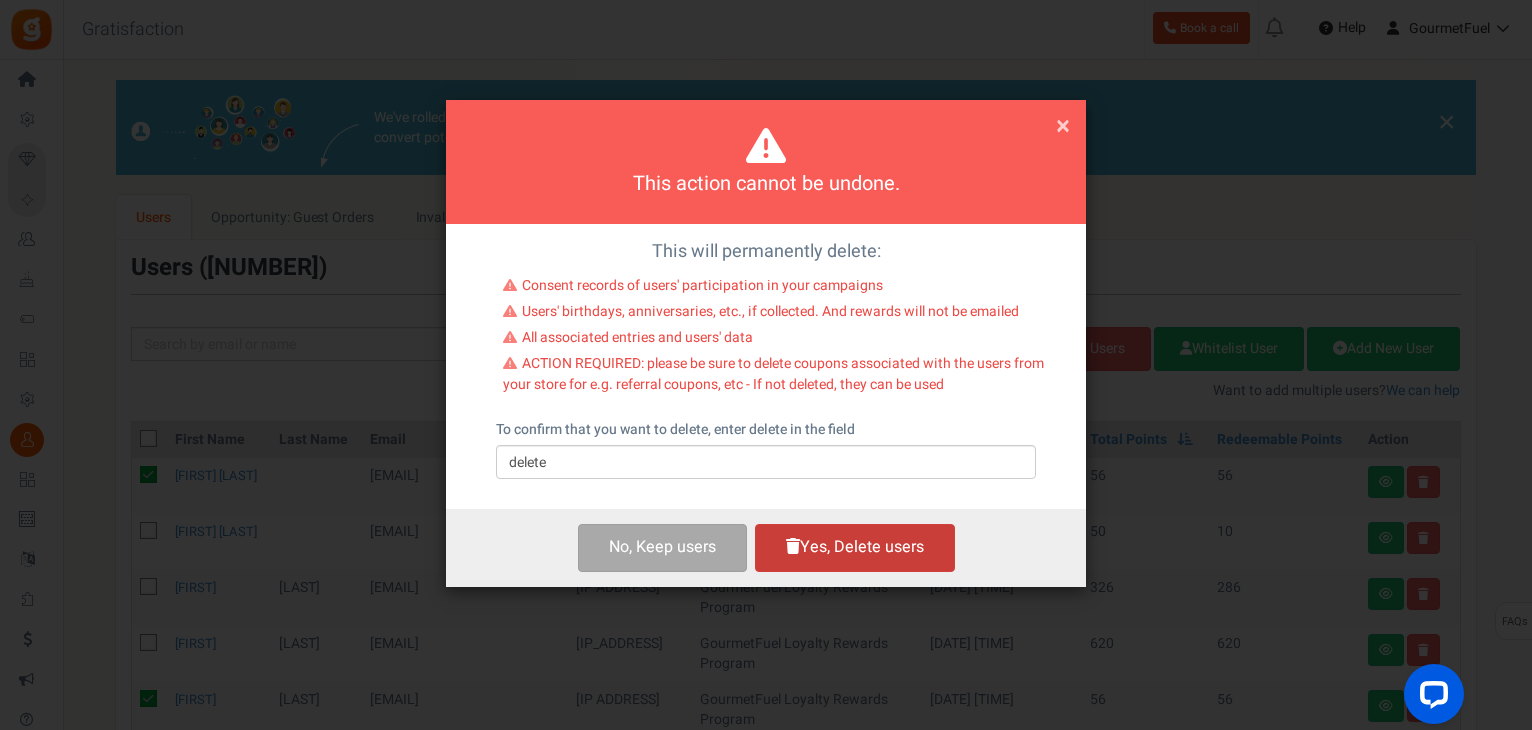 click on "Yes, Delete users" at bounding box center (855, 547) 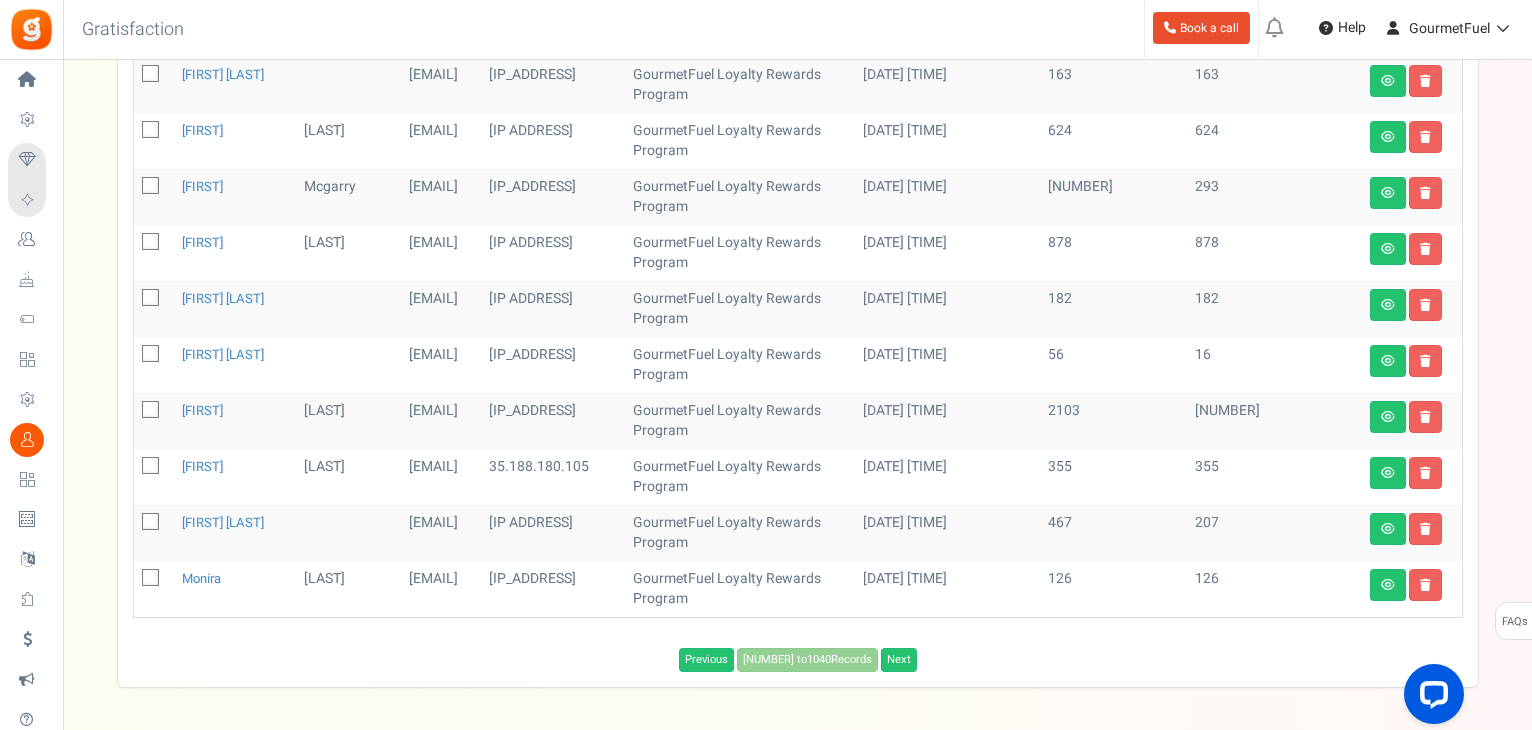 scroll, scrollTop: 757, scrollLeft: 0, axis: vertical 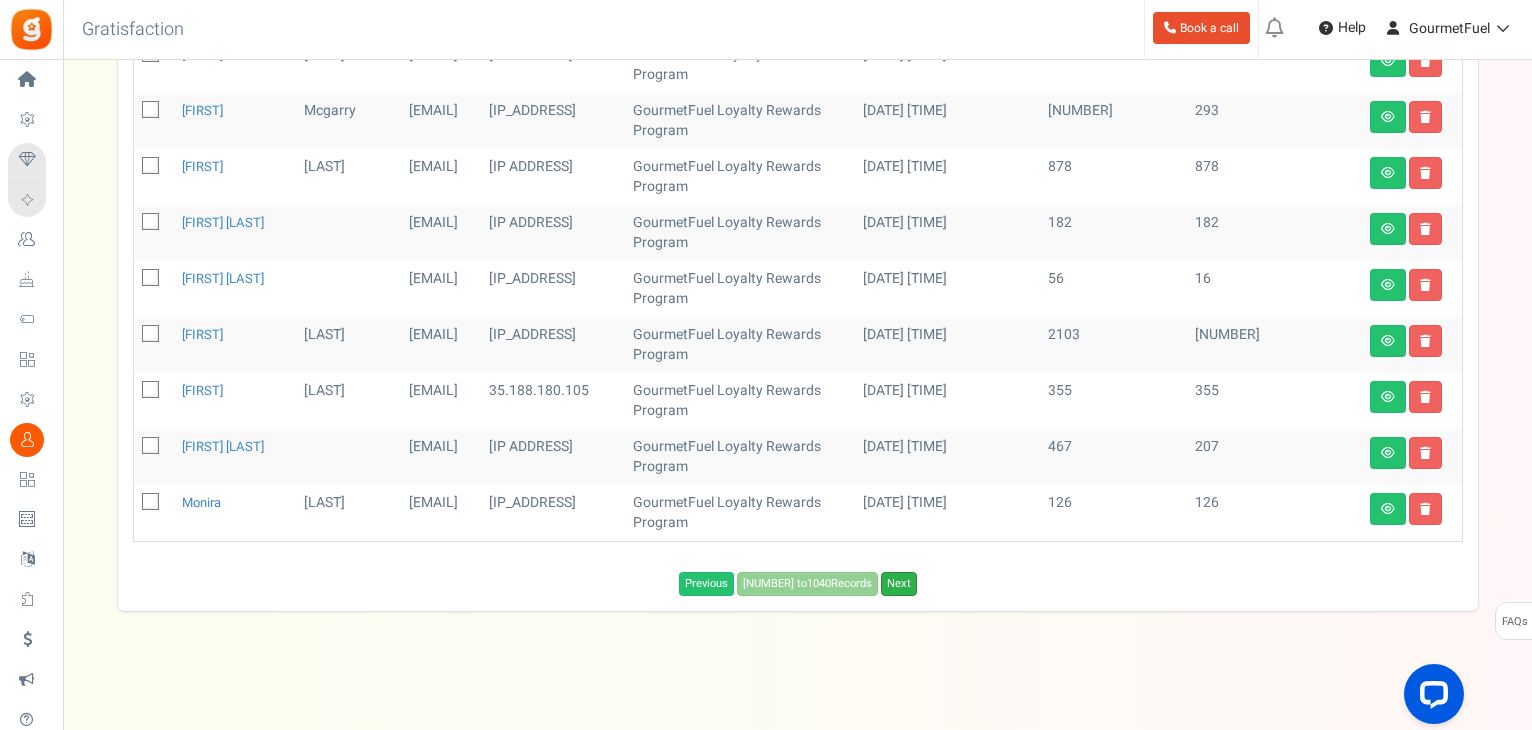 click on "Next" at bounding box center [899, 584] 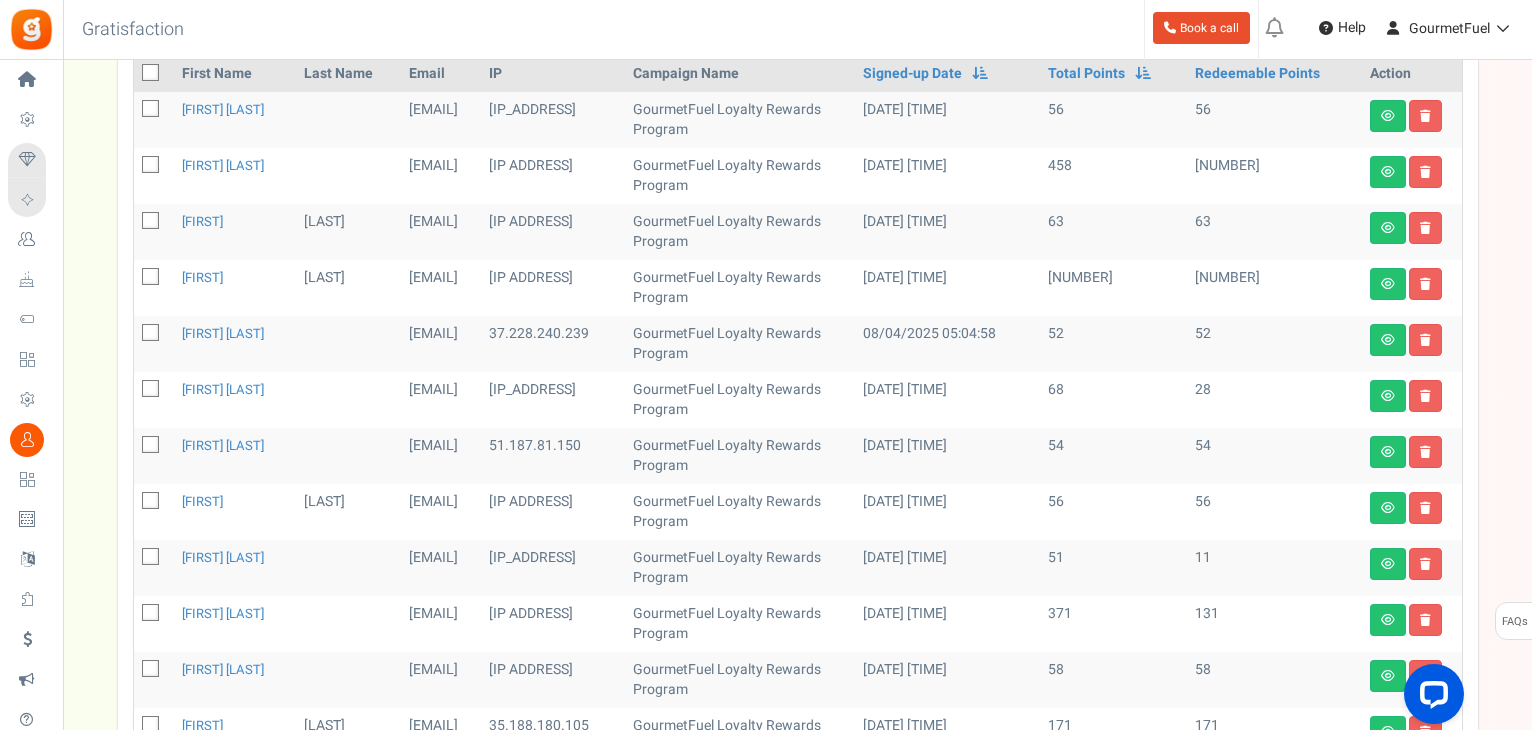scroll, scrollTop: 357, scrollLeft: 0, axis: vertical 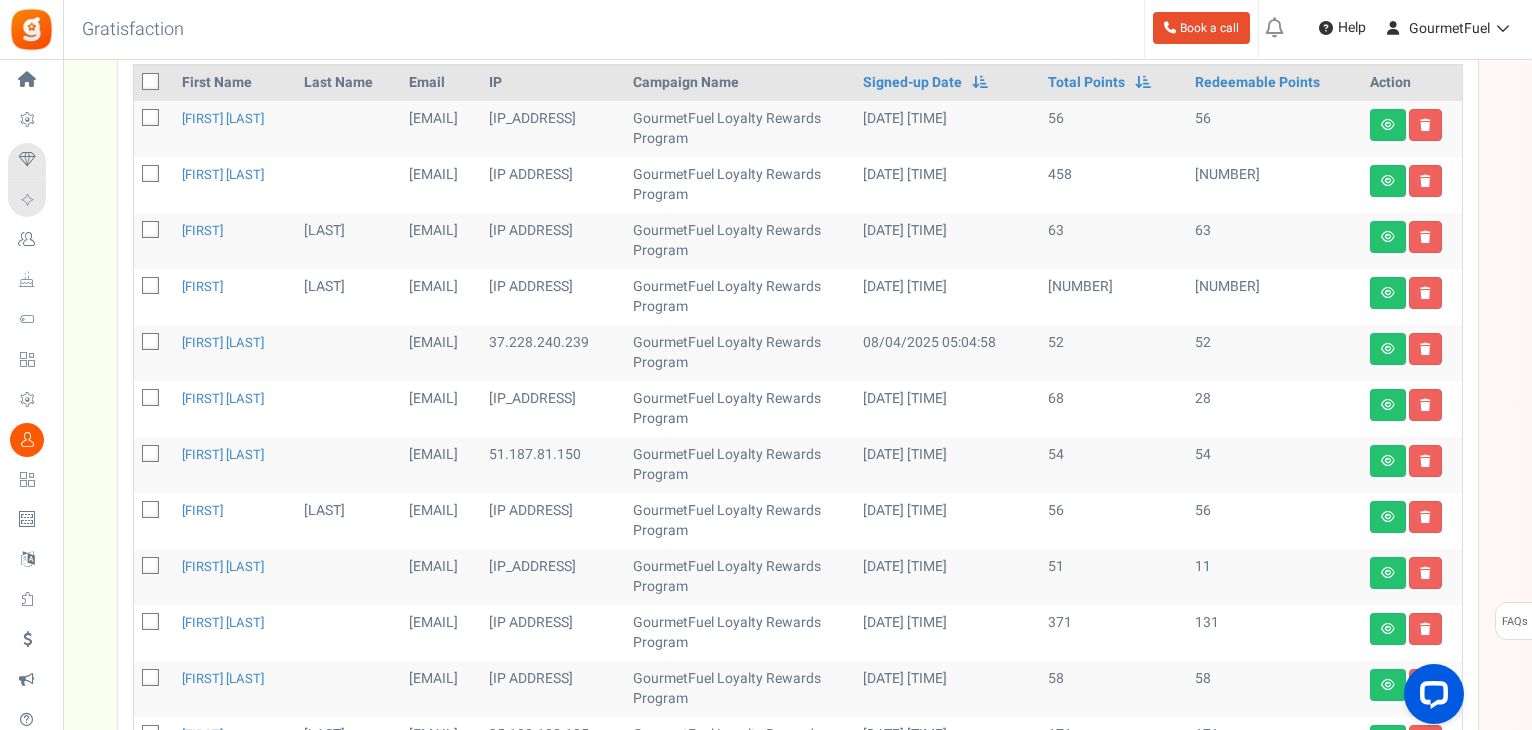 click at bounding box center (150, 509) 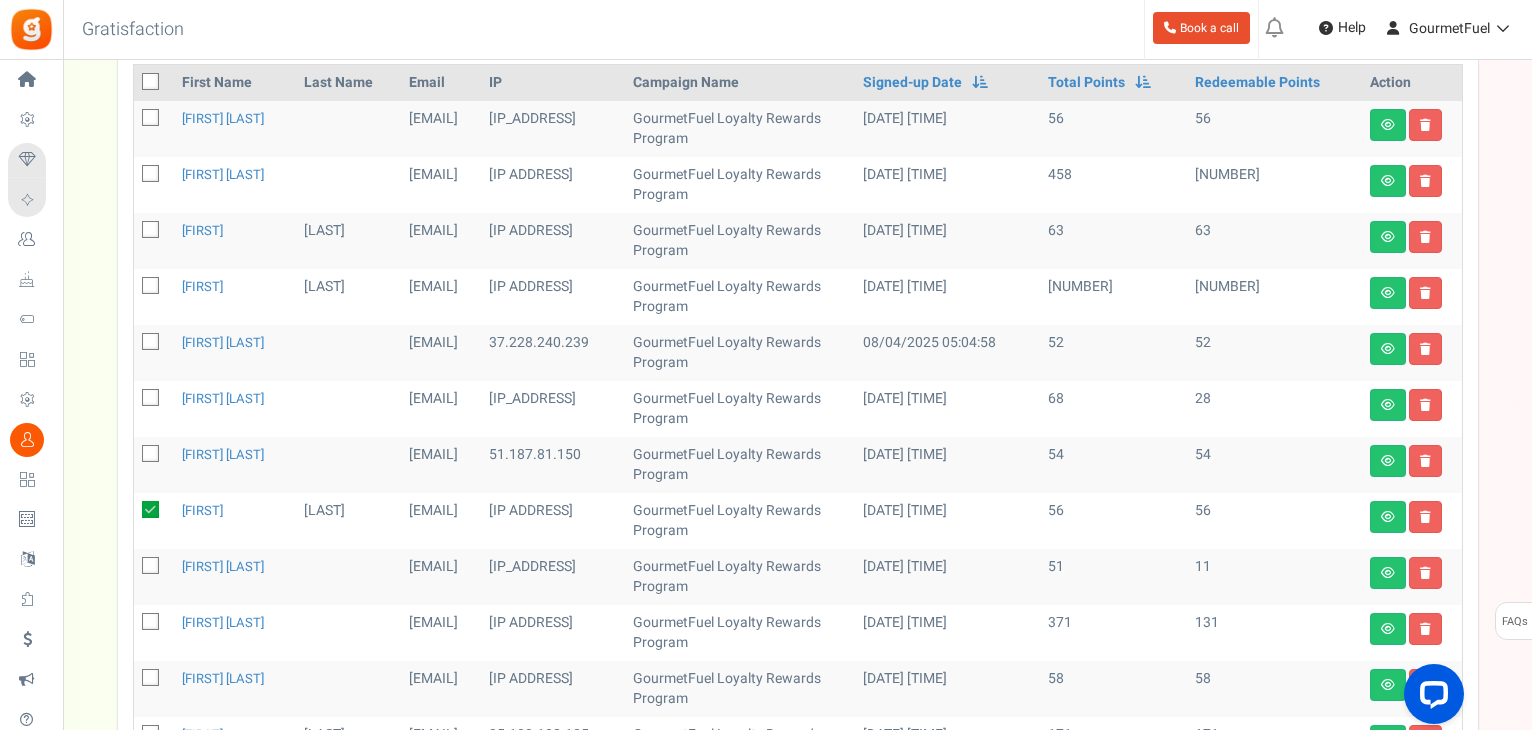 click at bounding box center [151, 455] 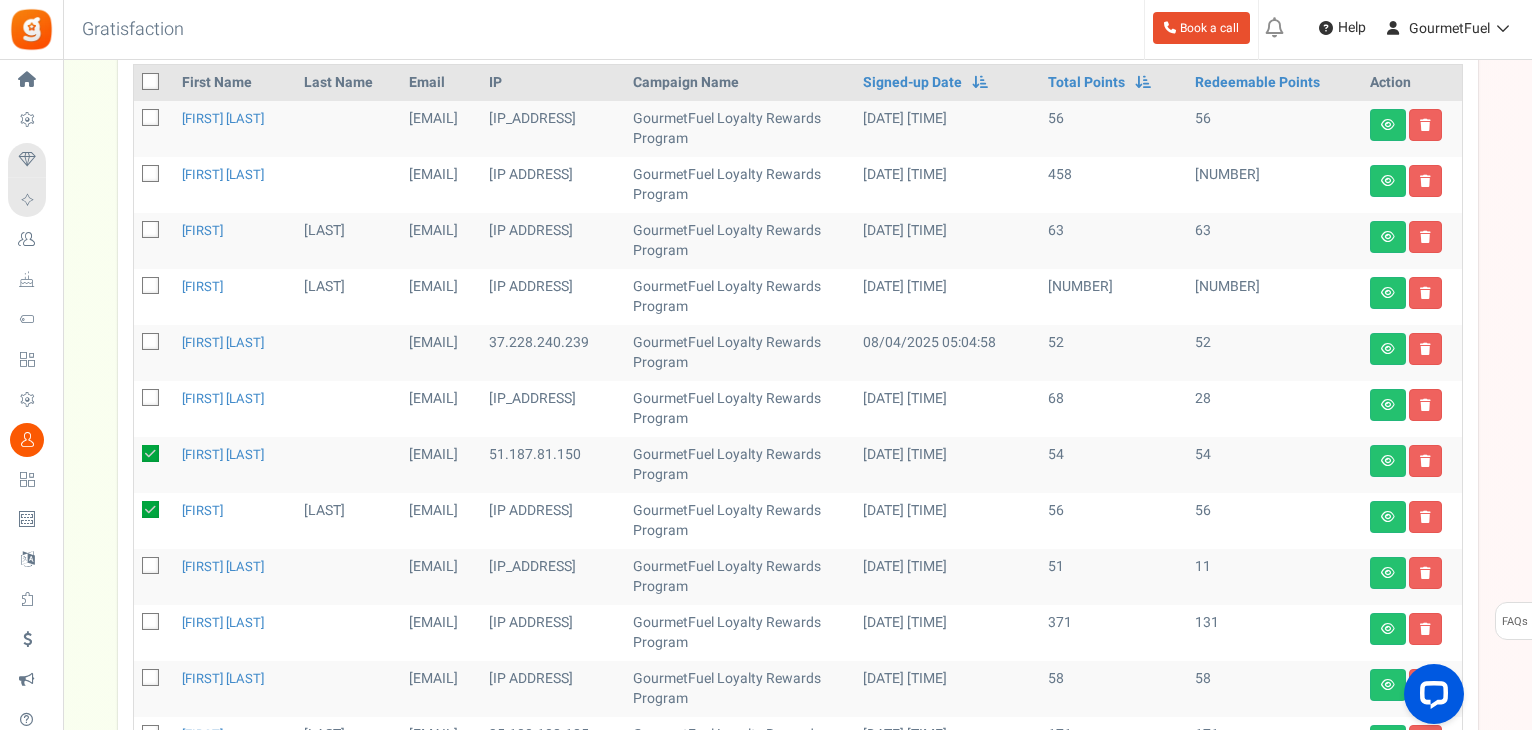 click at bounding box center [151, 343] 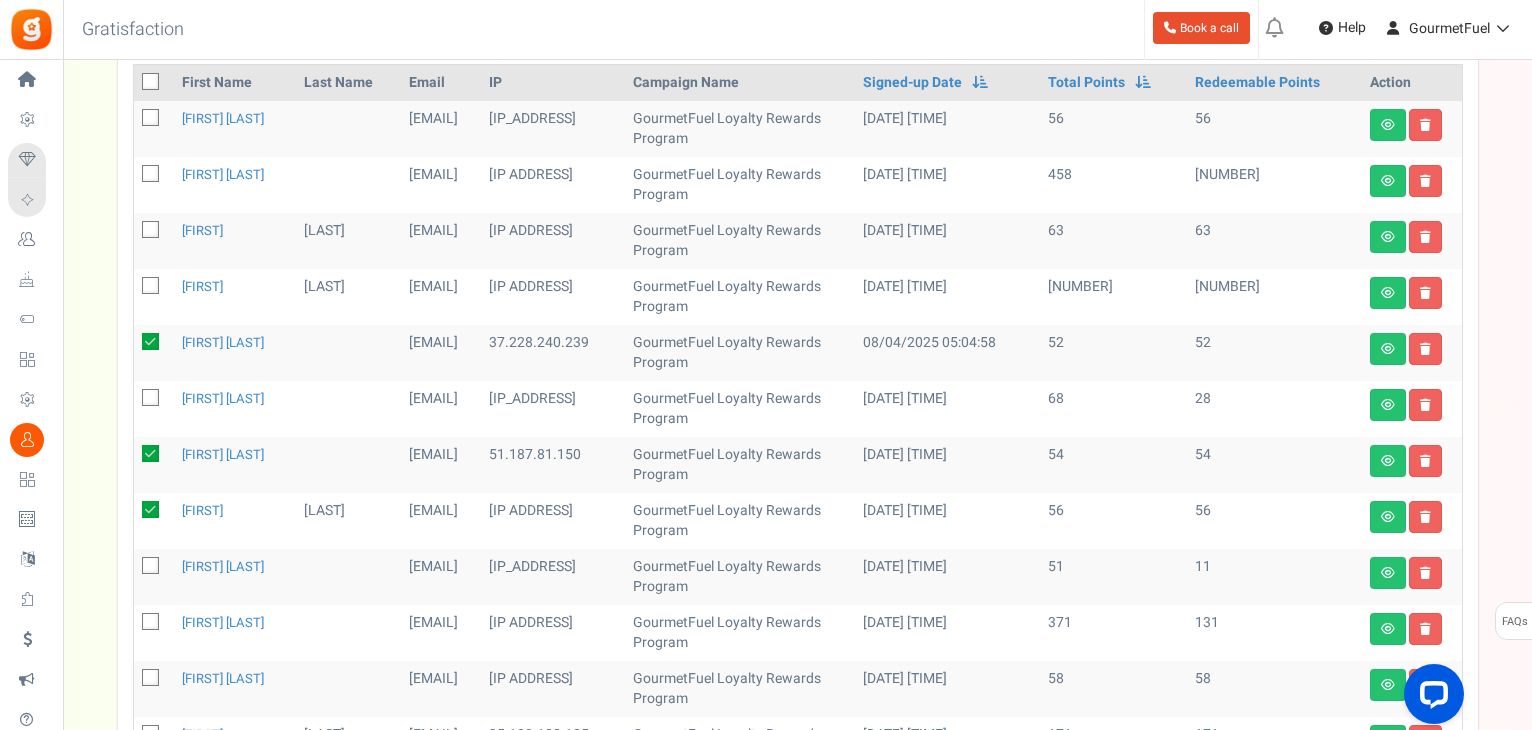 click at bounding box center [151, 231] 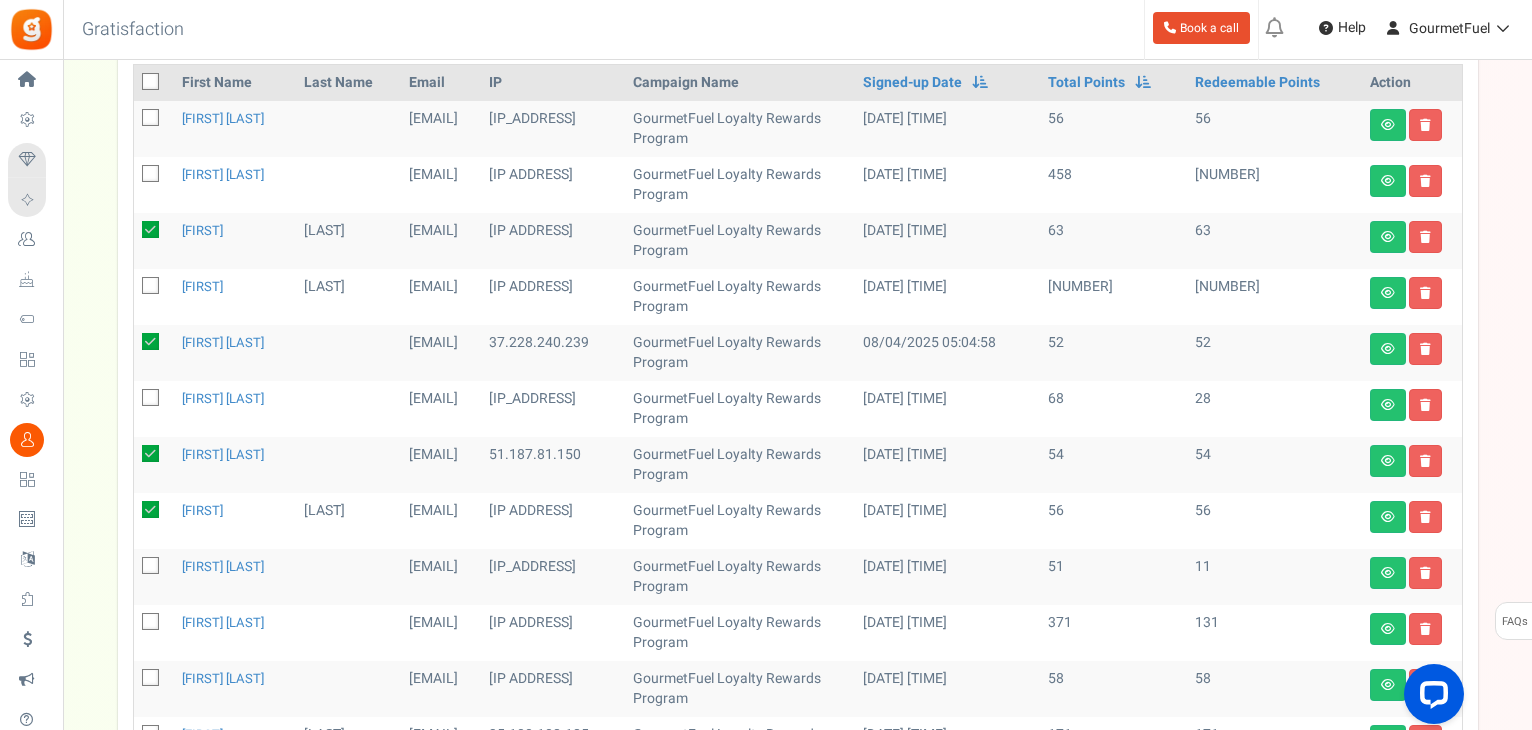 click at bounding box center [151, 119] 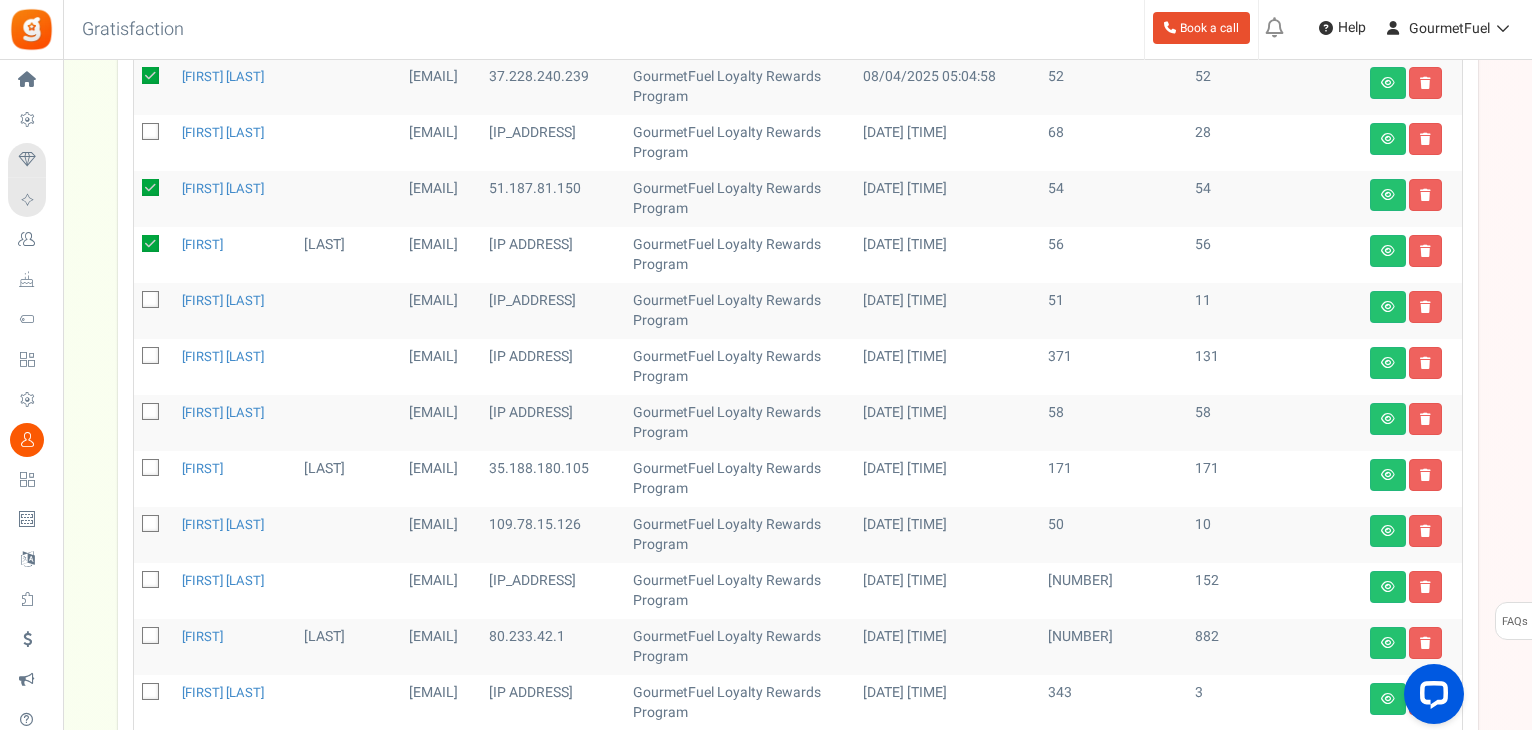 scroll, scrollTop: 657, scrollLeft: 0, axis: vertical 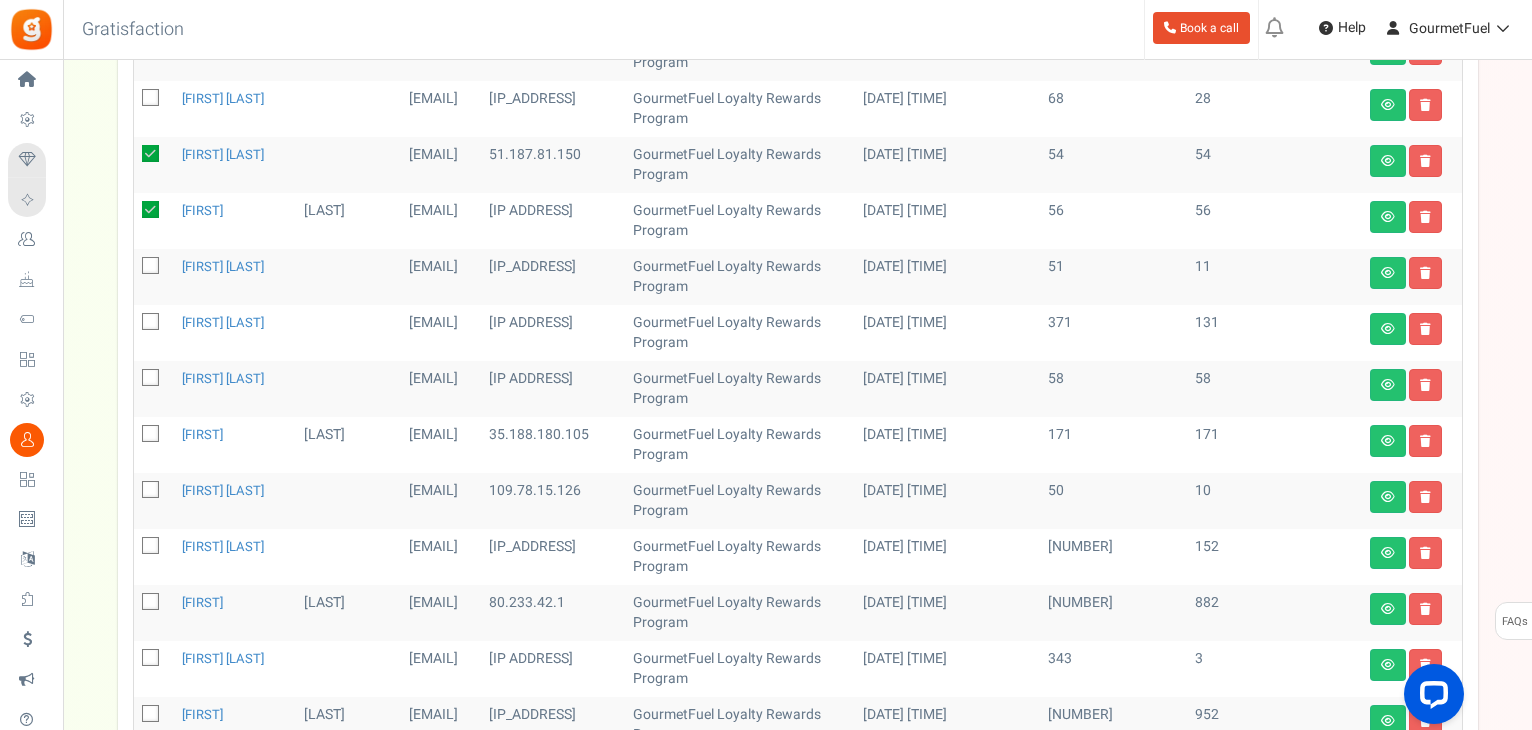 click at bounding box center (151, 379) 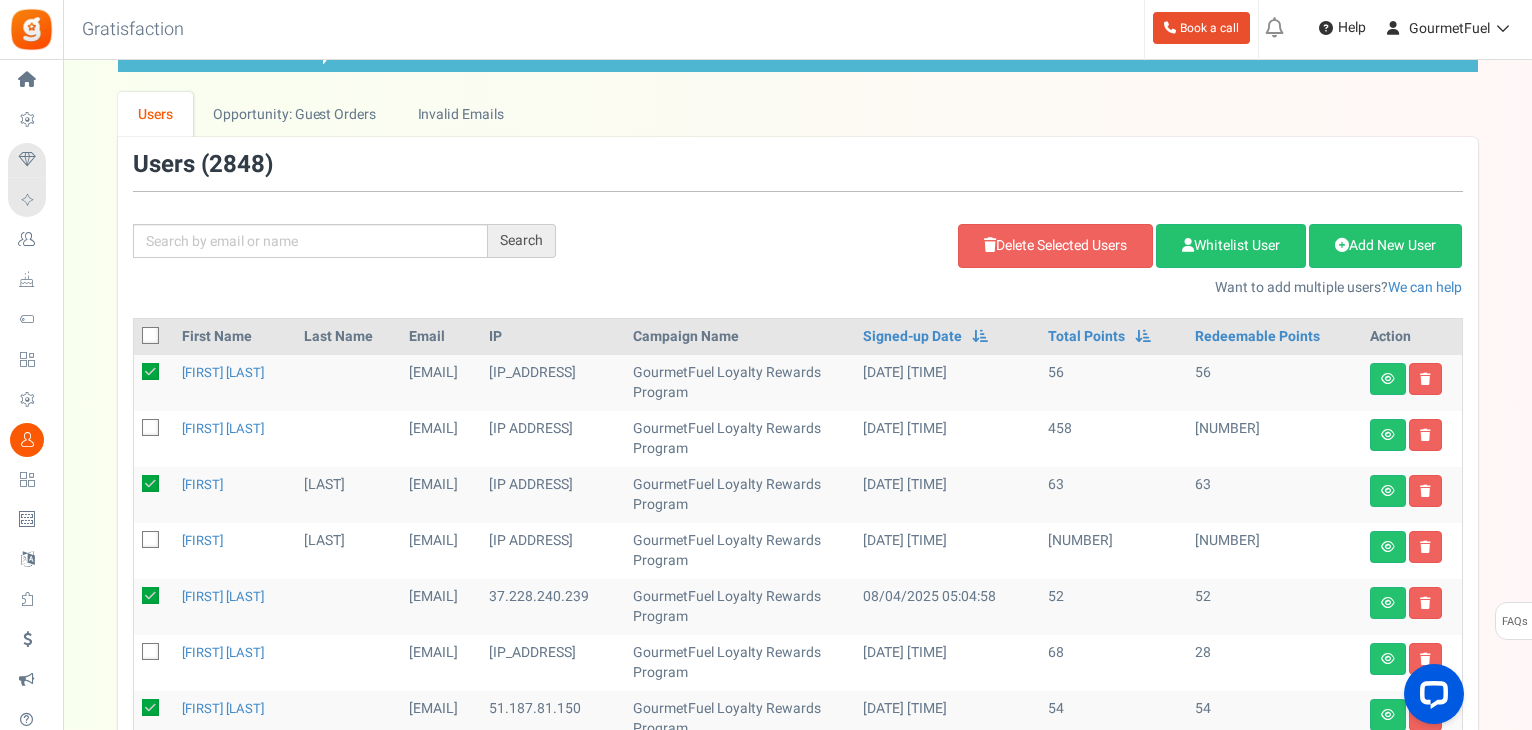 scroll, scrollTop: 0, scrollLeft: 0, axis: both 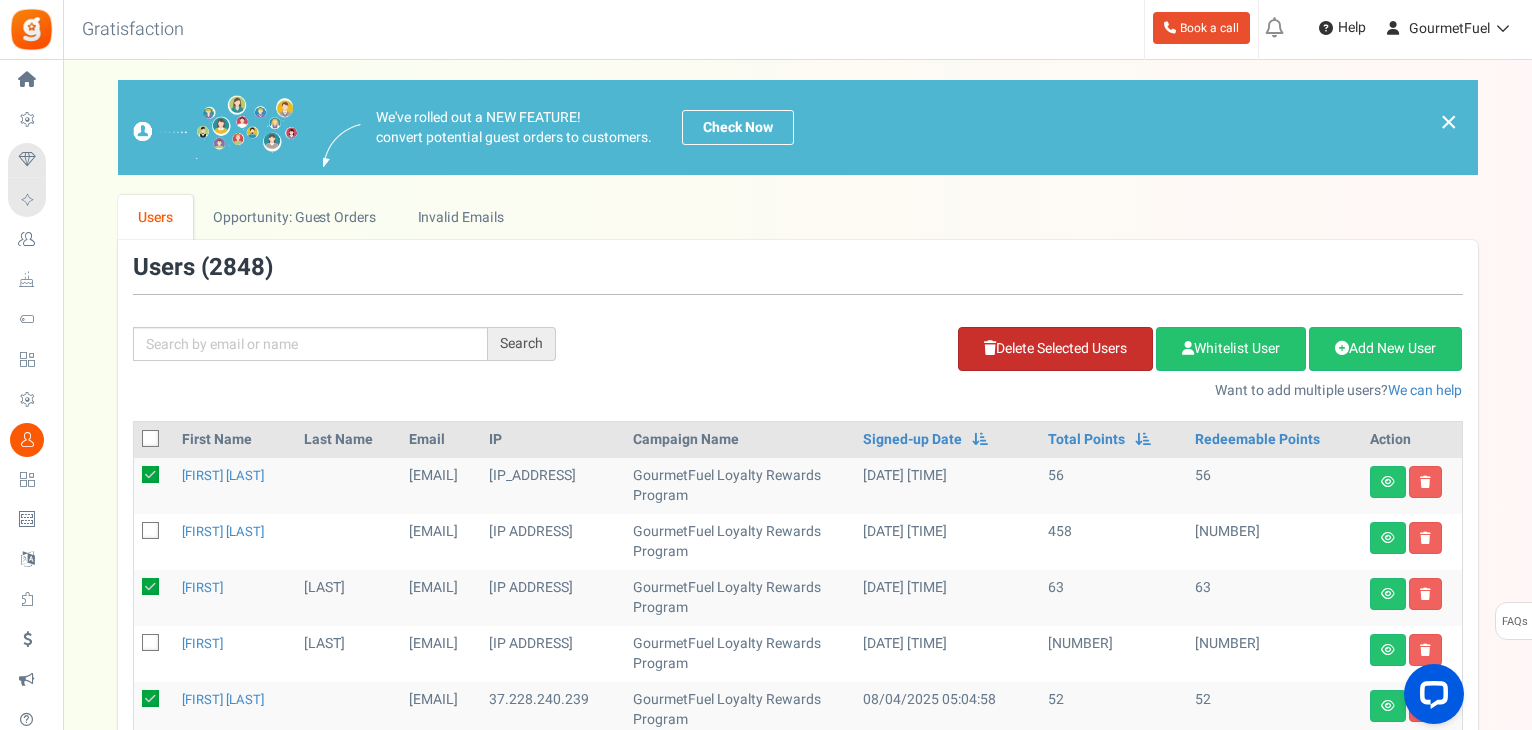 click on "Delete Selected Users" at bounding box center (1055, 349) 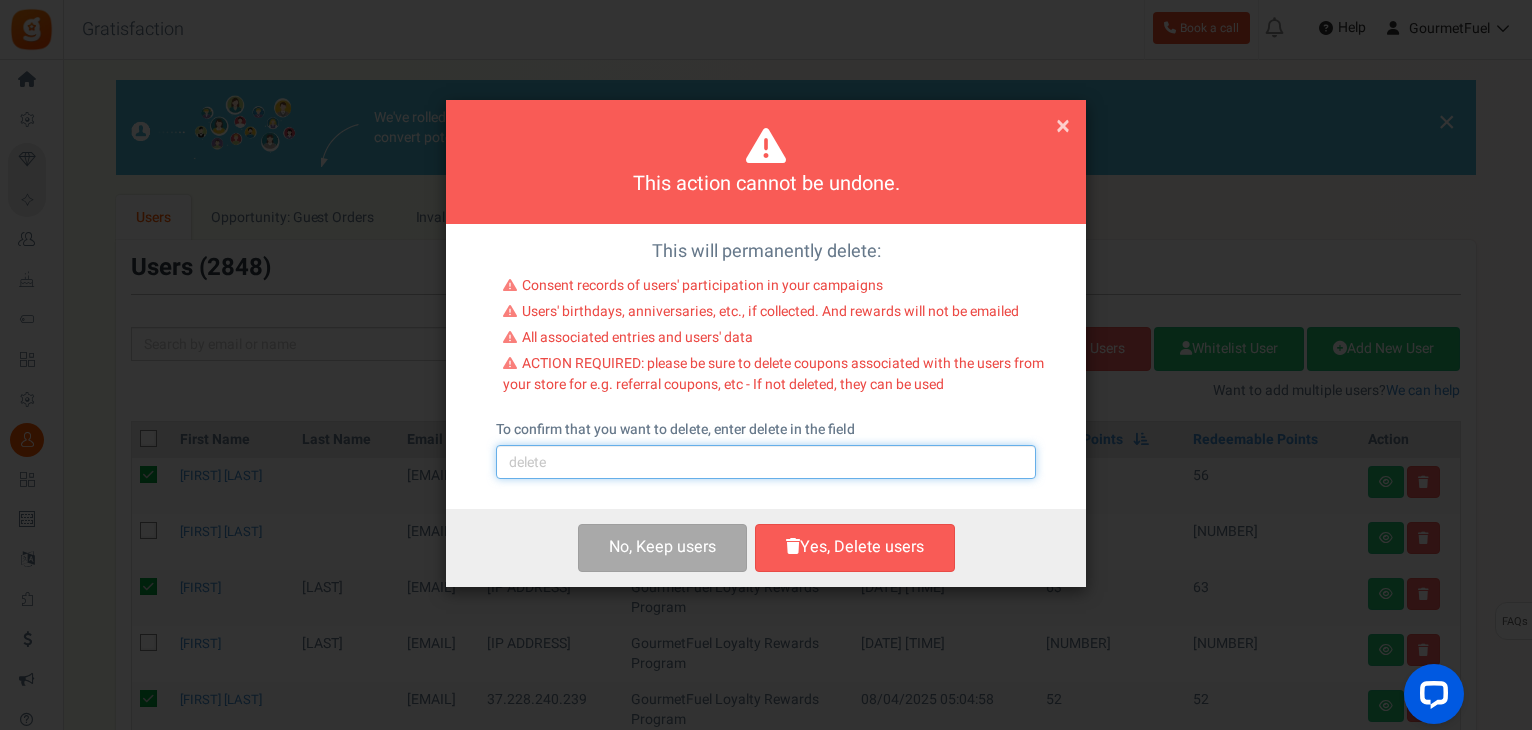 click at bounding box center (766, 462) 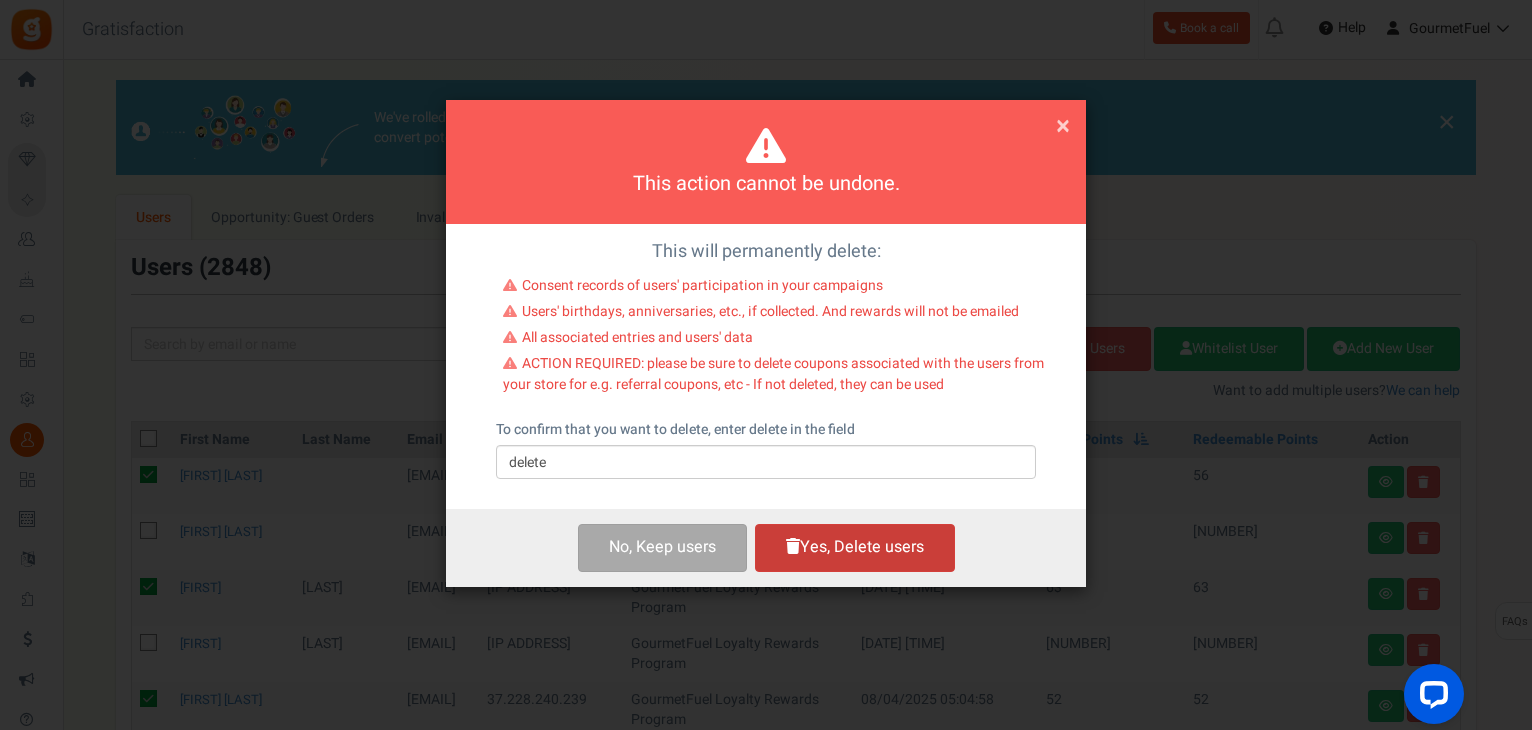 click on "Yes, Delete users" at bounding box center [855, 547] 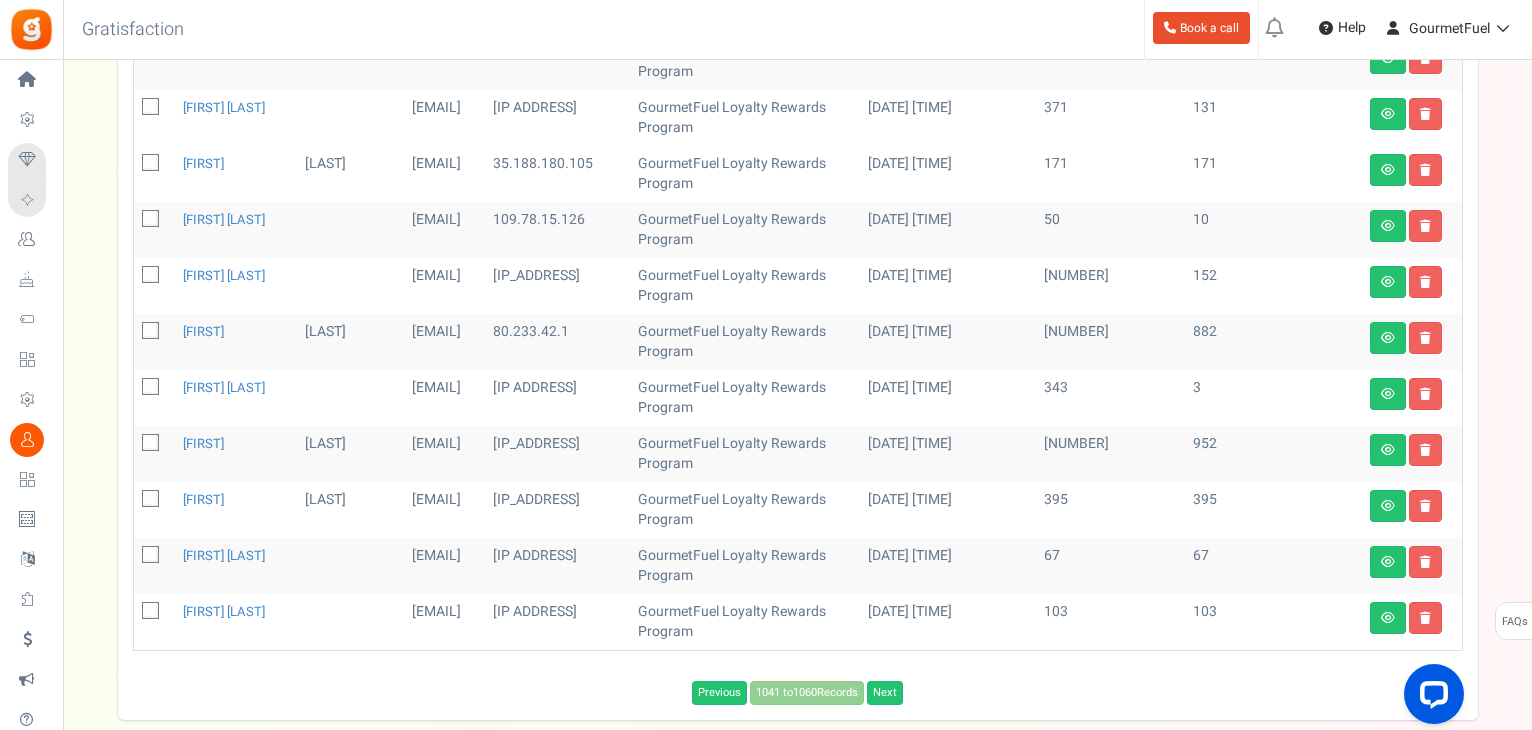 scroll, scrollTop: 701, scrollLeft: 0, axis: vertical 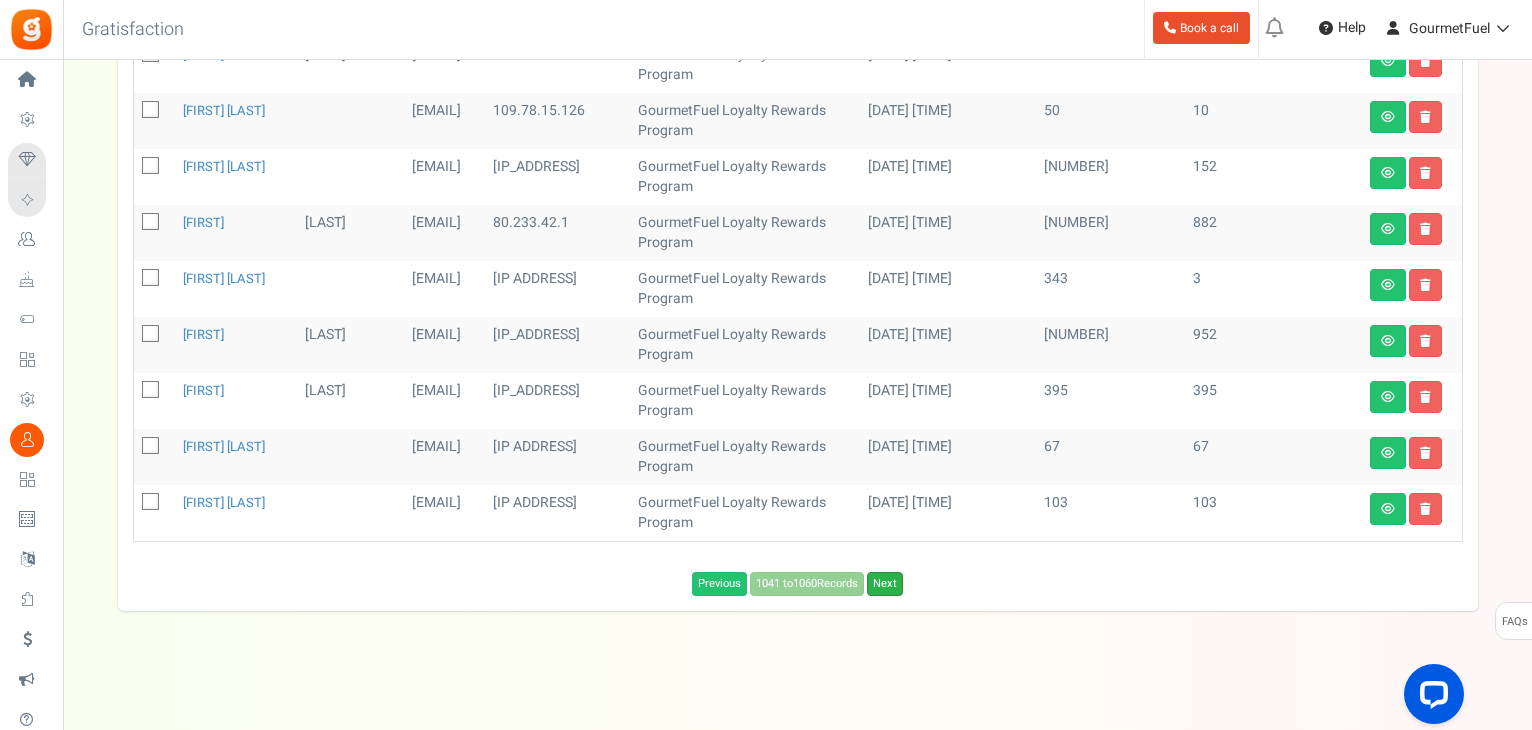 click on "Next" at bounding box center (885, 584) 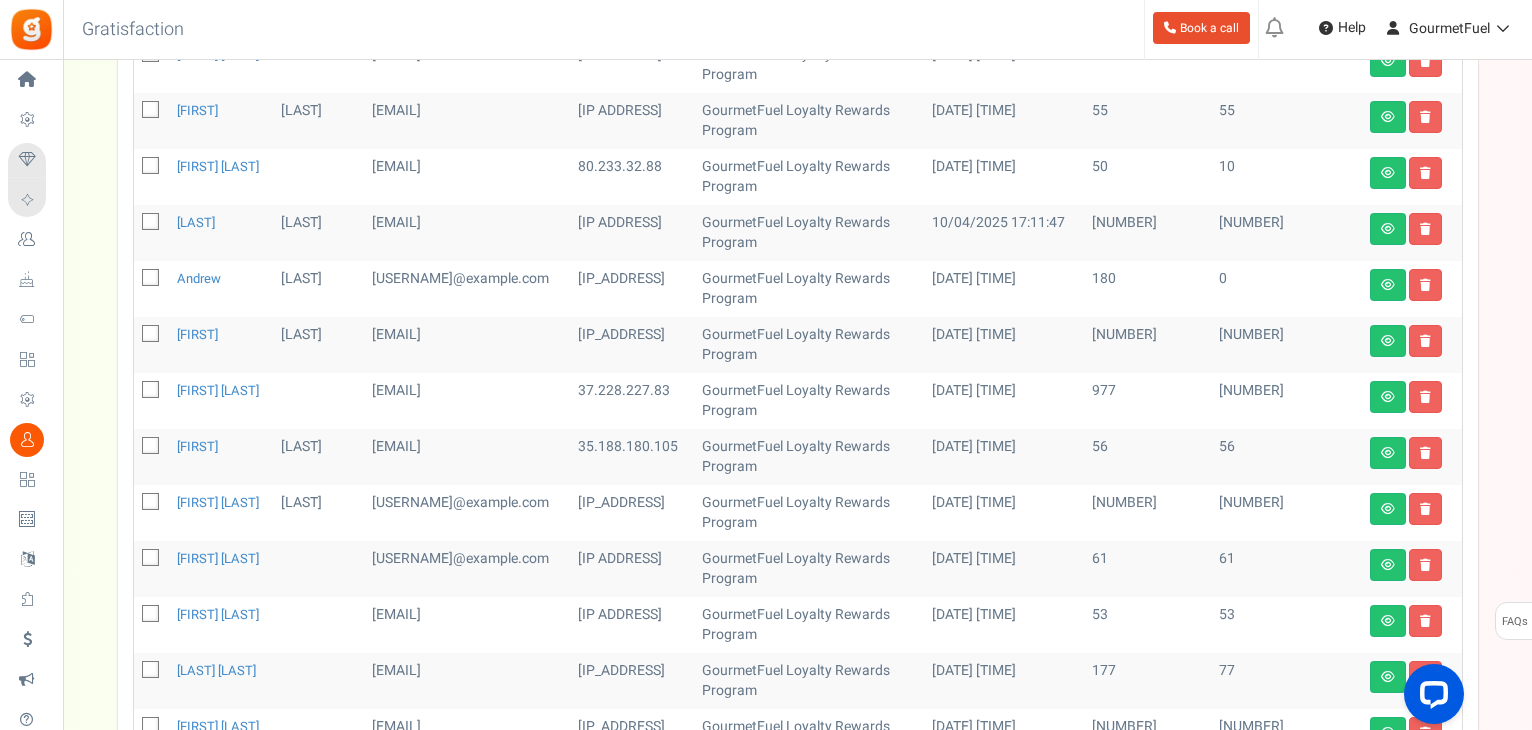 scroll, scrollTop: 721, scrollLeft: 0, axis: vertical 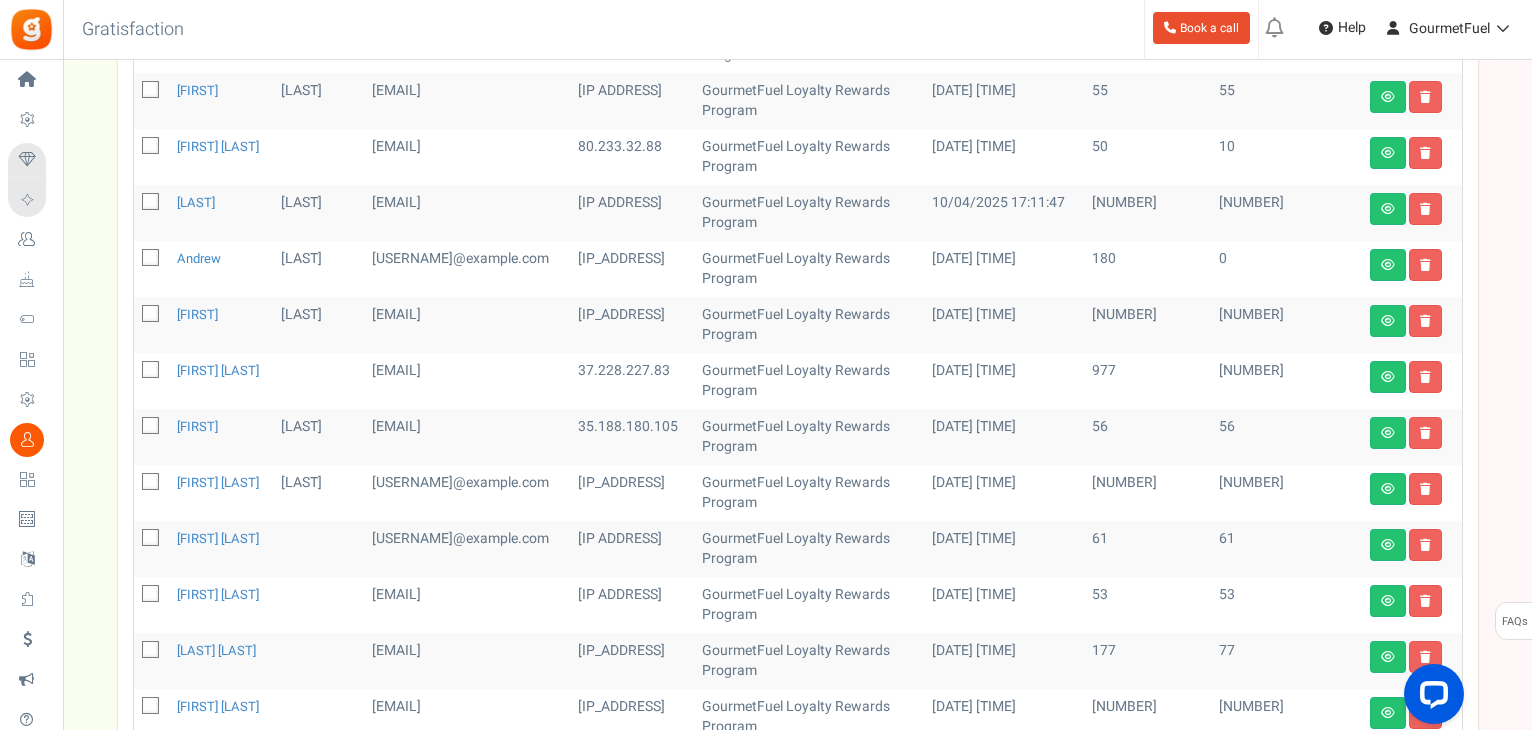 click at bounding box center [151, 427] 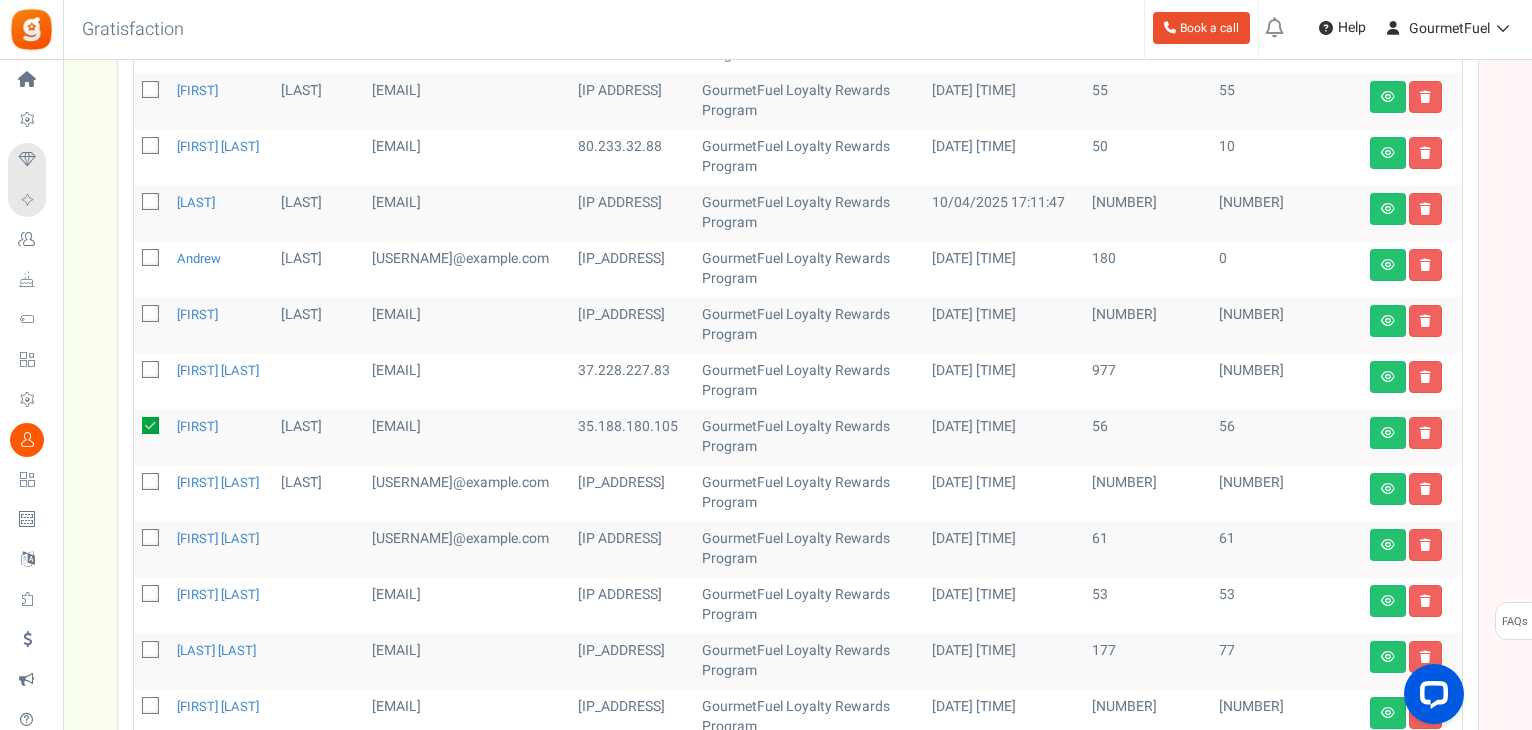 scroll, scrollTop: 621, scrollLeft: 0, axis: vertical 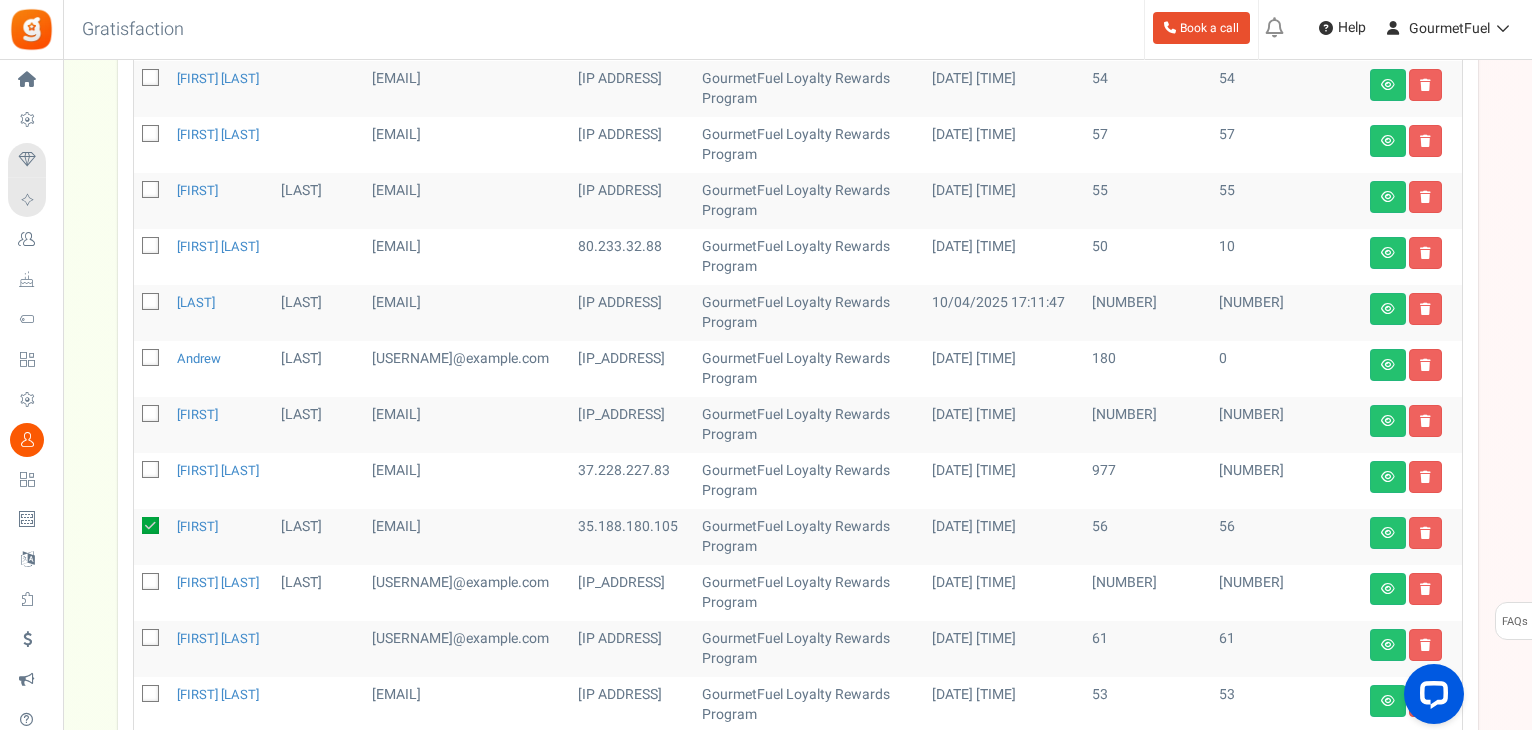 click at bounding box center [151, 191] 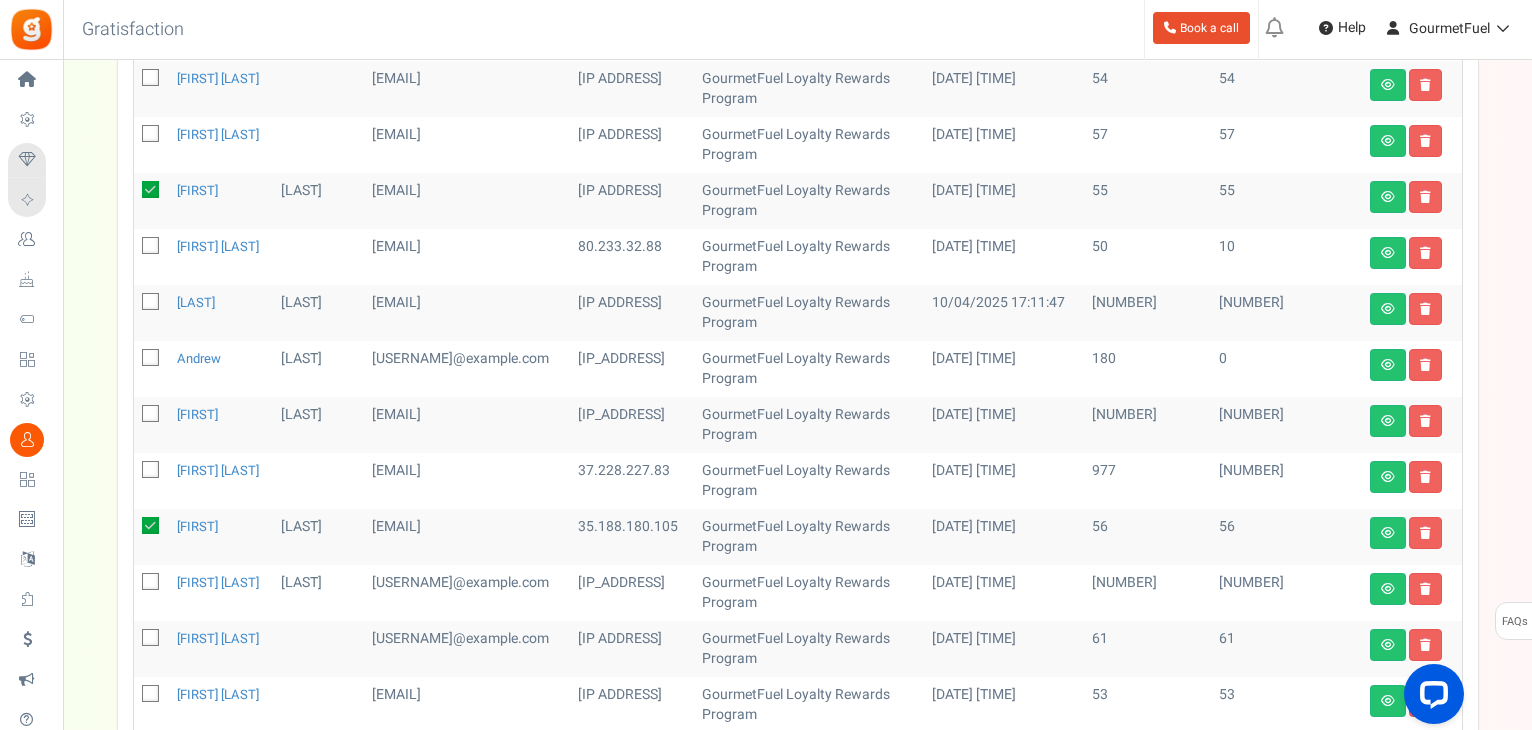click at bounding box center (151, 135) 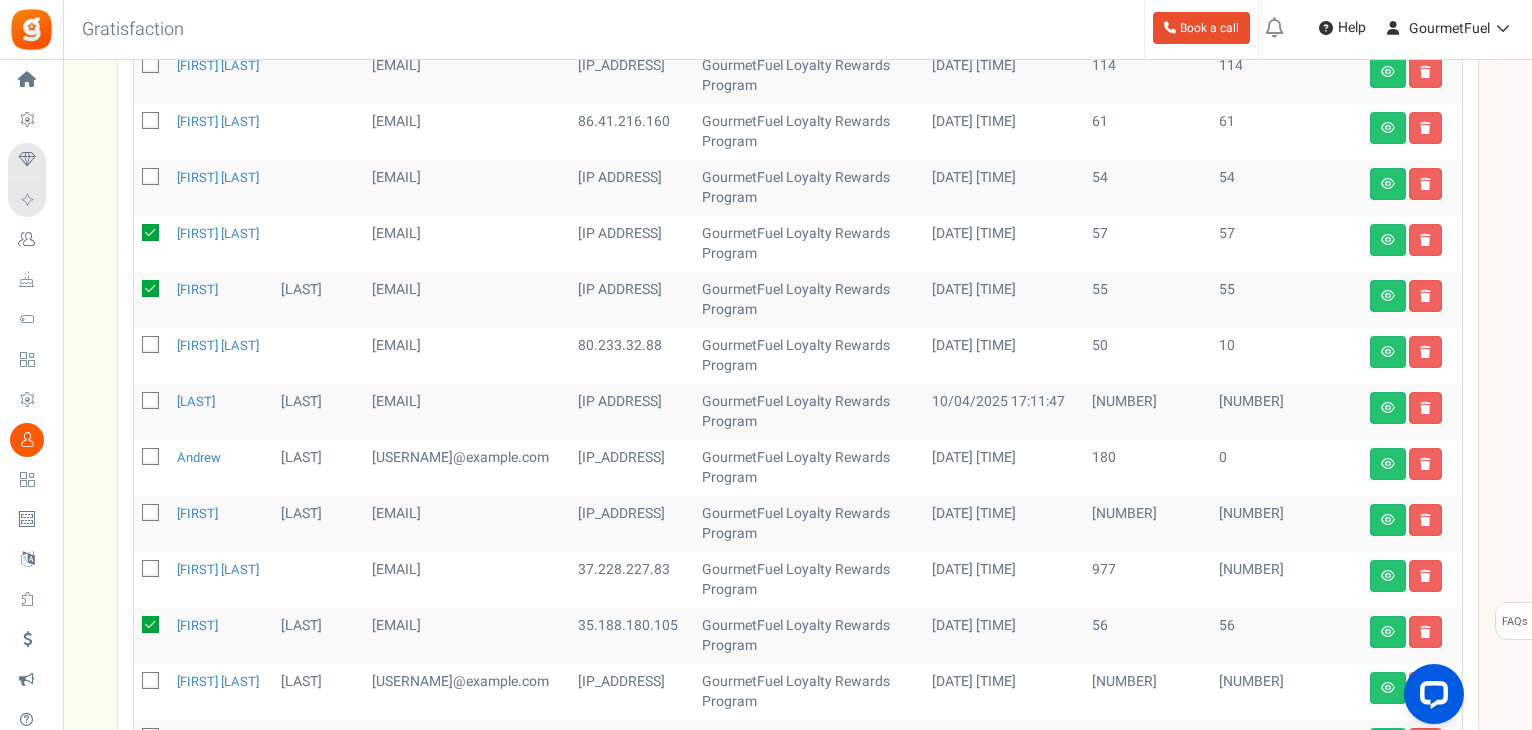 scroll, scrollTop: 521, scrollLeft: 0, axis: vertical 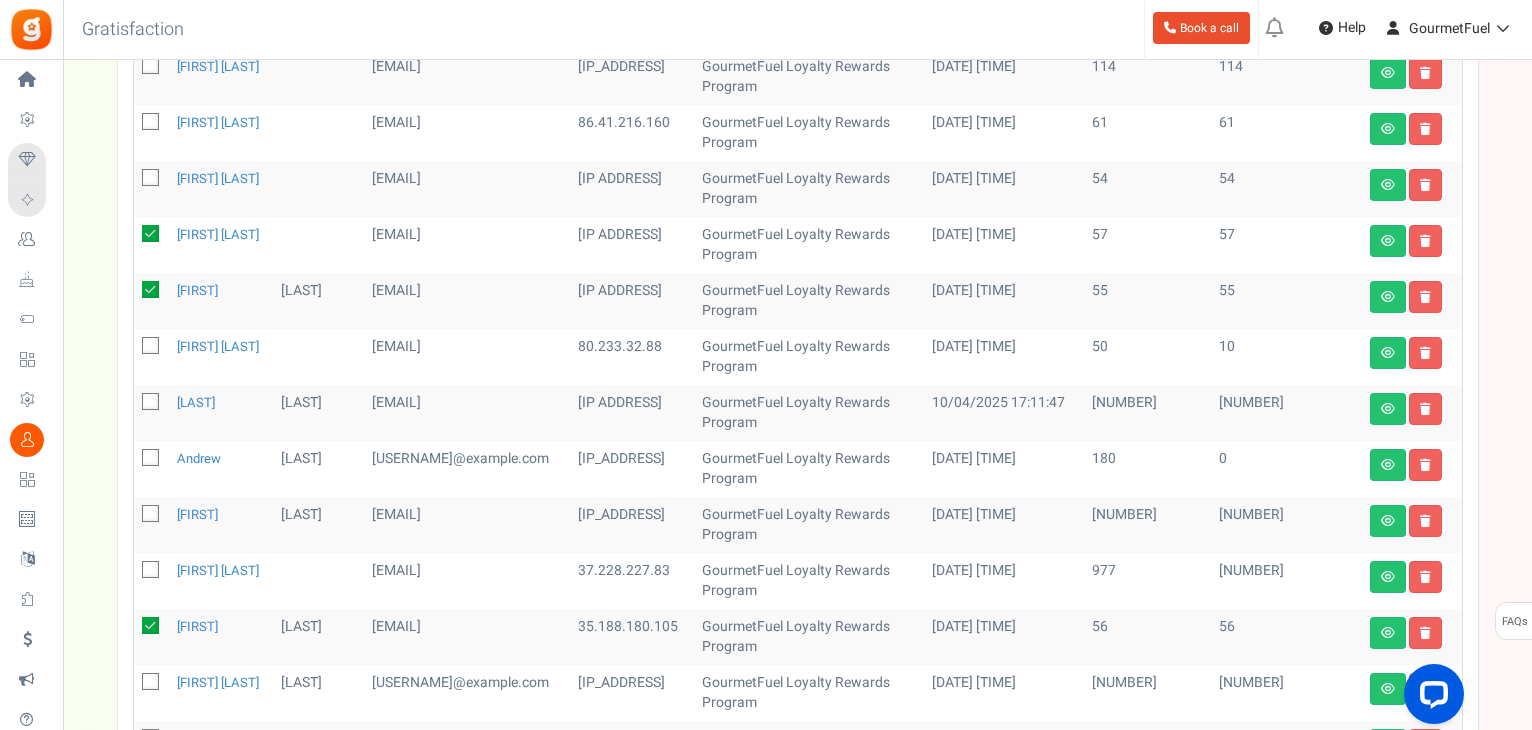 drag, startPoint x: 149, startPoint y: 196, endPoint x: 151, endPoint y: 180, distance: 16.124516 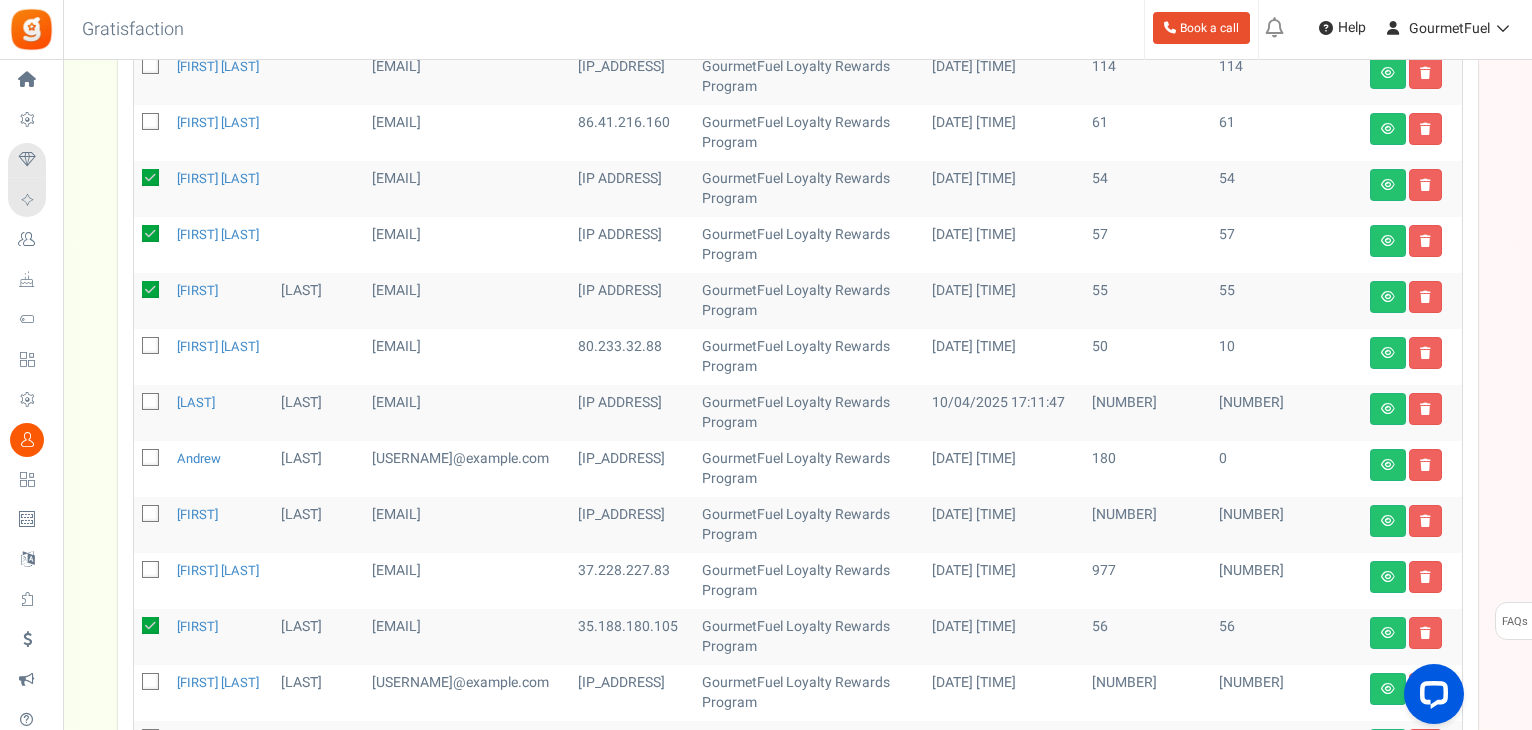 click at bounding box center [151, 123] 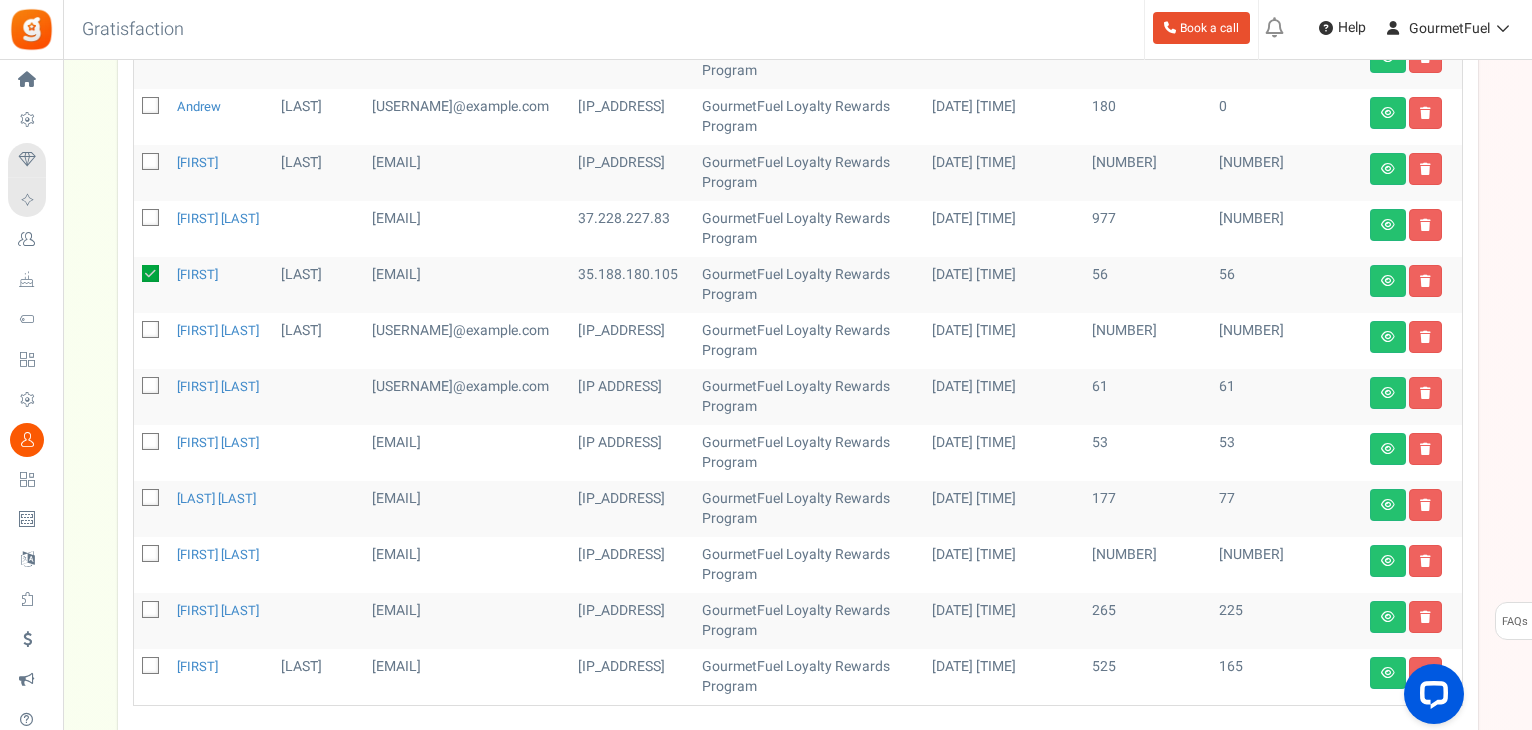 scroll, scrollTop: 921, scrollLeft: 0, axis: vertical 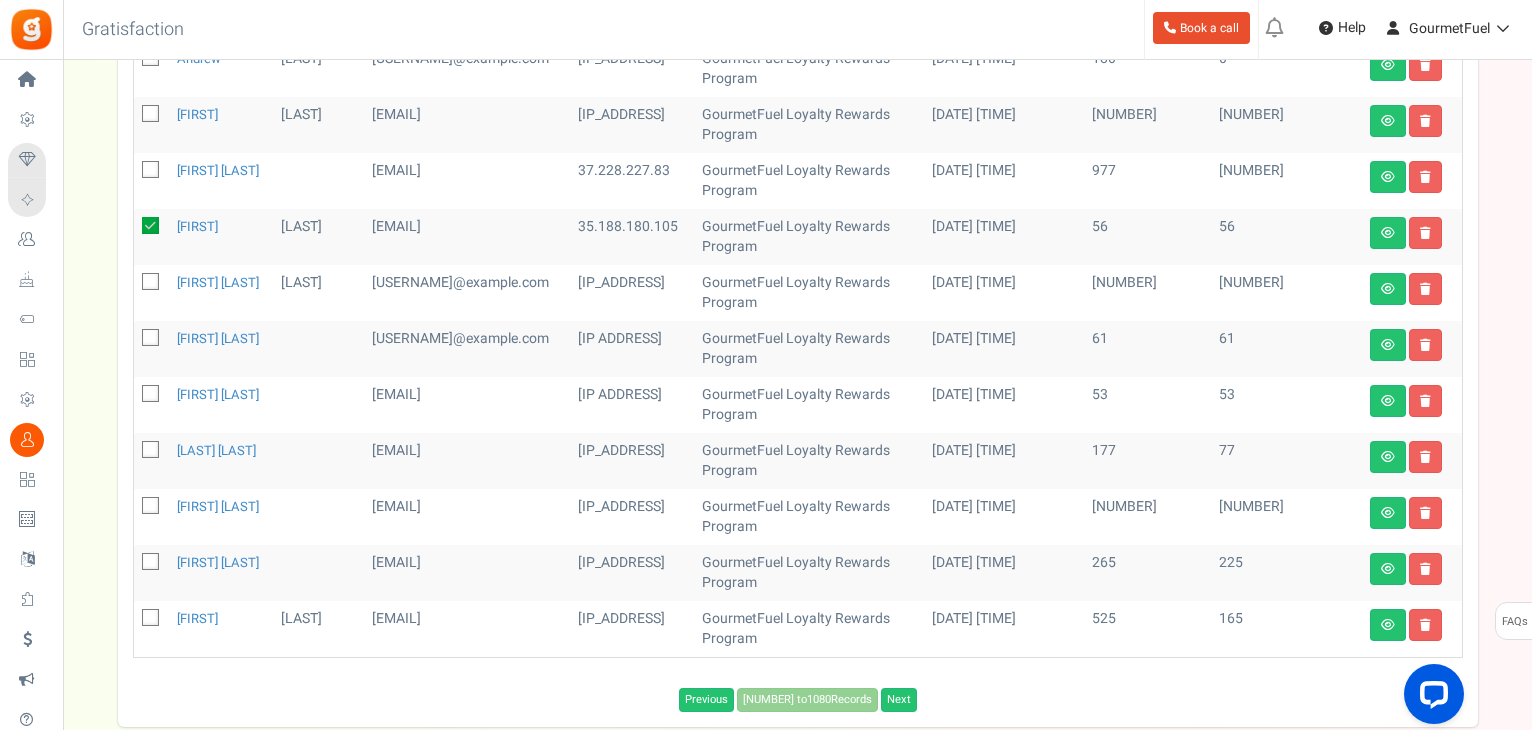 click at bounding box center (151, 395) 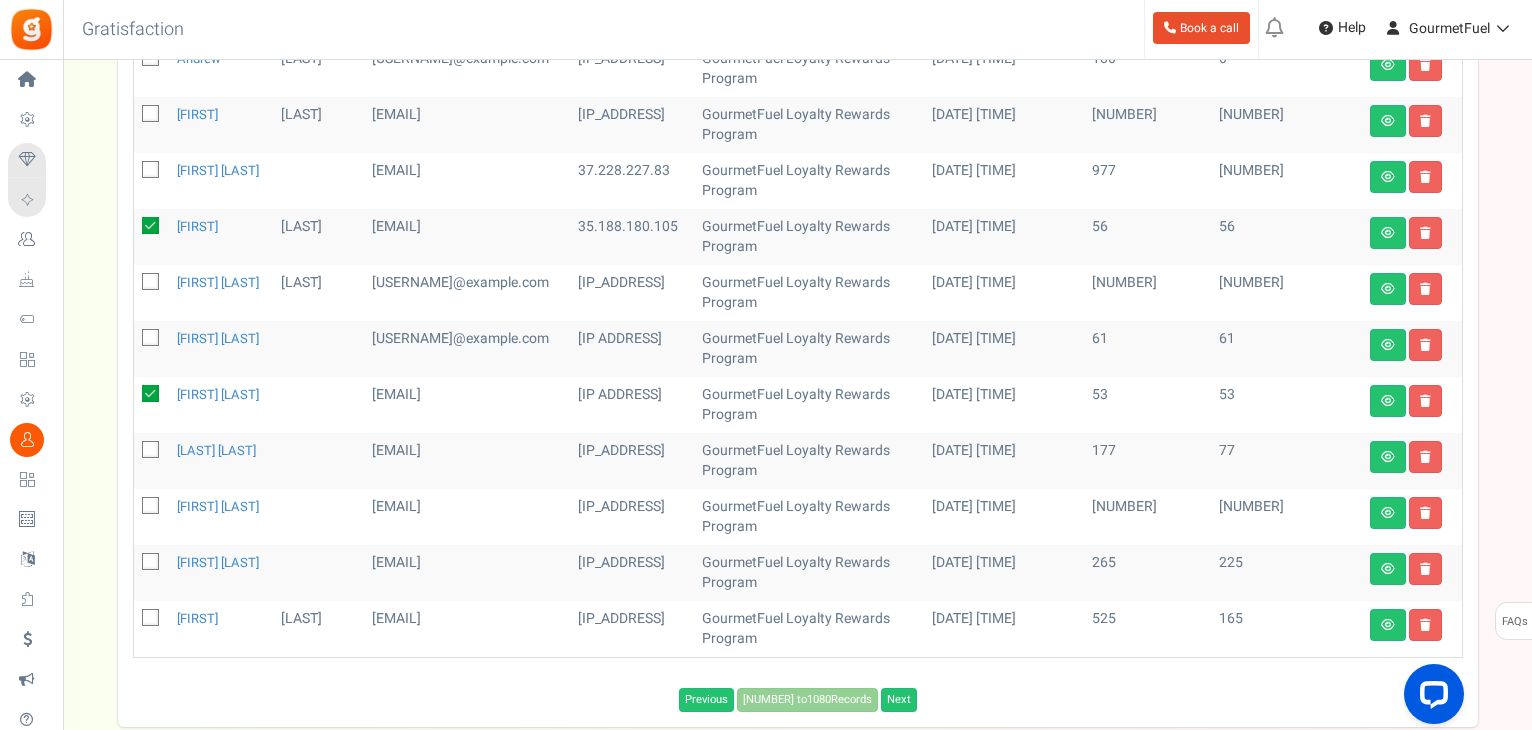 click at bounding box center (151, 339) 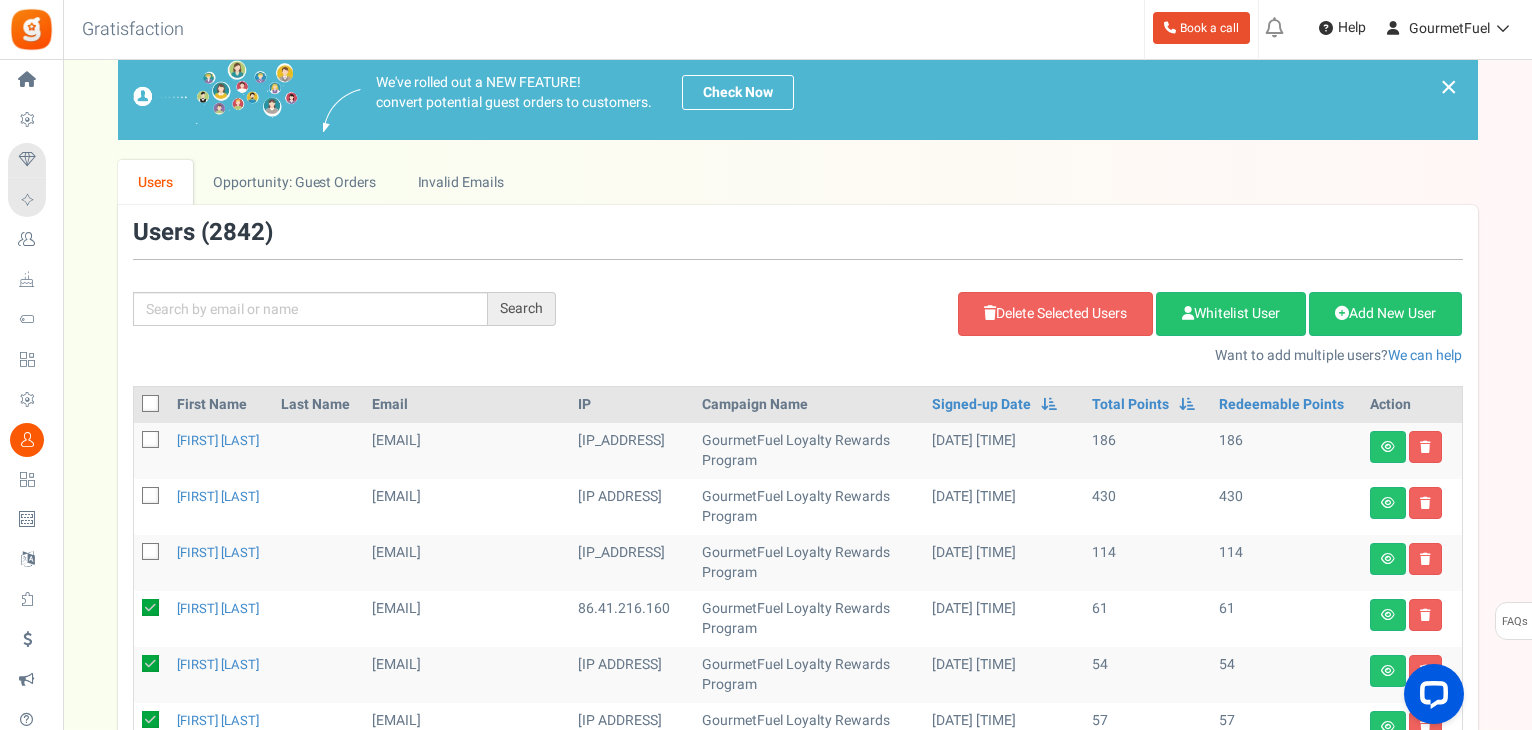 scroll, scrollTop: 21, scrollLeft: 0, axis: vertical 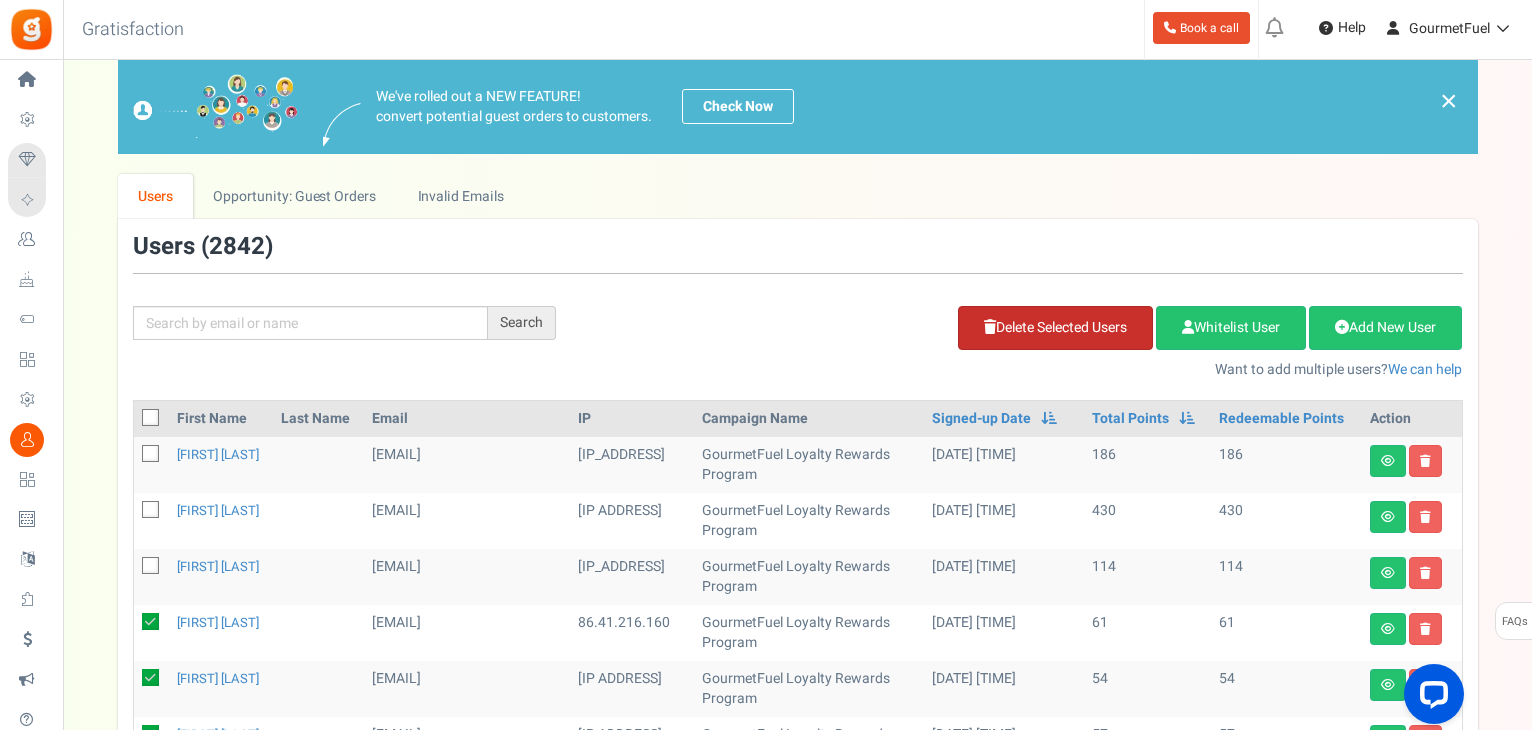 click on "Delete Selected Users" at bounding box center (1055, 328) 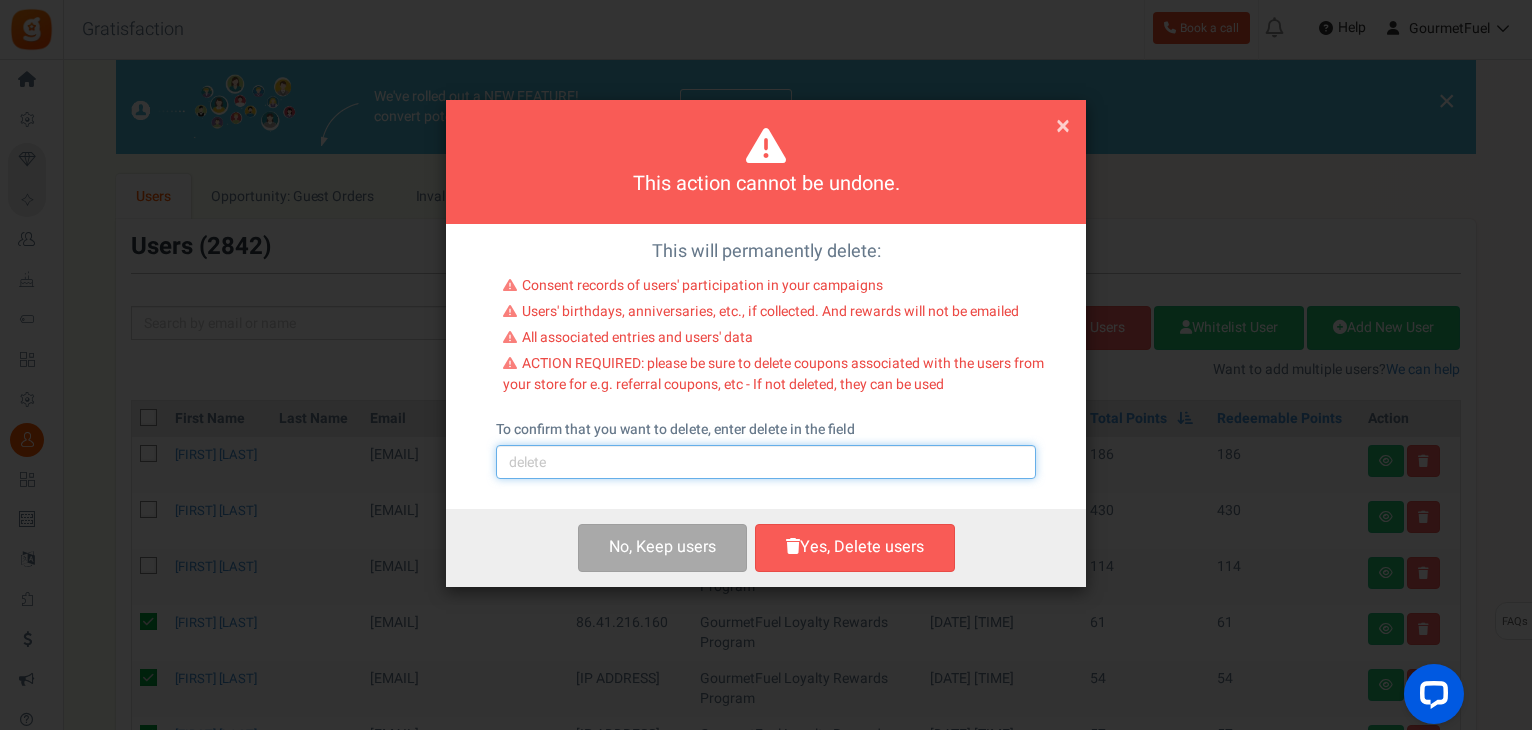 click at bounding box center [766, 462] 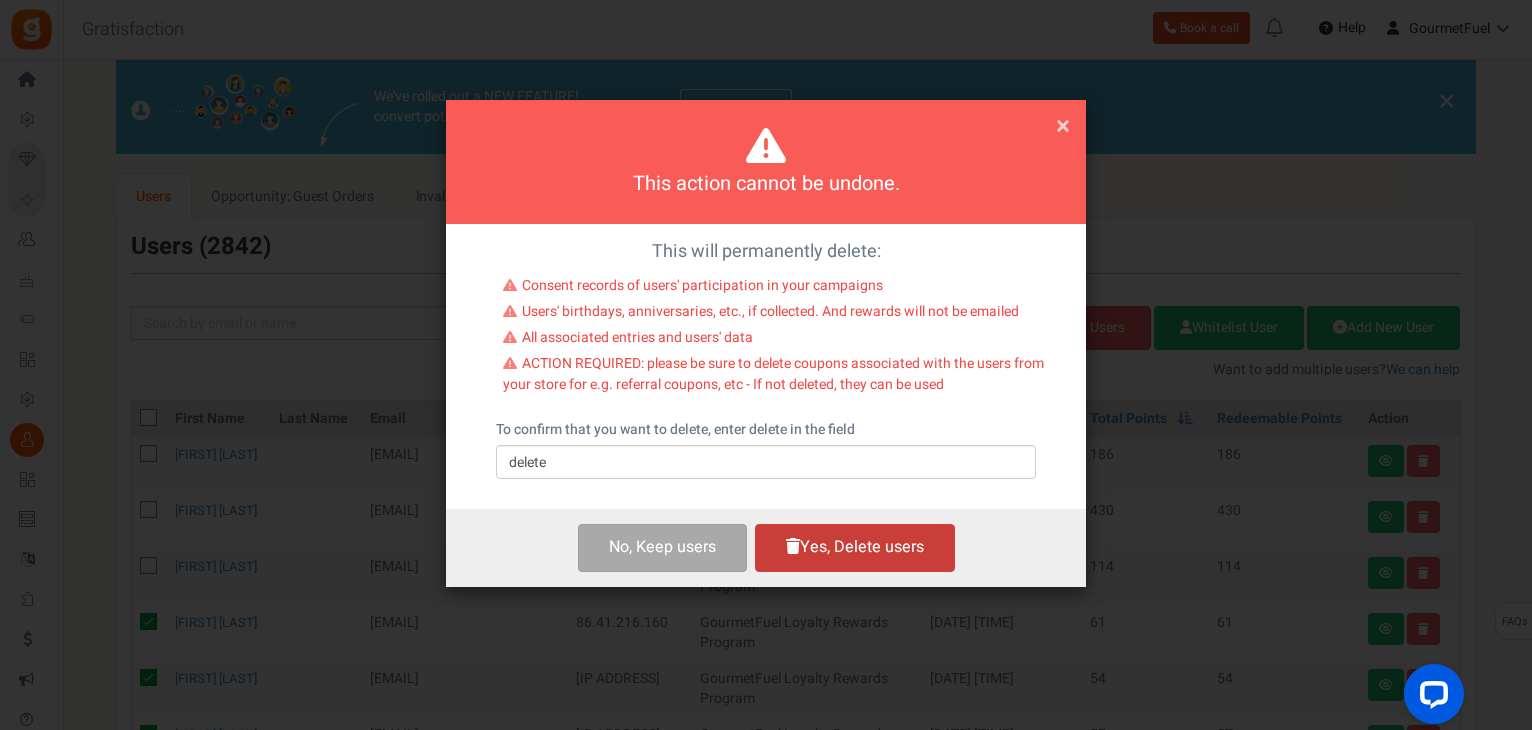 click on "Yes, Delete users" at bounding box center [855, 547] 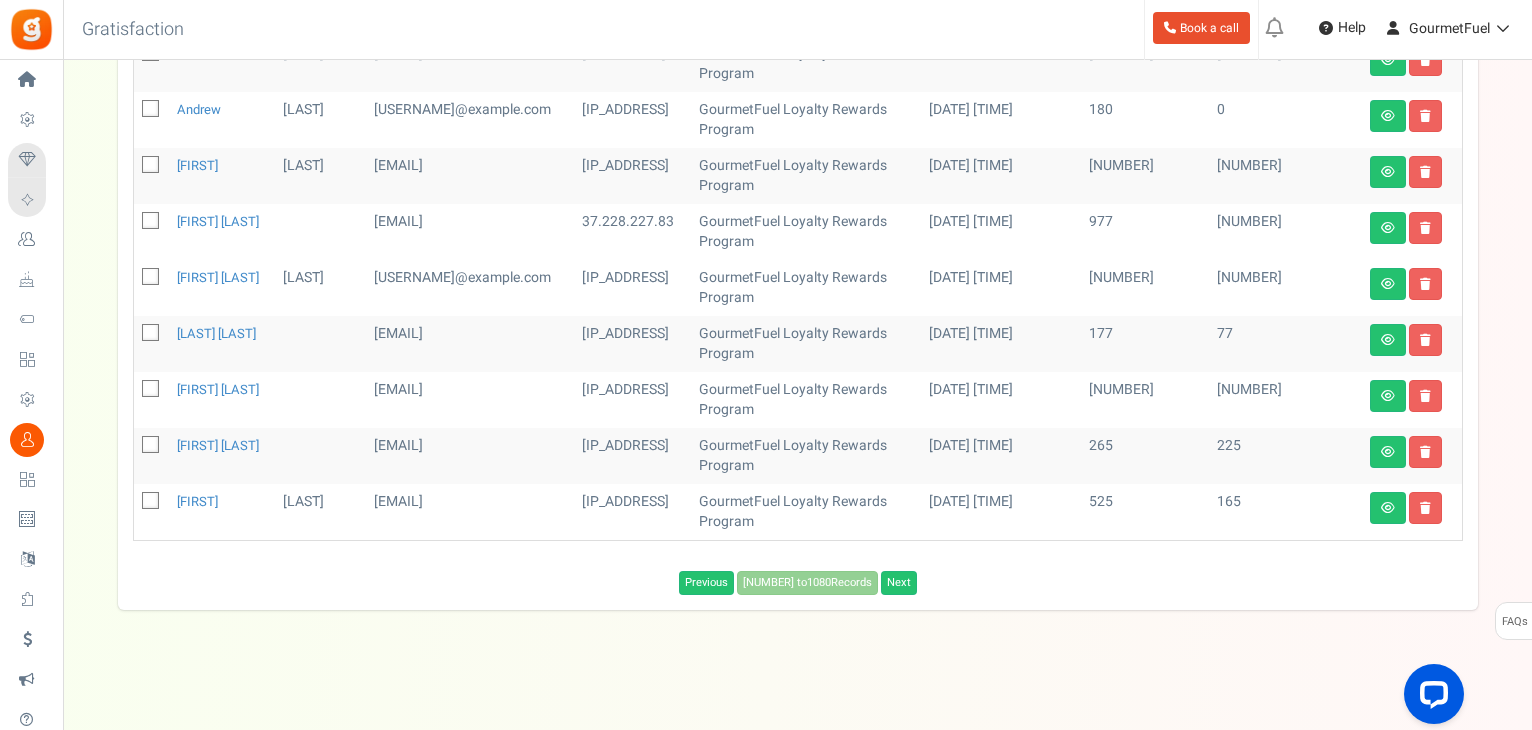 scroll, scrollTop: 665, scrollLeft: 0, axis: vertical 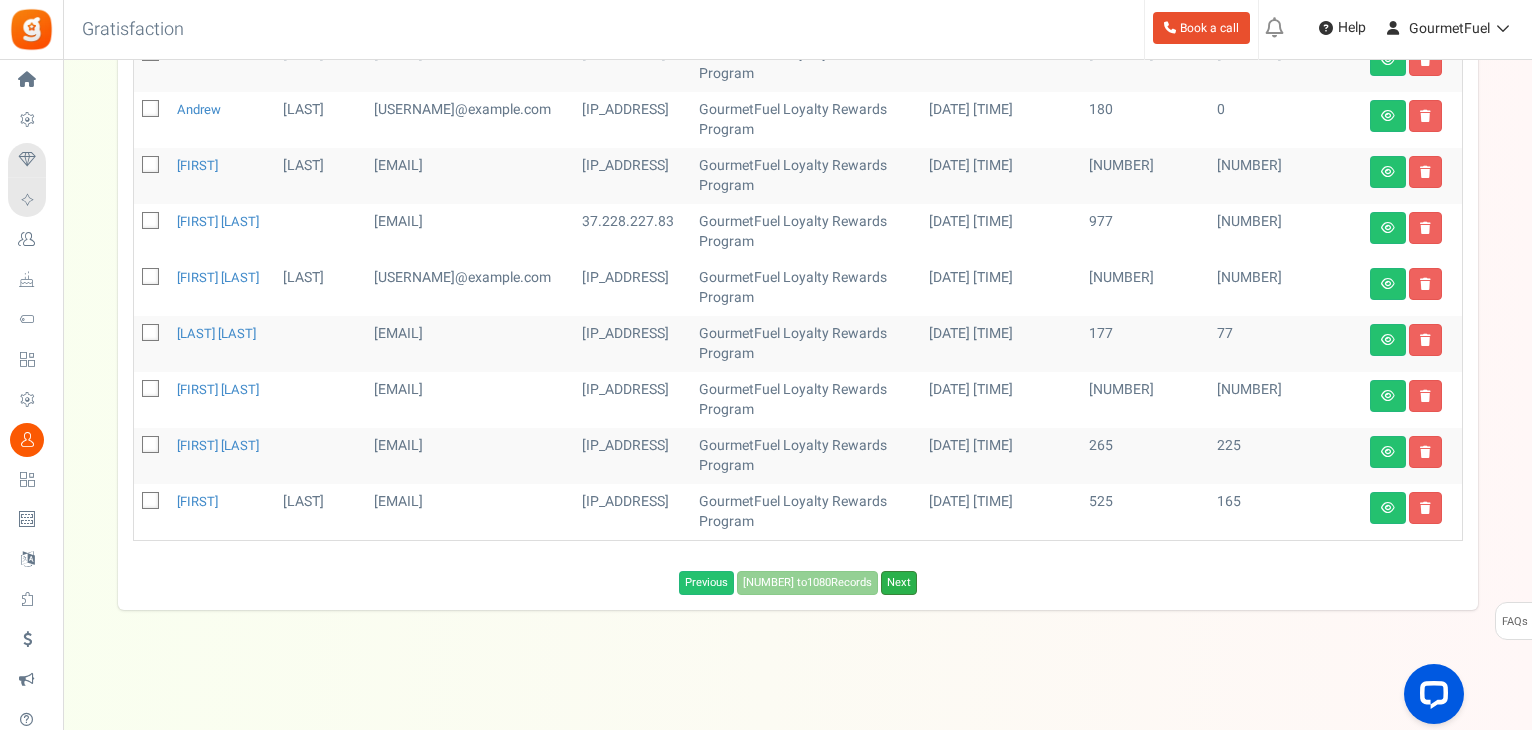 click on "Next" at bounding box center (899, 583) 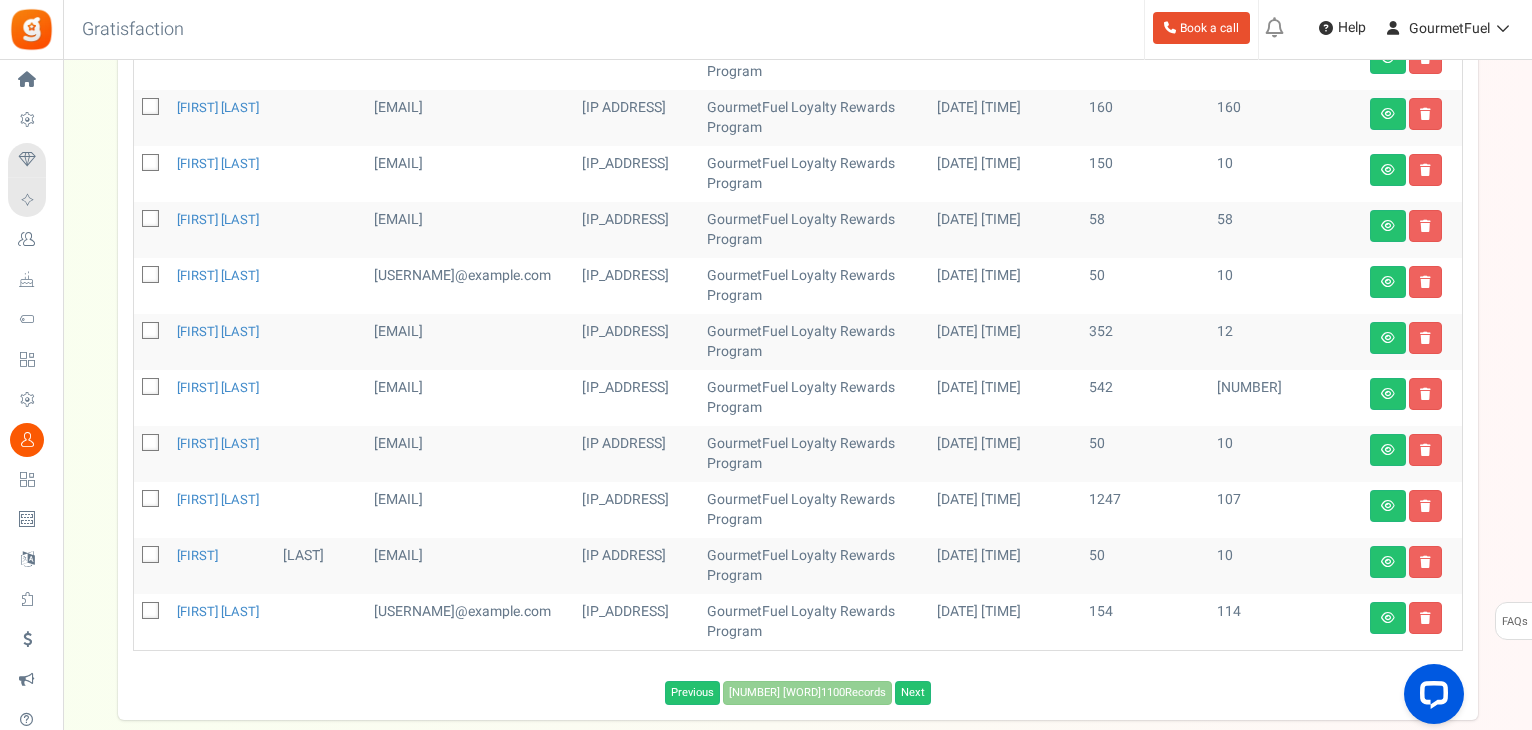 scroll, scrollTop: 945, scrollLeft: 0, axis: vertical 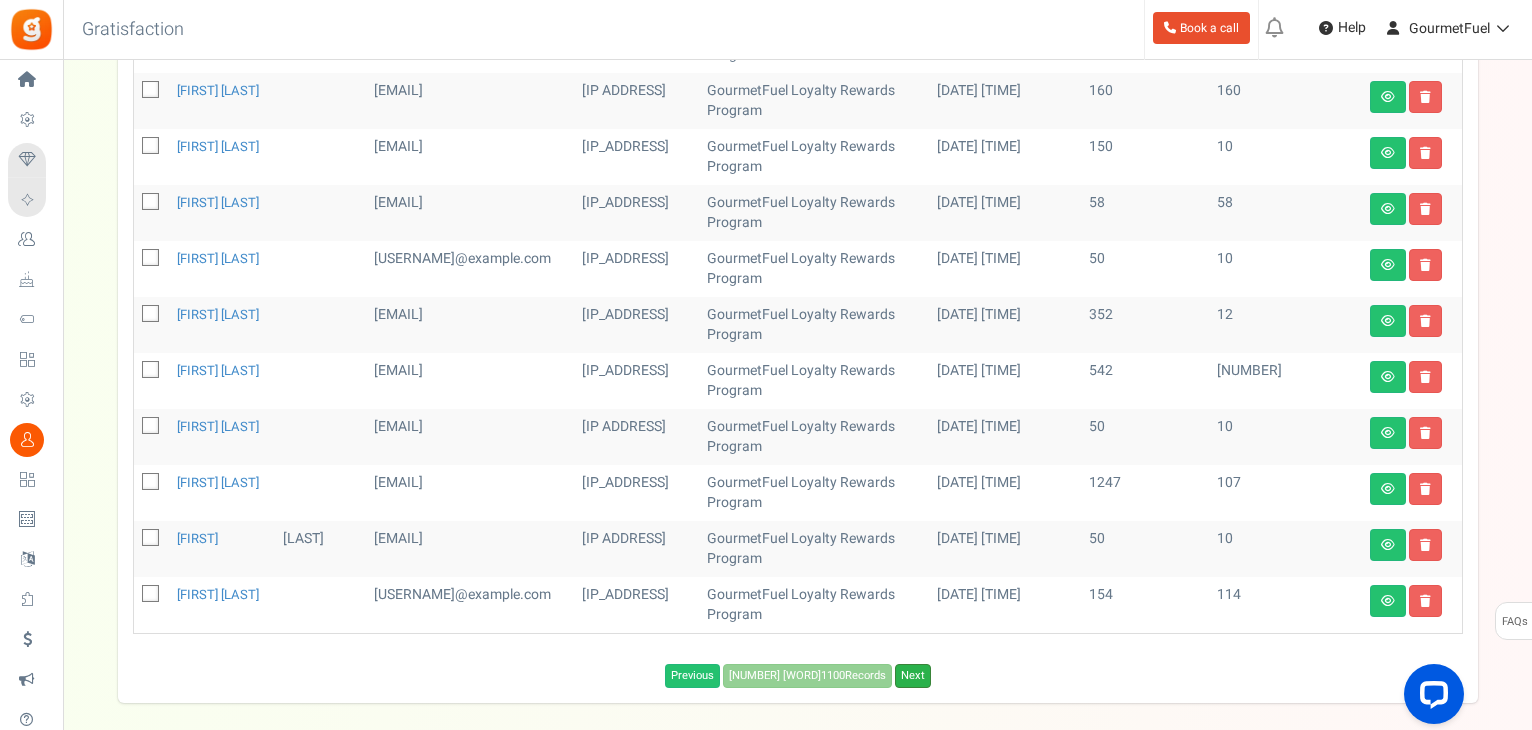 click on "Next" at bounding box center (913, 676) 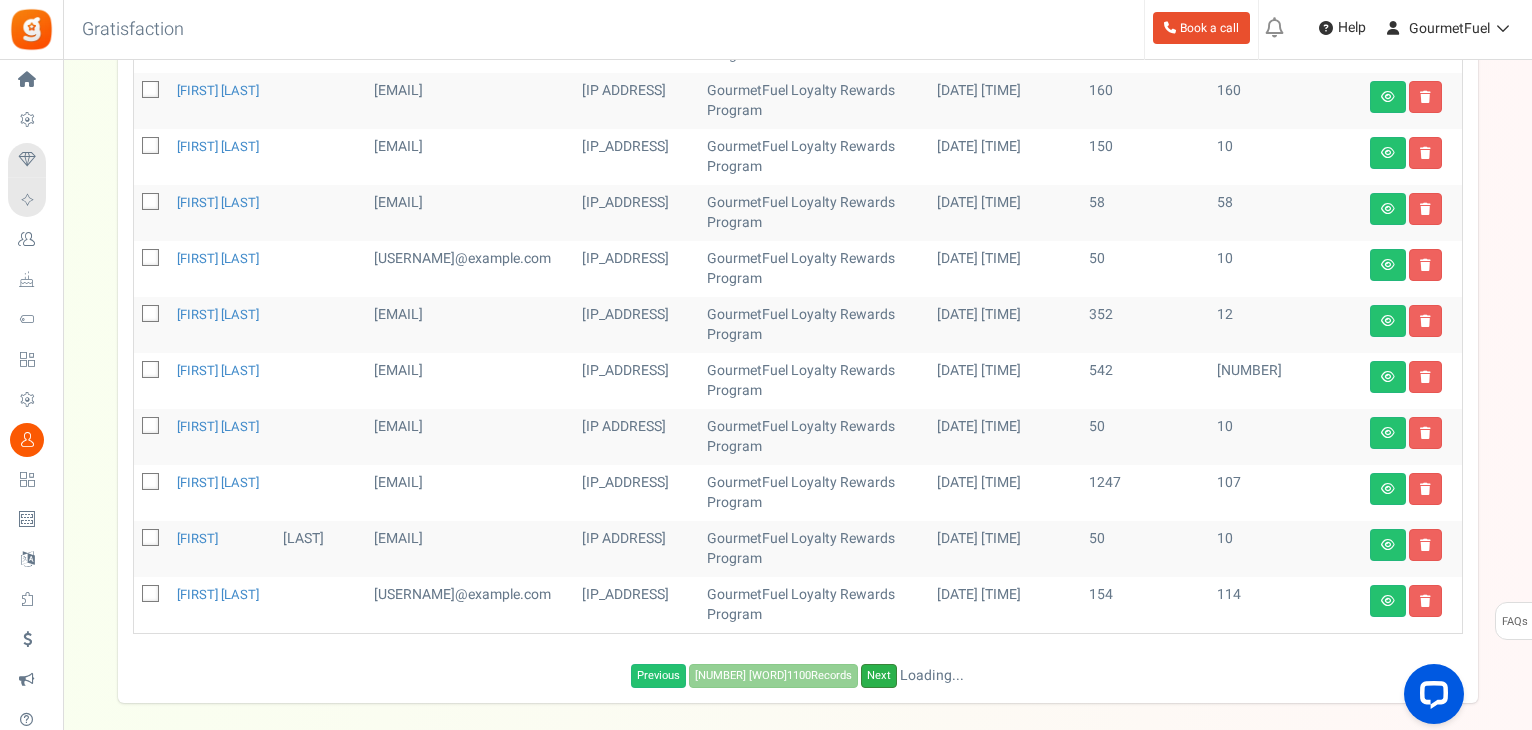 scroll, scrollTop: 965, scrollLeft: 0, axis: vertical 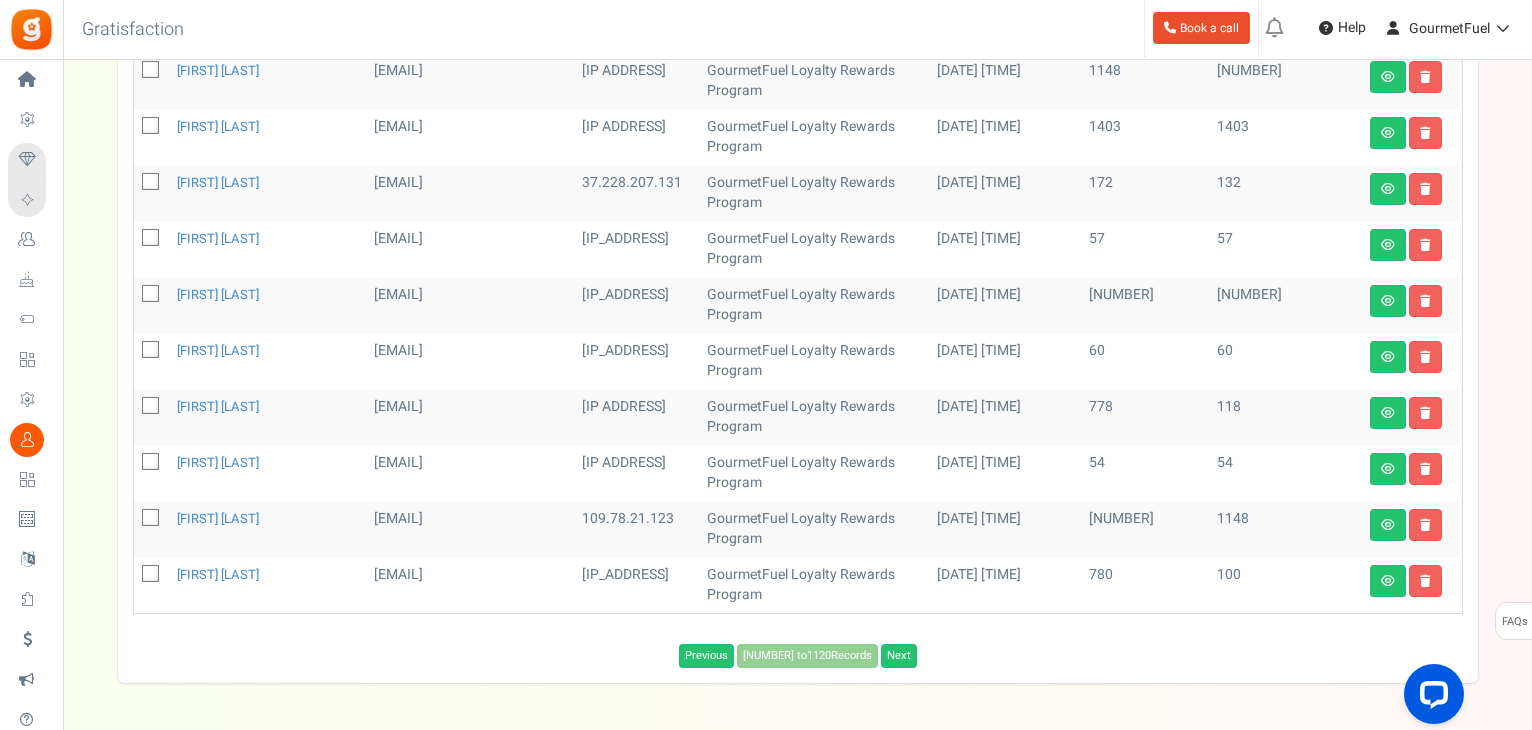 click at bounding box center [151, 239] 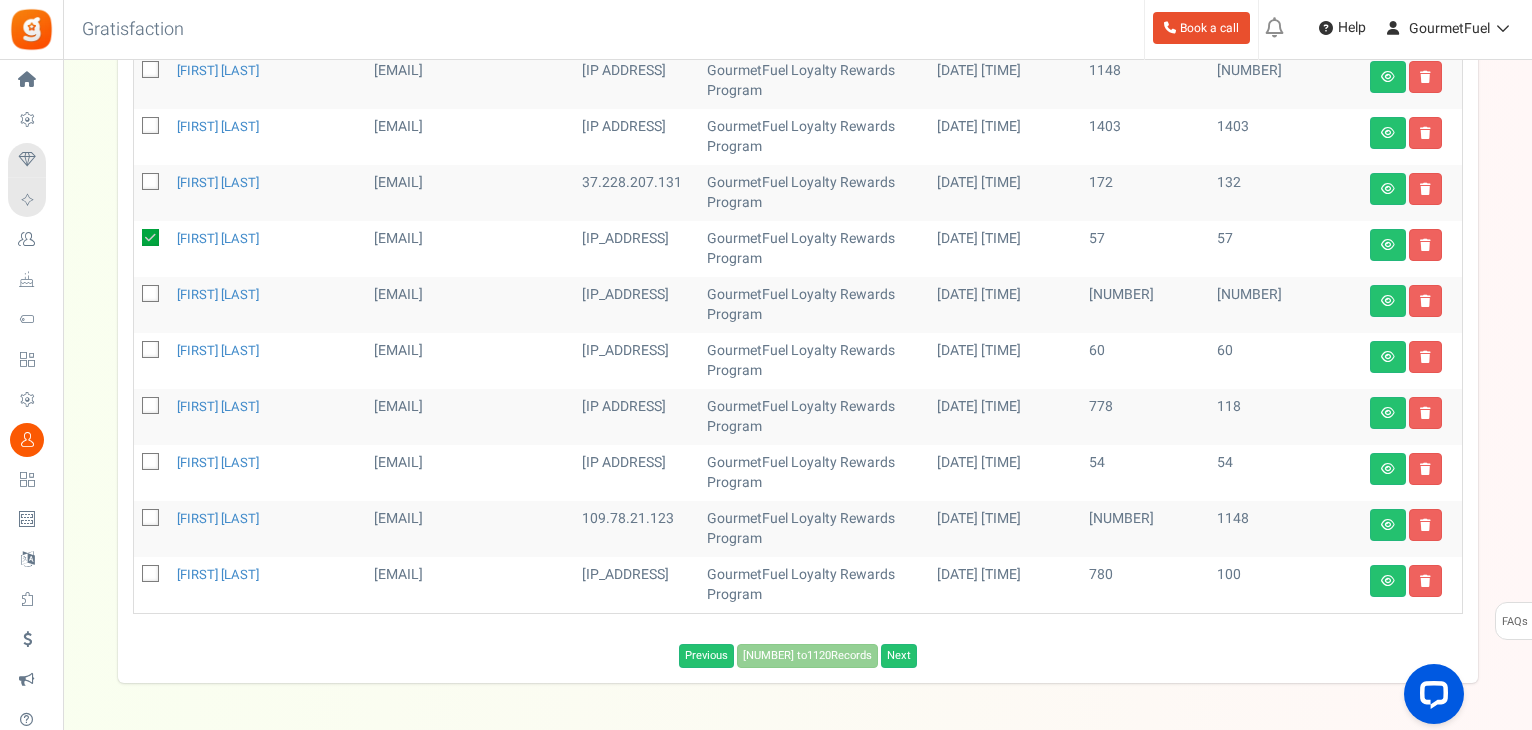 click at bounding box center (151, 351) 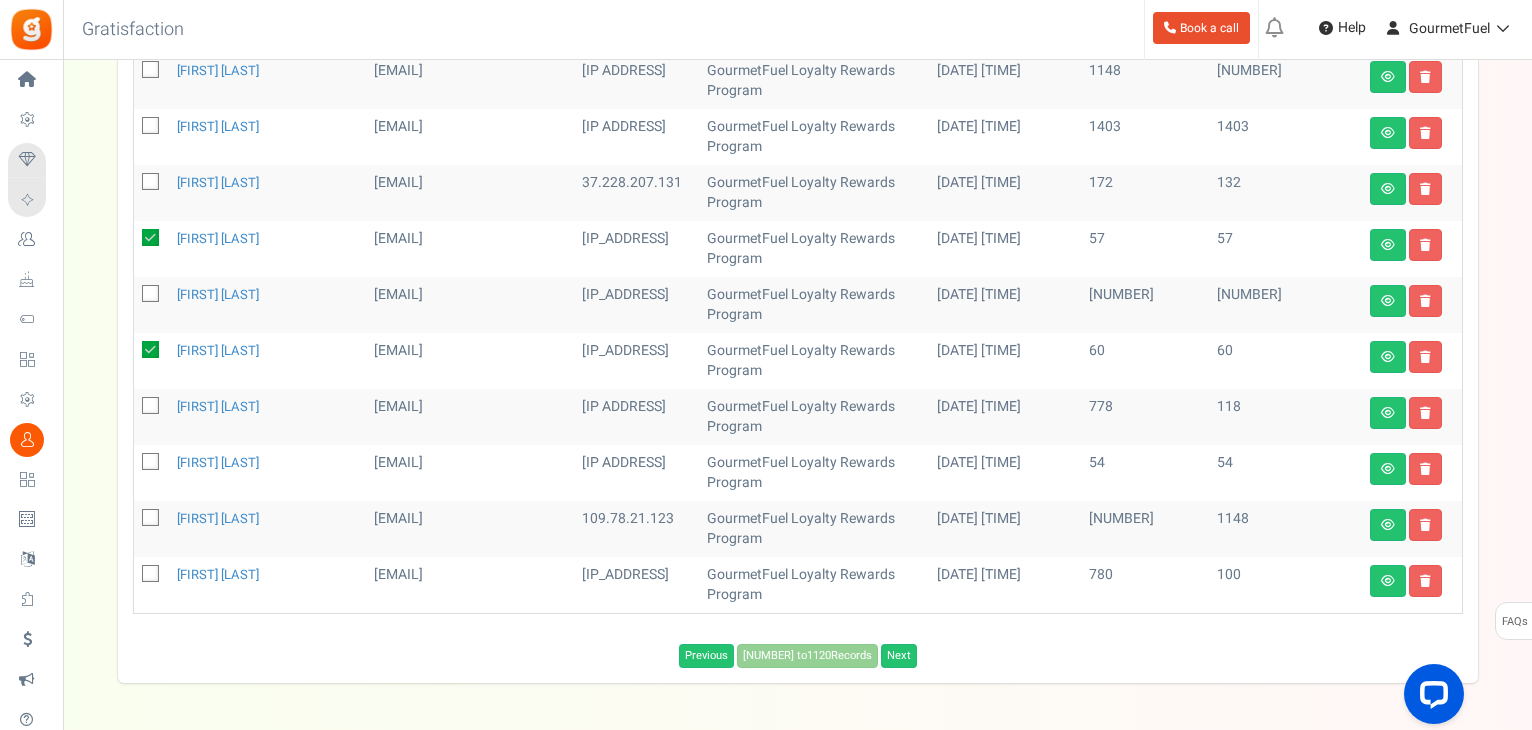 click at bounding box center (151, 463) 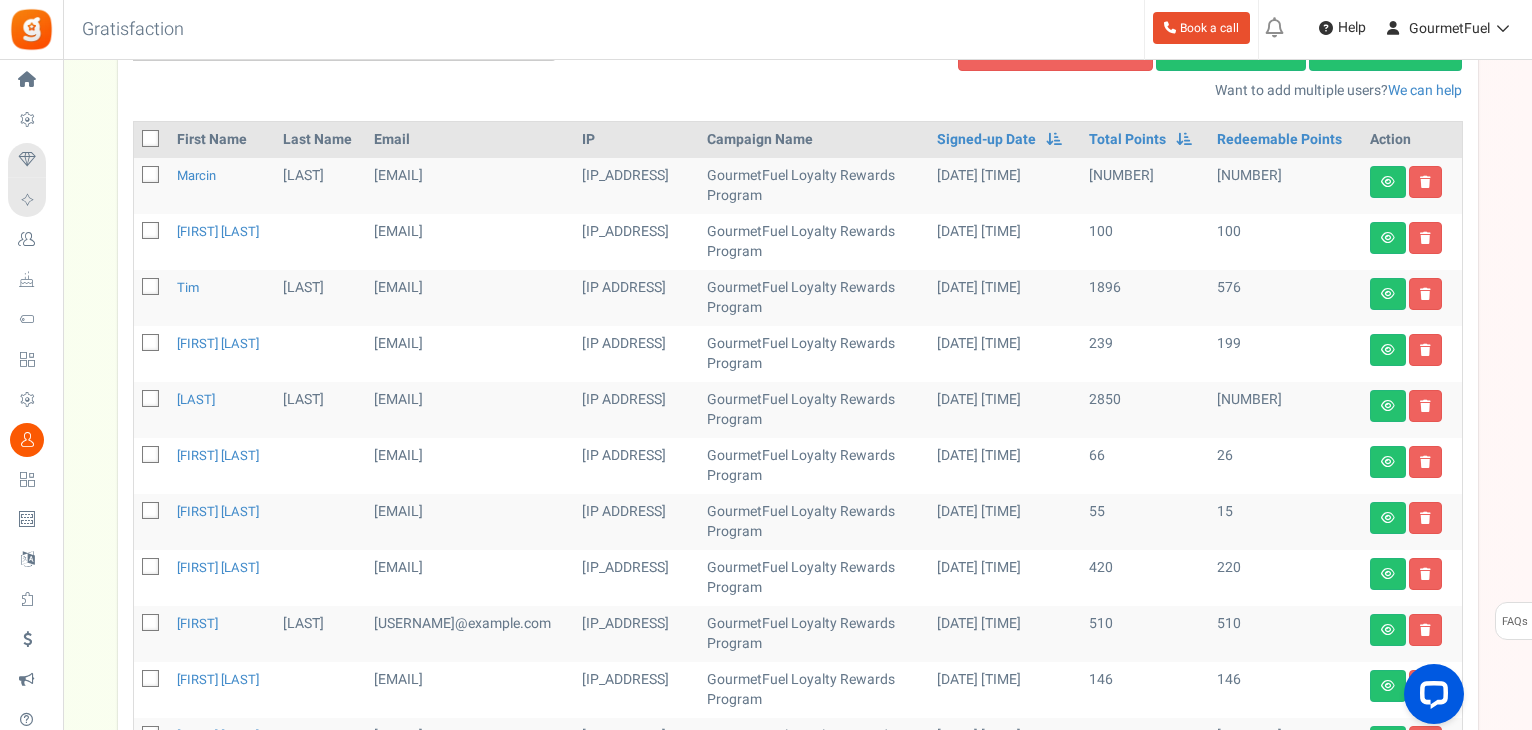 scroll, scrollTop: 265, scrollLeft: 0, axis: vertical 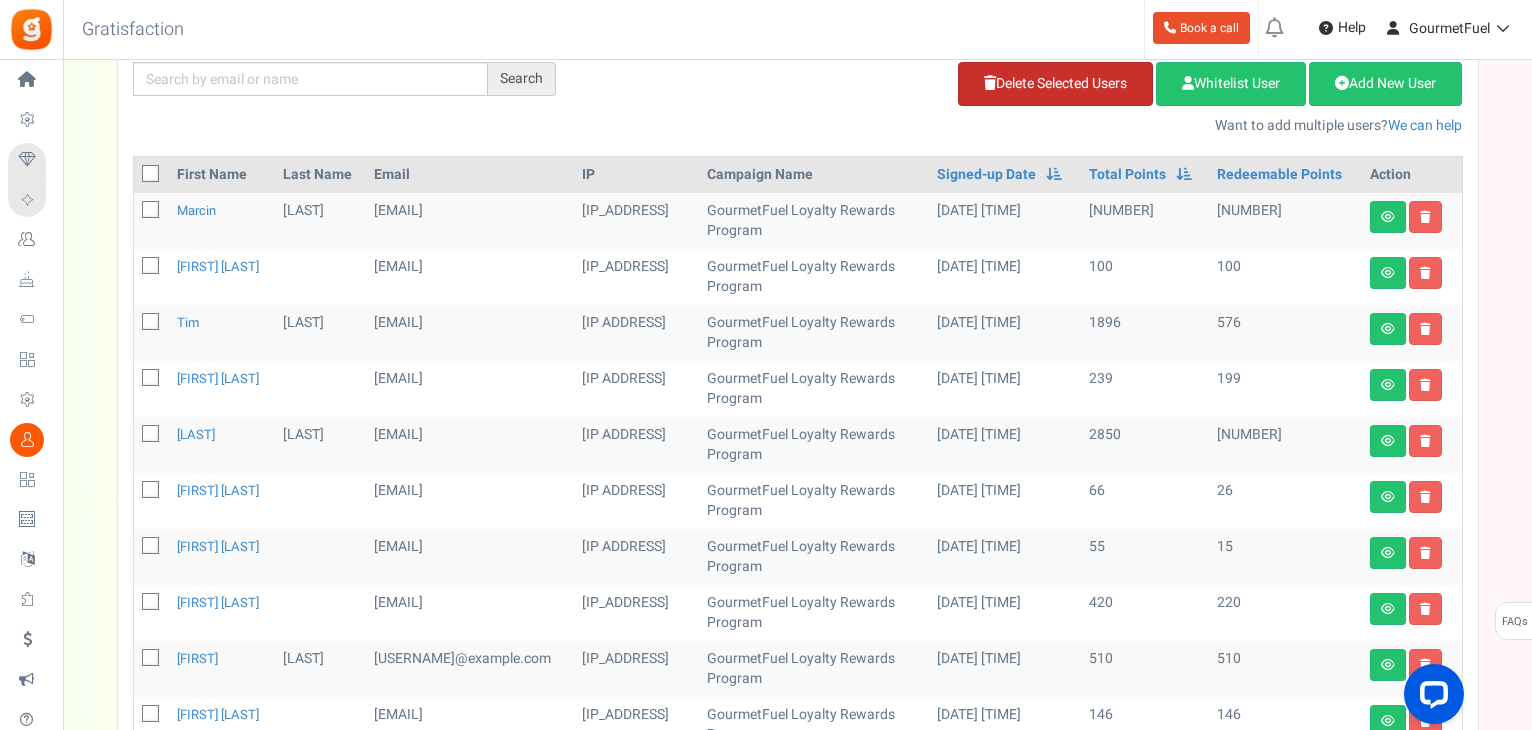 click on "Delete Selected Users" at bounding box center (1055, 84) 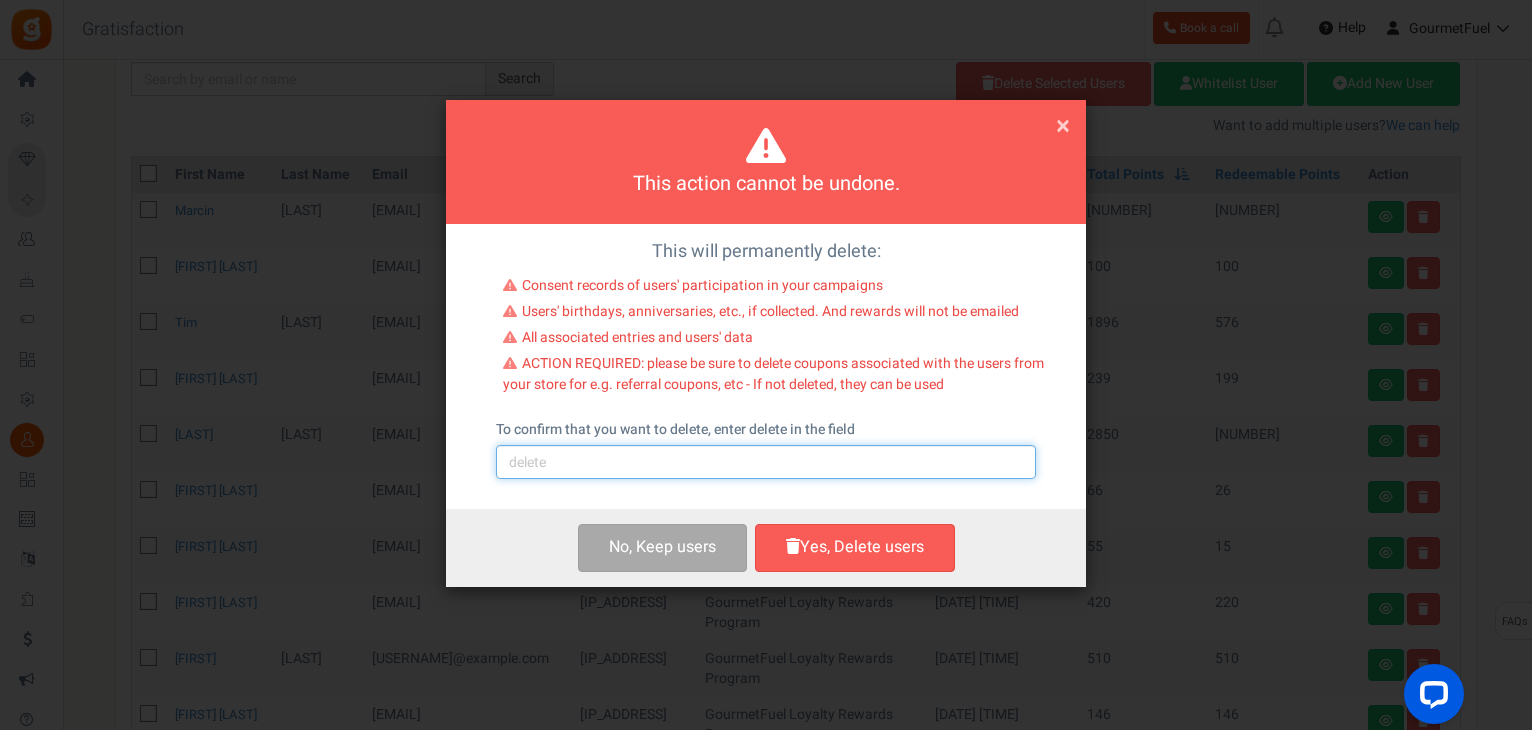 click at bounding box center [766, 462] 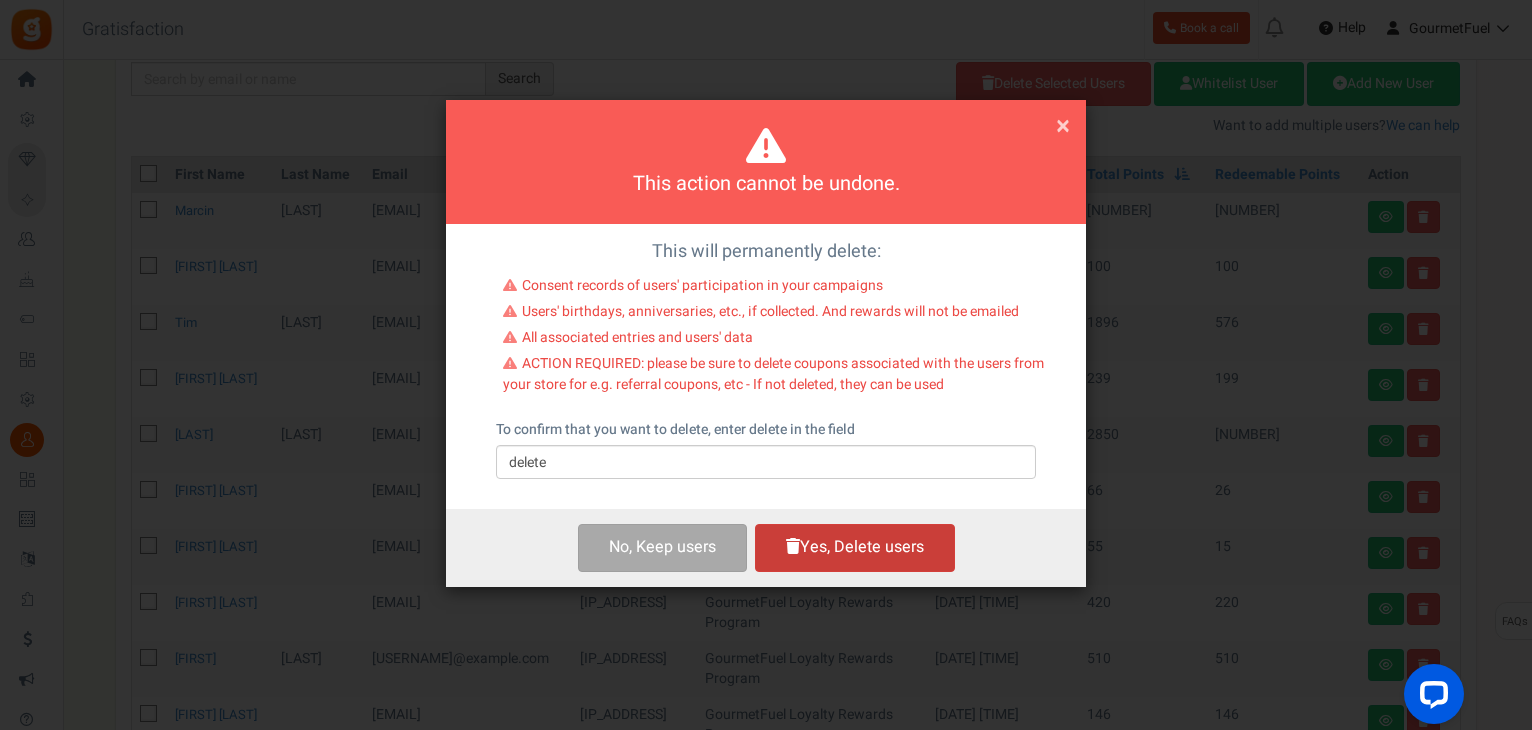 click on "Yes, Delete users" at bounding box center [855, 547] 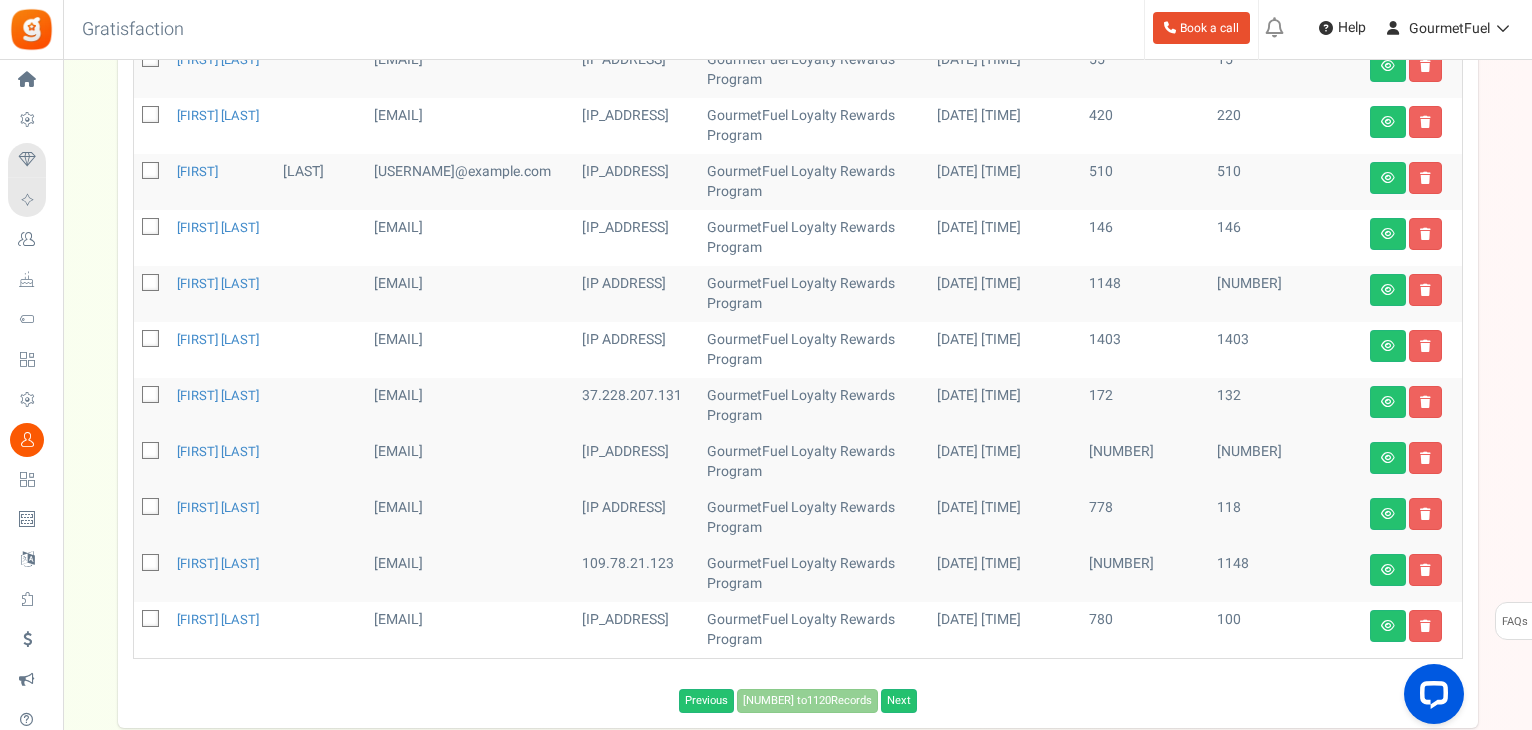 scroll, scrollTop: 865, scrollLeft: 0, axis: vertical 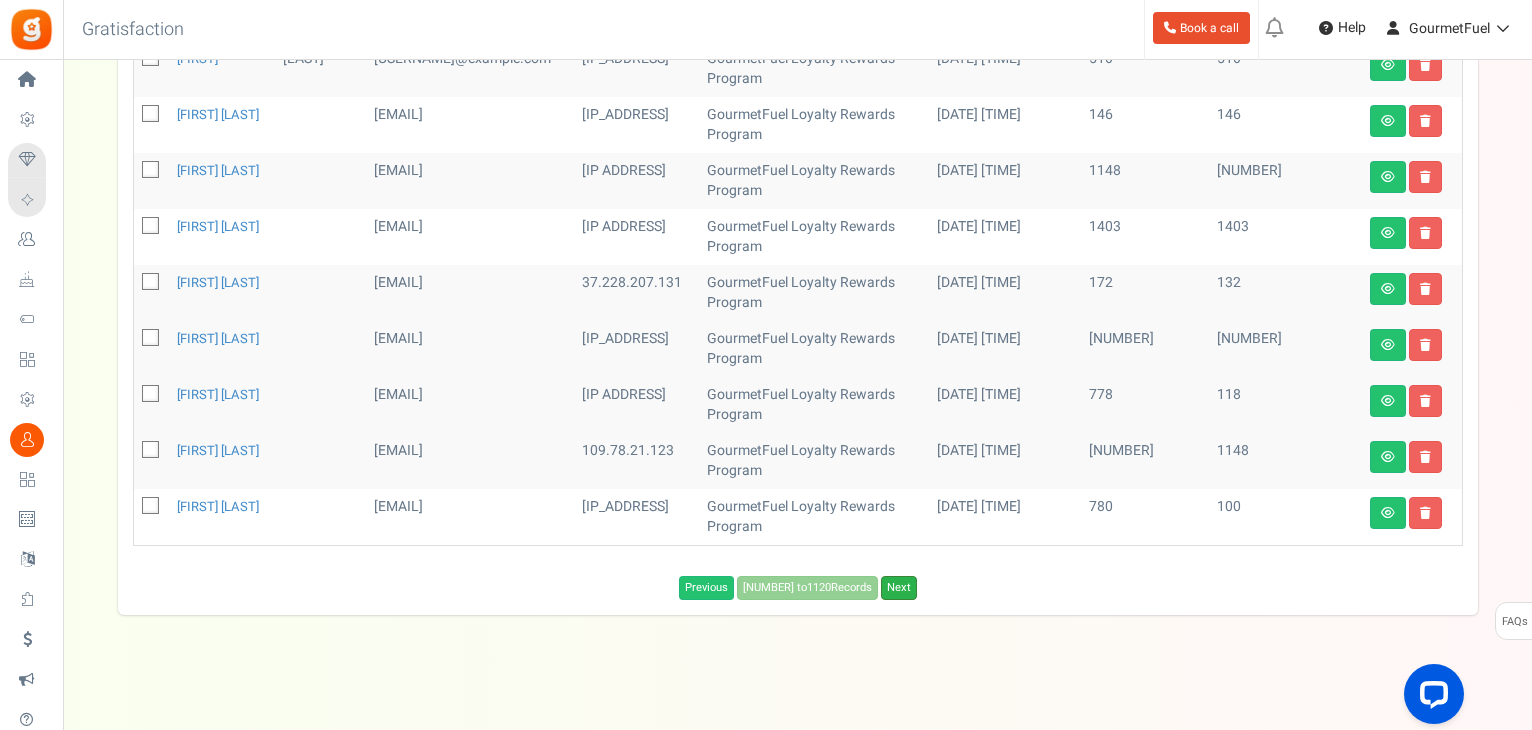 click on "Next" at bounding box center (899, 588) 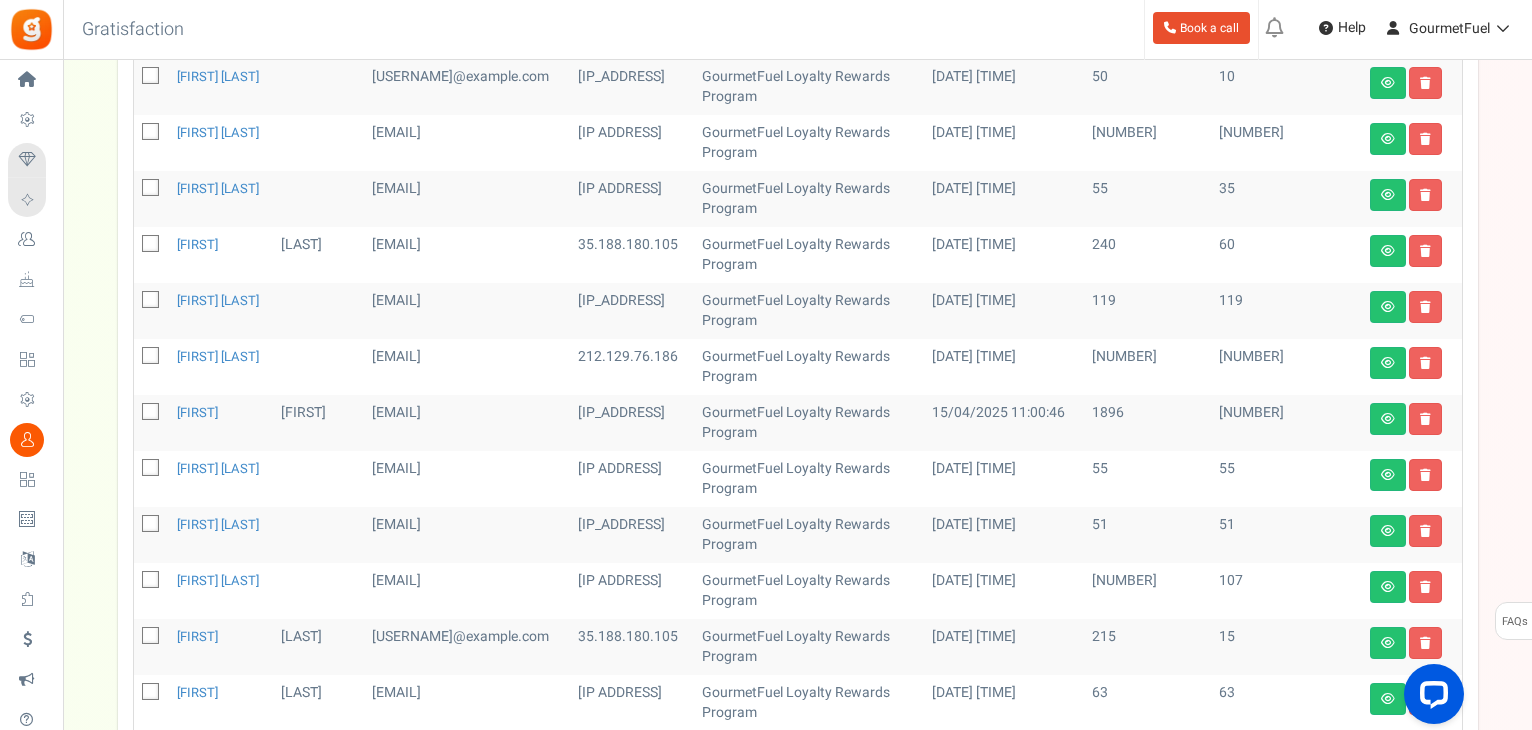 scroll, scrollTop: 545, scrollLeft: 0, axis: vertical 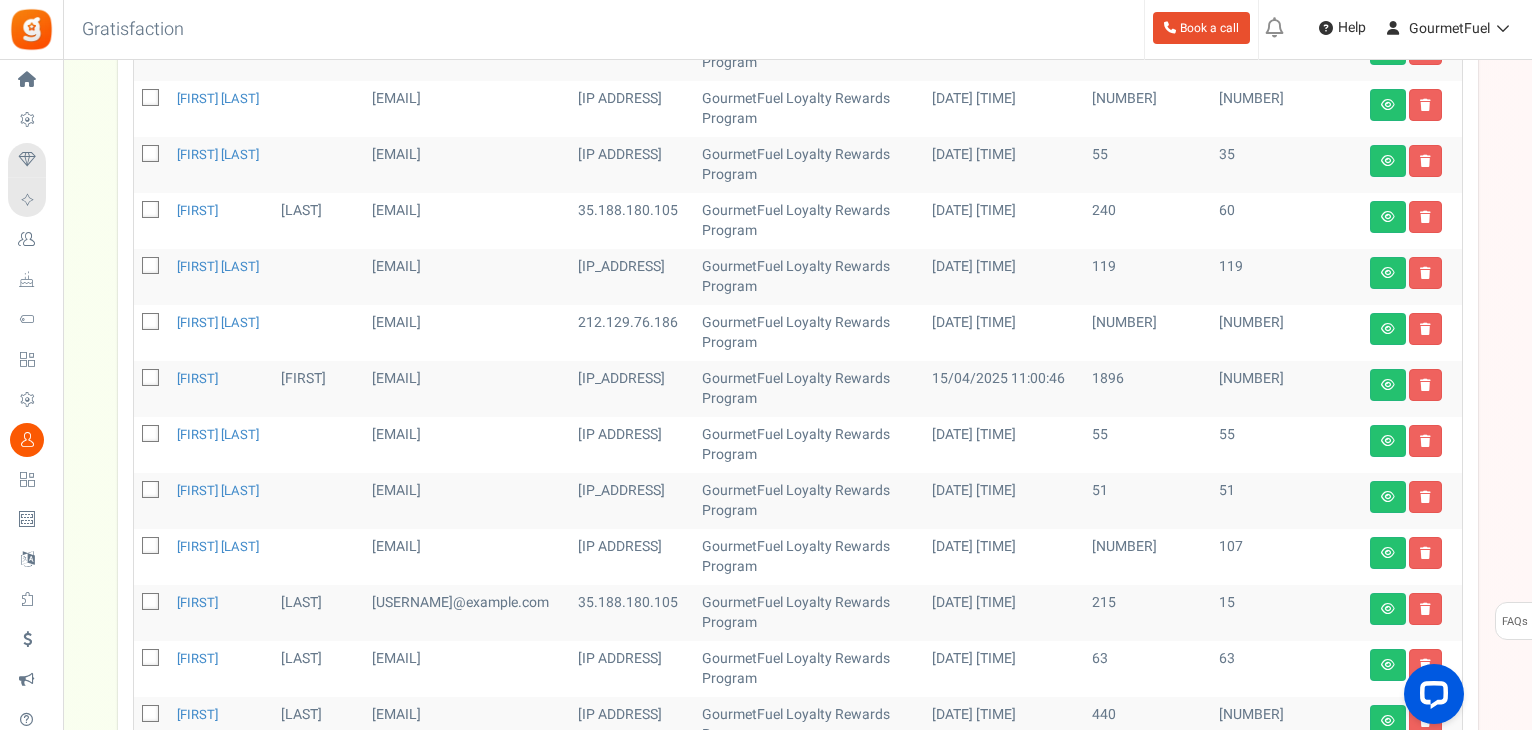click at bounding box center (151, 435) 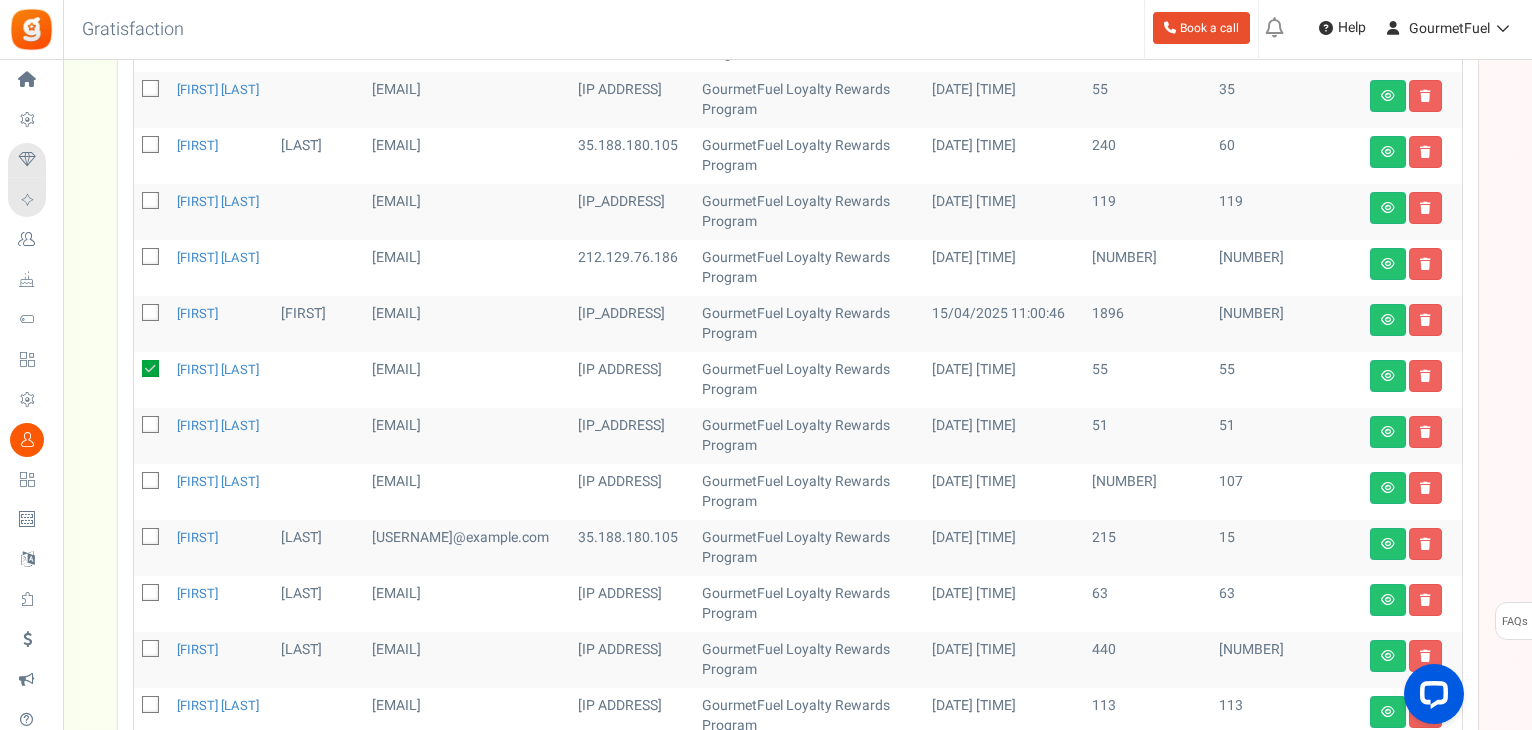 scroll, scrollTop: 645, scrollLeft: 0, axis: vertical 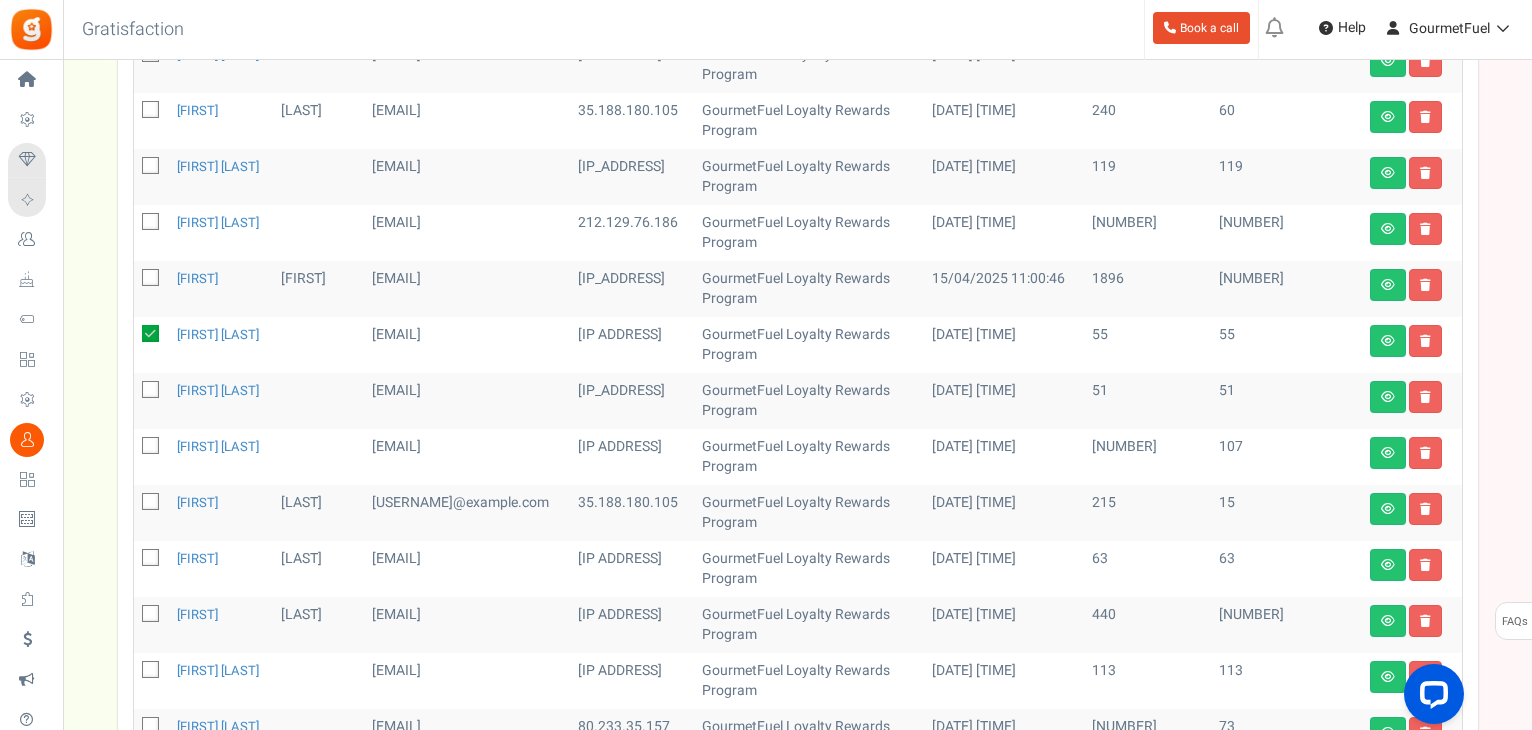 click at bounding box center (151, 391) 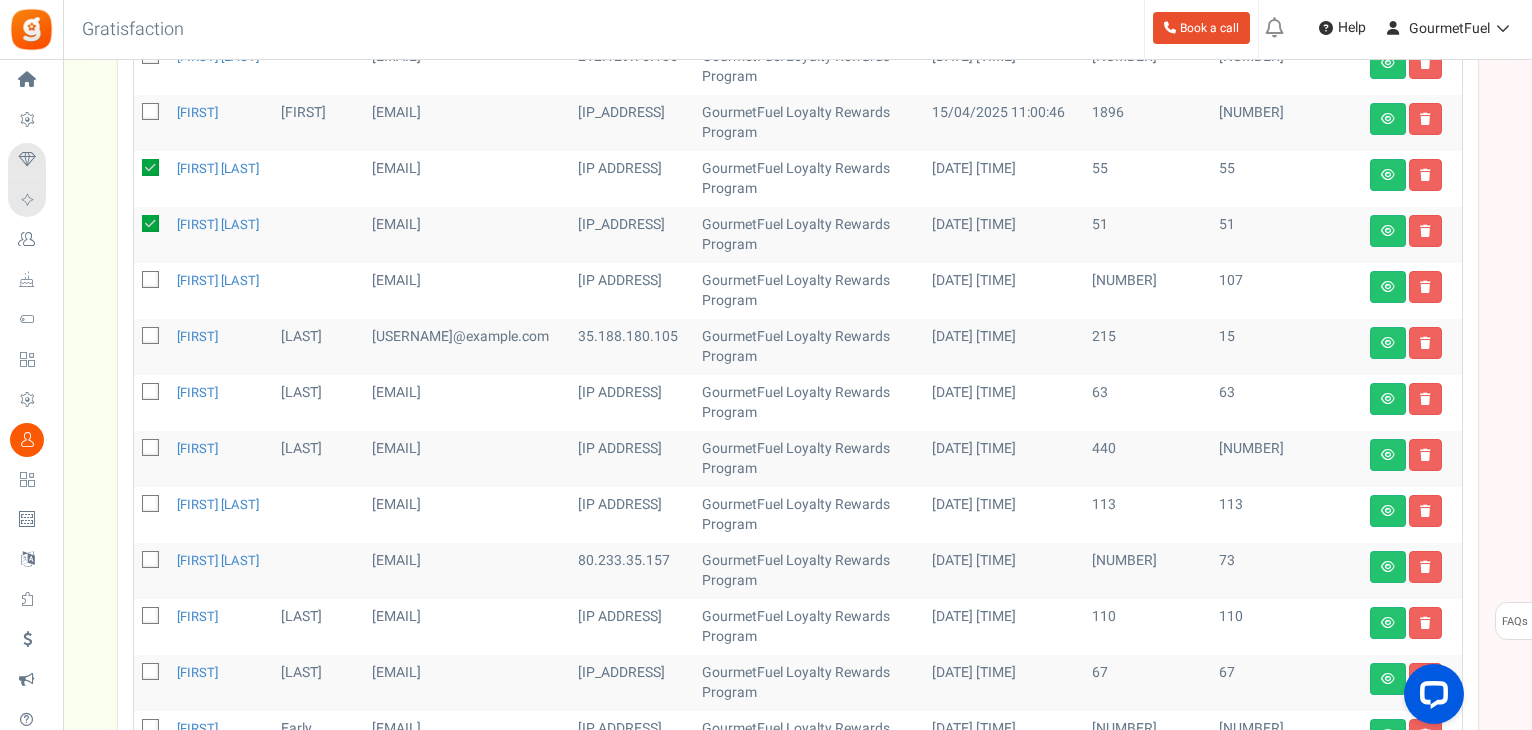 scroll, scrollTop: 845, scrollLeft: 0, axis: vertical 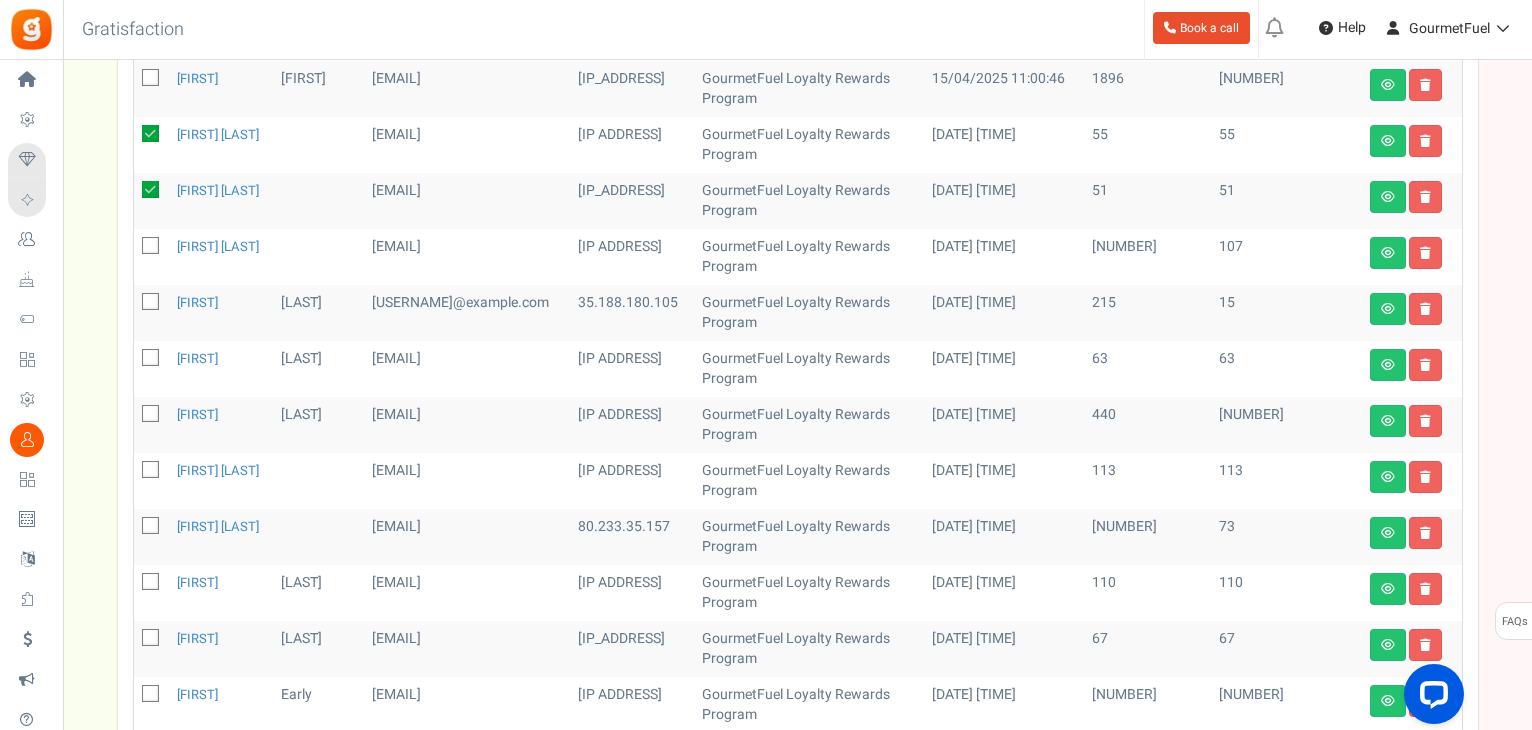 click at bounding box center (151, 359) 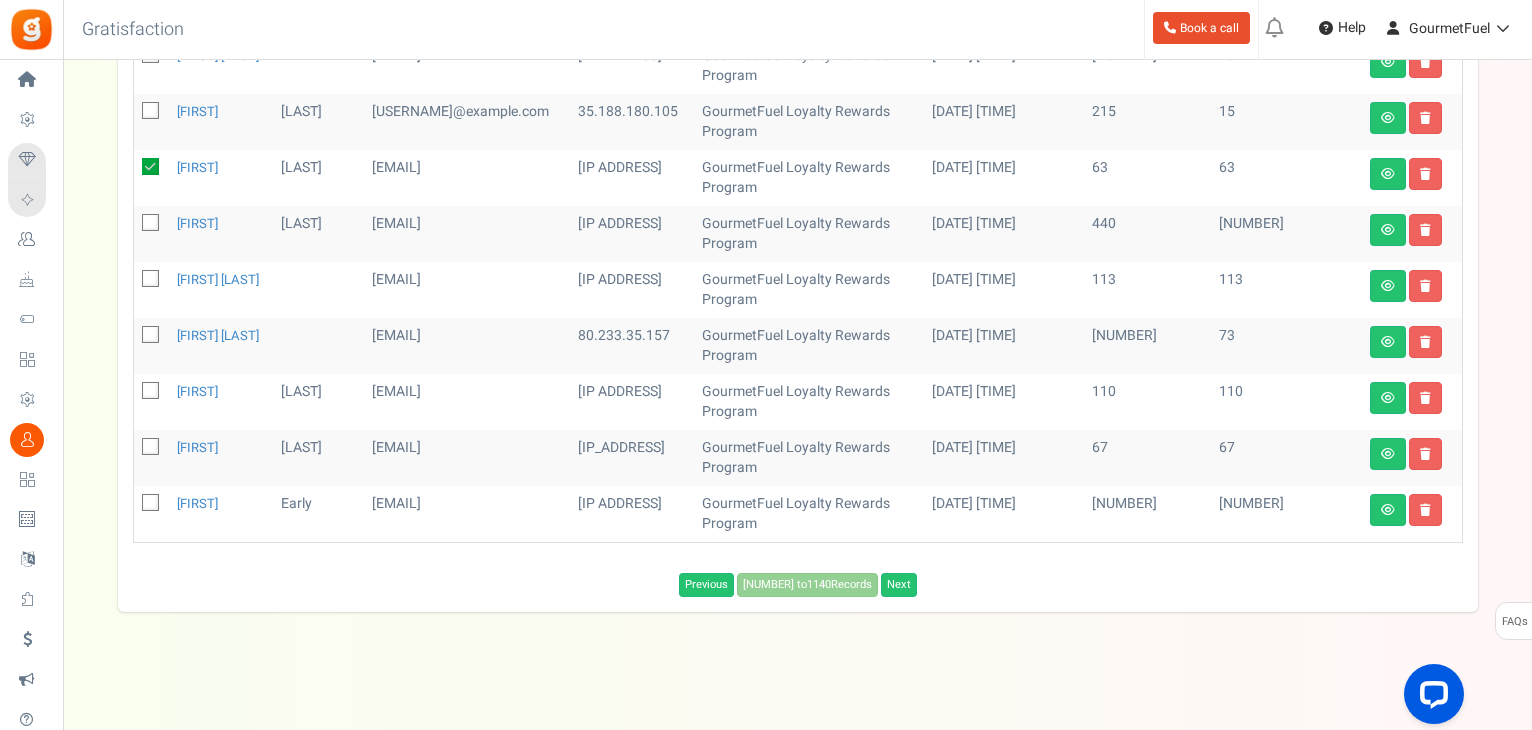 scroll, scrollTop: 1037, scrollLeft: 0, axis: vertical 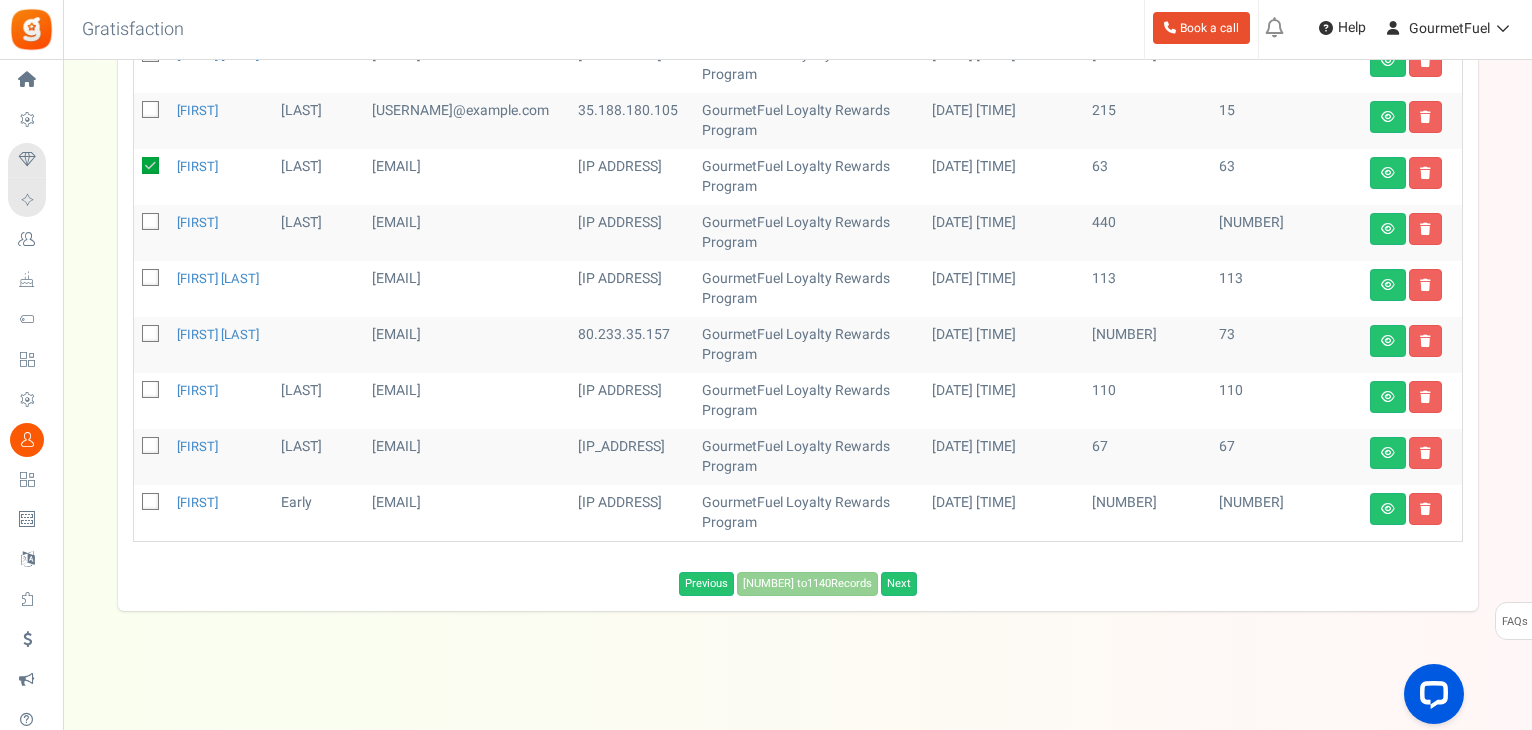 click at bounding box center (151, 447) 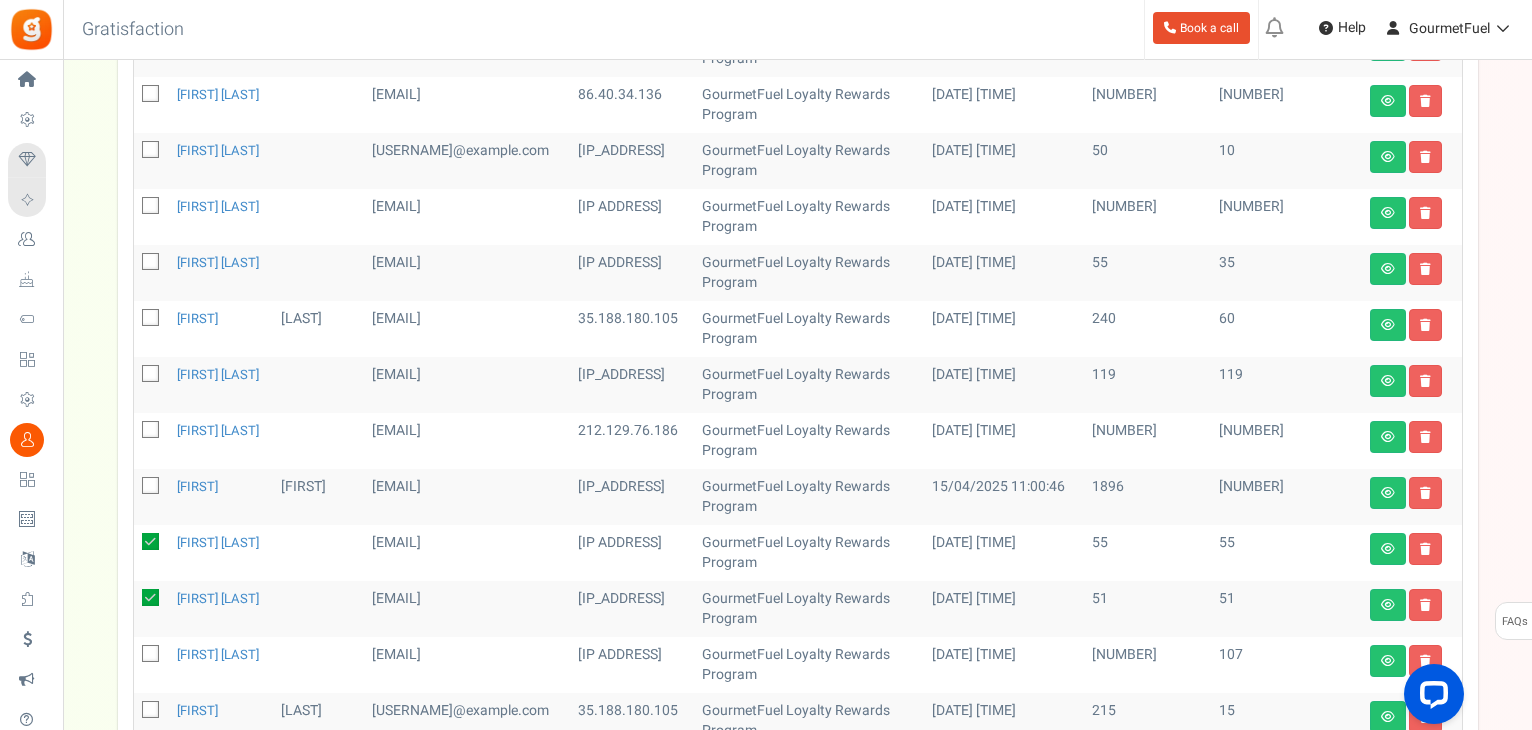 scroll, scrollTop: 37, scrollLeft: 0, axis: vertical 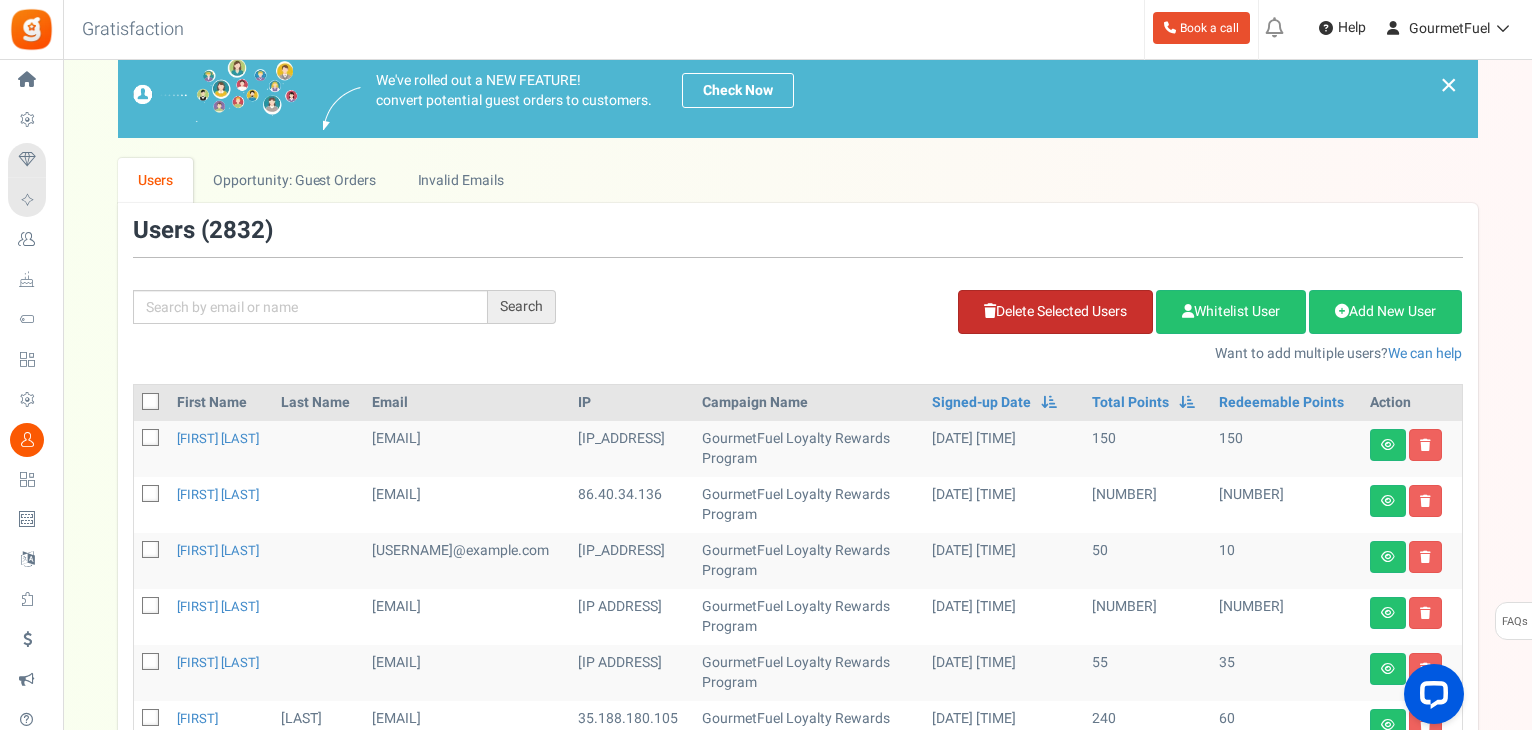 click on "Delete Selected Users" at bounding box center [1055, 312] 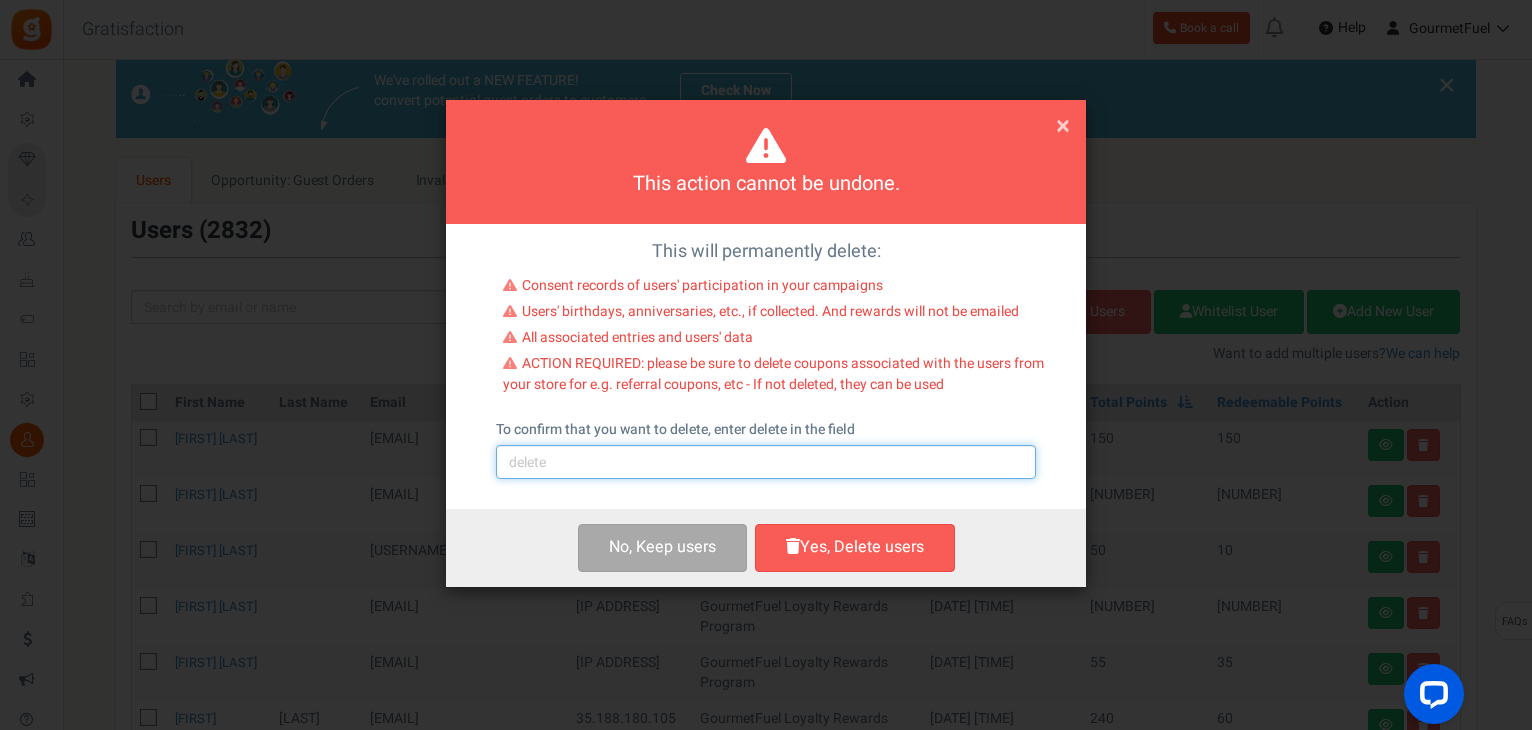 click at bounding box center (766, 462) 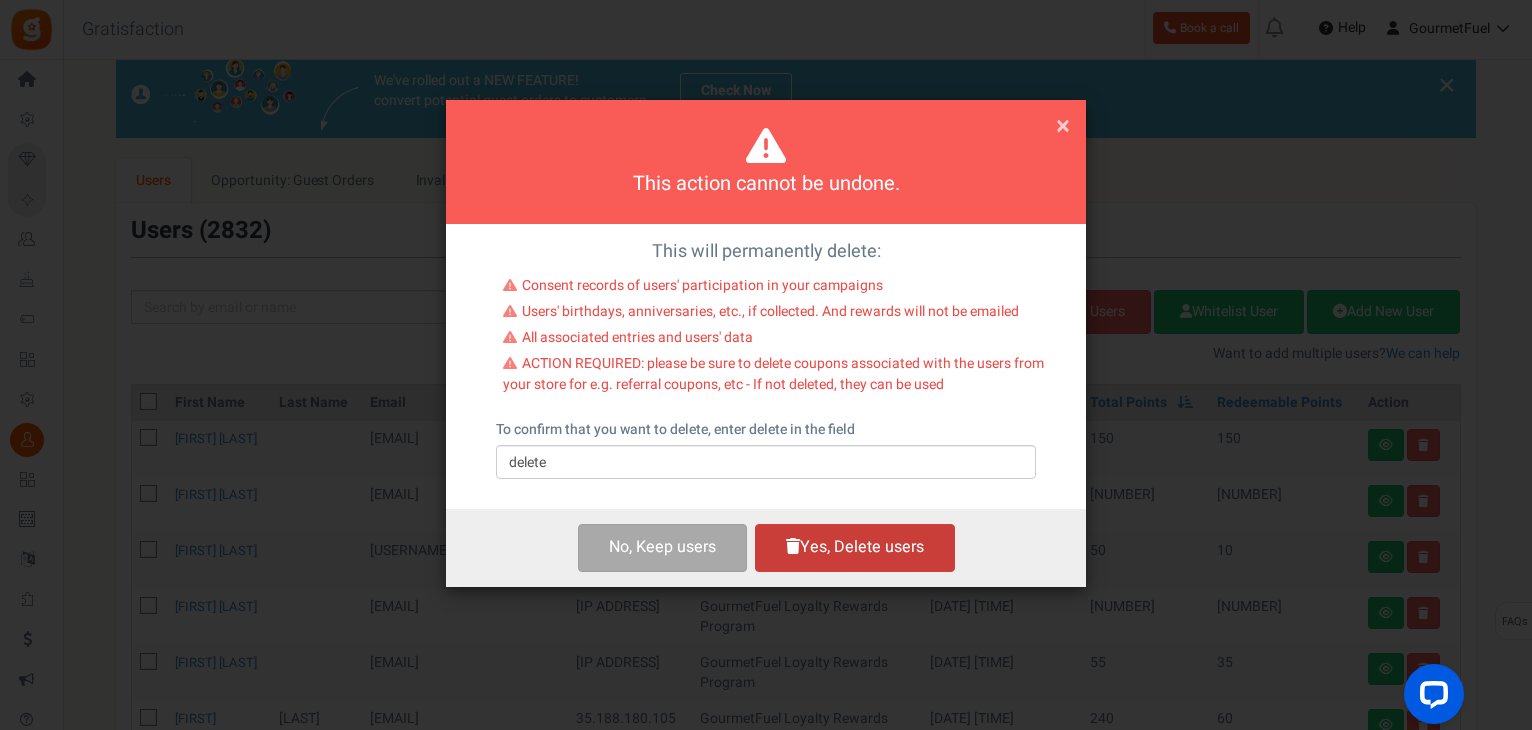 click on "Yes, Delete users" at bounding box center (855, 547) 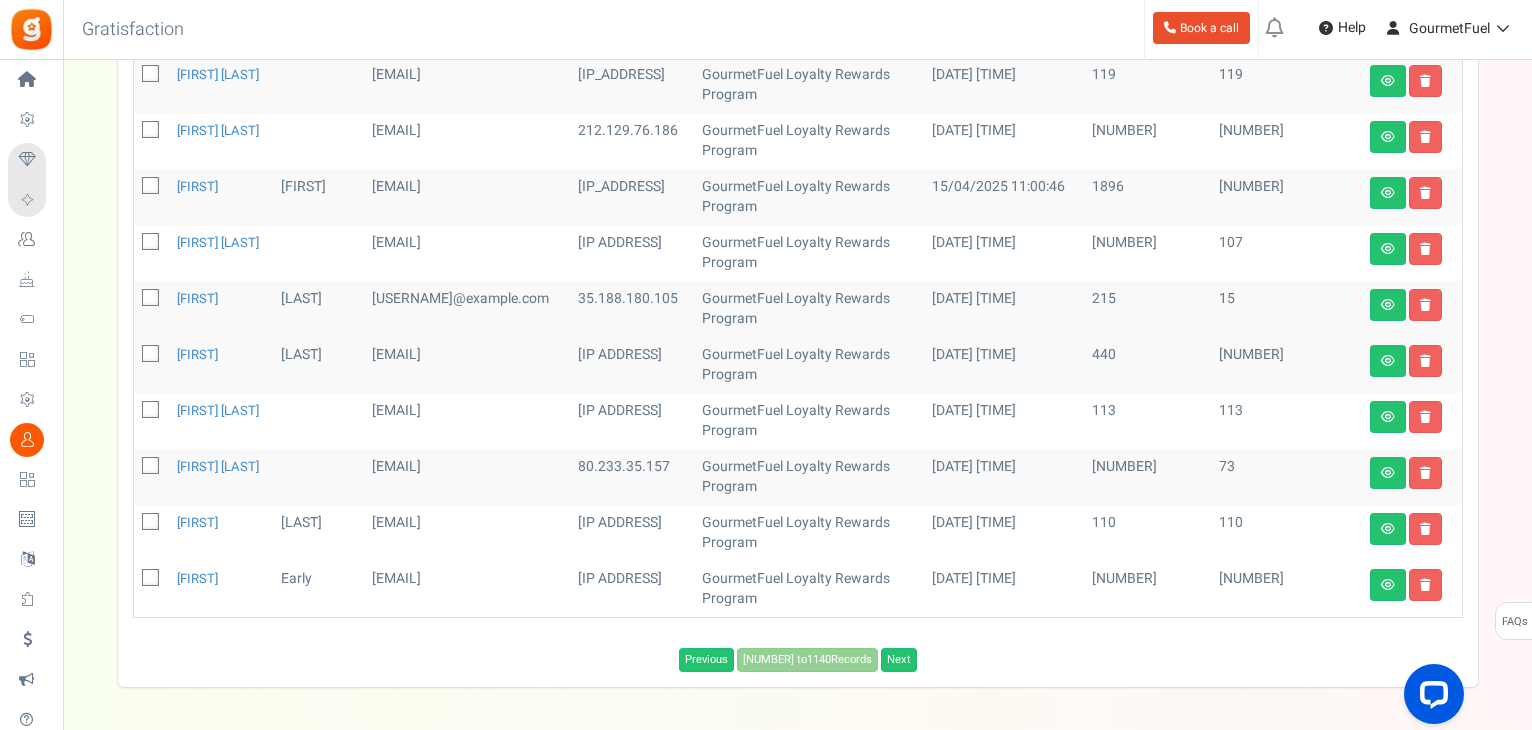 scroll, scrollTop: 813, scrollLeft: 0, axis: vertical 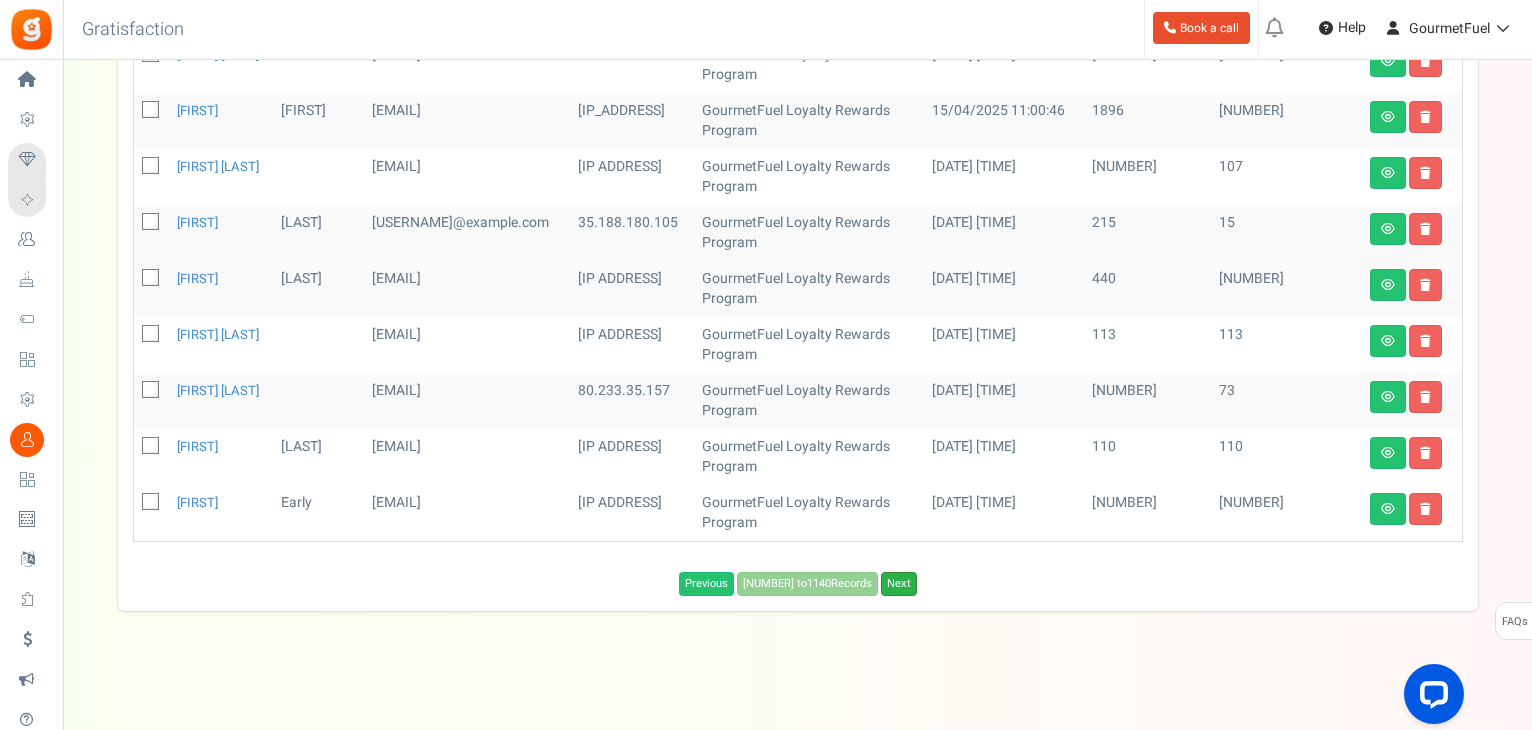 click on "Next" at bounding box center (899, 584) 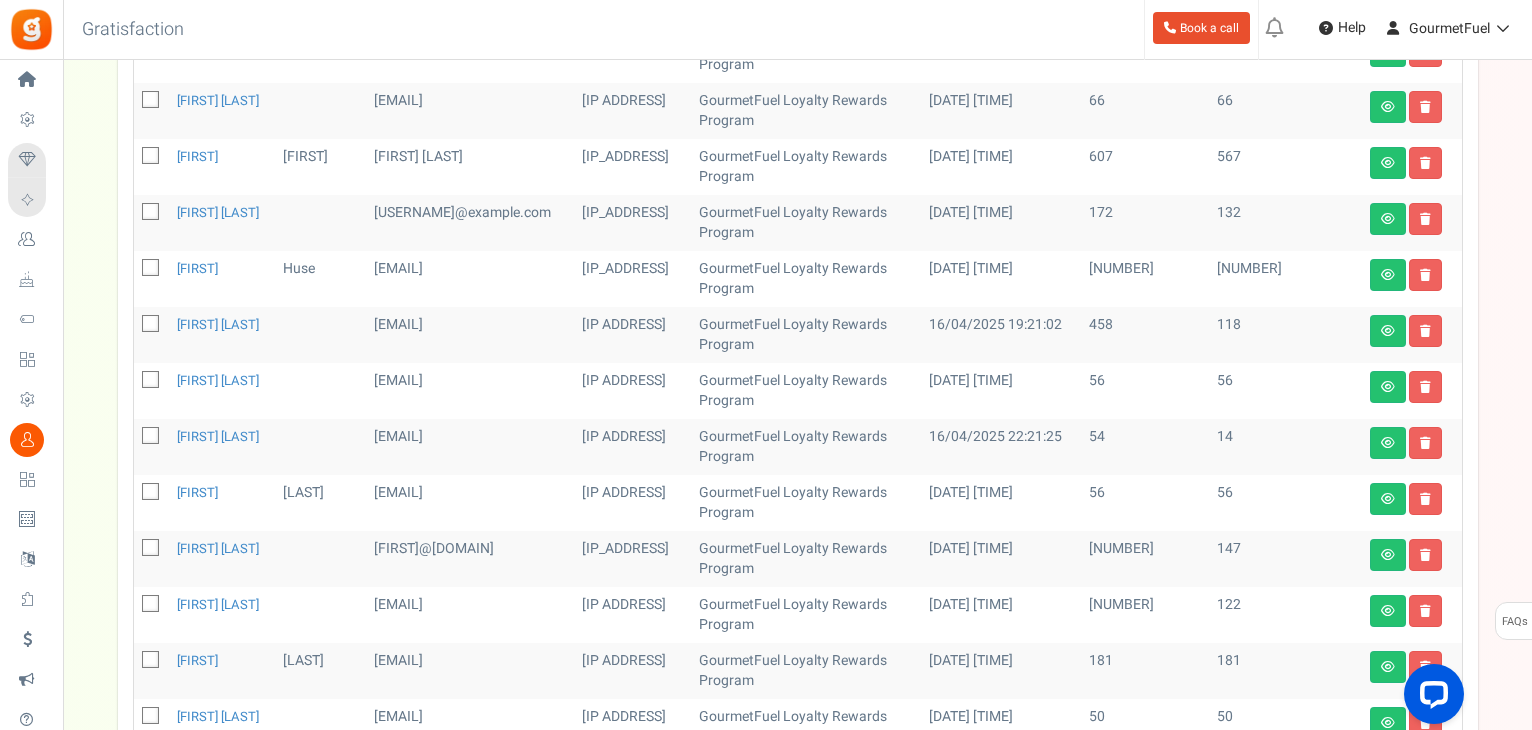 scroll, scrollTop: 613, scrollLeft: 0, axis: vertical 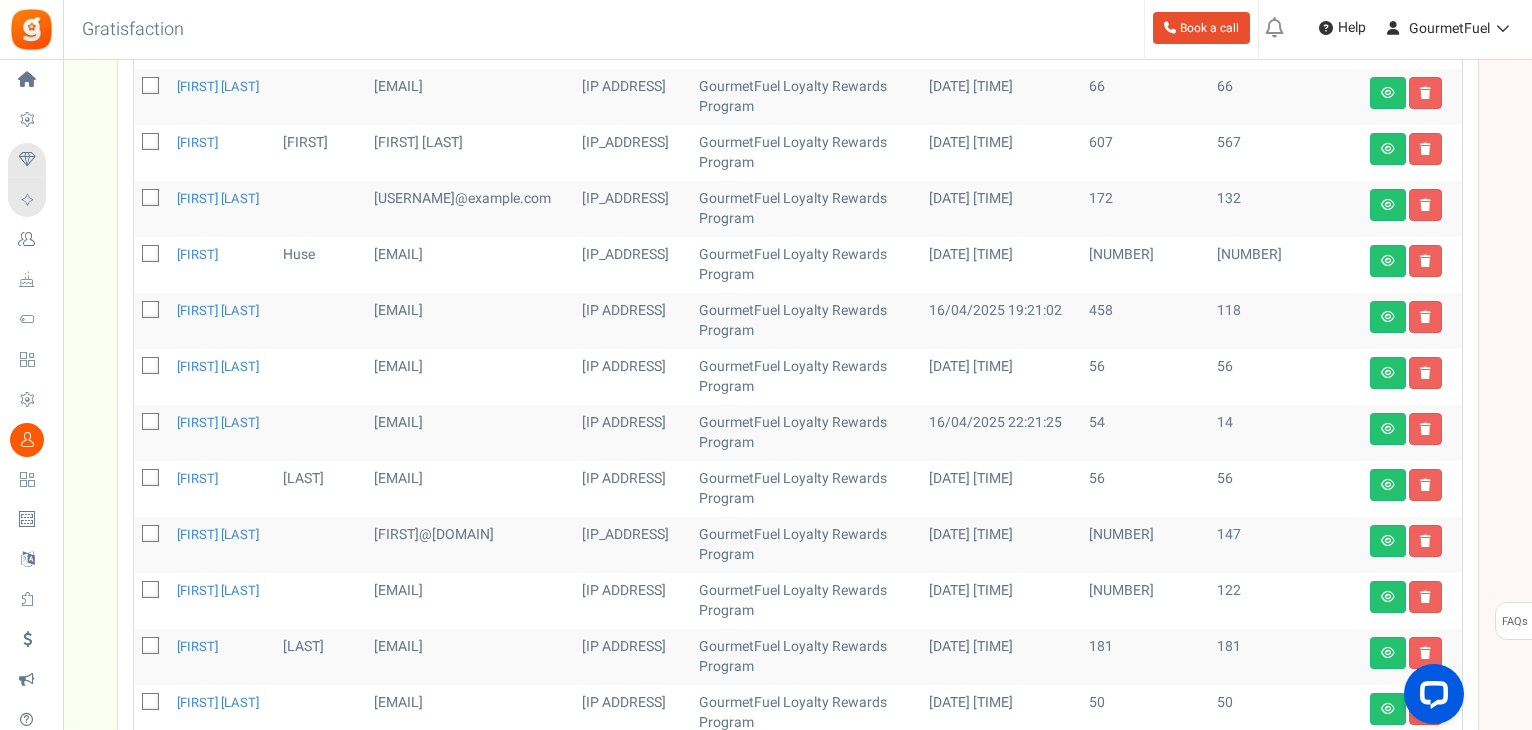 click at bounding box center (150, 365) 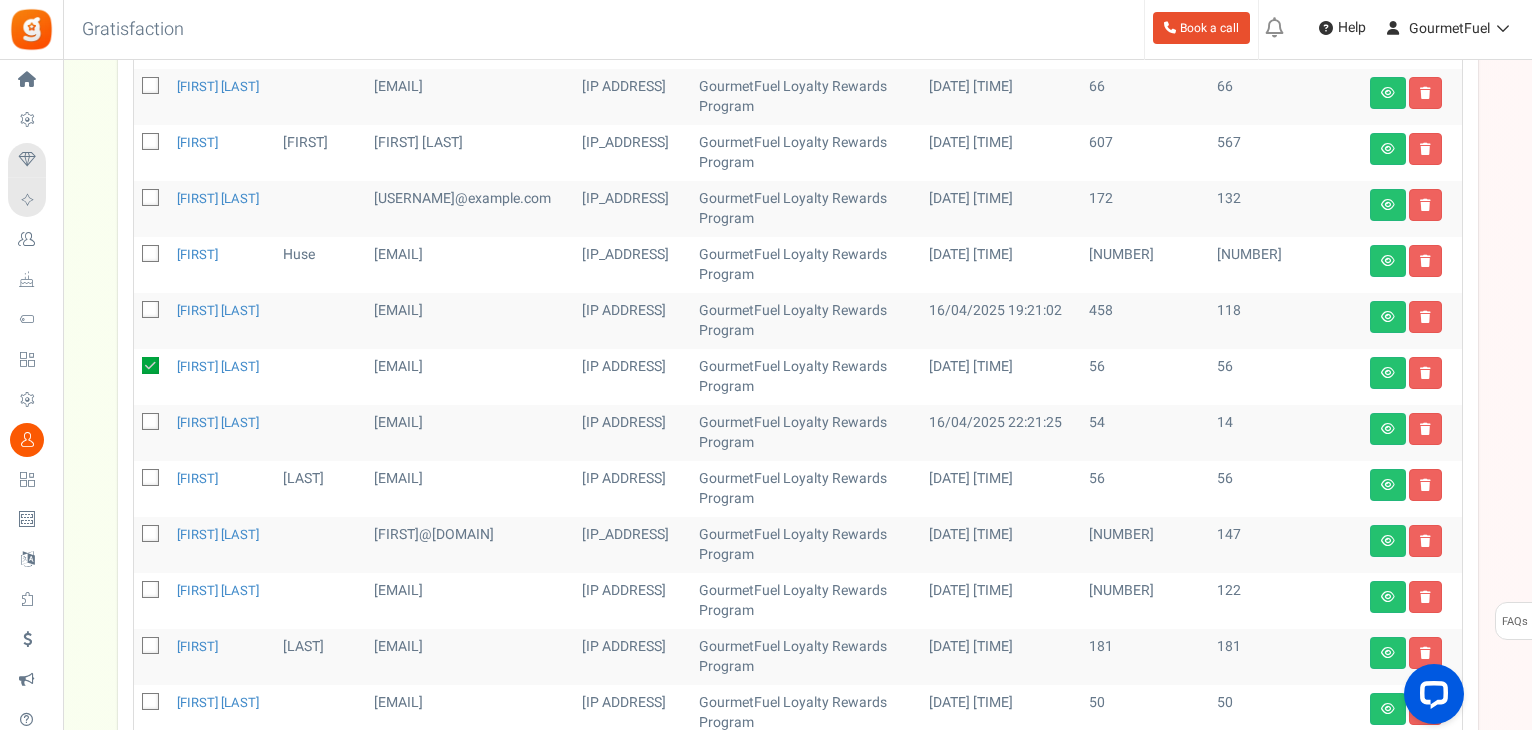 click at bounding box center [151, 479] 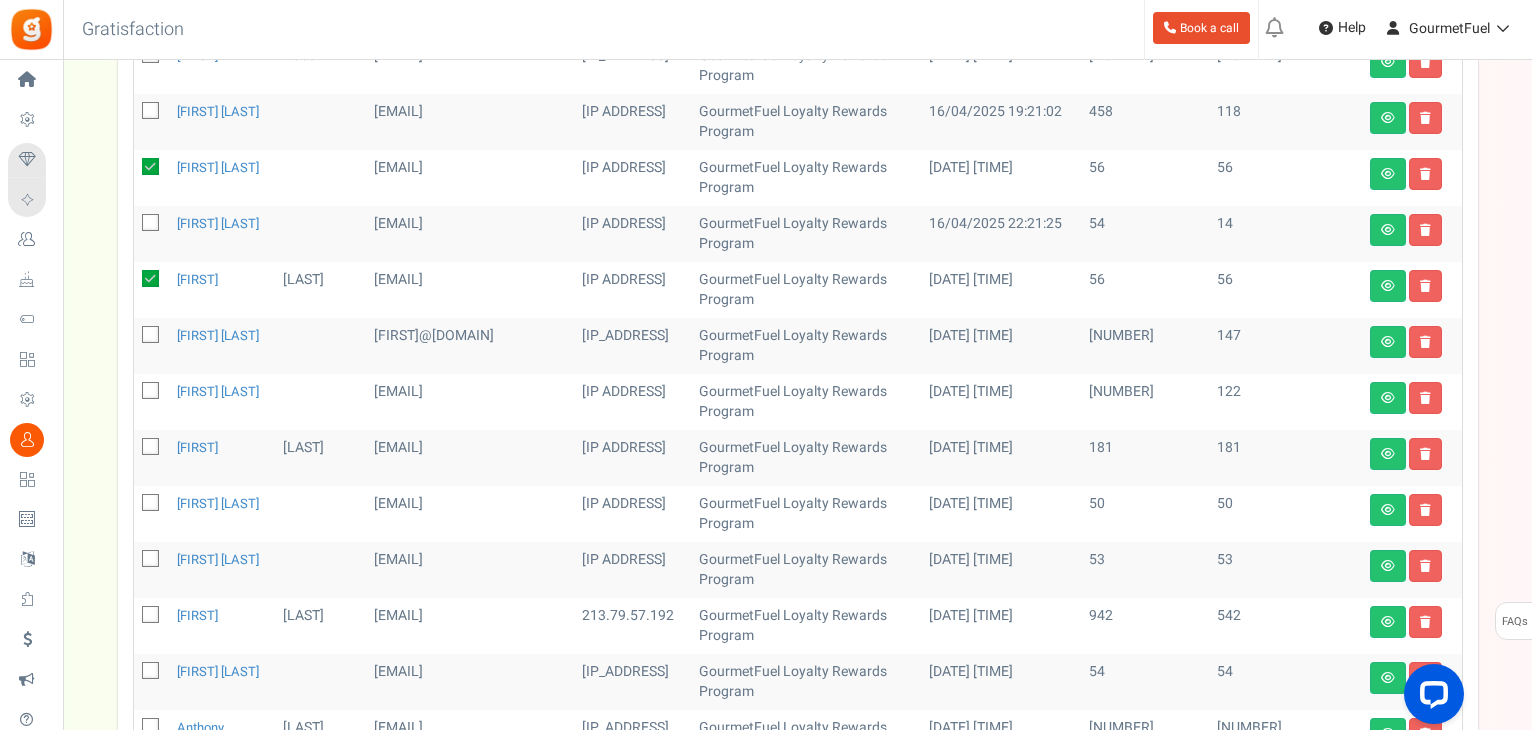scroll, scrollTop: 813, scrollLeft: 0, axis: vertical 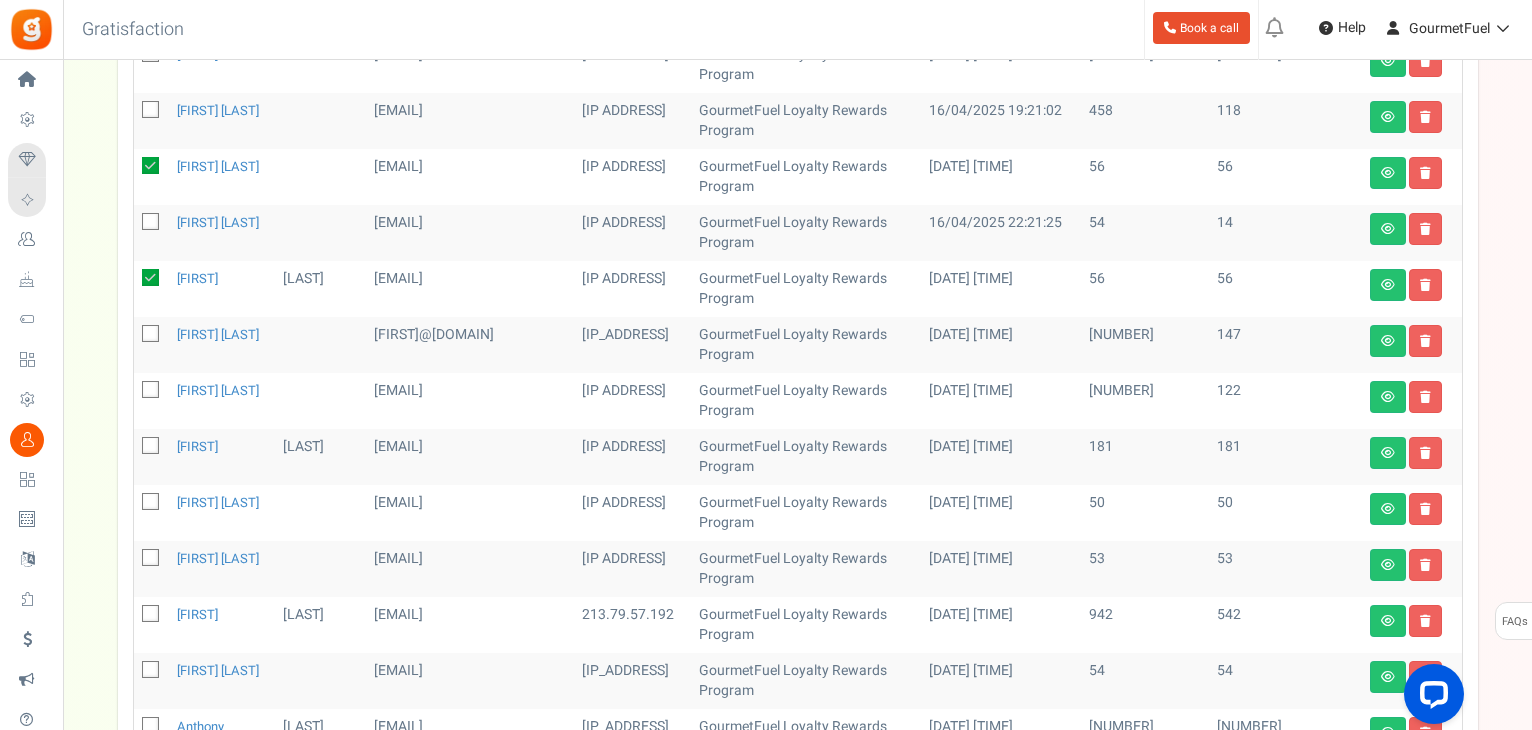 click at bounding box center [151, 503] 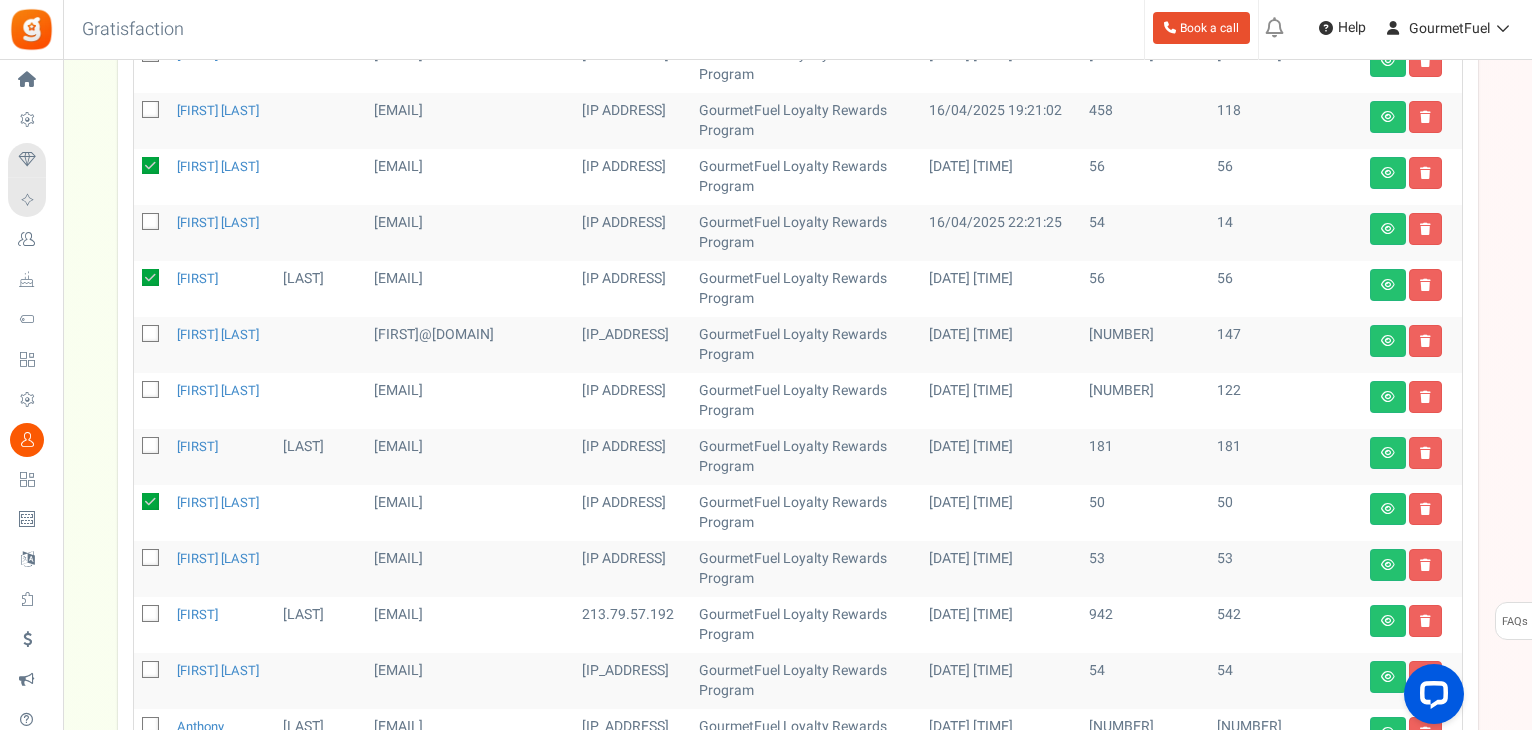 scroll, scrollTop: 913, scrollLeft: 0, axis: vertical 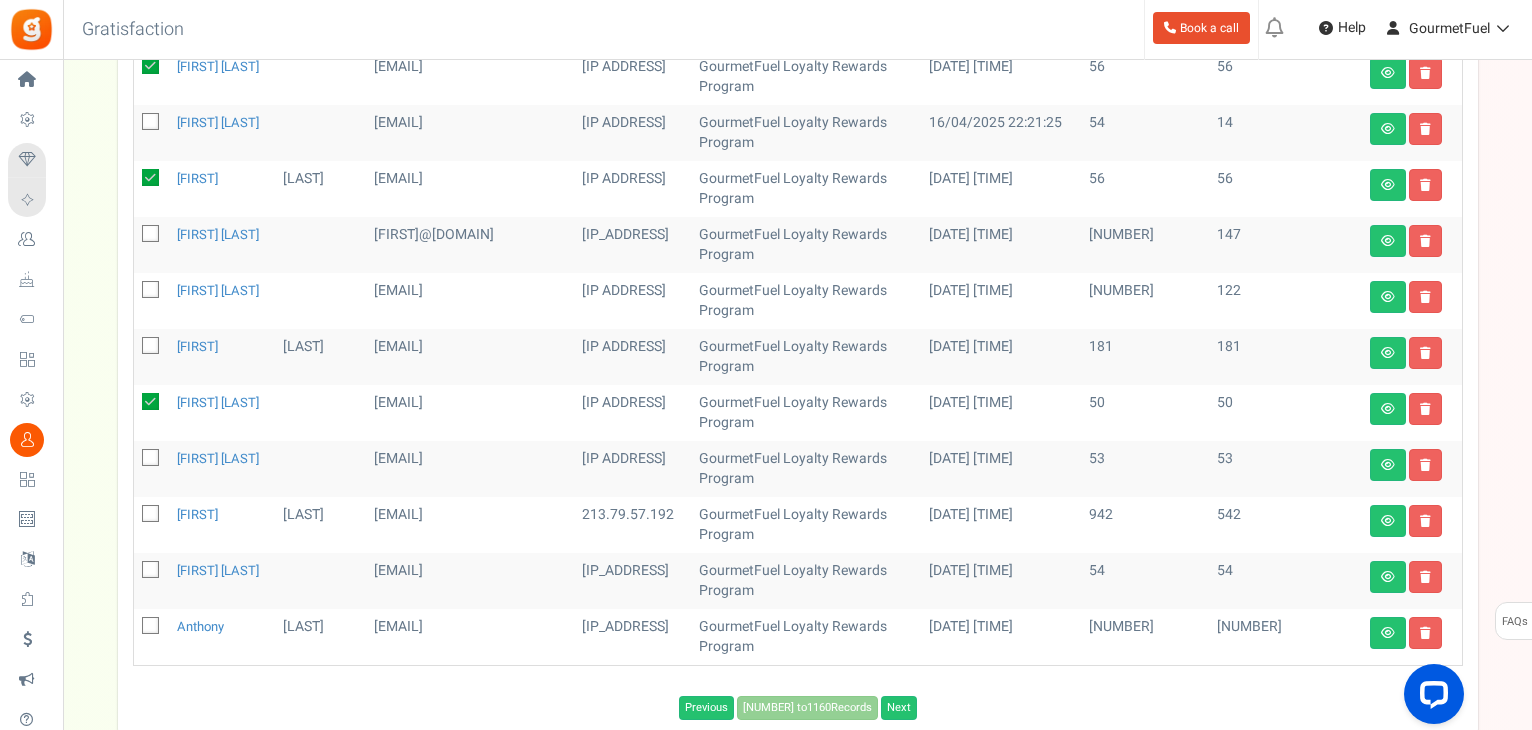 click at bounding box center (151, 459) 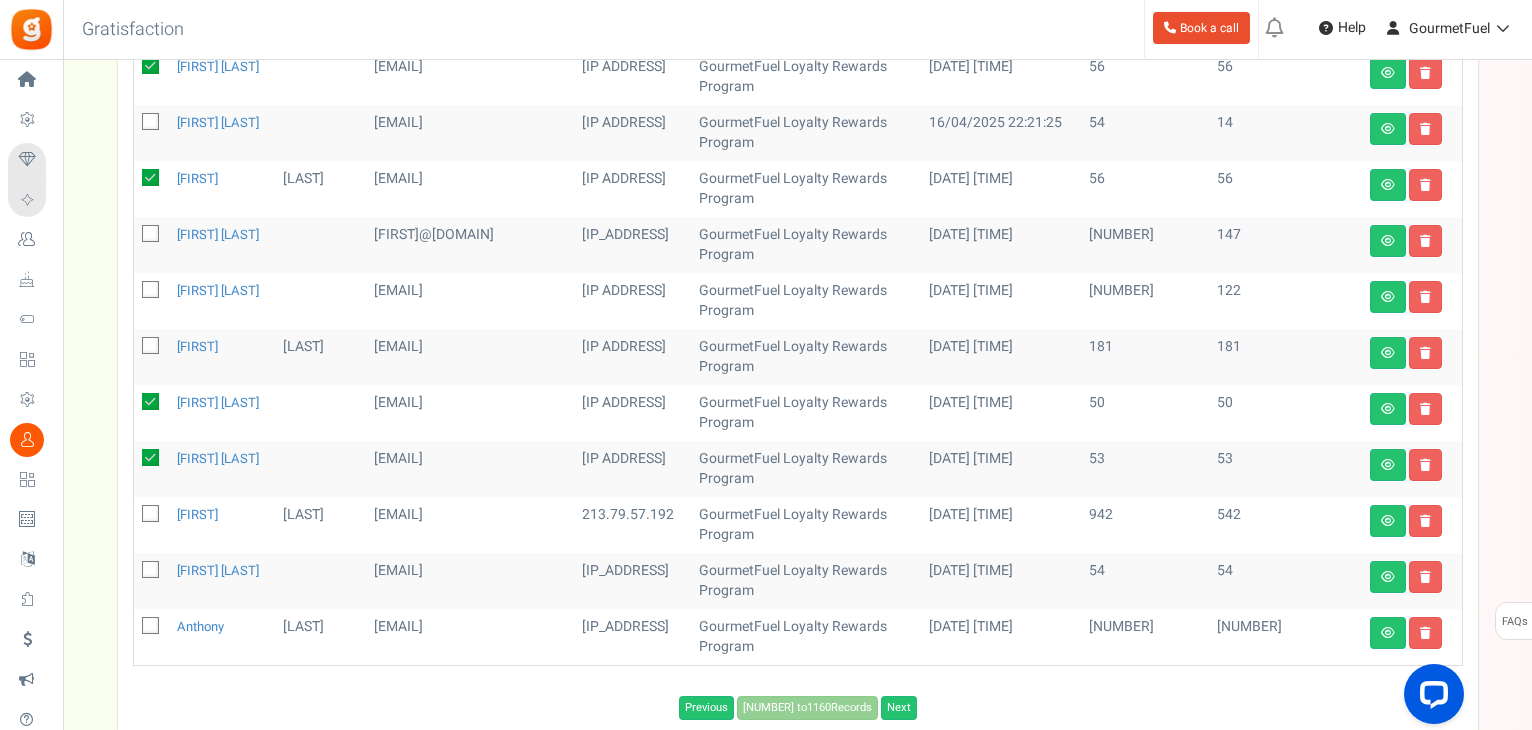 click at bounding box center [151, 571] 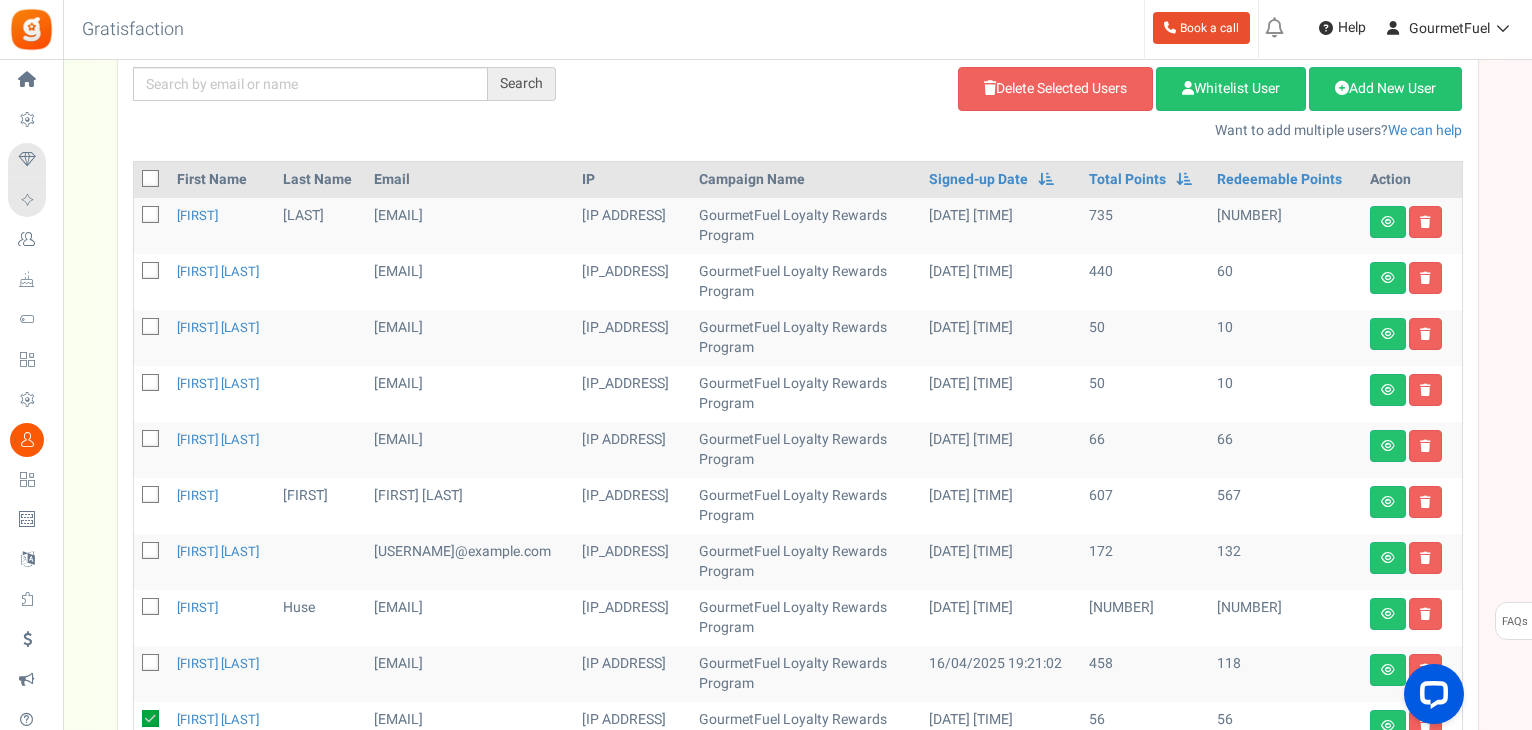 scroll, scrollTop: 113, scrollLeft: 0, axis: vertical 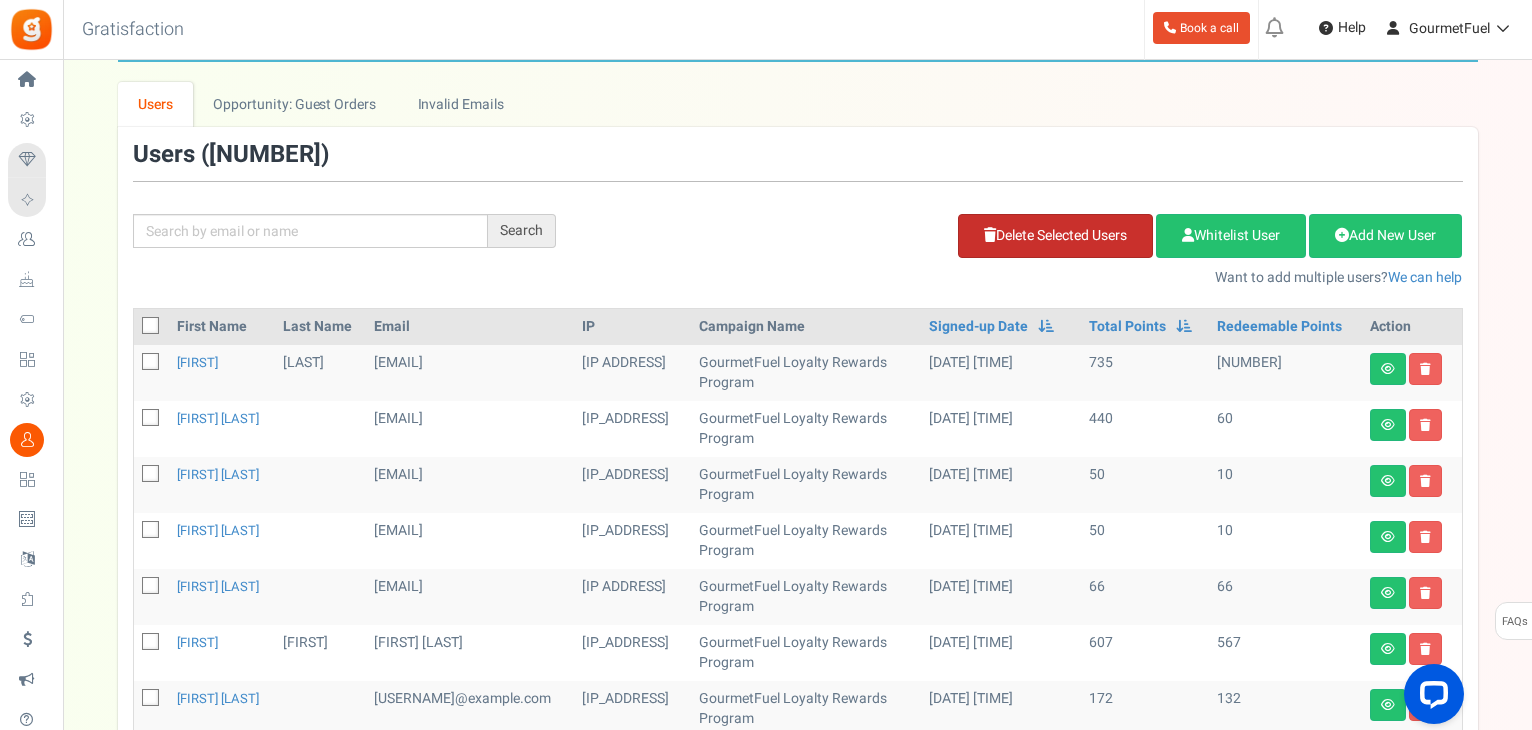 click on "Delete Selected Users" at bounding box center [1055, 236] 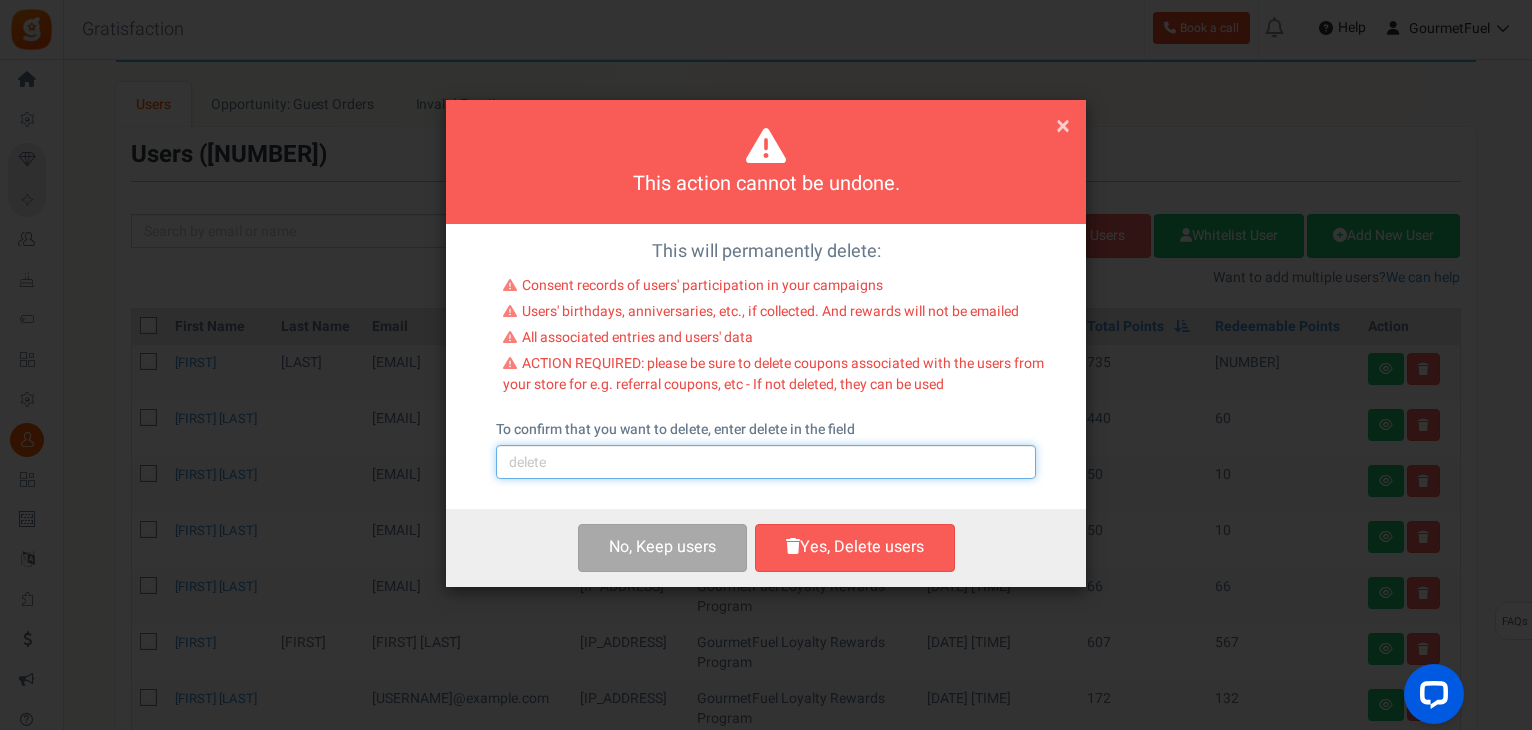 click at bounding box center (766, 462) 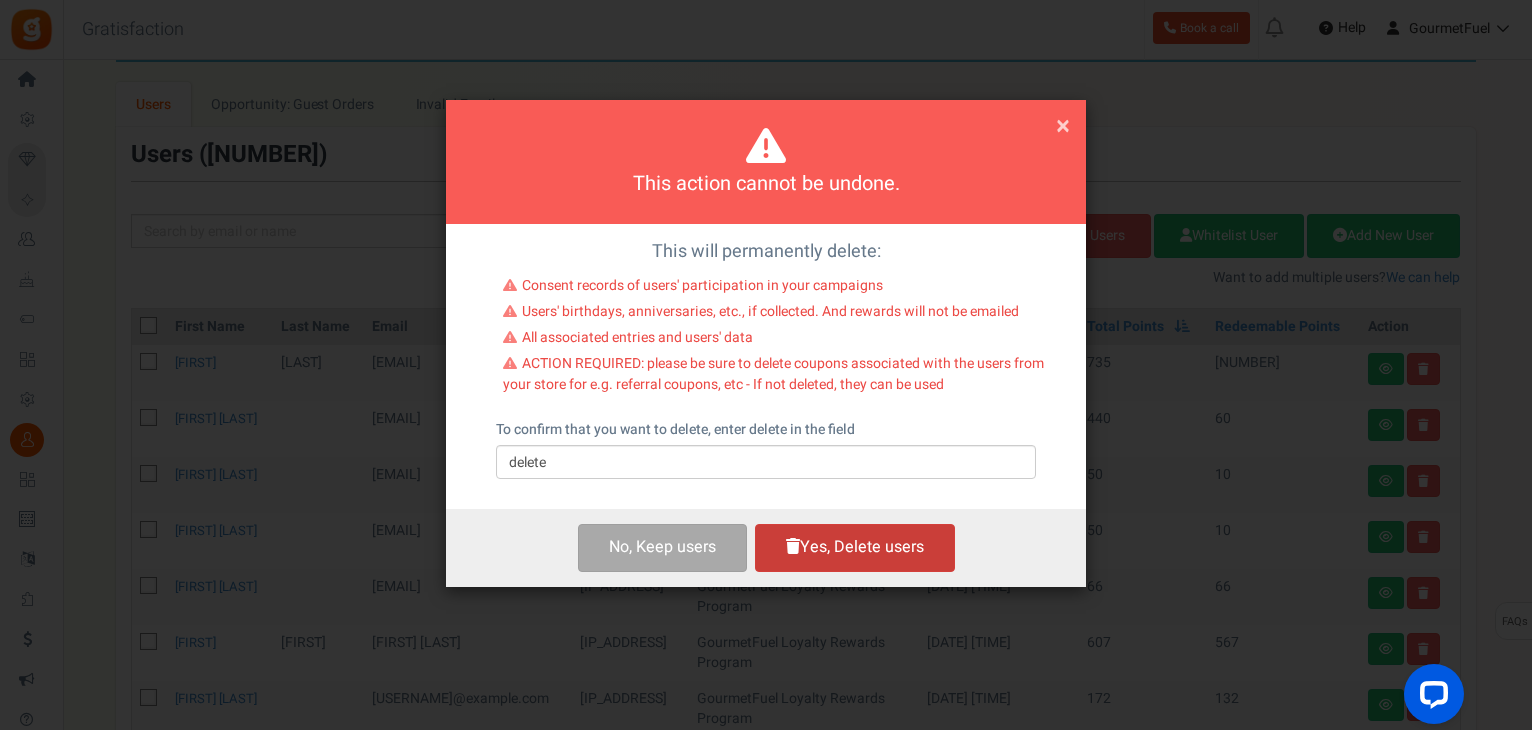 click on "Yes, Delete users" at bounding box center (855, 547) 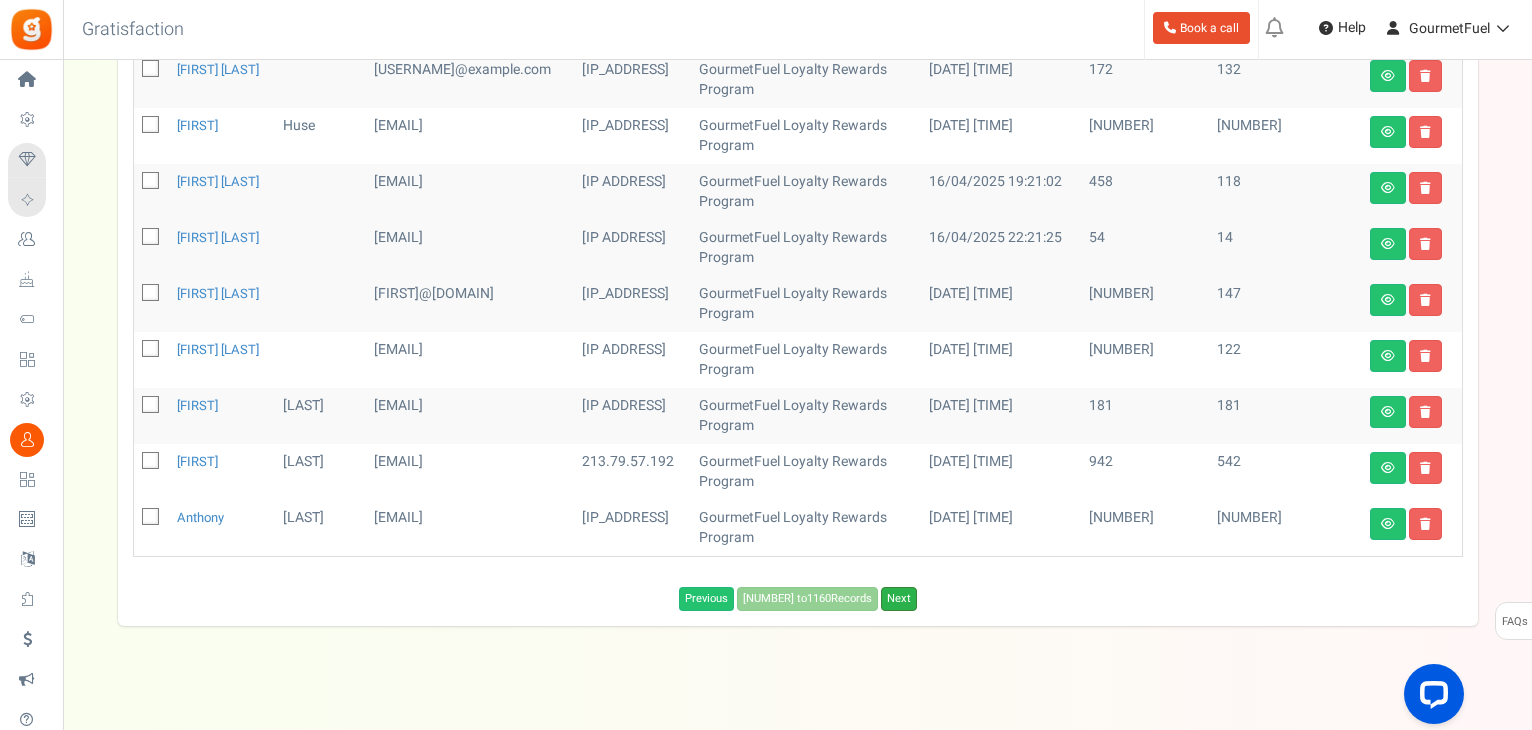 scroll, scrollTop: 757, scrollLeft: 0, axis: vertical 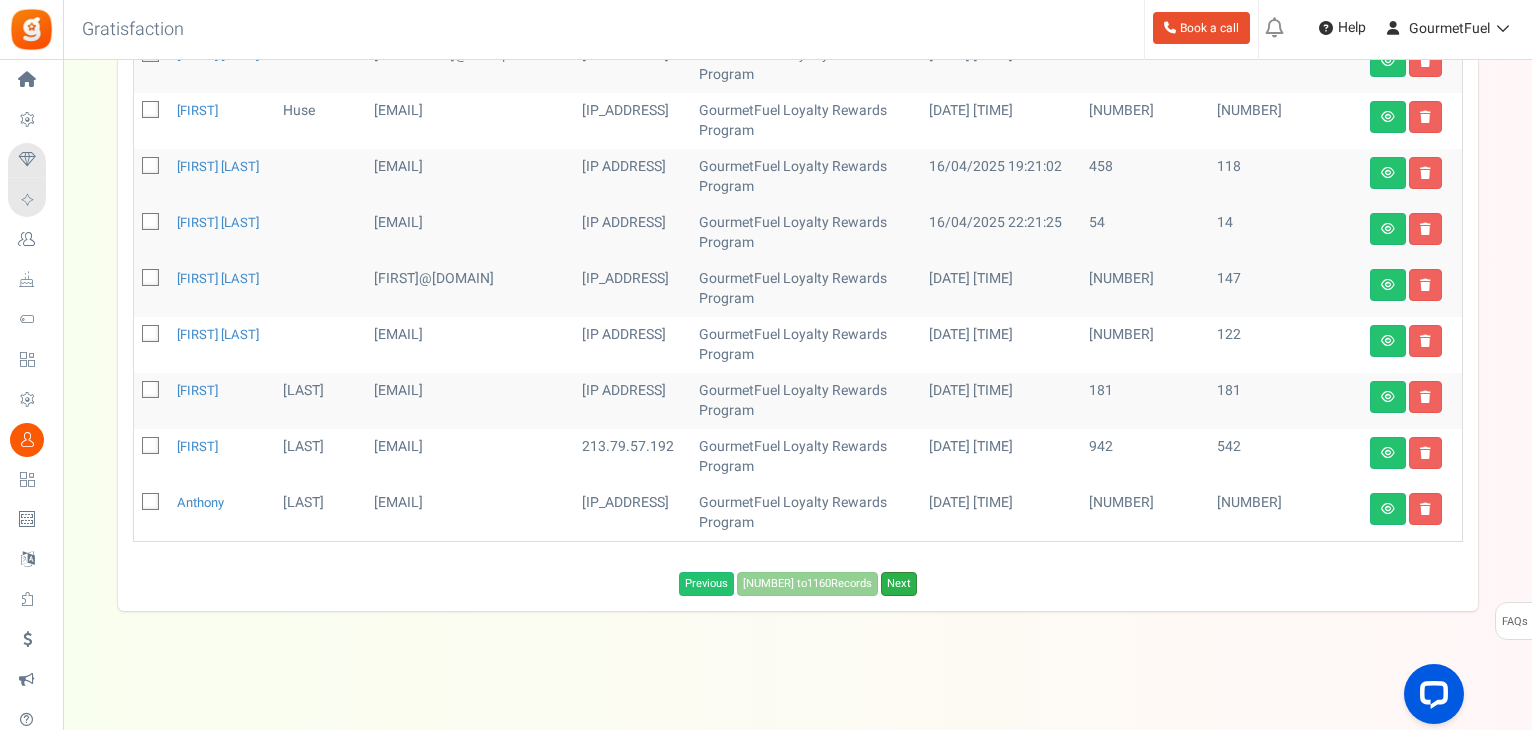 click on "Next" at bounding box center (899, 584) 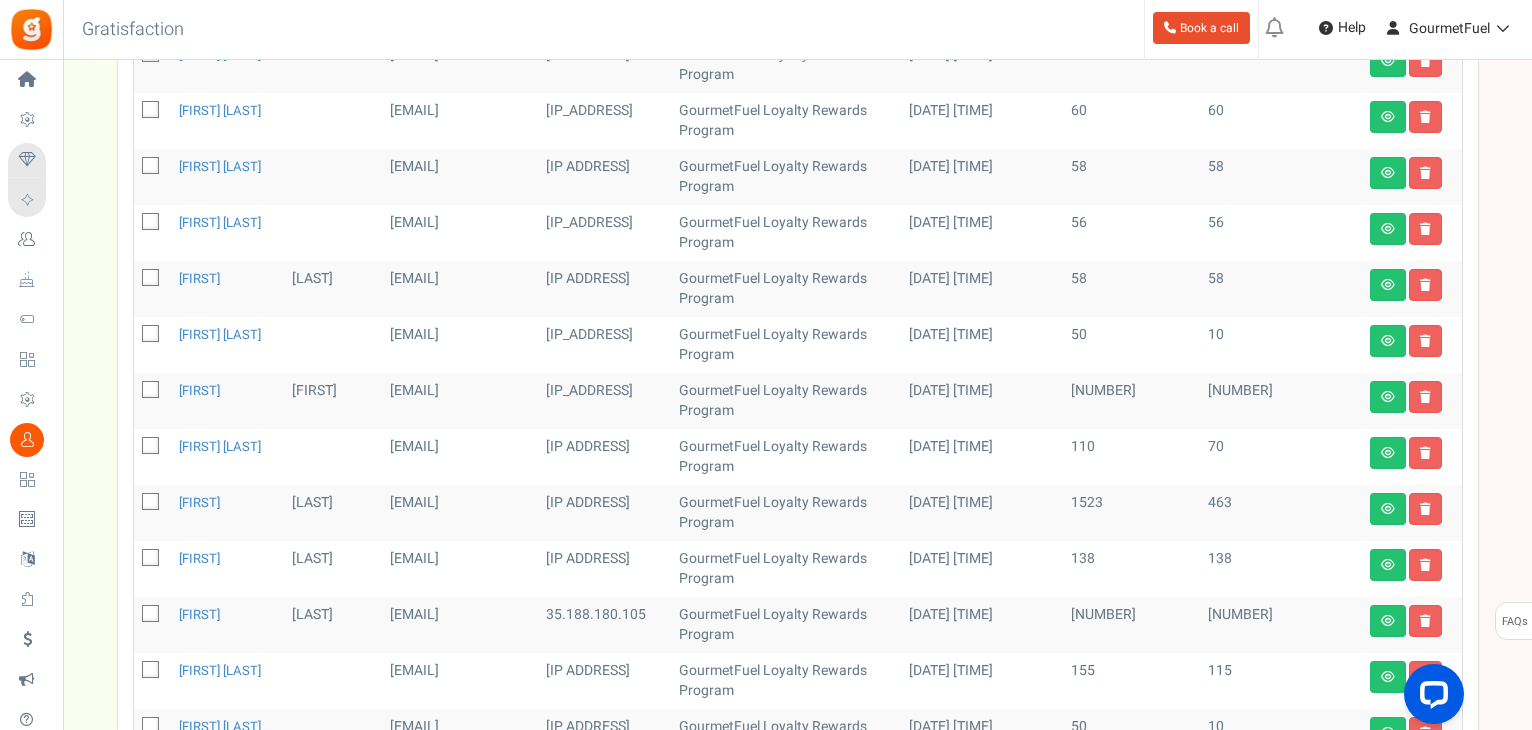 click at bounding box center (151, 279) 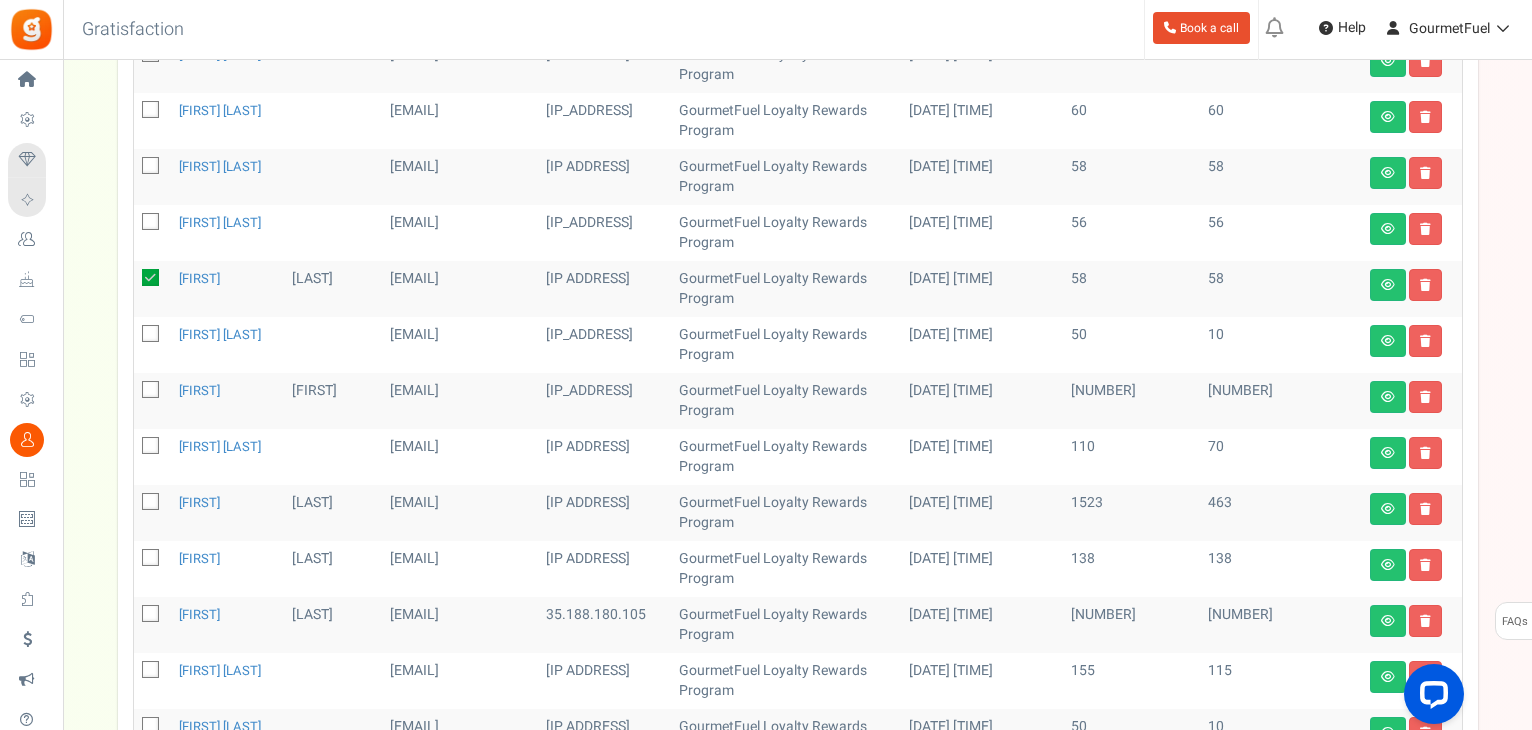 click at bounding box center [151, 223] 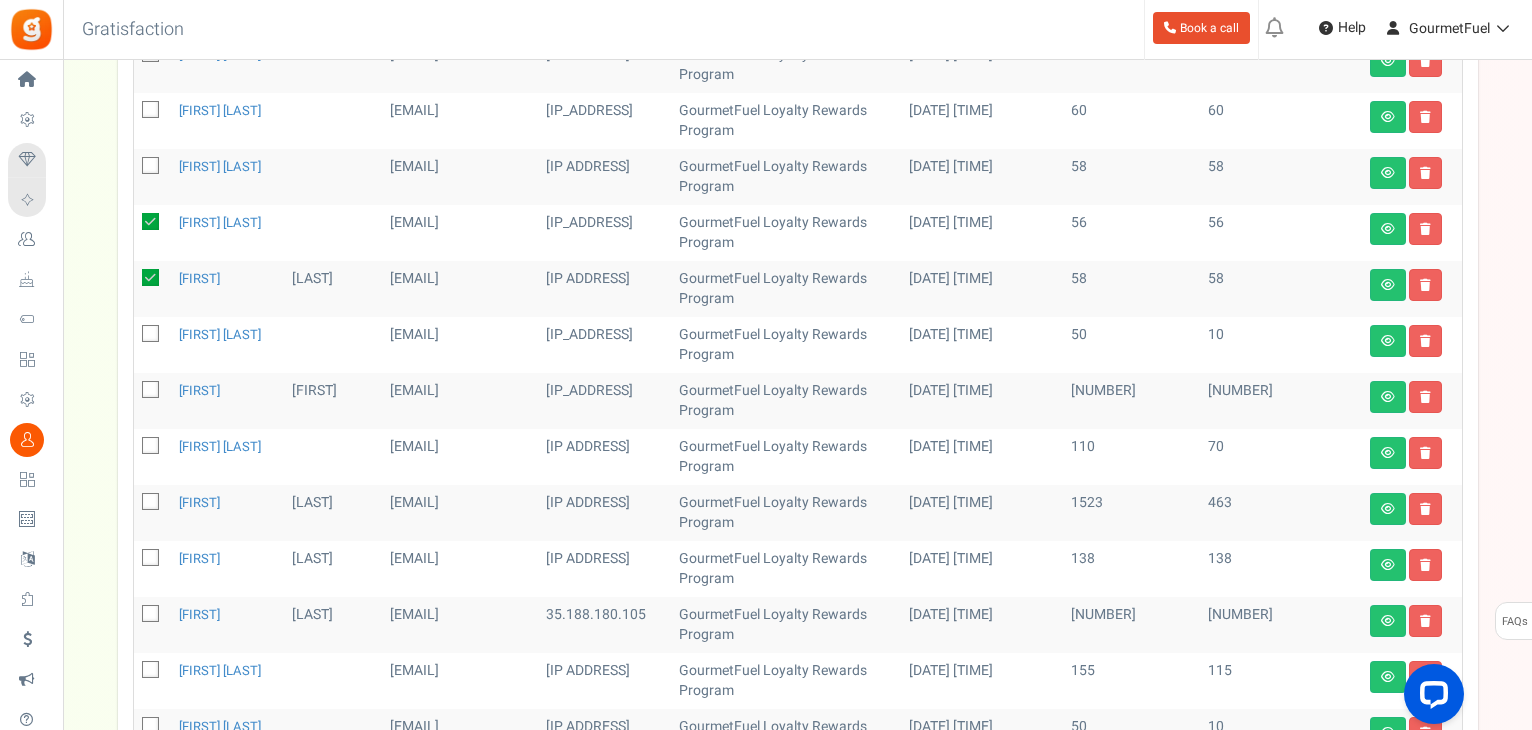click at bounding box center [151, 167] 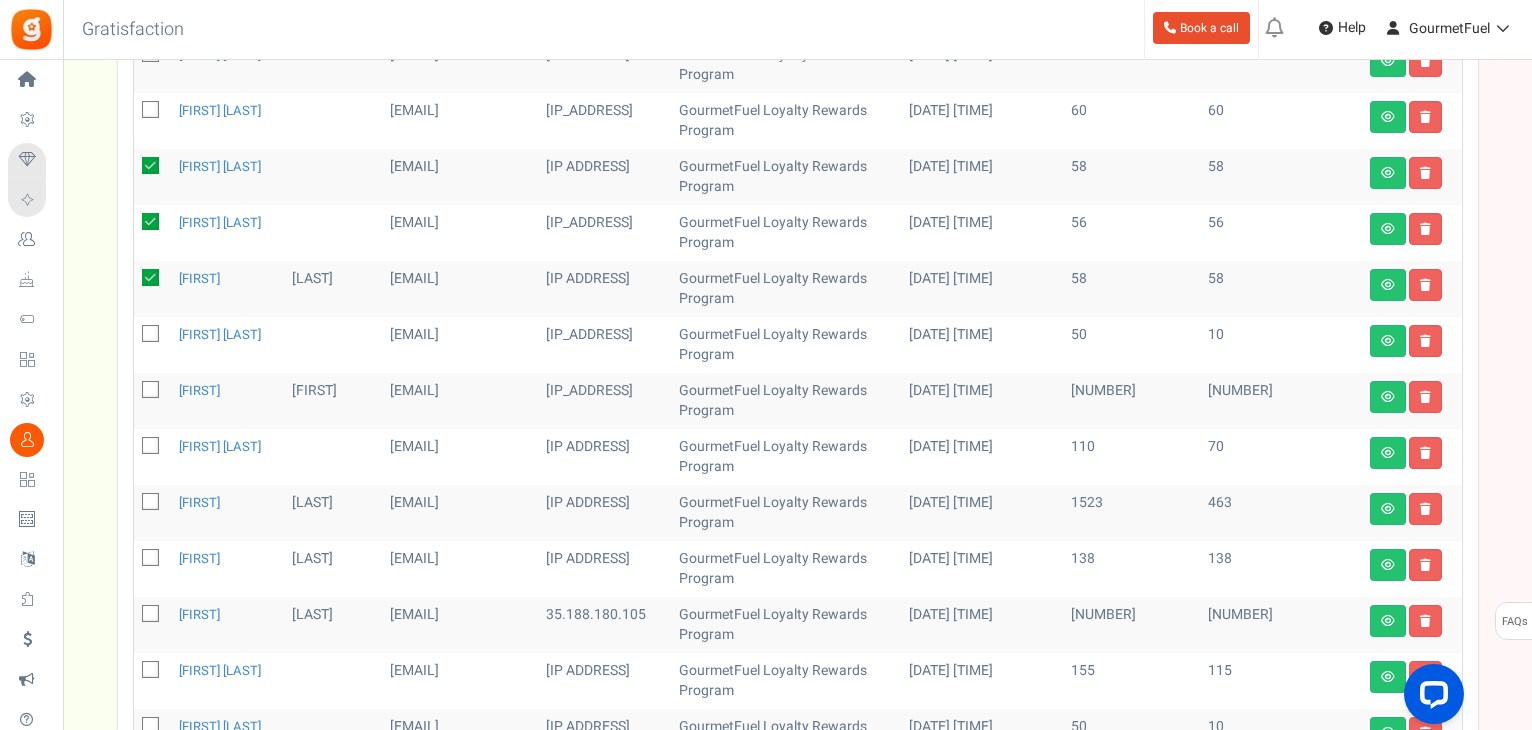 click at bounding box center [150, 109] 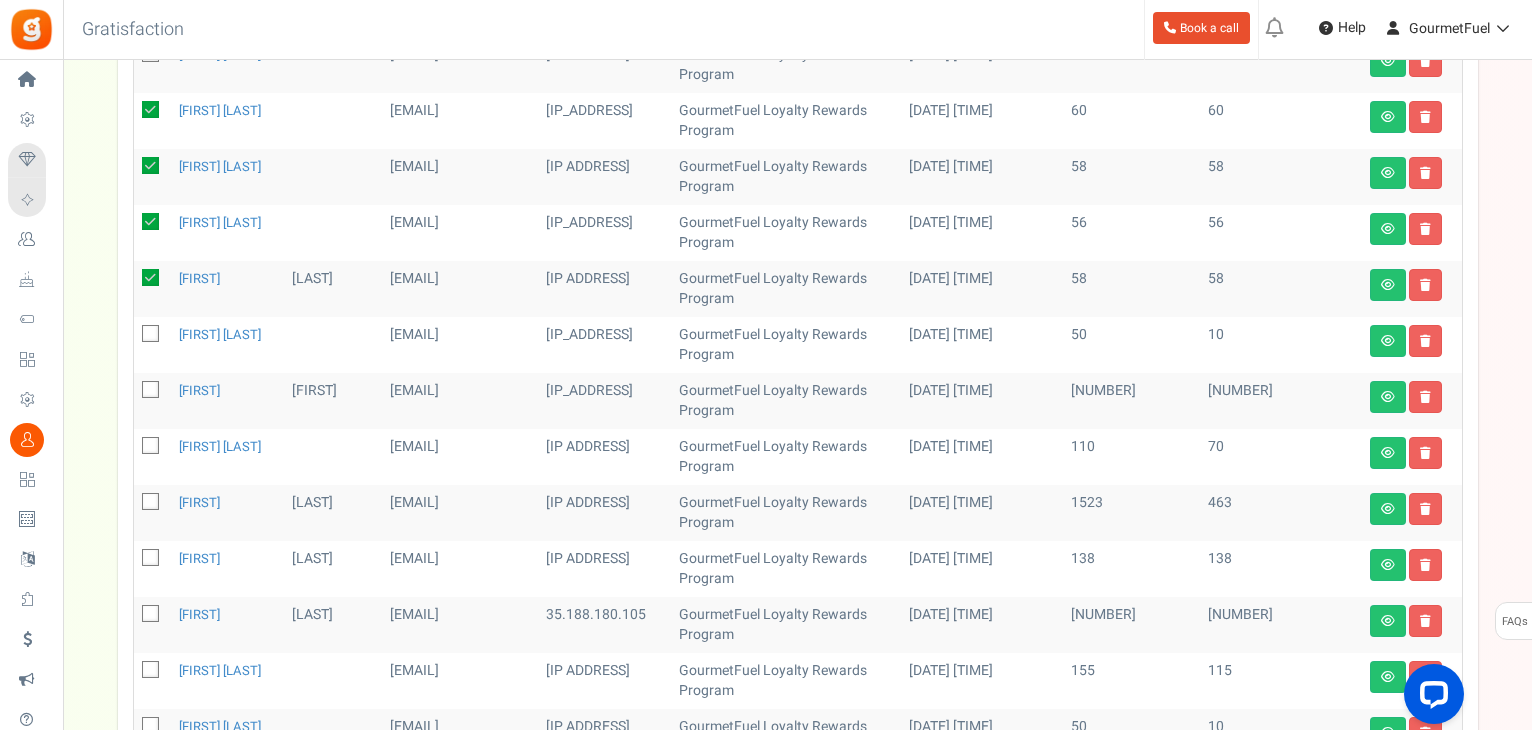 click at bounding box center (151, 615) 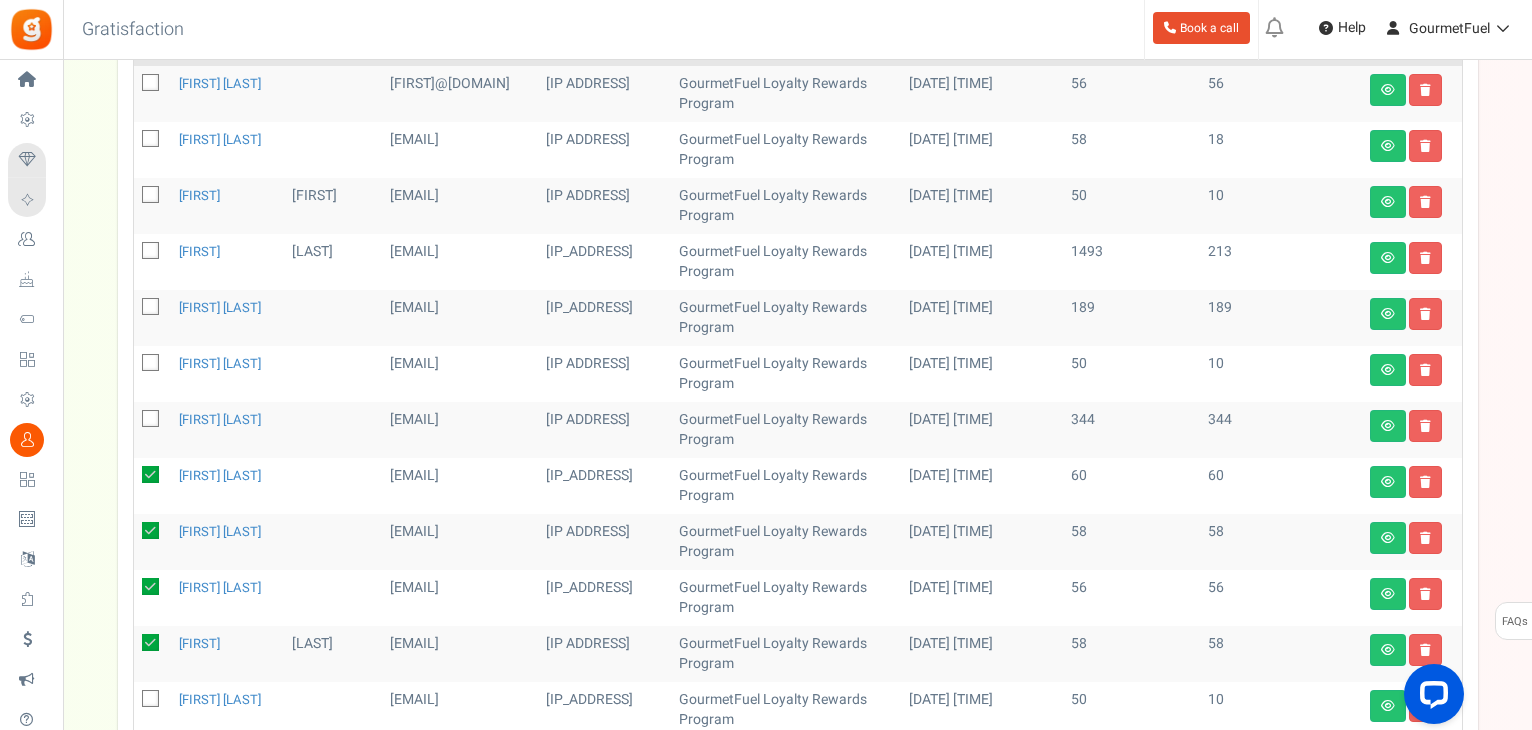 scroll, scrollTop: 357, scrollLeft: 0, axis: vertical 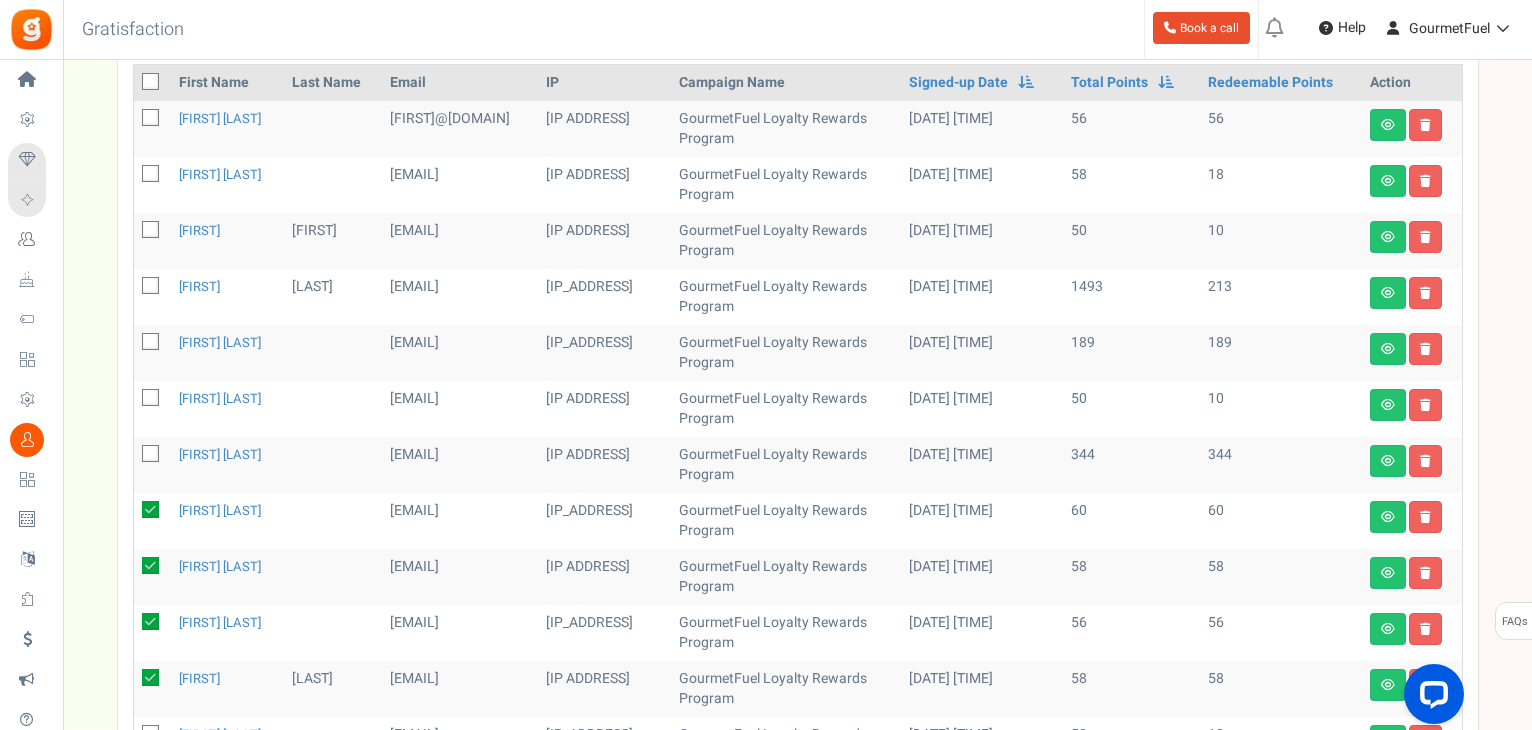click at bounding box center [151, 119] 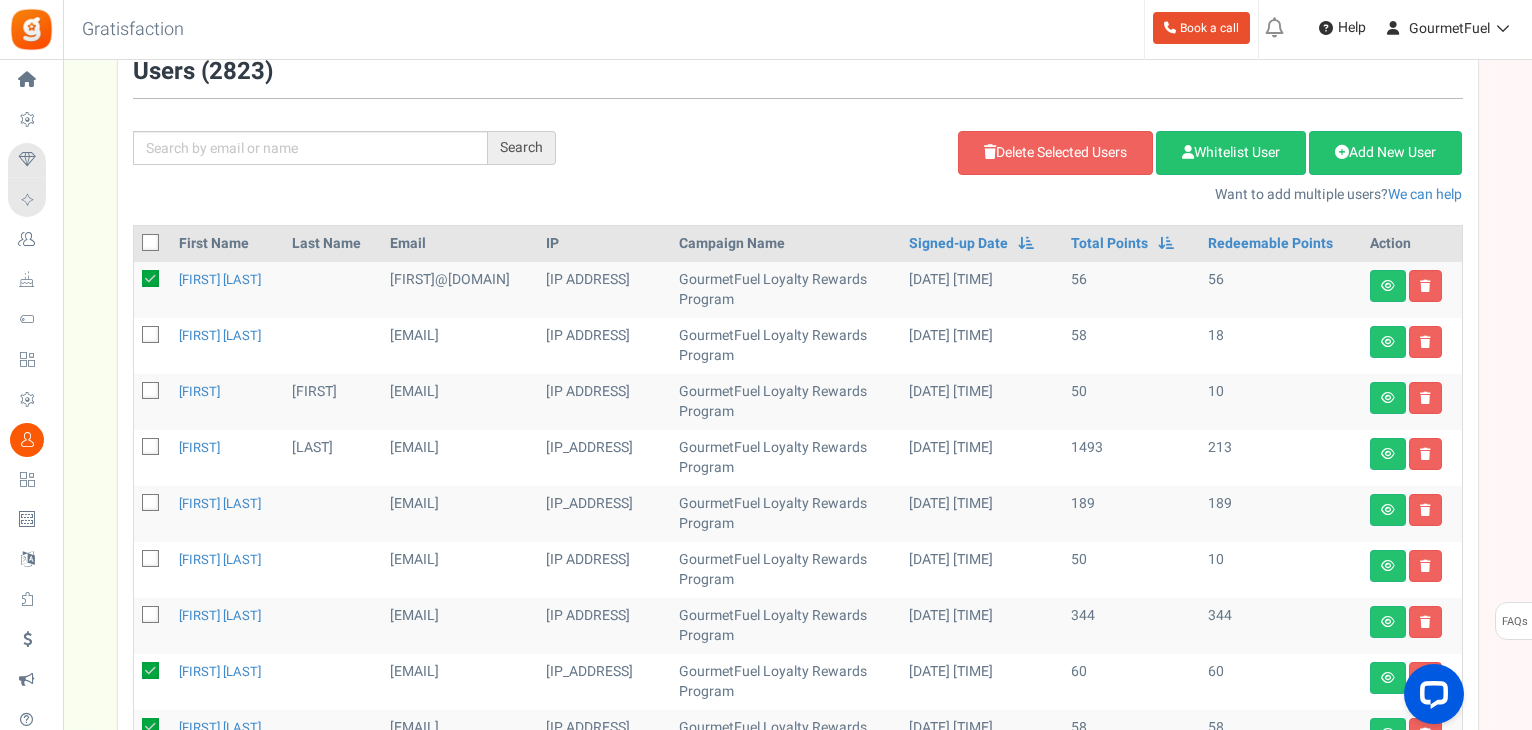 scroll, scrollTop: 137, scrollLeft: 0, axis: vertical 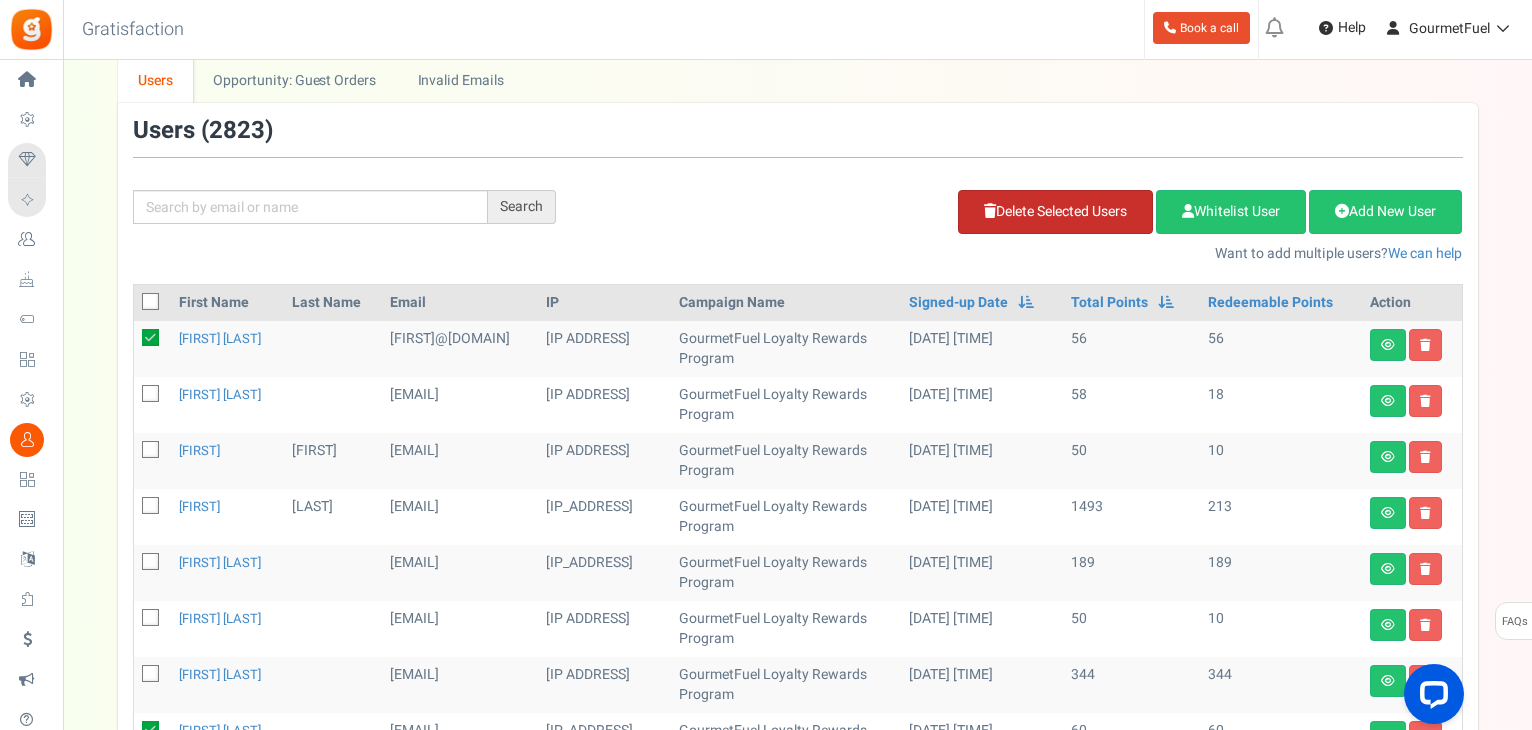click on "Delete Selected Users" at bounding box center [1055, 212] 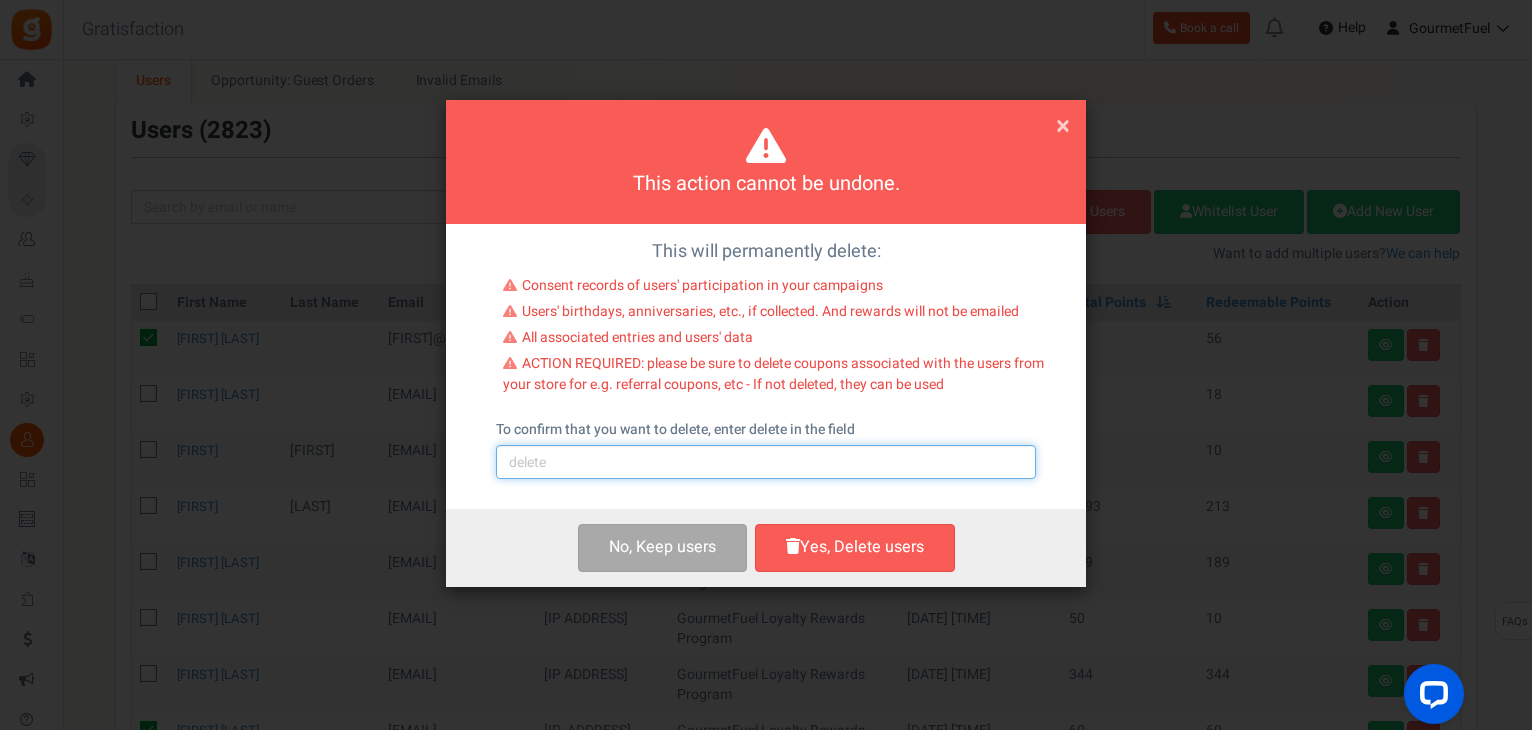 click at bounding box center (766, 462) 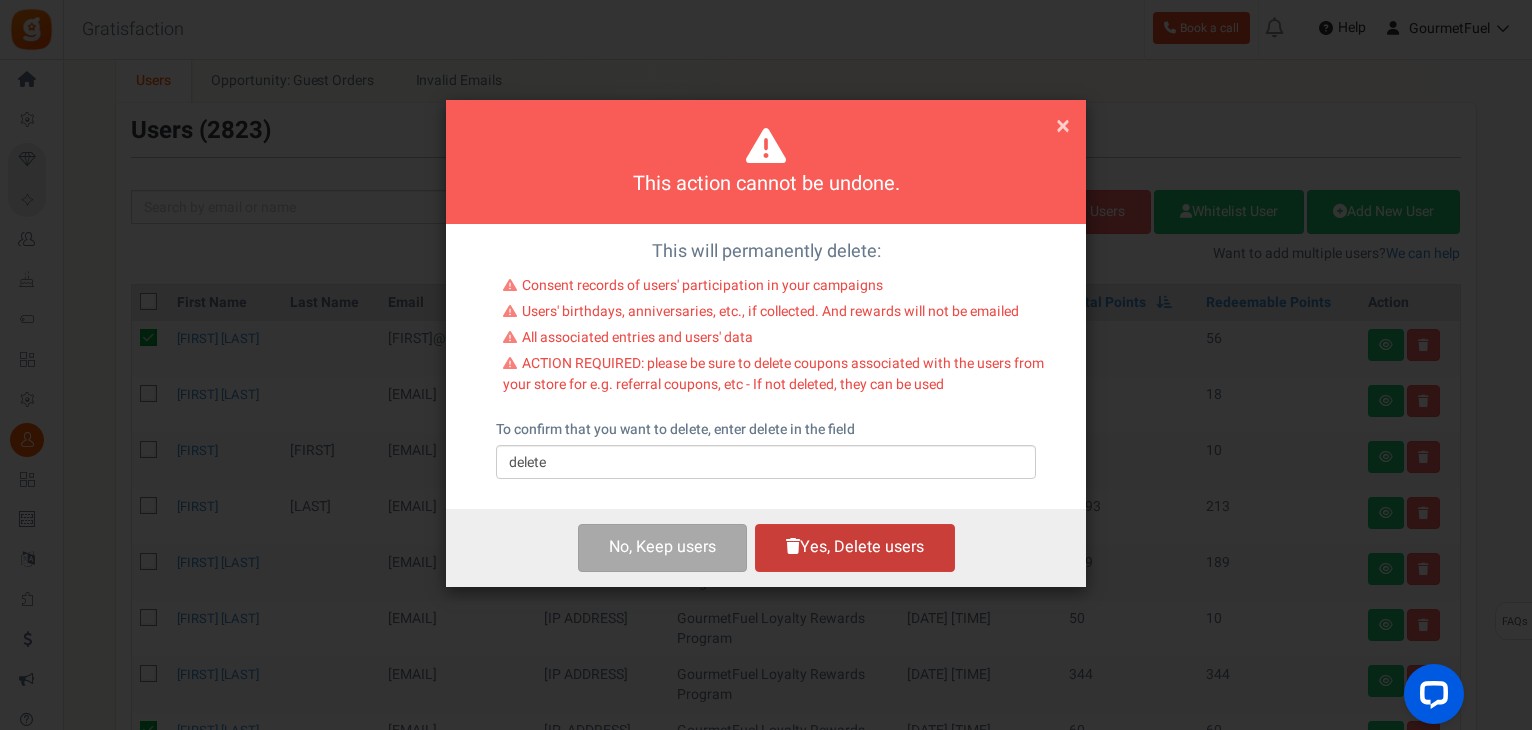 click on "Yes, Delete users" at bounding box center (855, 547) 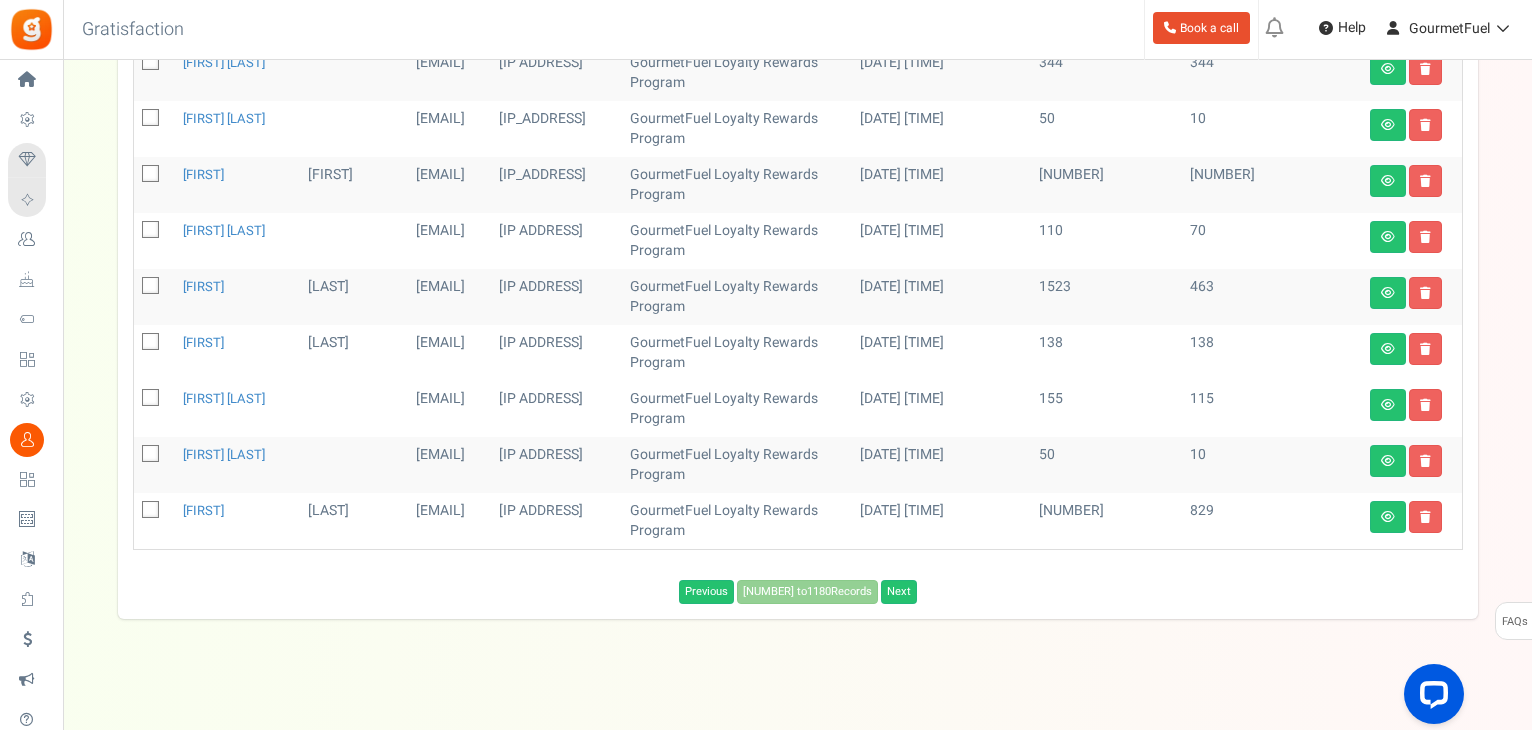 scroll, scrollTop: 701, scrollLeft: 0, axis: vertical 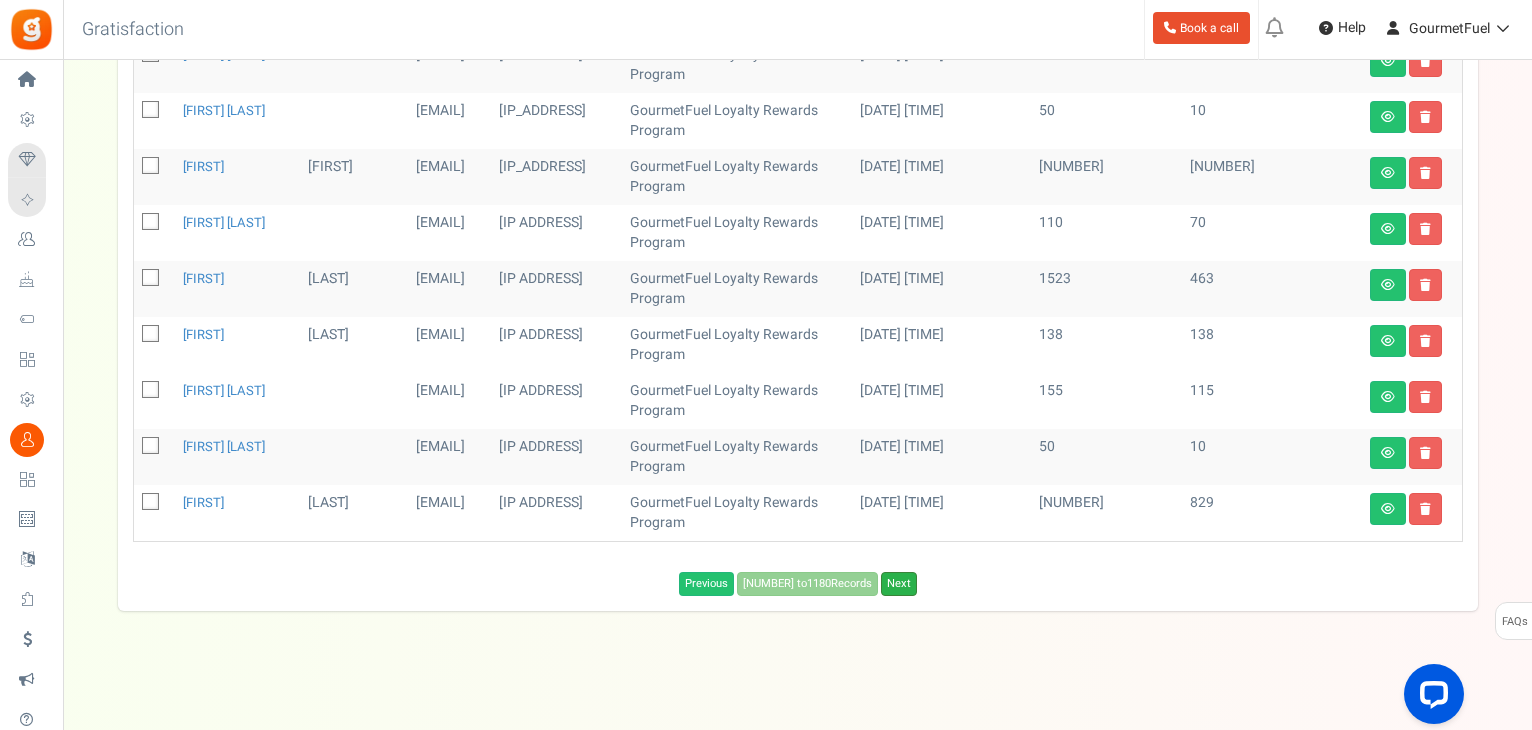 click on "Next" at bounding box center (899, 584) 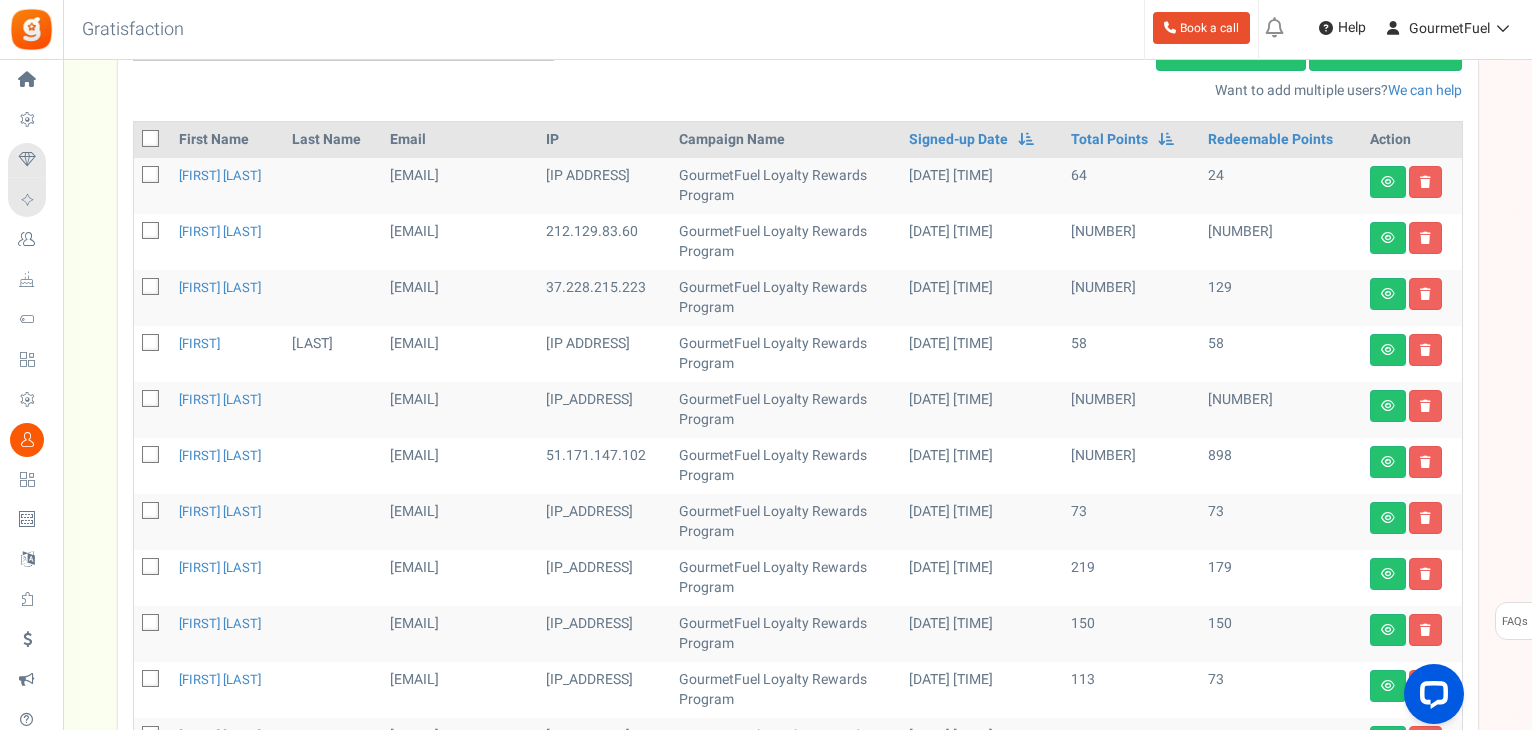 scroll, scrollTop: 301, scrollLeft: 0, axis: vertical 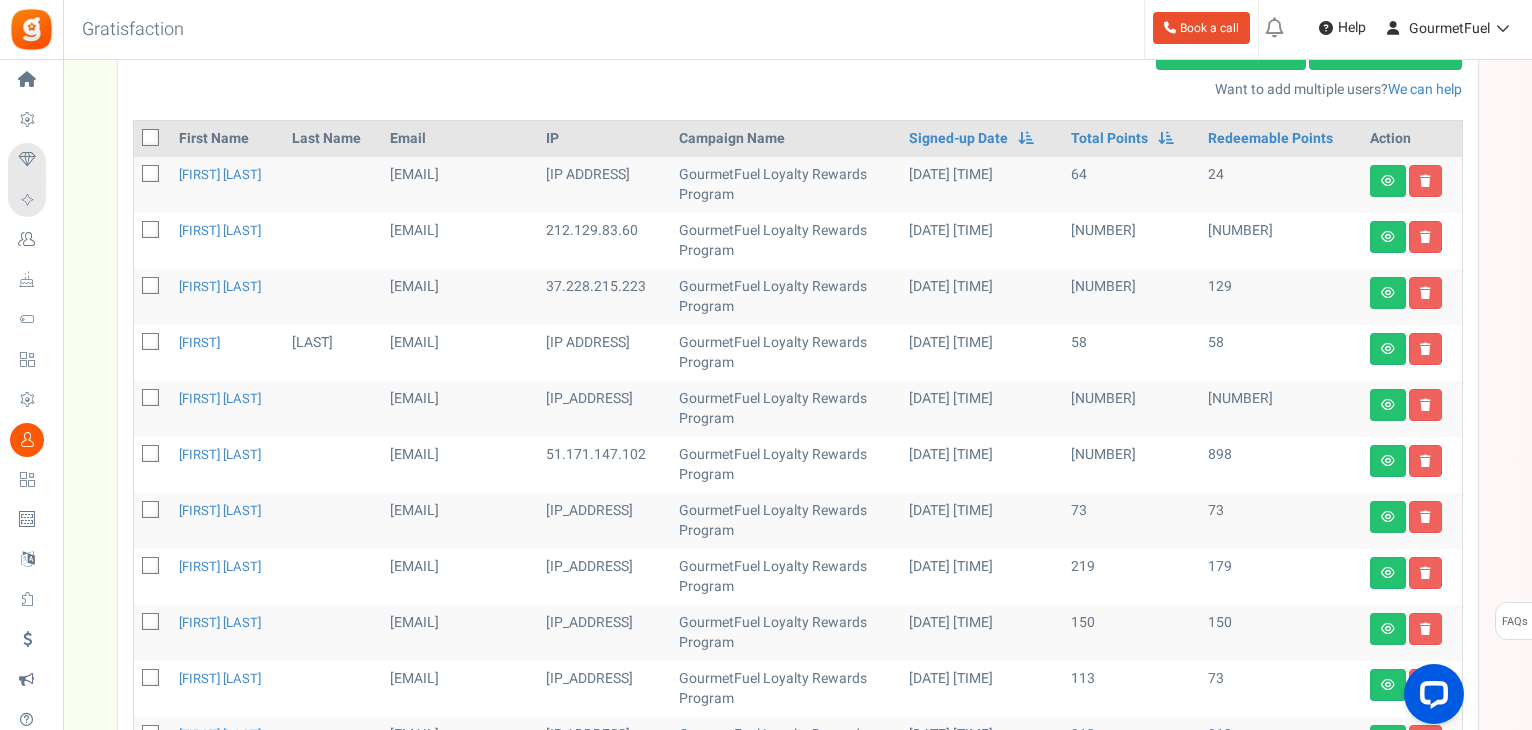 click at bounding box center [151, 343] 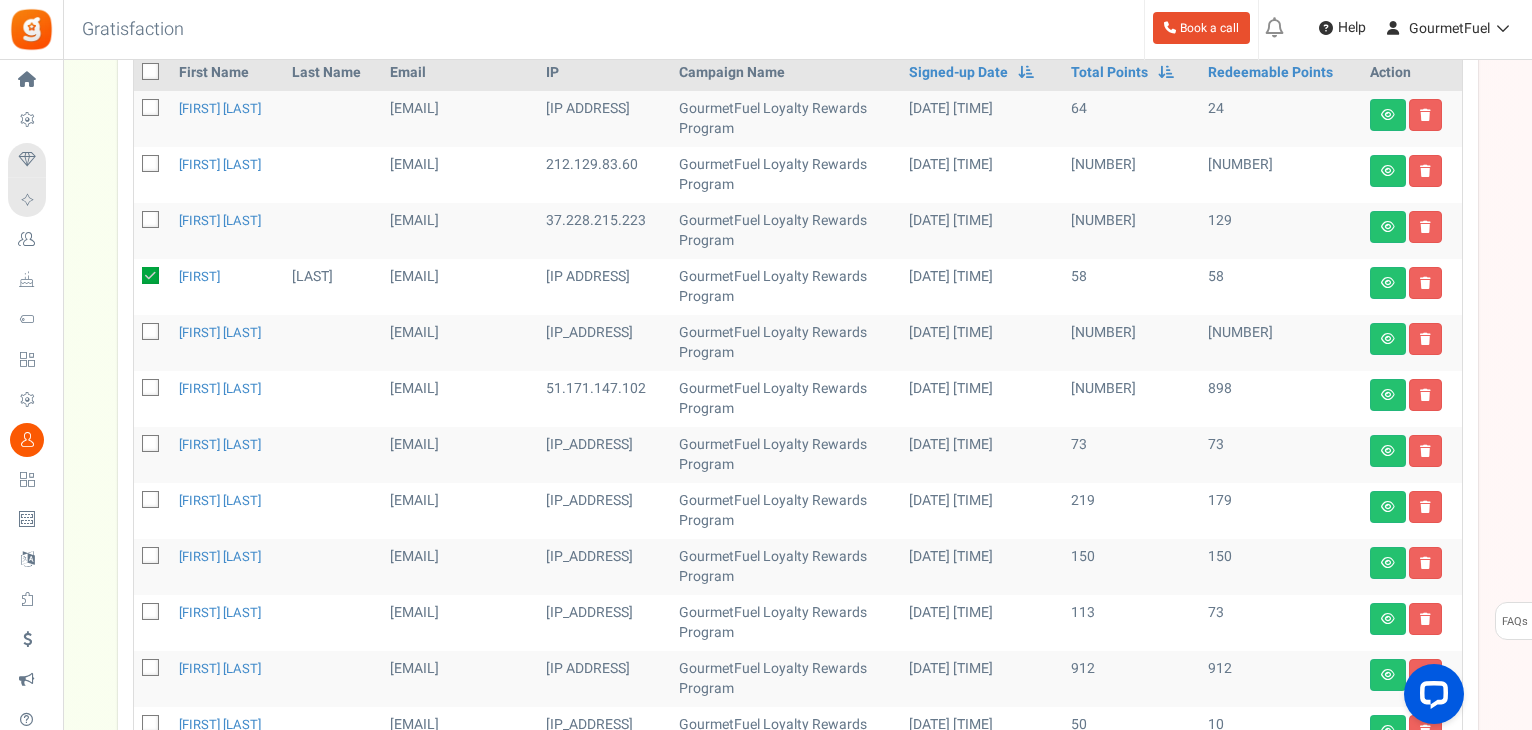 scroll, scrollTop: 401, scrollLeft: 0, axis: vertical 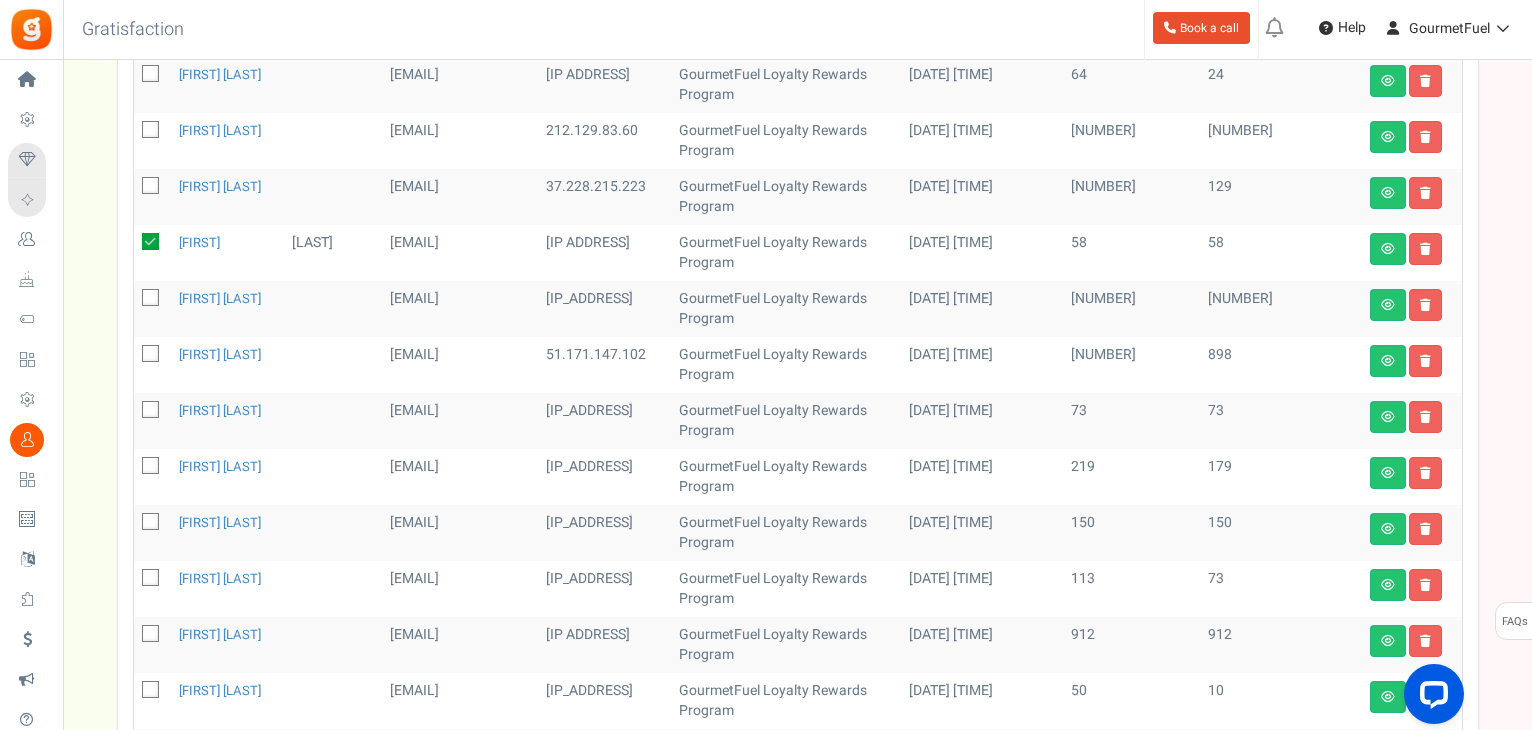 click at bounding box center [151, 411] 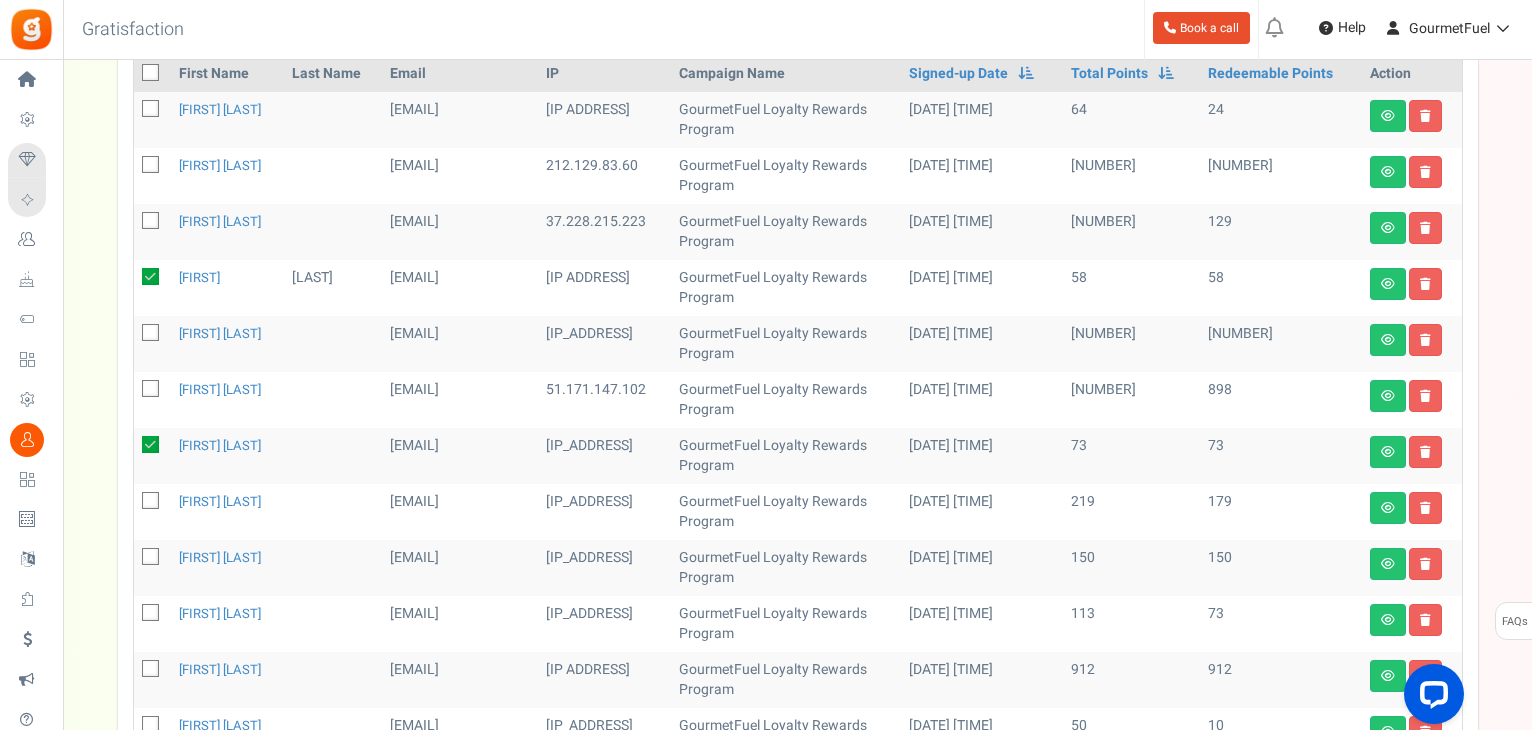 scroll, scrollTop: 201, scrollLeft: 0, axis: vertical 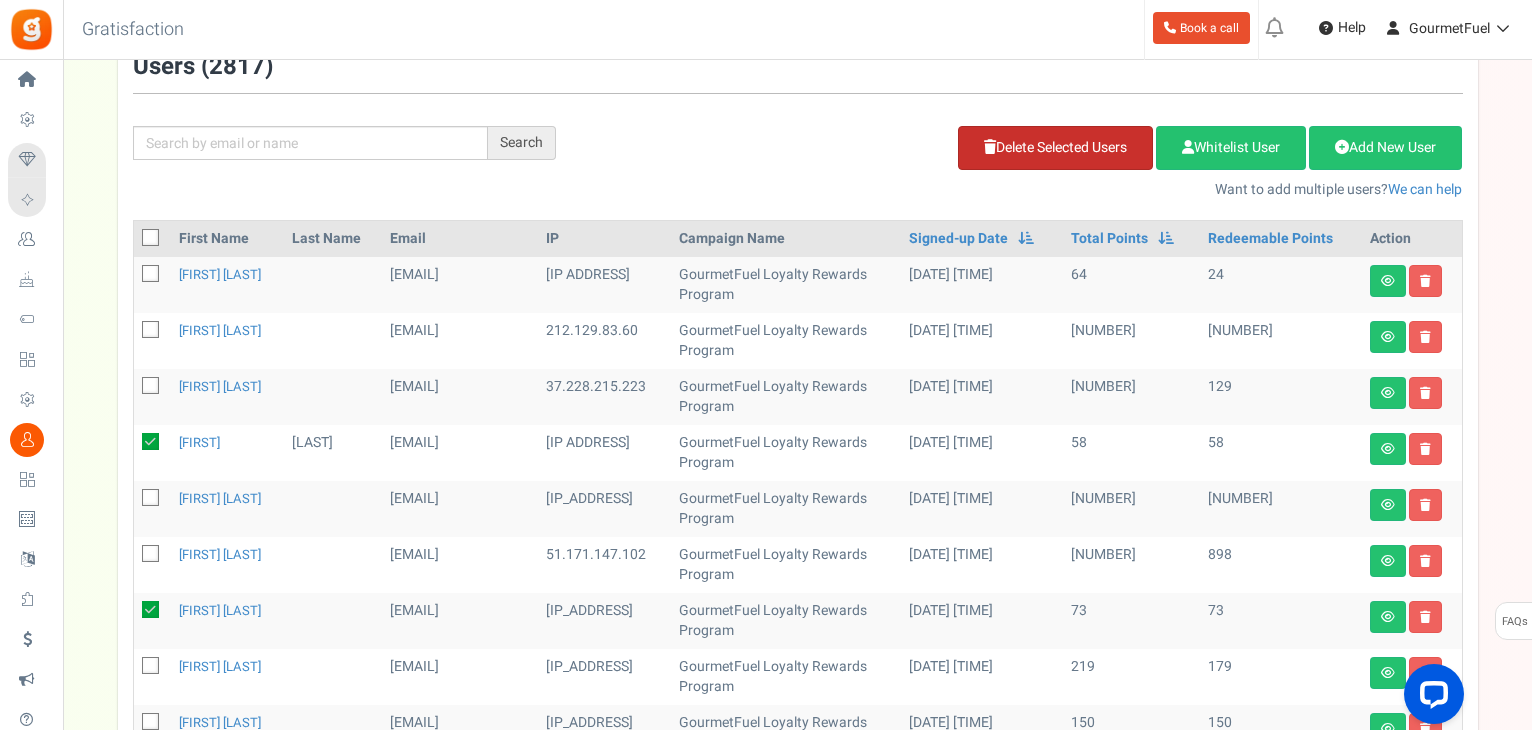 click on "Delete Selected Users" at bounding box center [1055, 148] 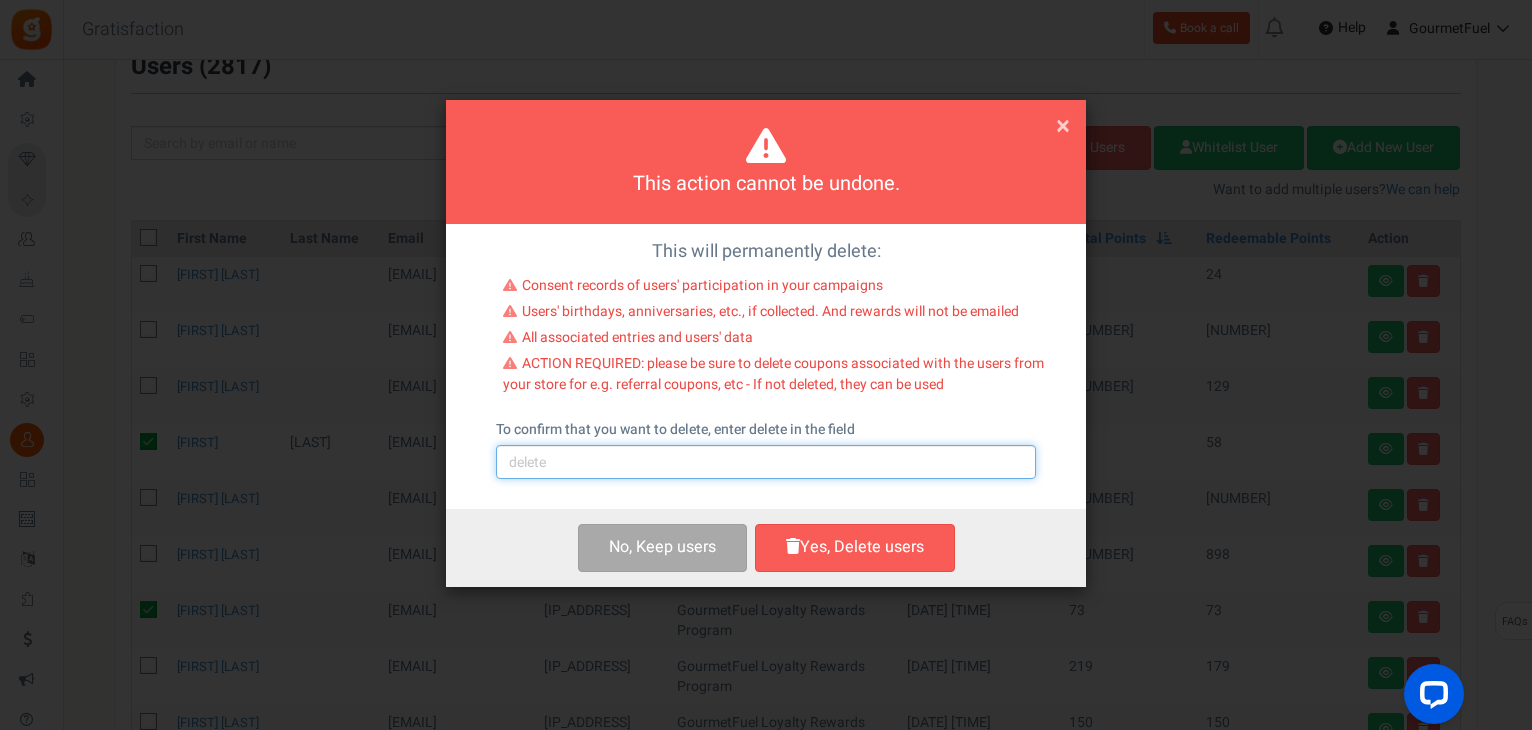 click at bounding box center [766, 462] 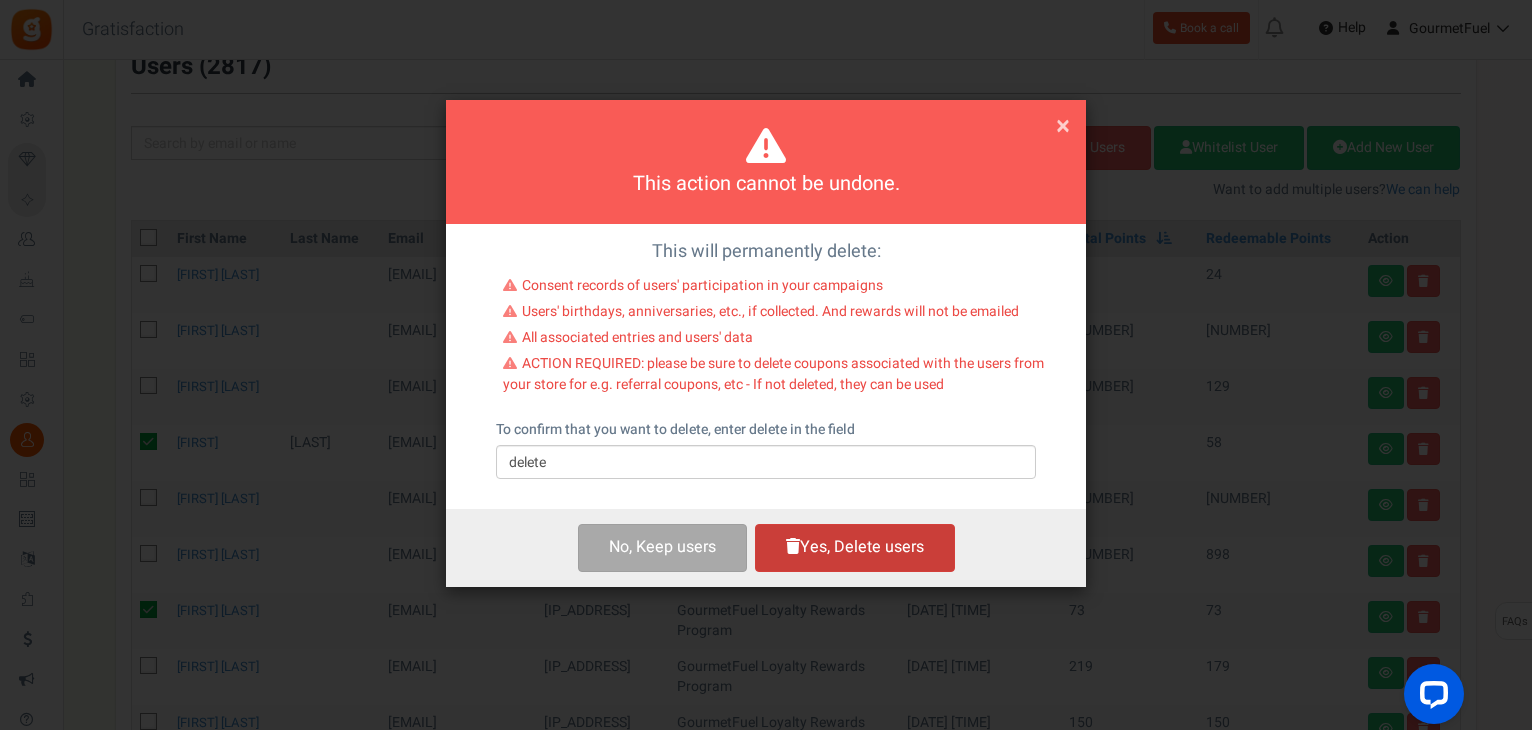 click on "Yes, Delete users" at bounding box center (855, 547) 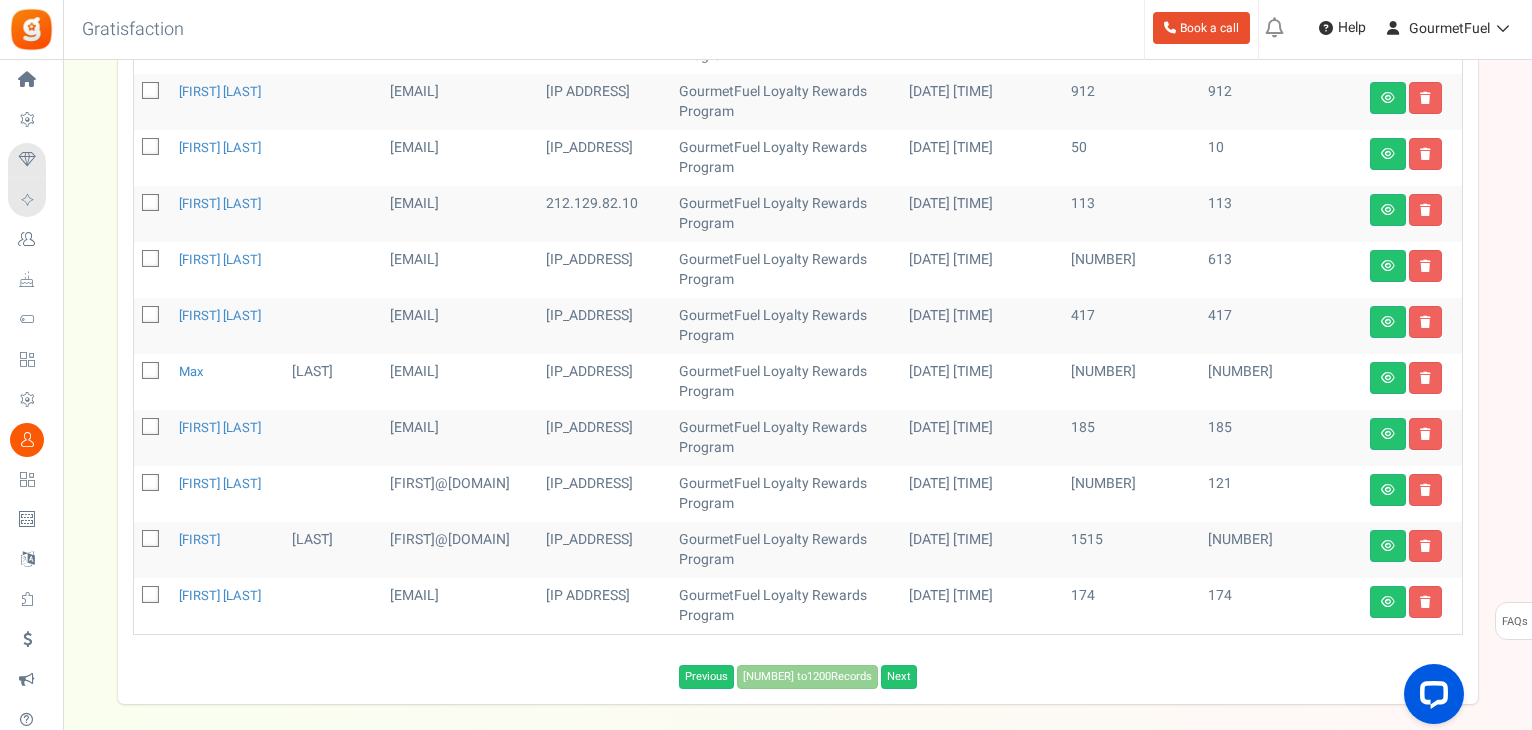 scroll, scrollTop: 925, scrollLeft: 0, axis: vertical 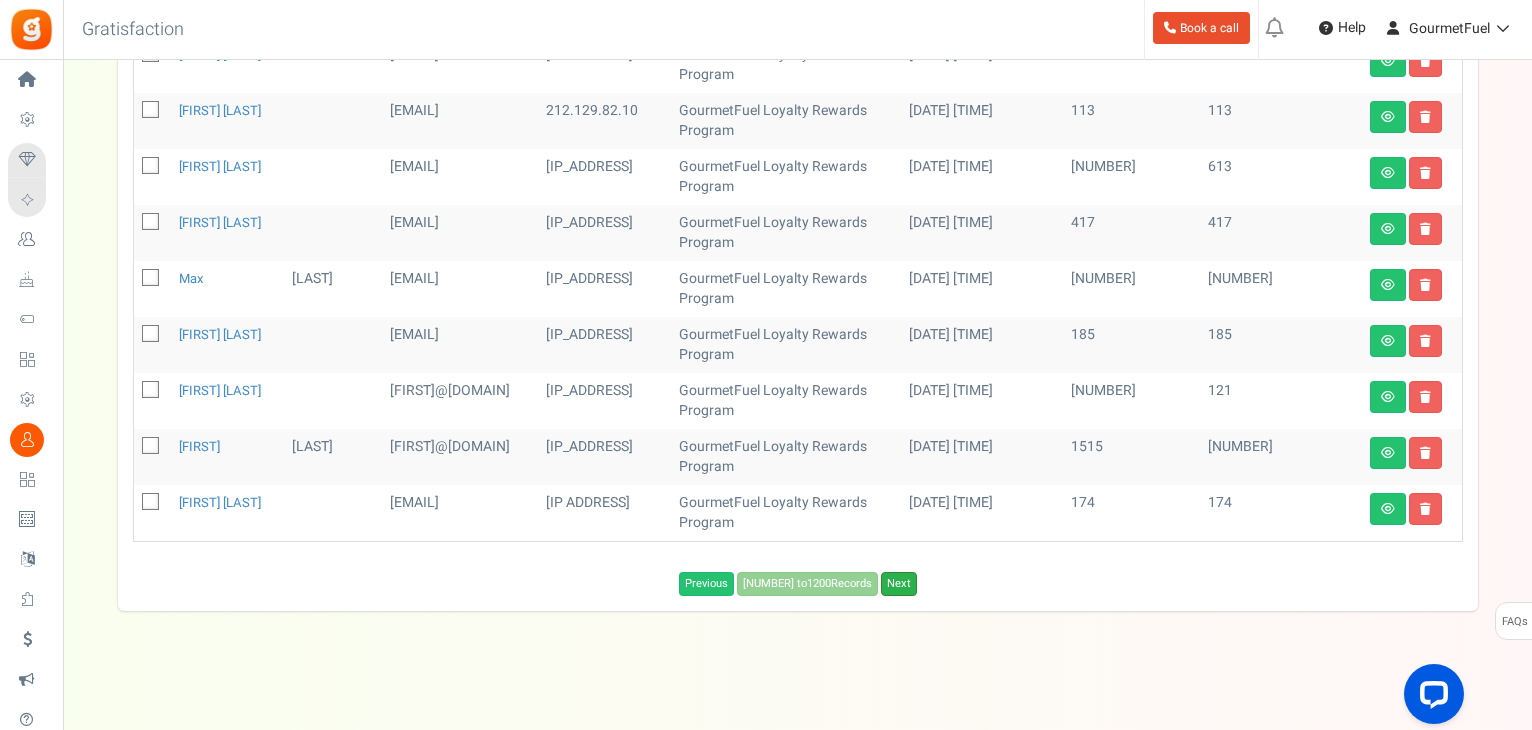 click on "Next" at bounding box center [899, 584] 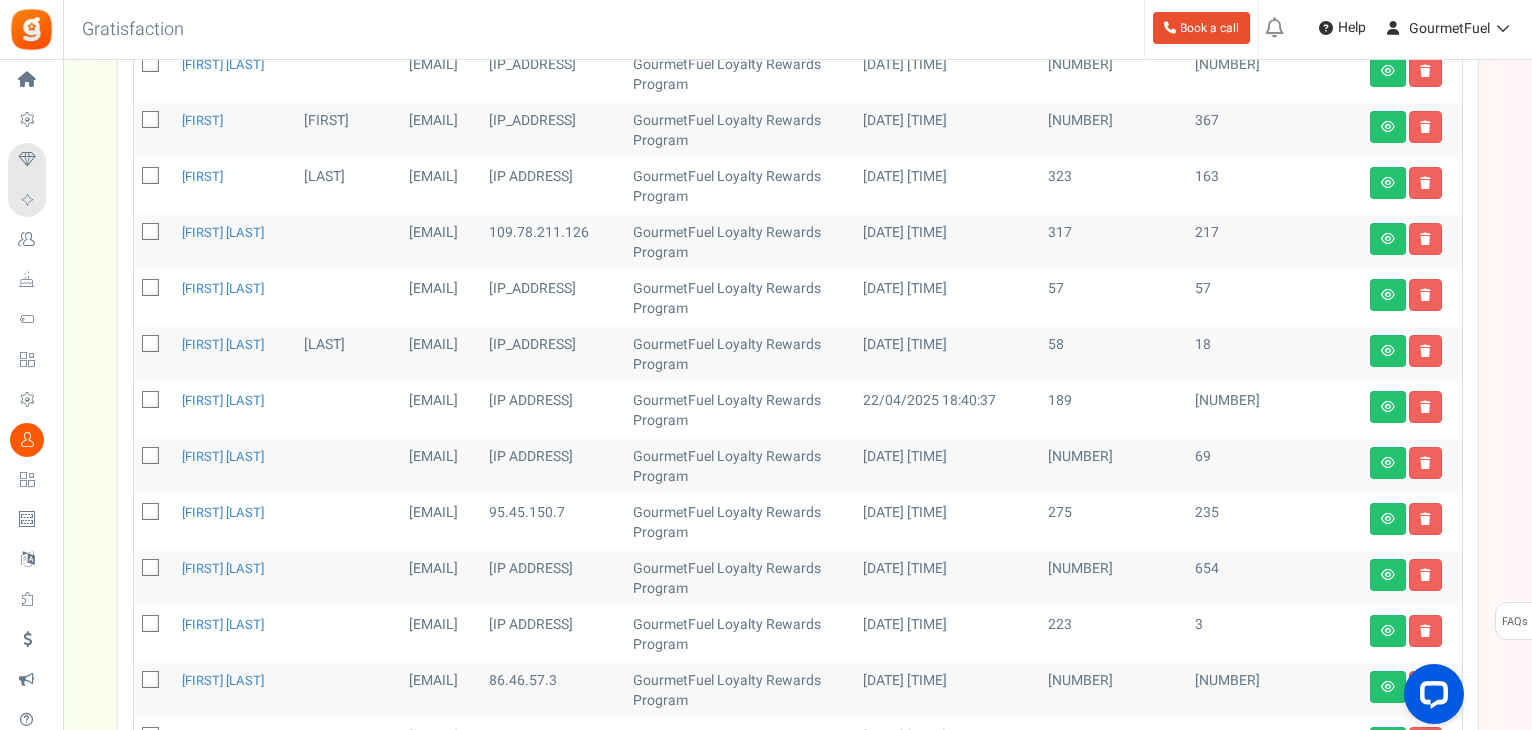 scroll, scrollTop: 500, scrollLeft: 0, axis: vertical 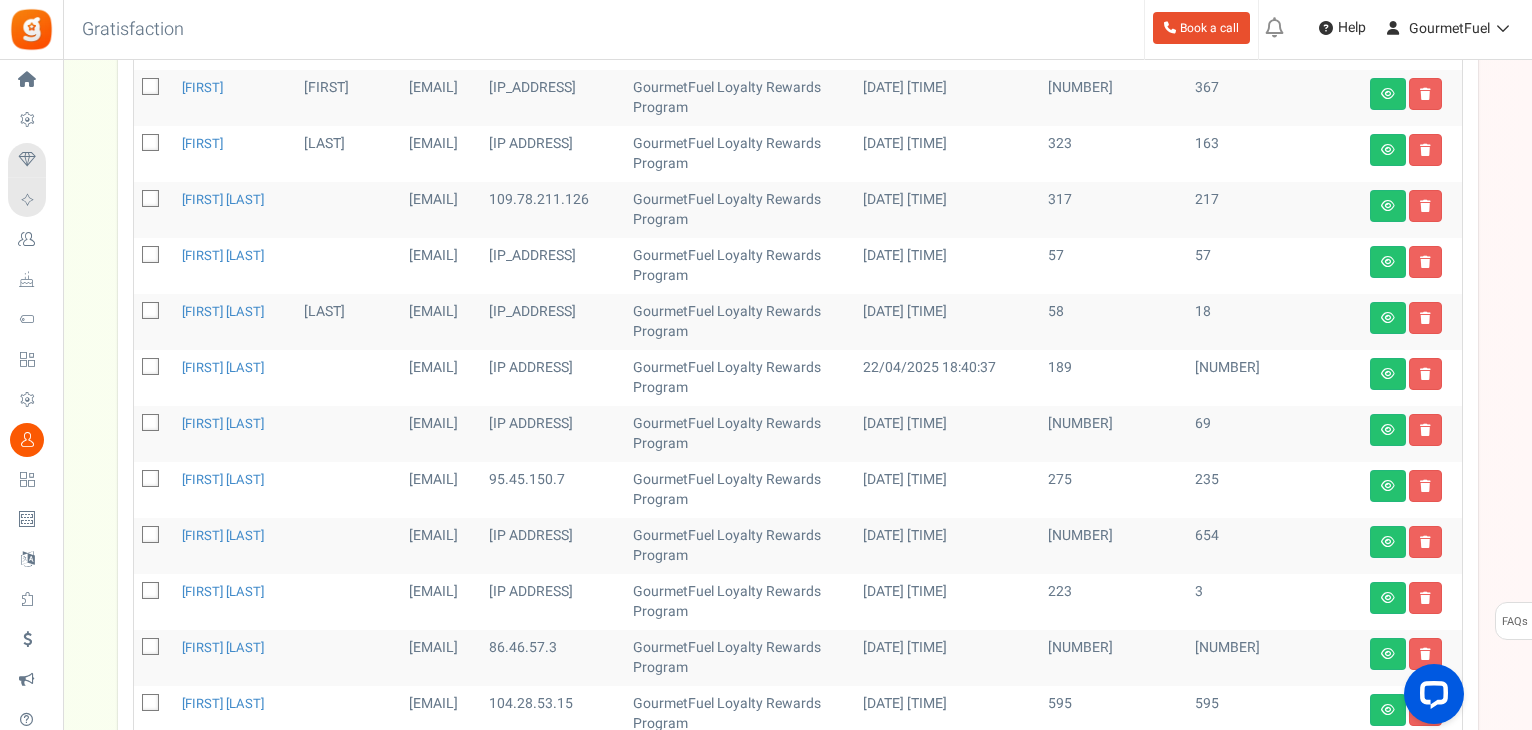 click at bounding box center [151, 256] 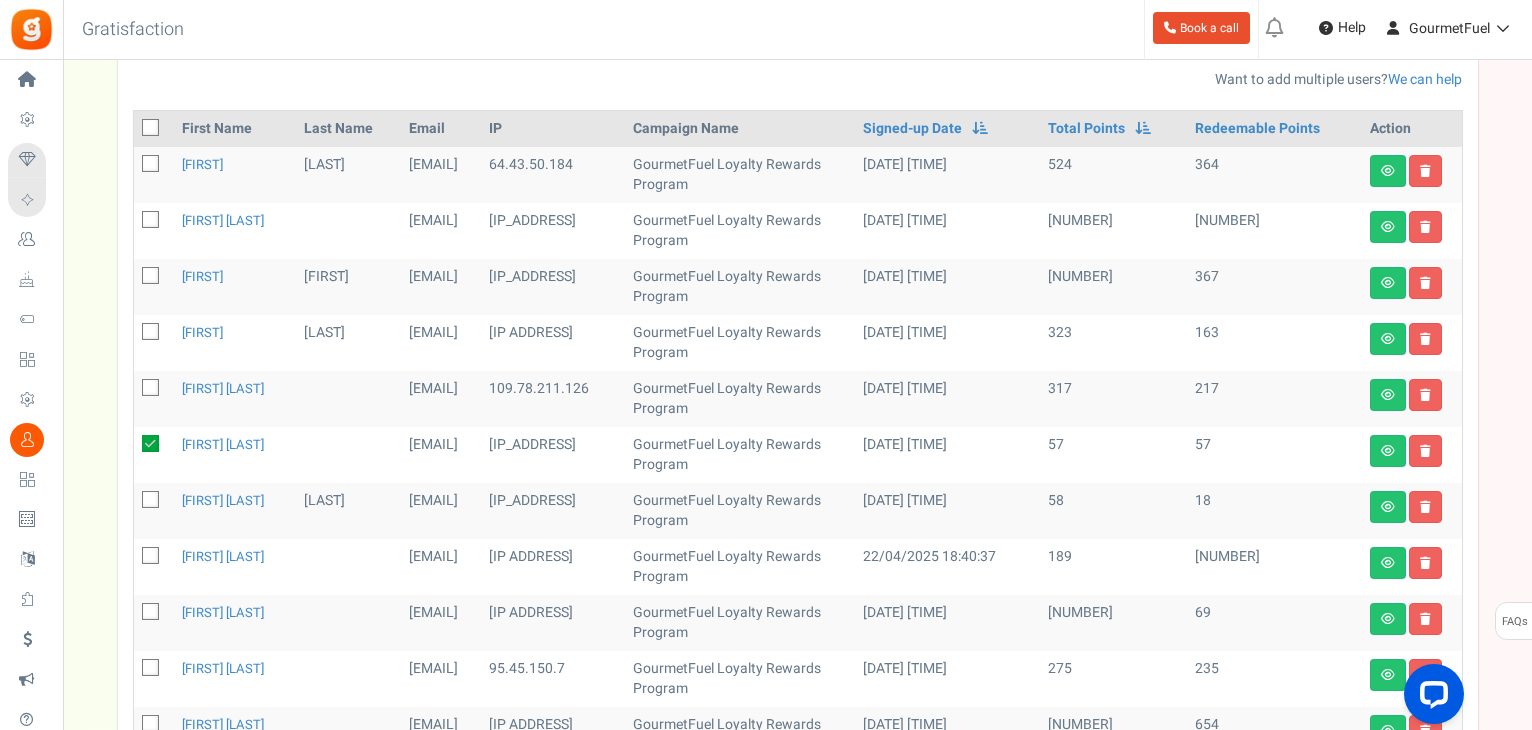 scroll, scrollTop: 100, scrollLeft: 0, axis: vertical 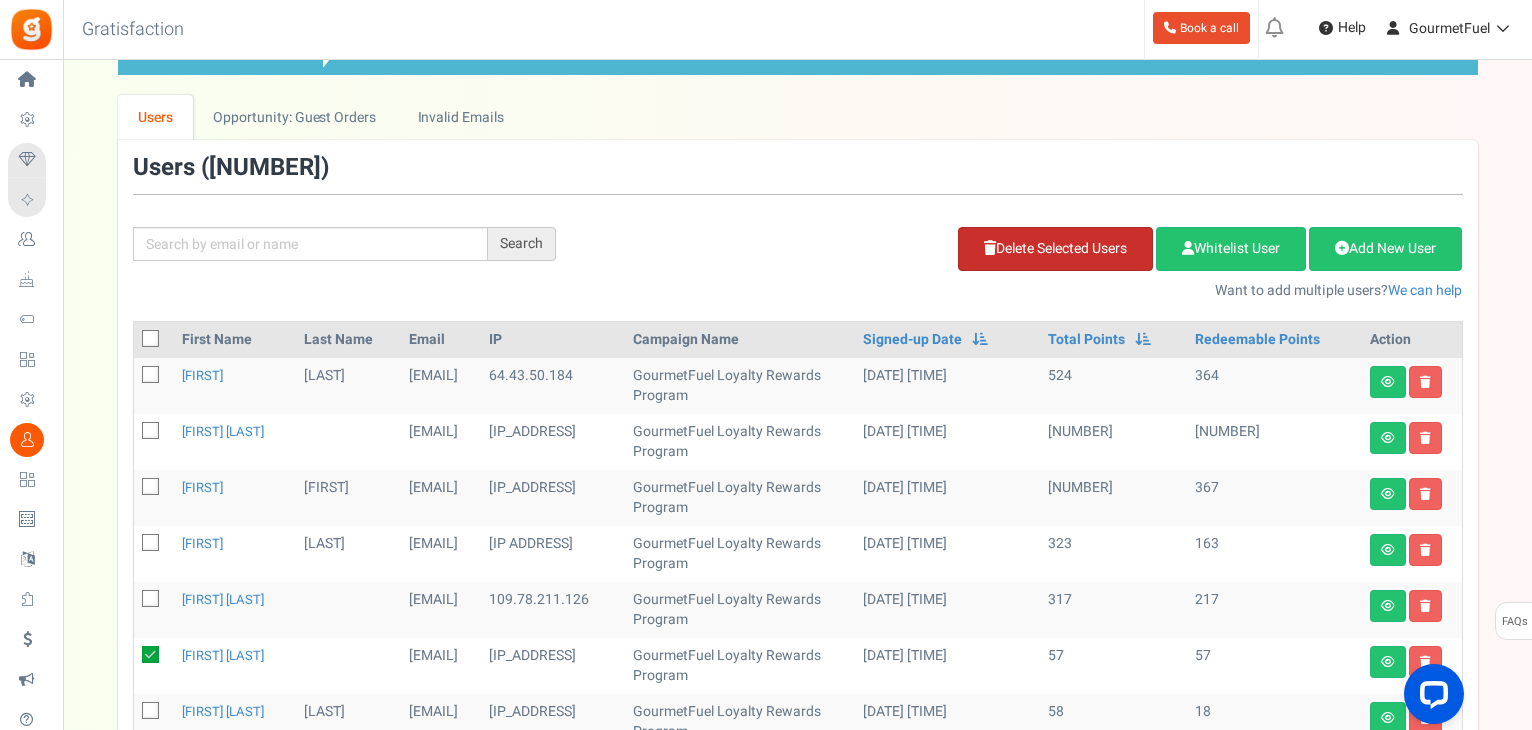 click on "Delete Selected Users" at bounding box center (1055, 249) 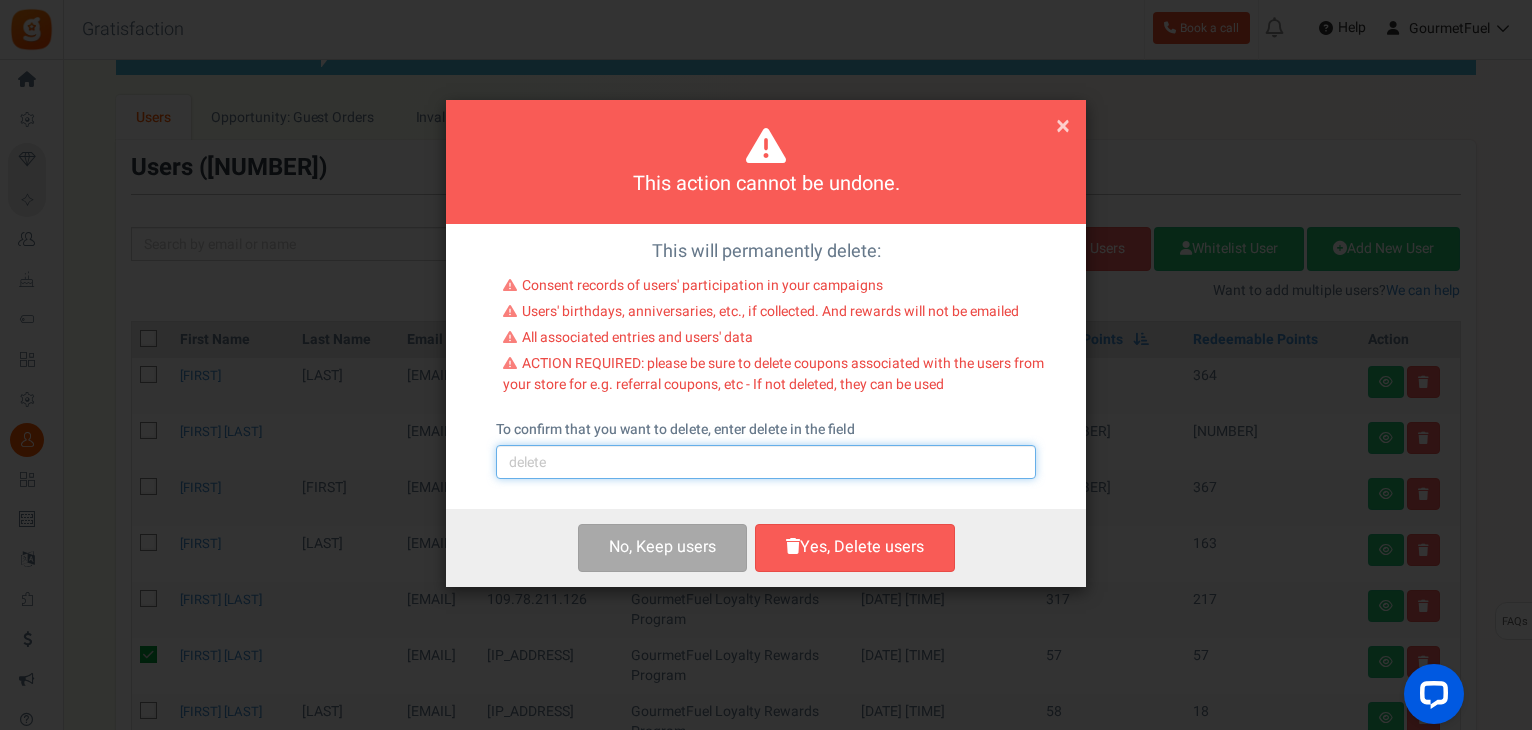 click at bounding box center [766, 462] 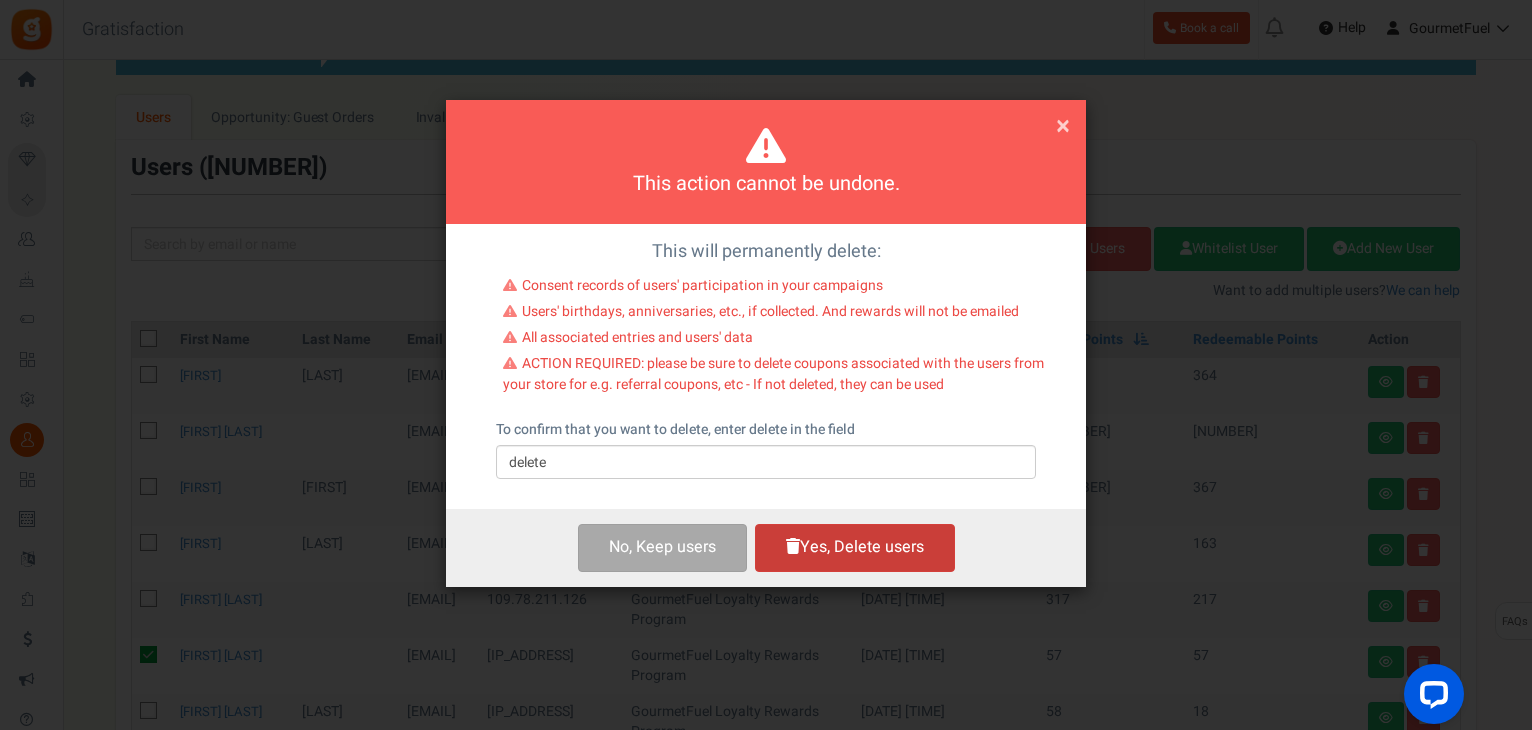 click on "Yes, Delete users" at bounding box center (855, 547) 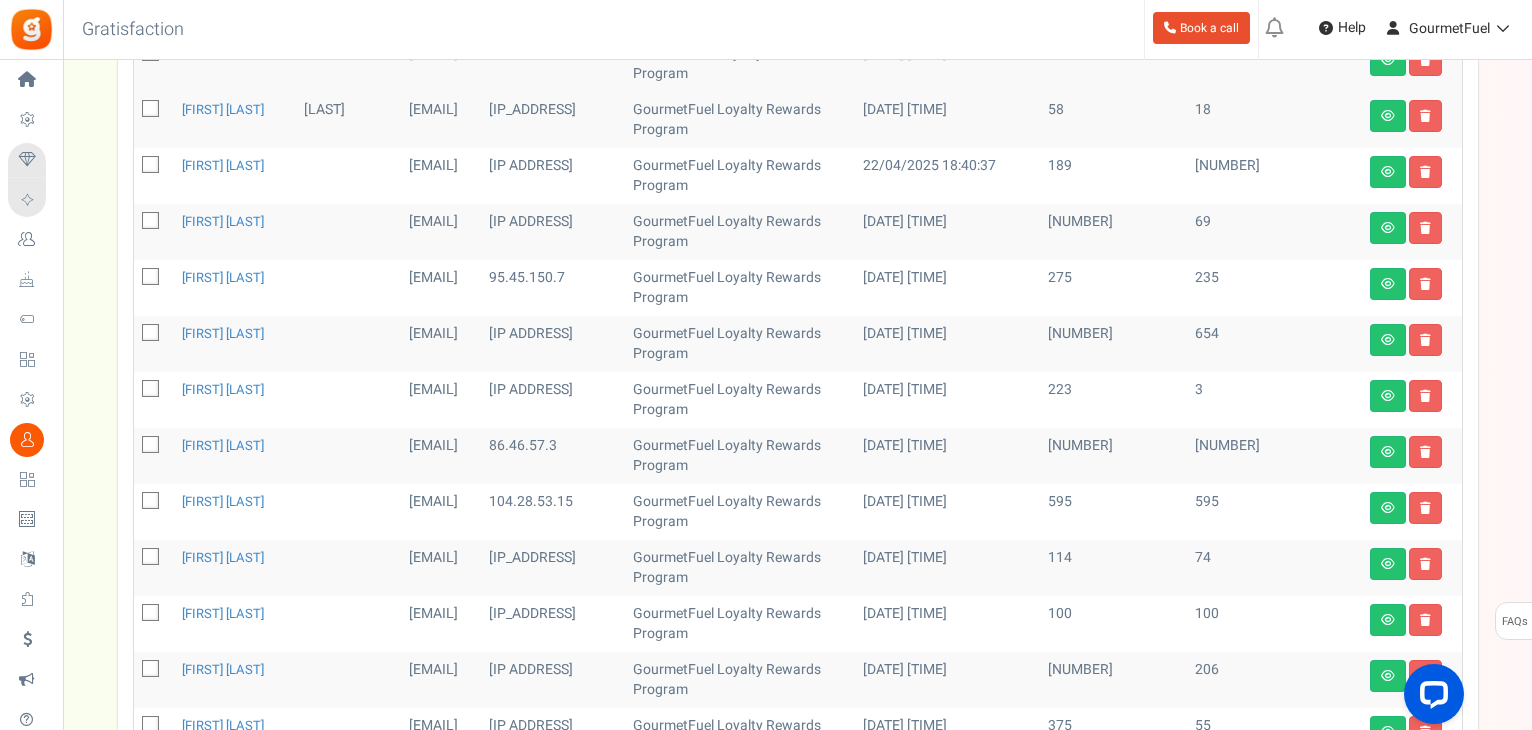 scroll, scrollTop: 900, scrollLeft: 0, axis: vertical 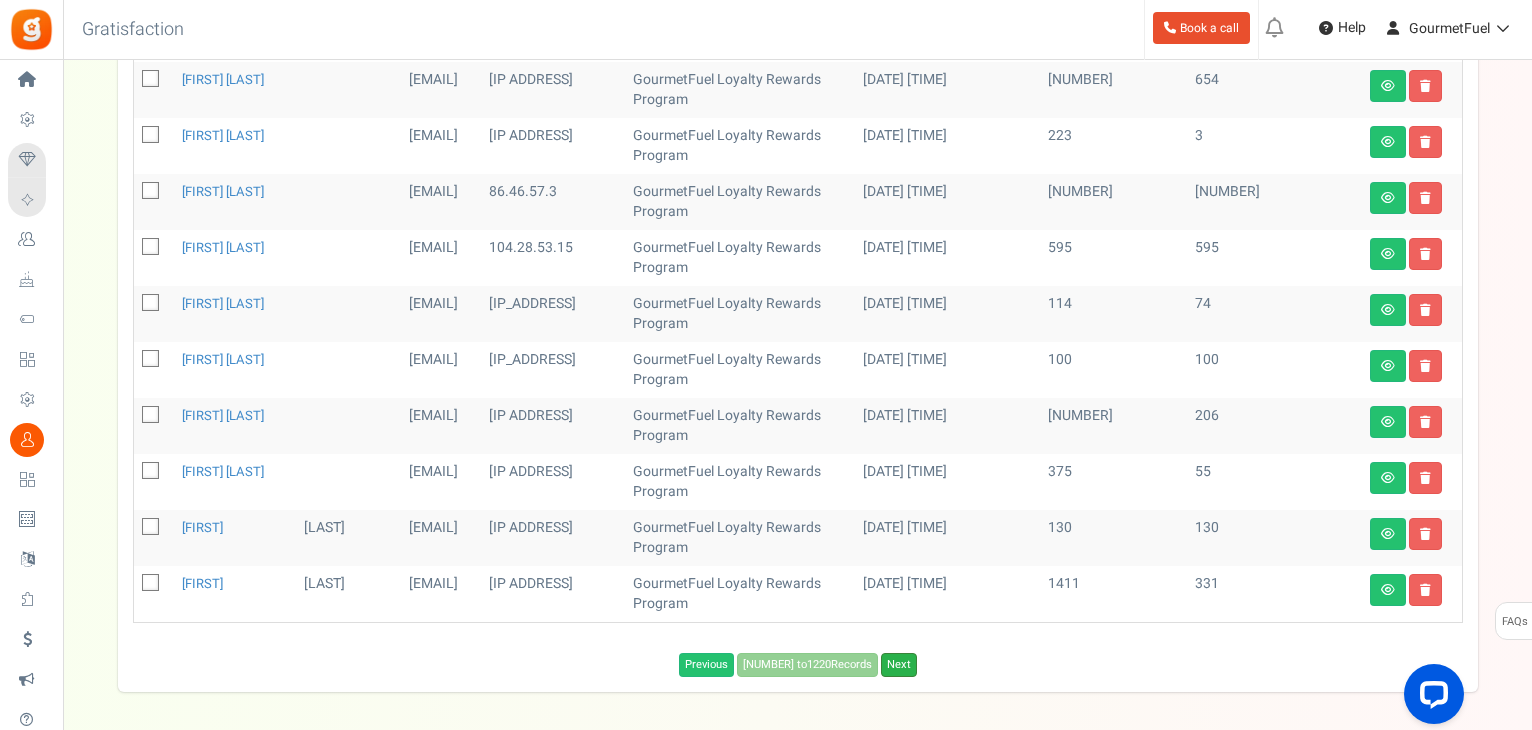 click on "Next" at bounding box center (899, 665) 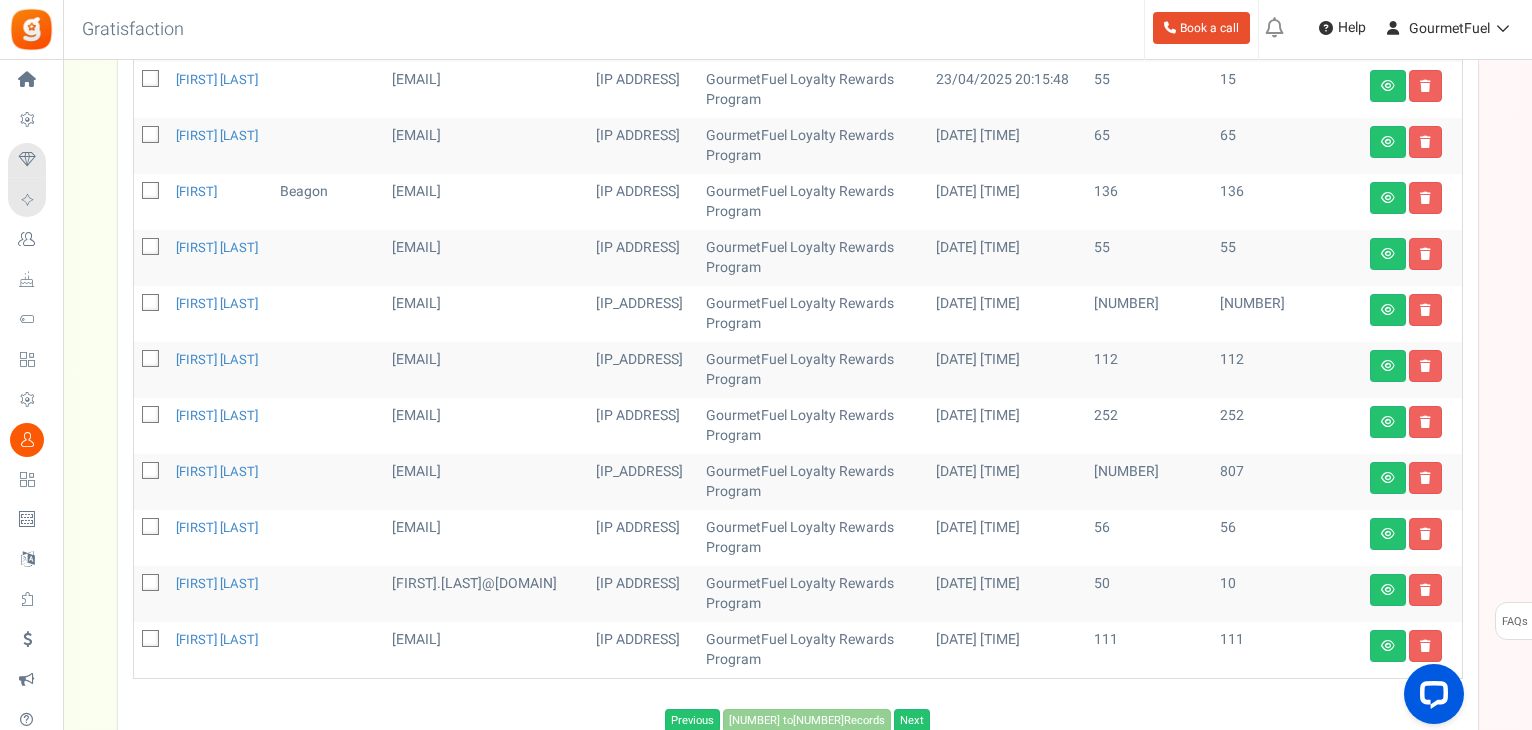 scroll, scrollTop: 920, scrollLeft: 0, axis: vertical 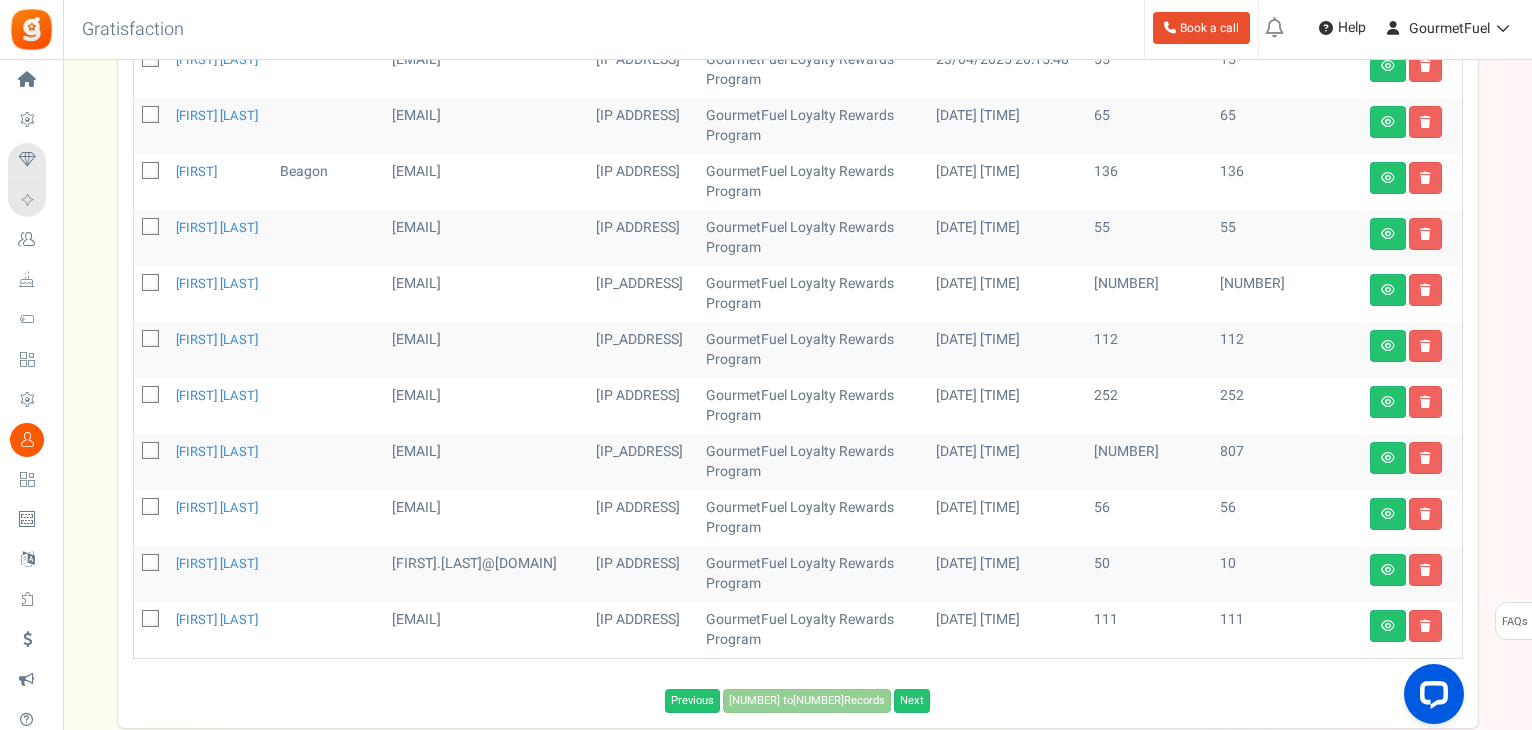 click at bounding box center [151, 508] 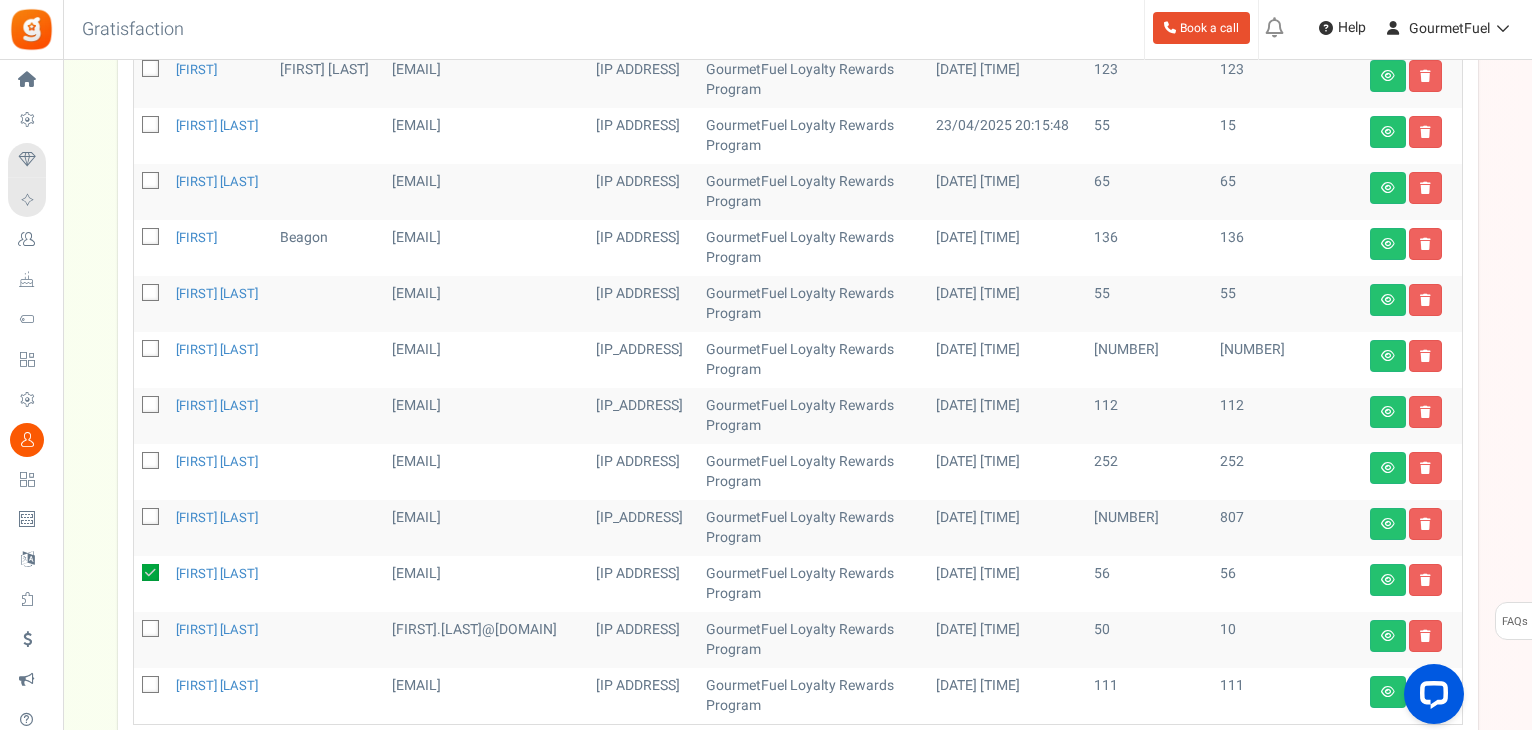 scroll, scrollTop: 820, scrollLeft: 0, axis: vertical 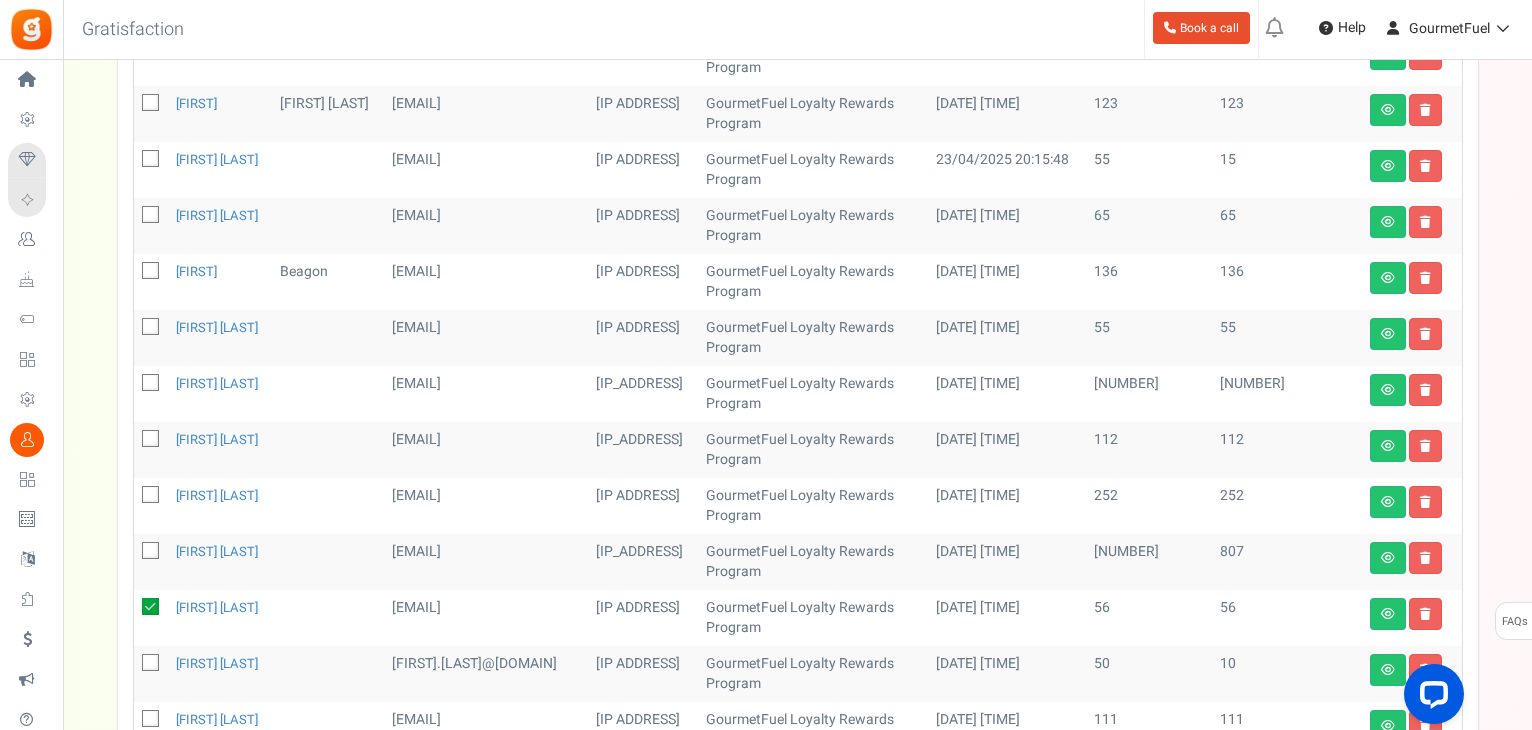 click at bounding box center (151, 216) 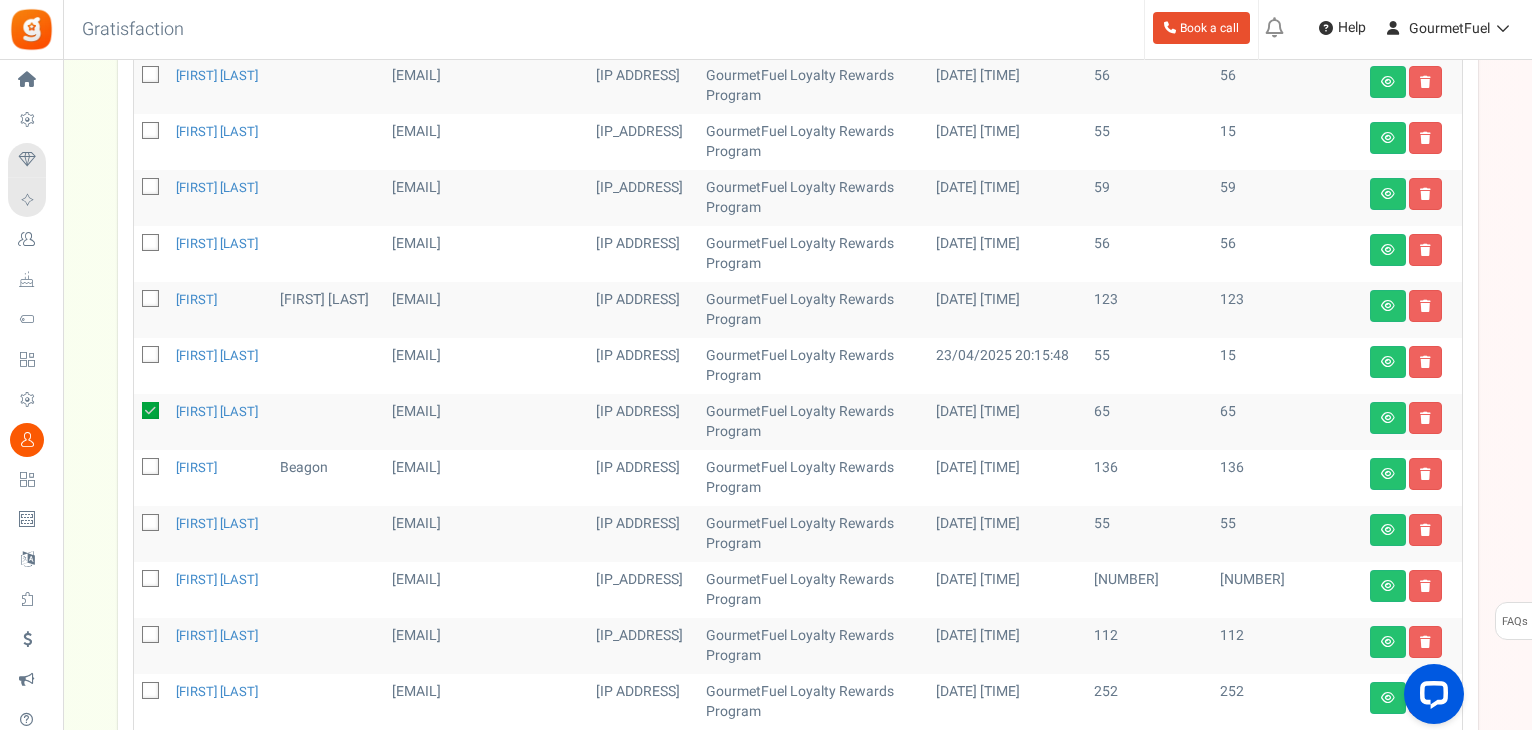 scroll, scrollTop: 620, scrollLeft: 0, axis: vertical 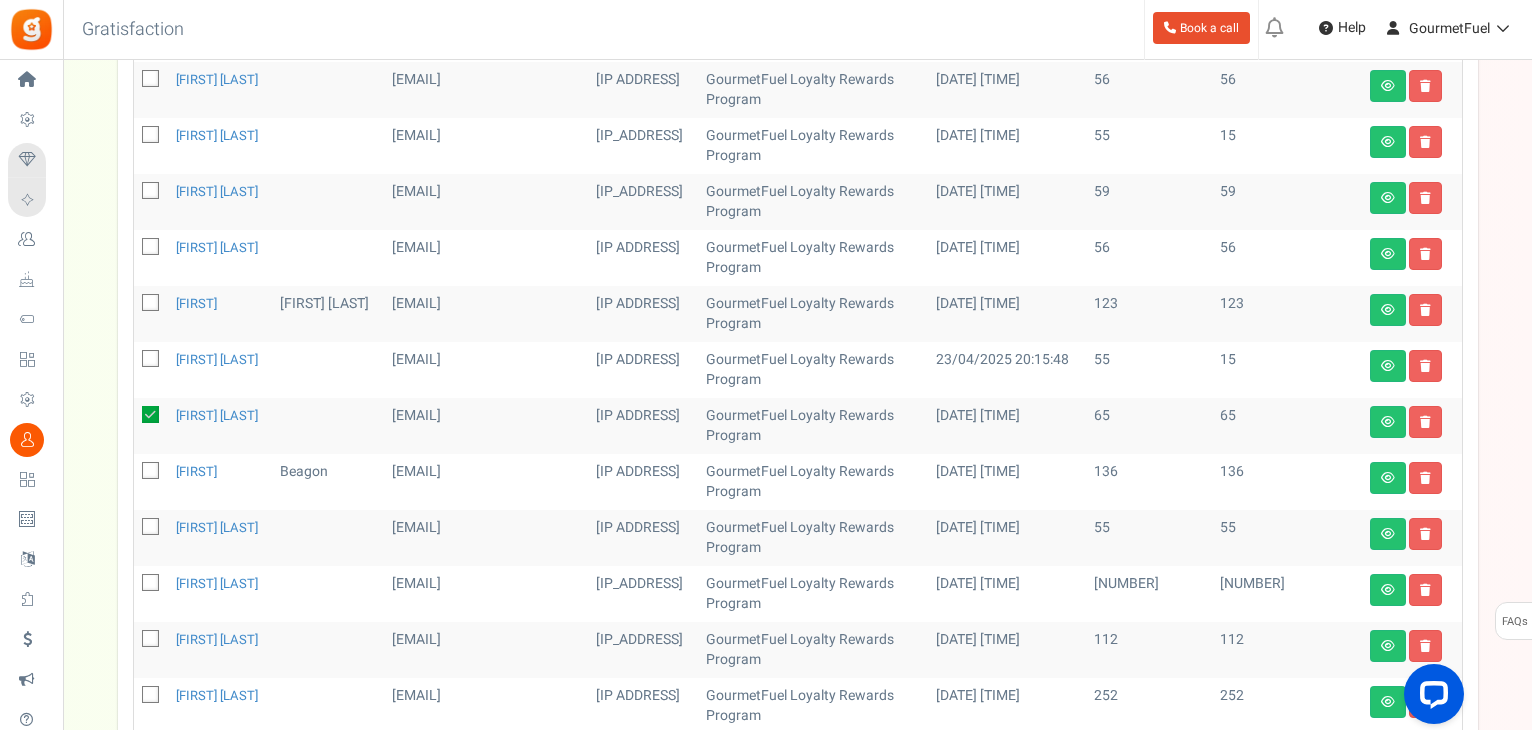 click at bounding box center (150, 246) 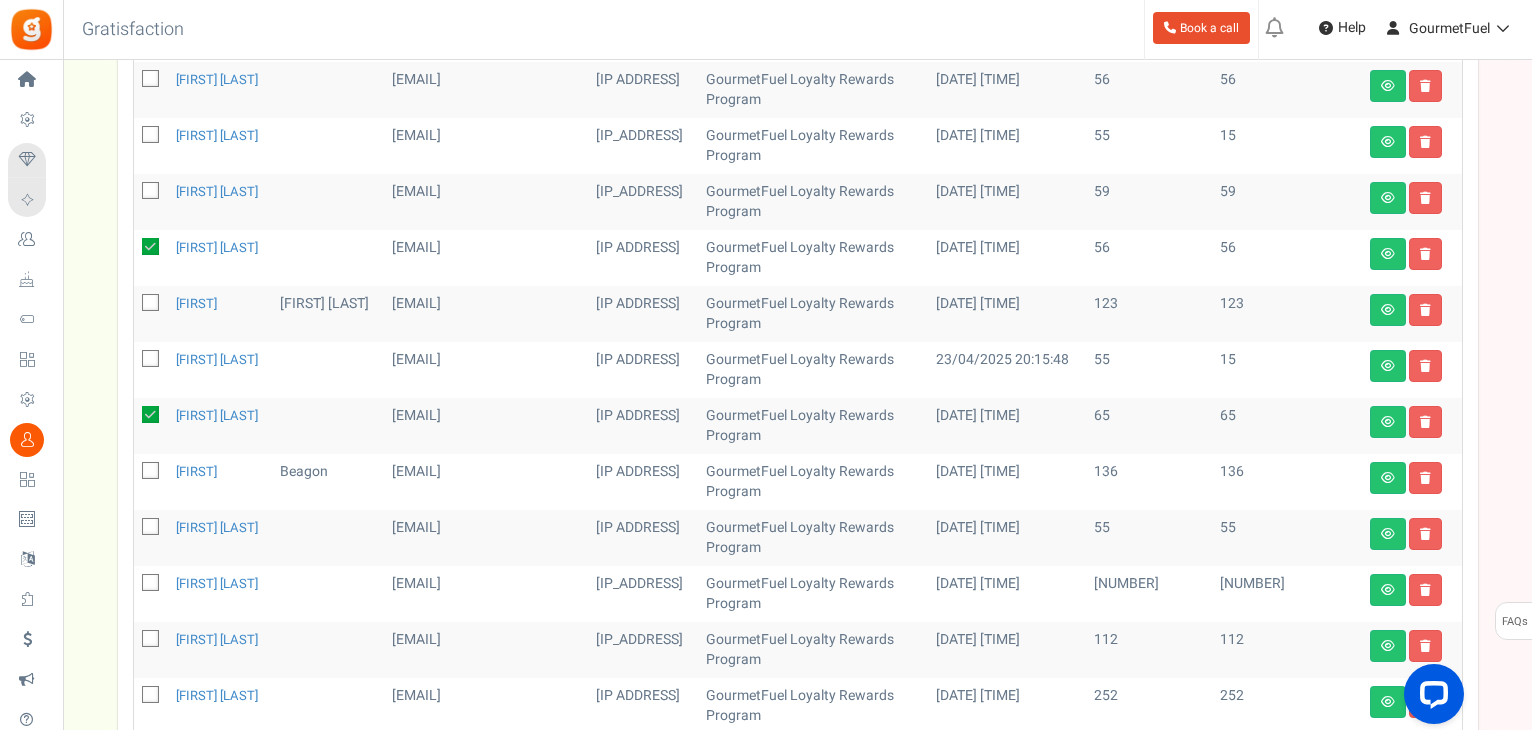 click at bounding box center [151, 192] 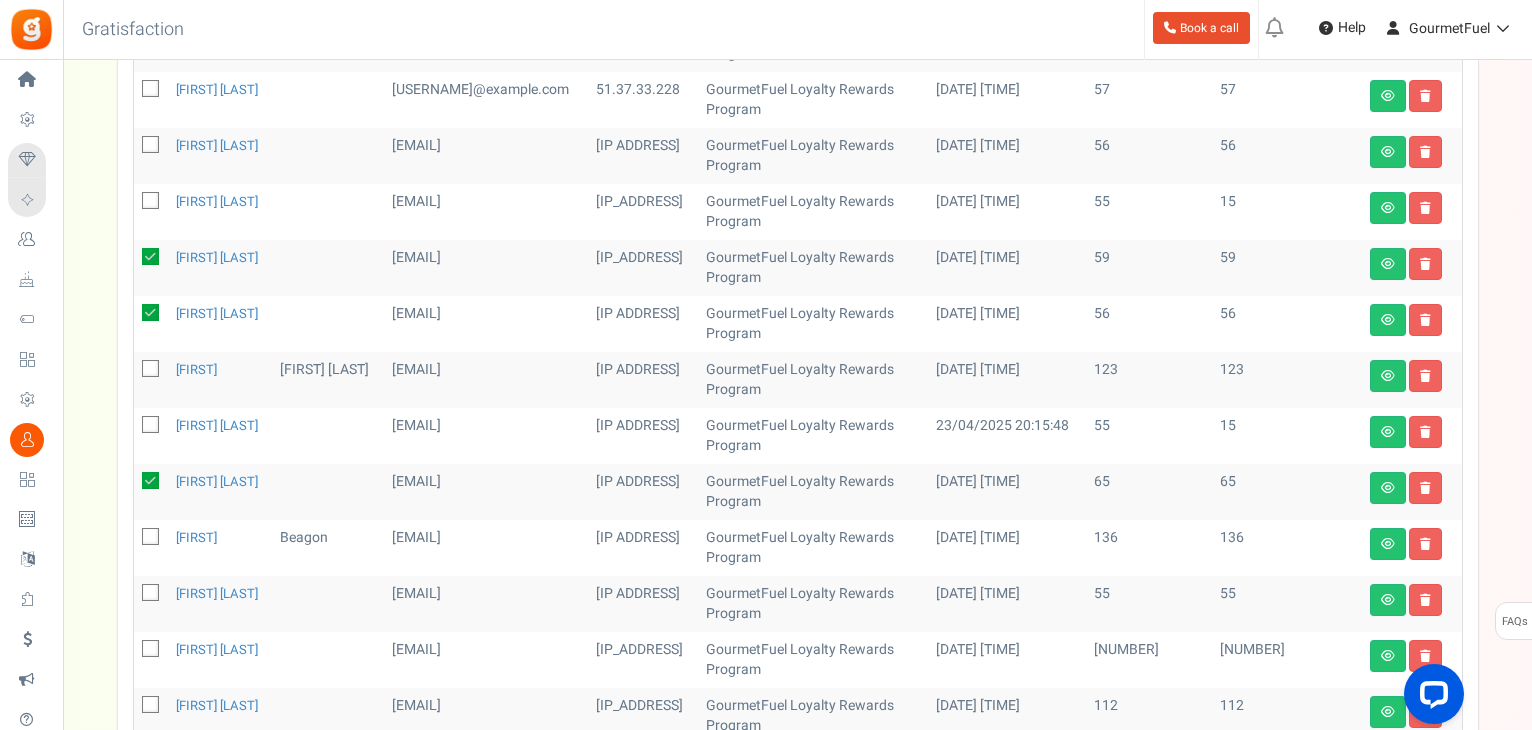 scroll, scrollTop: 520, scrollLeft: 0, axis: vertical 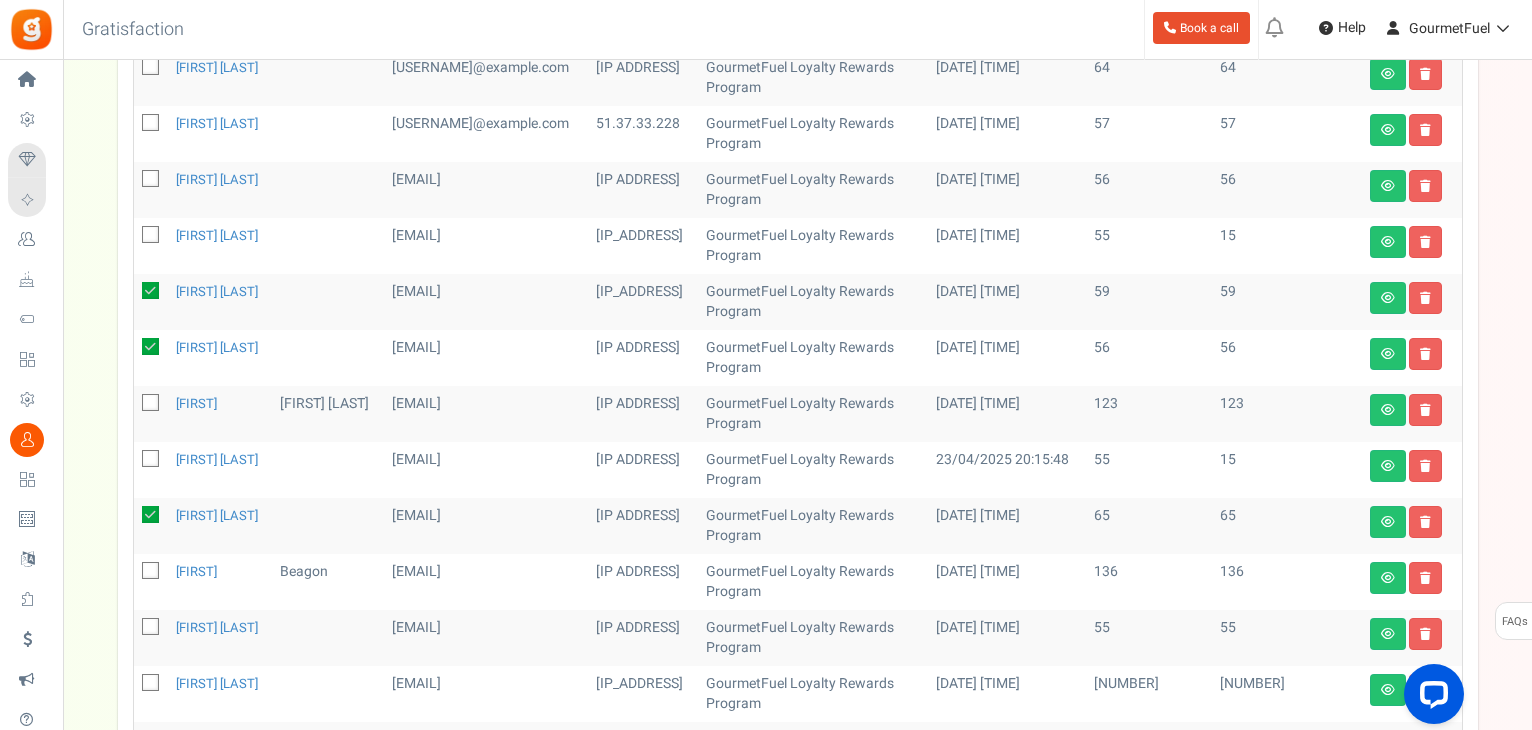 click at bounding box center [150, 178] 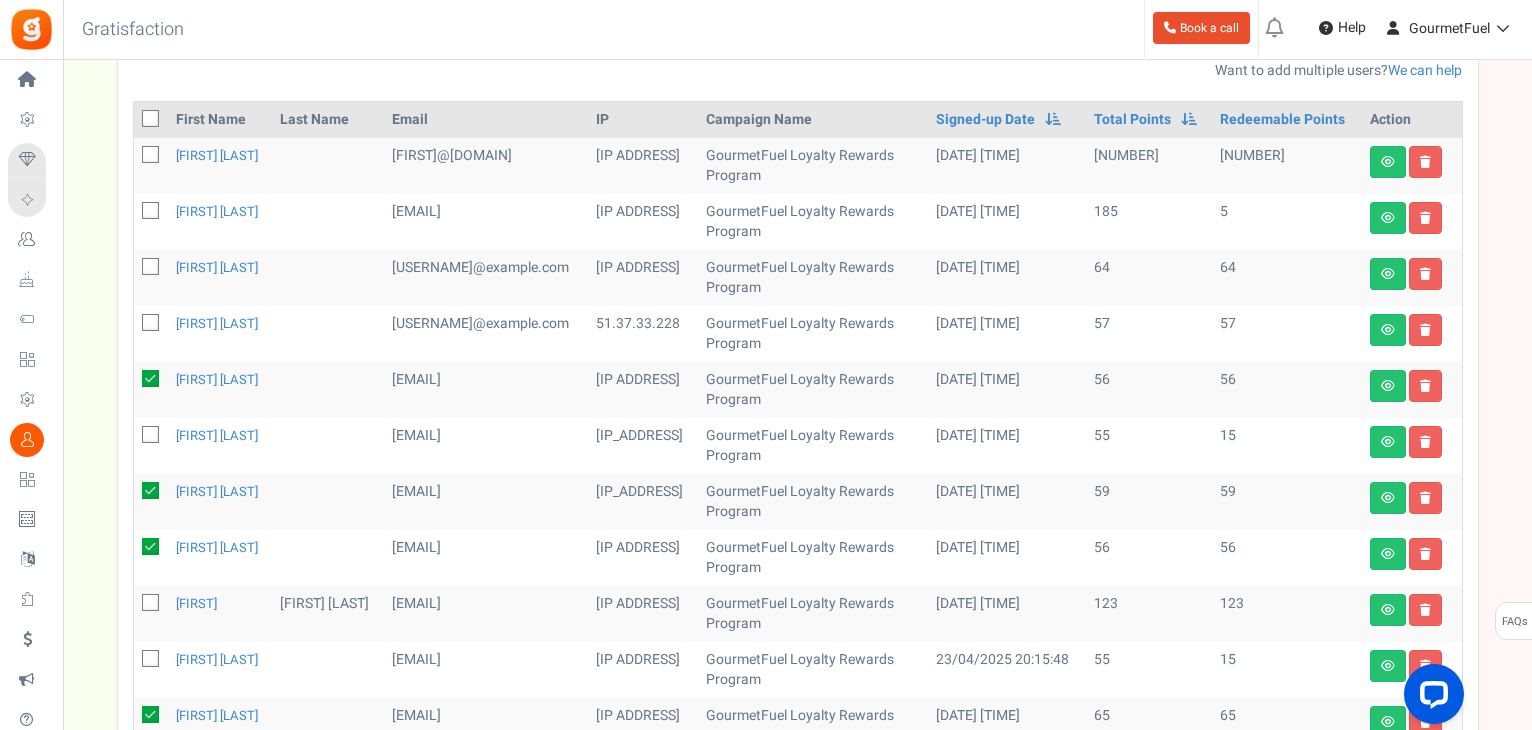 scroll, scrollTop: 320, scrollLeft: 0, axis: vertical 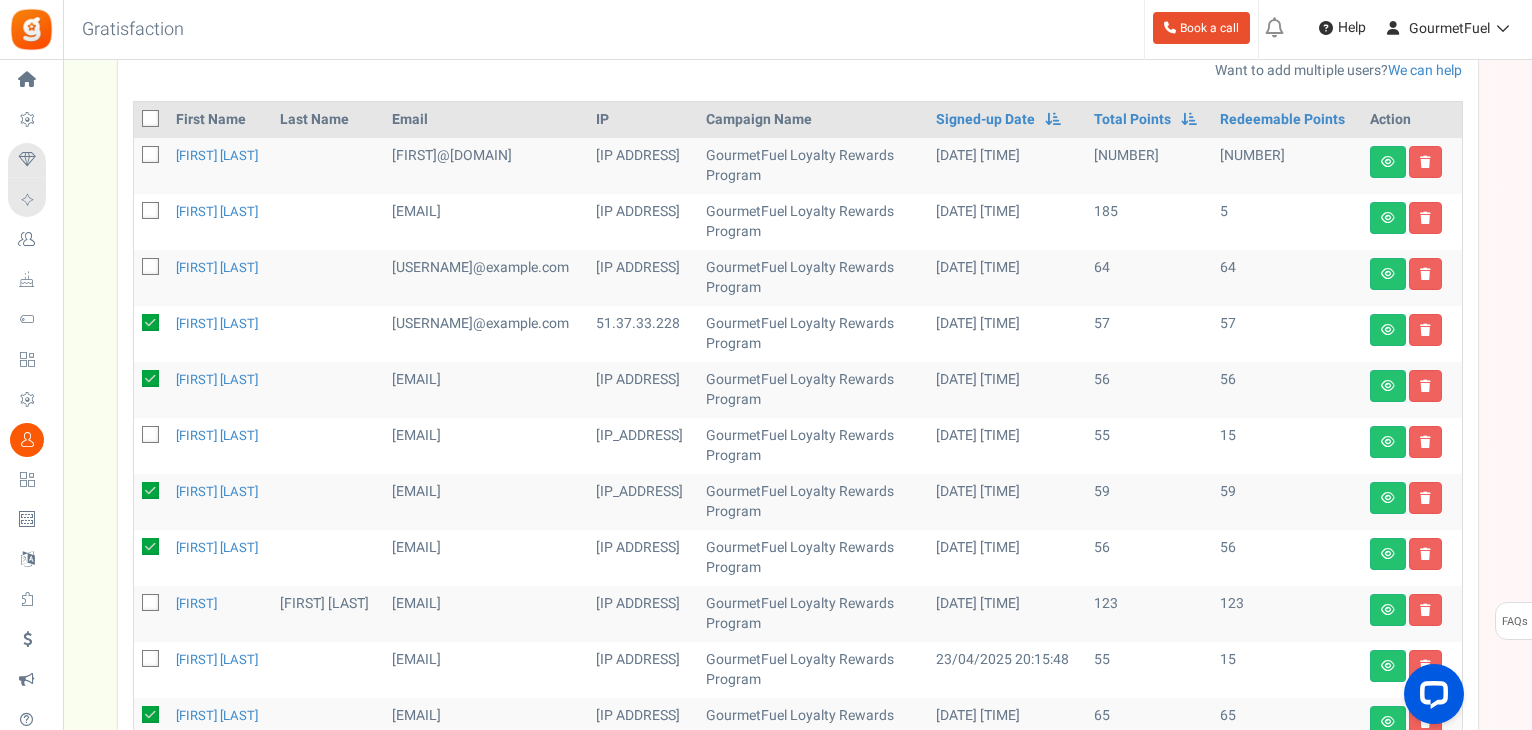 click at bounding box center [151, 268] 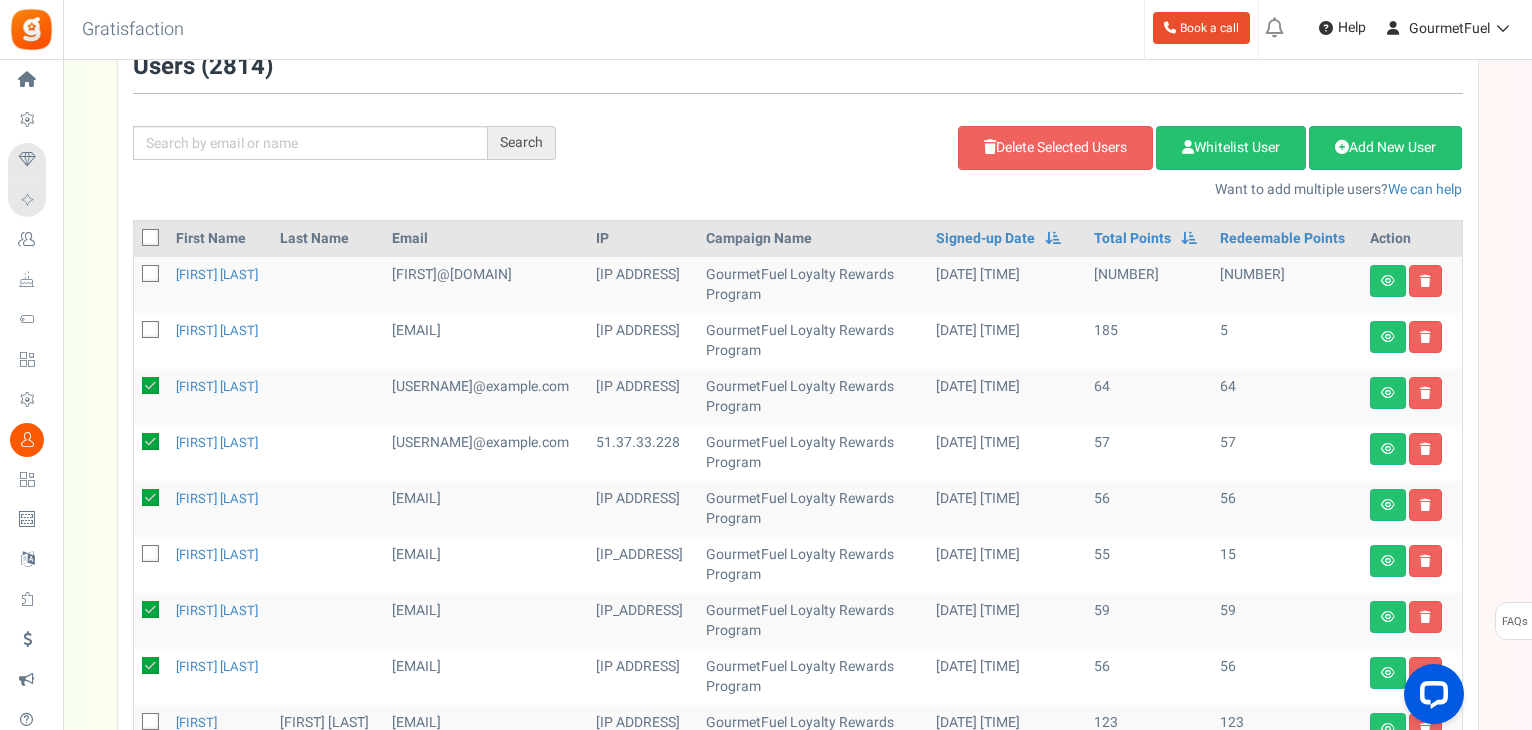 scroll, scrollTop: 20, scrollLeft: 0, axis: vertical 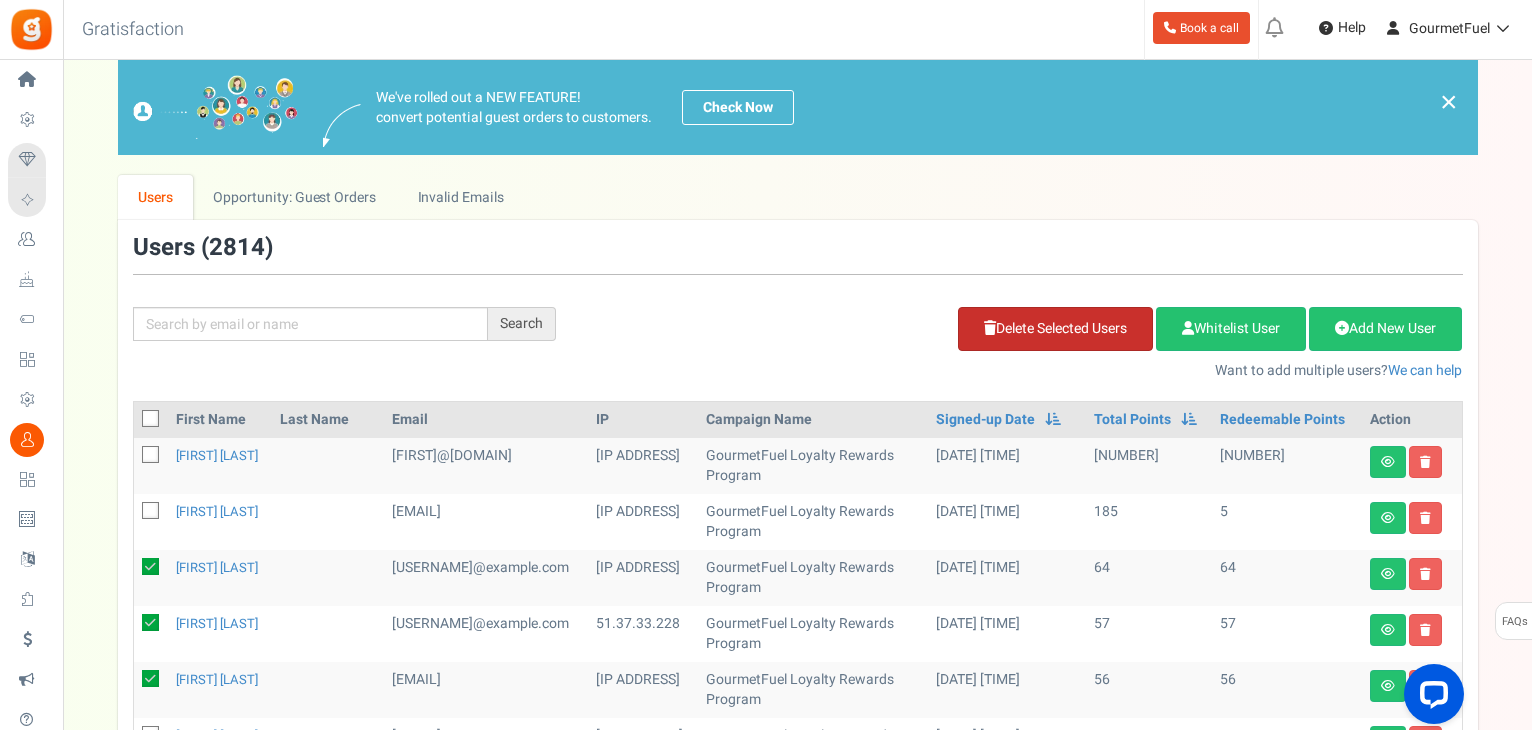 click on "Delete Selected Users" at bounding box center (1055, 329) 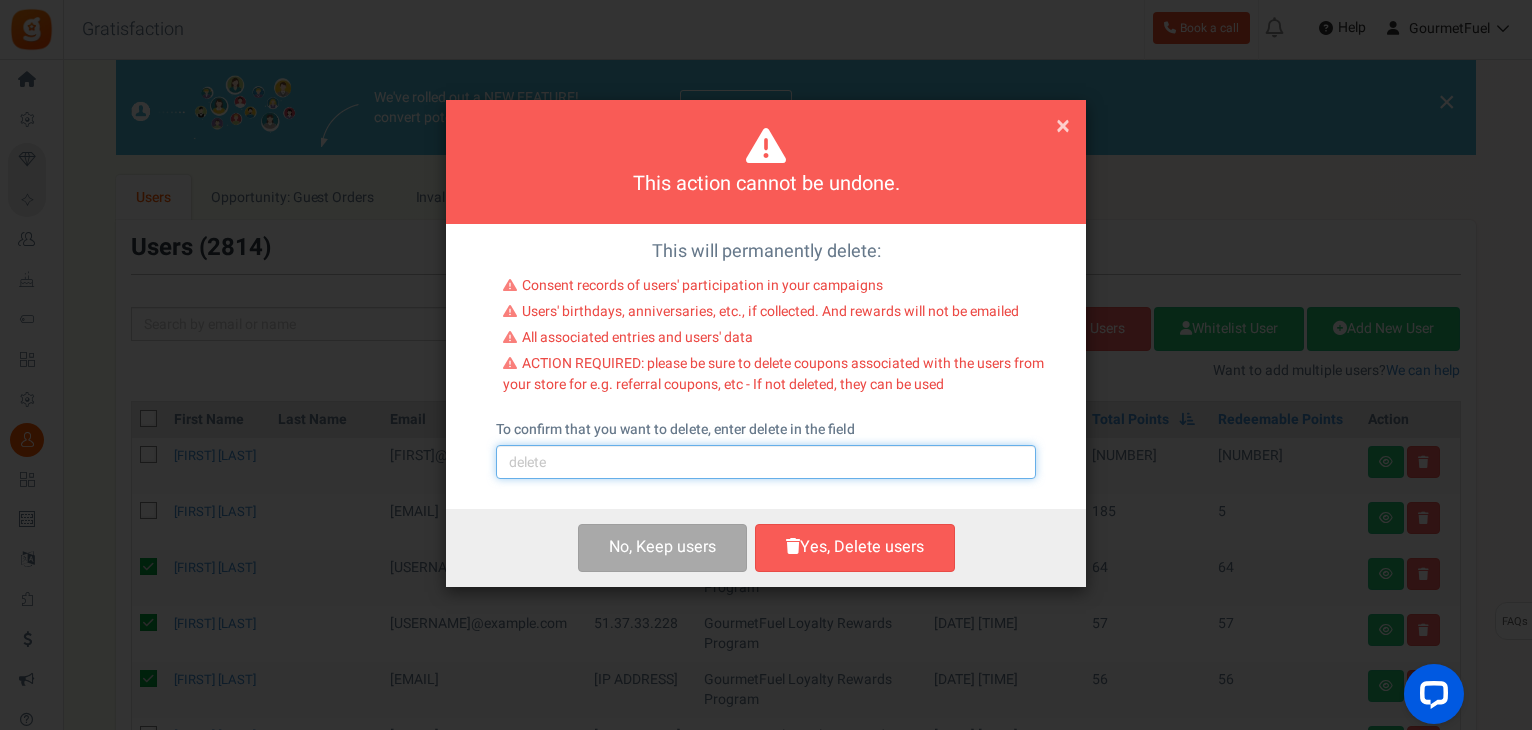 click at bounding box center [766, 462] 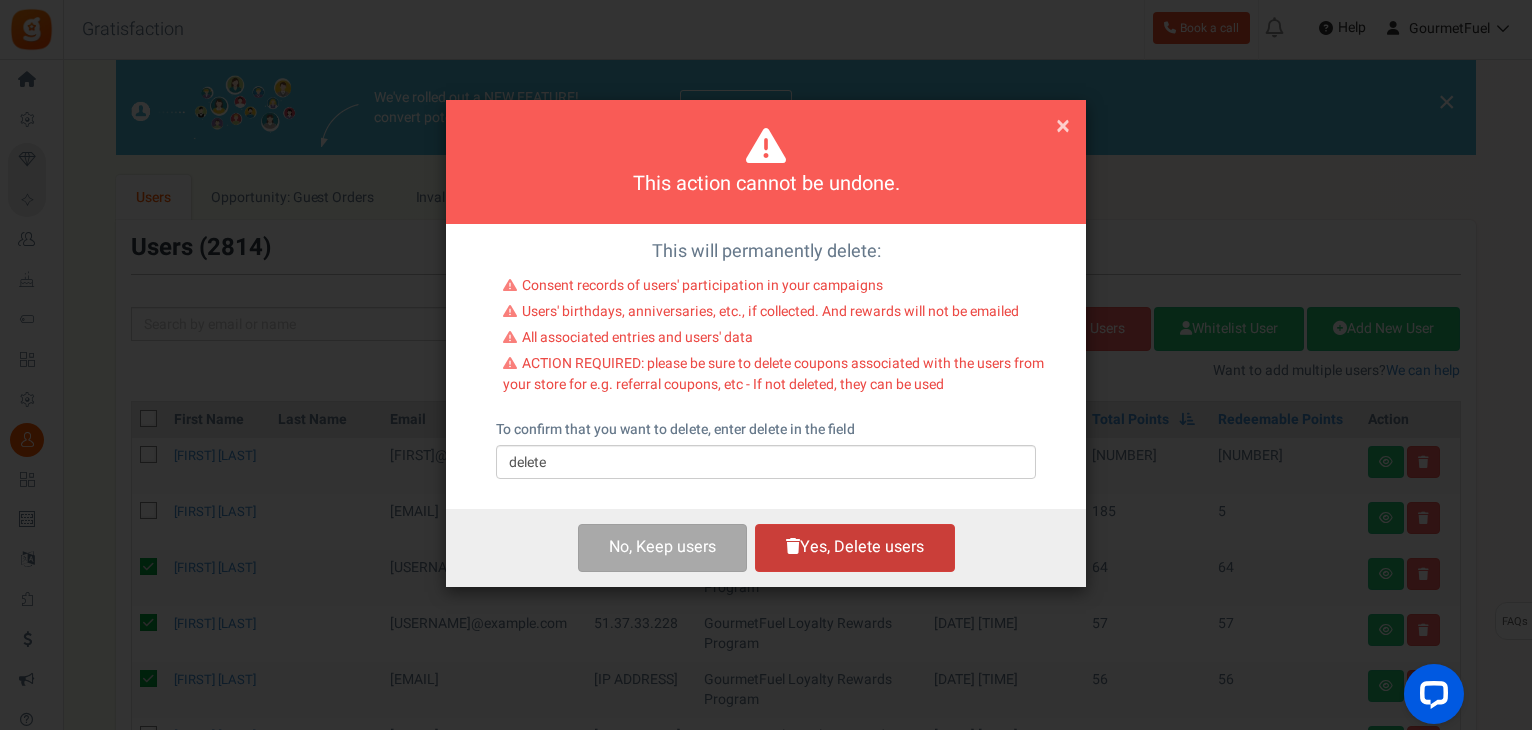 click on "Yes, Delete users" at bounding box center [855, 547] 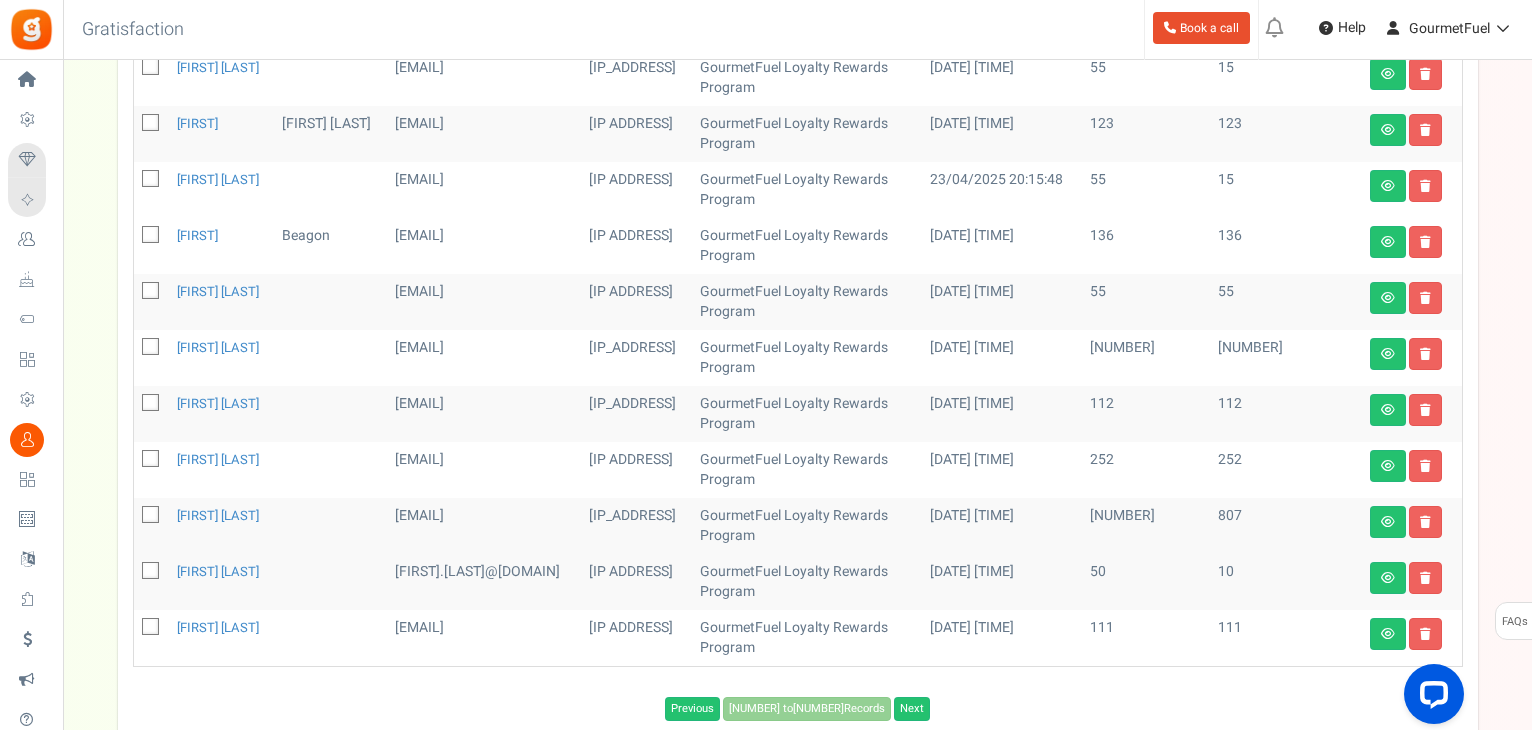 scroll, scrollTop: 665, scrollLeft: 0, axis: vertical 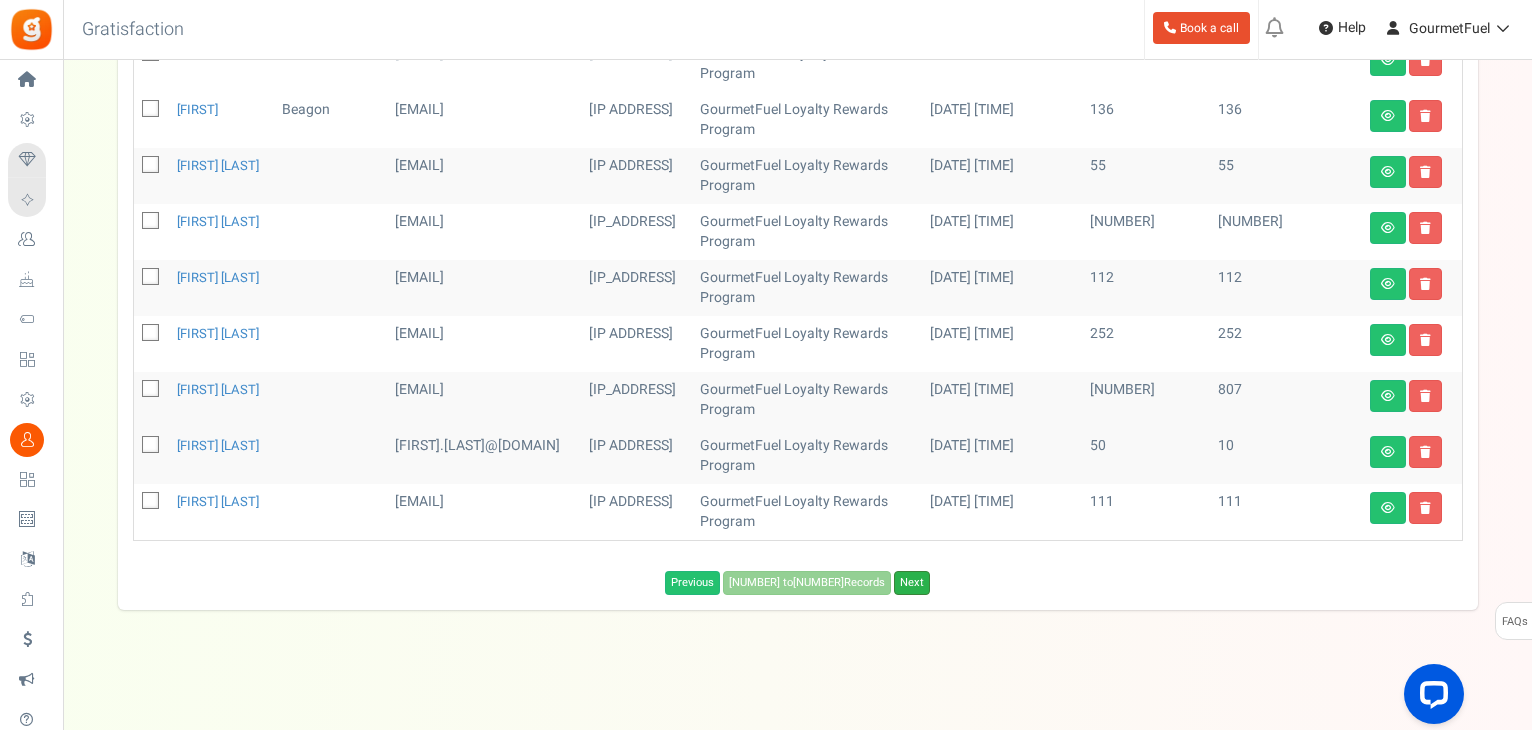 click on "Next" at bounding box center (912, 583) 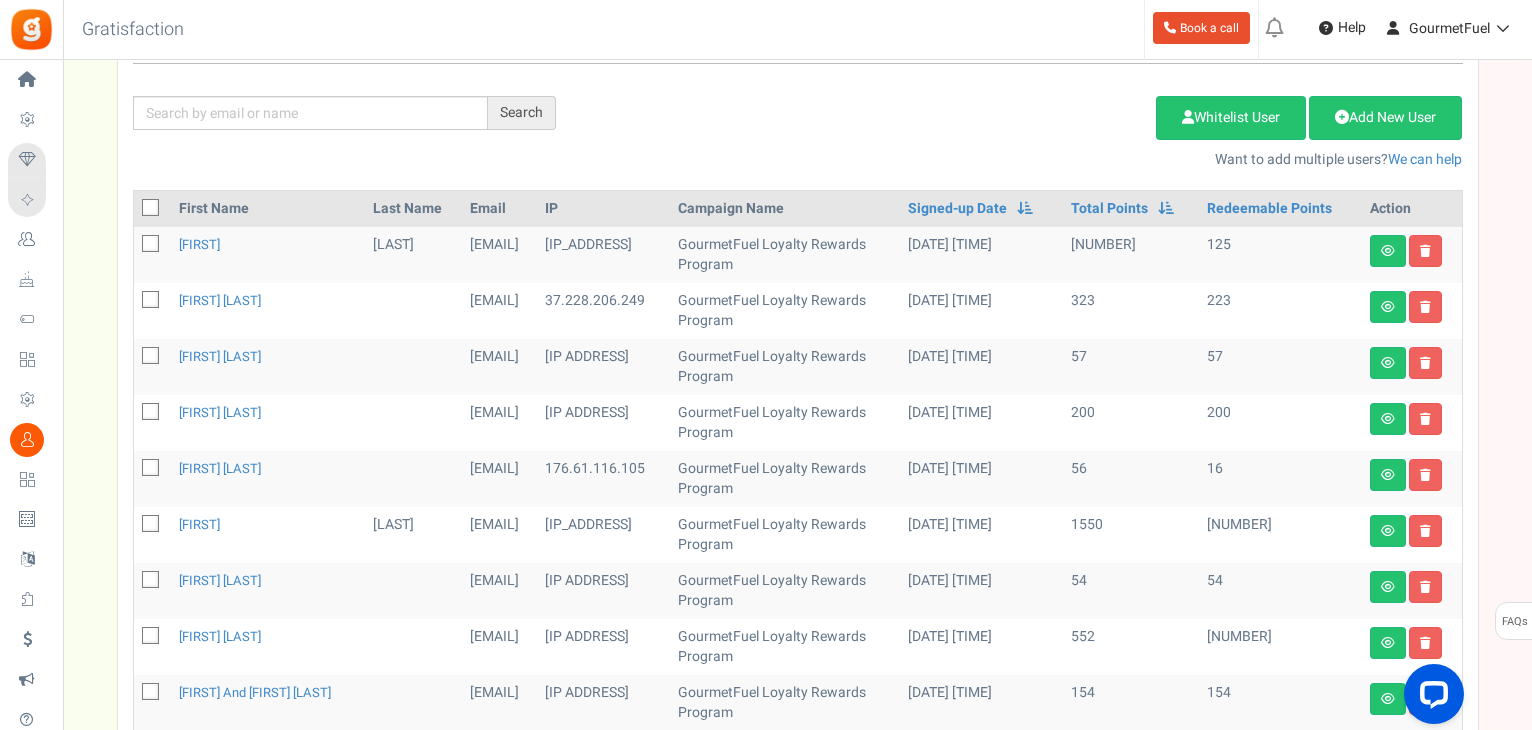 scroll, scrollTop: 265, scrollLeft: 0, axis: vertical 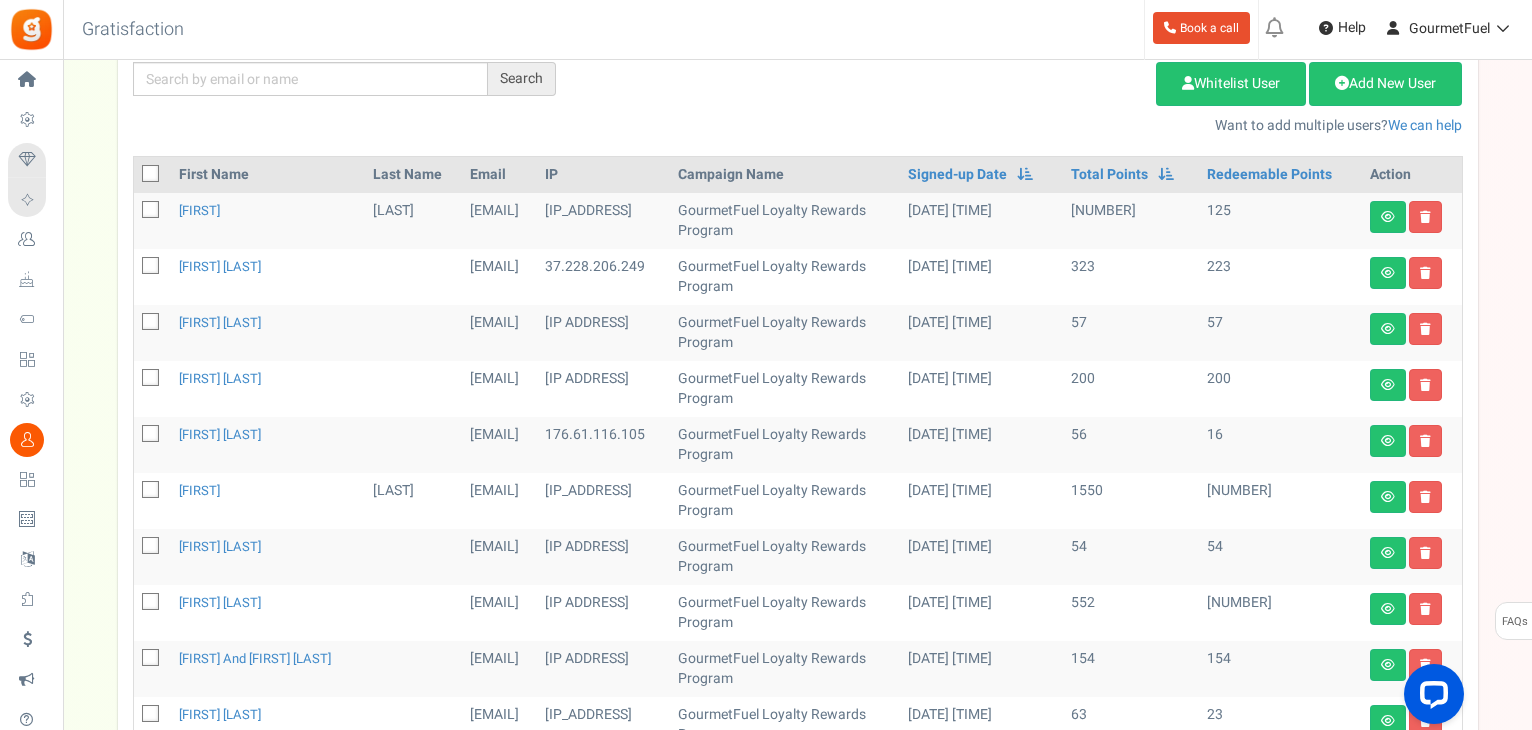 click at bounding box center [151, 379] 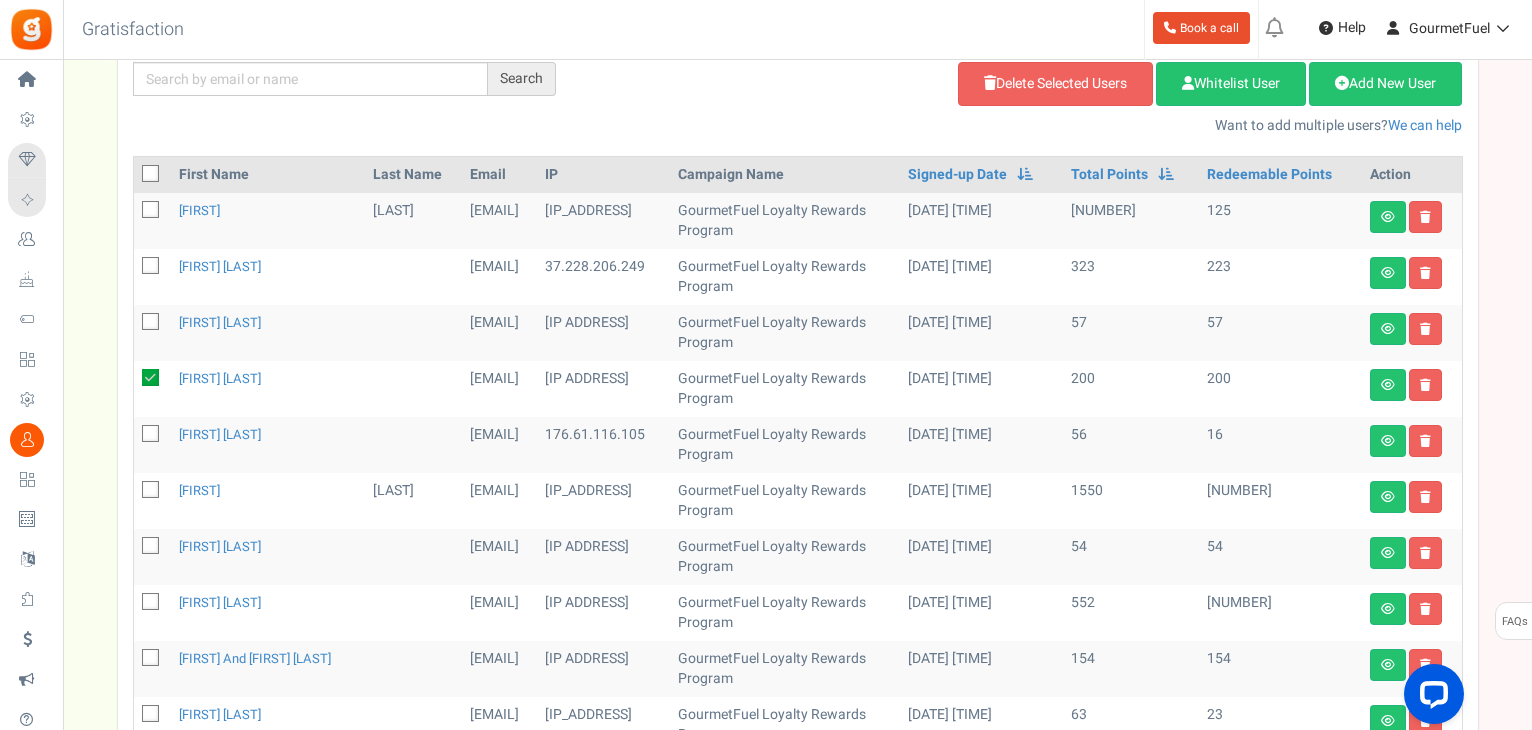 click at bounding box center (151, 547) 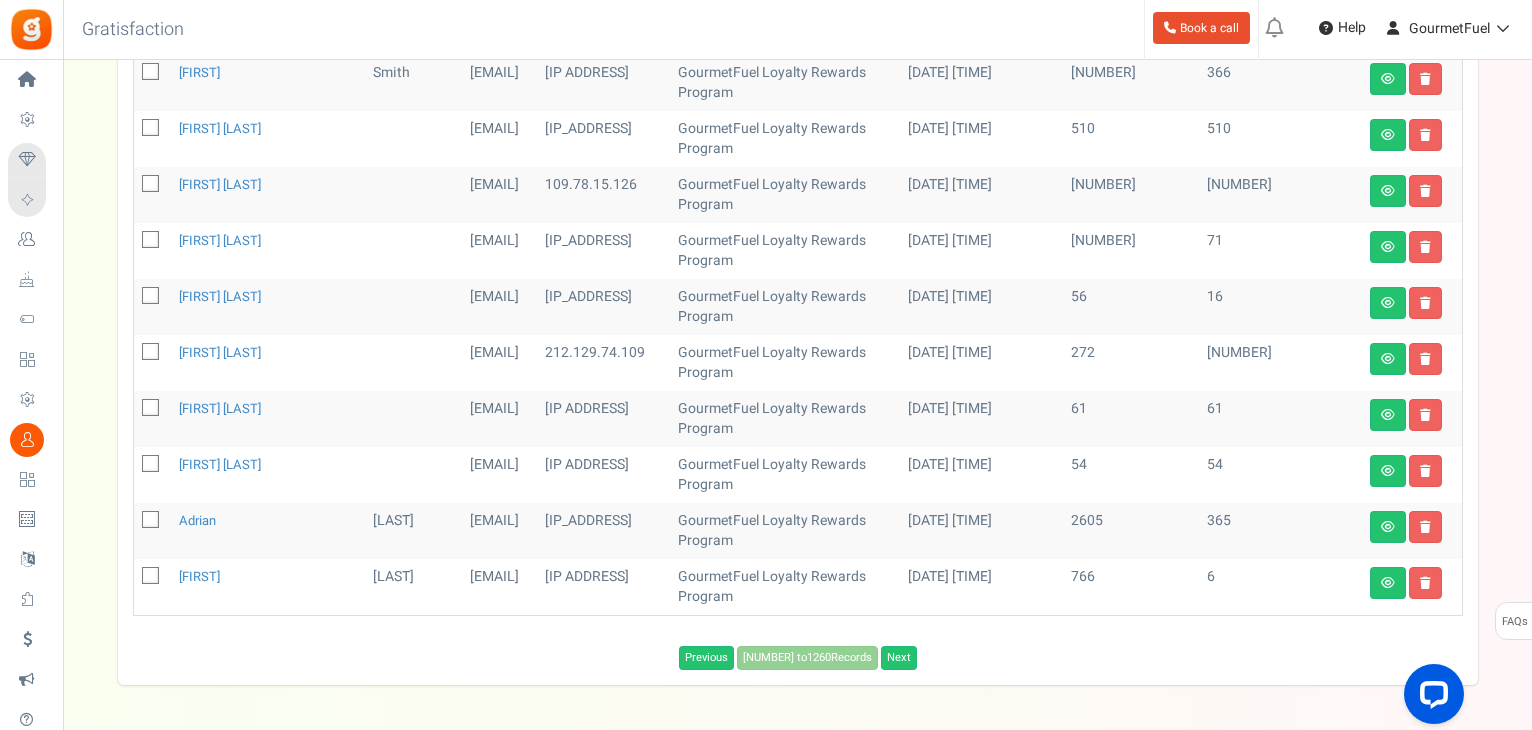 scroll, scrollTop: 965, scrollLeft: 0, axis: vertical 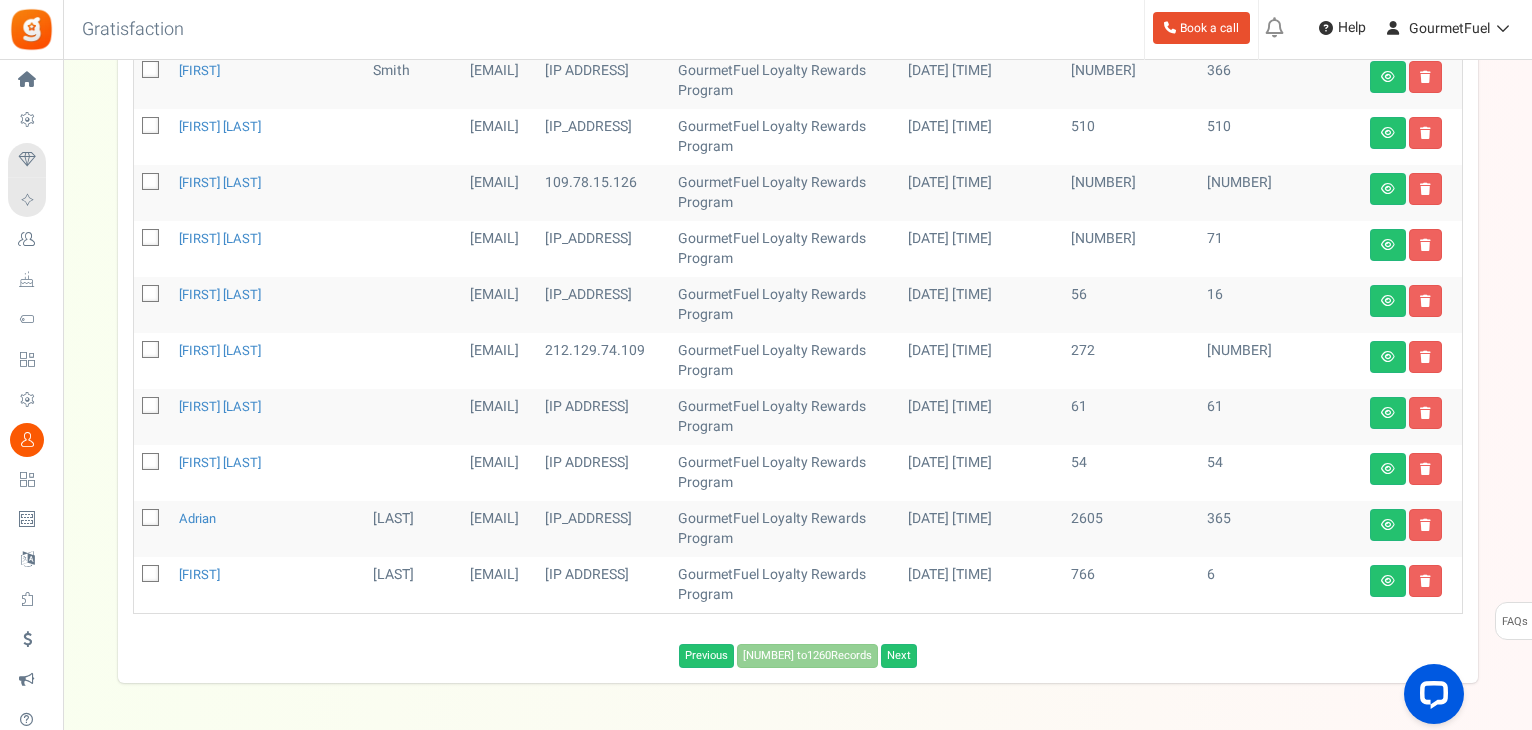 click at bounding box center (151, 407) 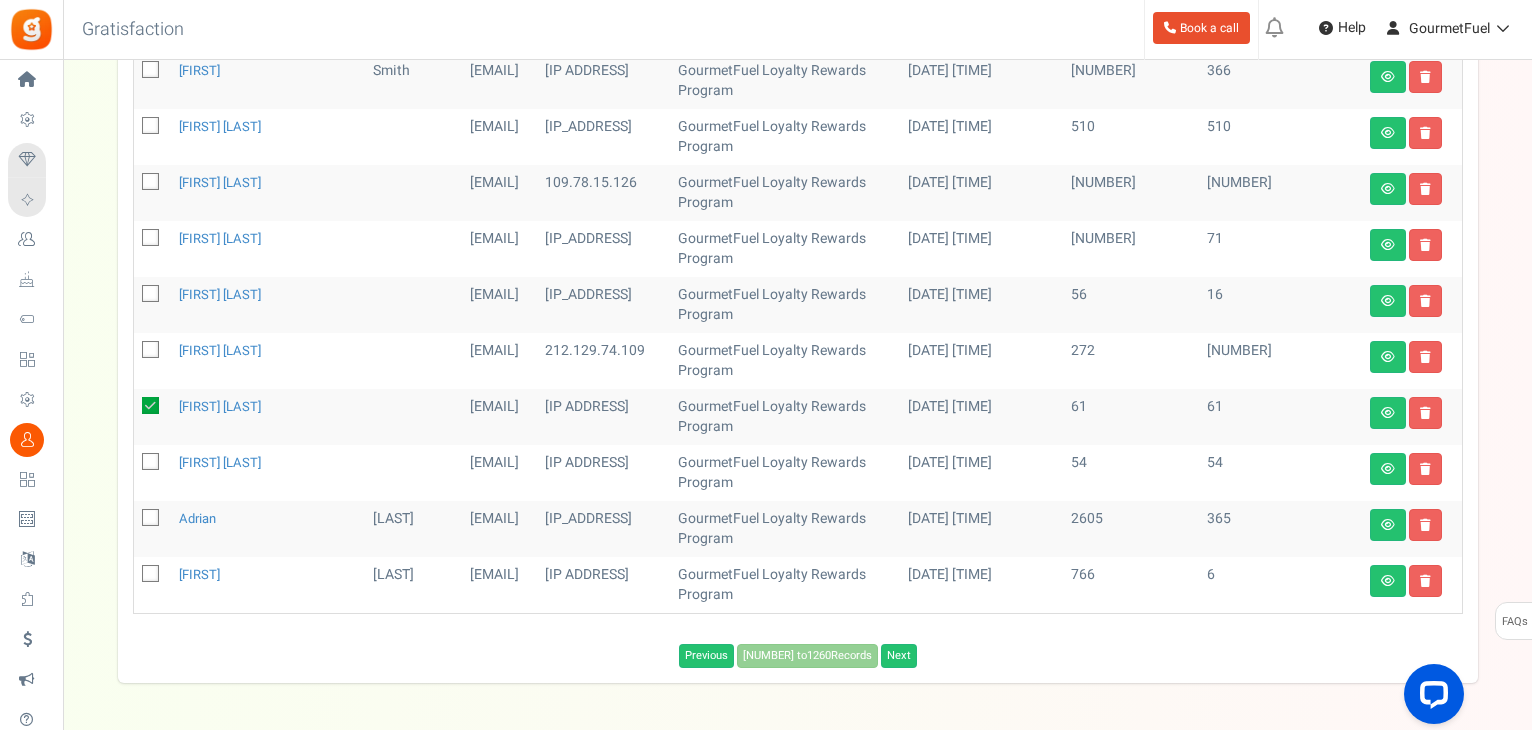 click at bounding box center (151, 463) 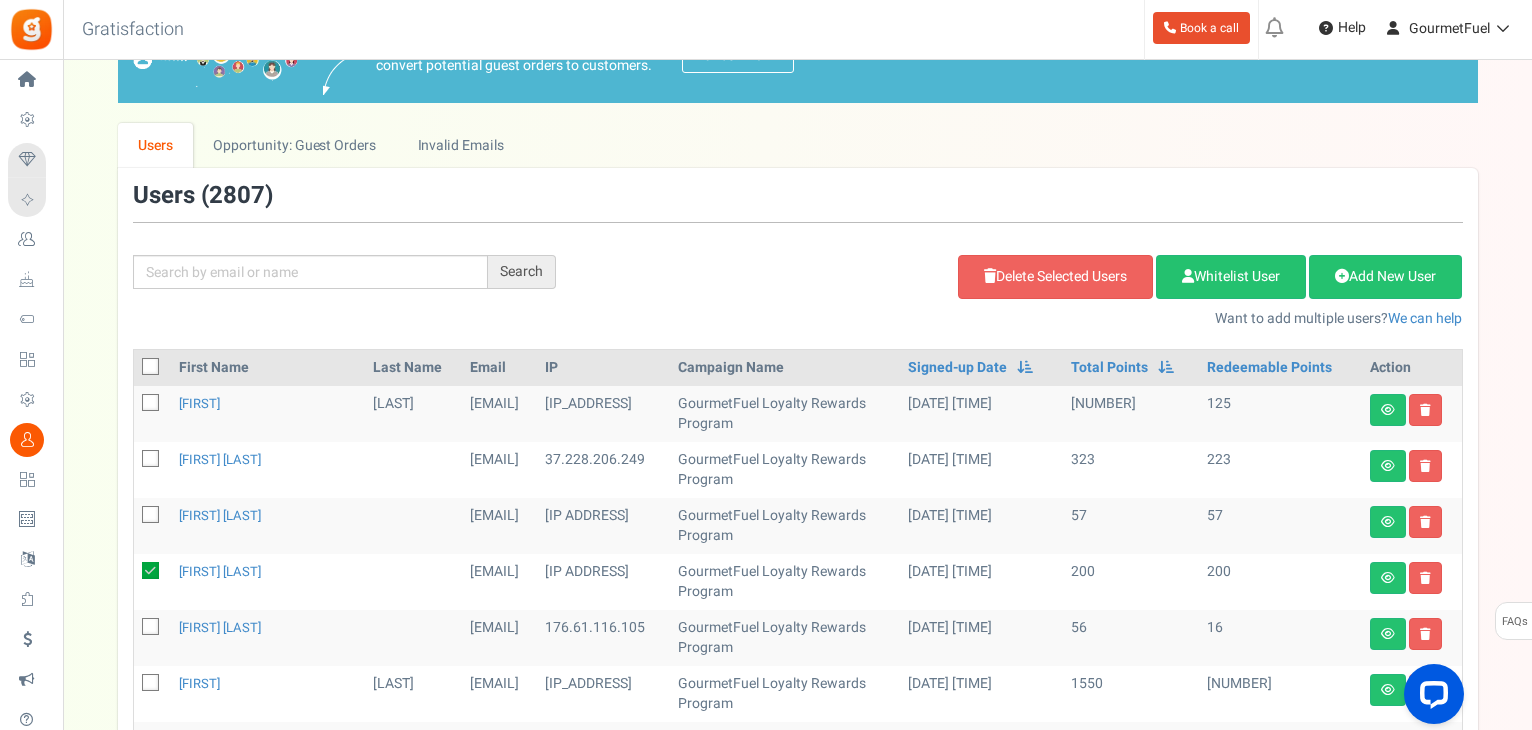 scroll, scrollTop: 65, scrollLeft: 0, axis: vertical 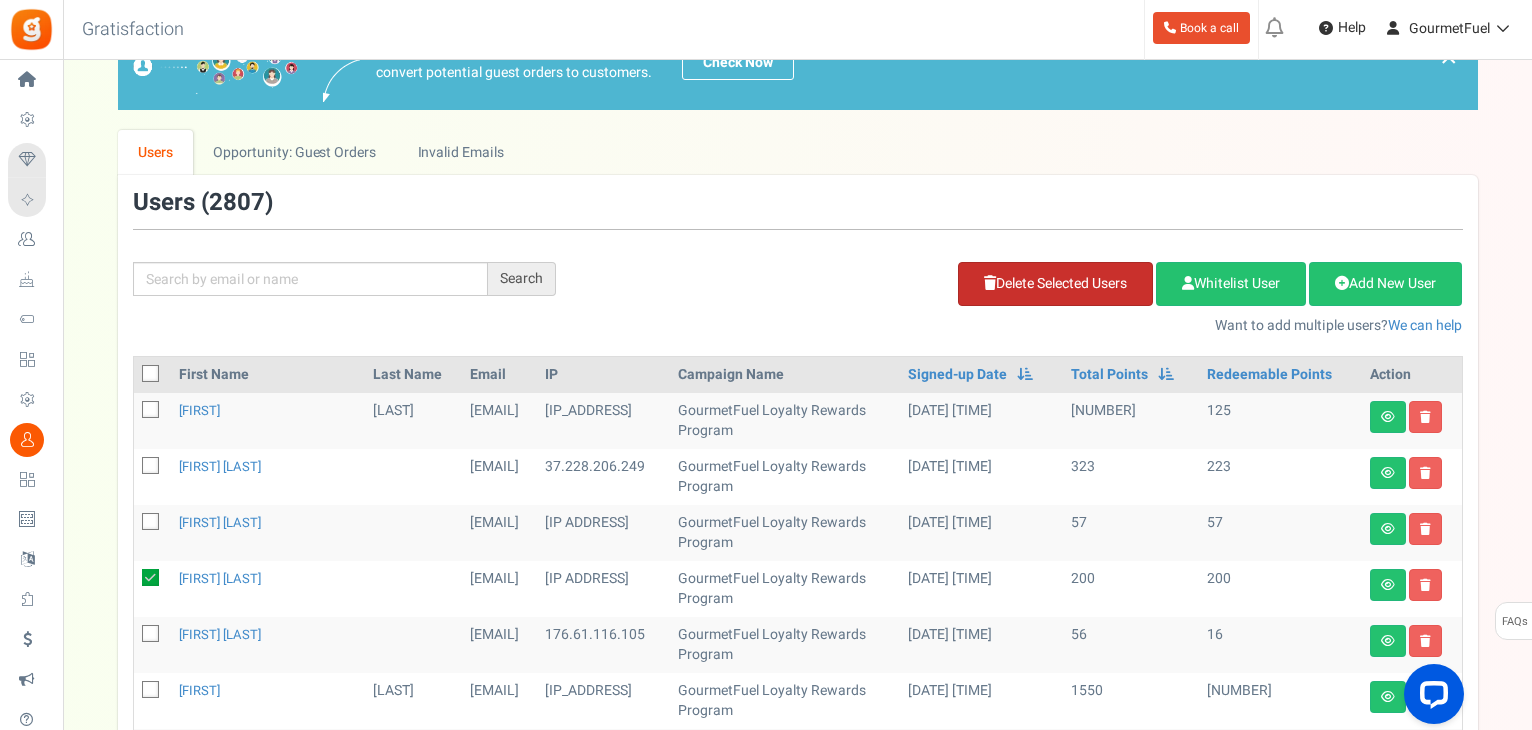 click on "Delete Selected Users" at bounding box center (1055, 284) 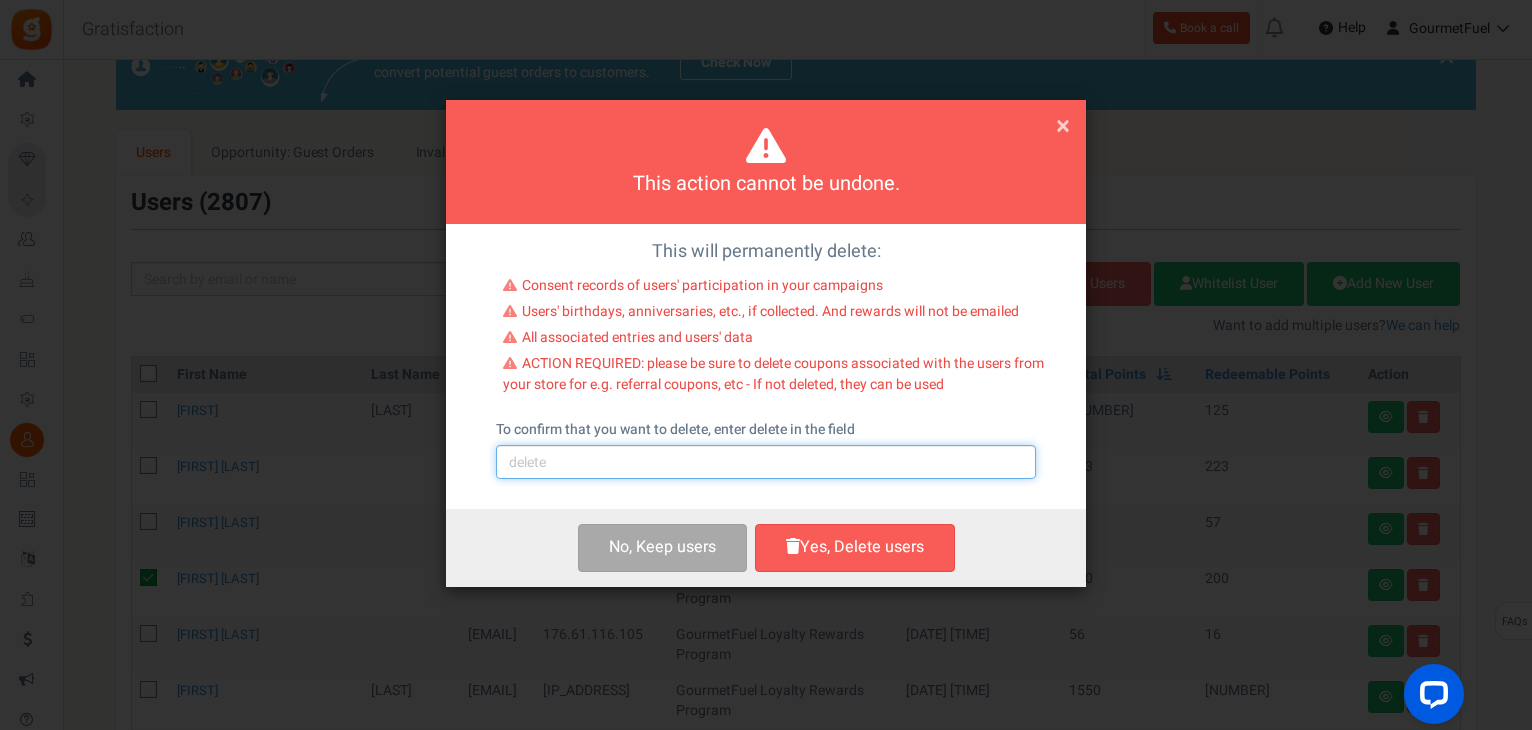 click at bounding box center (766, 462) 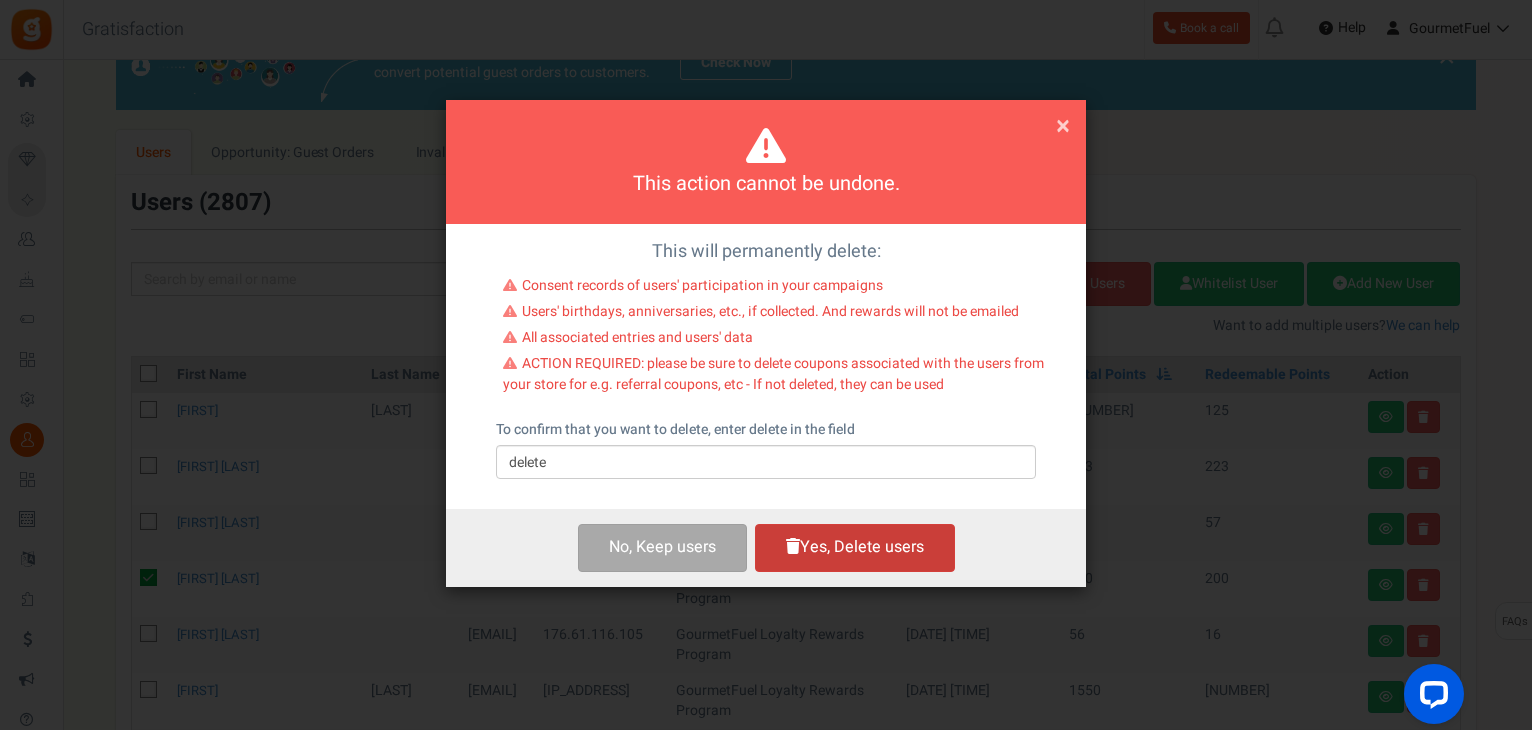 click on "Yes, Delete users" at bounding box center [855, 547] 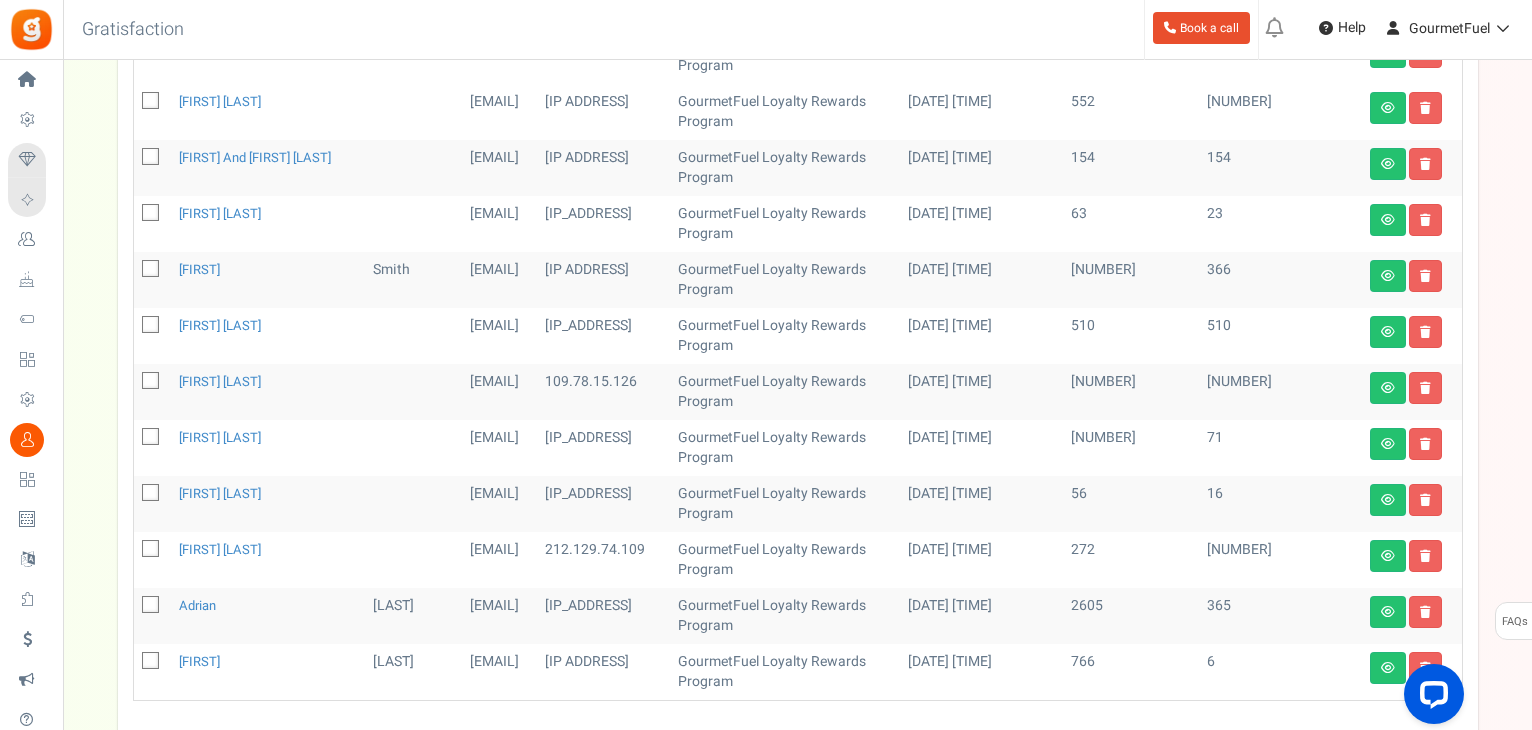 scroll, scrollTop: 833, scrollLeft: 0, axis: vertical 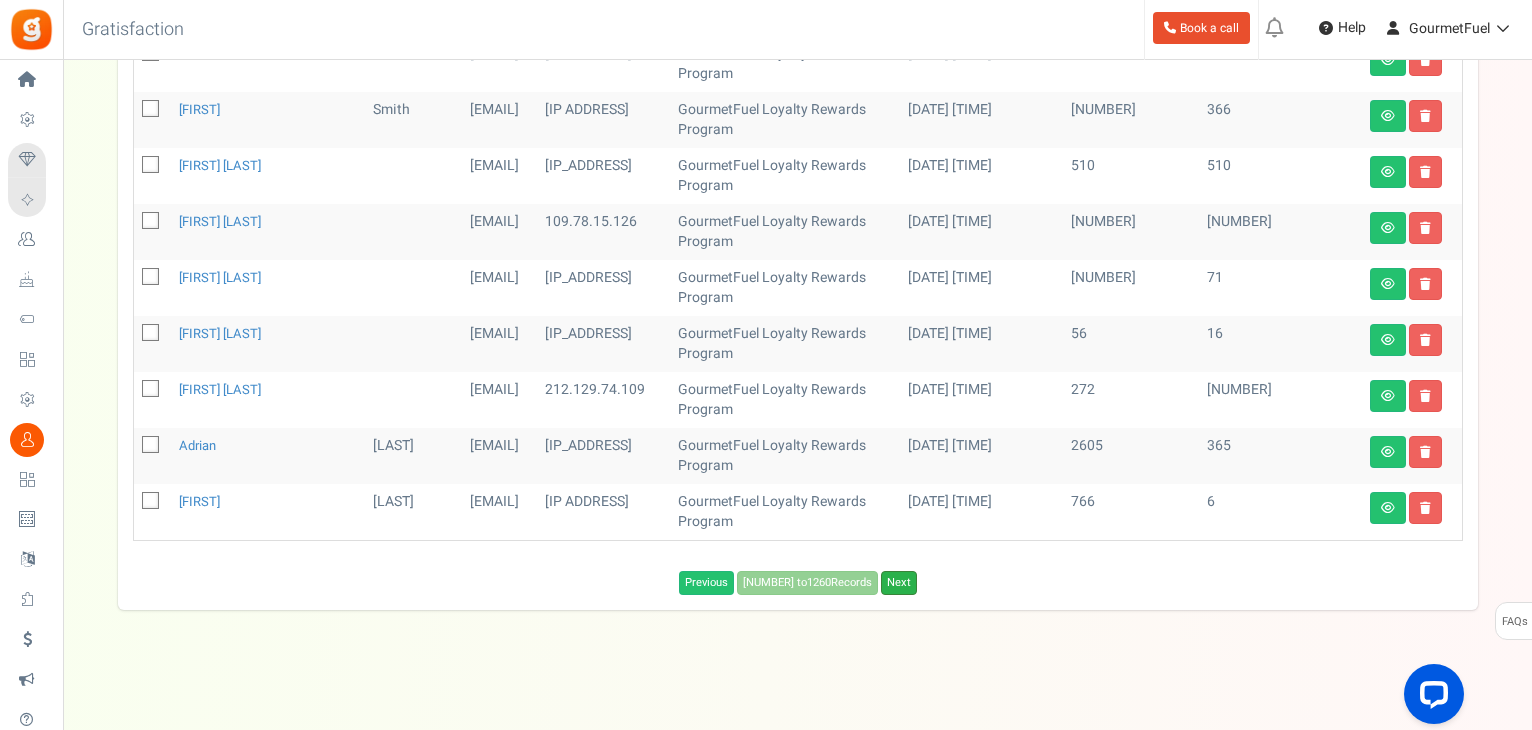 click on "Next" at bounding box center [899, 583] 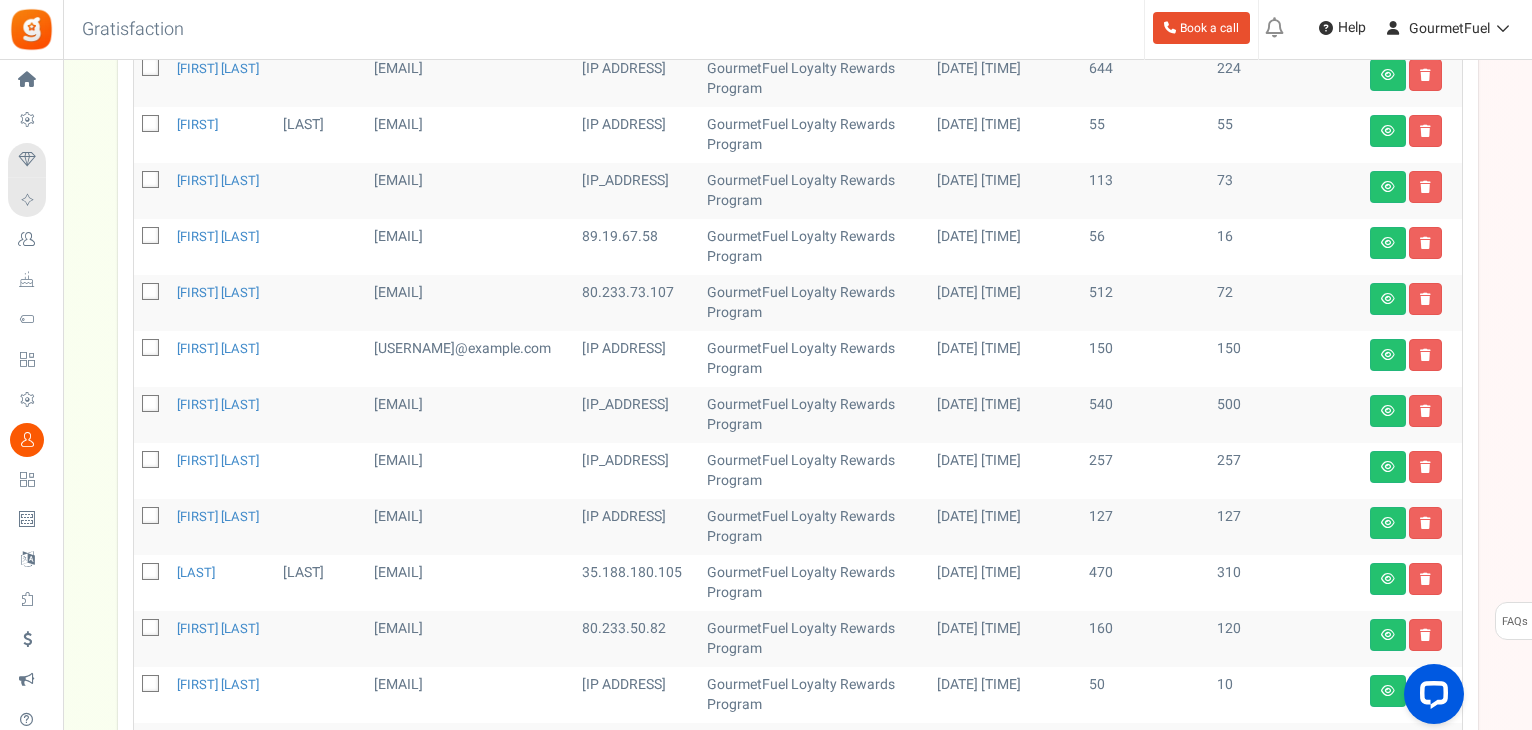 scroll, scrollTop: 333, scrollLeft: 0, axis: vertical 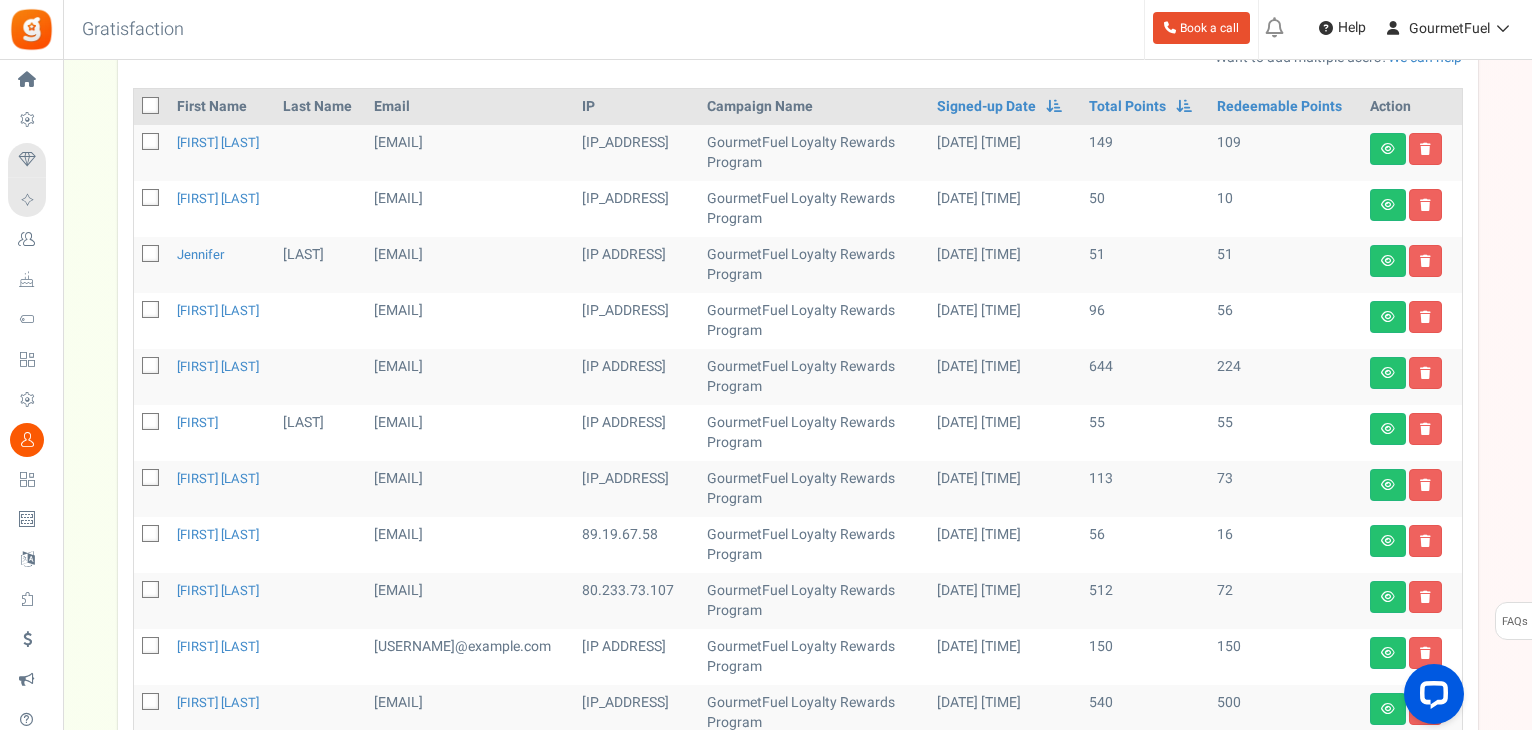 click at bounding box center [151, 255] 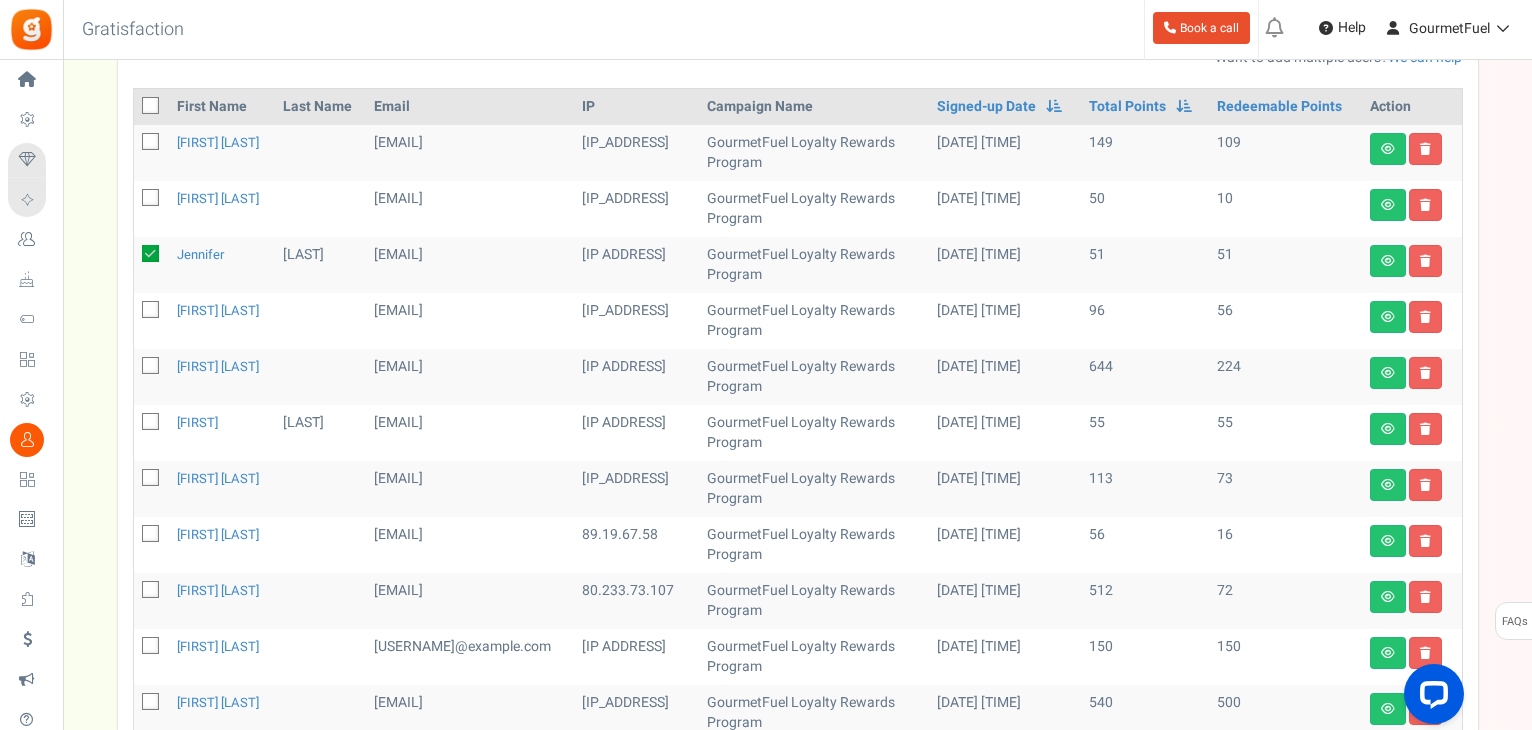 click at bounding box center [151, 423] 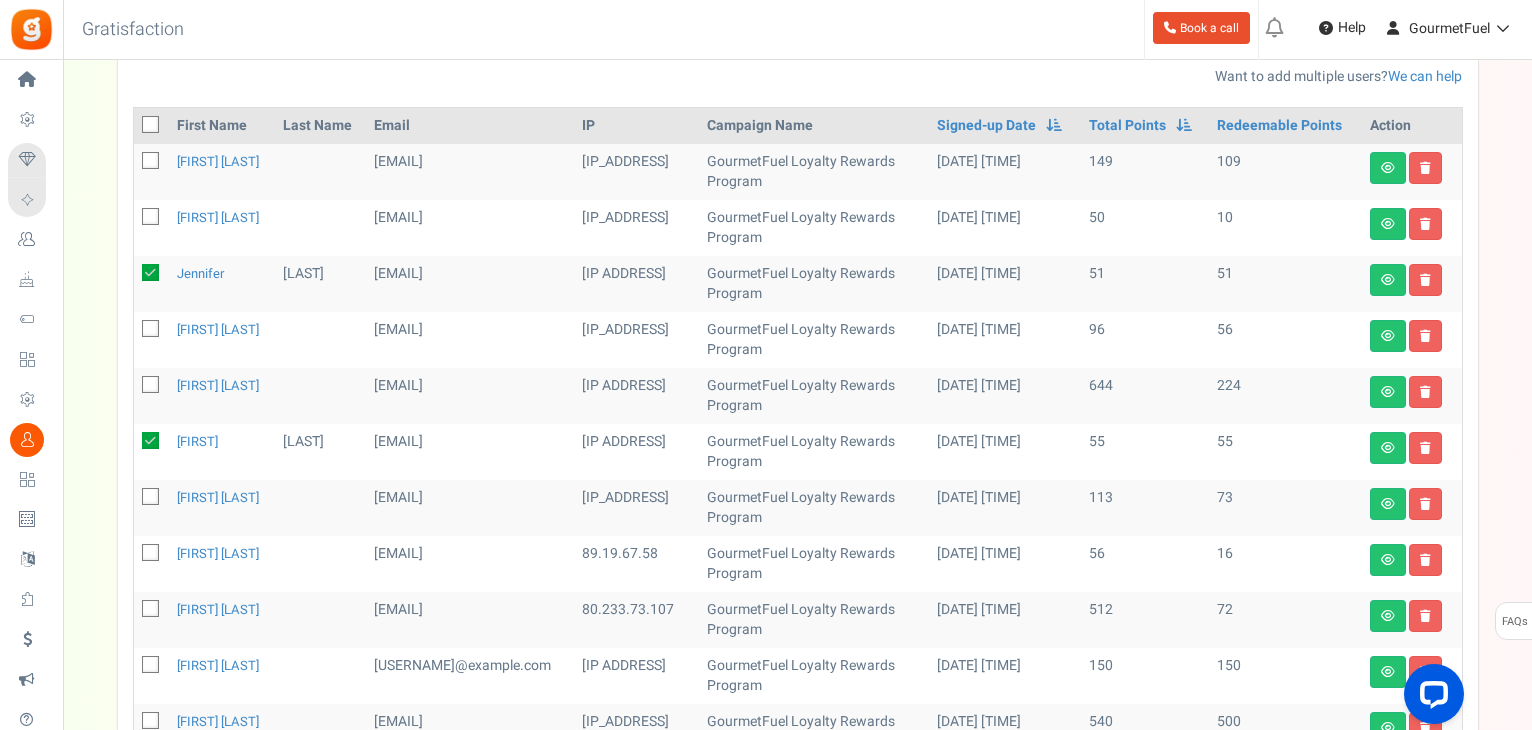scroll, scrollTop: 233, scrollLeft: 0, axis: vertical 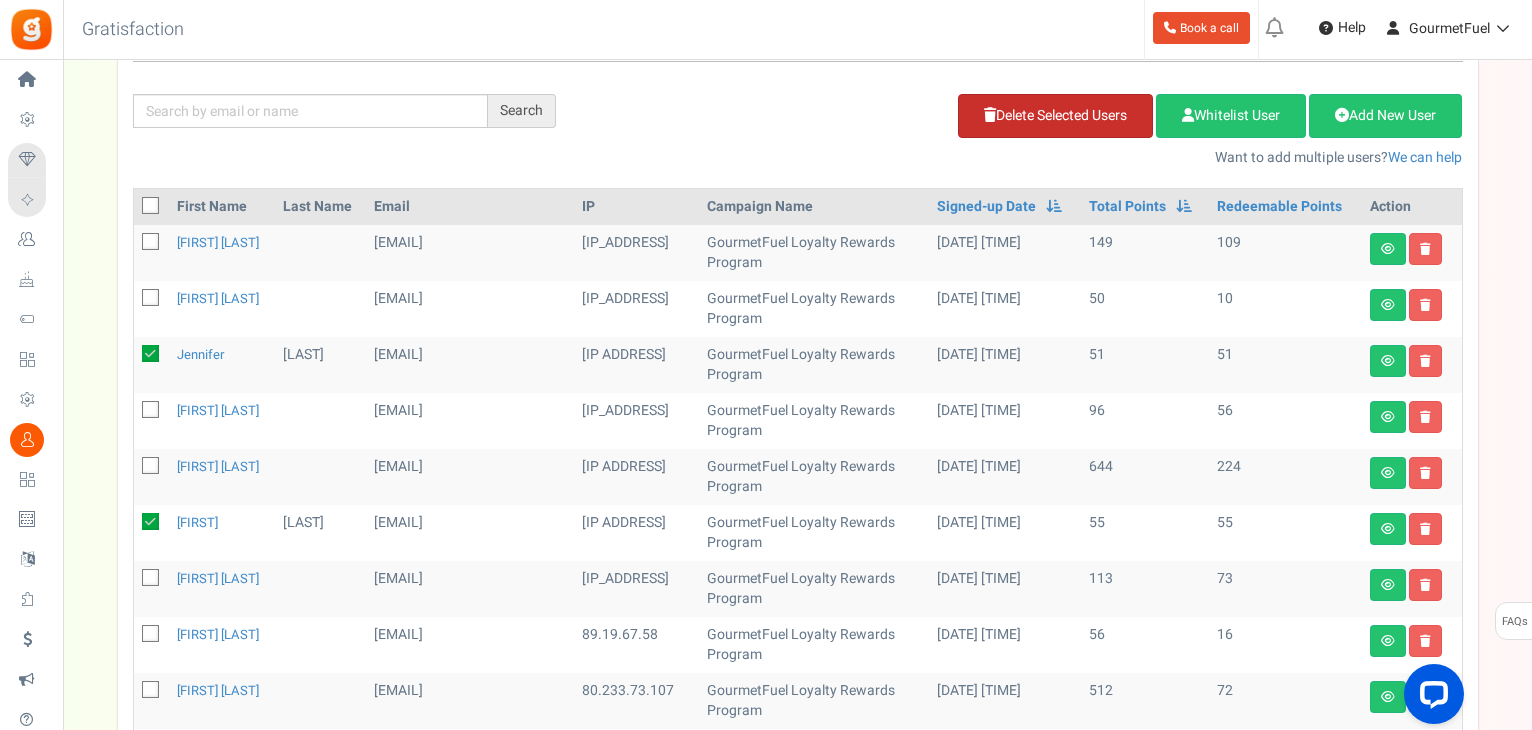 click on "Delete Selected Users" at bounding box center [1055, 116] 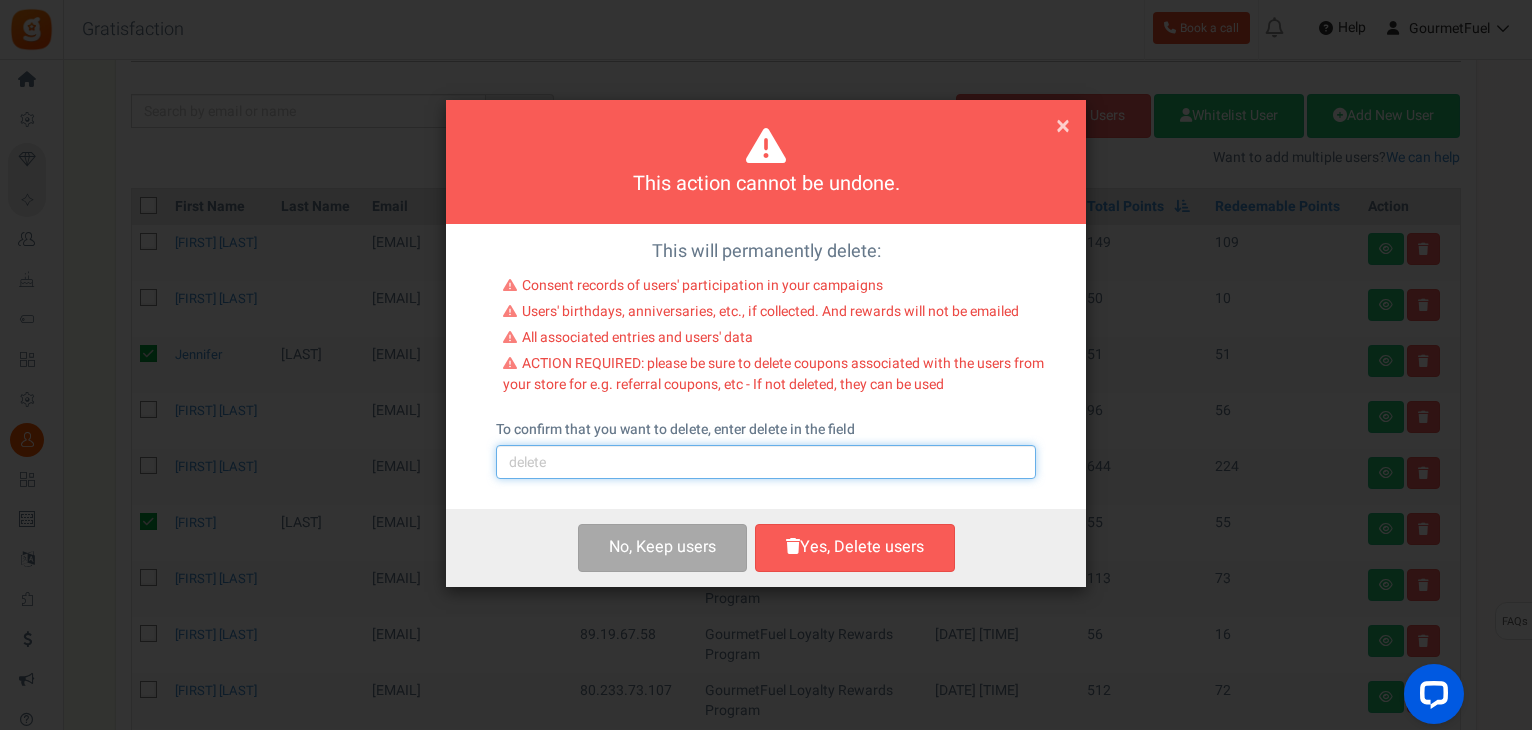 click at bounding box center (766, 462) 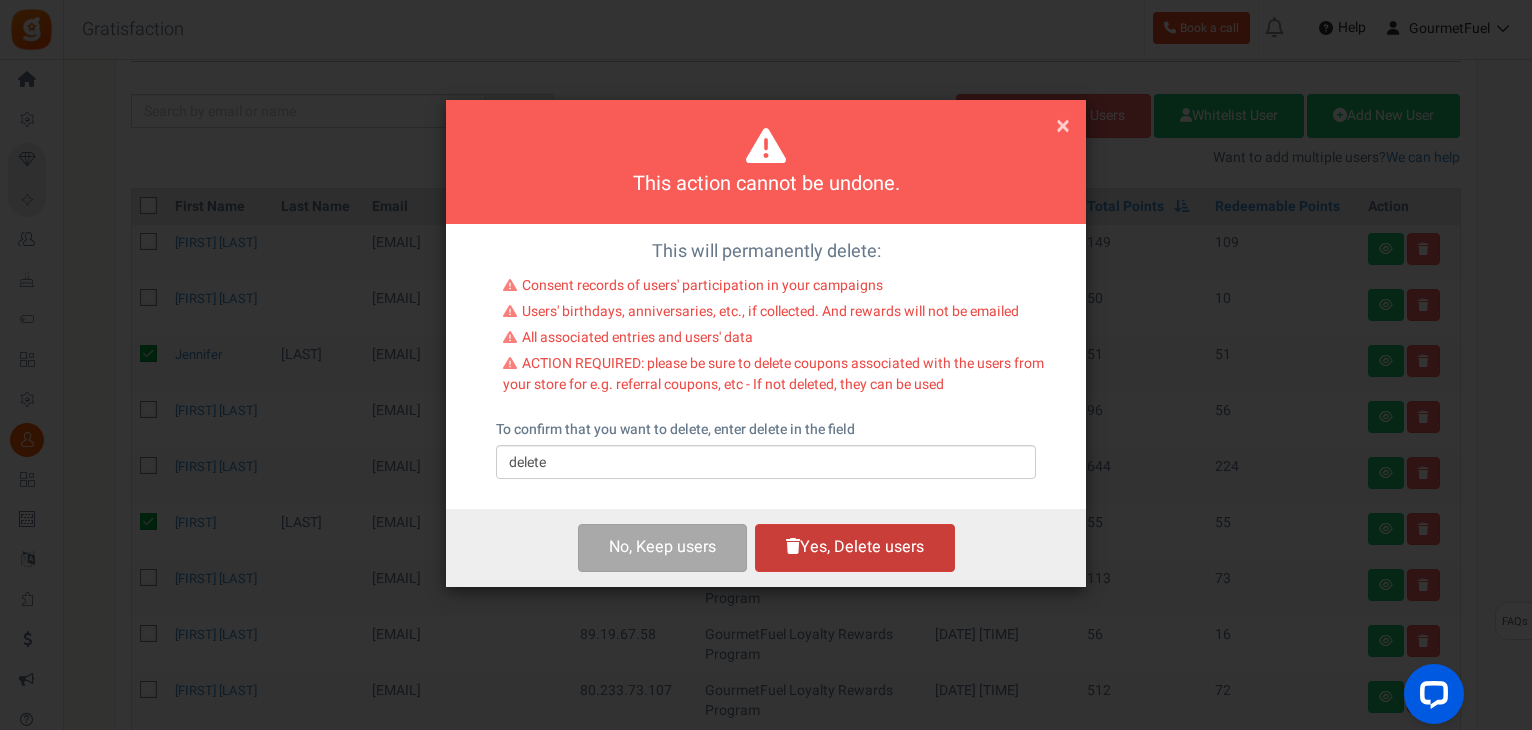 click on "Yes, Delete users" at bounding box center (855, 547) 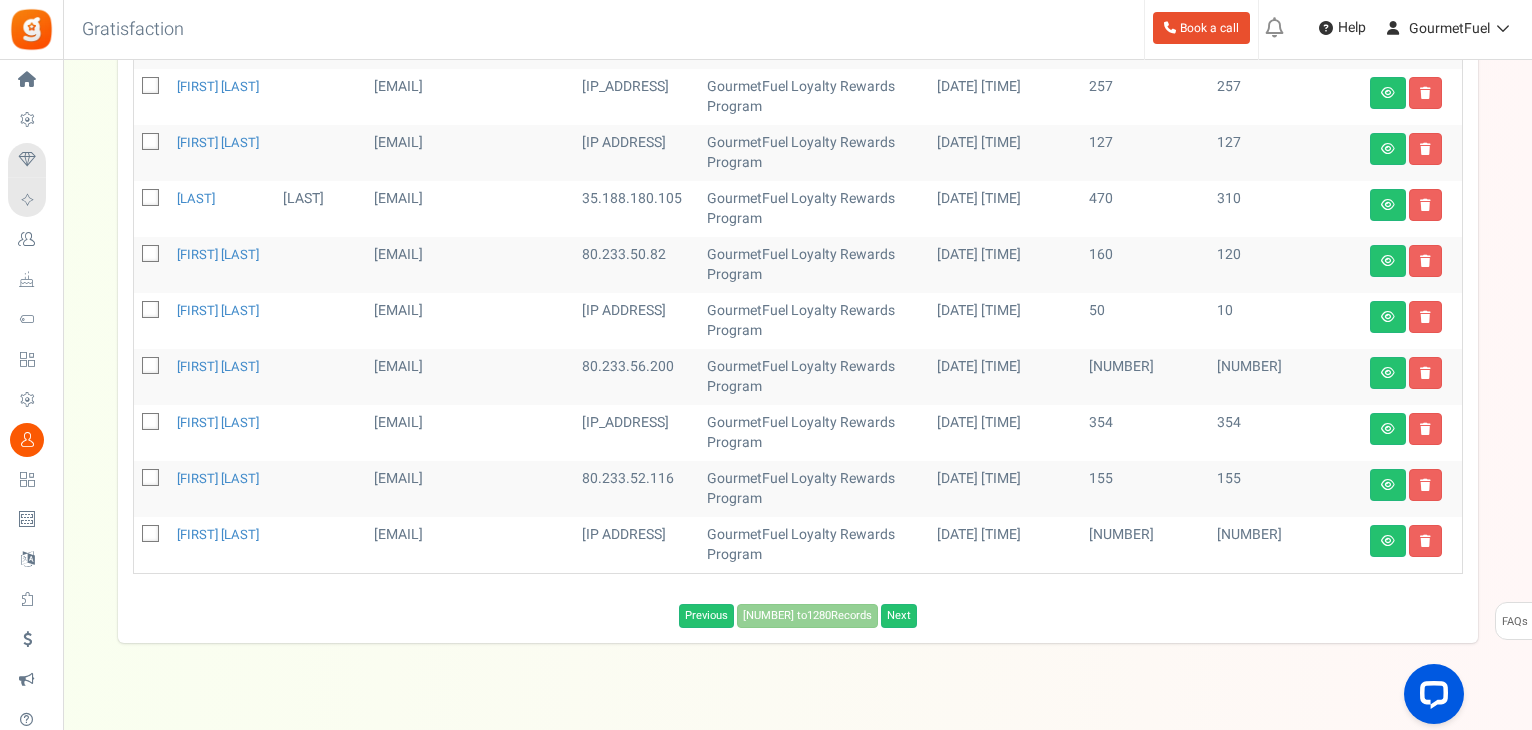 scroll, scrollTop: 945, scrollLeft: 0, axis: vertical 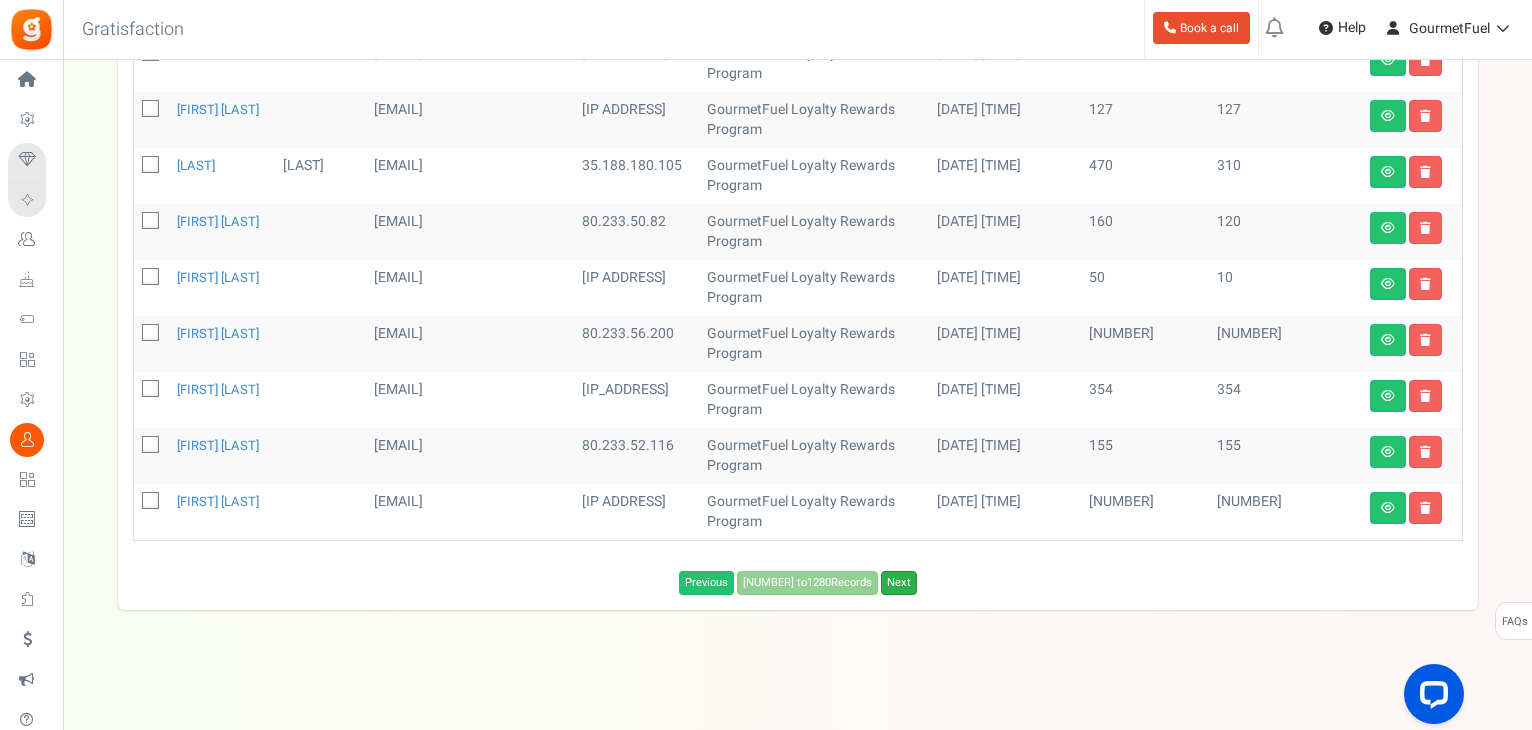 click on "Next" at bounding box center [899, 583] 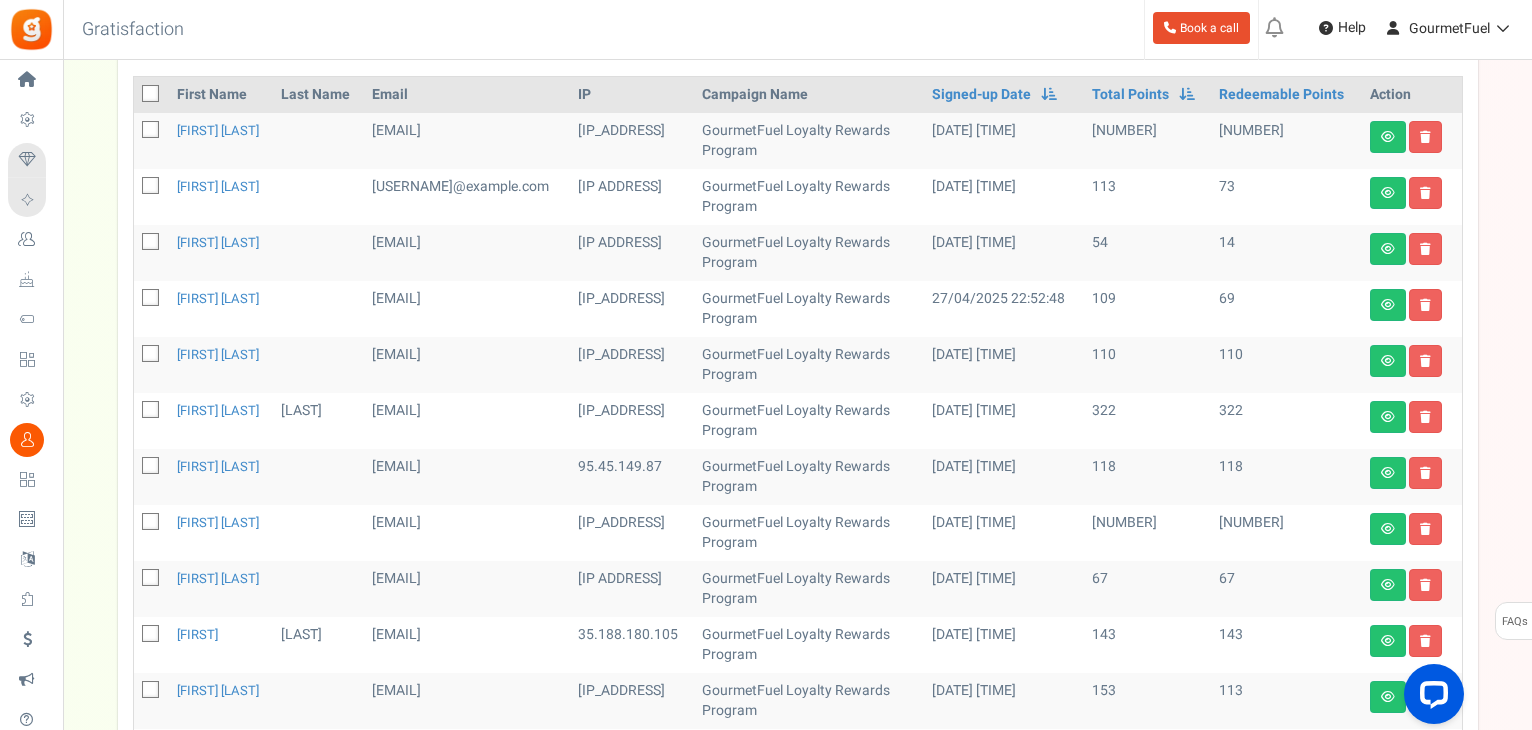 scroll, scrollTop: 545, scrollLeft: 0, axis: vertical 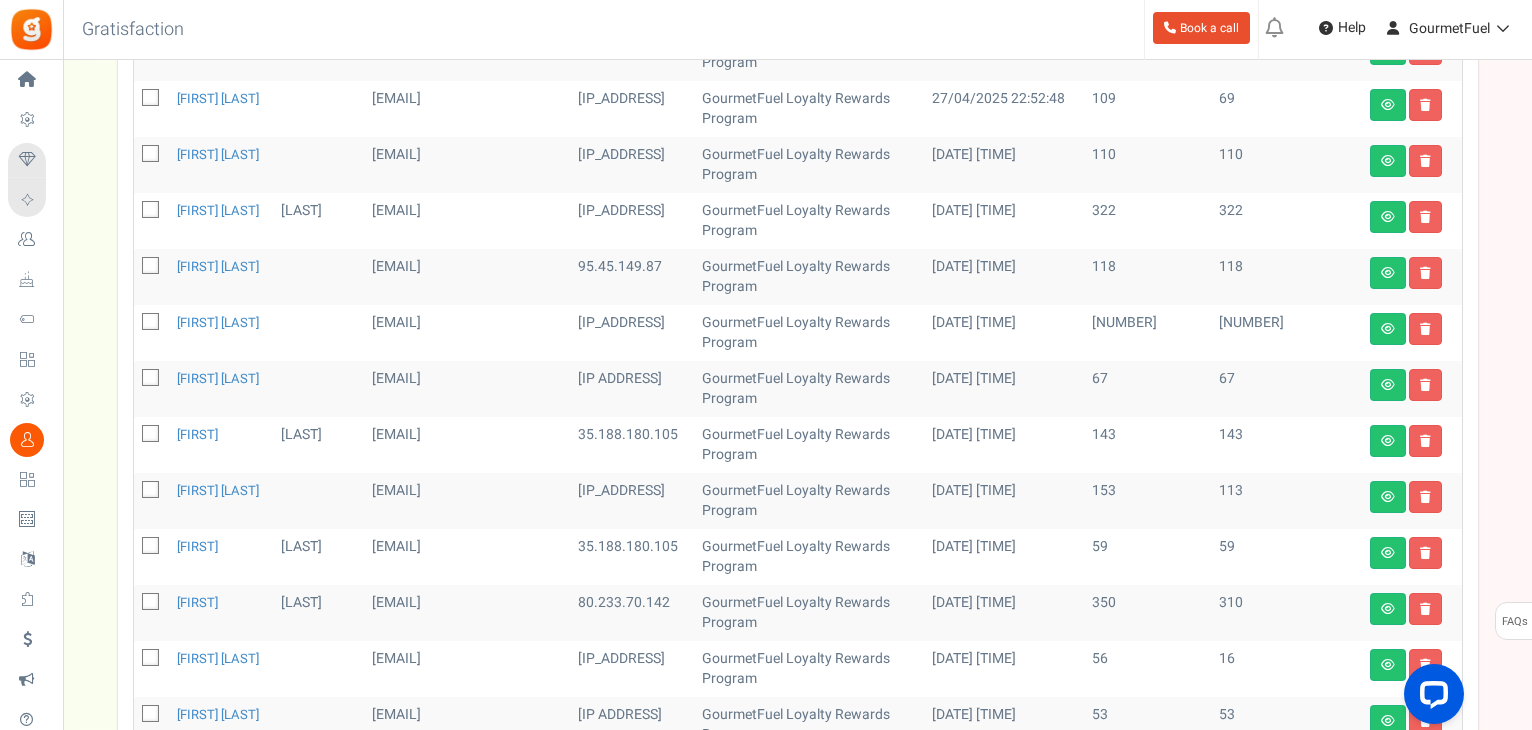 click at bounding box center (151, 379) 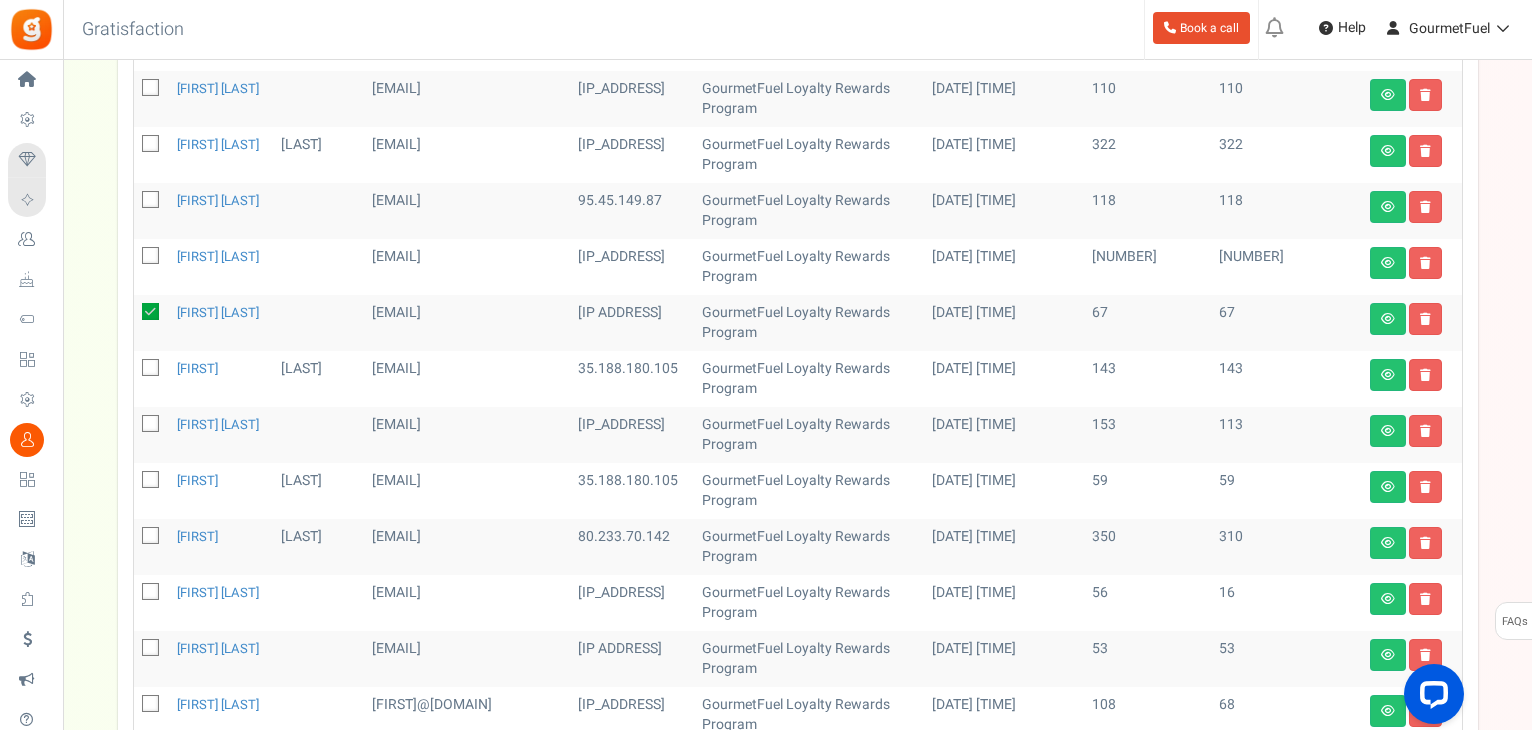 scroll, scrollTop: 645, scrollLeft: 0, axis: vertical 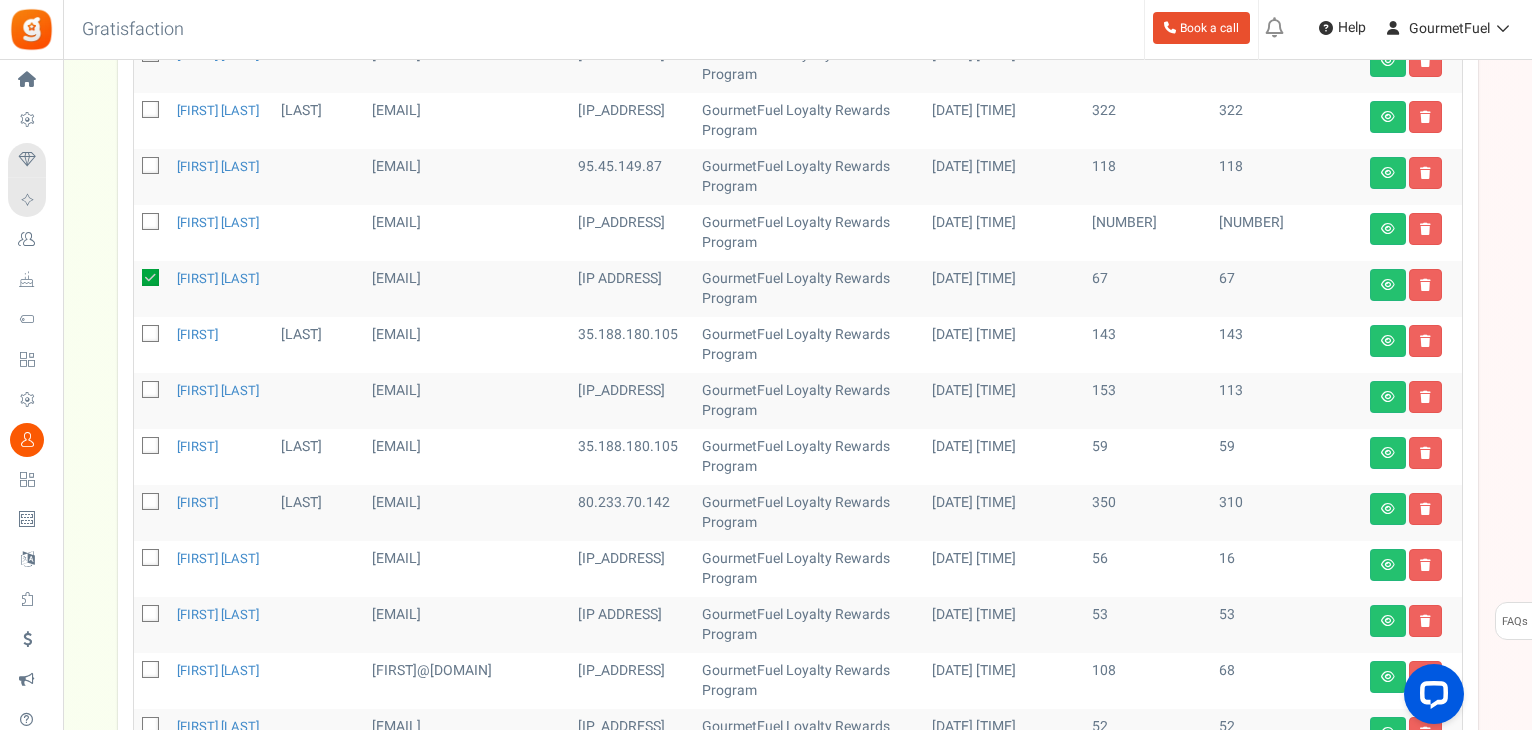 click at bounding box center (151, 447) 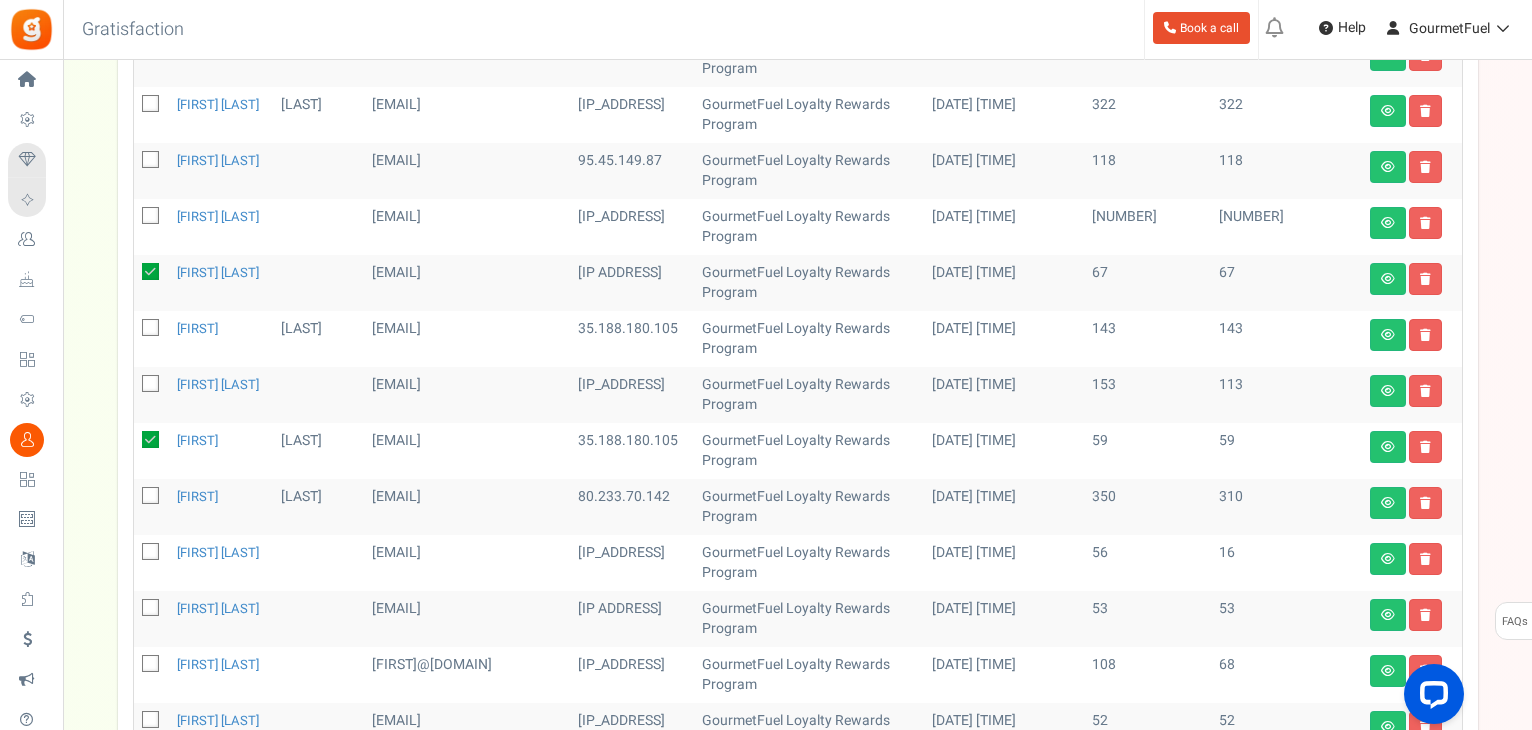 scroll, scrollTop: 845, scrollLeft: 0, axis: vertical 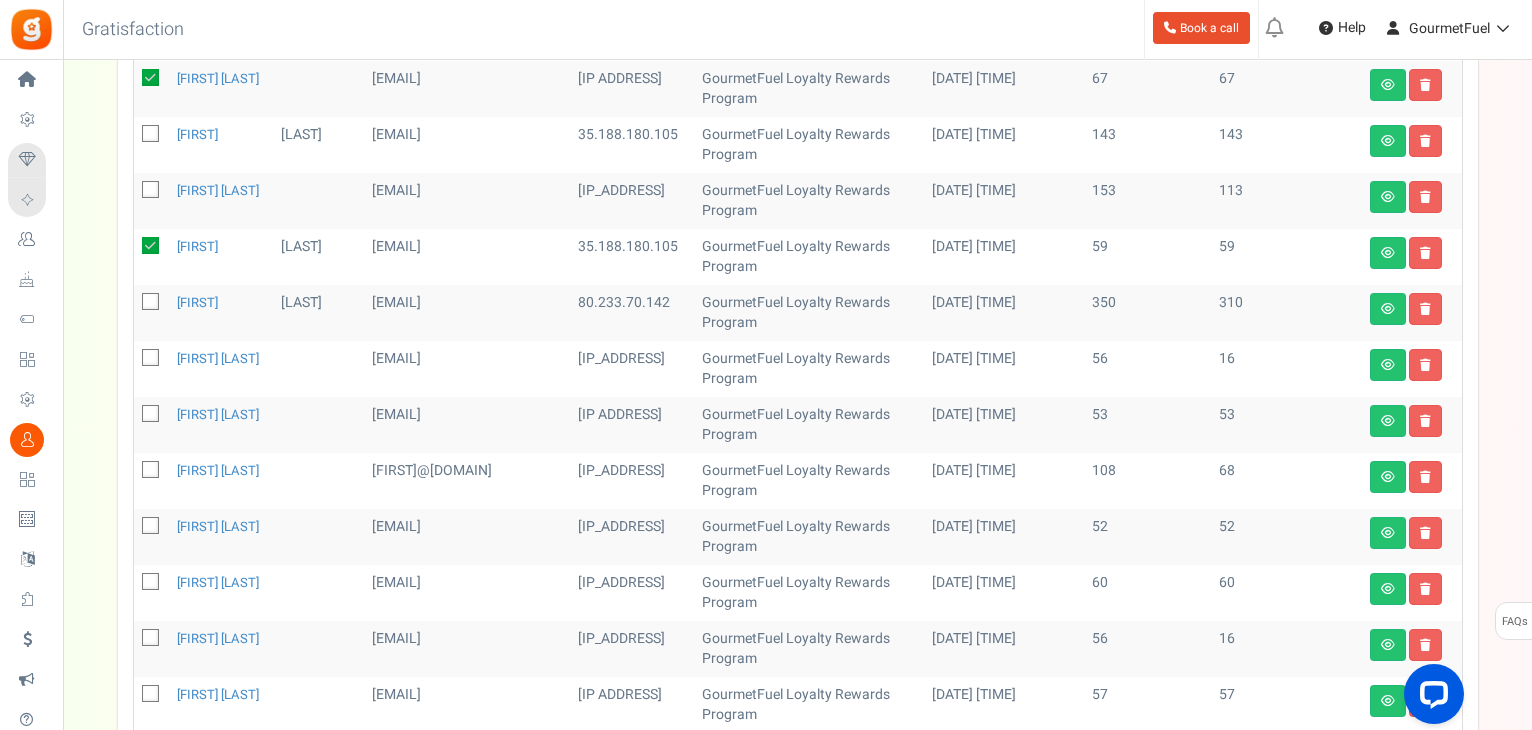 click at bounding box center [151, 415] 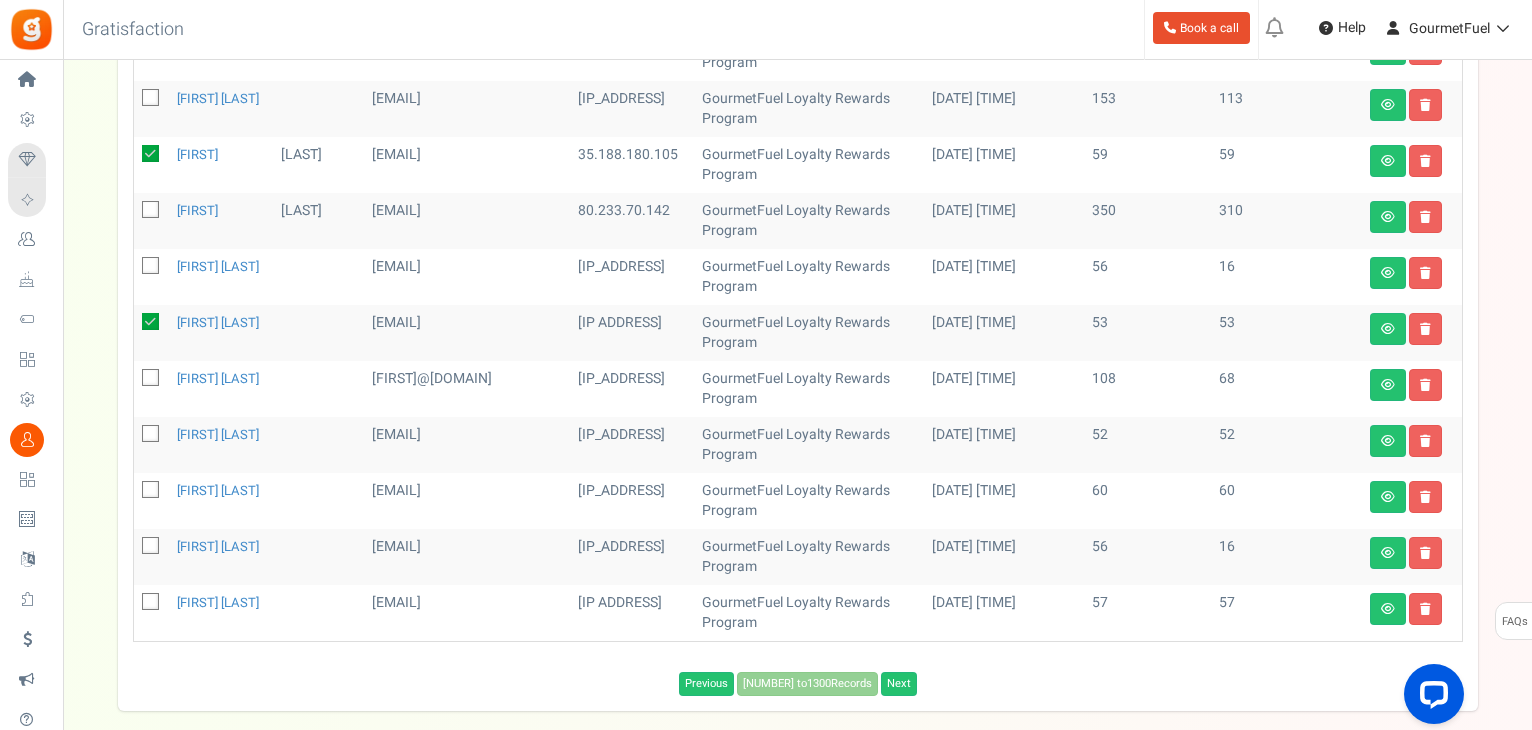 scroll, scrollTop: 1045, scrollLeft: 0, axis: vertical 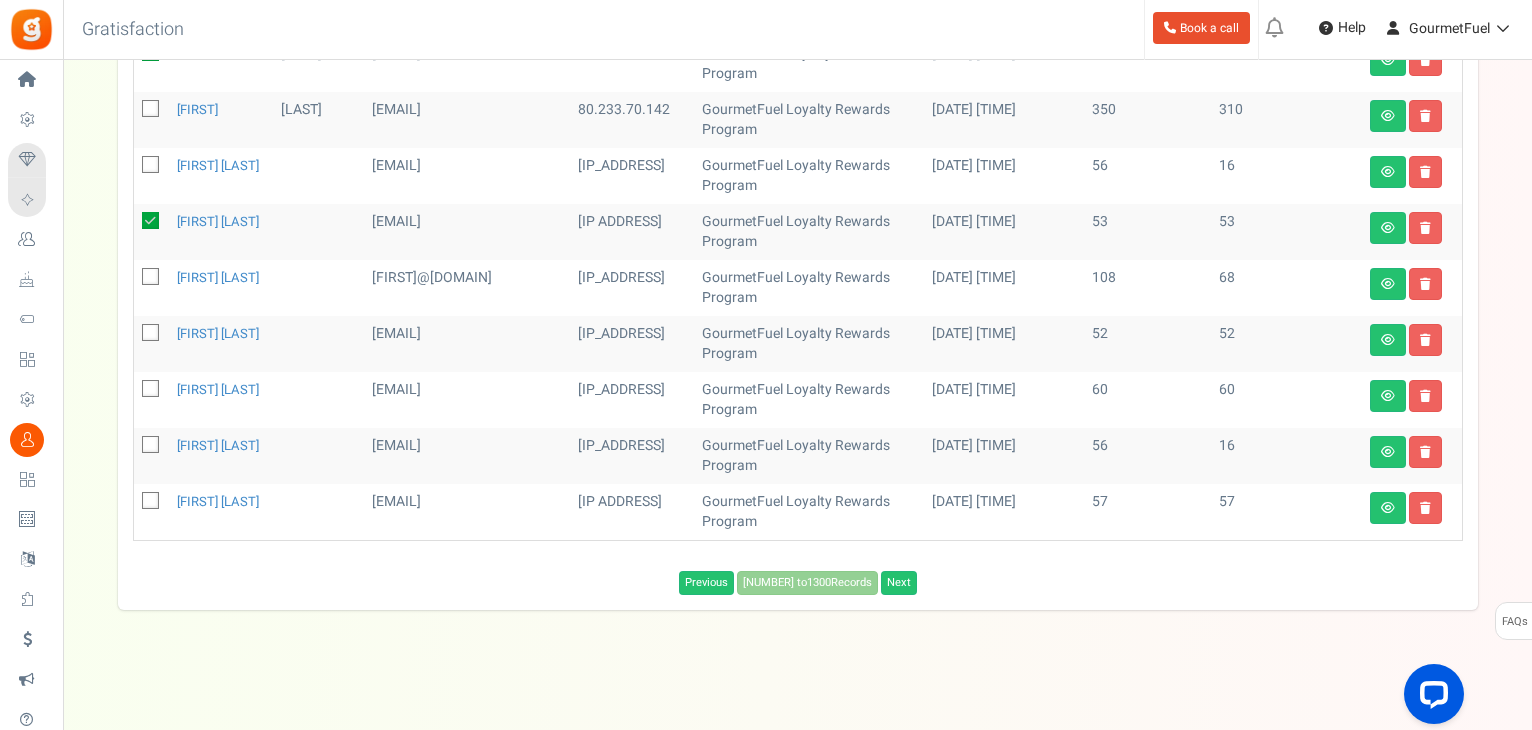 click at bounding box center (151, 334) 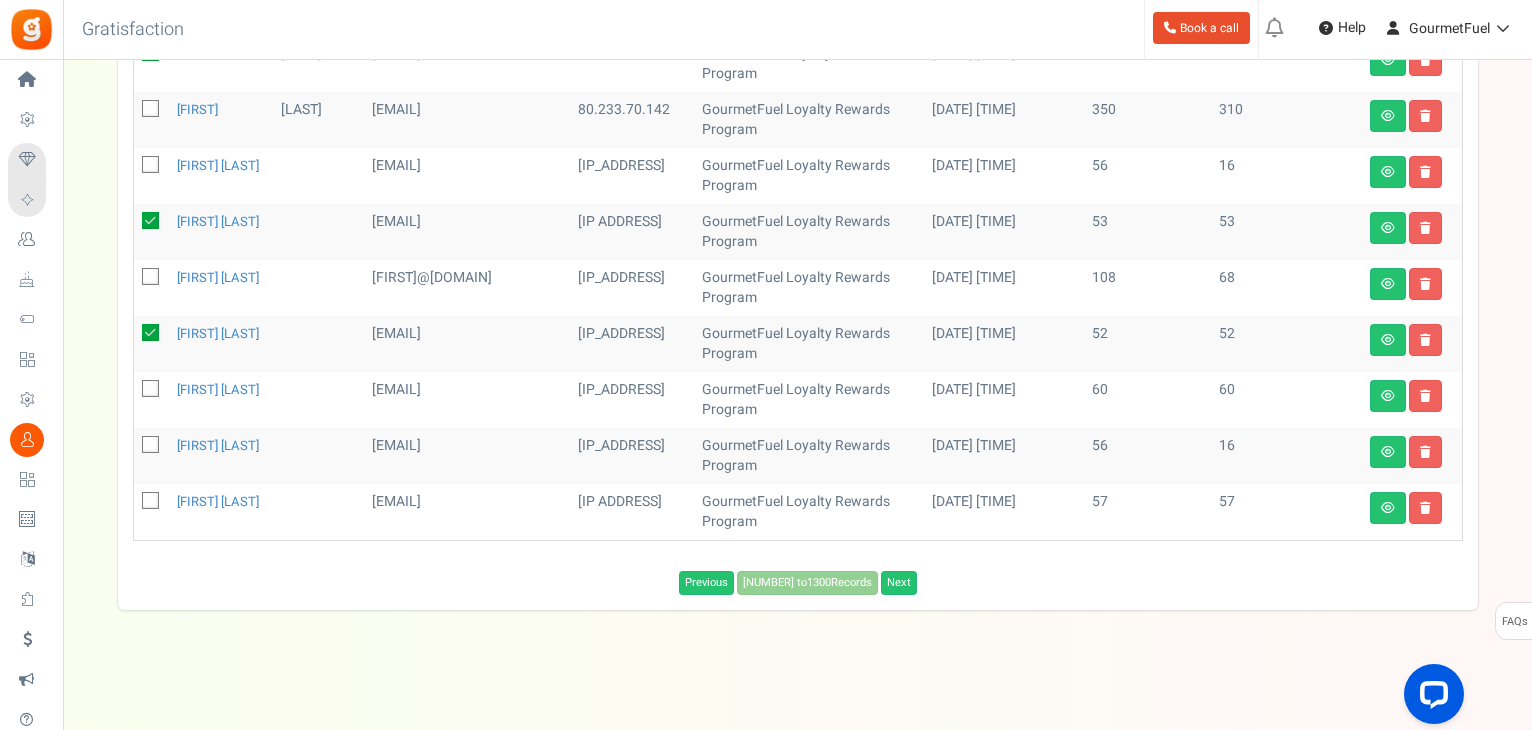 click at bounding box center [151, 502] 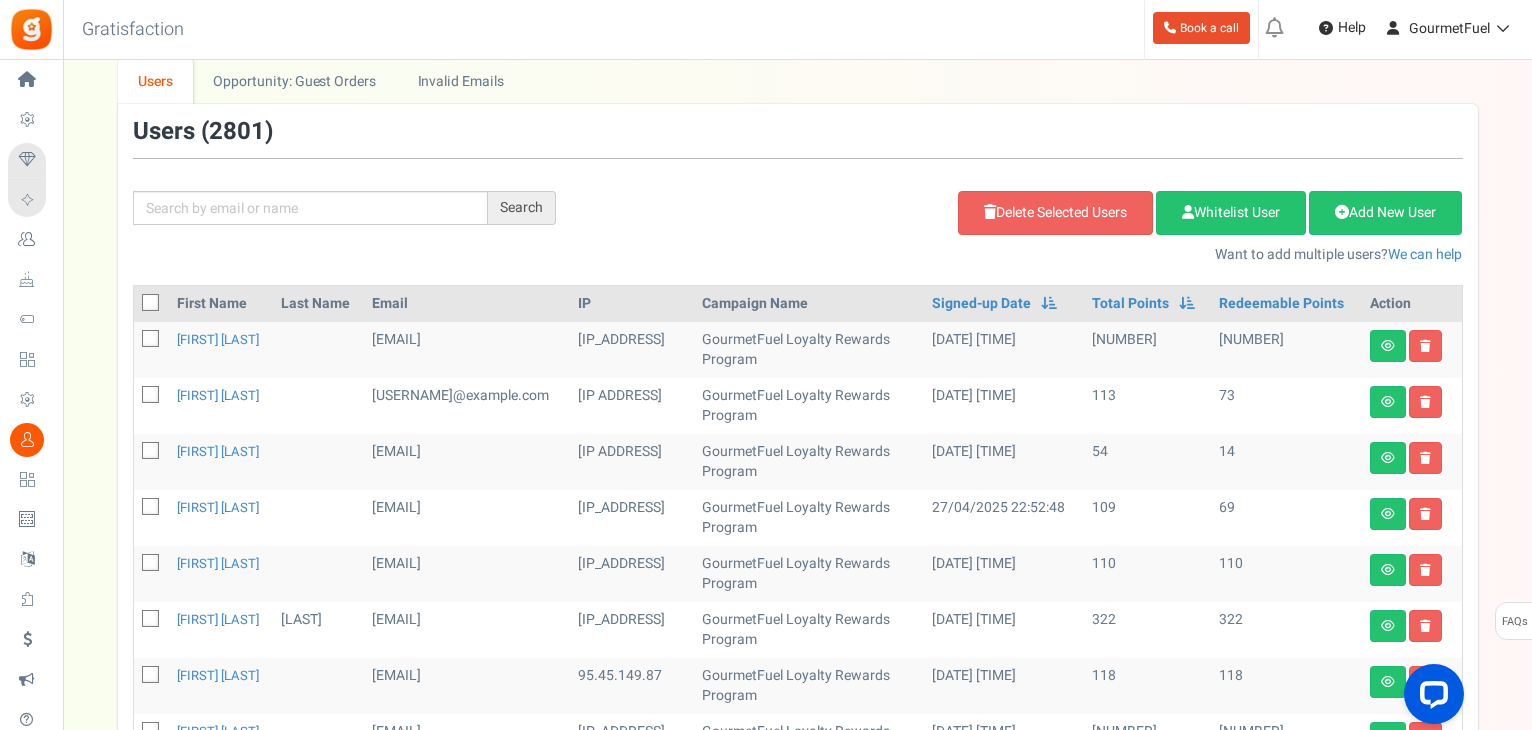scroll, scrollTop: 0, scrollLeft: 0, axis: both 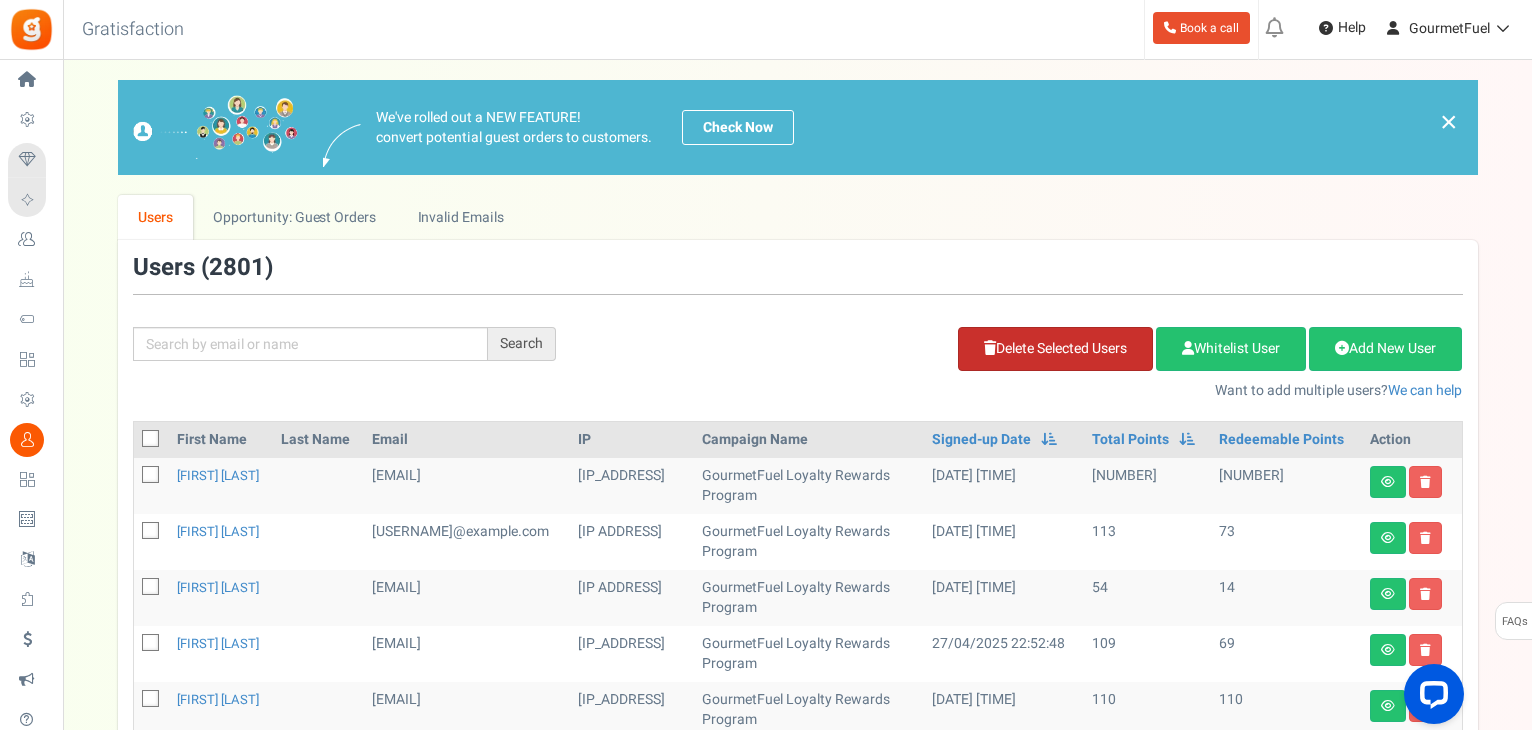 click on "Delete Selected Users" at bounding box center [1055, 349] 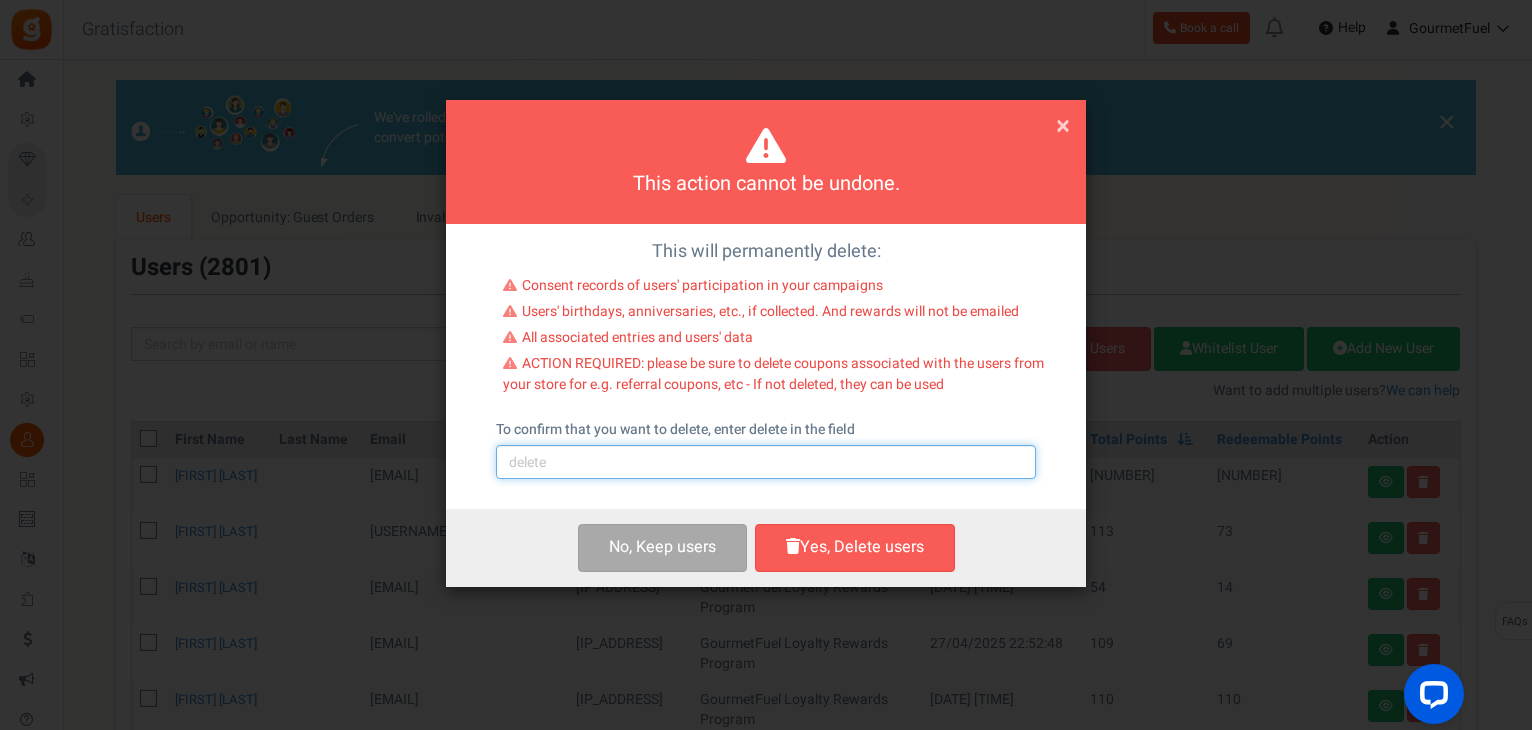 click at bounding box center (766, 462) 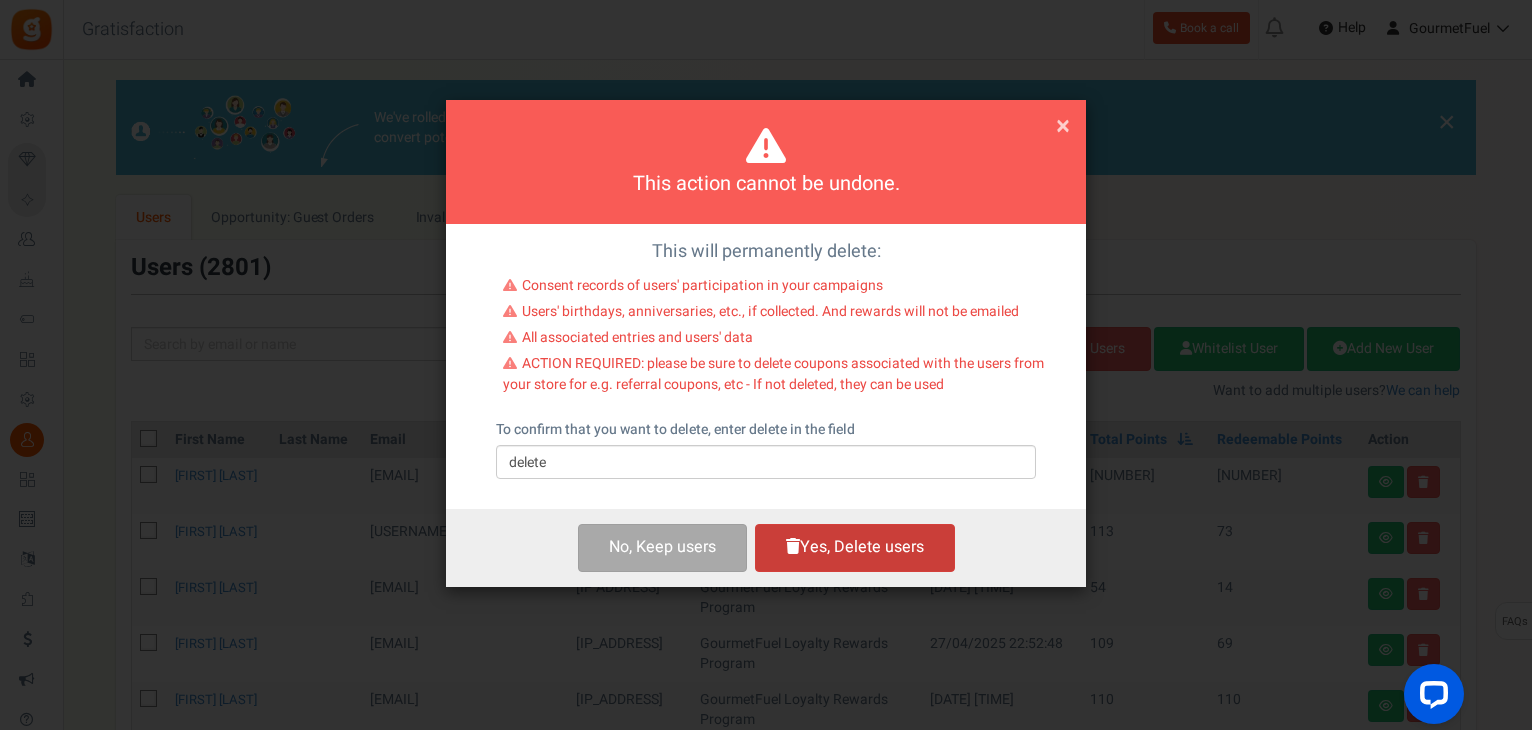 click on "Yes, Delete users" at bounding box center [855, 547] 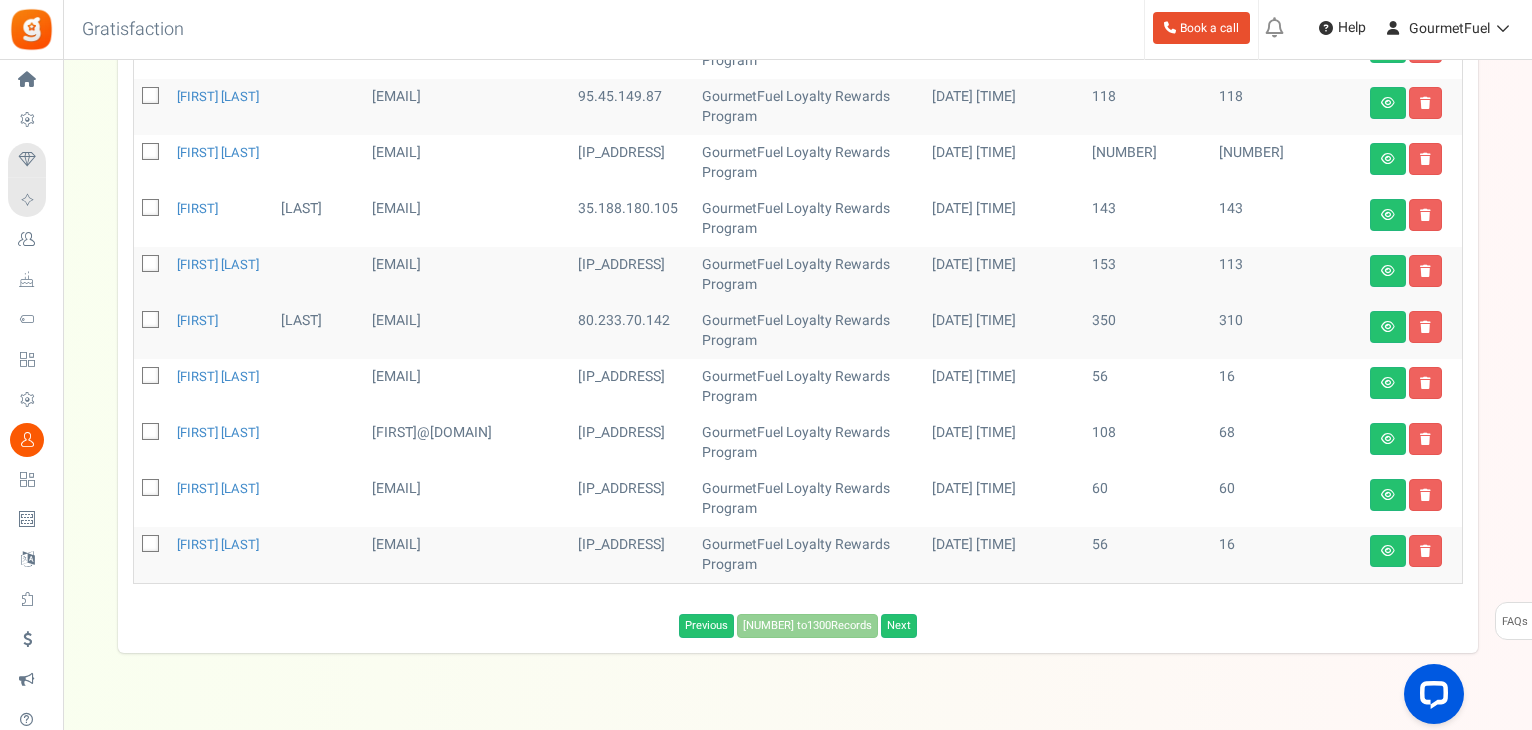 scroll, scrollTop: 757, scrollLeft: 0, axis: vertical 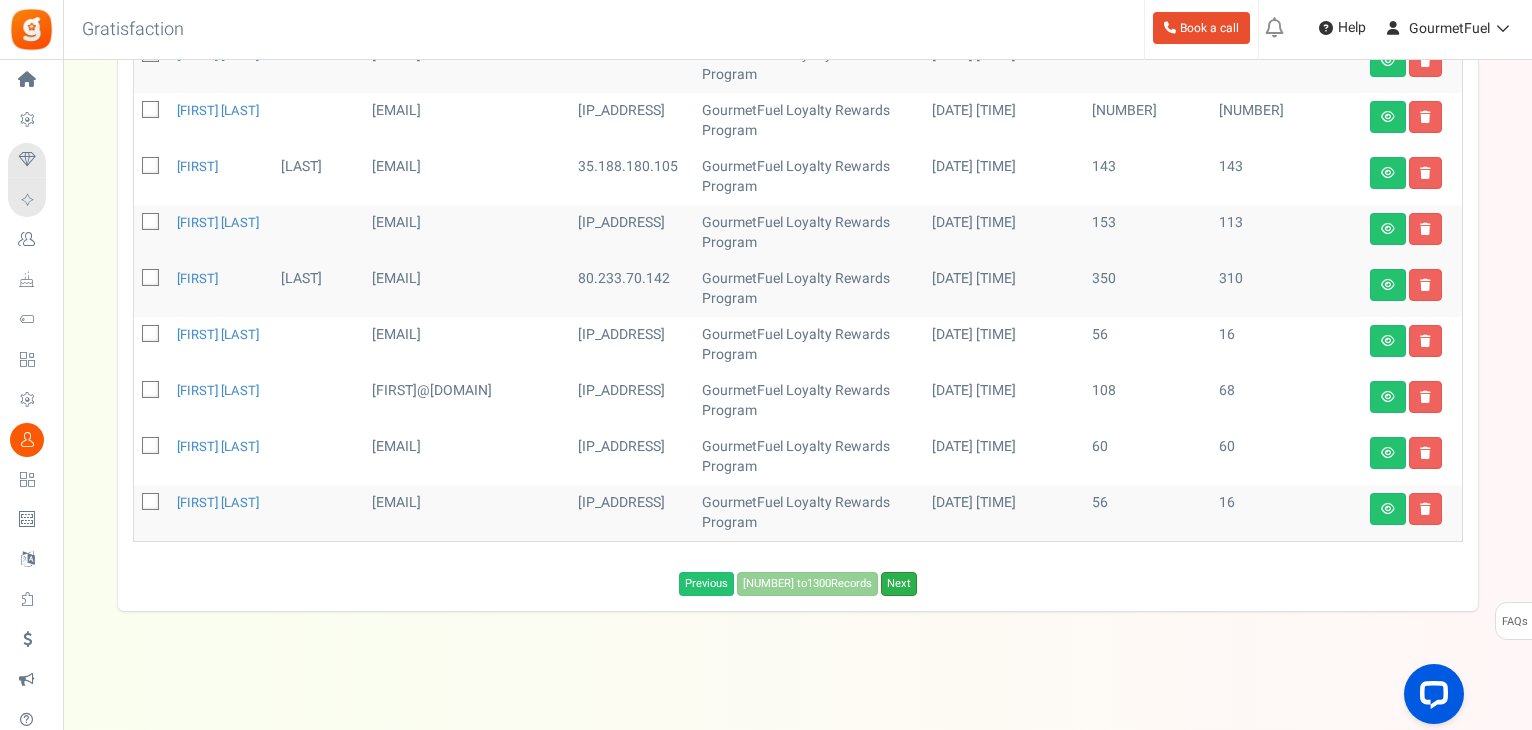 click on "Next" at bounding box center (899, 584) 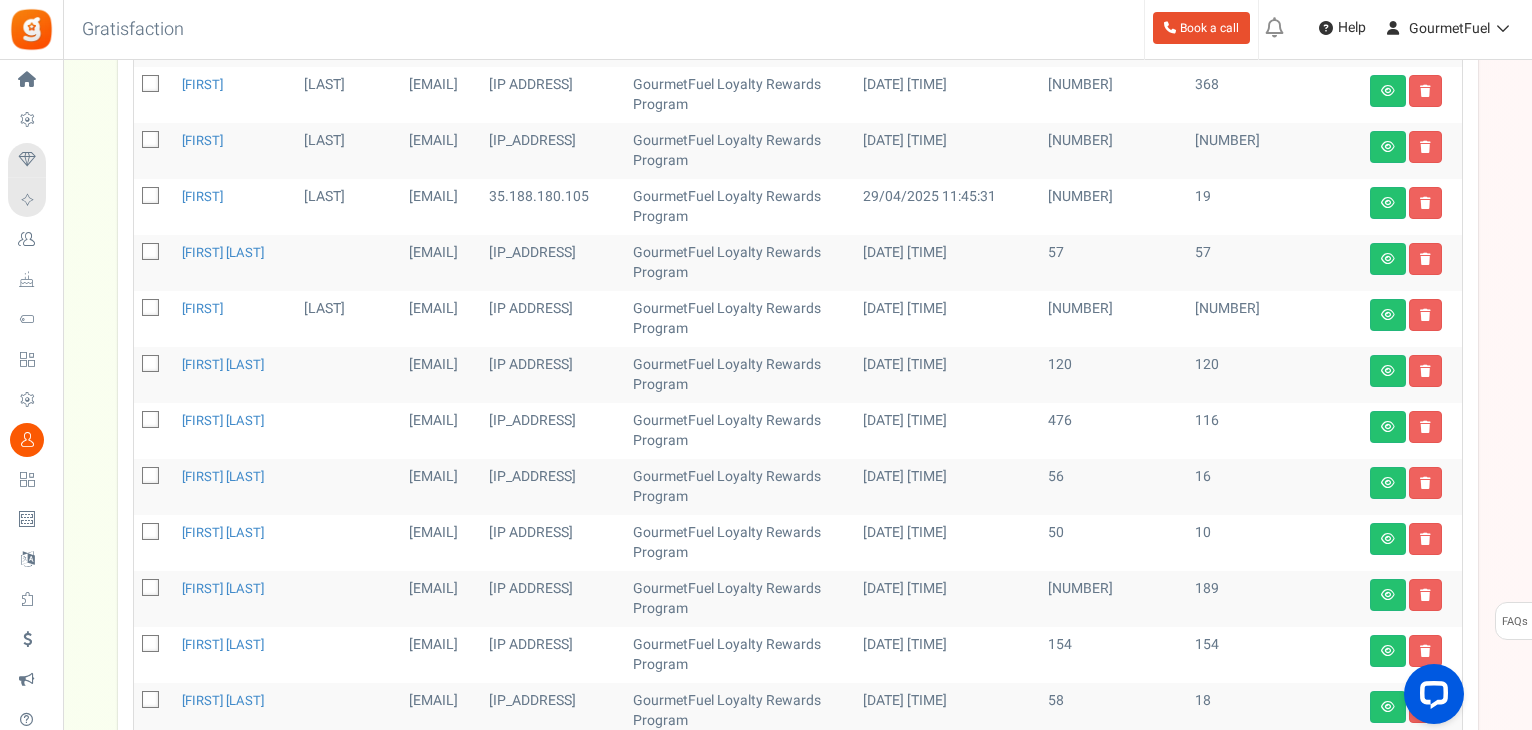 scroll, scrollTop: 377, scrollLeft: 0, axis: vertical 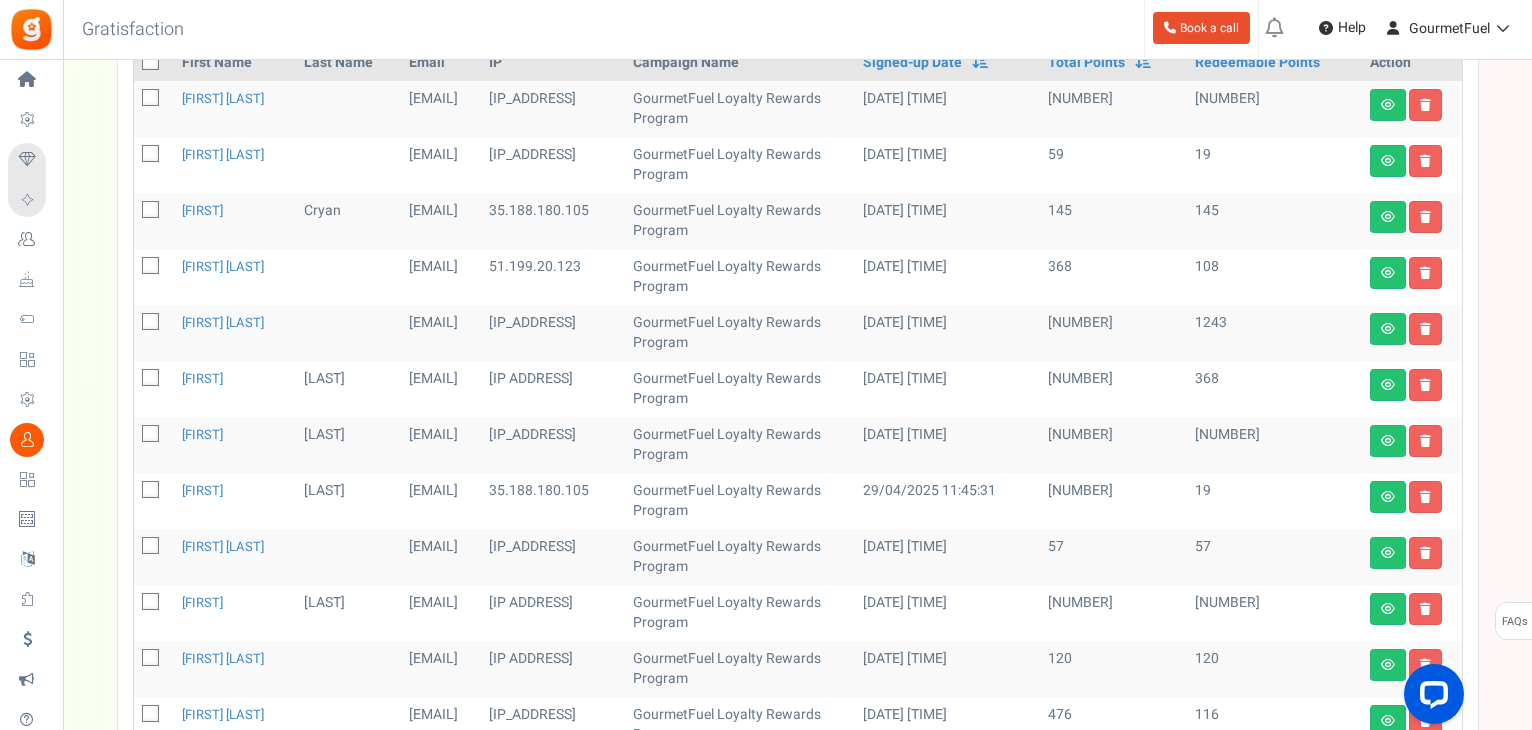 click at bounding box center [151, 547] 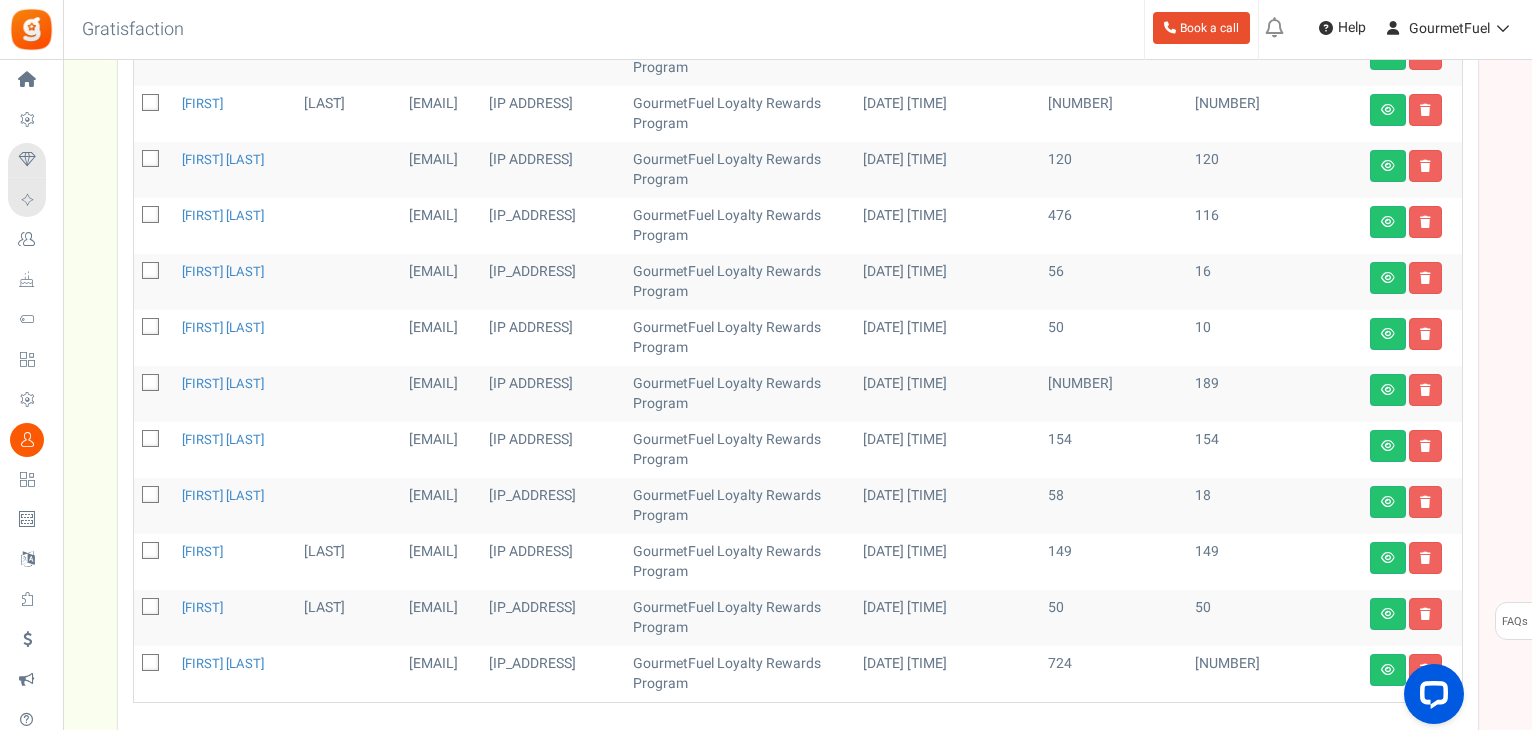 scroll, scrollTop: 977, scrollLeft: 0, axis: vertical 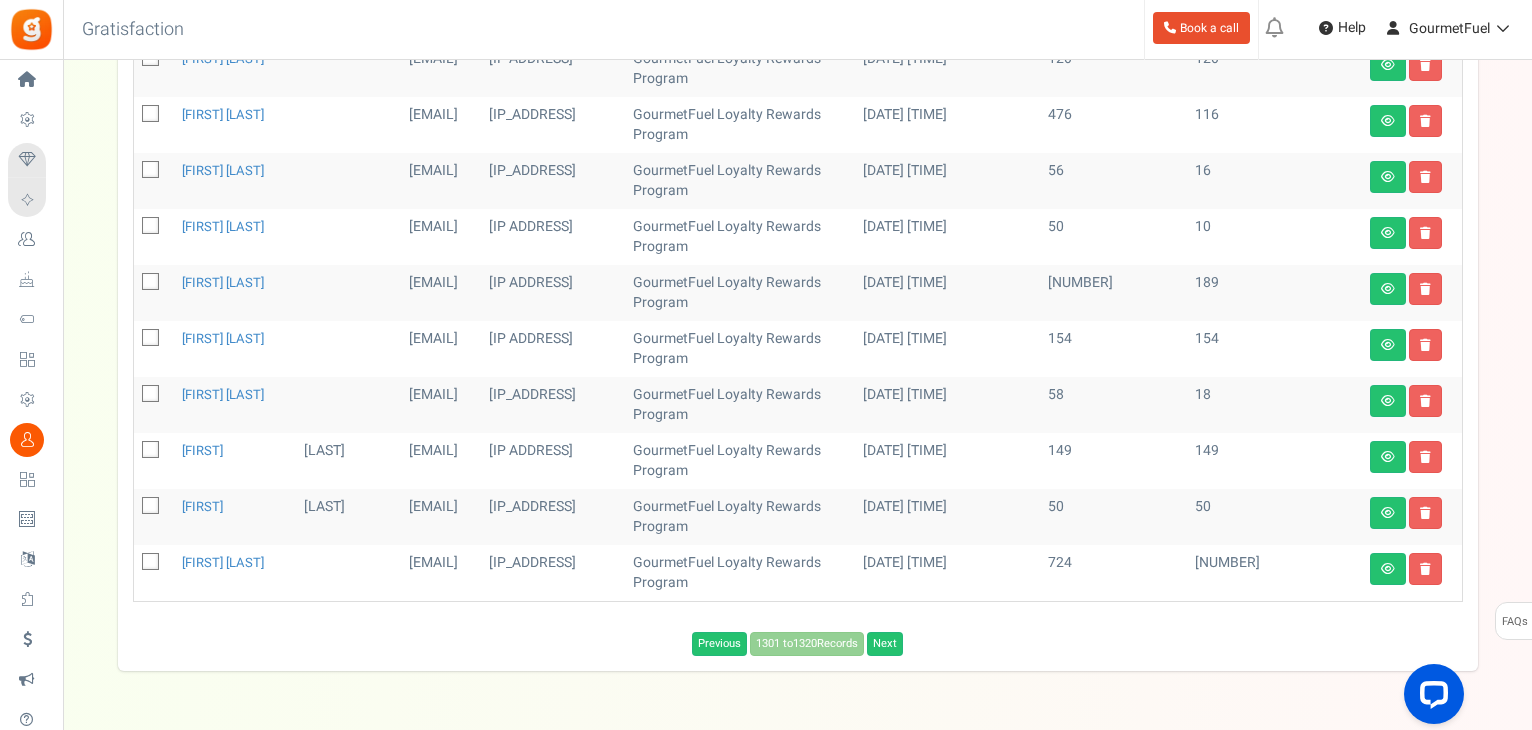 click at bounding box center (151, 507) 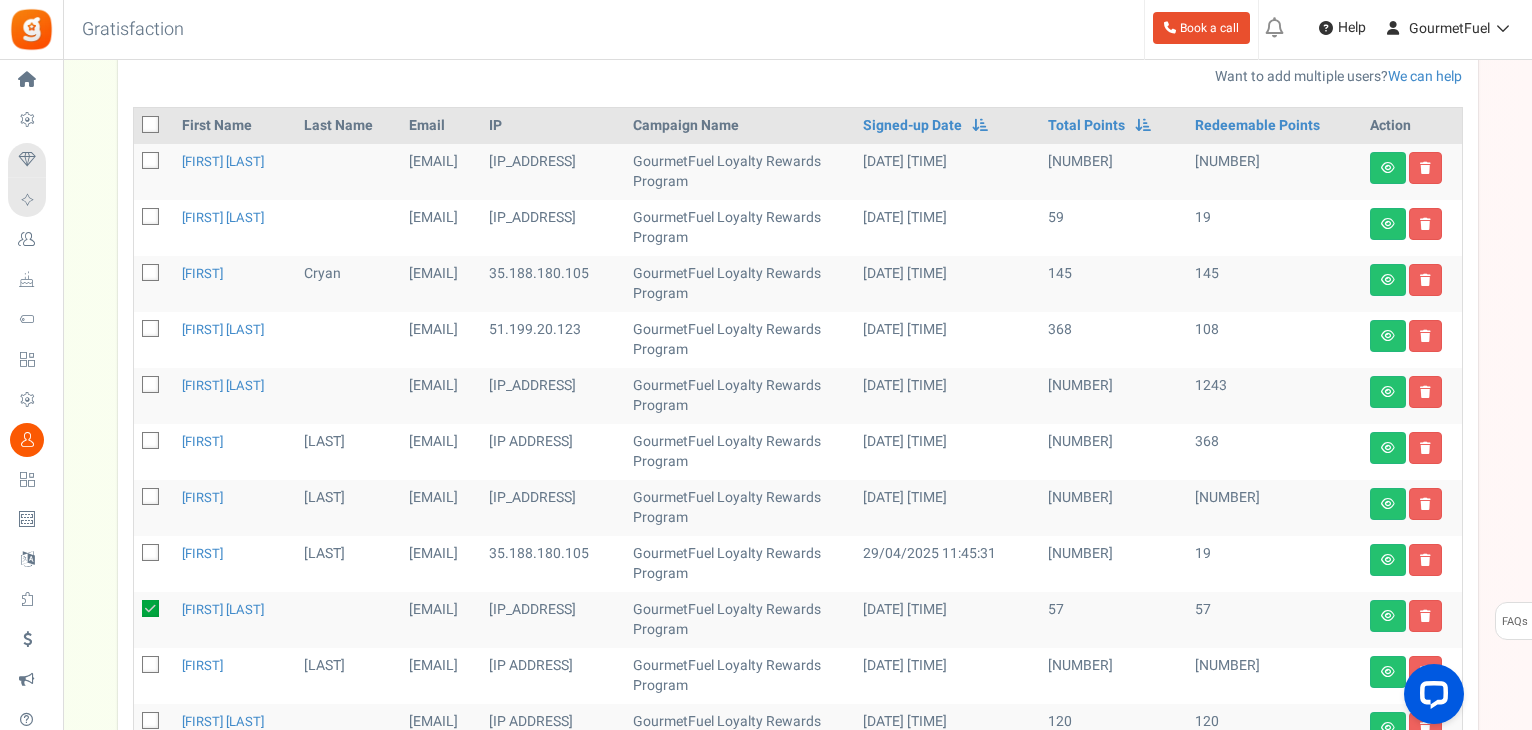 scroll, scrollTop: 0, scrollLeft: 0, axis: both 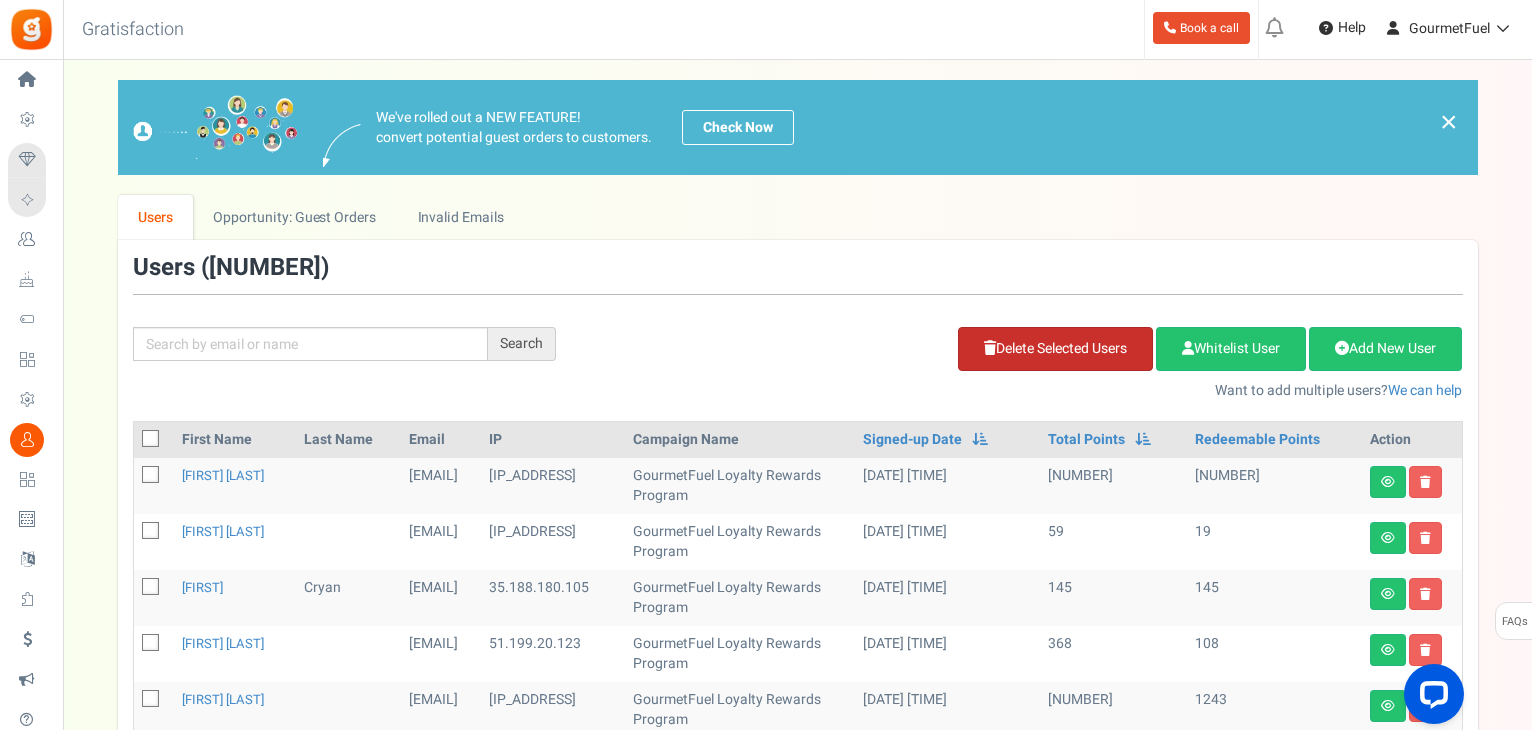 click on "Delete Selected Users" at bounding box center (1055, 349) 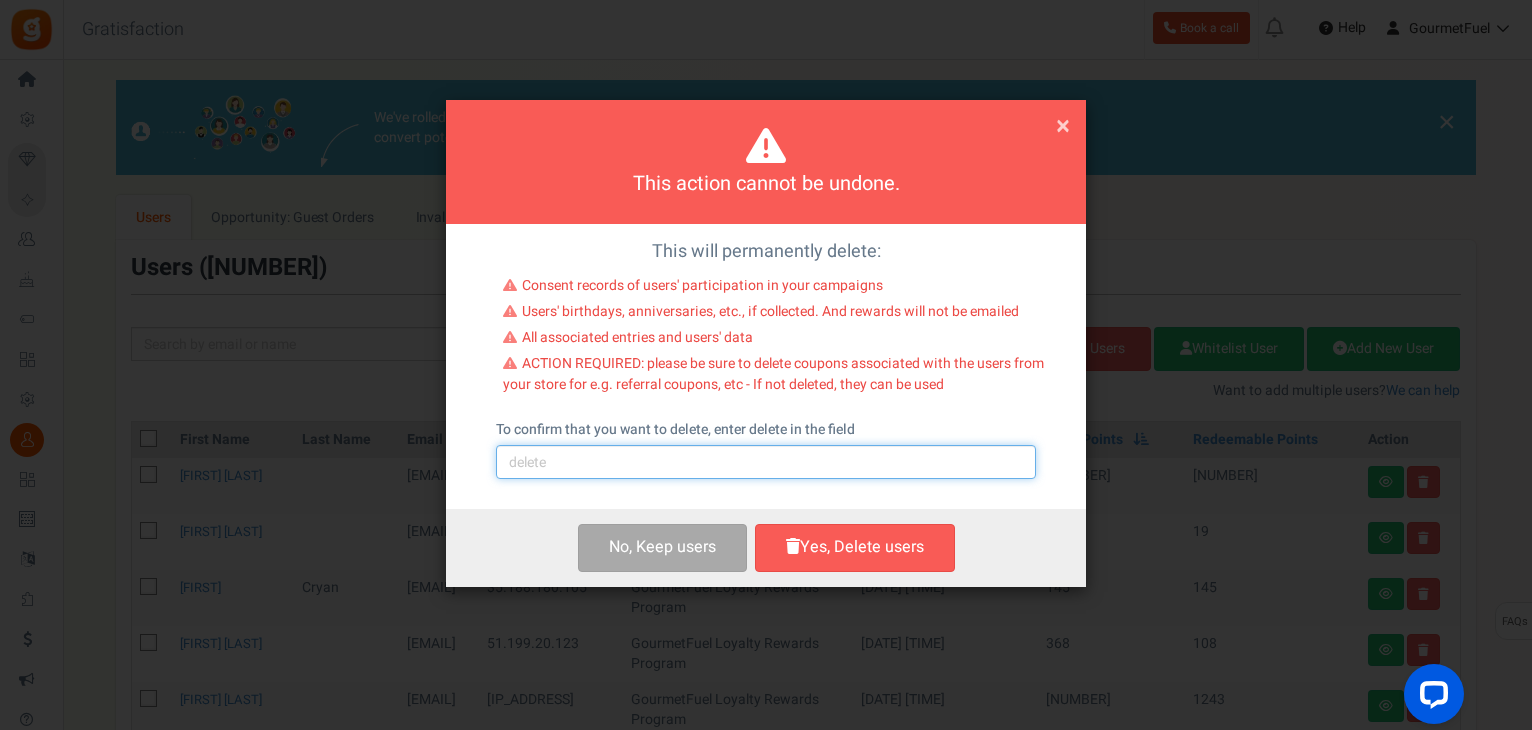 drag, startPoint x: 670, startPoint y: 462, endPoint x: 664, endPoint y: 475, distance: 14.3178215 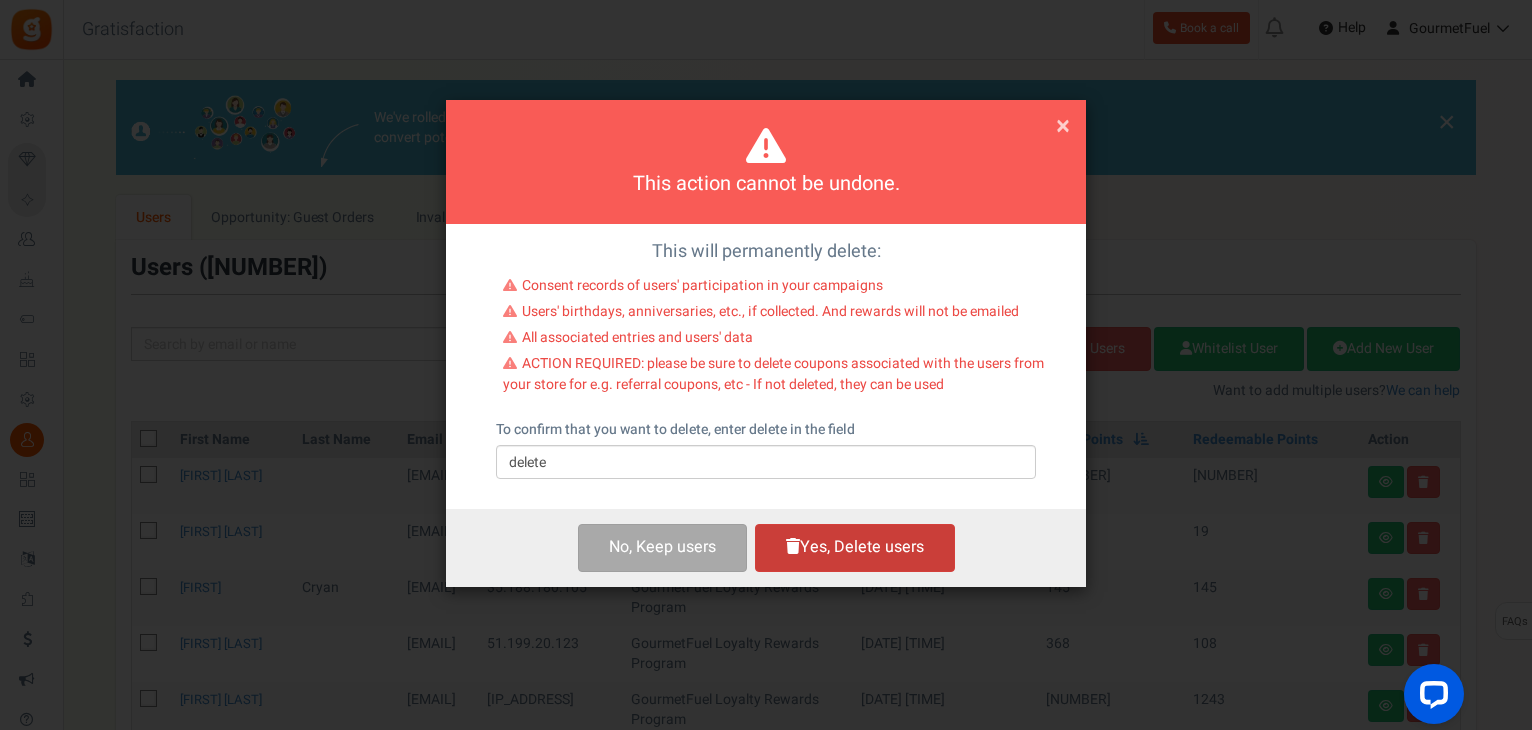 click on "Yes, Delete users" at bounding box center (855, 547) 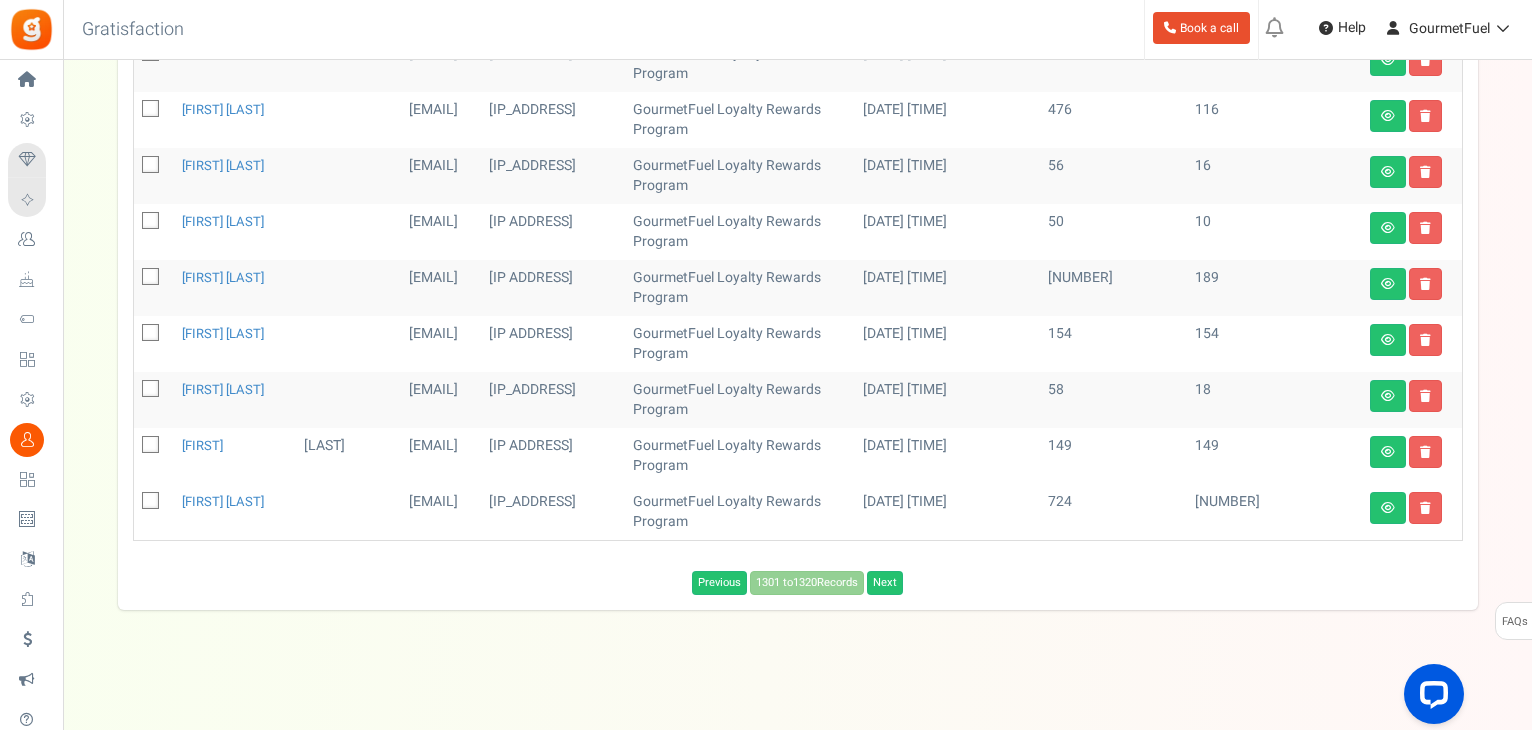 scroll, scrollTop: 945, scrollLeft: 0, axis: vertical 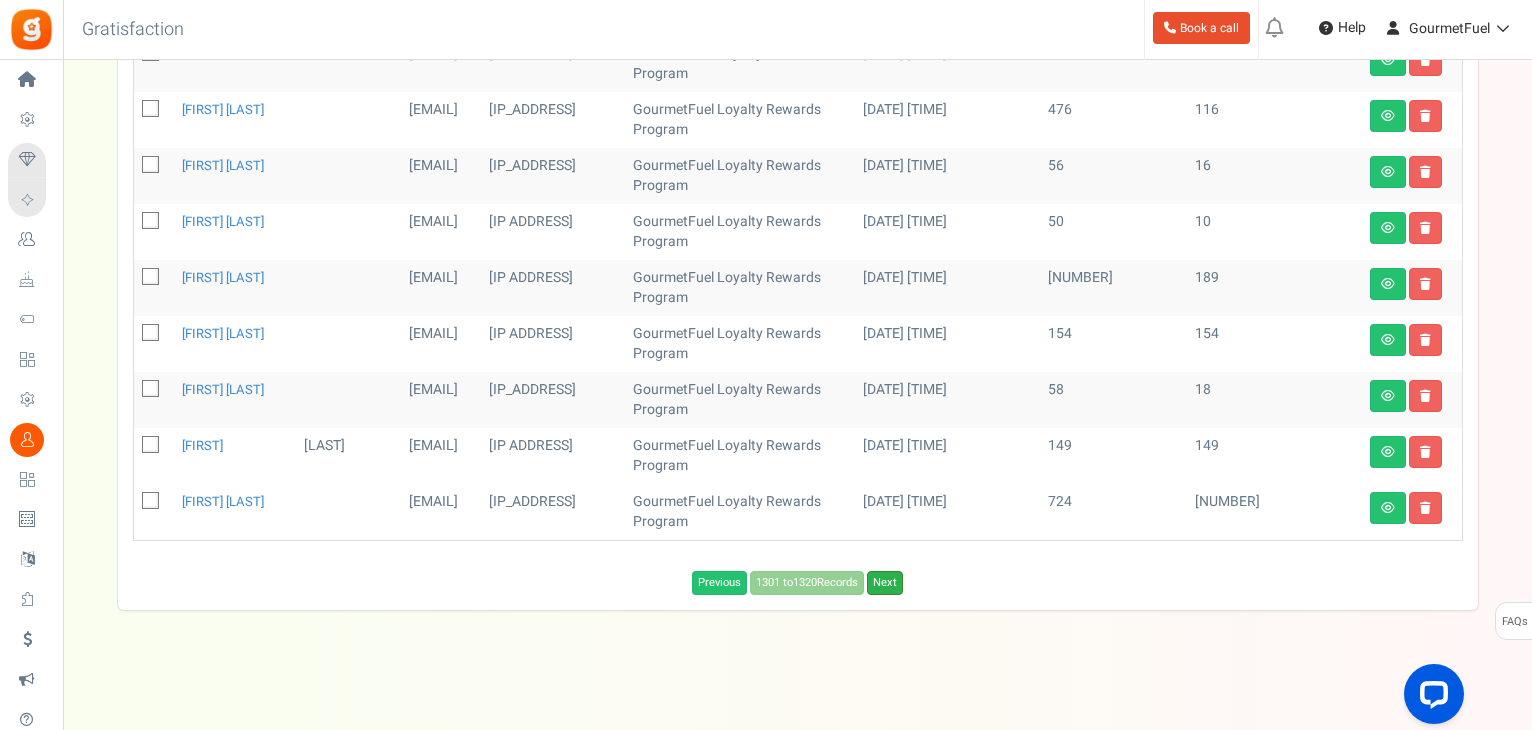 click on "Next" at bounding box center (885, 583) 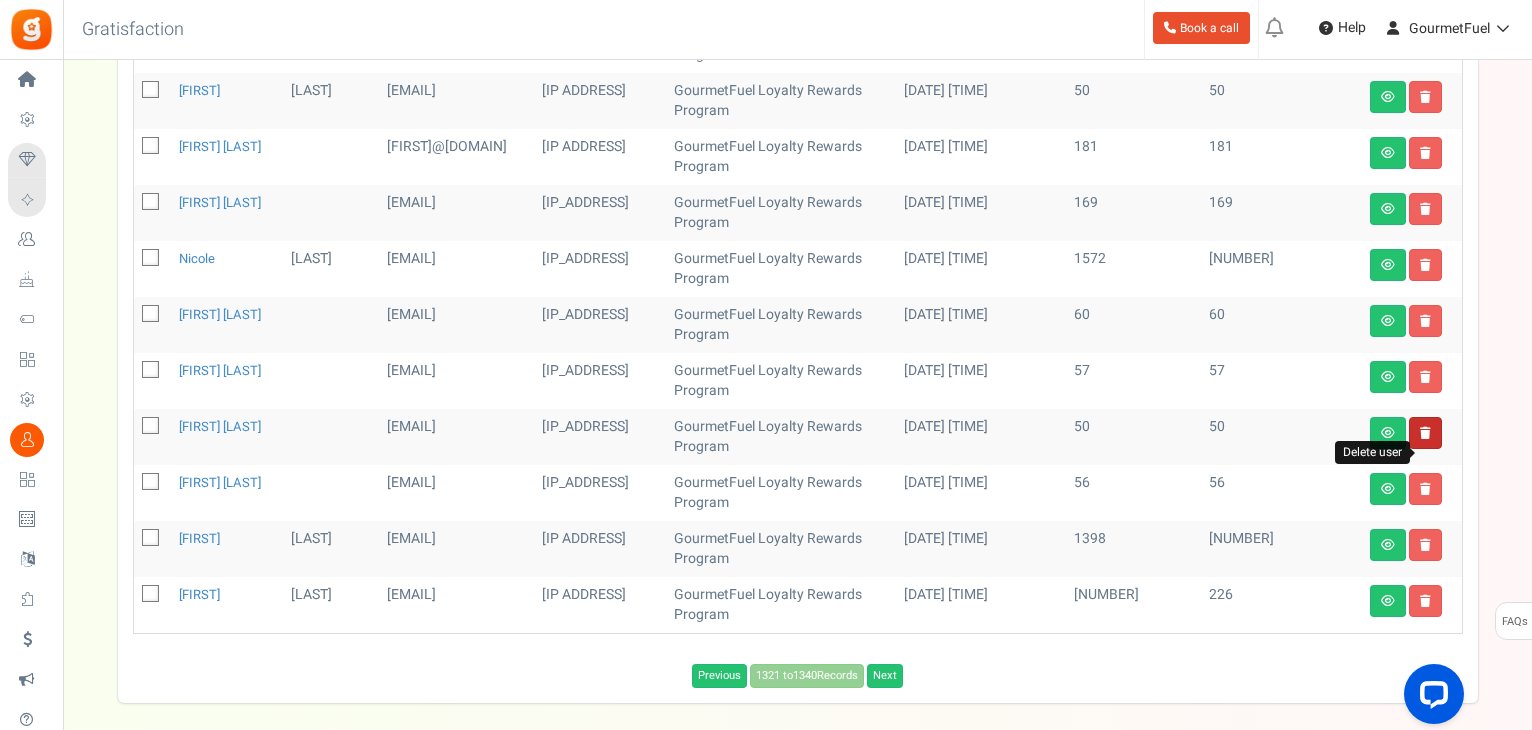 click at bounding box center [1425, 433] 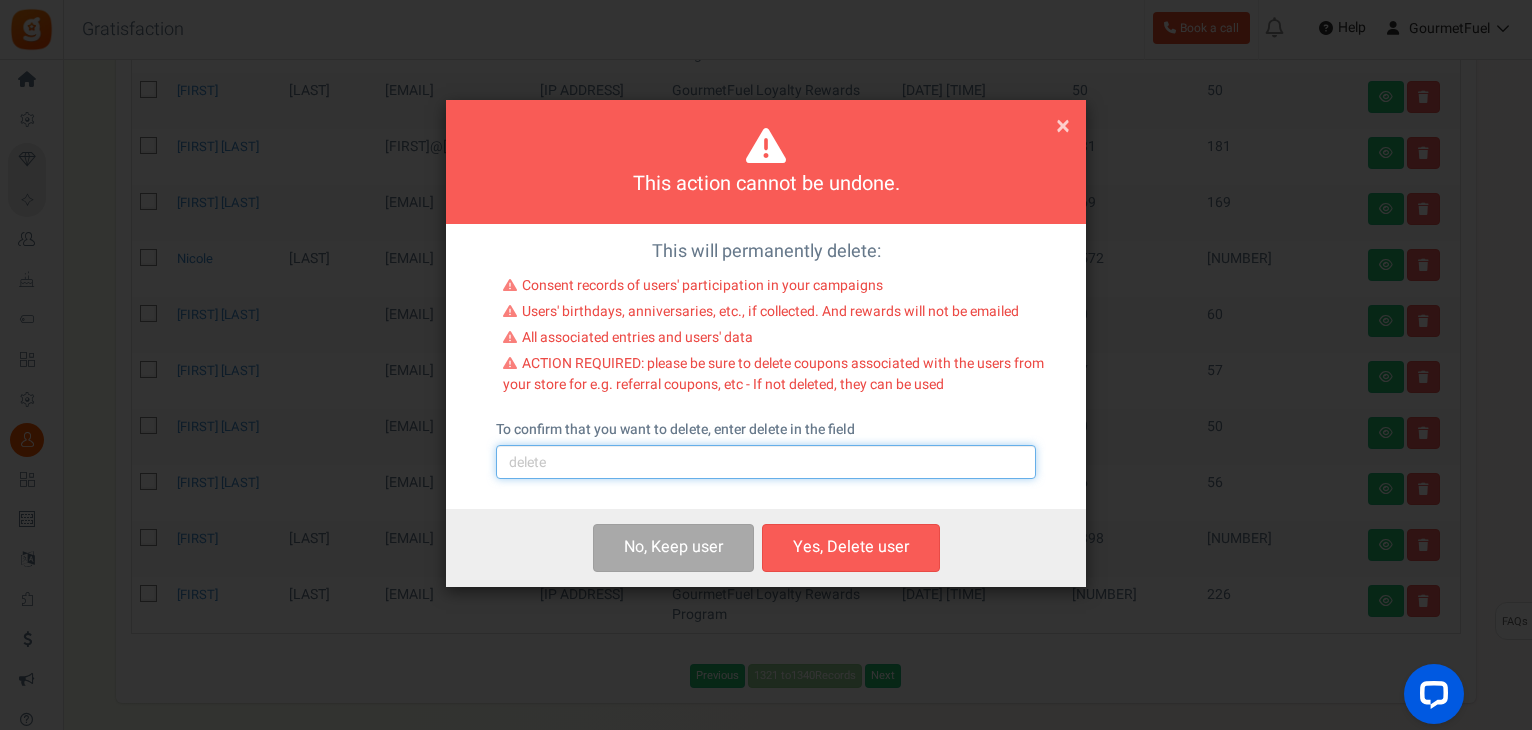 drag, startPoint x: 819, startPoint y: 474, endPoint x: 809, endPoint y: 477, distance: 10.440307 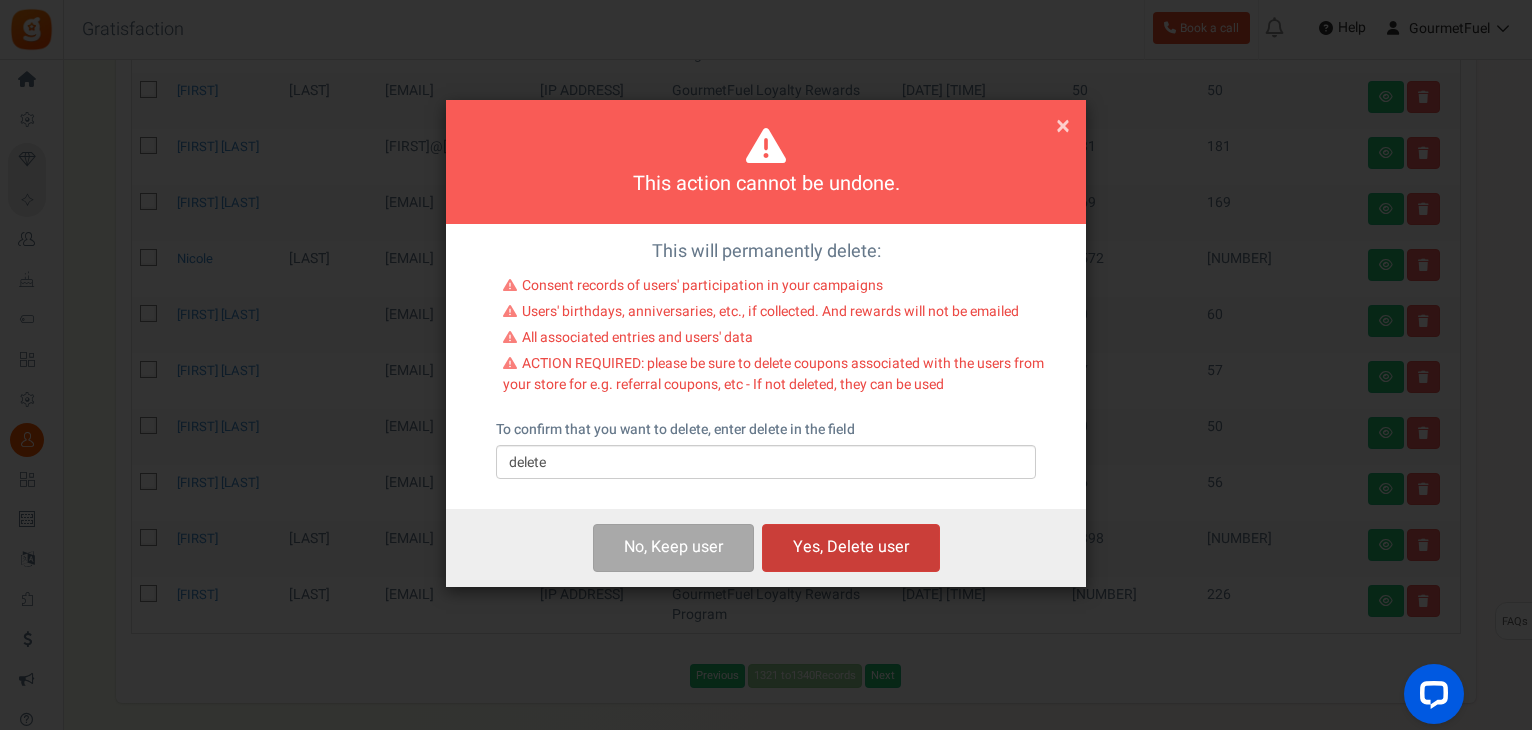 click on "Yes, Delete user" at bounding box center [851, 547] 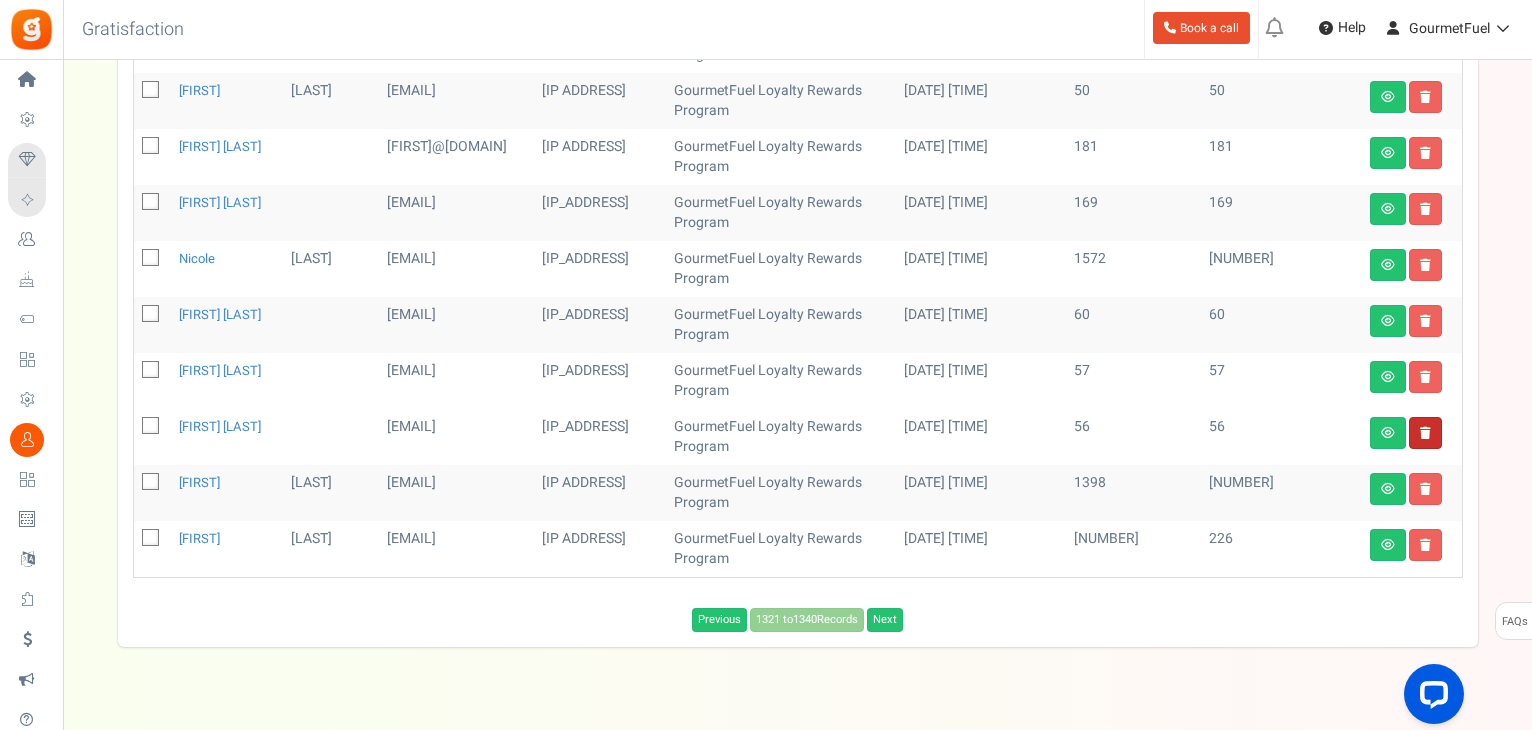 click at bounding box center (1425, 433) 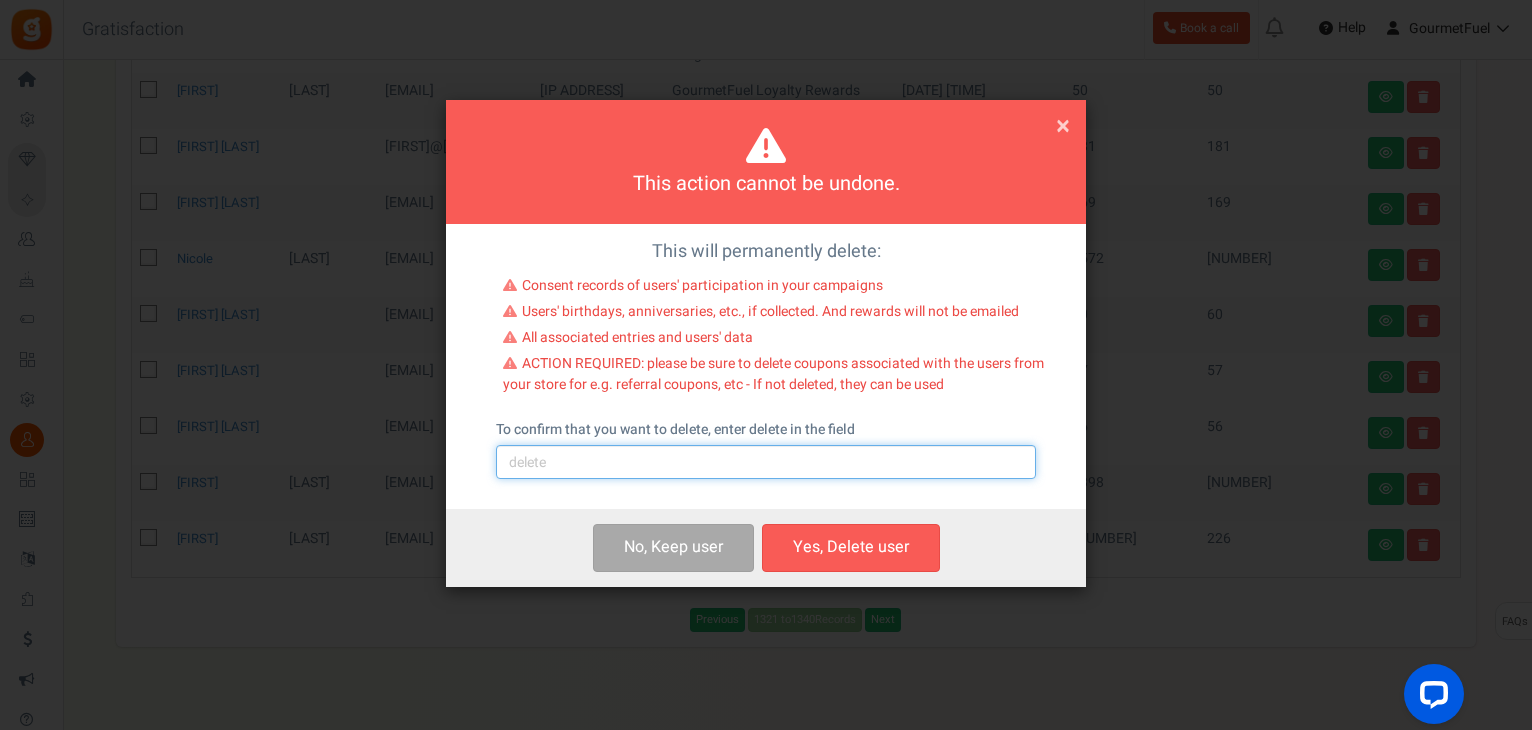drag, startPoint x: 684, startPoint y: 465, endPoint x: 670, endPoint y: 475, distance: 17.20465 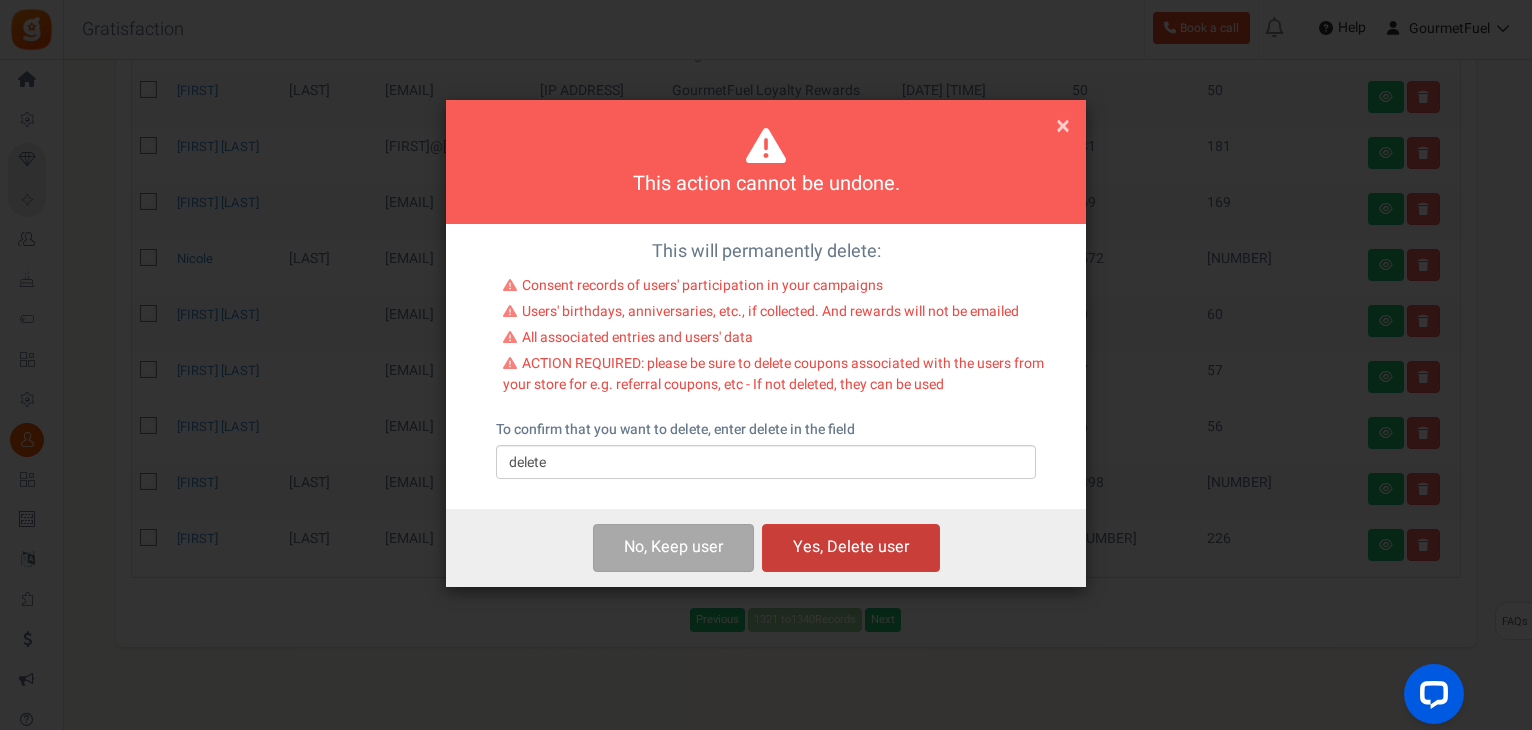 click on "Yes, Delete user" at bounding box center [851, 547] 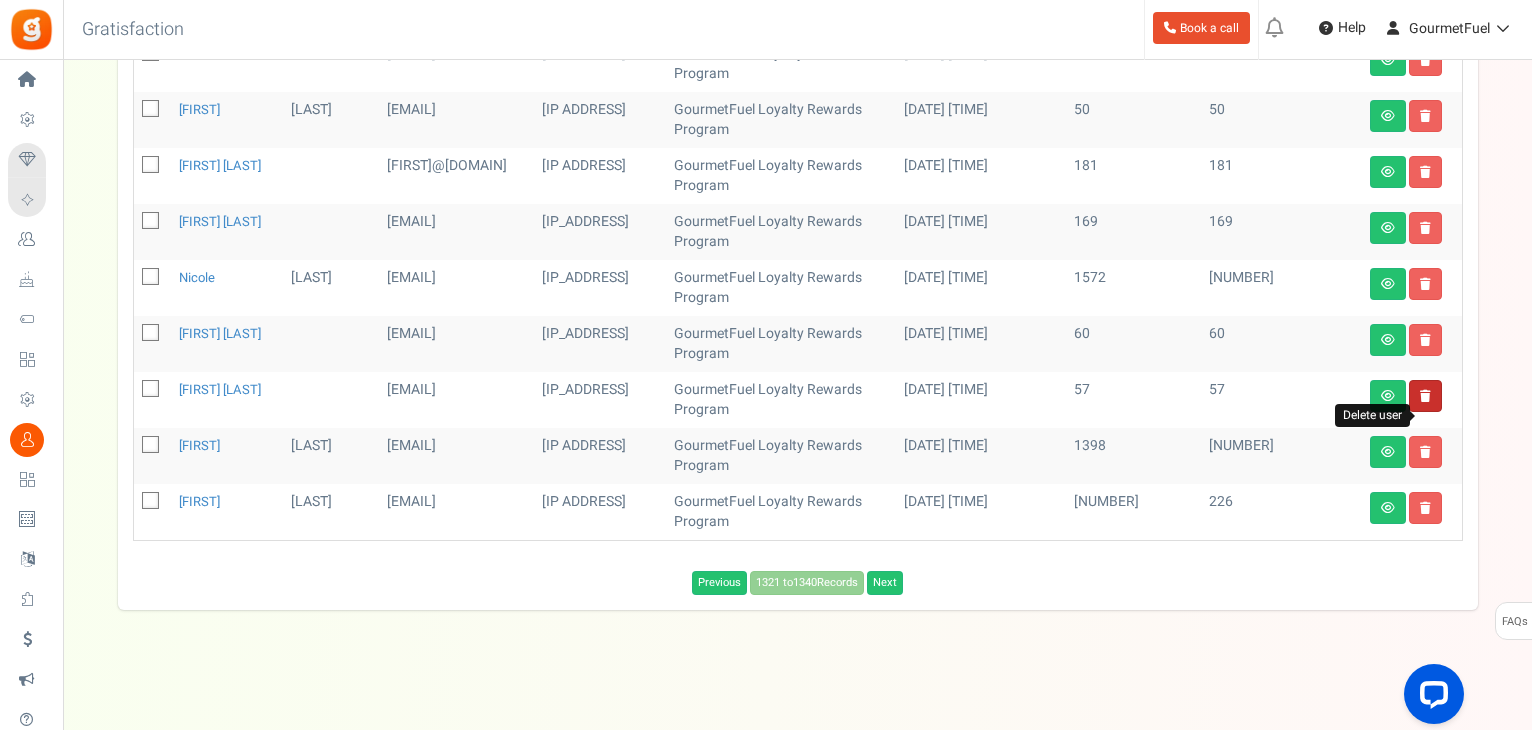 click at bounding box center [1425, 396] 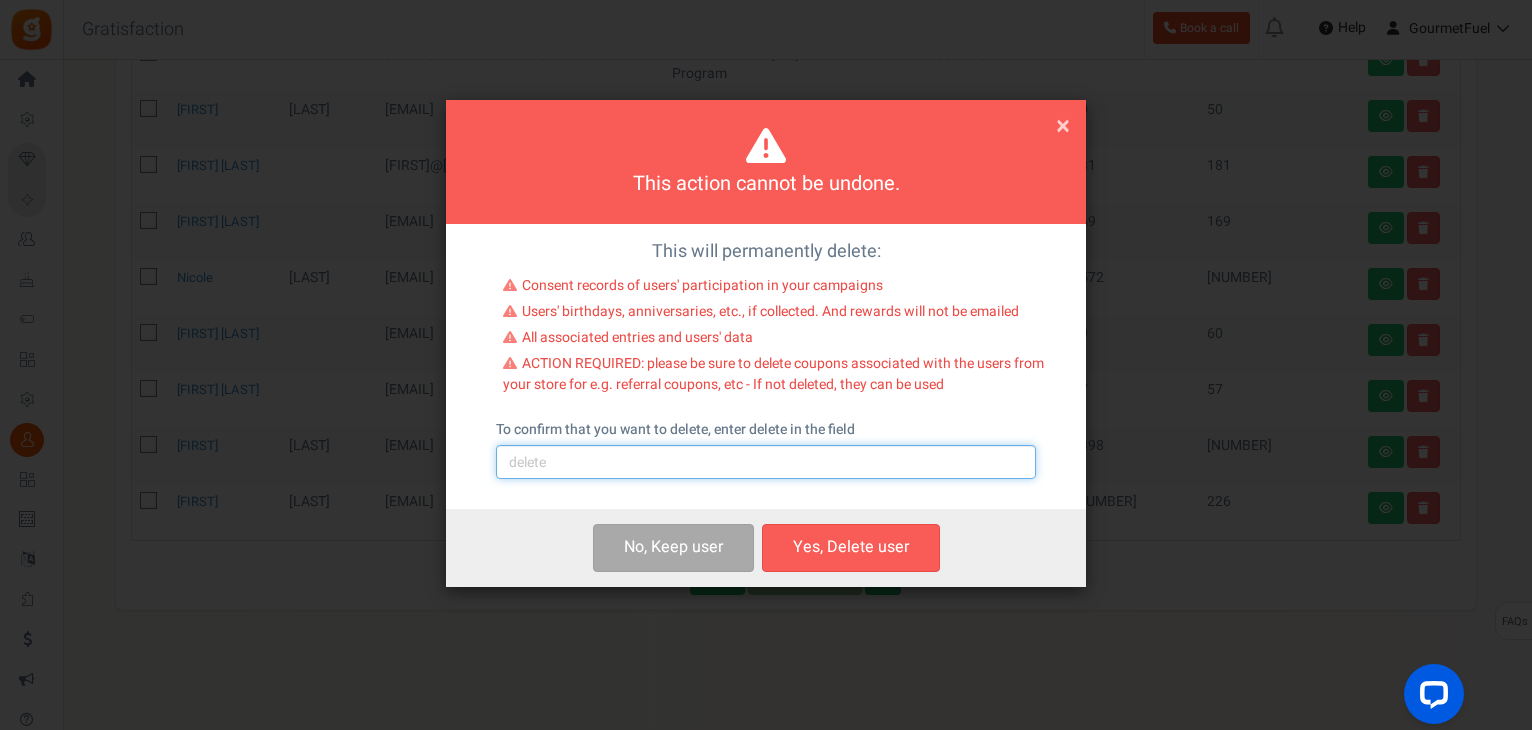 click at bounding box center [766, 462] 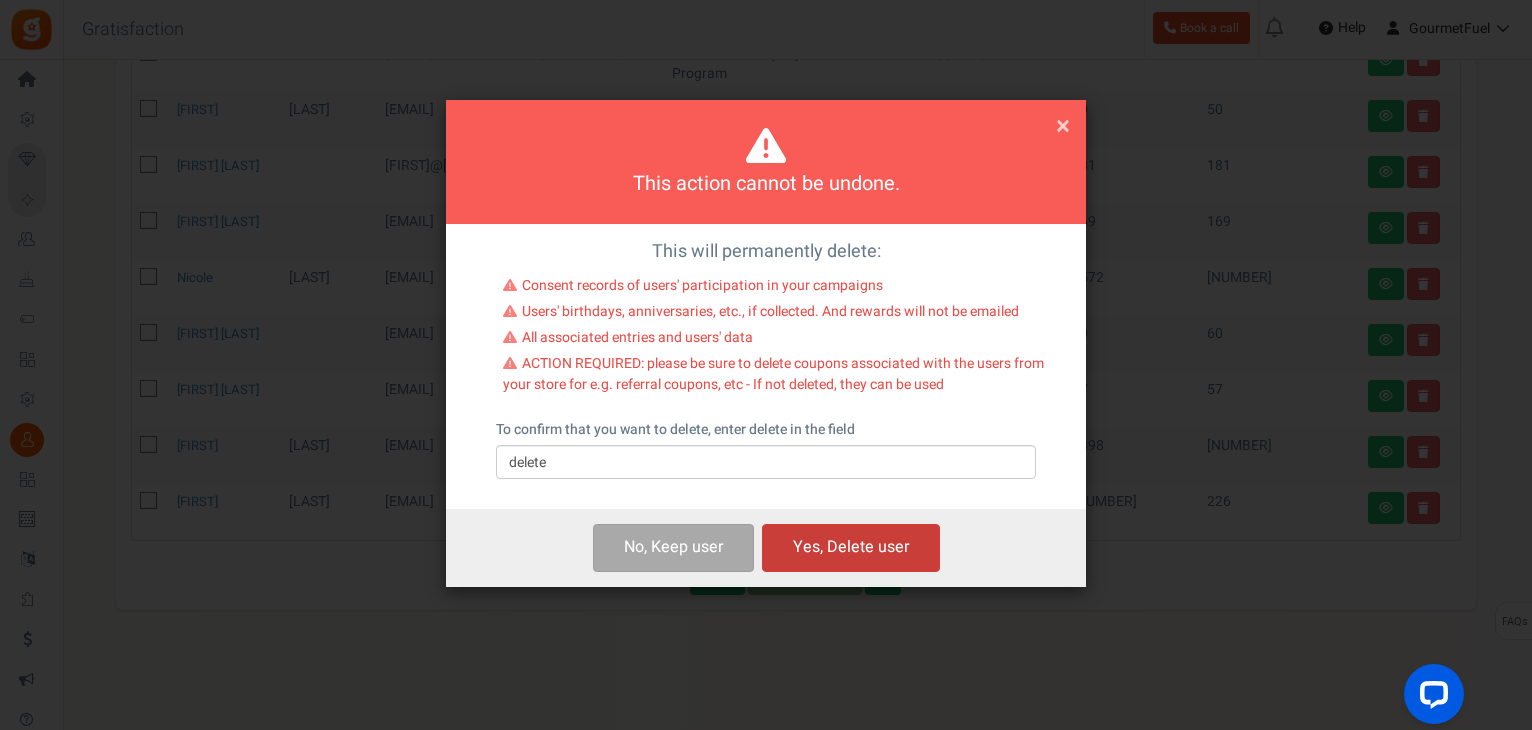 click on "Yes, Delete user" at bounding box center [851, 547] 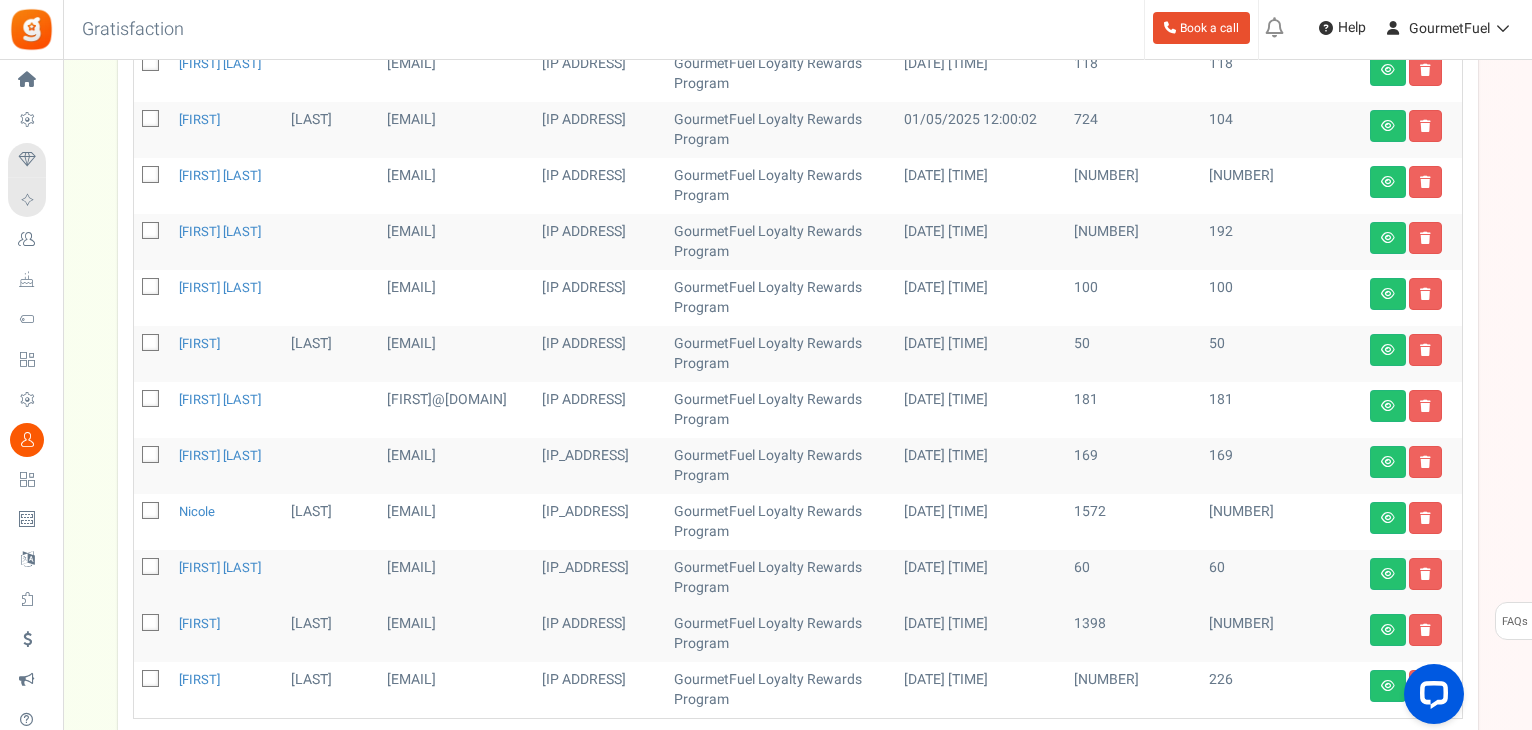 scroll, scrollTop: 689, scrollLeft: 0, axis: vertical 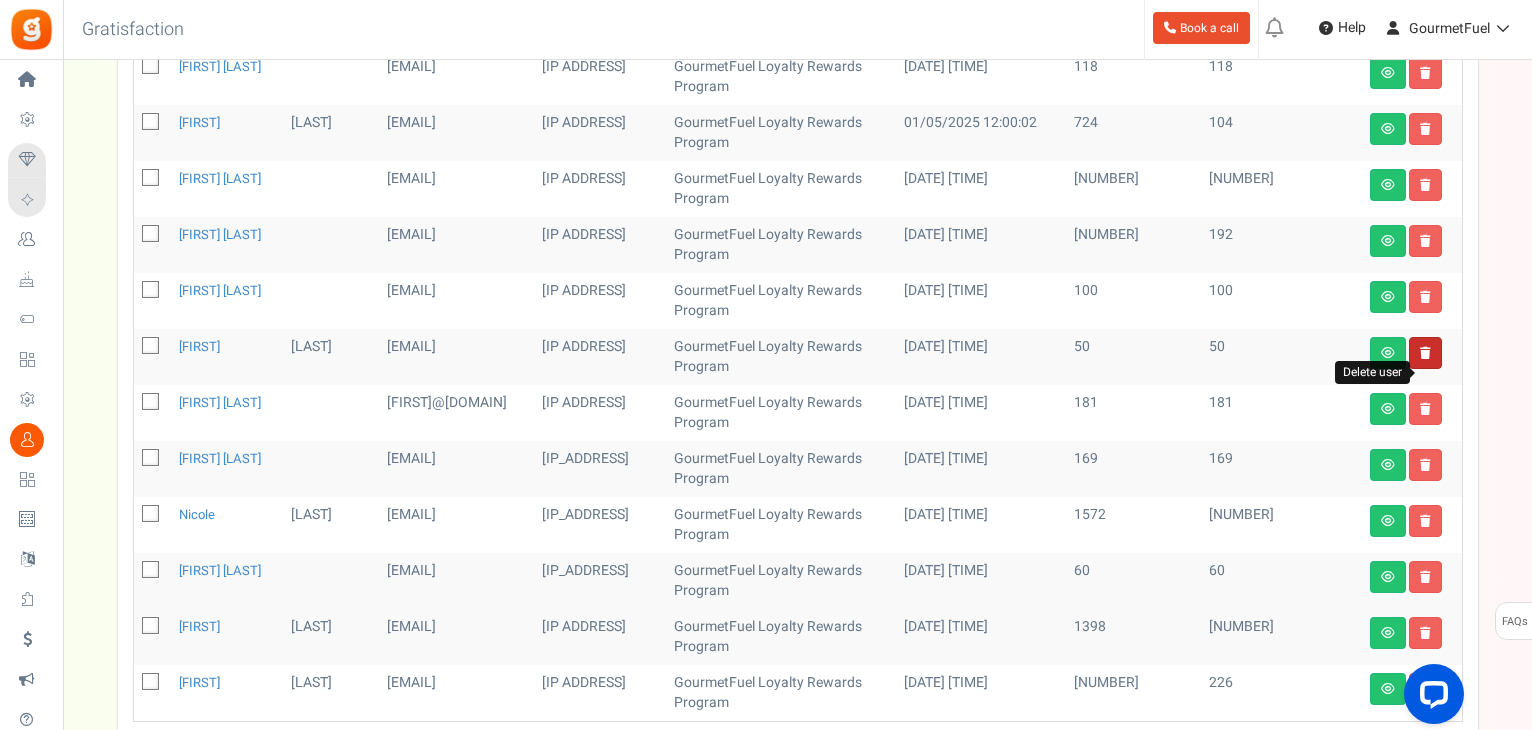 click at bounding box center [1425, 353] 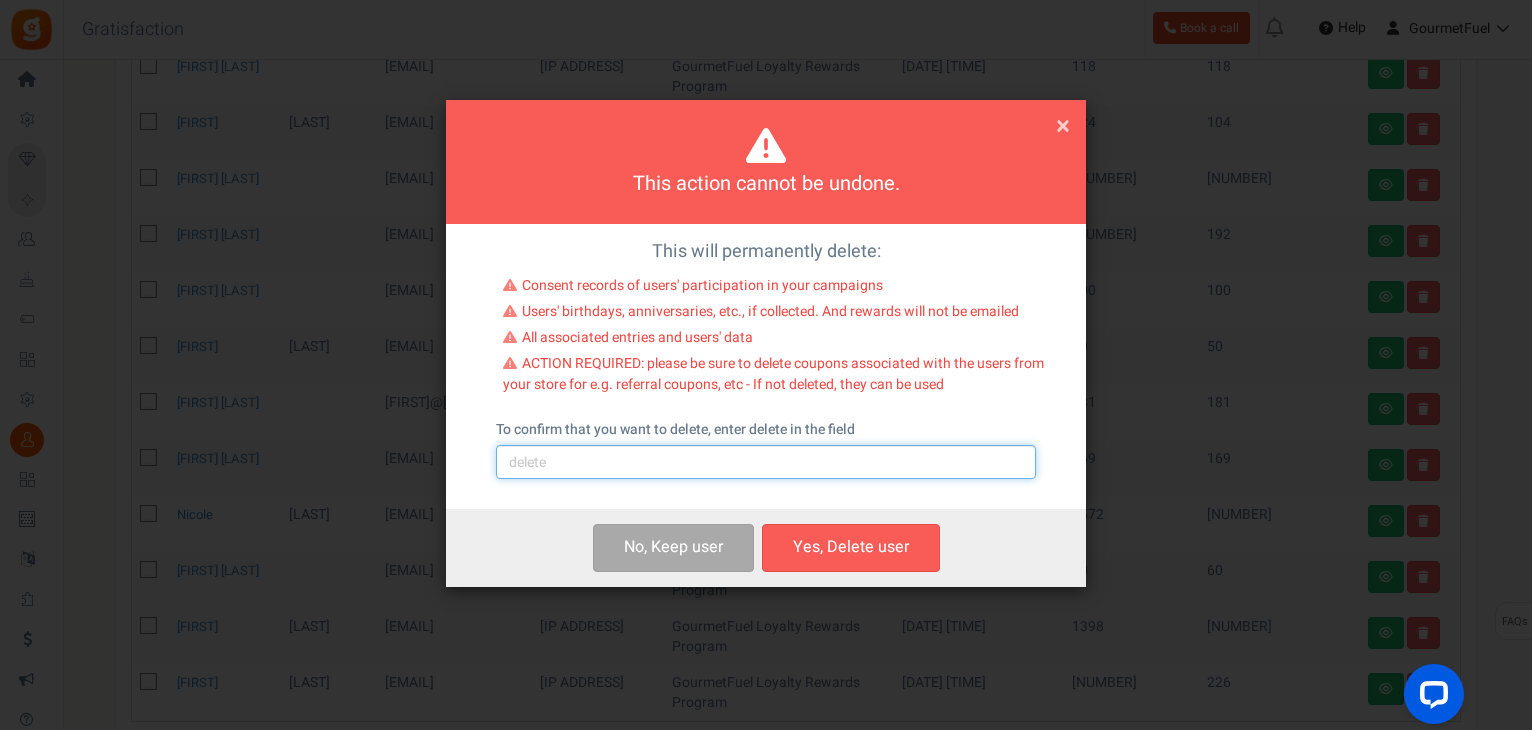 click at bounding box center [766, 462] 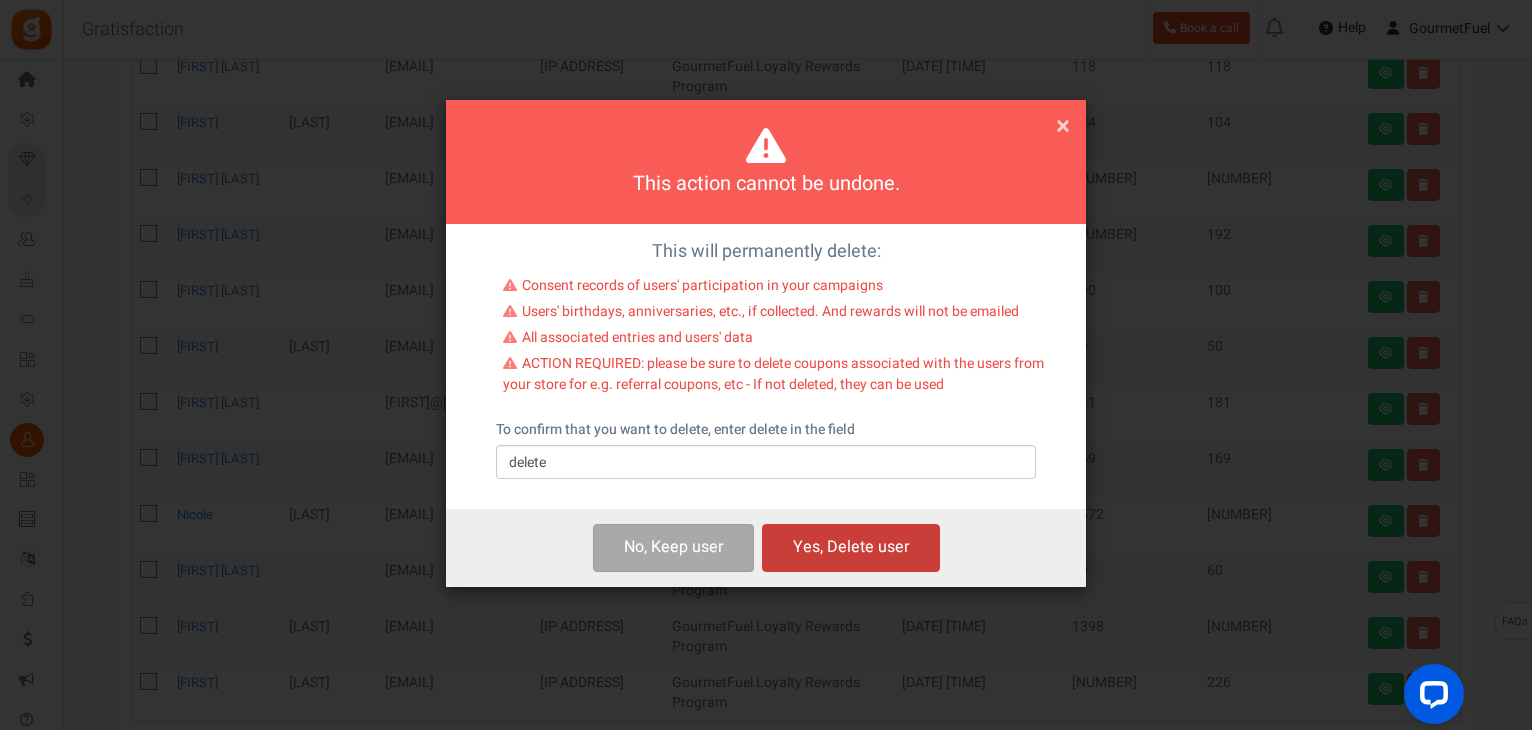 click on "Yes, Delete user" at bounding box center (851, 547) 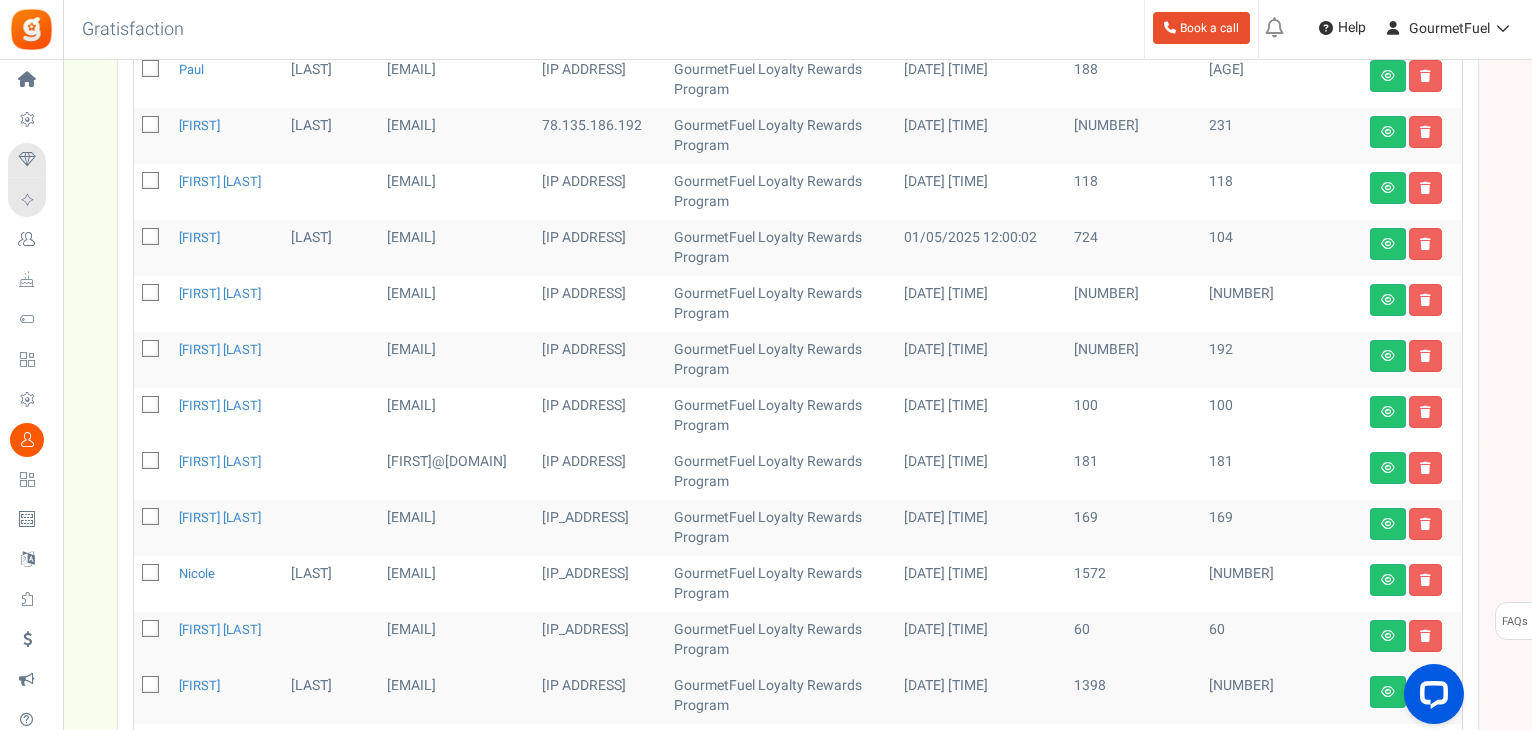 scroll, scrollTop: 789, scrollLeft: 0, axis: vertical 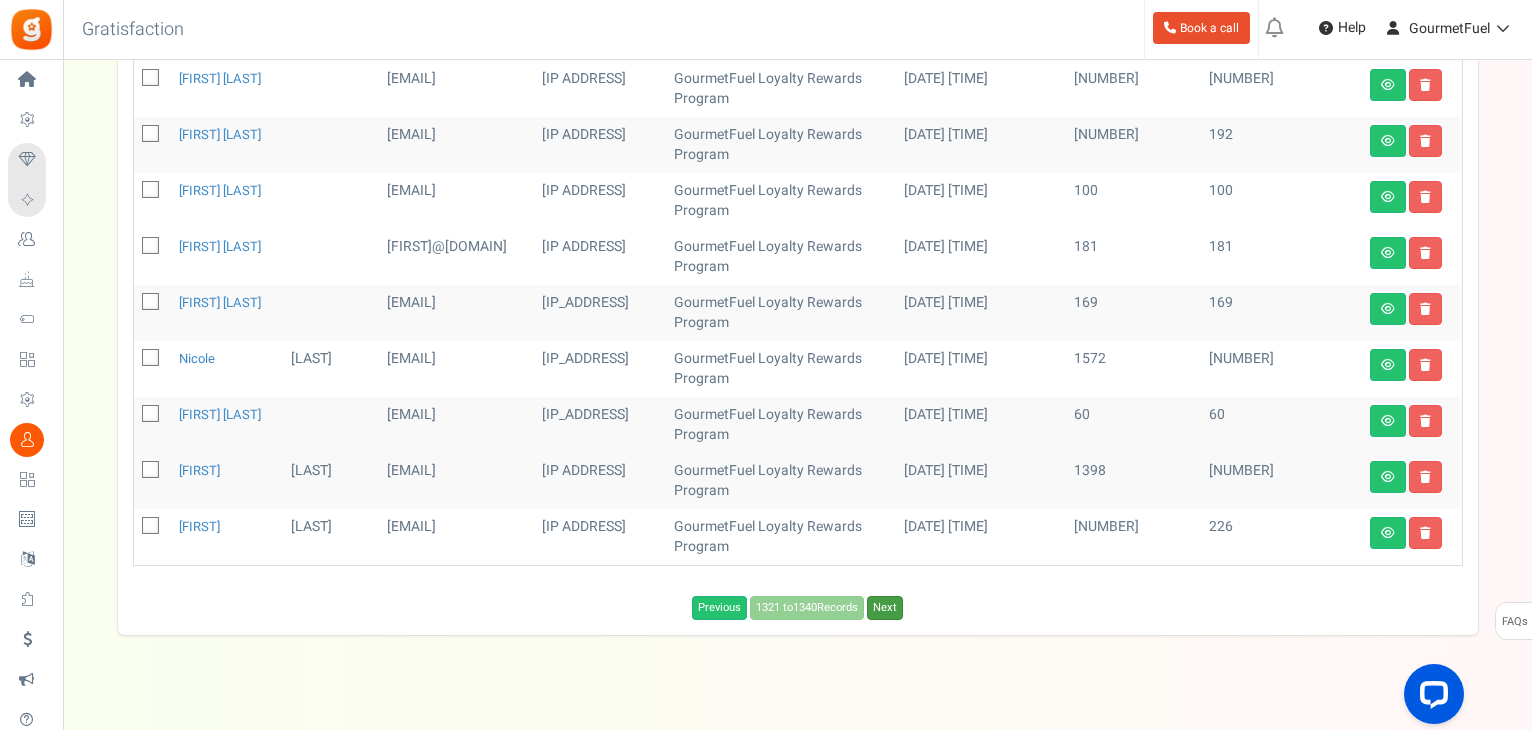 click on "Next" at bounding box center [885, 608] 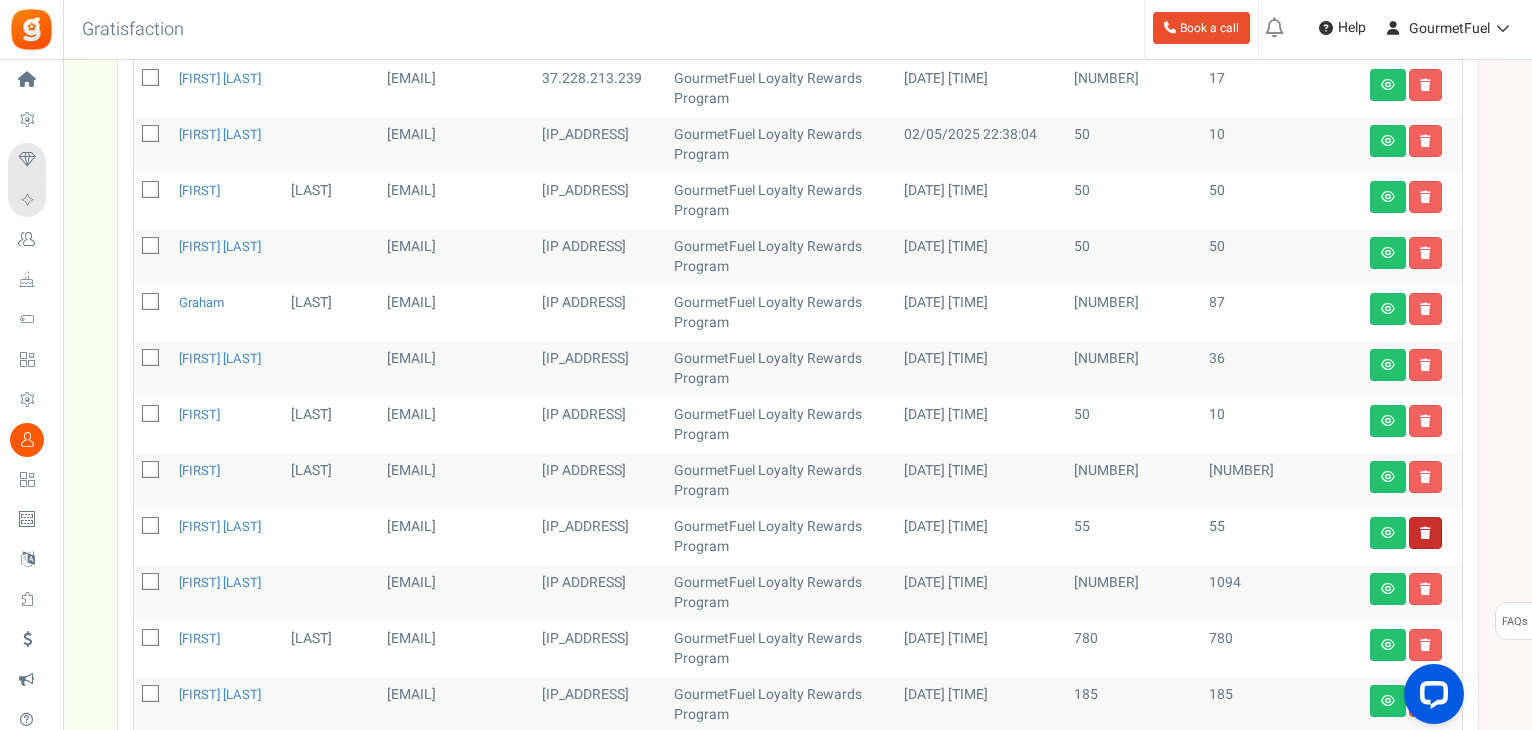 click at bounding box center [1425, 533] 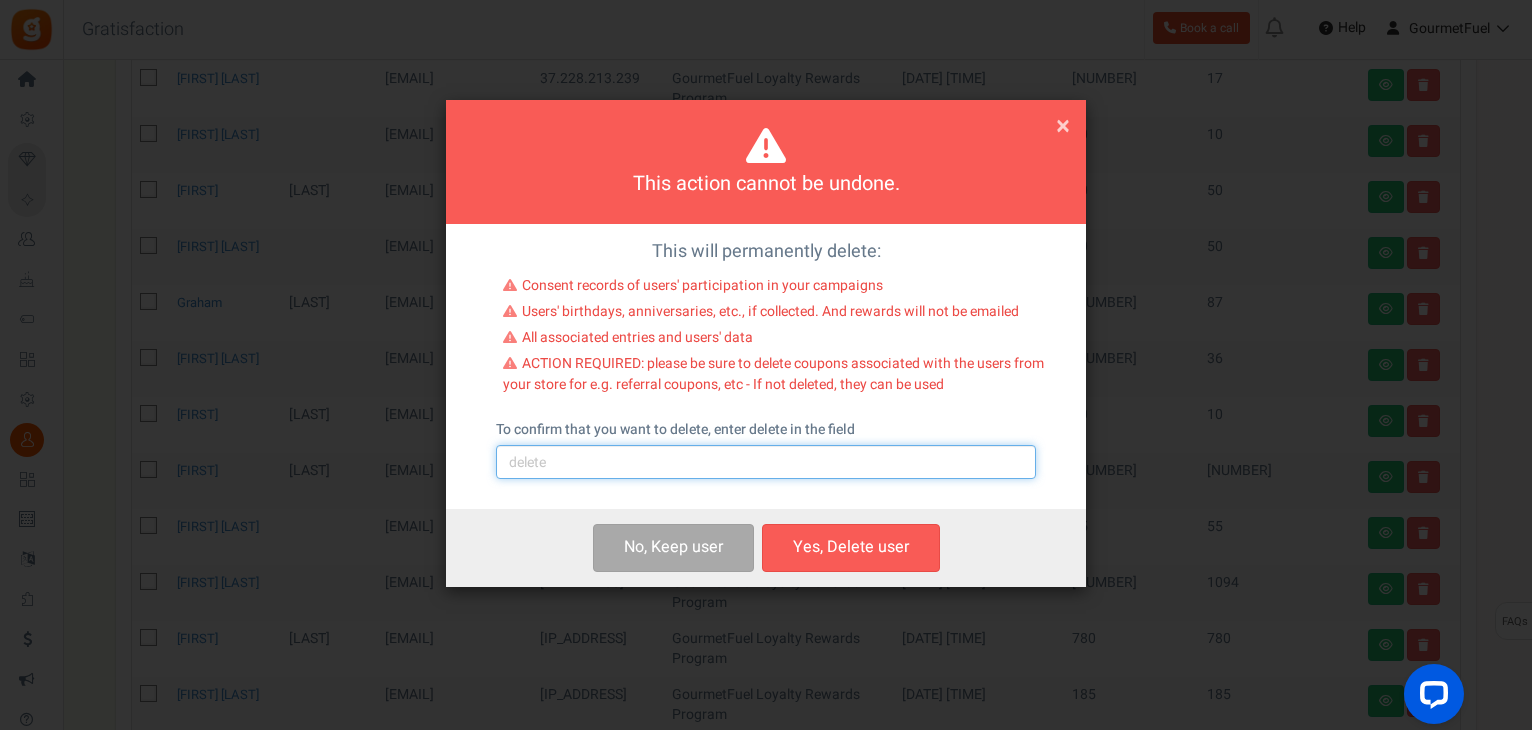 click at bounding box center [766, 462] 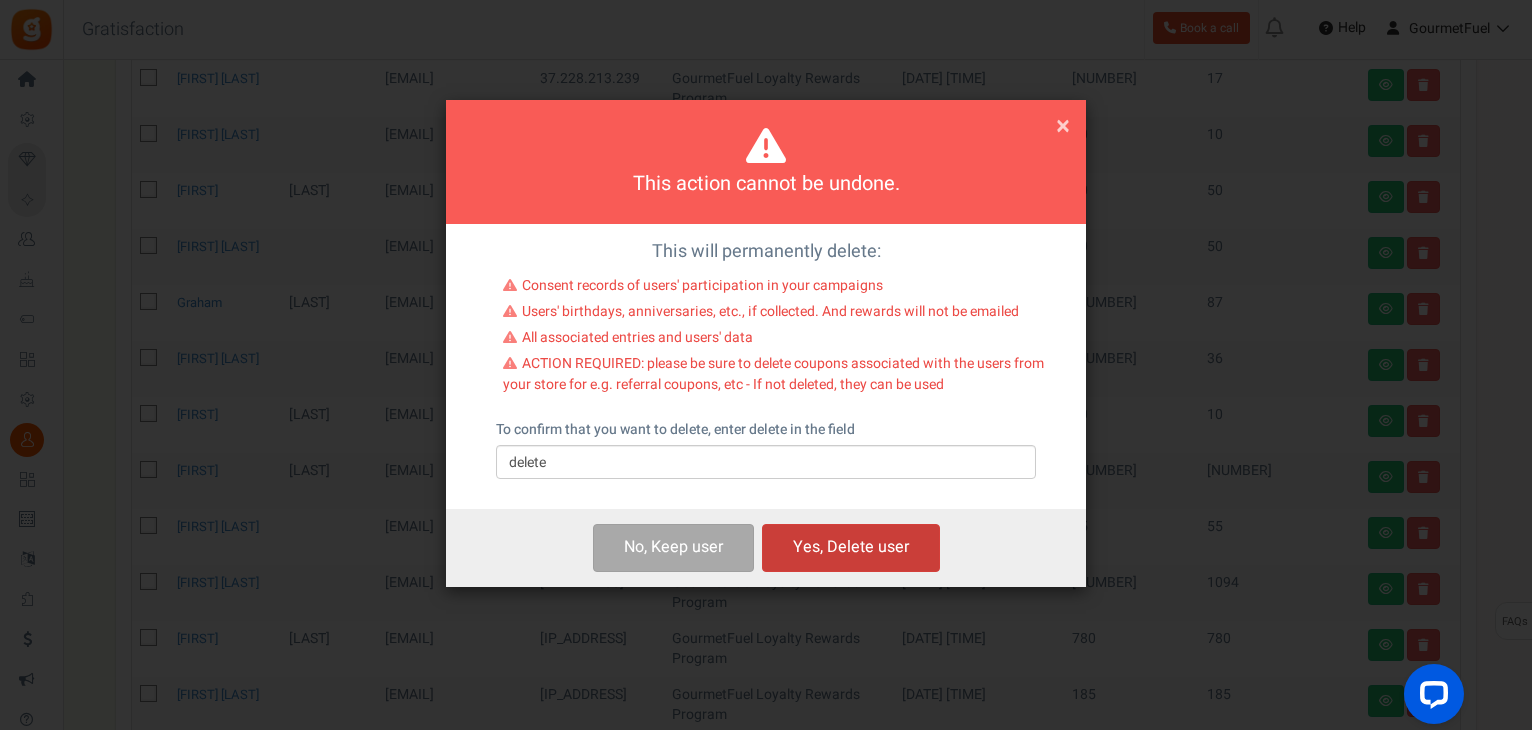click on "Yes, Delete user" at bounding box center [851, 547] 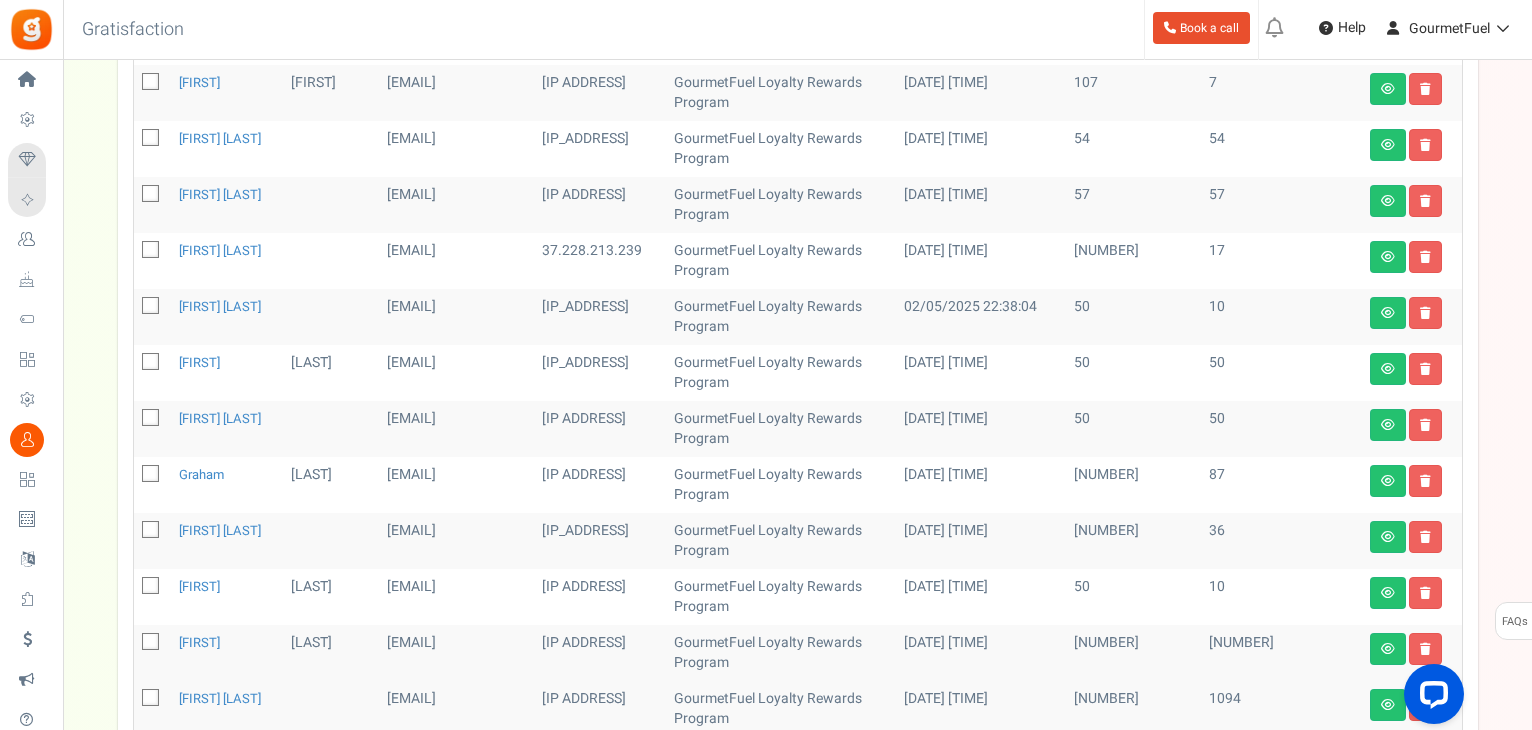 scroll, scrollTop: 601, scrollLeft: 0, axis: vertical 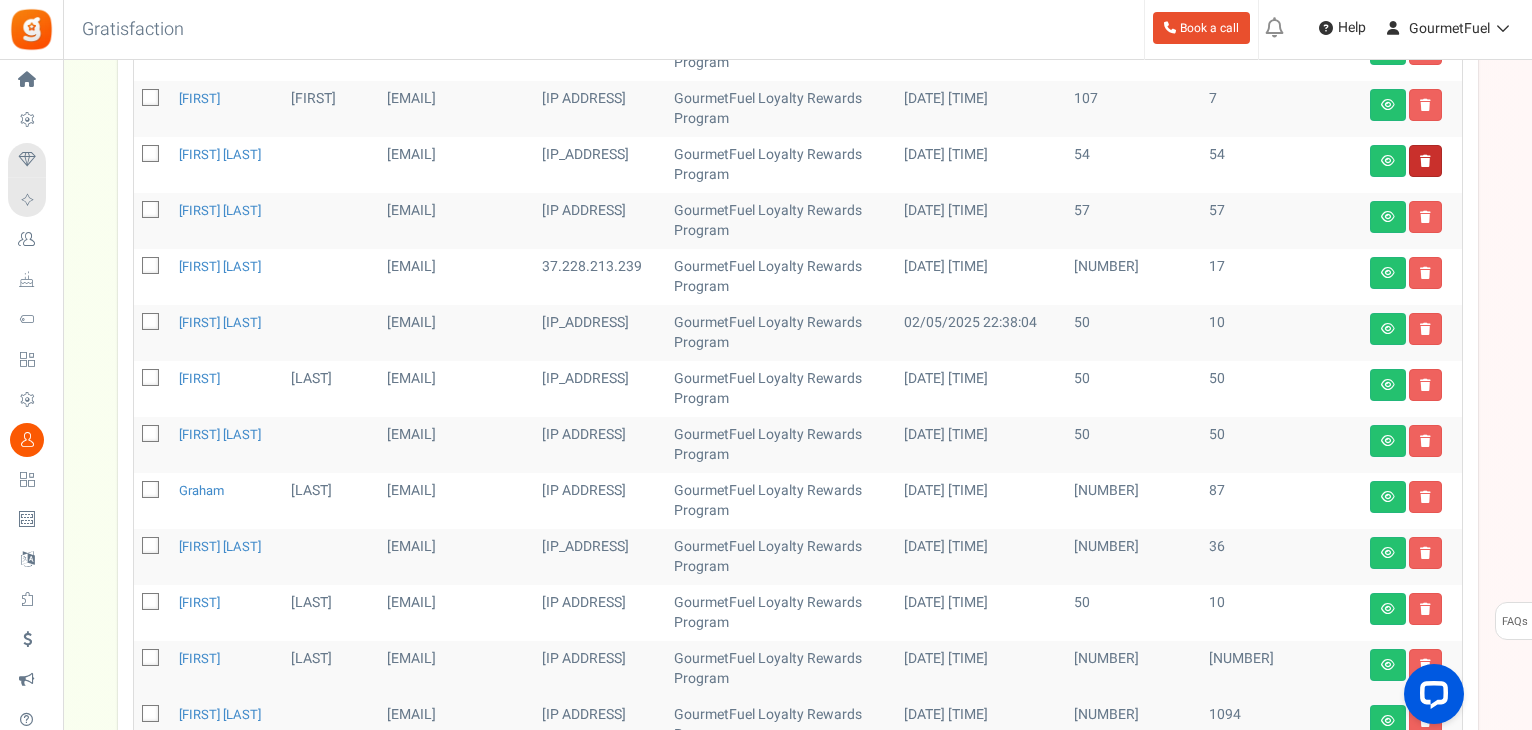 click at bounding box center (1425, 161) 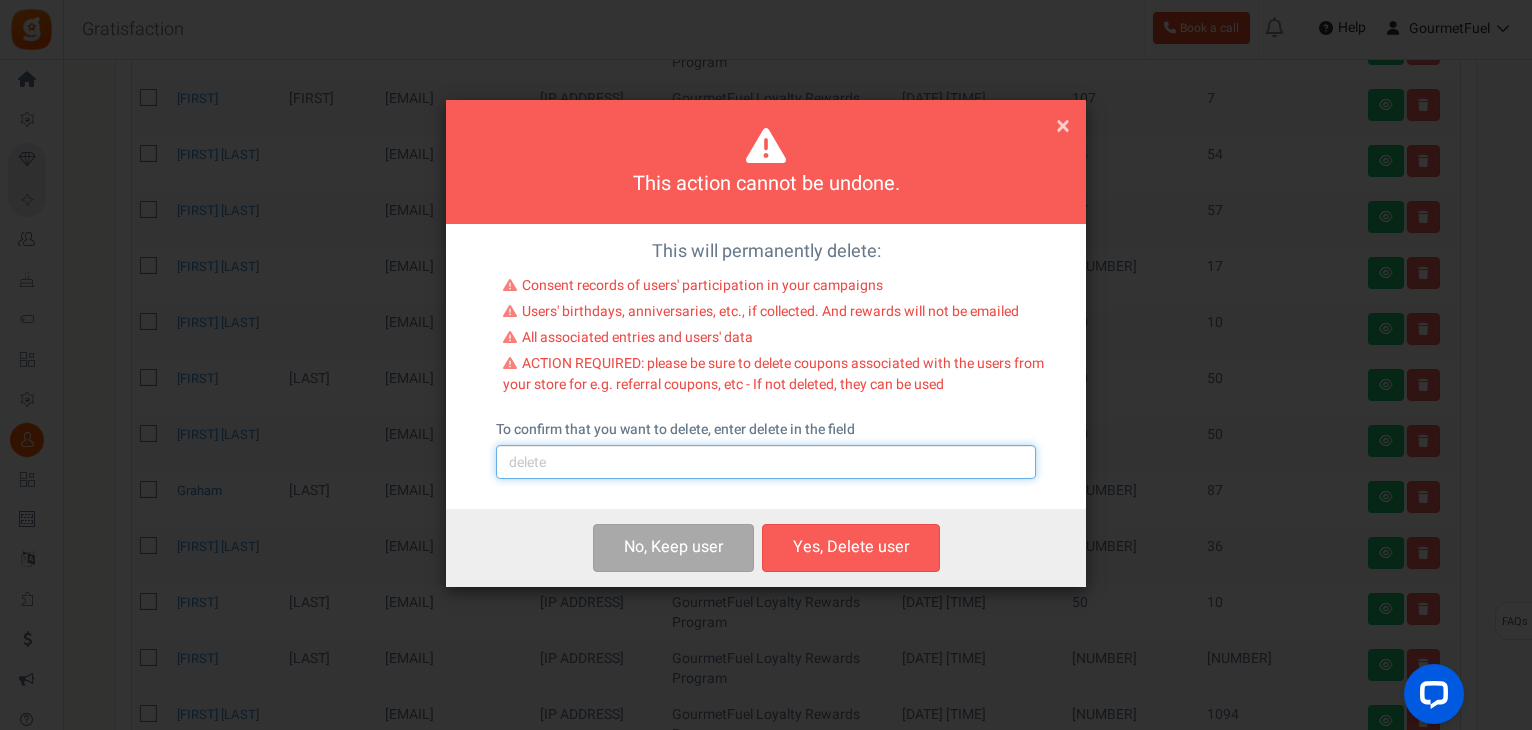 click at bounding box center (766, 462) 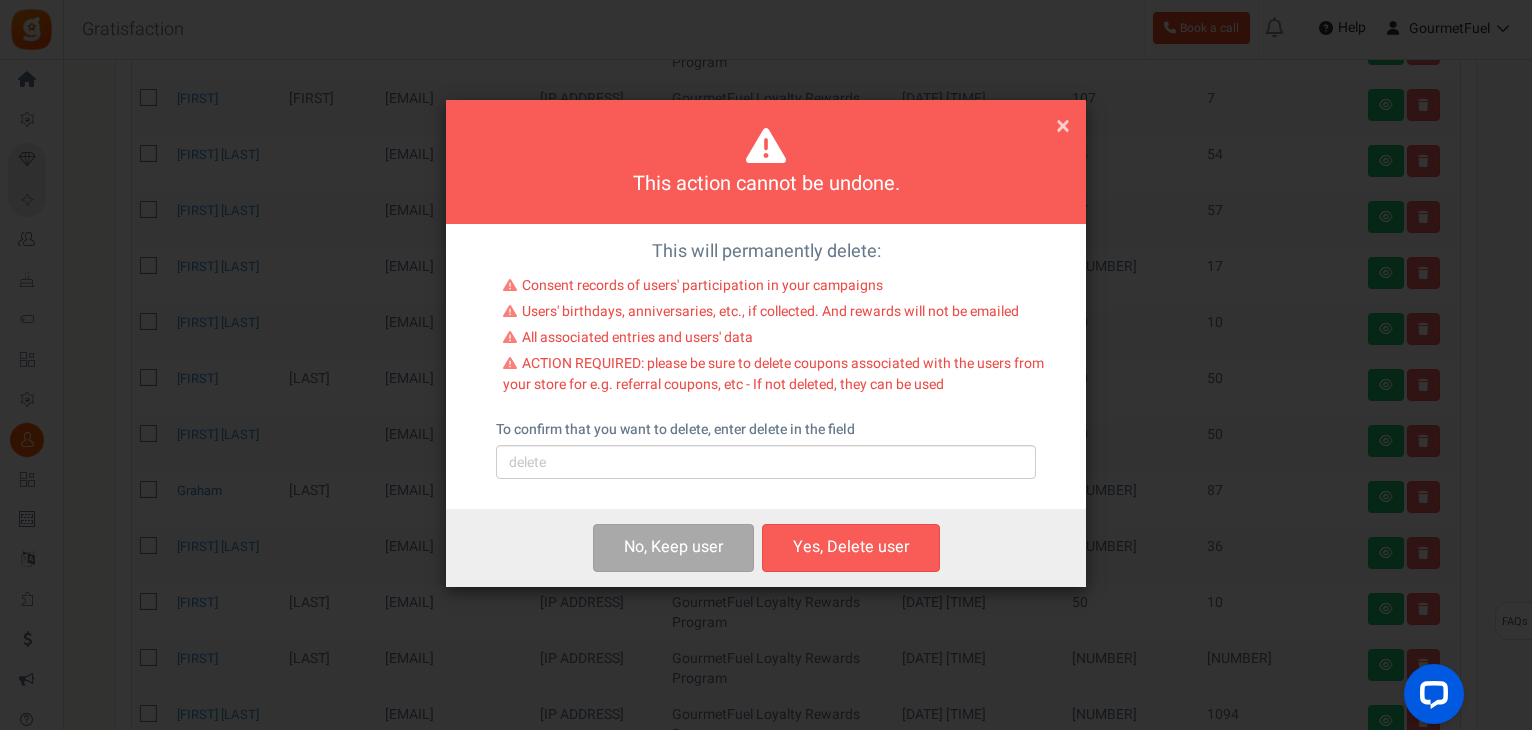 drag, startPoint x: 830, startPoint y: 545, endPoint x: 647, endPoint y: 473, distance: 196.65453 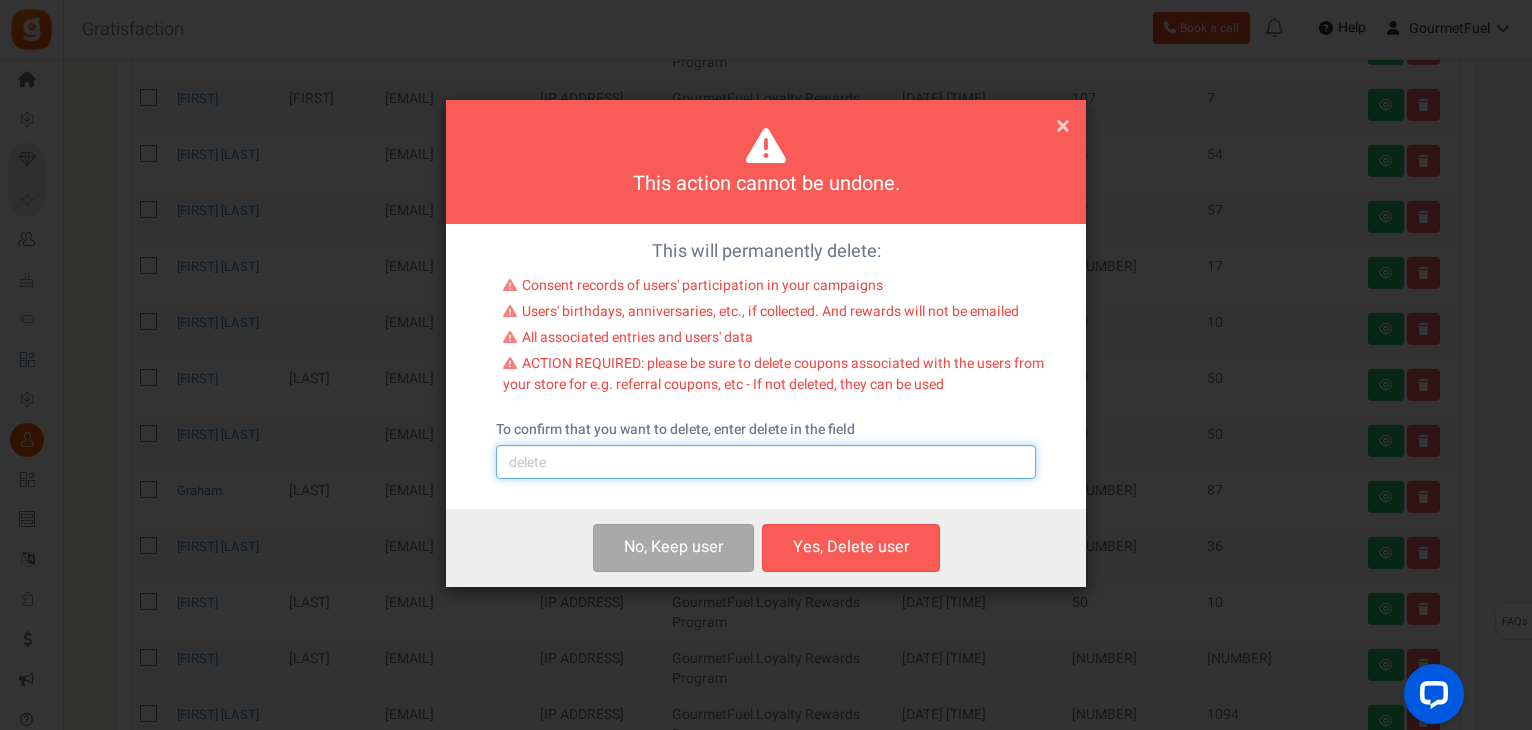 click at bounding box center (766, 462) 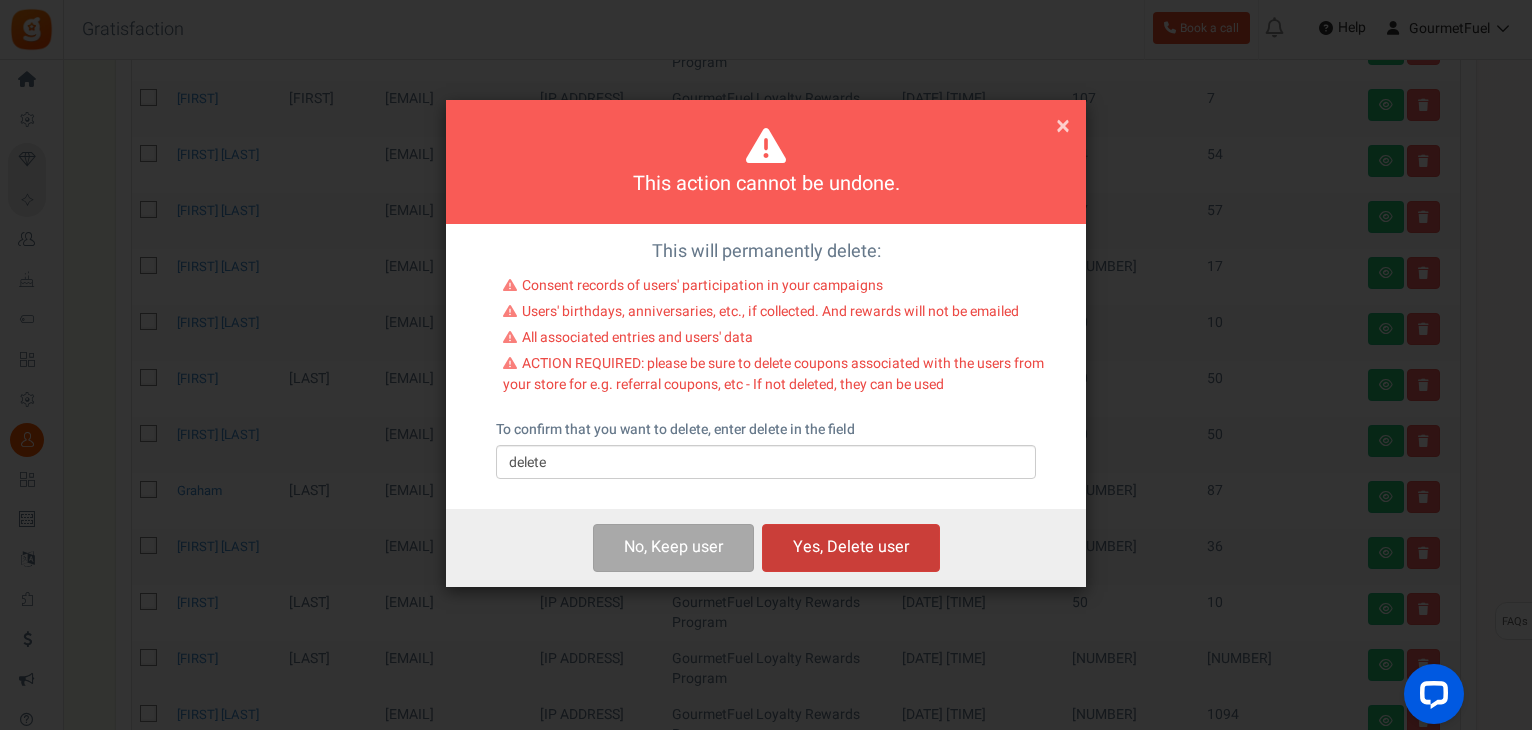 click on "Yes, Delete user" at bounding box center [851, 547] 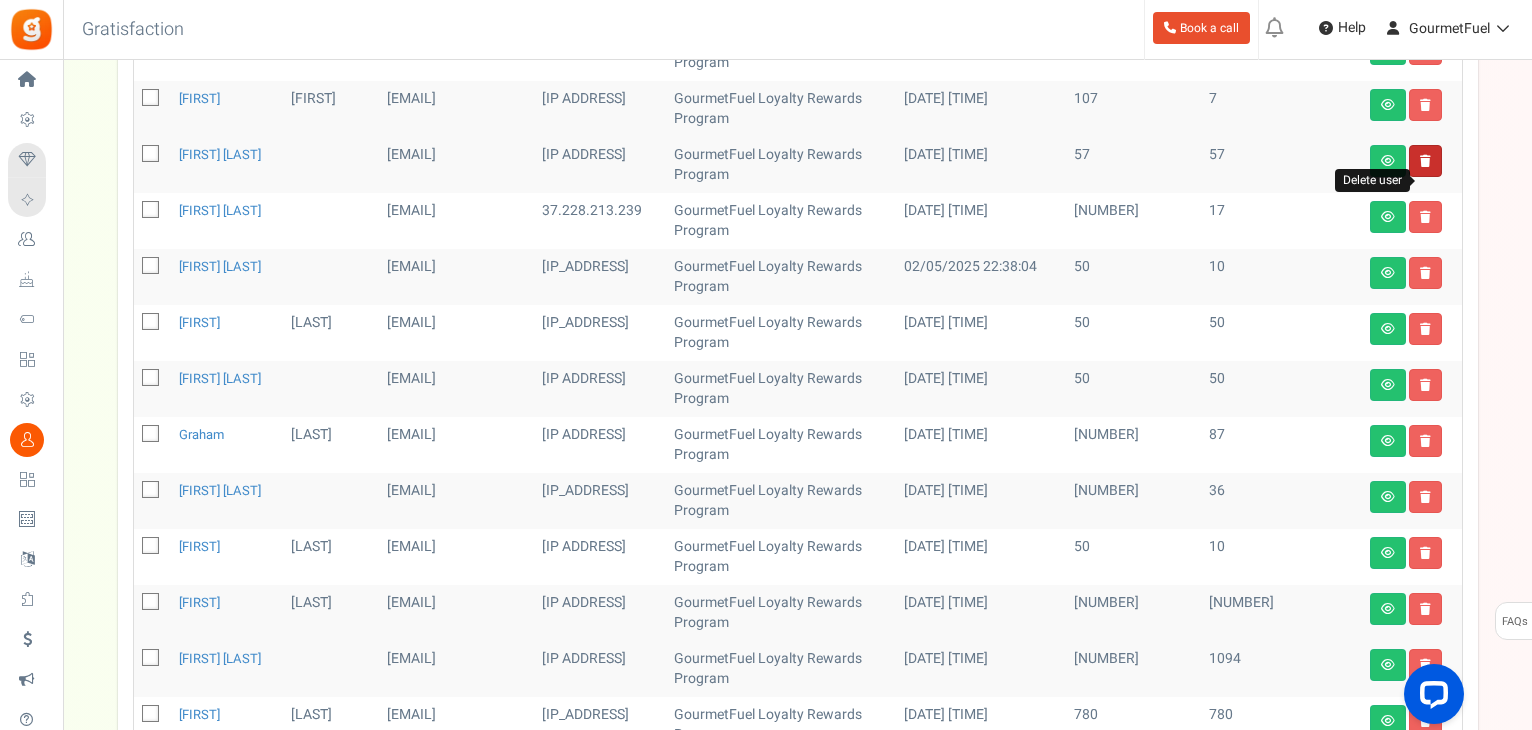 click at bounding box center (1425, 161) 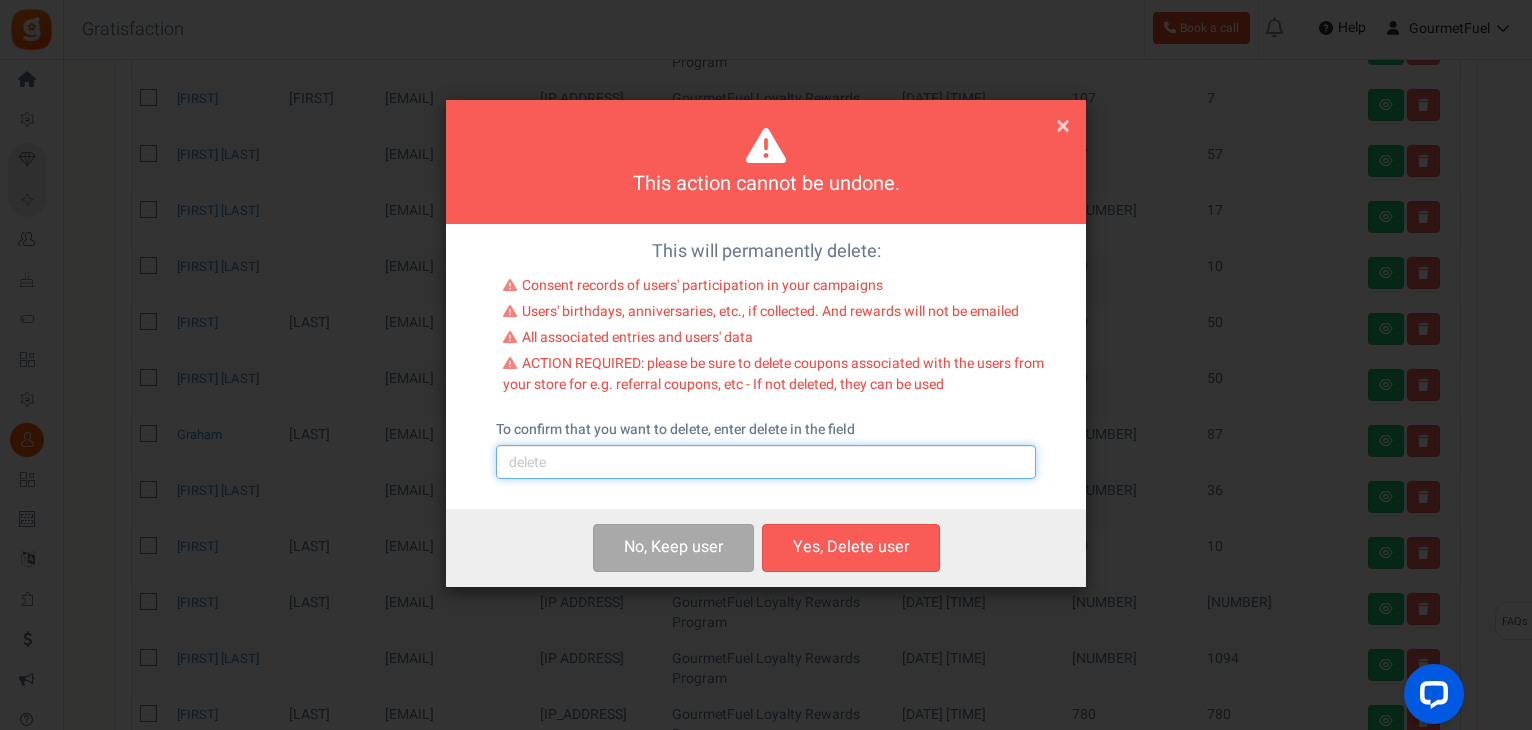 click at bounding box center (766, 462) 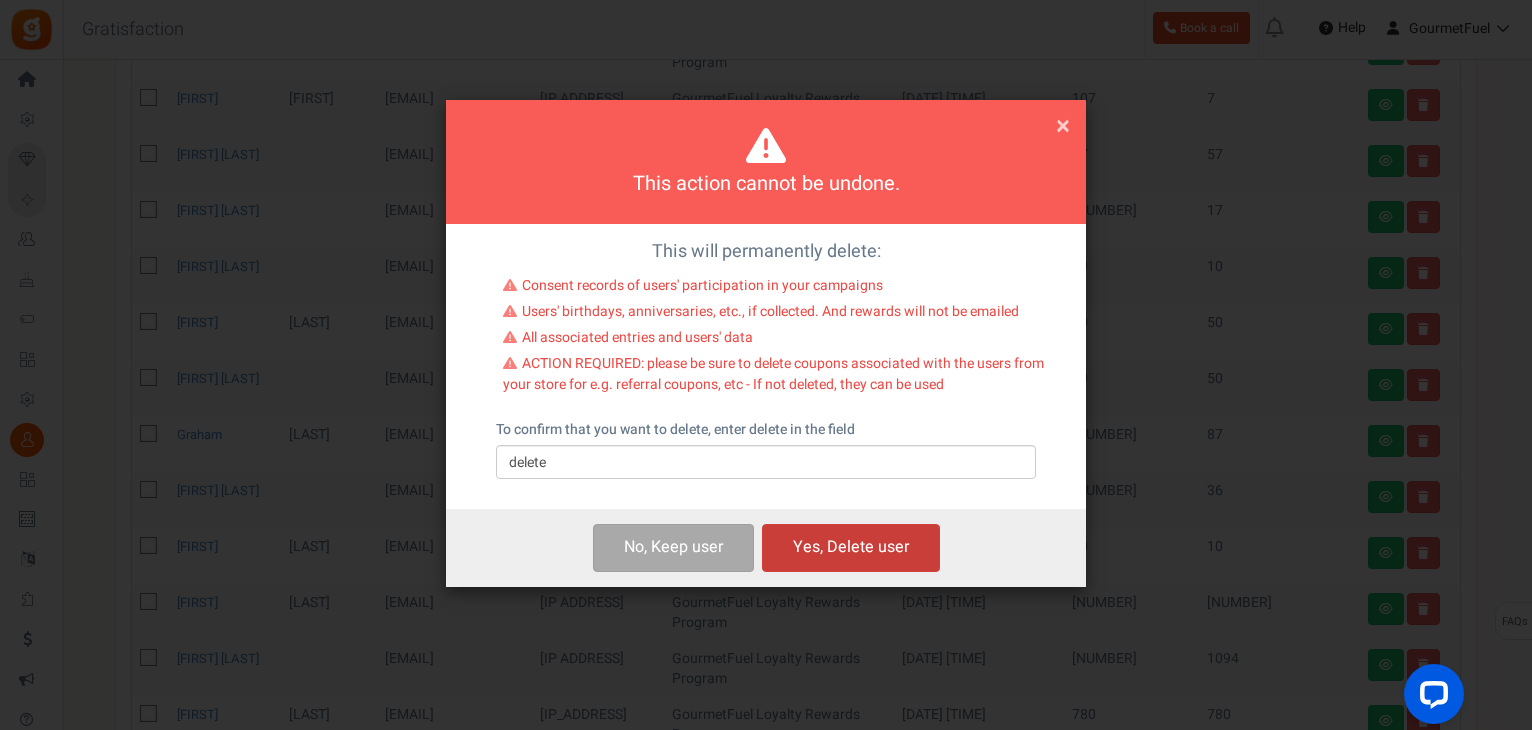 click on "Yes, Delete user" at bounding box center [851, 547] 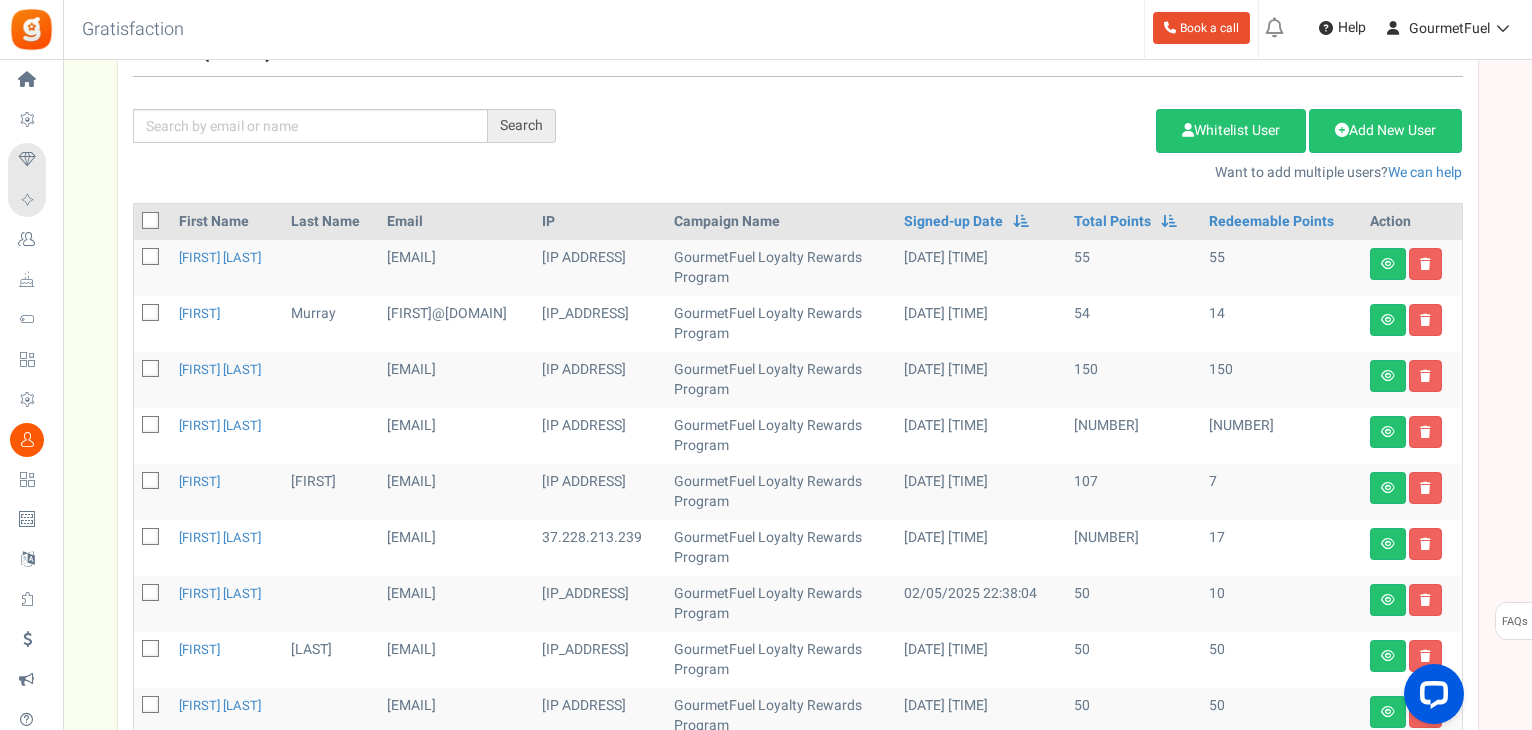 scroll, scrollTop: 201, scrollLeft: 0, axis: vertical 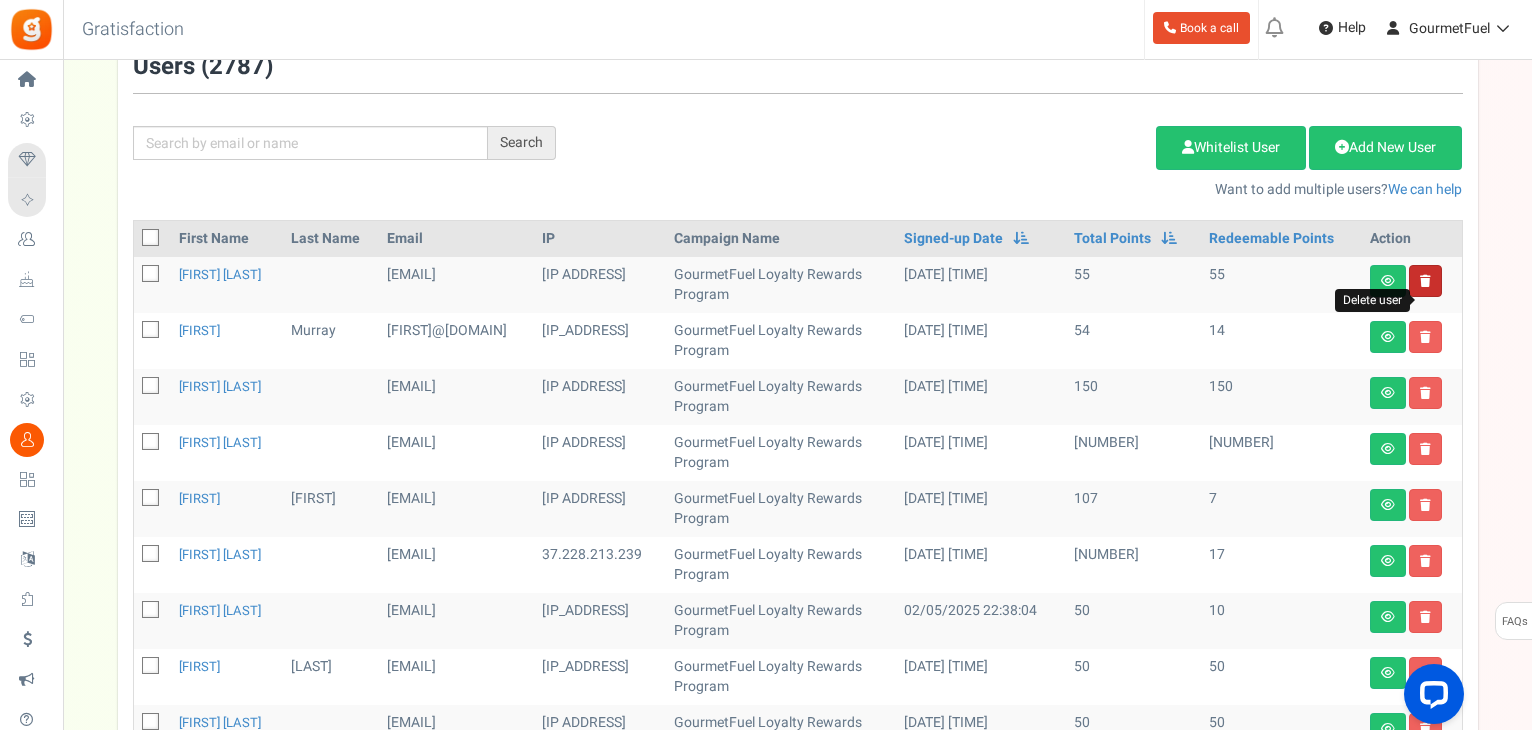 click at bounding box center [1425, 281] 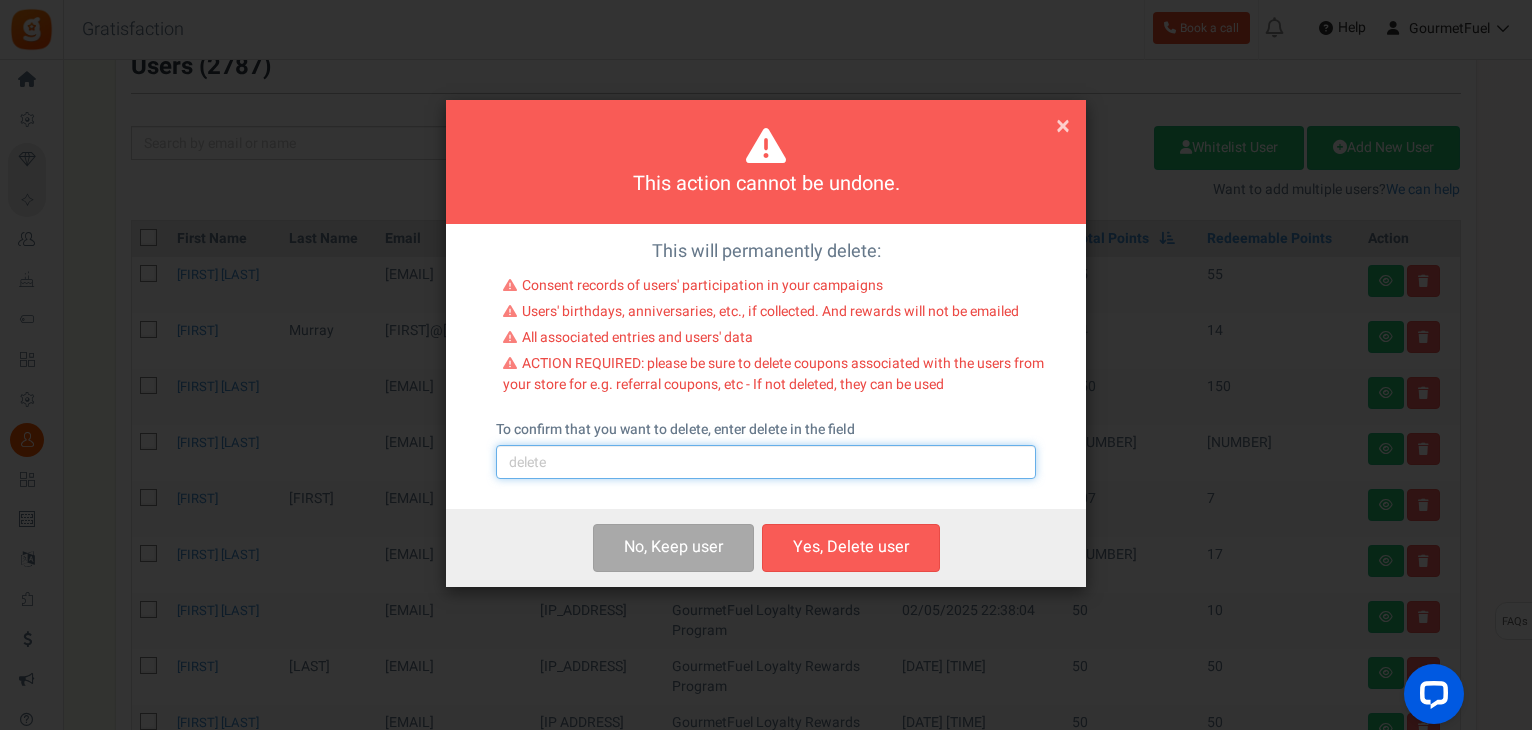 click at bounding box center (766, 462) 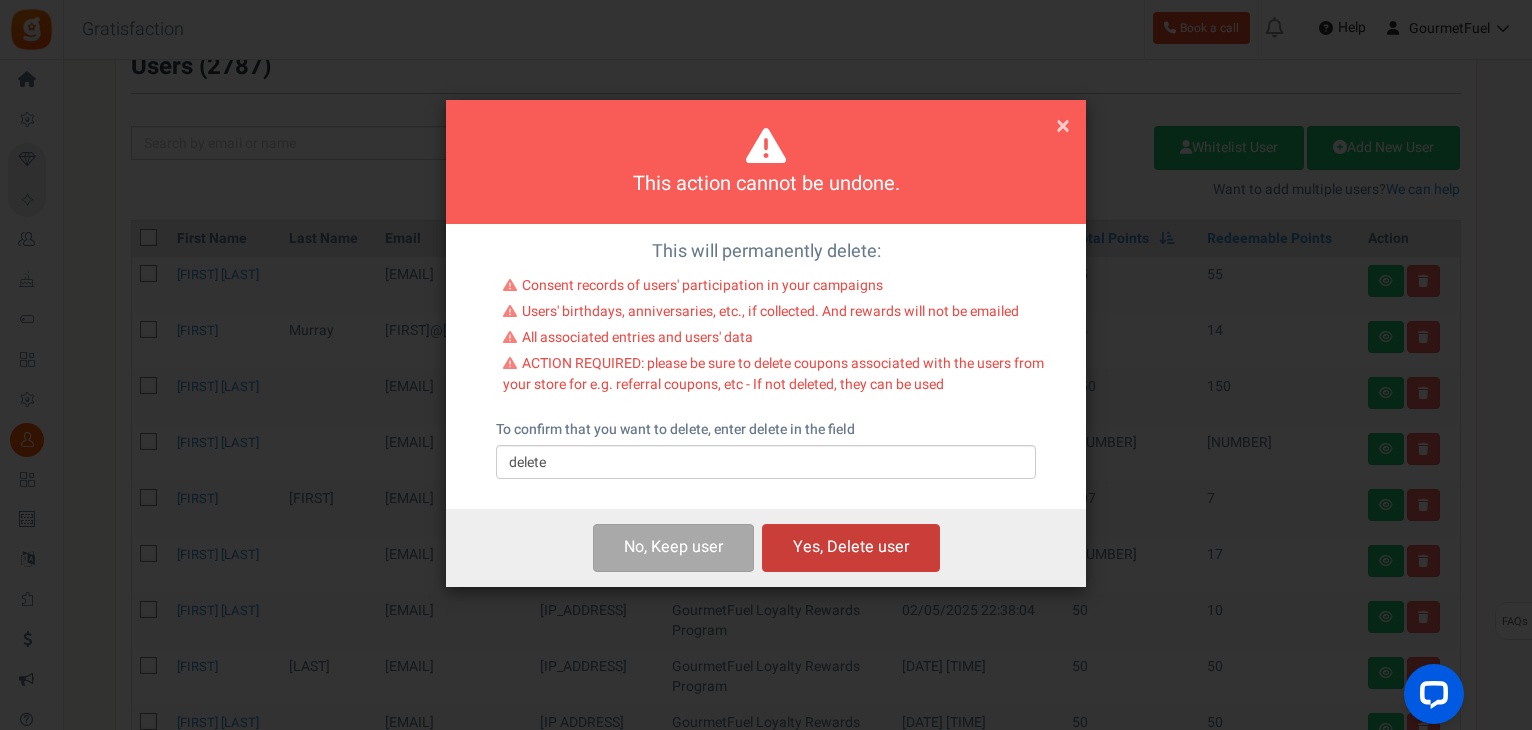 click on "Yes, Delete user" at bounding box center [851, 547] 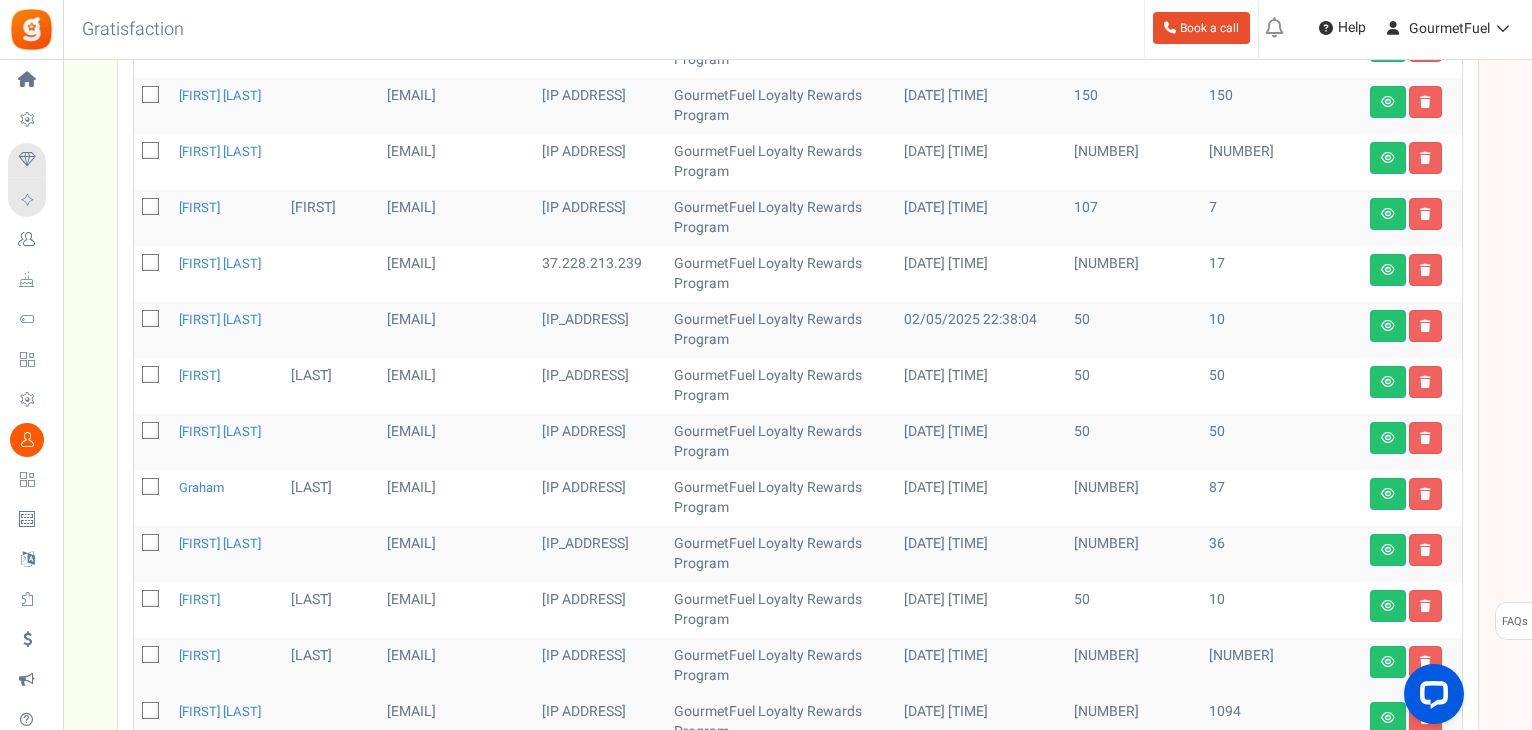 scroll, scrollTop: 801, scrollLeft: 0, axis: vertical 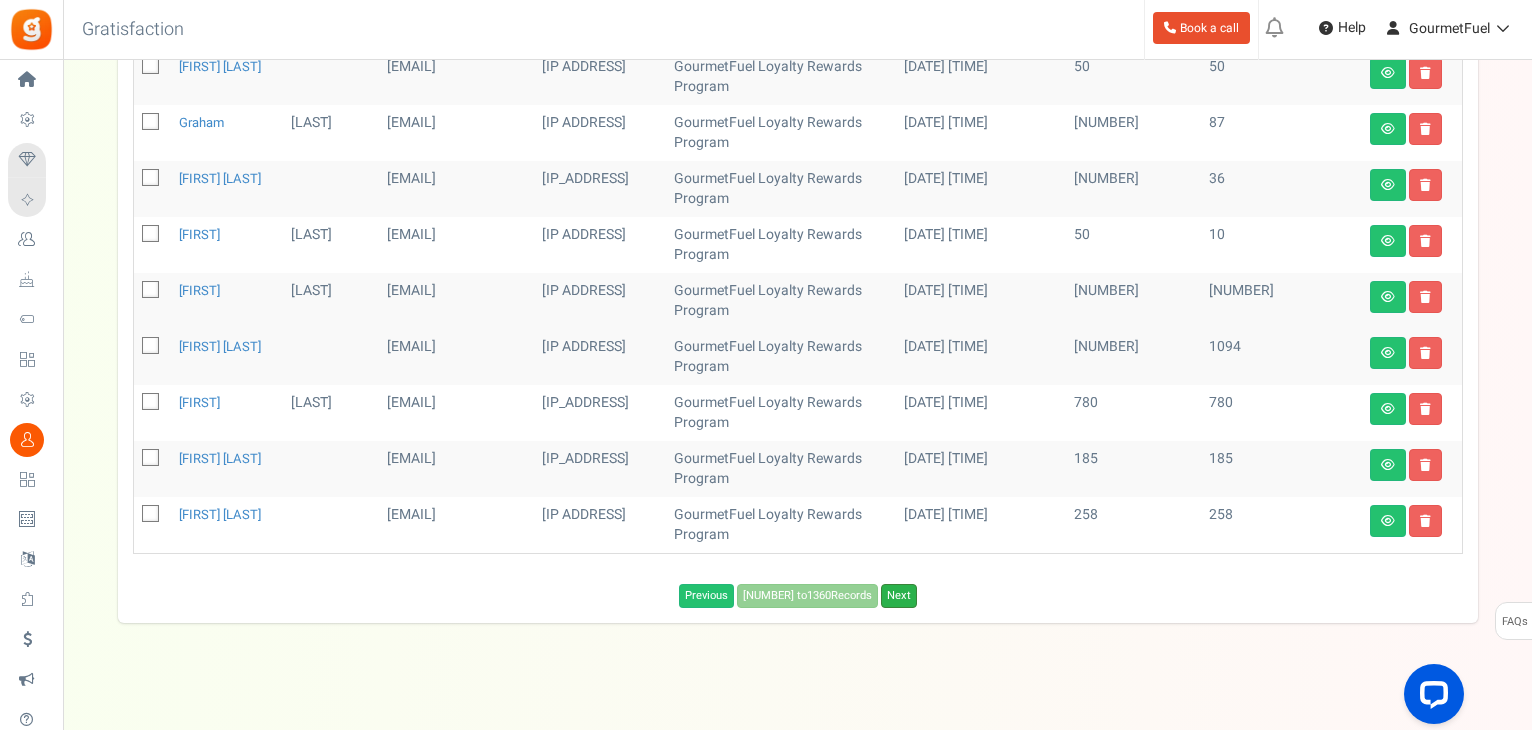 click on "Next" at bounding box center [899, 596] 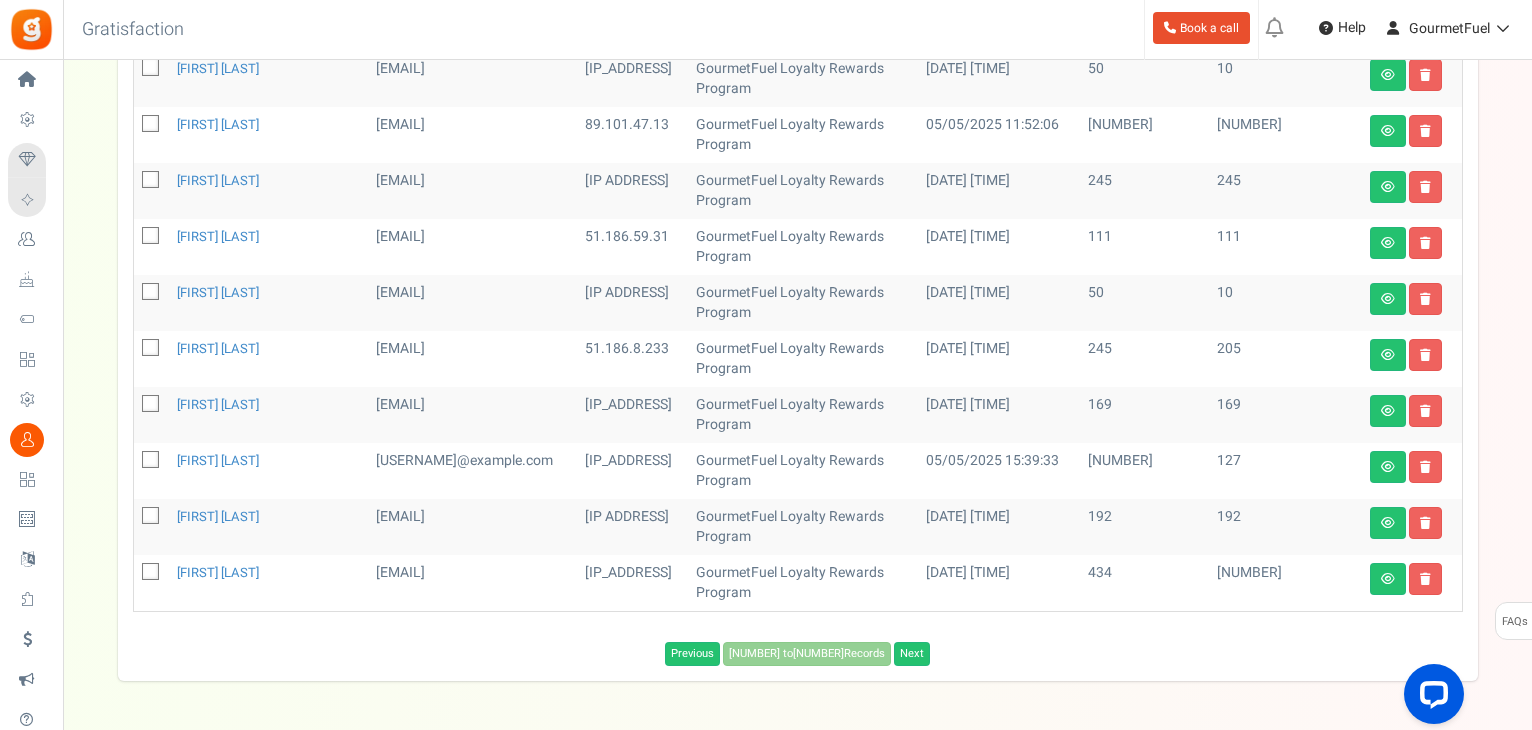 scroll, scrollTop: 1001, scrollLeft: 0, axis: vertical 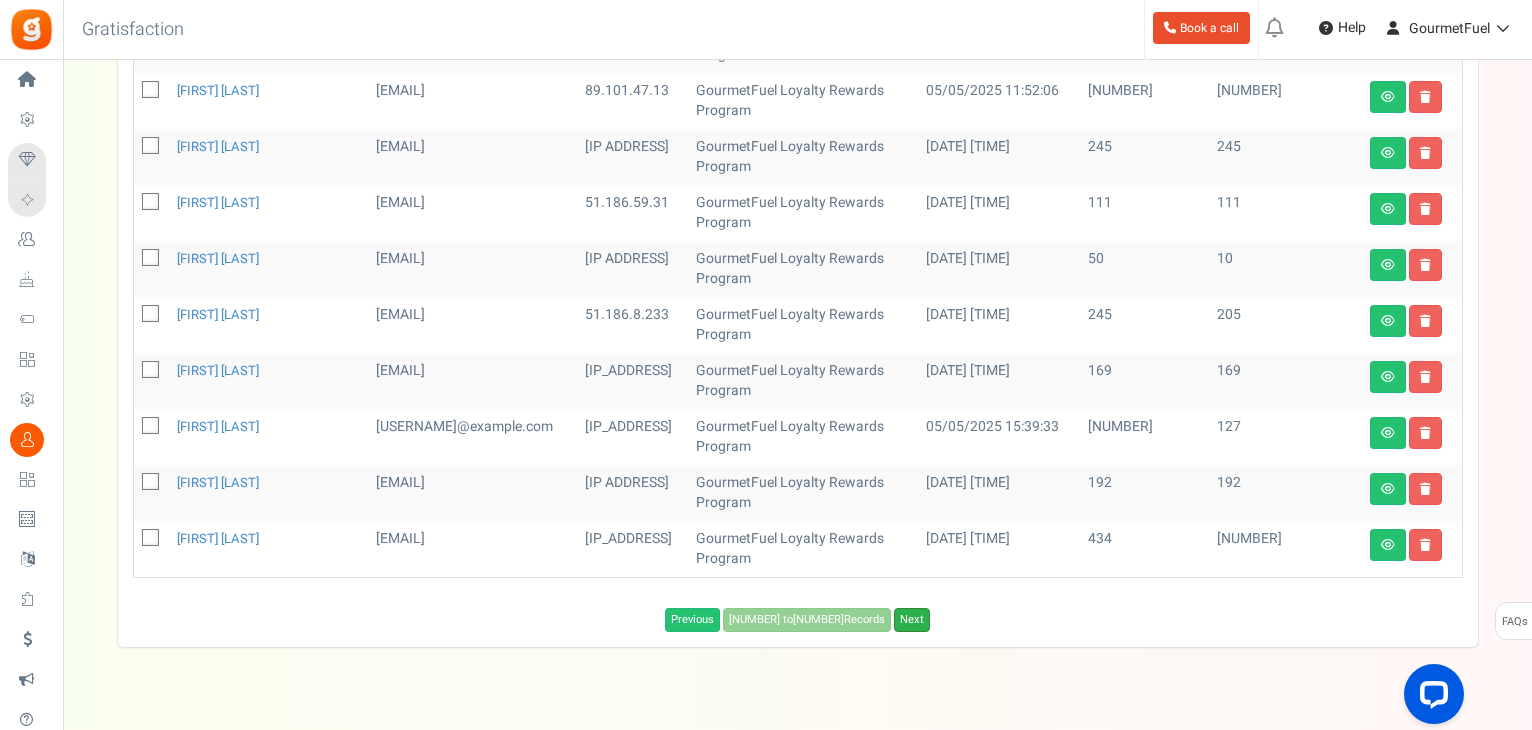 click on "Next" at bounding box center (912, 620) 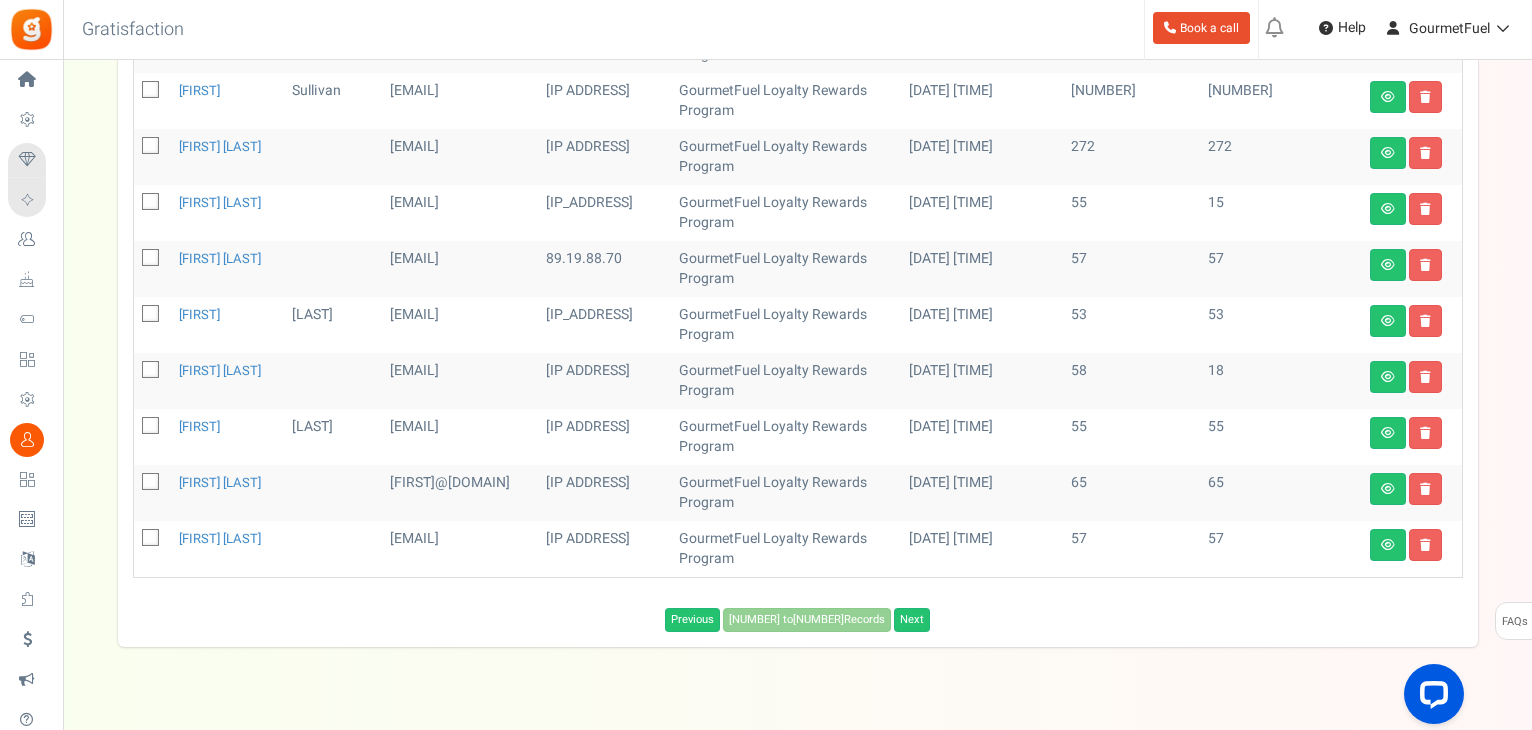 click at bounding box center (151, 539) 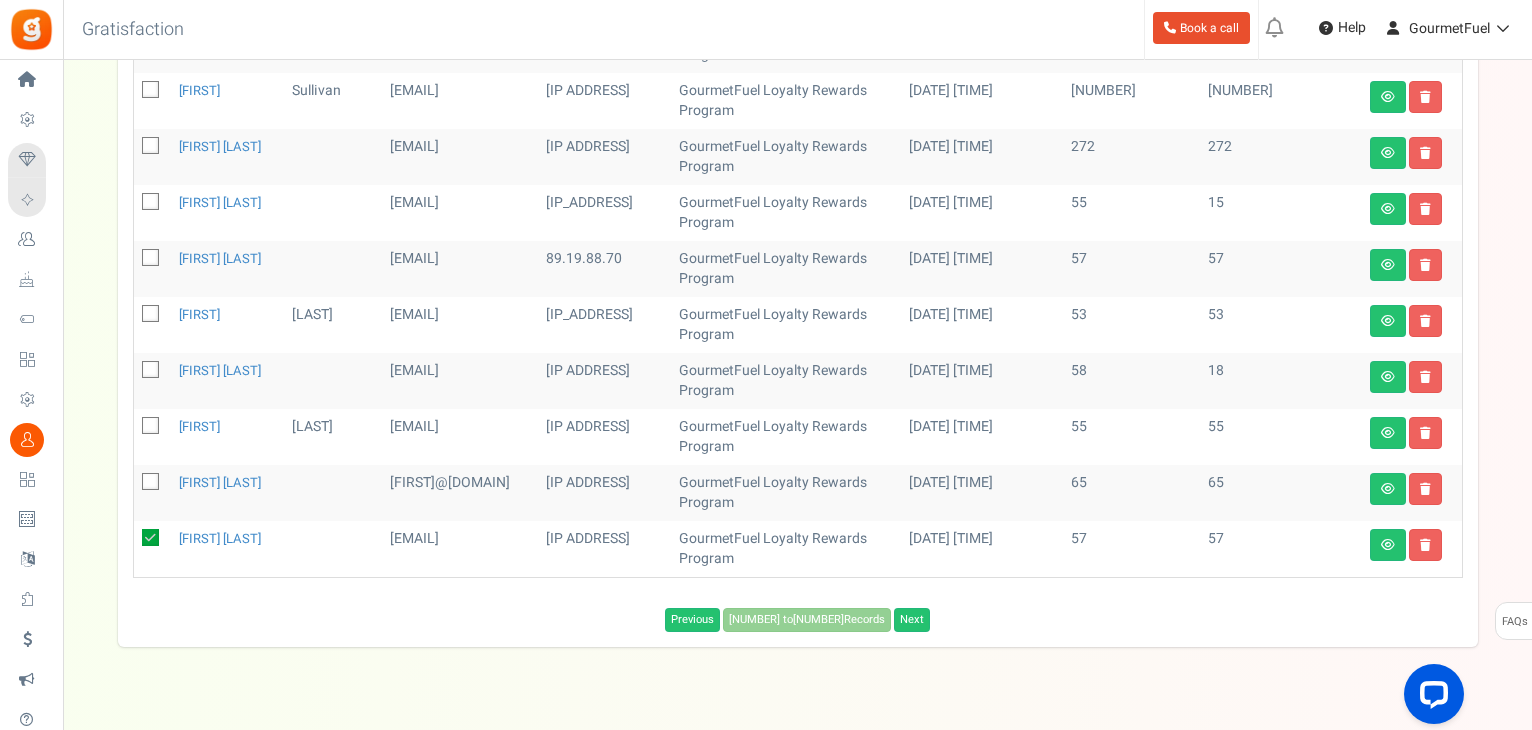 click at bounding box center (151, 483) 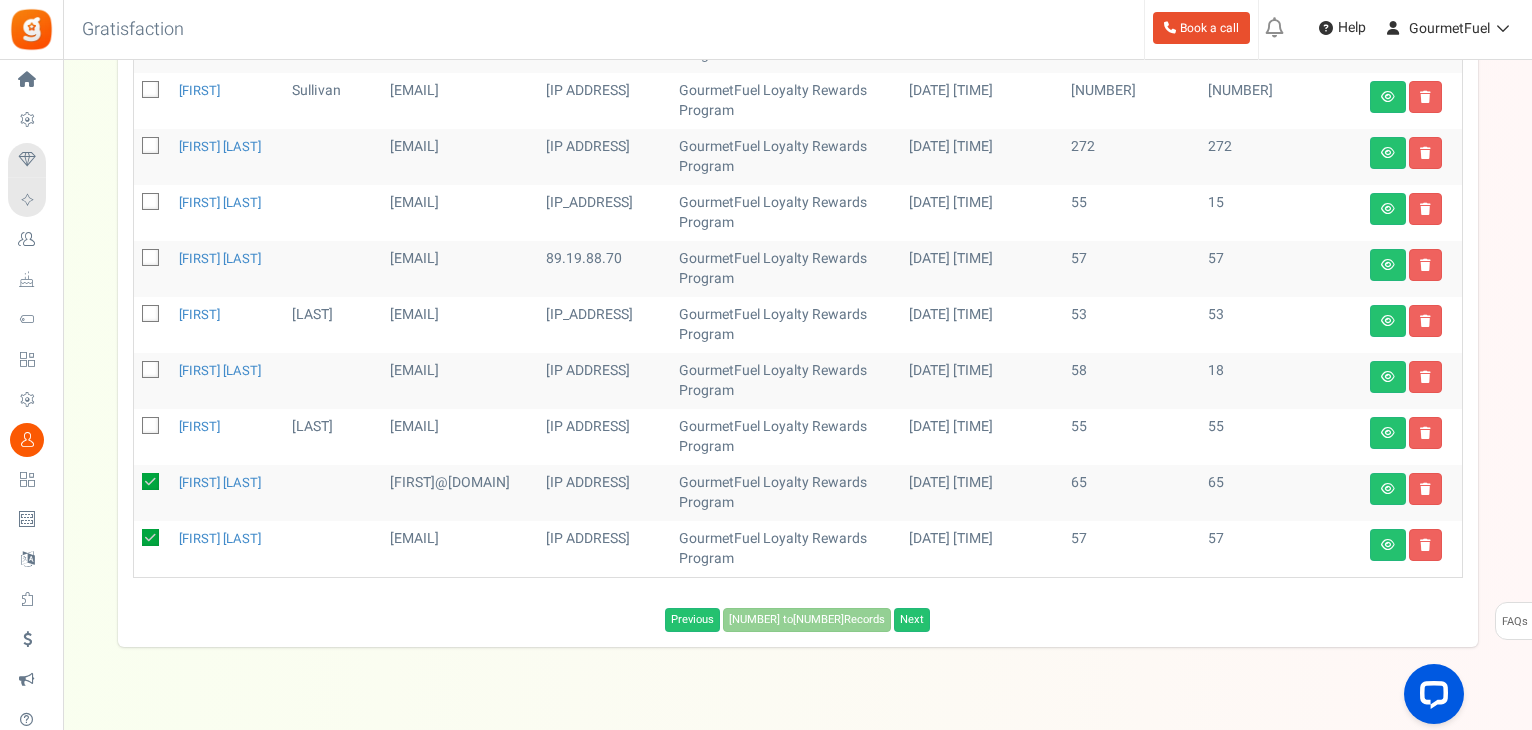 click at bounding box center (151, 427) 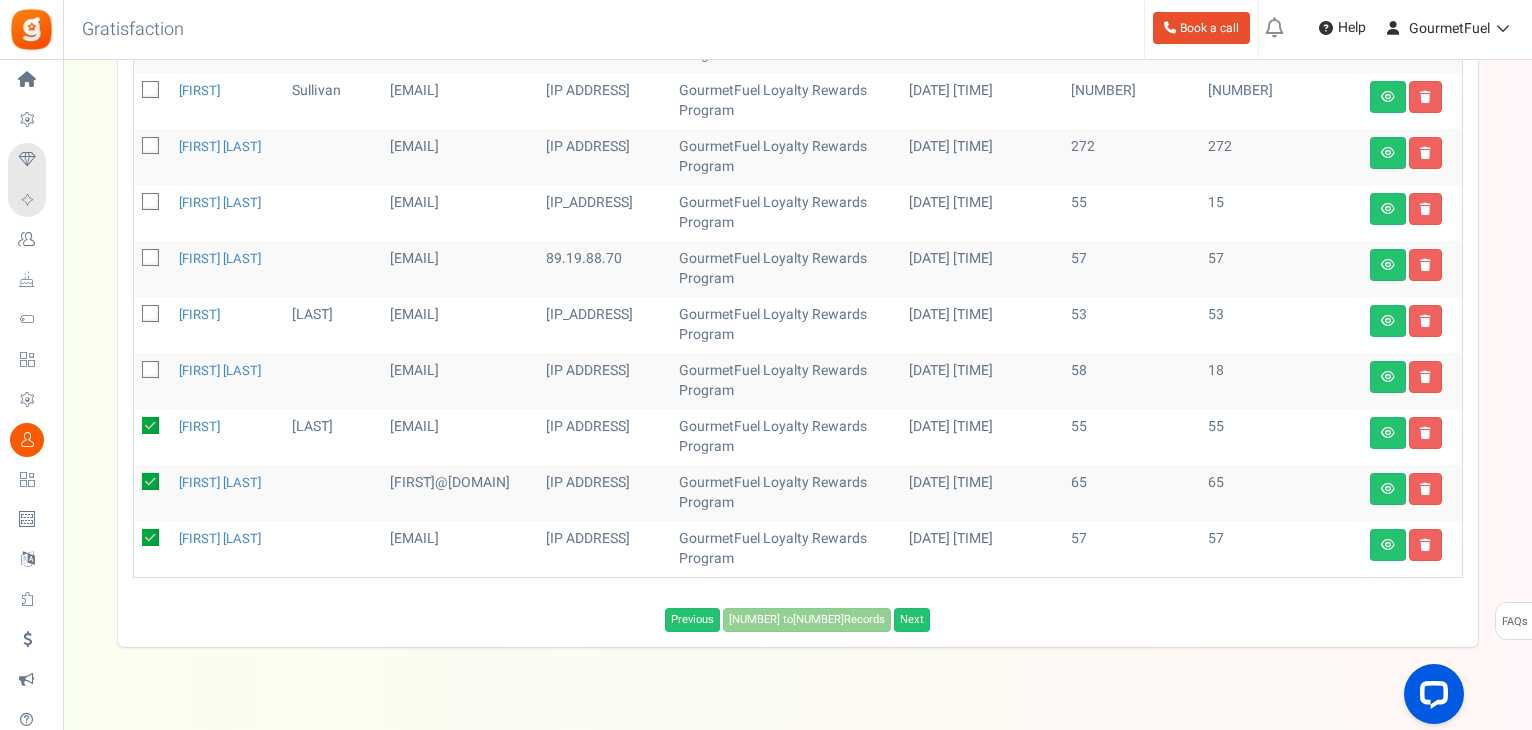 click at bounding box center [151, 259] 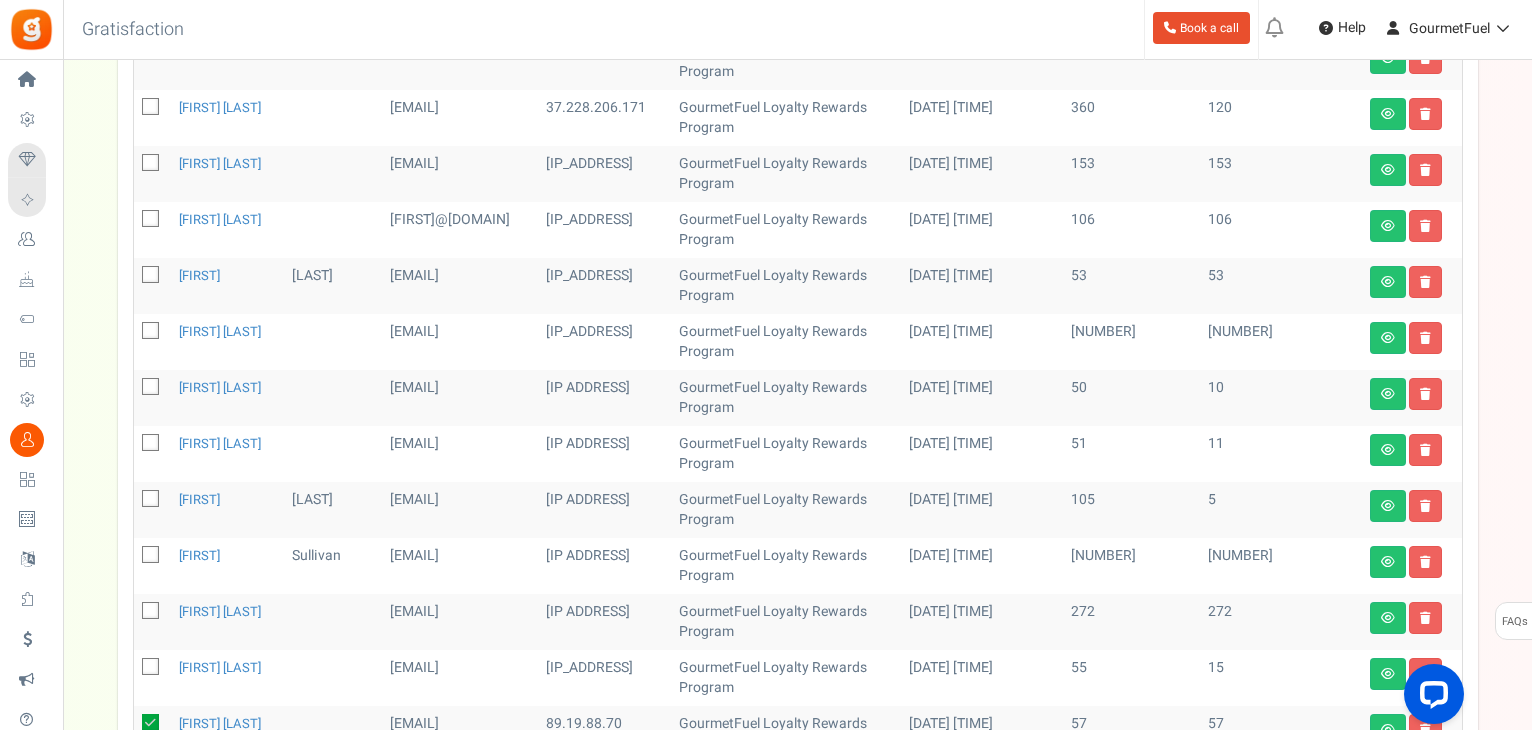 scroll, scrollTop: 501, scrollLeft: 0, axis: vertical 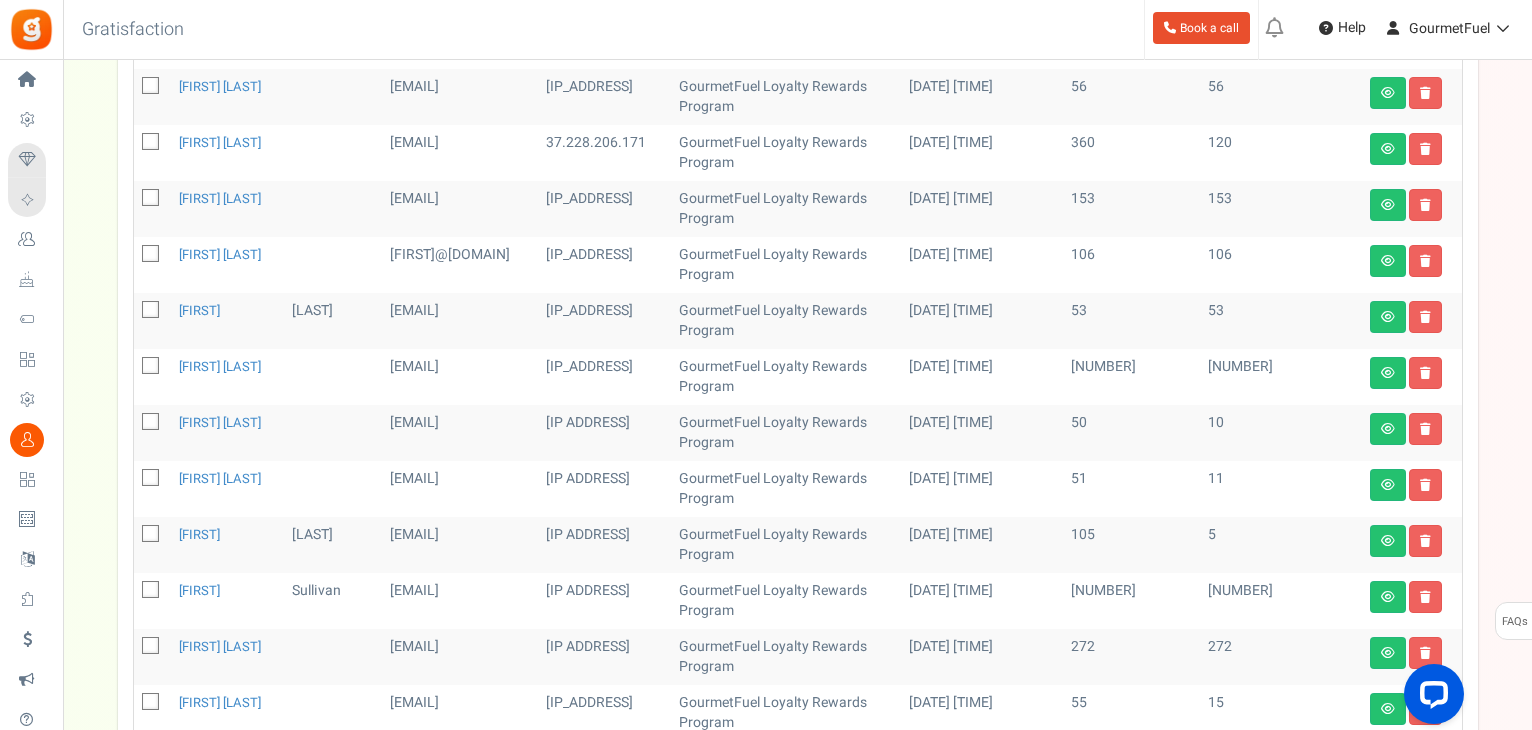 click at bounding box center [151, 311] 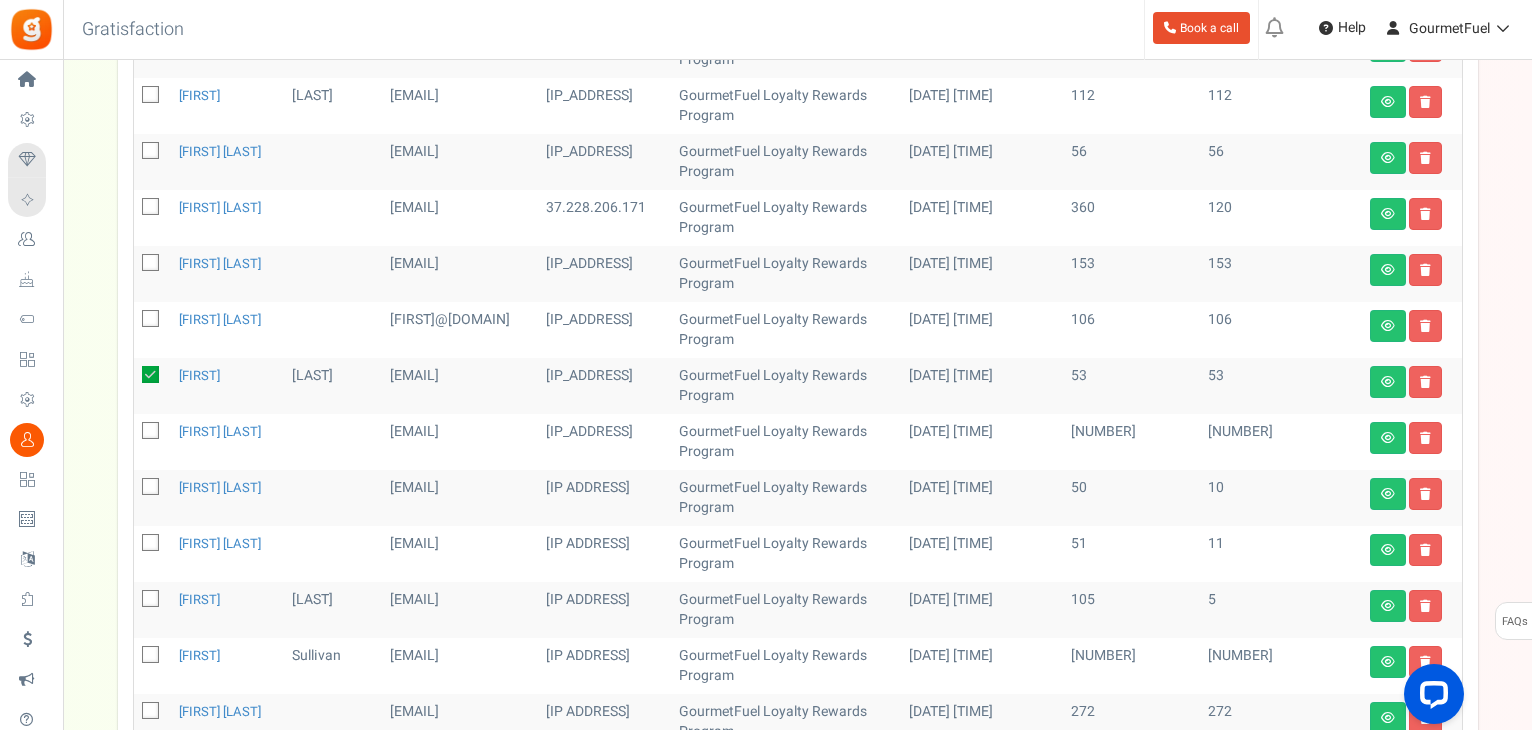 scroll, scrollTop: 401, scrollLeft: 0, axis: vertical 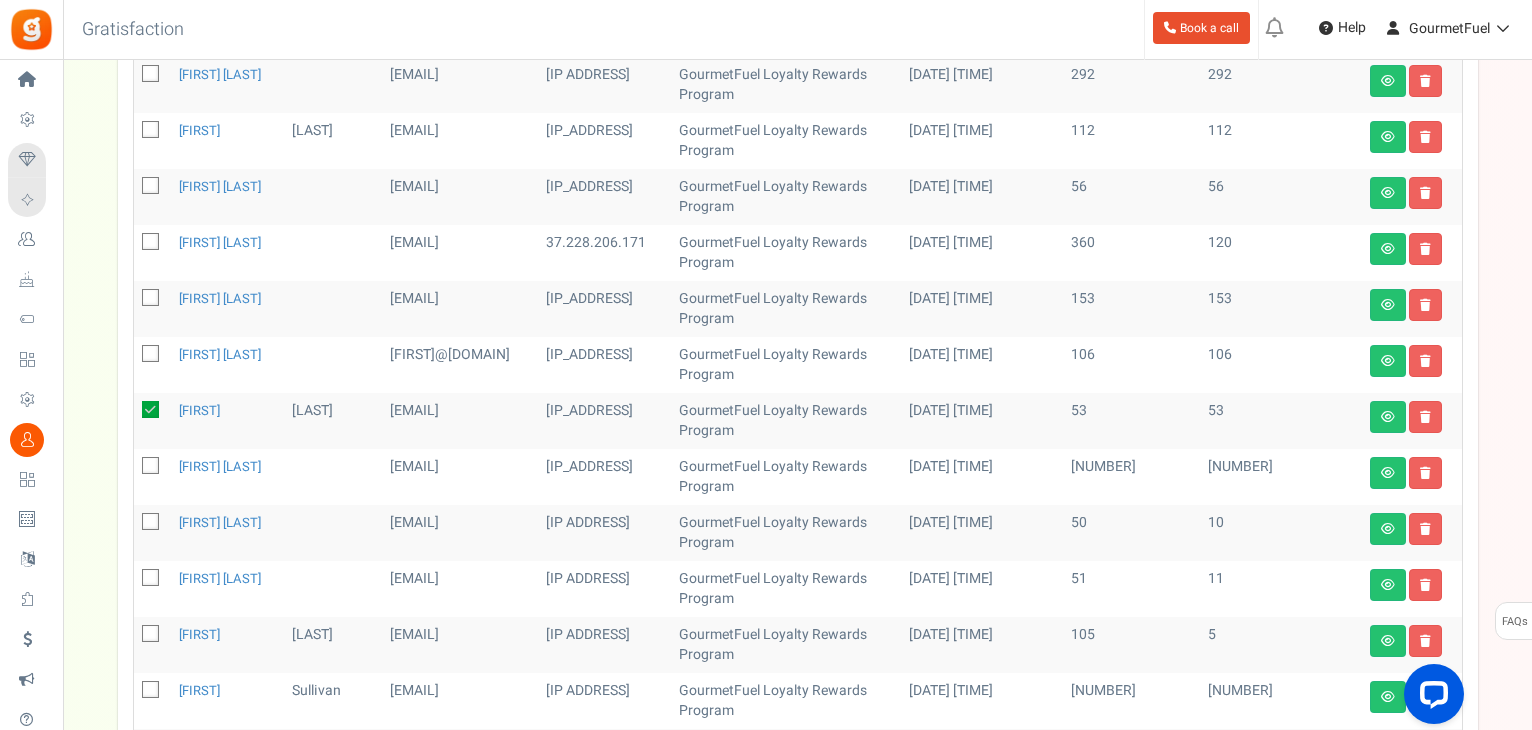 click at bounding box center [151, 187] 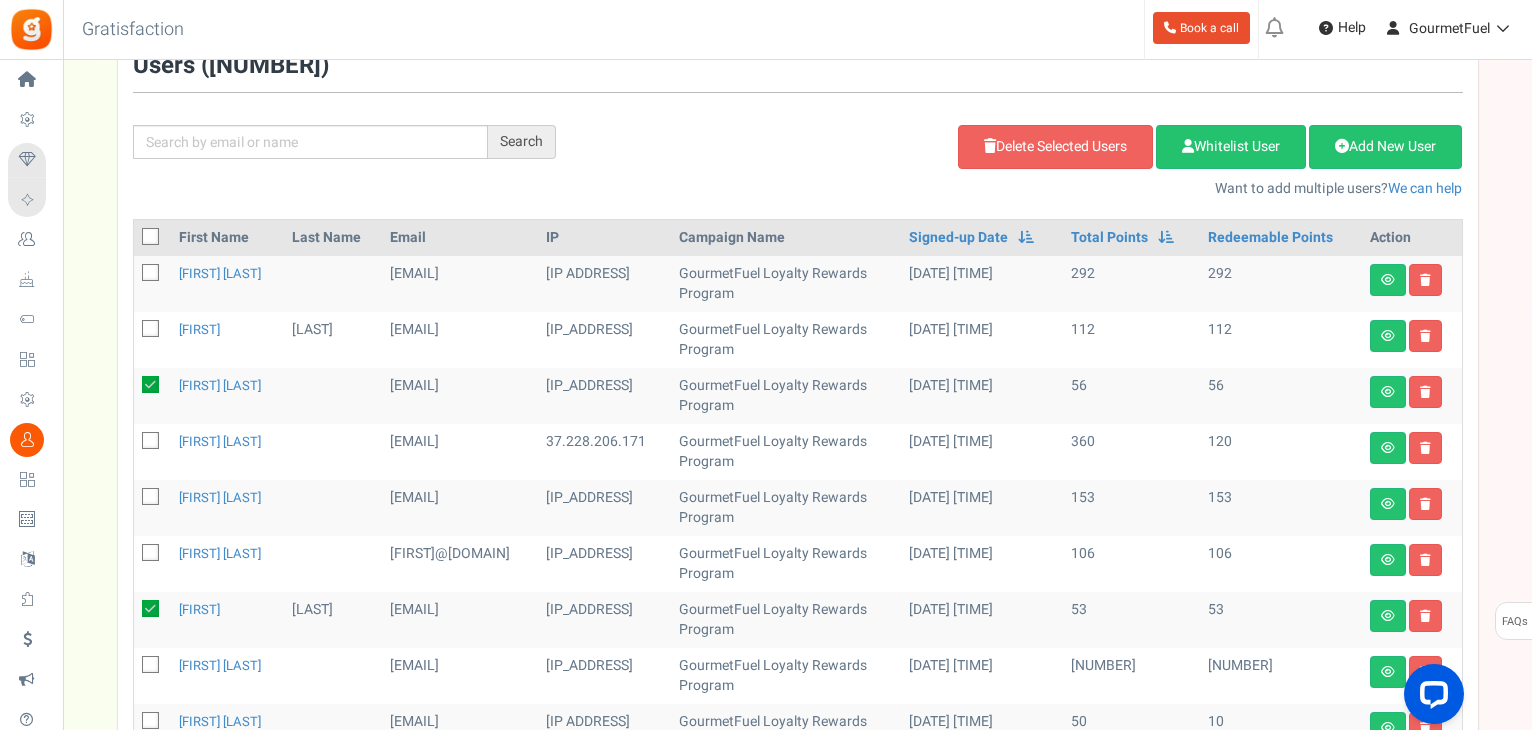 scroll, scrollTop: 201, scrollLeft: 0, axis: vertical 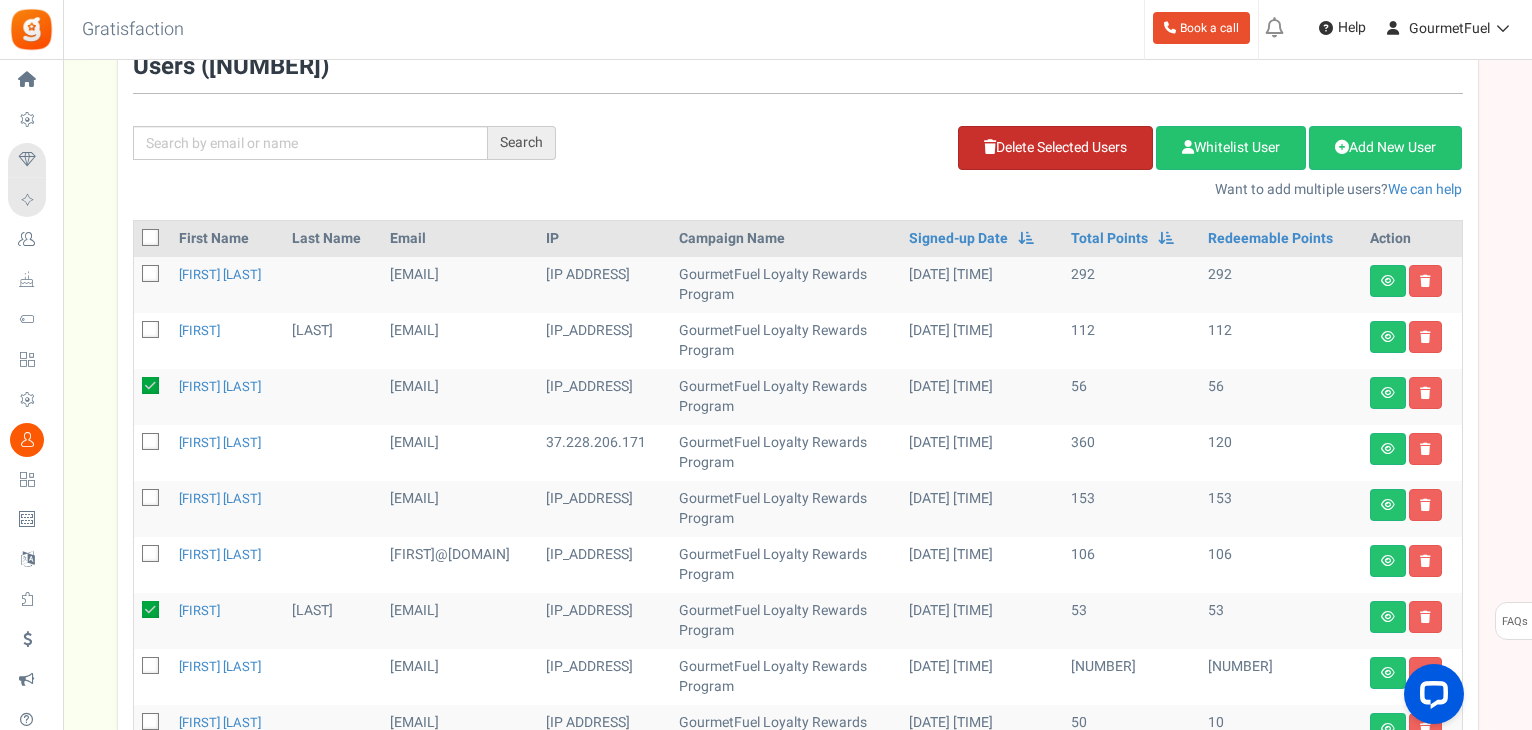 click on "Delete Selected Users" at bounding box center (1055, 148) 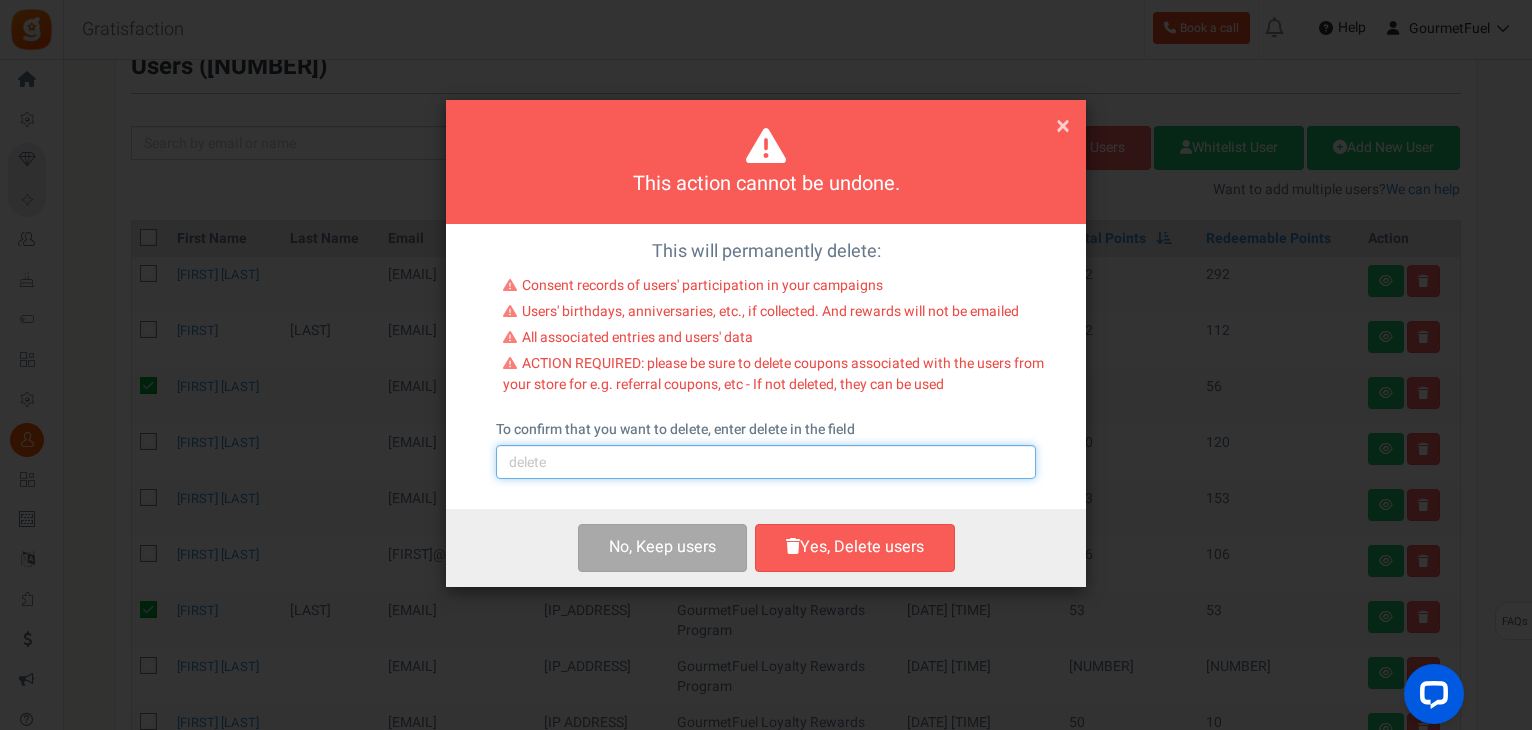 drag, startPoint x: 682, startPoint y: 460, endPoint x: 661, endPoint y: 479, distance: 28.319605 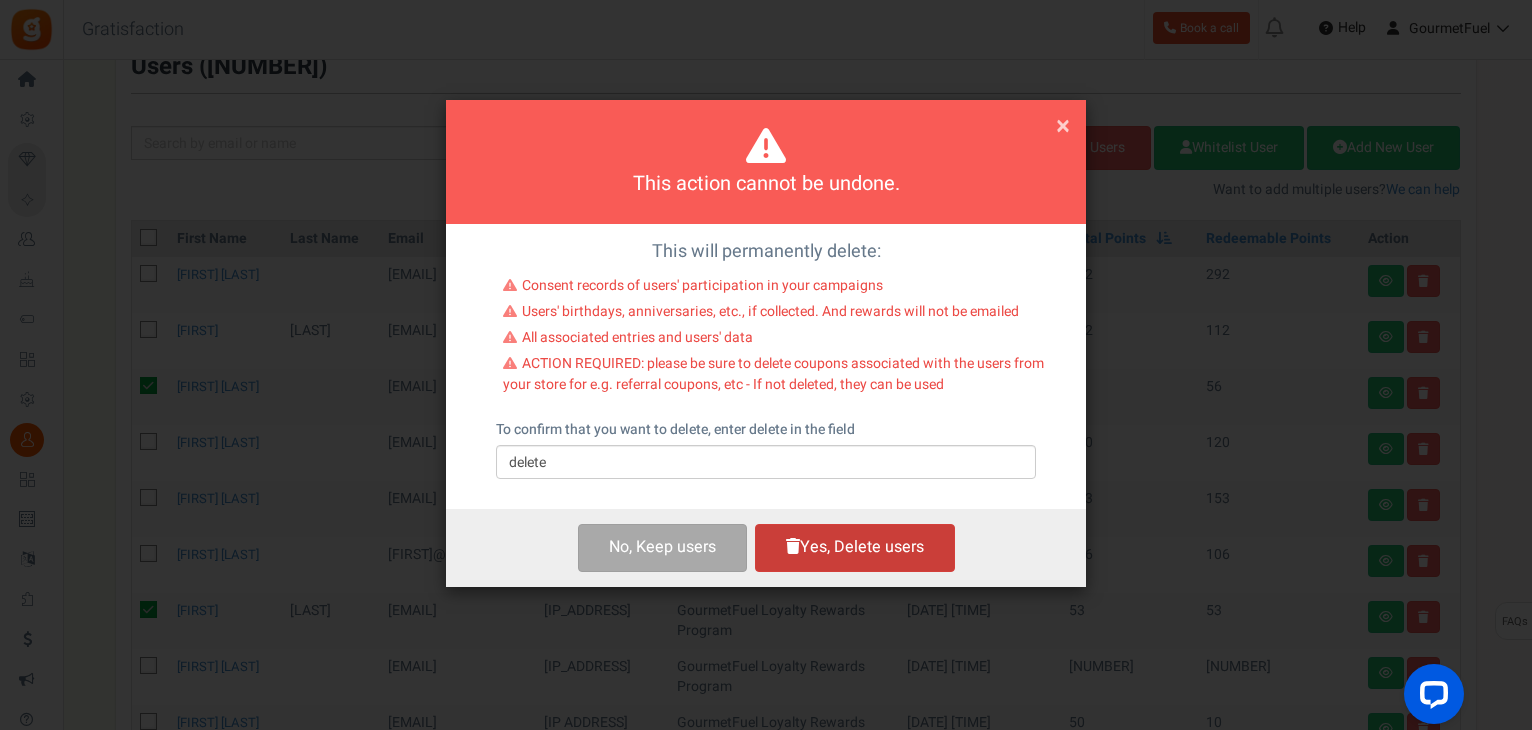 click on "Yes, Delete users" at bounding box center (855, 547) 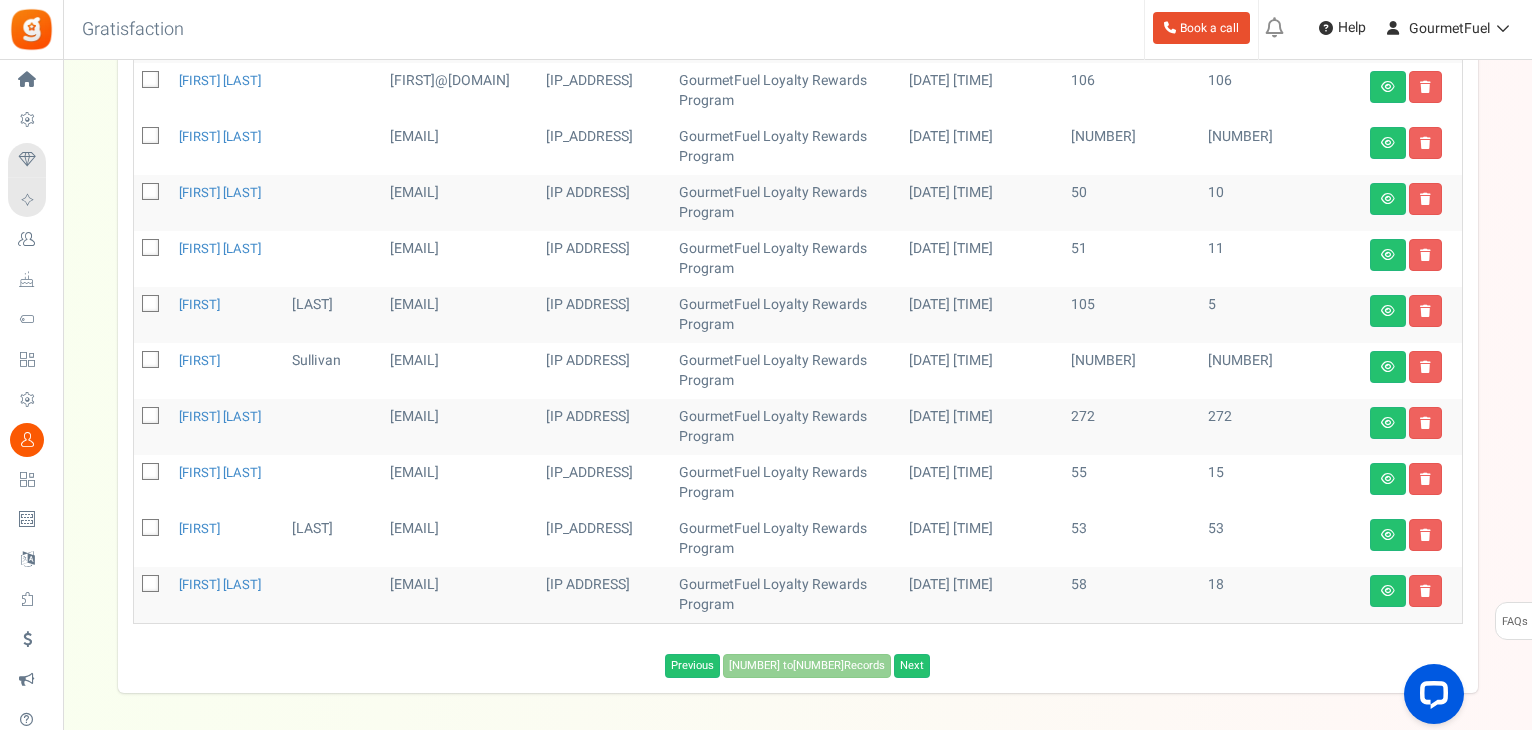 scroll, scrollTop: 721, scrollLeft: 0, axis: vertical 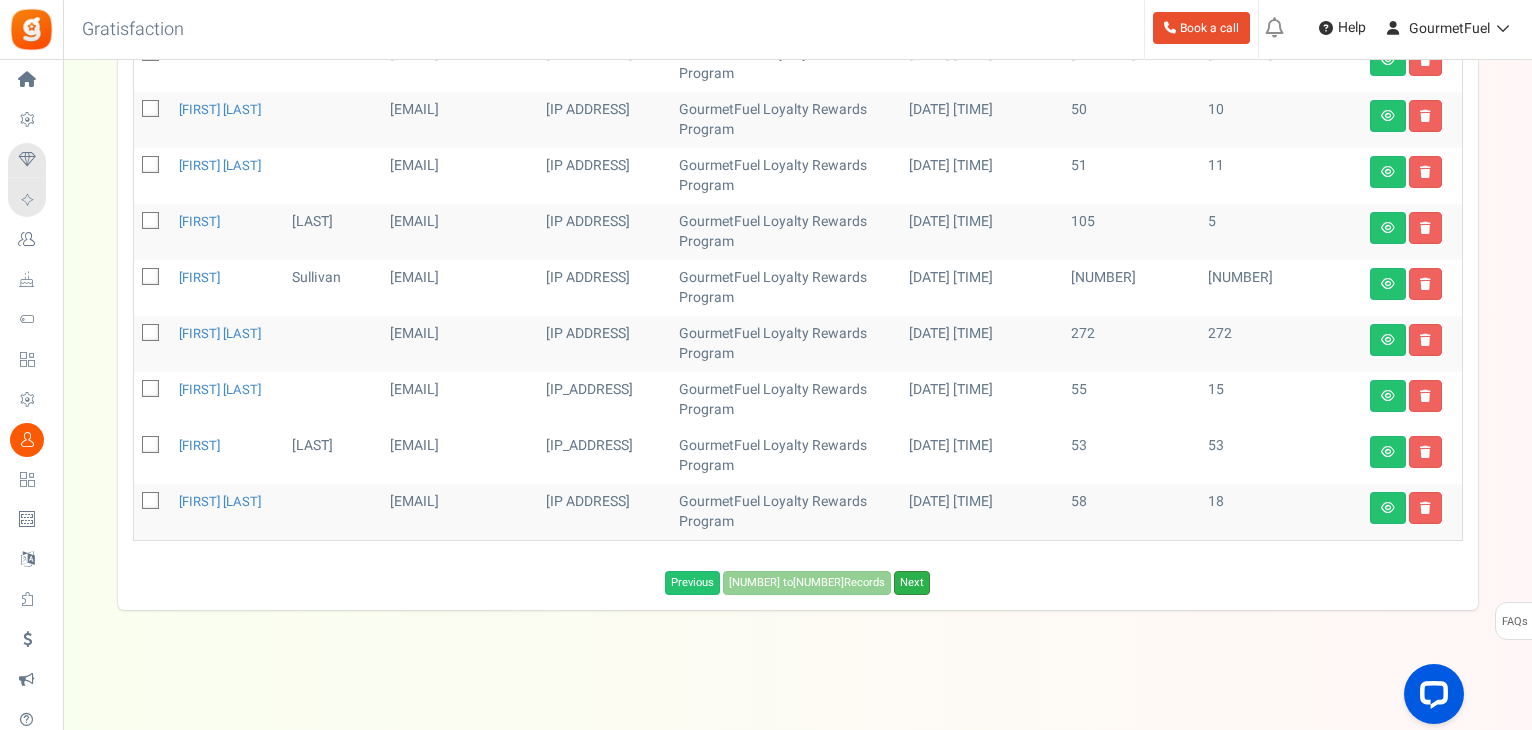 click on "Next" at bounding box center [912, 583] 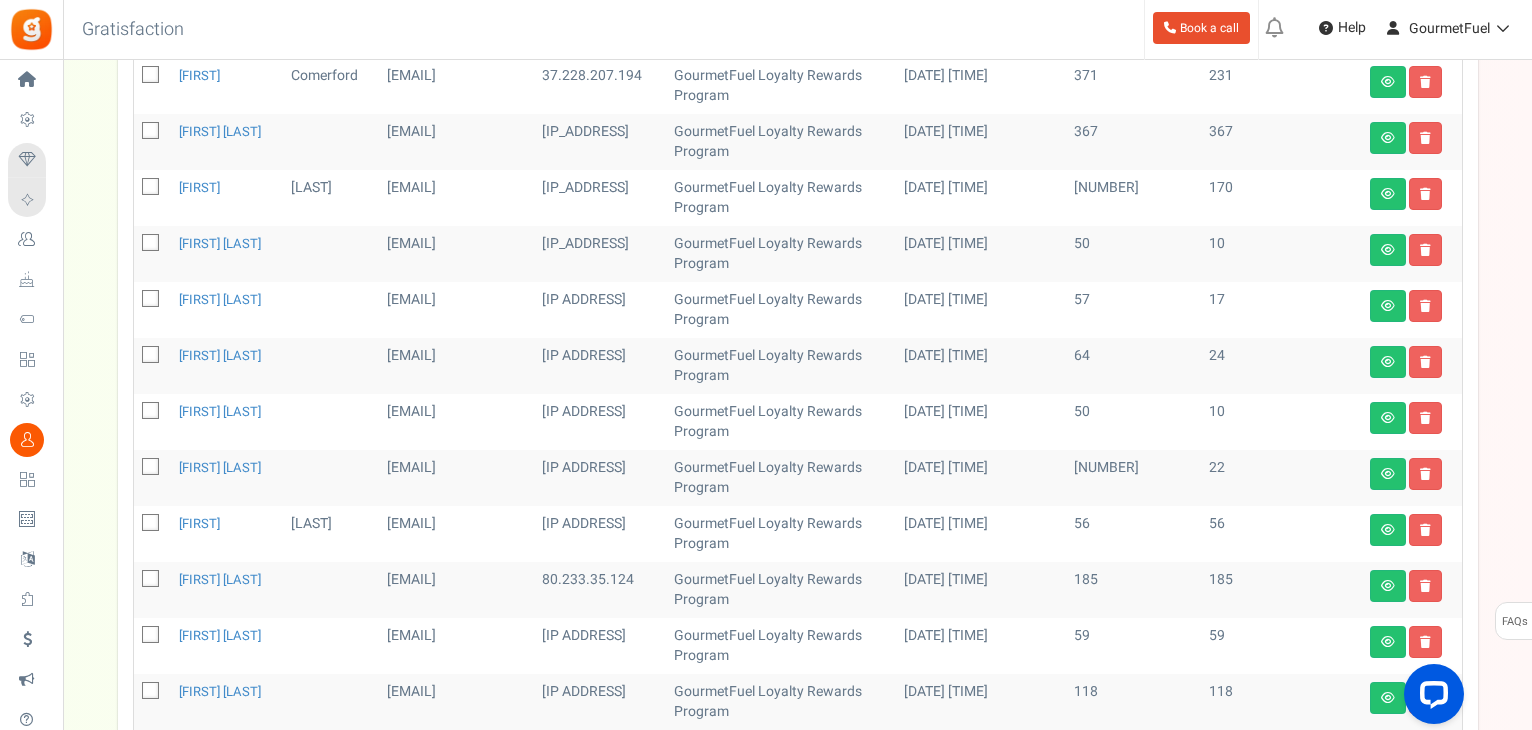 scroll, scrollTop: 801, scrollLeft: 0, axis: vertical 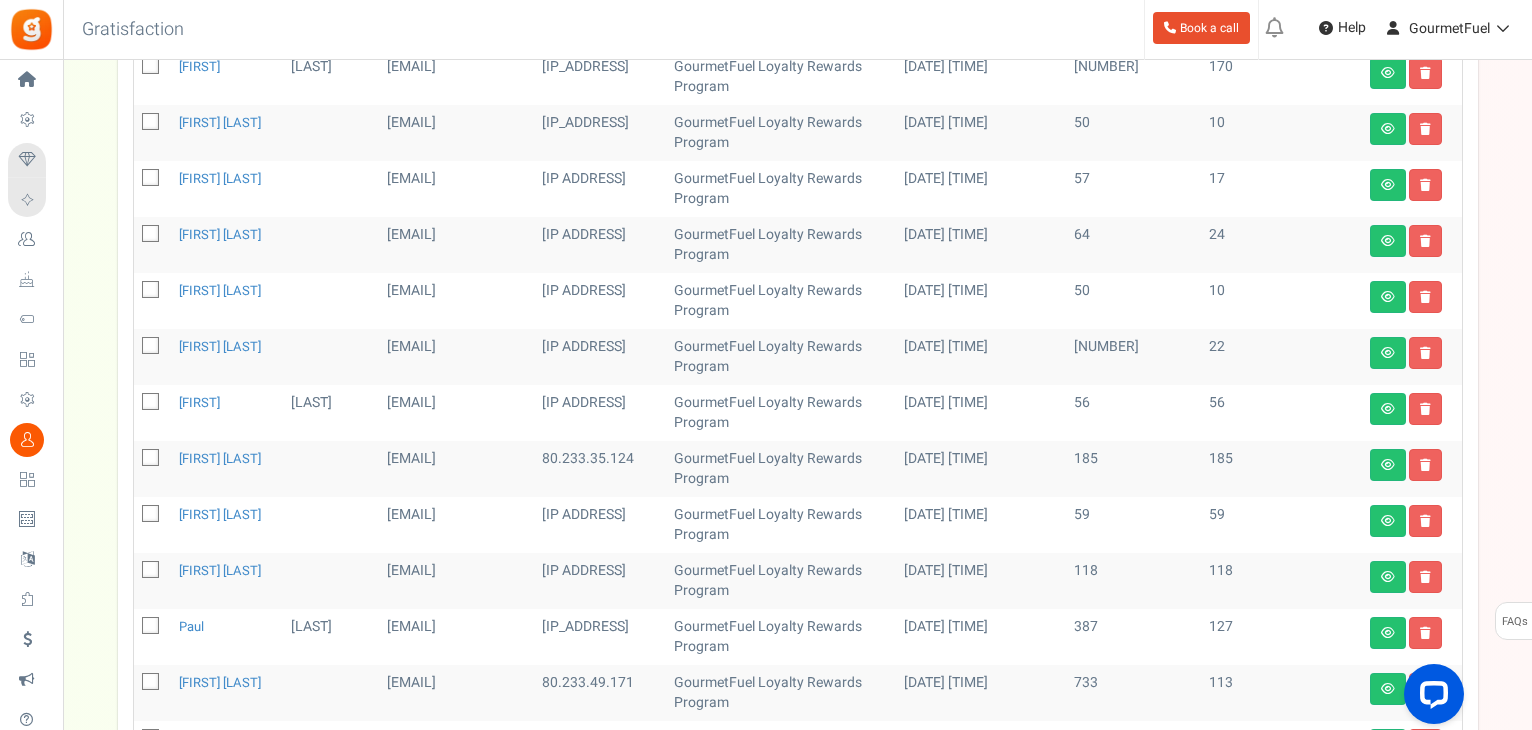 click at bounding box center [151, 403] 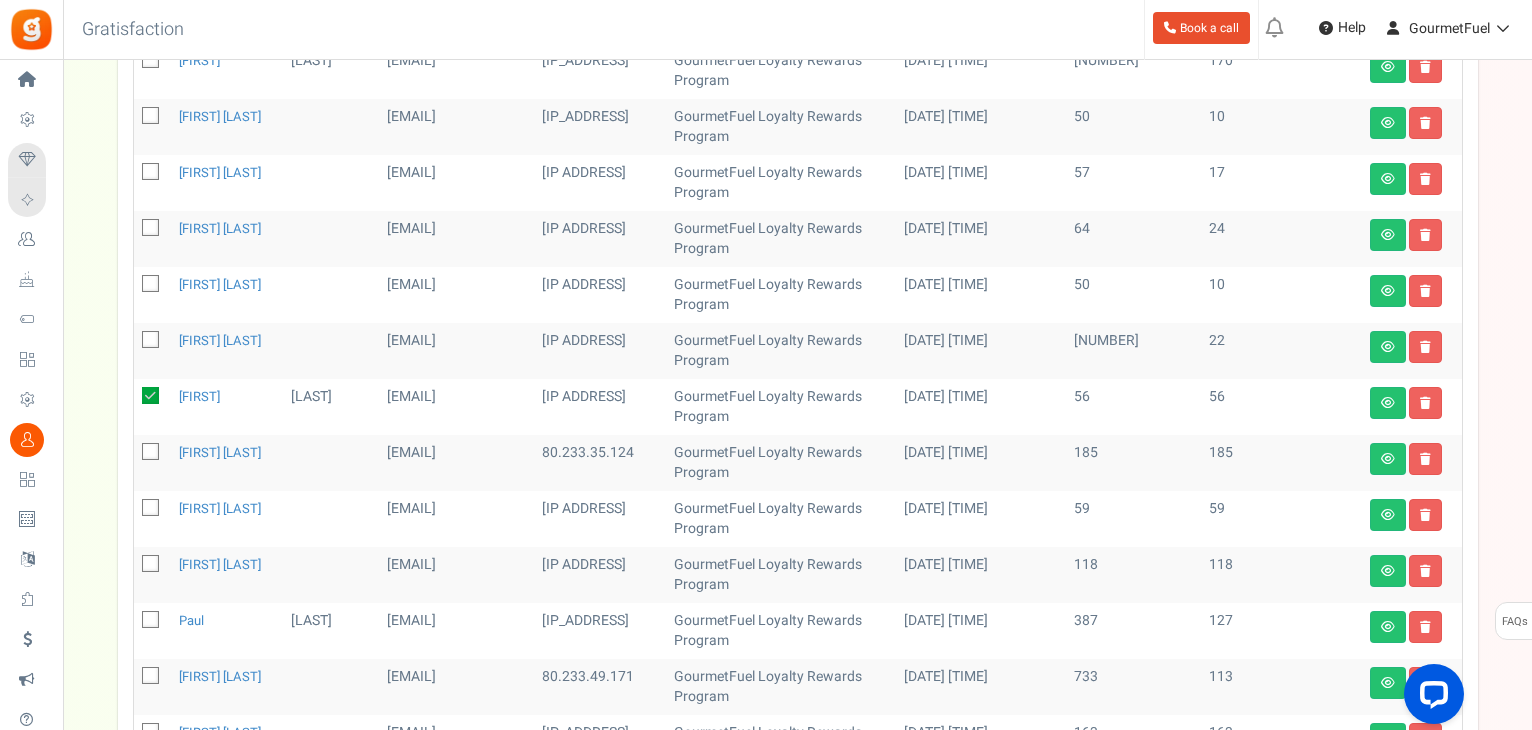 scroll, scrollTop: 901, scrollLeft: 0, axis: vertical 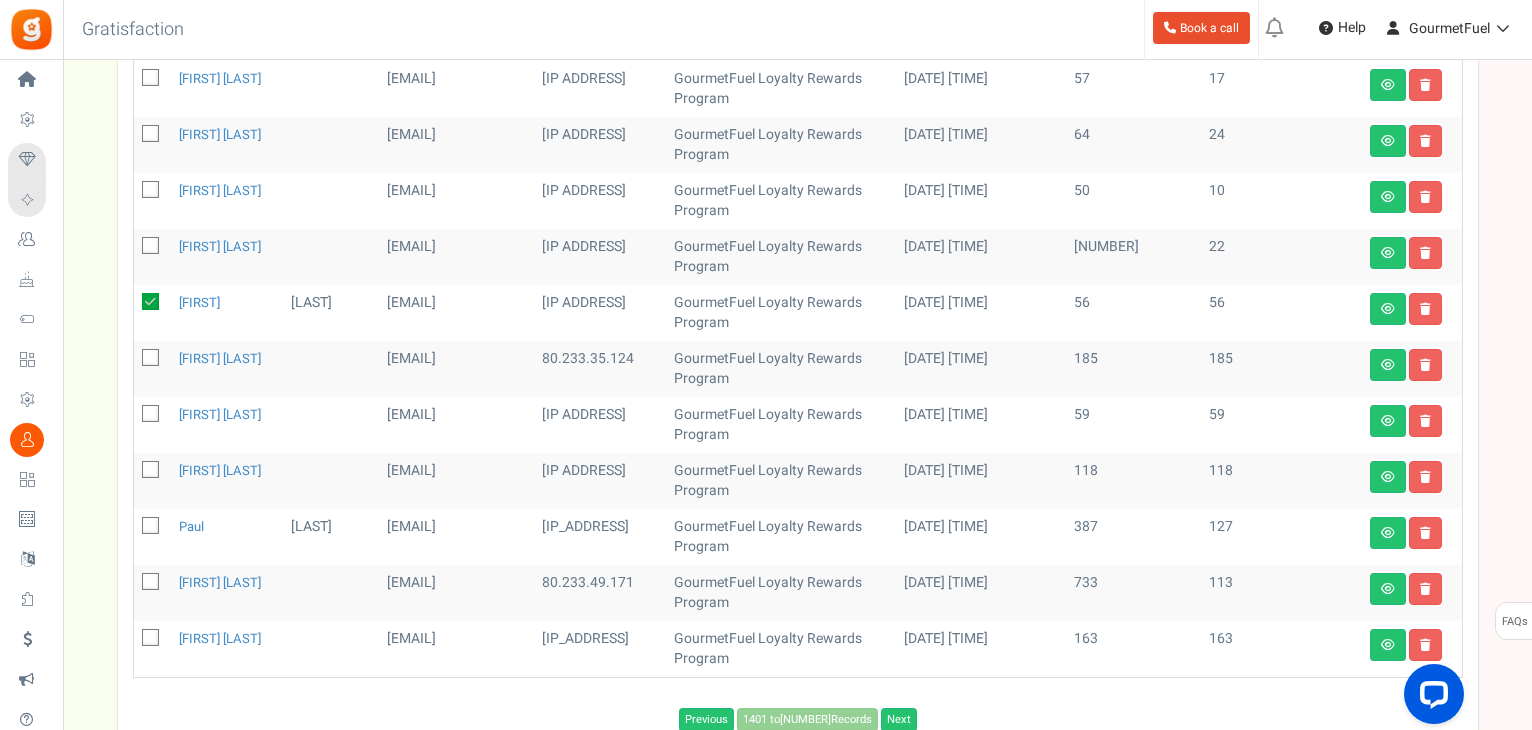 click at bounding box center (151, 415) 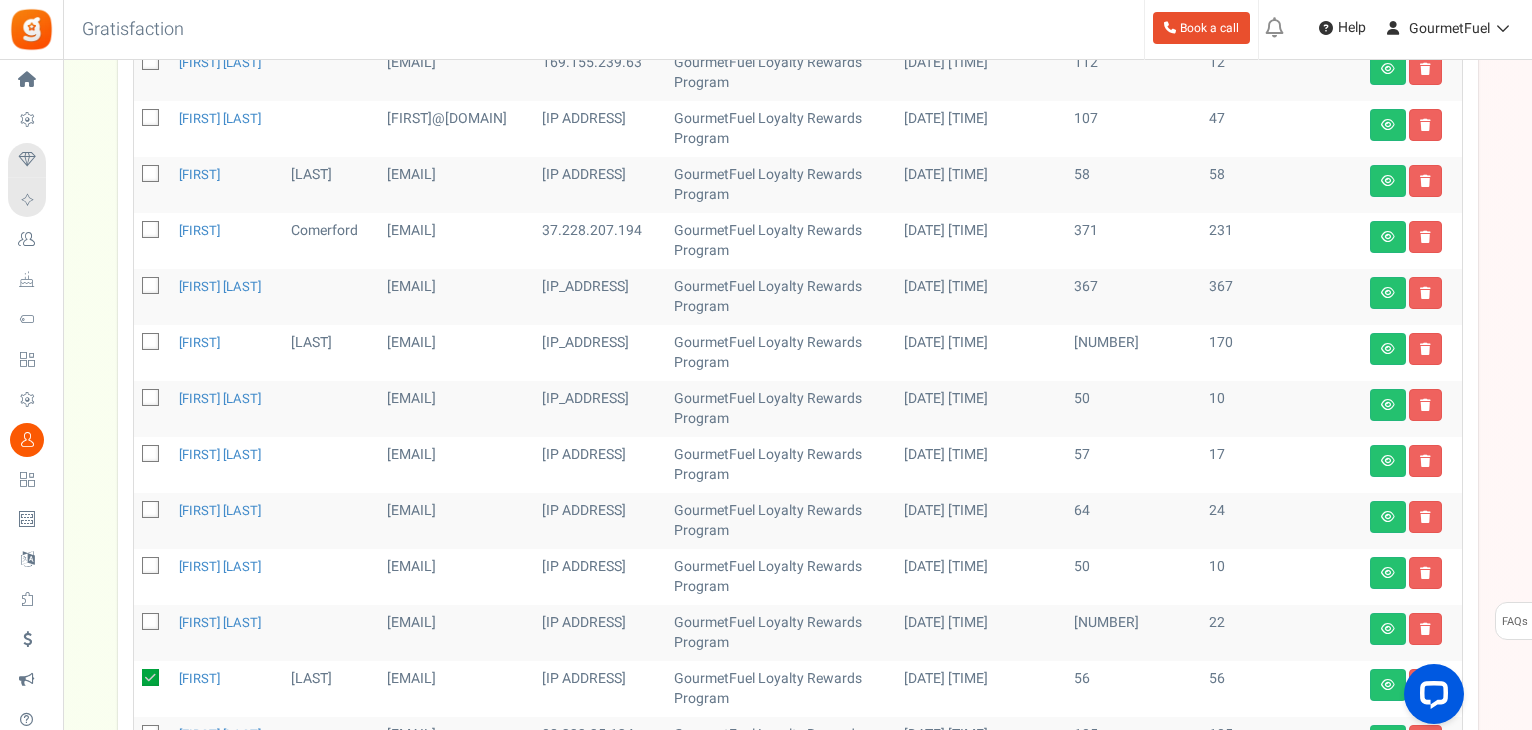scroll, scrollTop: 401, scrollLeft: 0, axis: vertical 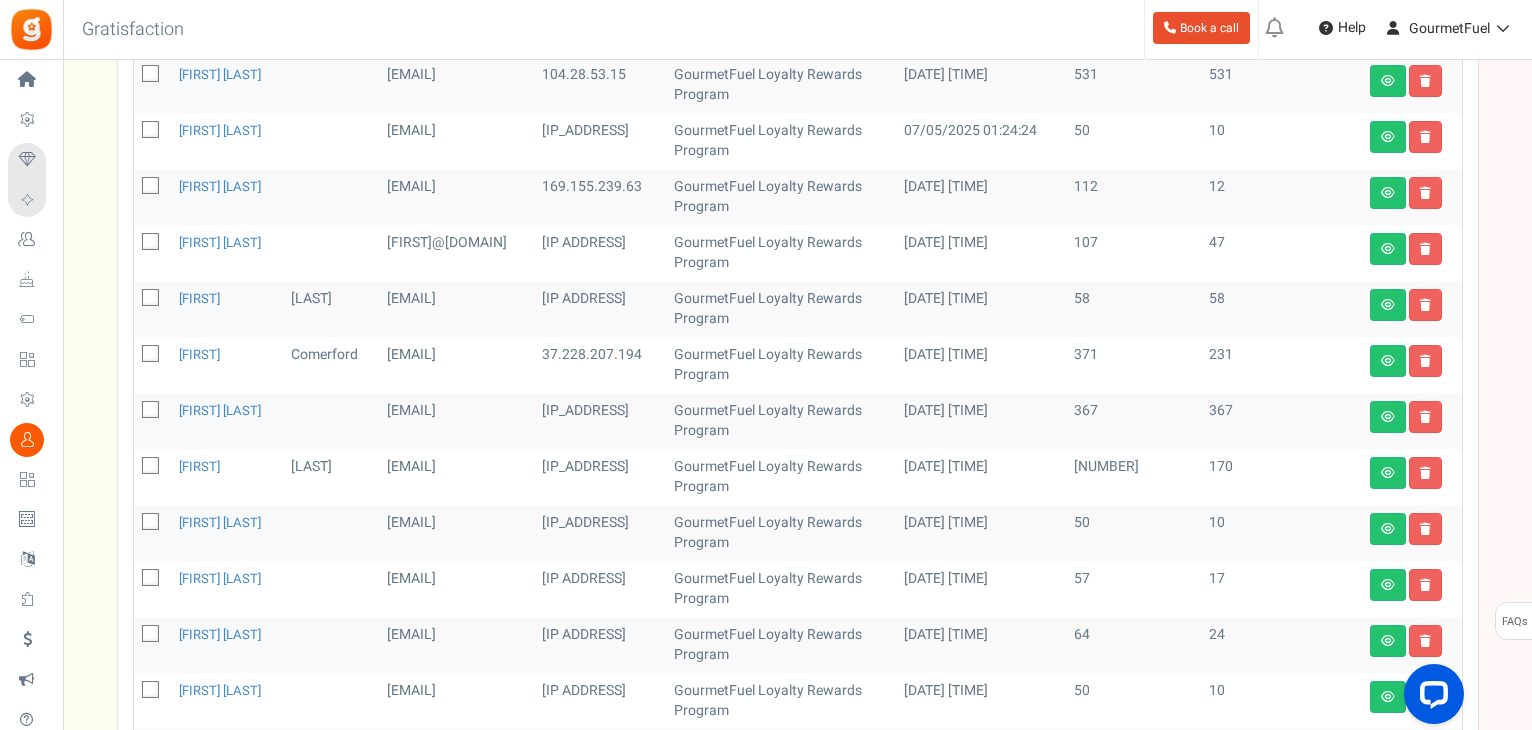 drag, startPoint x: 152, startPoint y: 296, endPoint x: 568, endPoint y: 316, distance: 416.4805 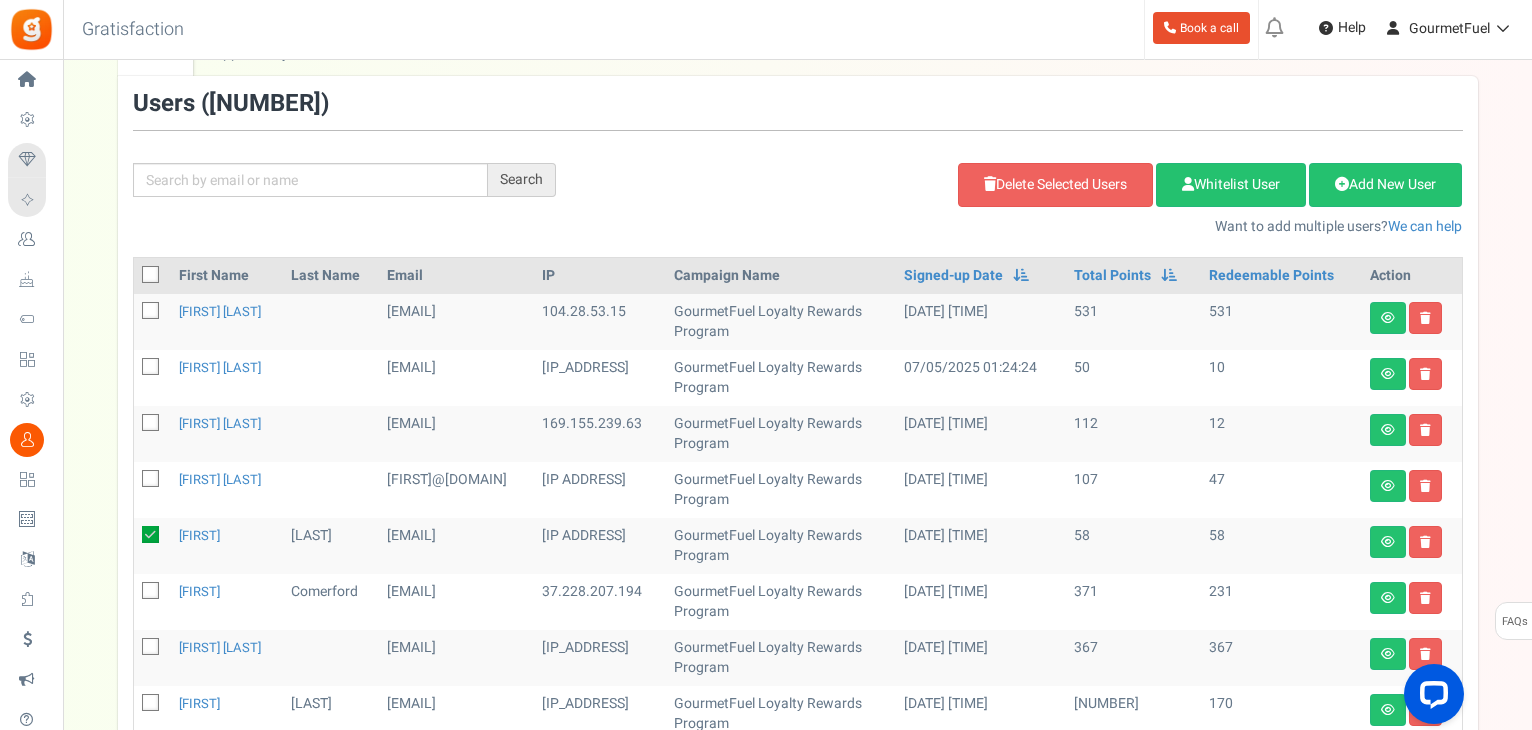 scroll, scrollTop: 101, scrollLeft: 0, axis: vertical 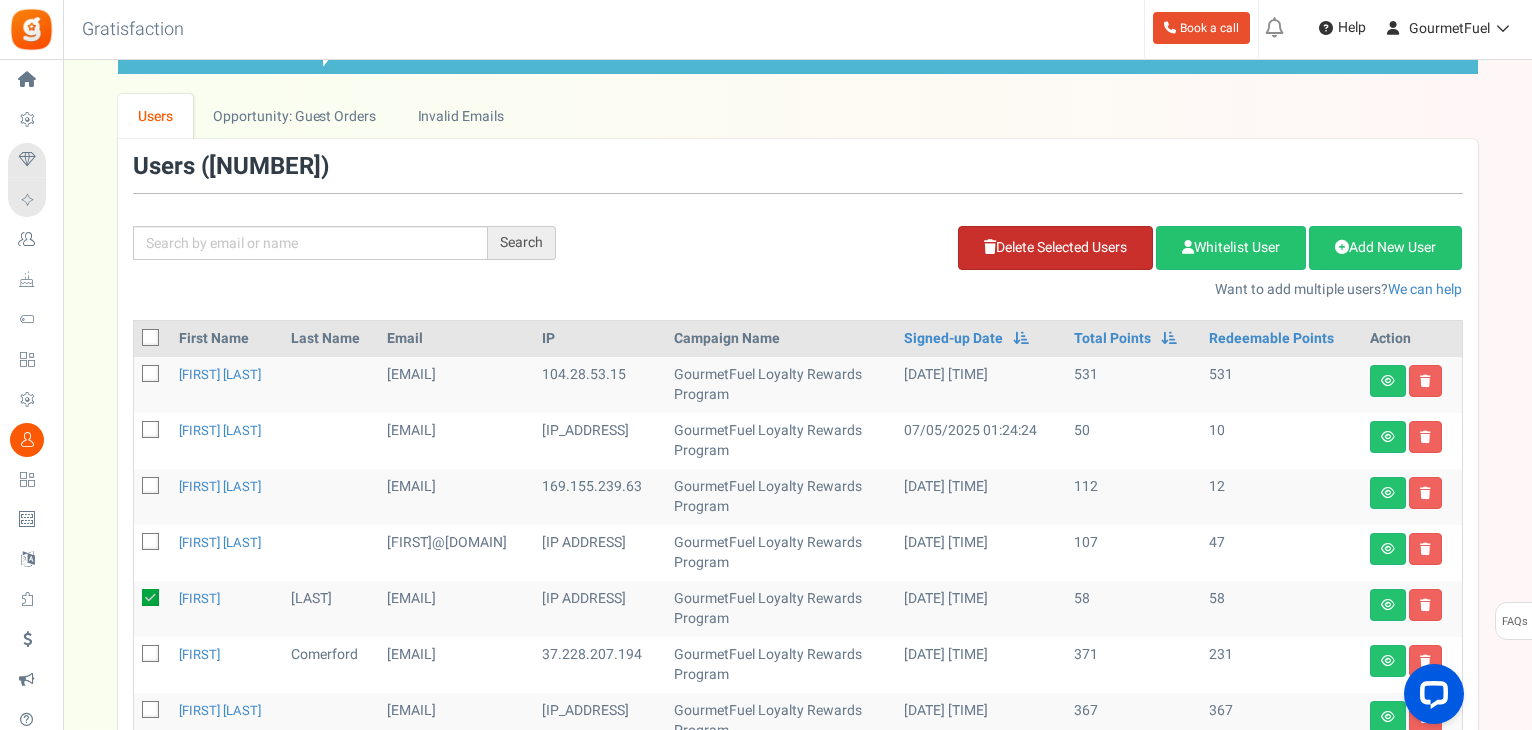 click on "Delete Selected Users" at bounding box center [1055, 248] 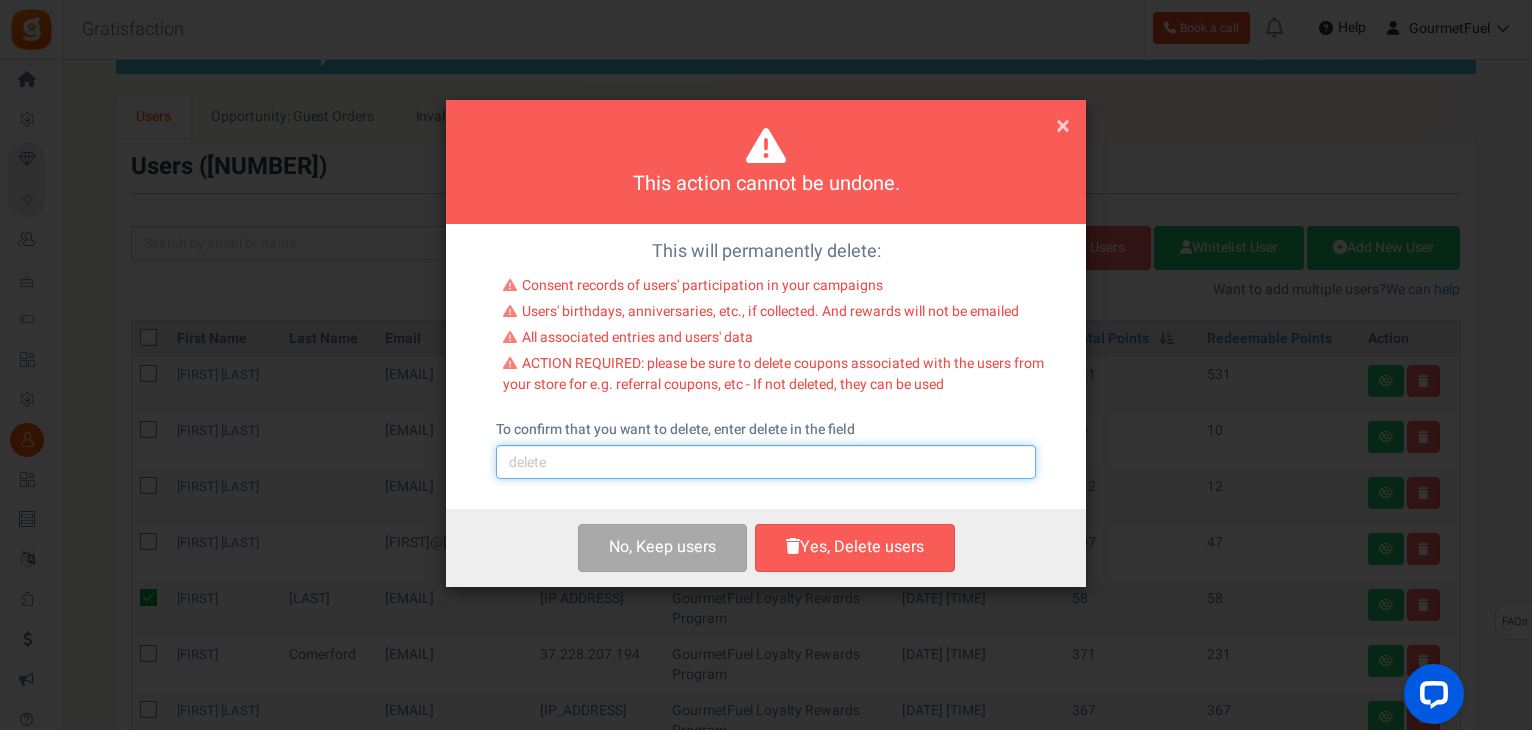 click at bounding box center [766, 462] 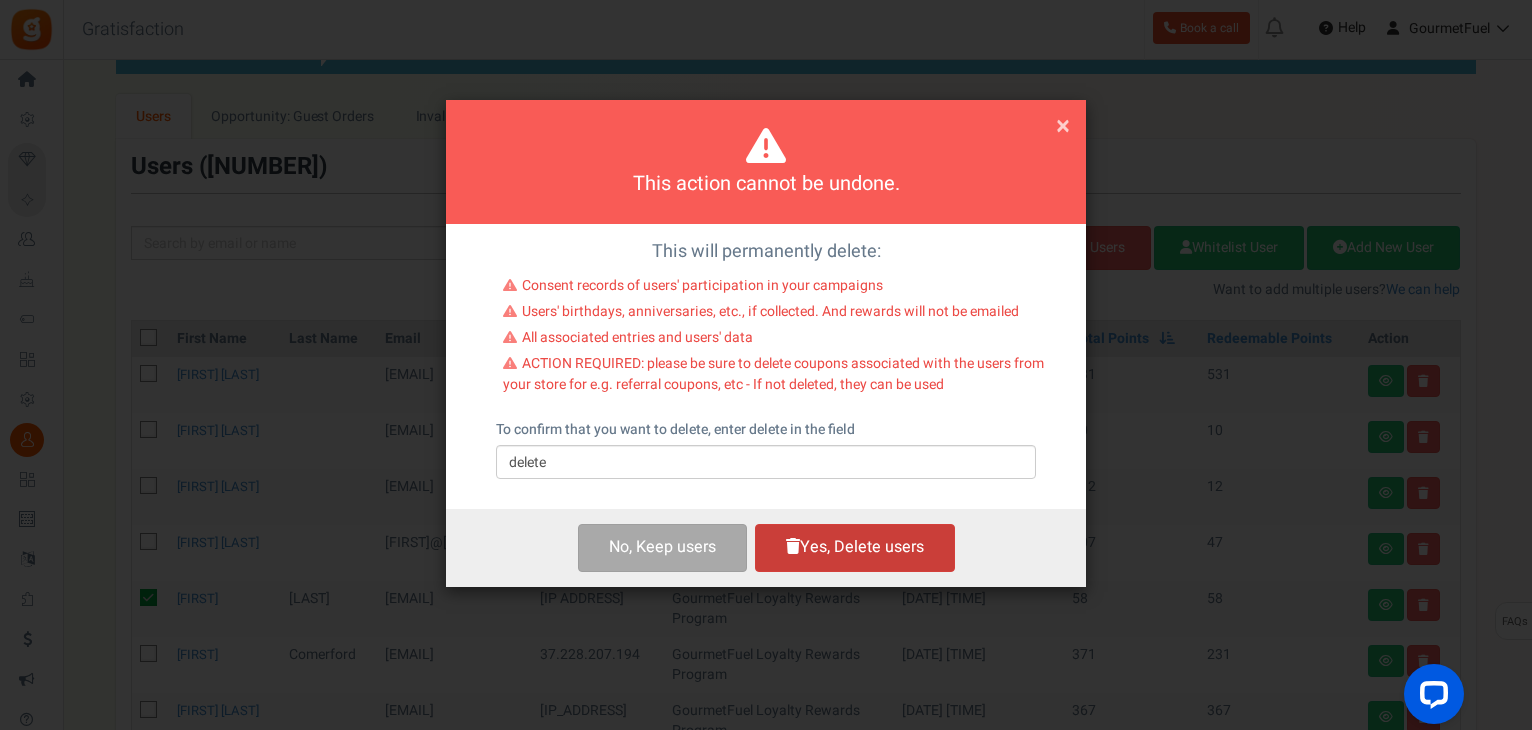 click on "Yes, Delete users" at bounding box center (855, 547) 